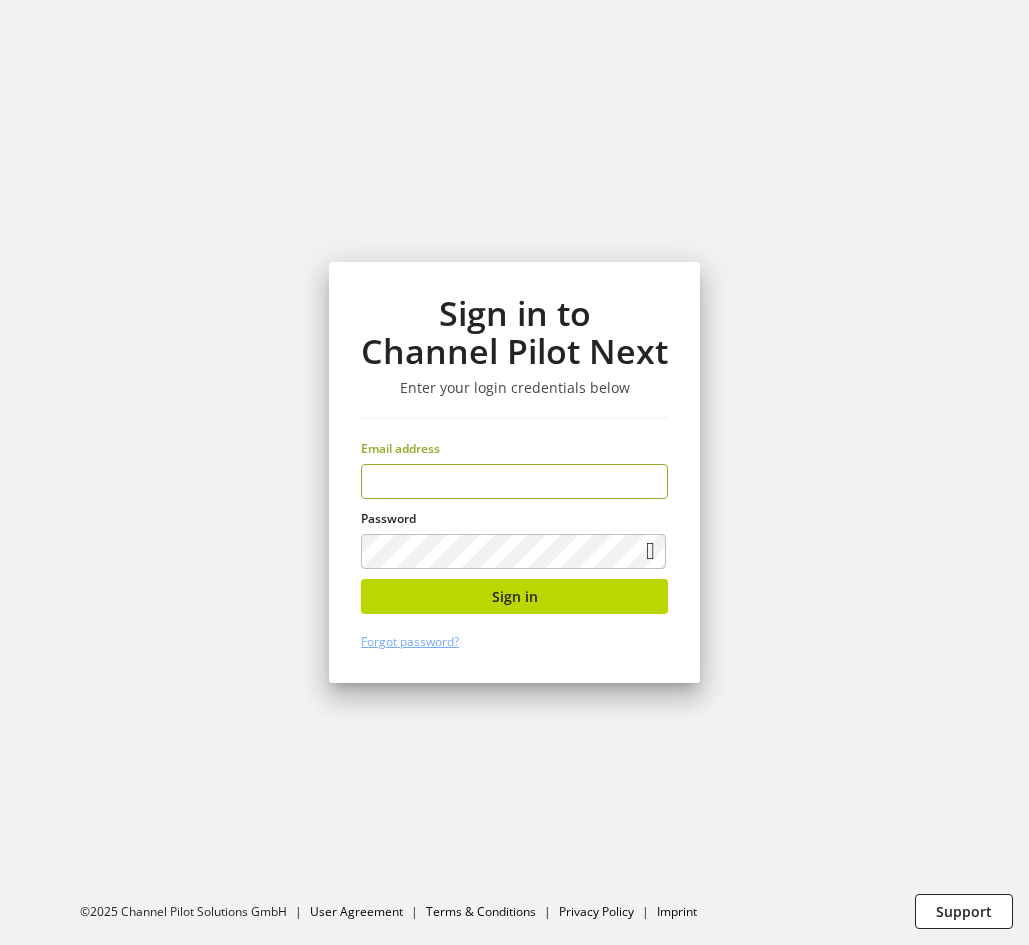 scroll, scrollTop: 0, scrollLeft: 0, axis: both 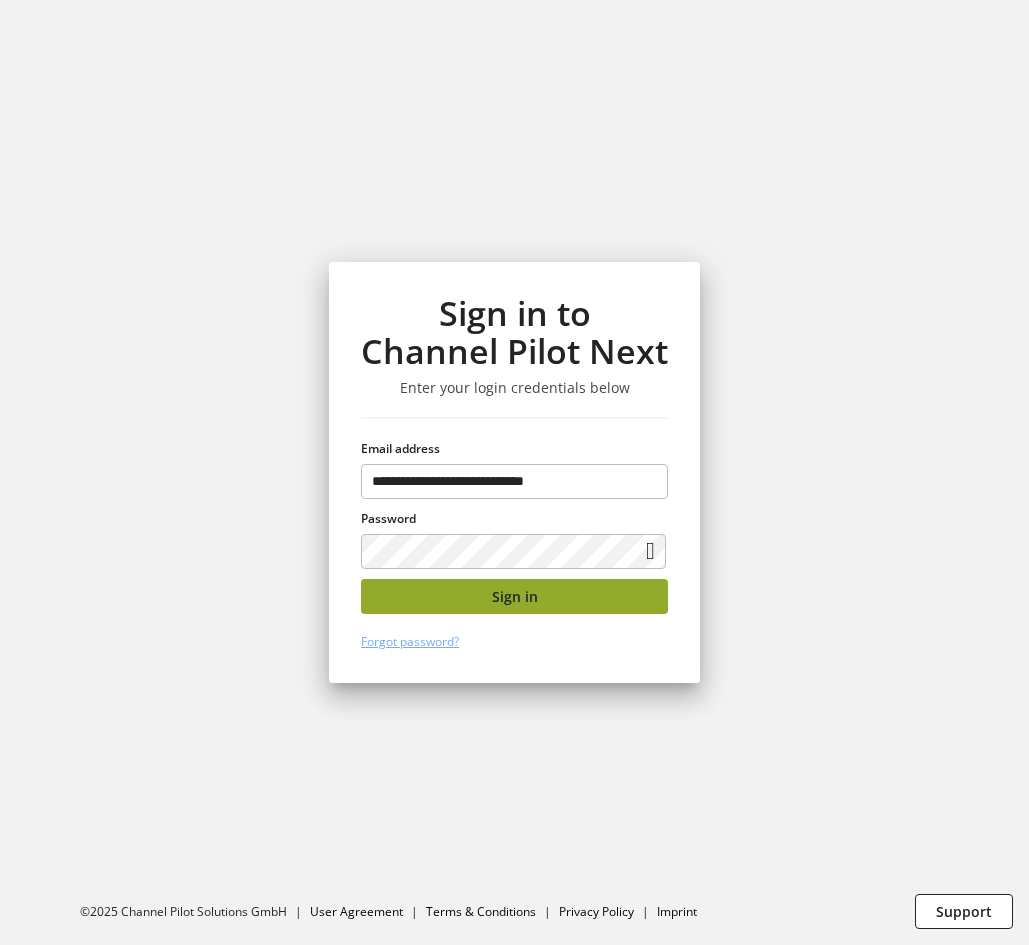 click on "Sign in" at bounding box center (514, 596) 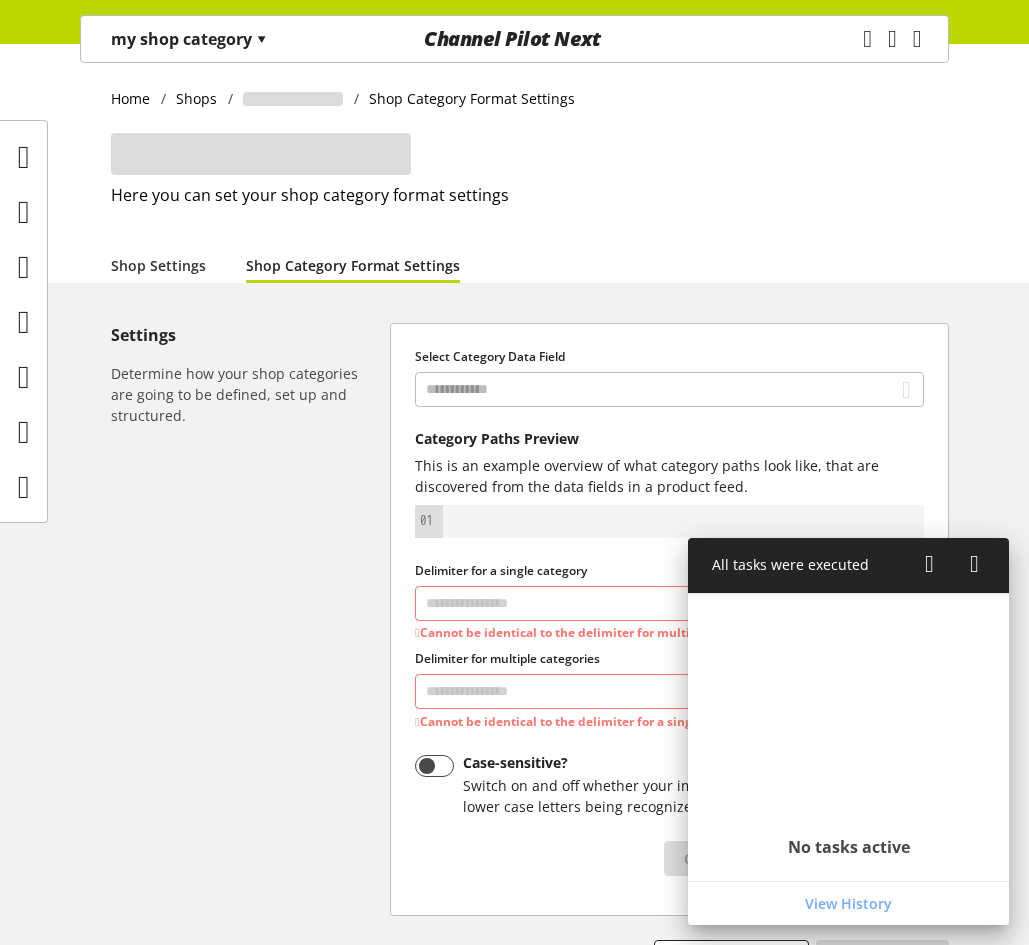 click at bounding box center [974, 564] 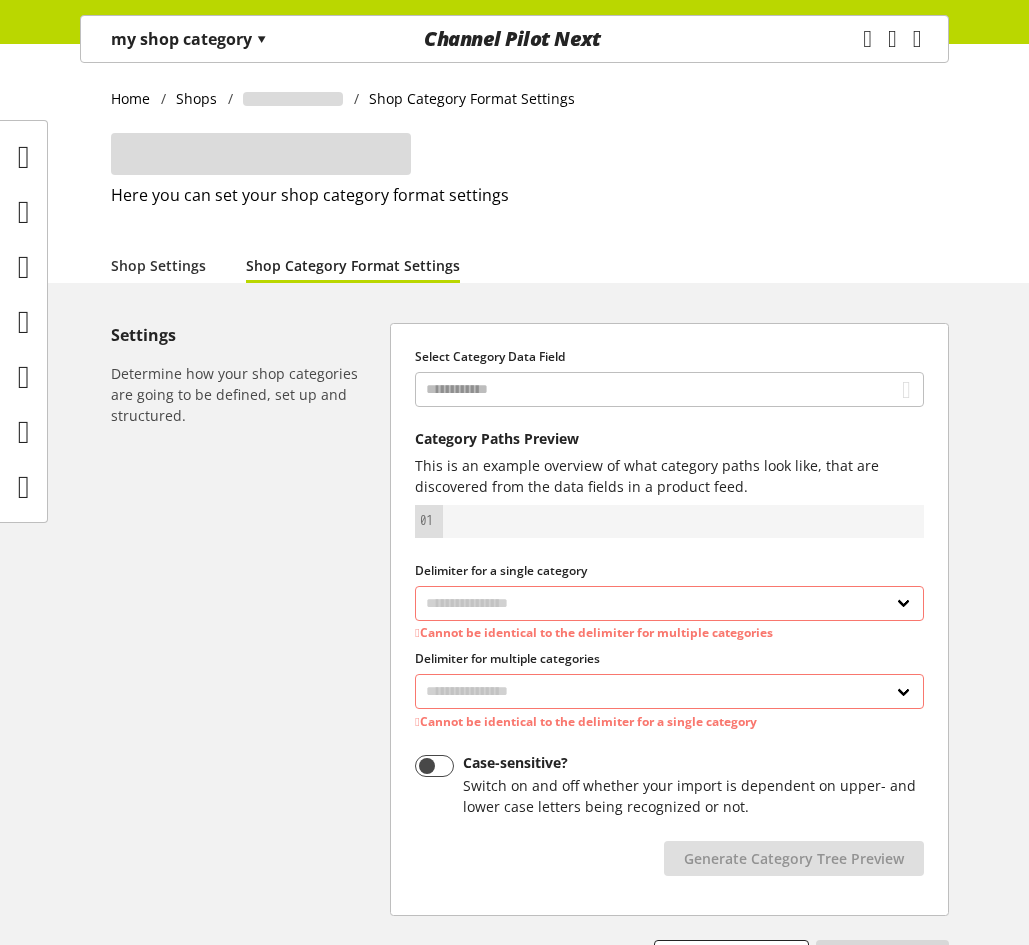 click on "Select Category Data Field" at bounding box center (669, 377) 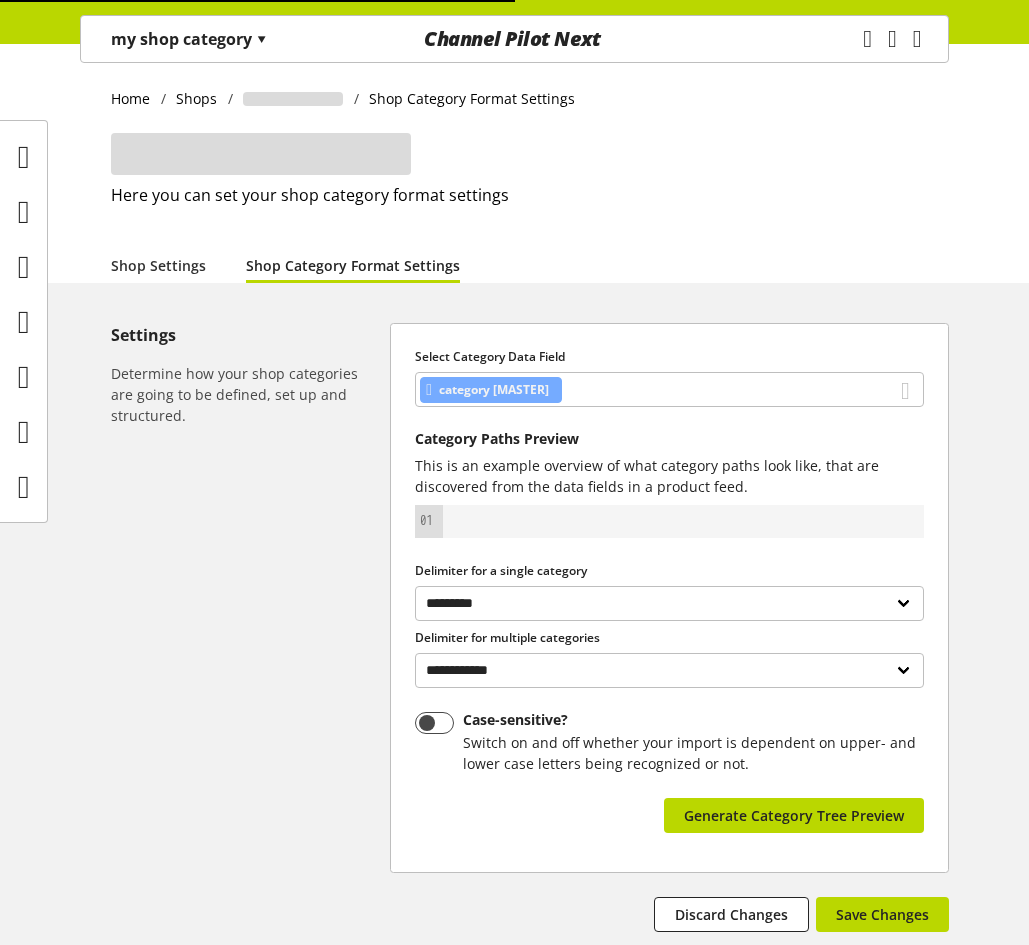 click on "category [MASTER]" at bounding box center [669, 389] 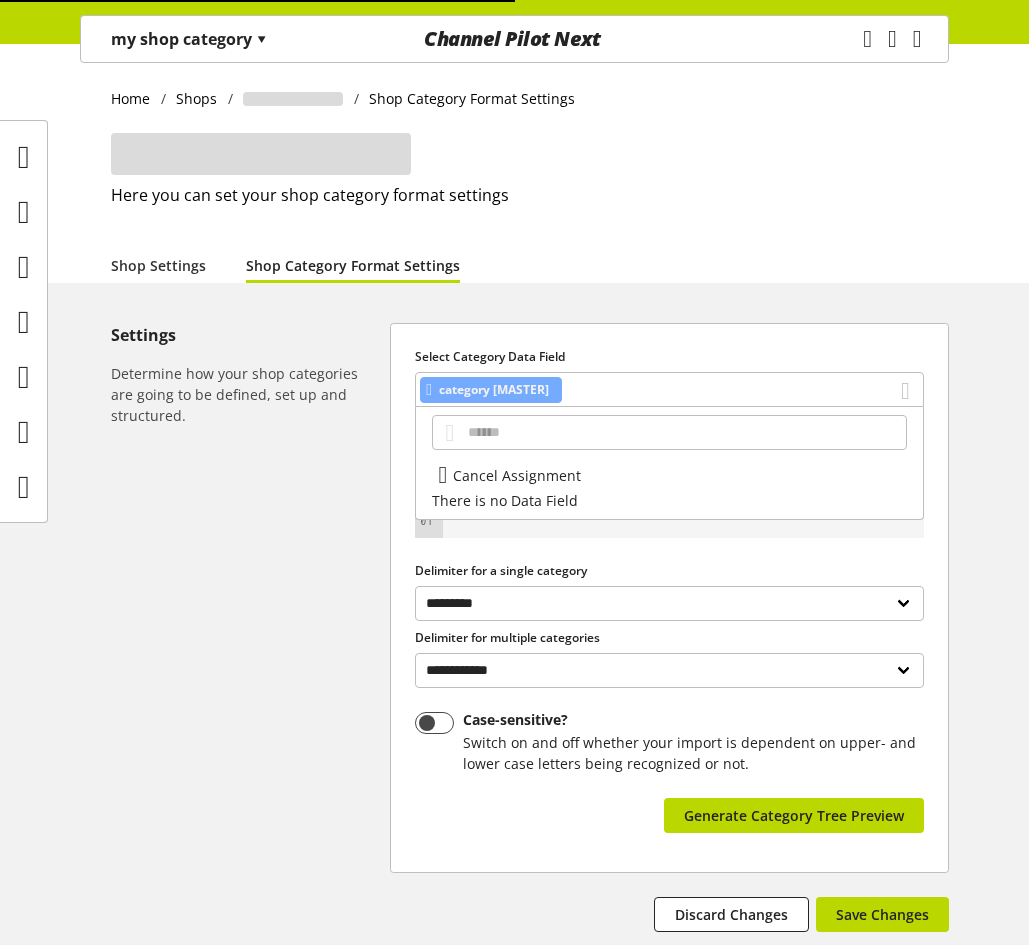 click on "Settings Determine how your shop categories are going to be defined, set up and structured." at bounding box center [250, 627] 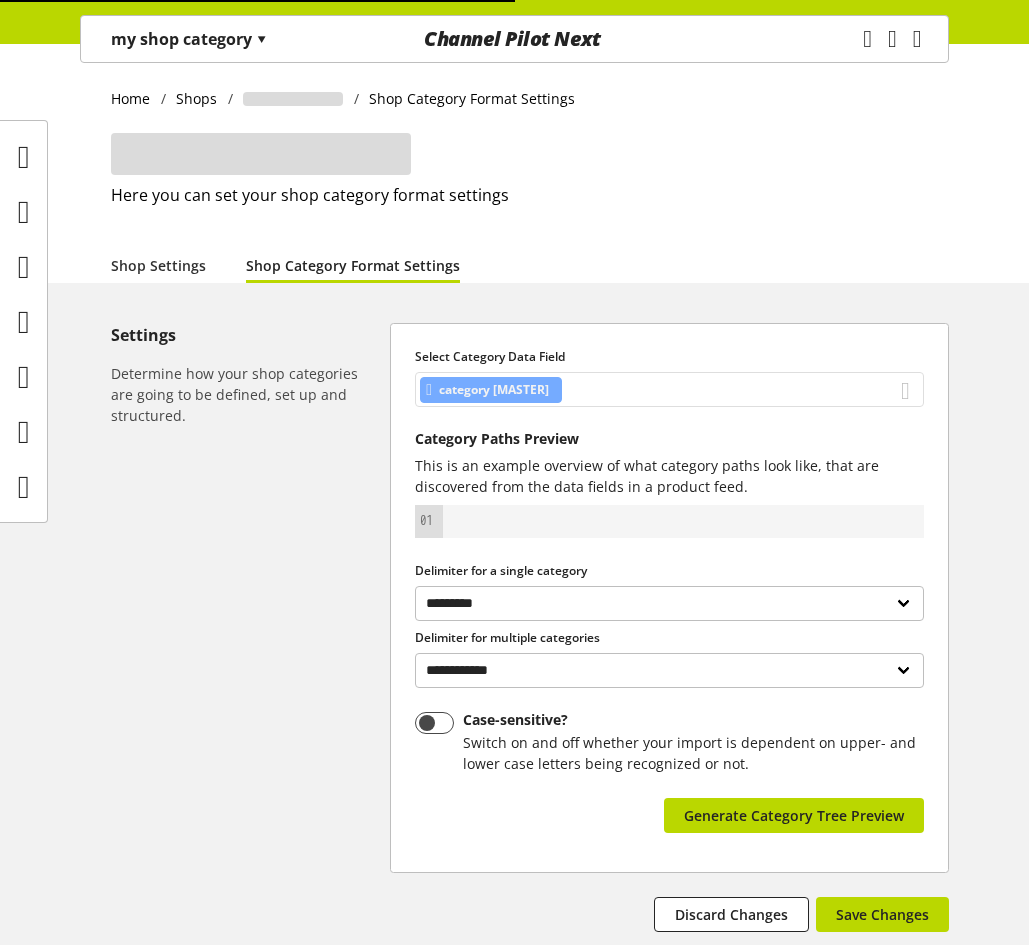 click on "category [MASTER]" at bounding box center [669, 389] 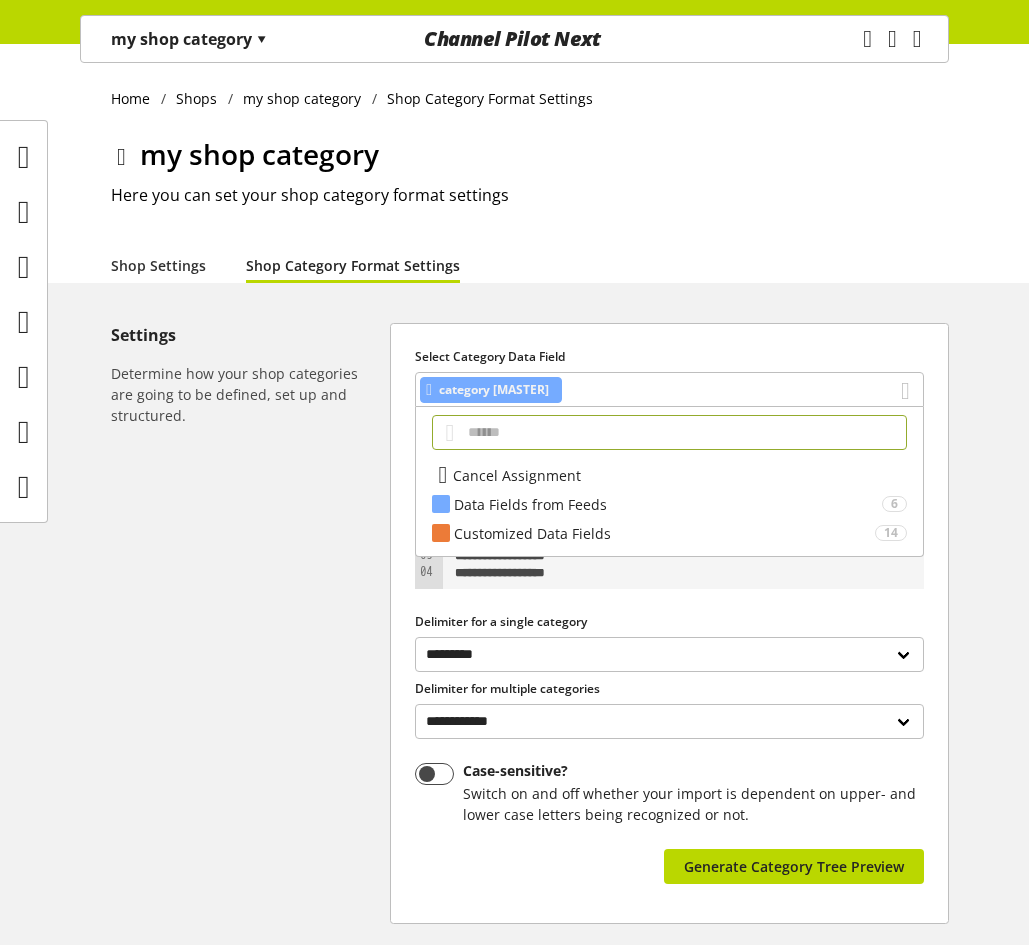 click at bounding box center [23, 321] 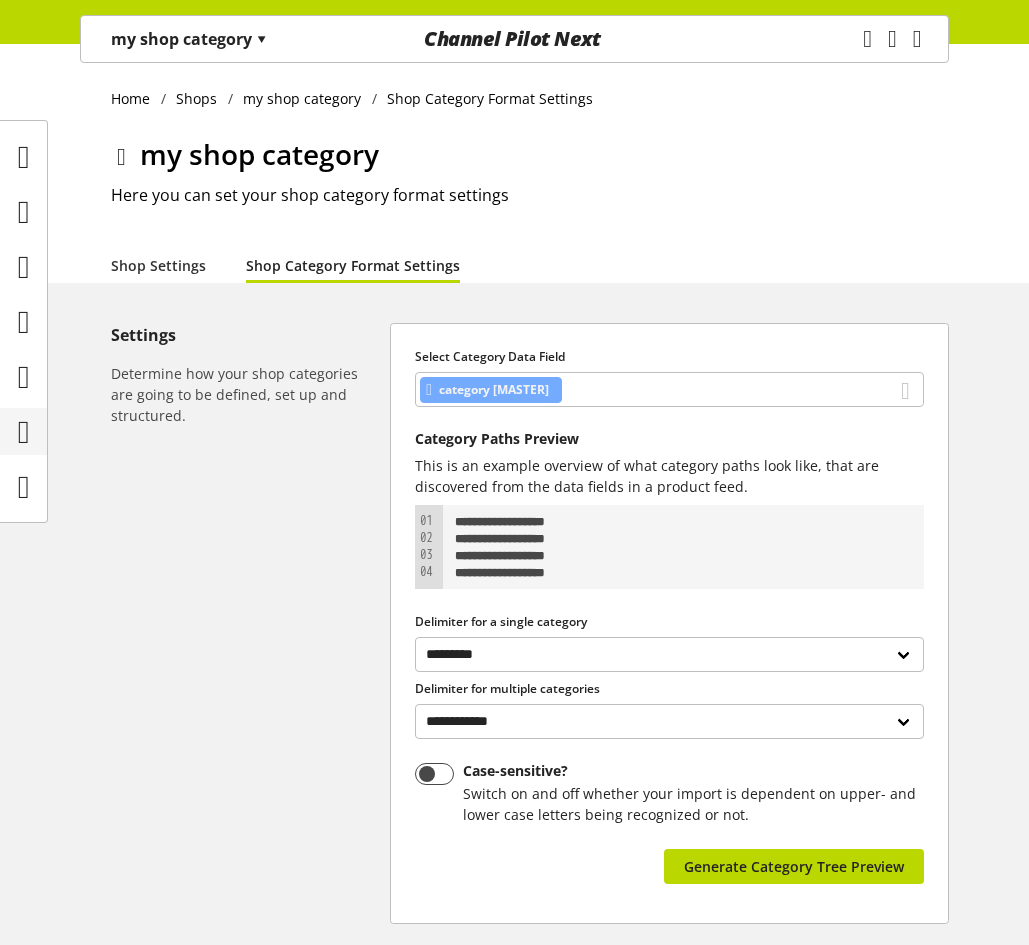 click at bounding box center (24, 432) 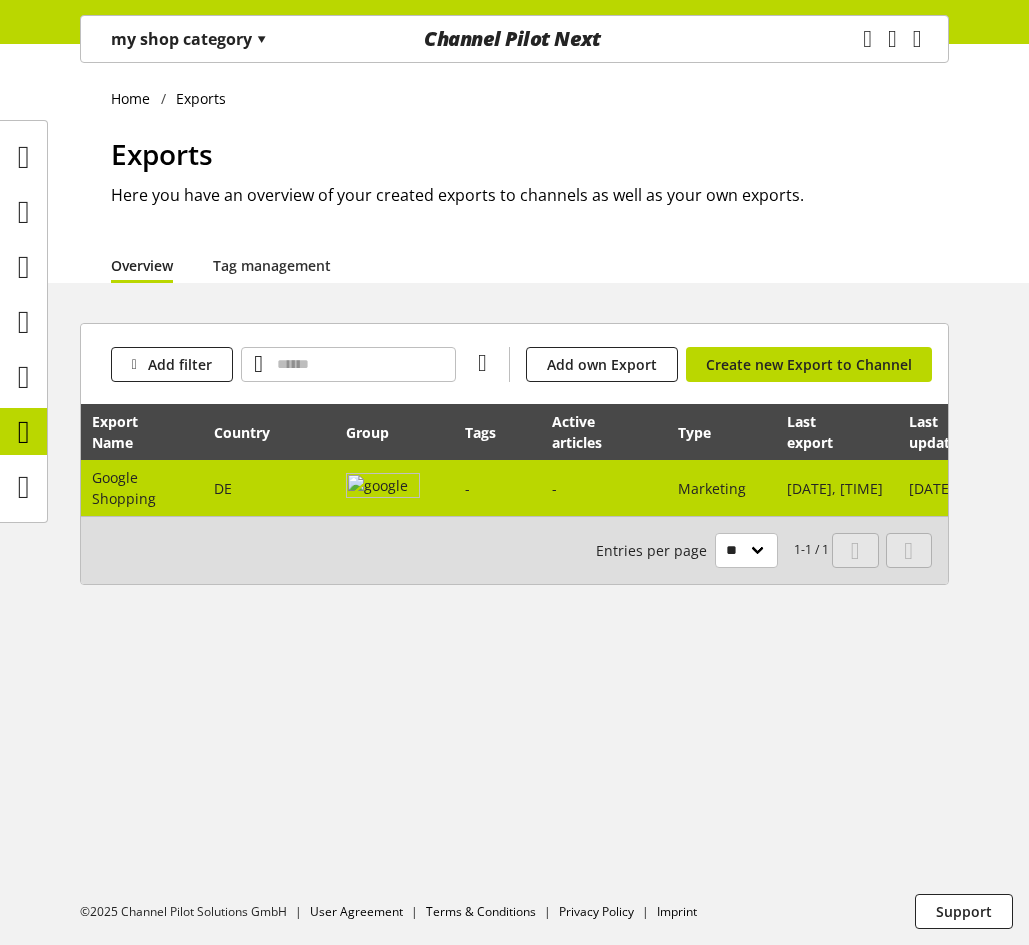 click at bounding box center (383, 488) 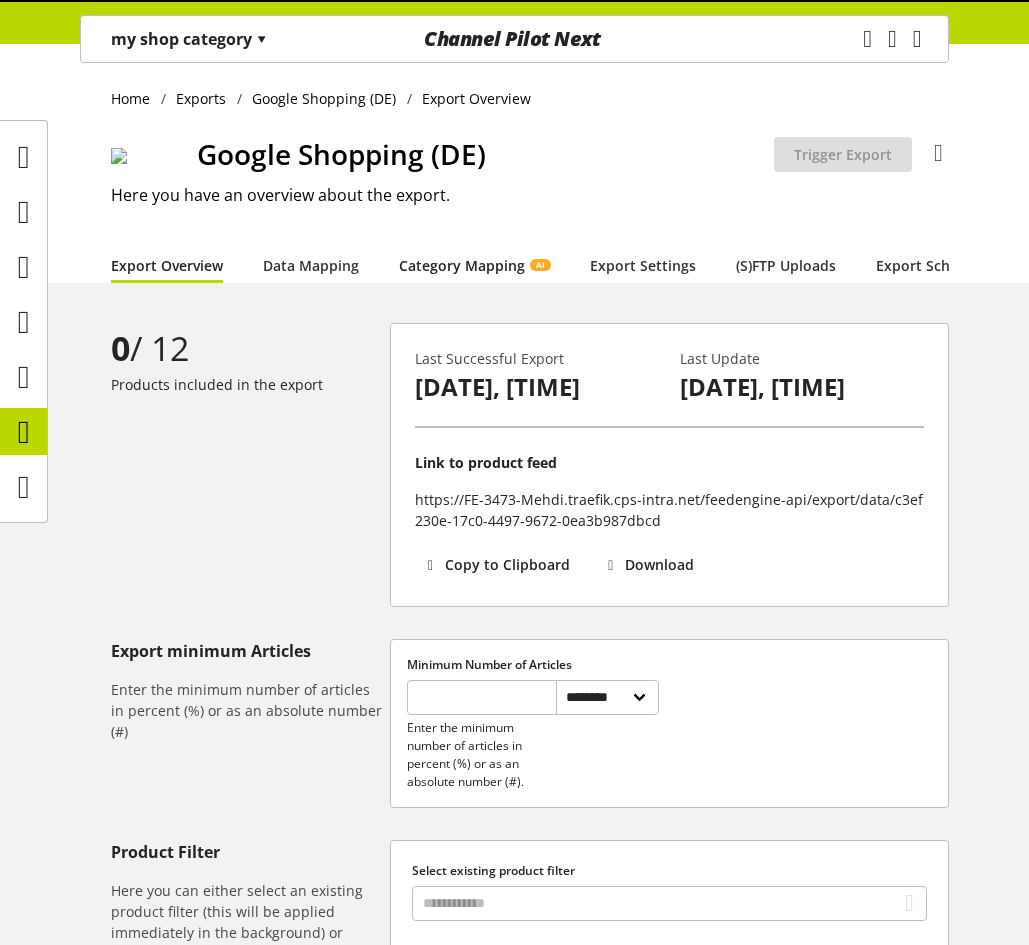 click on "Category Mapping AI" at bounding box center [474, 265] 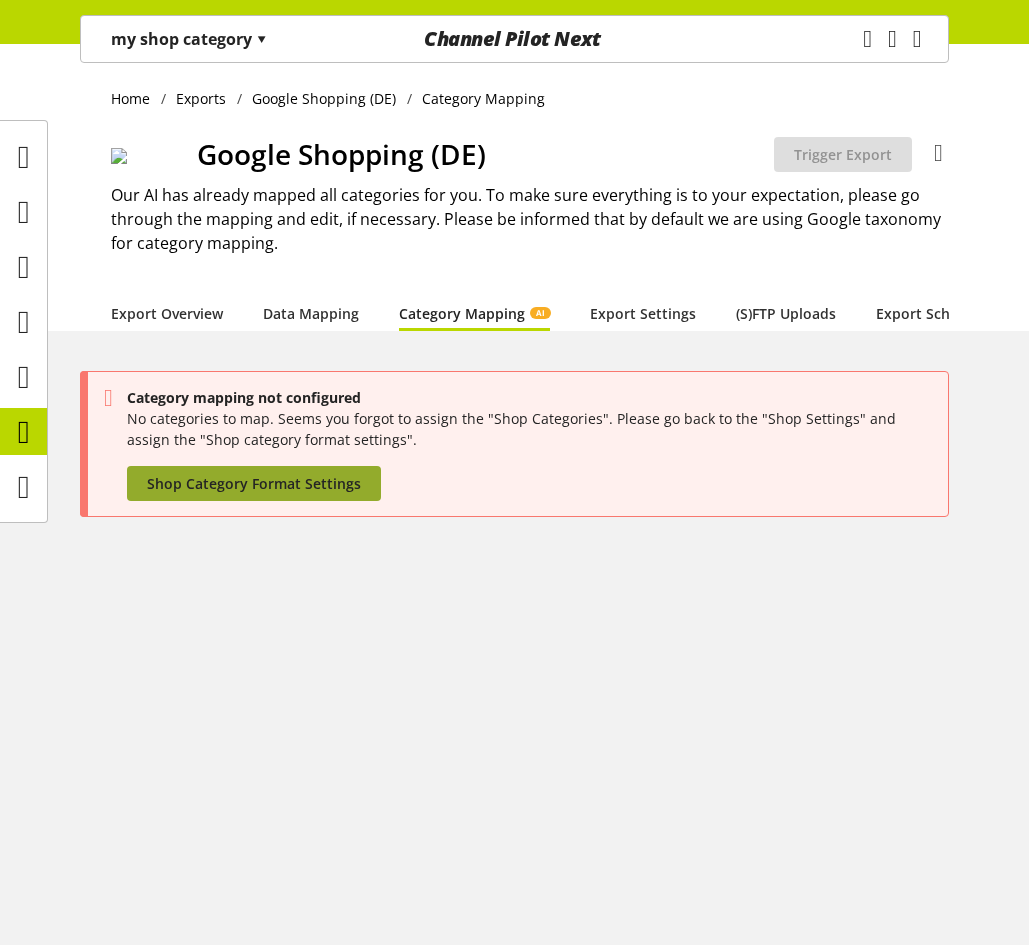 click on "Shop Category Format Settings" at bounding box center [254, 483] 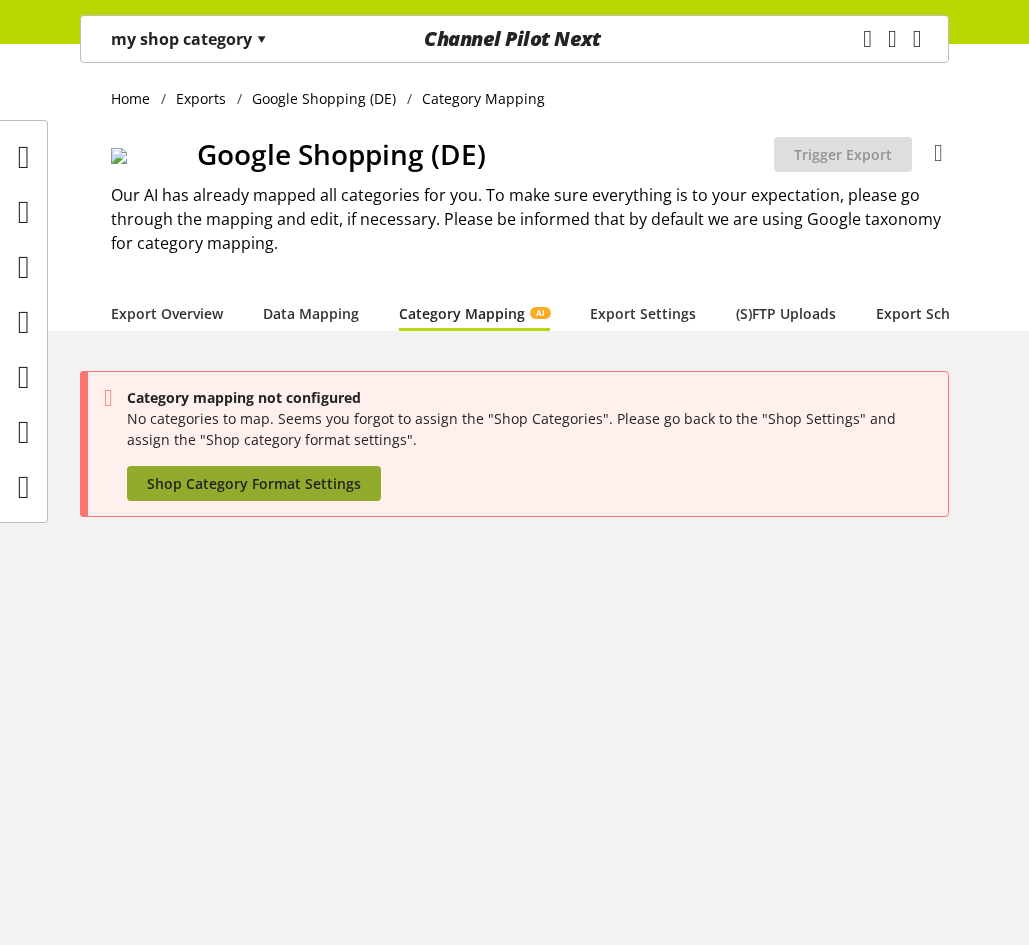 select on "*" 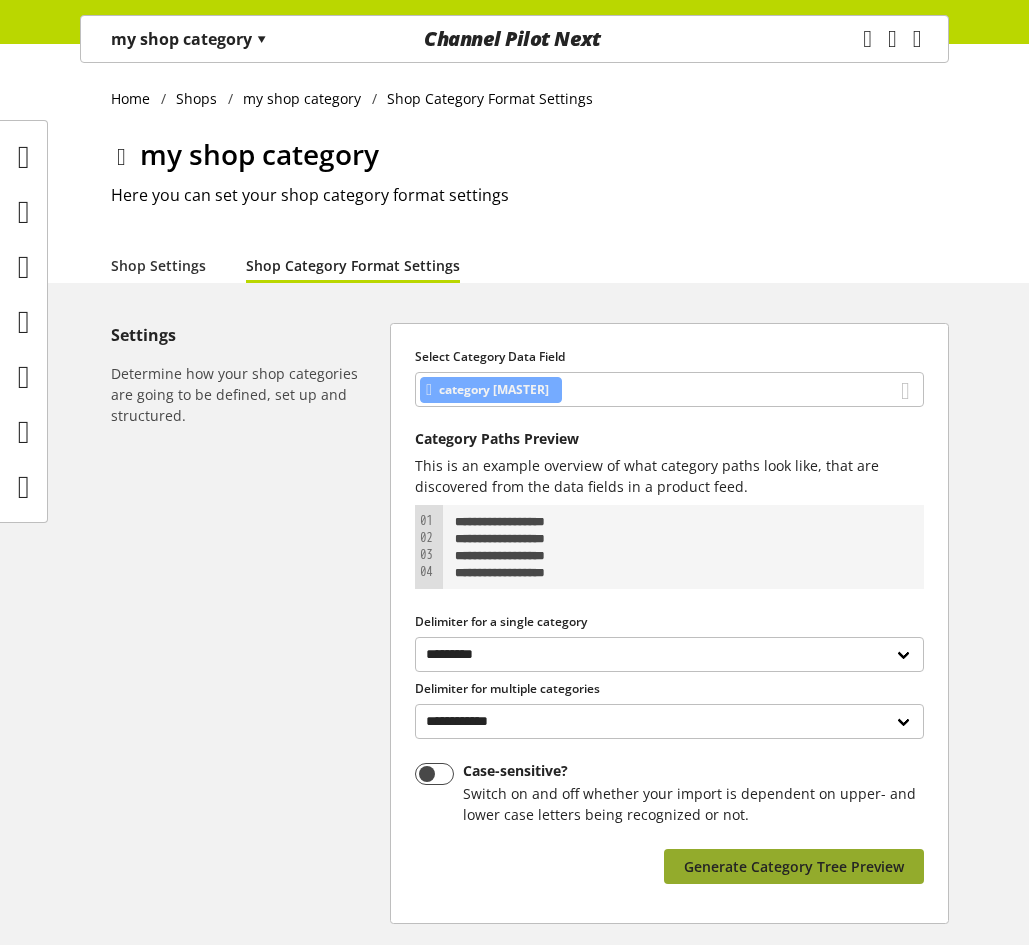 click on "Generate Category Tree Preview" at bounding box center [794, 866] 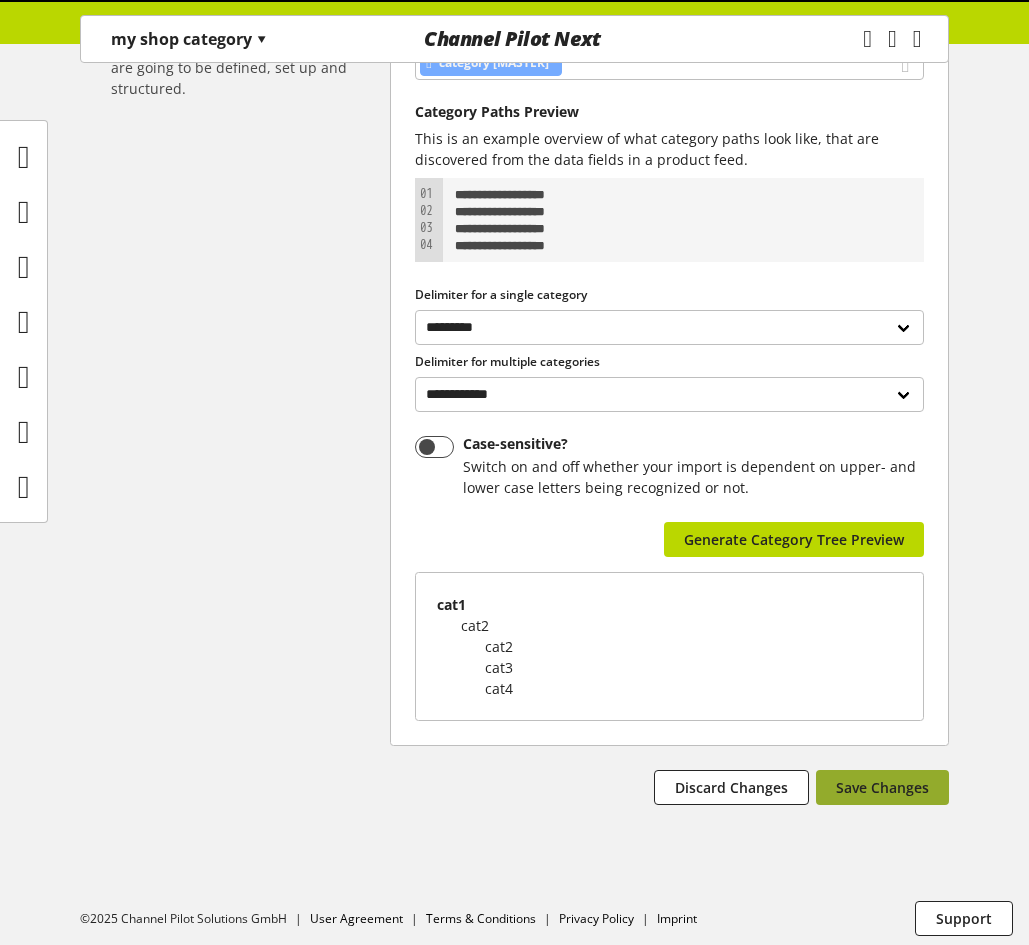 scroll, scrollTop: 334, scrollLeft: 0, axis: vertical 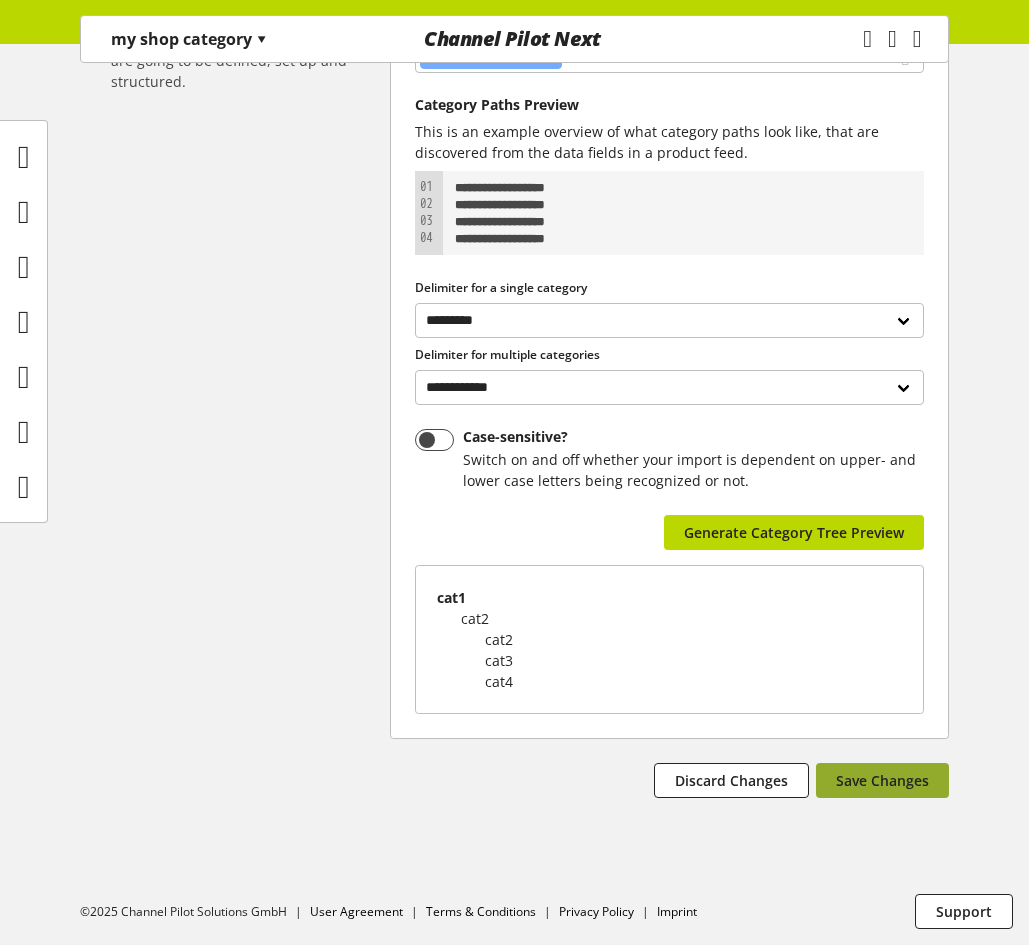 click on "Save Changes" at bounding box center [882, 780] 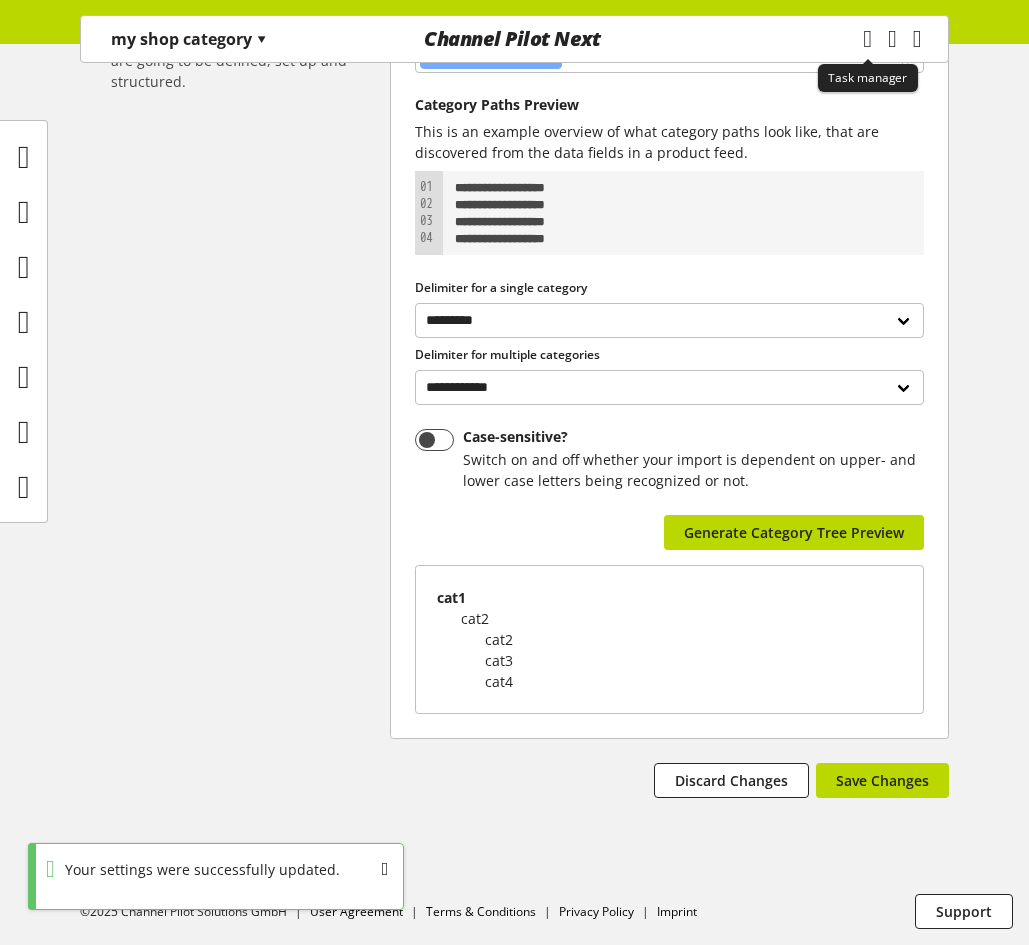 click at bounding box center (867, 39) 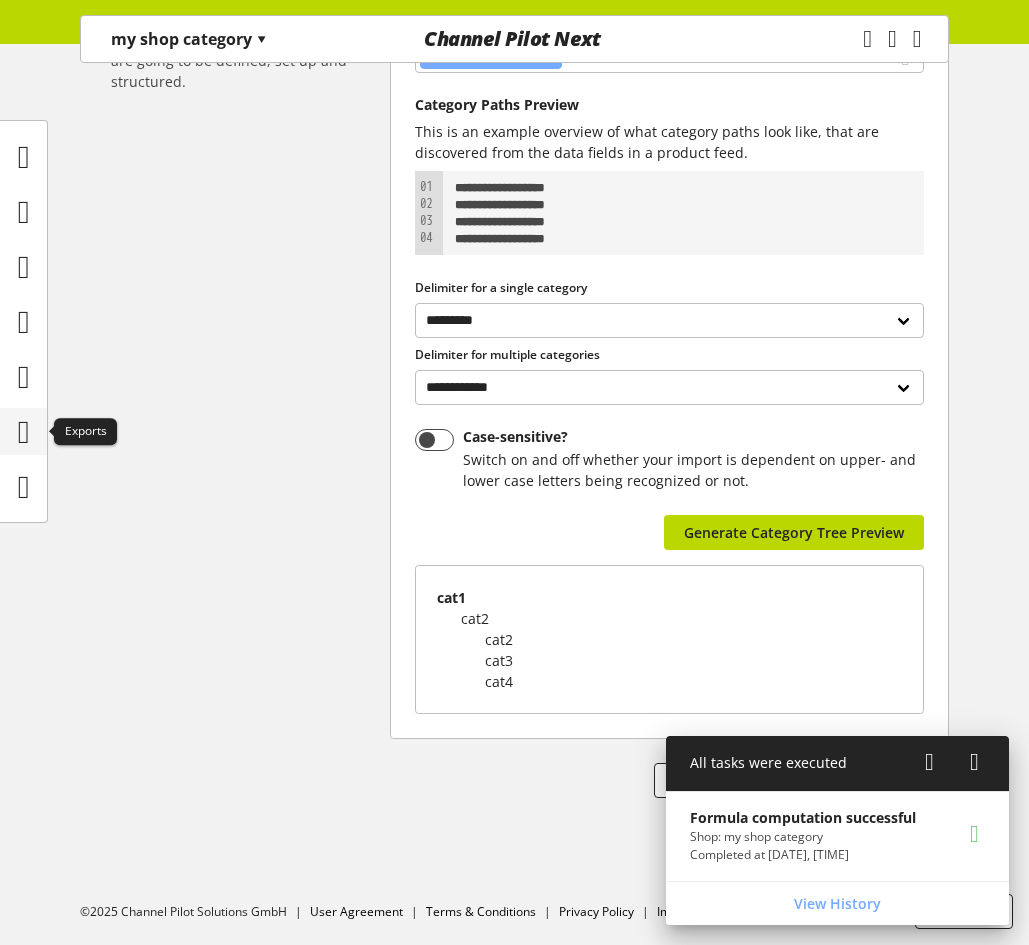 click at bounding box center [24, 432] 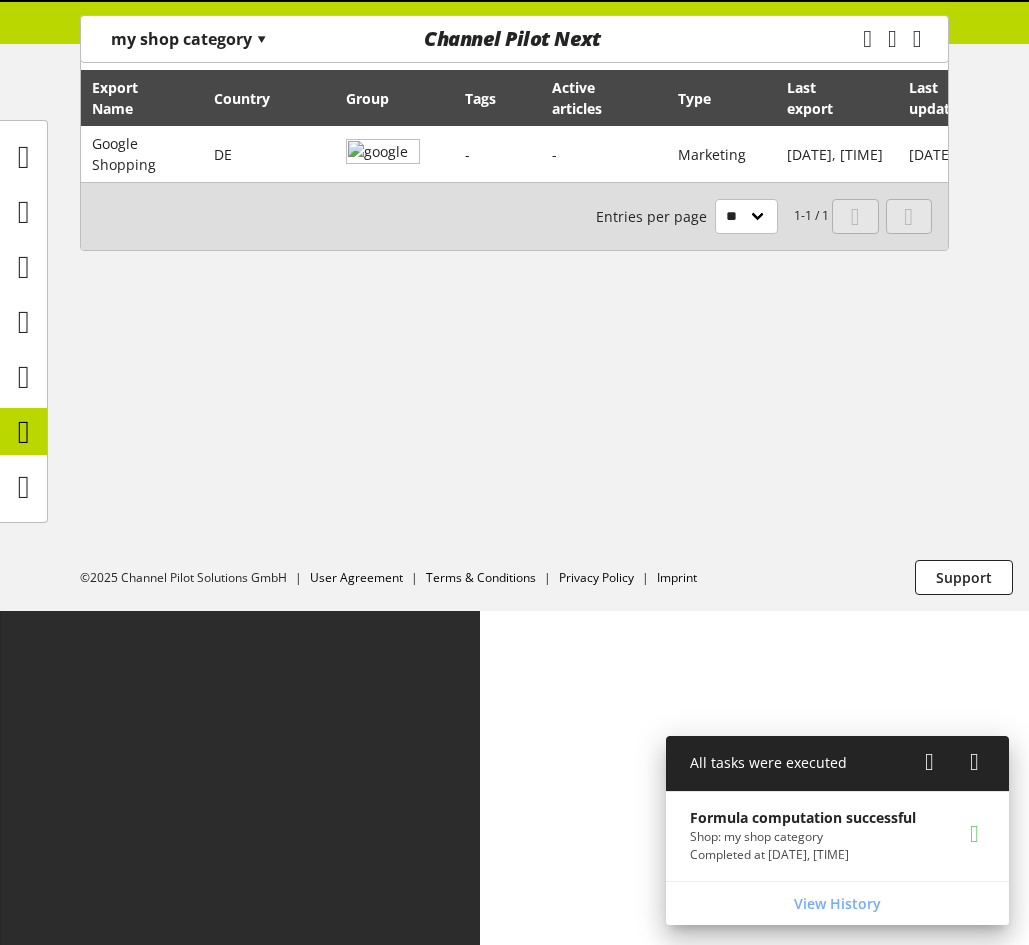 scroll, scrollTop: 0, scrollLeft: 0, axis: both 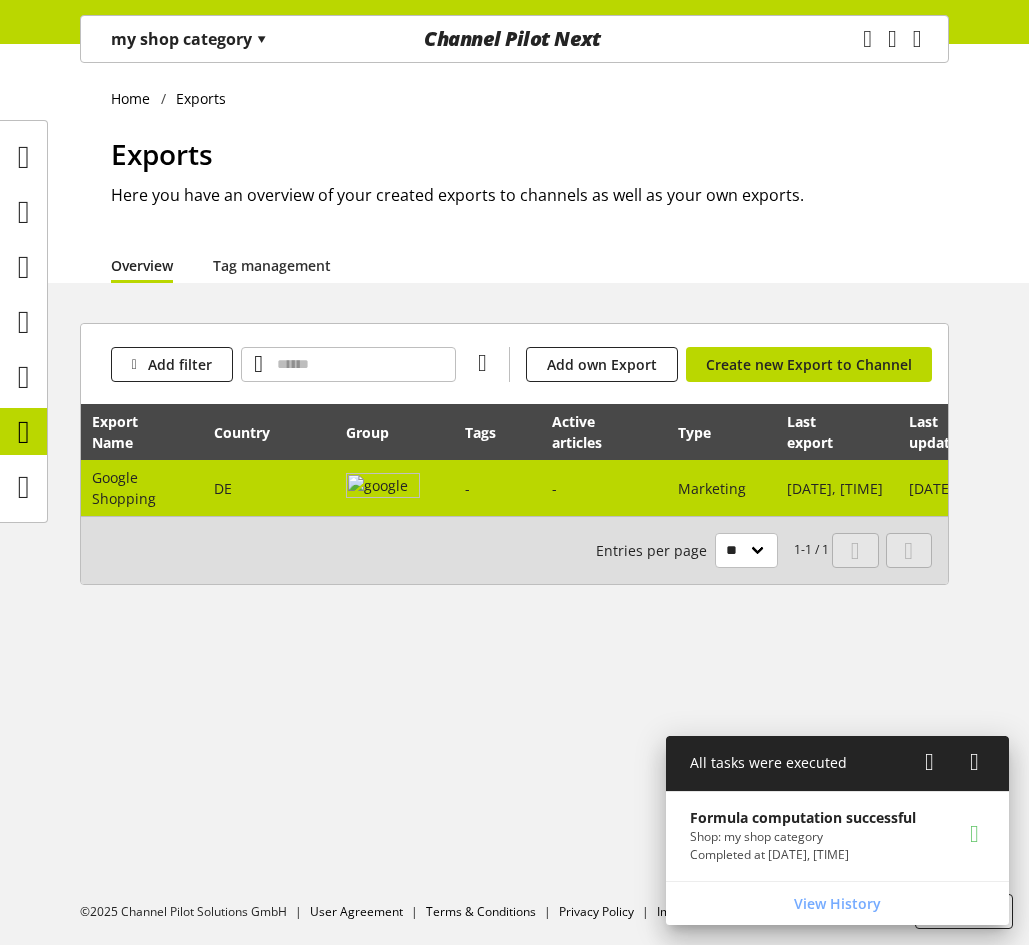 click on "Marketing" at bounding box center (712, 488) 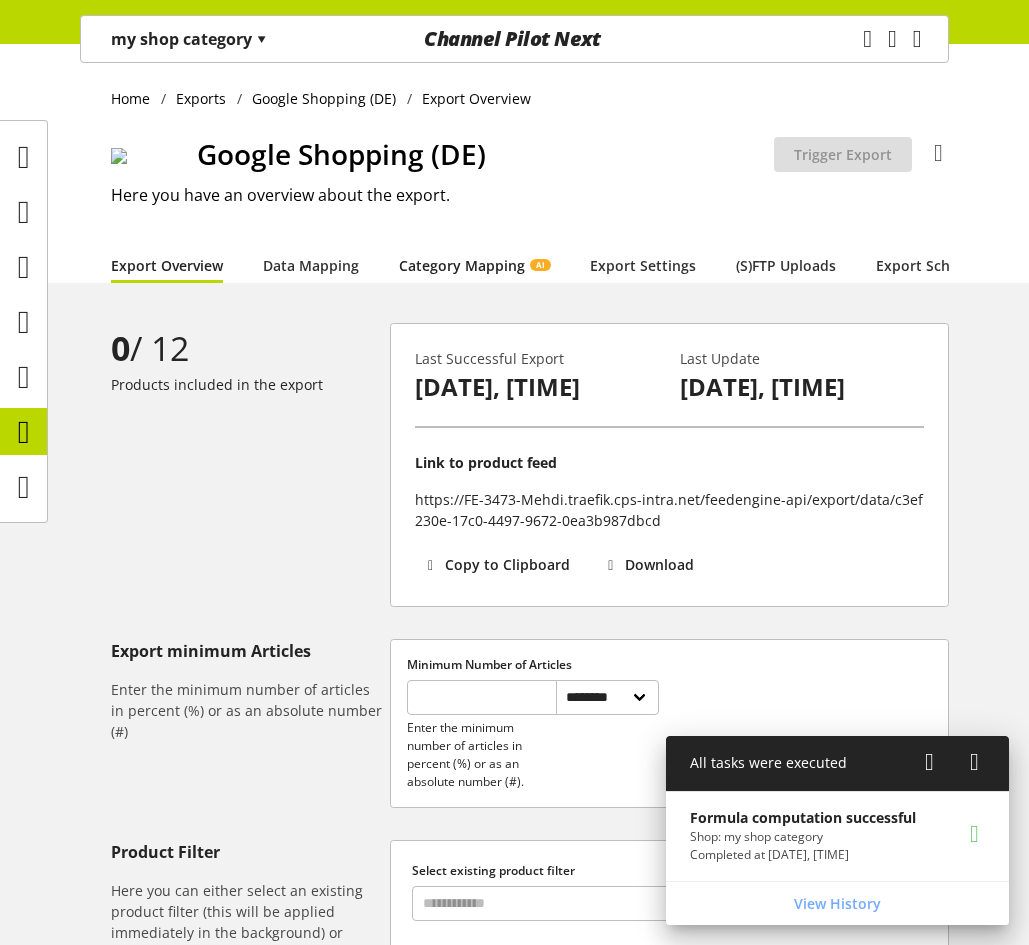click on "Category Mapping AI" at bounding box center (474, 265) 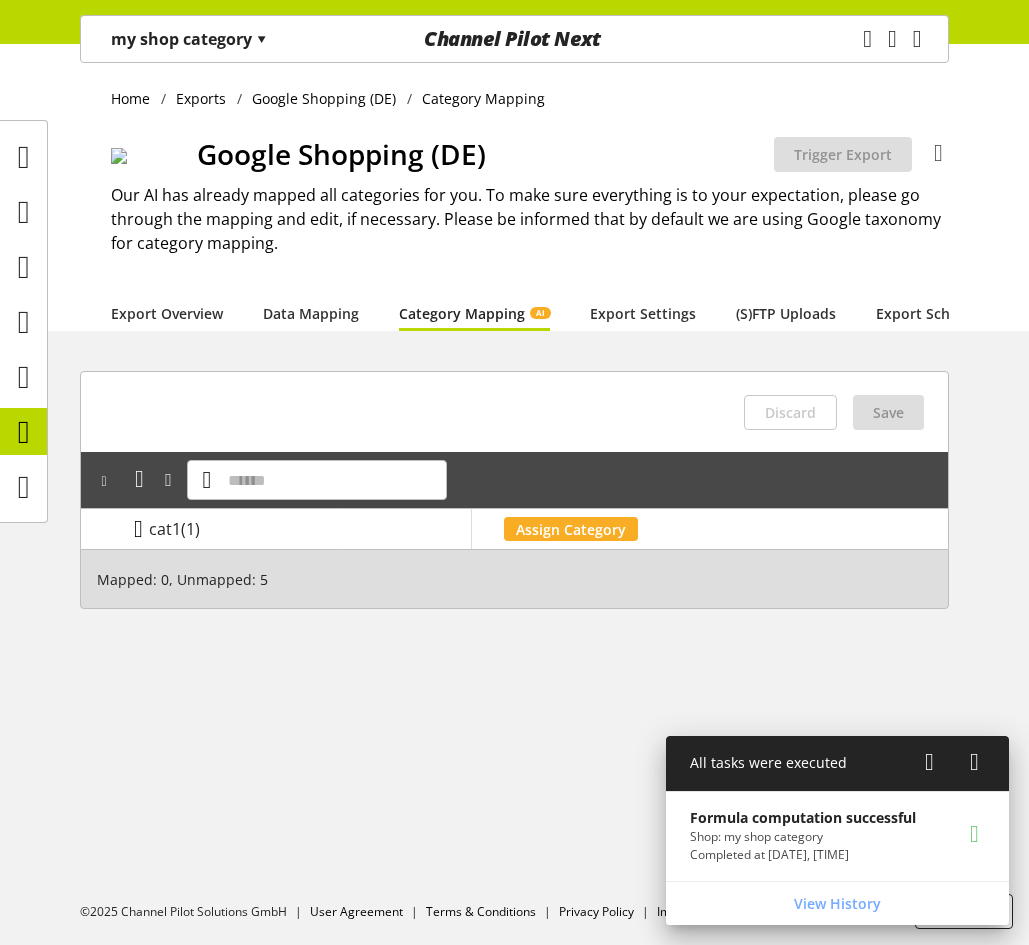 click at bounding box center [138, 529] 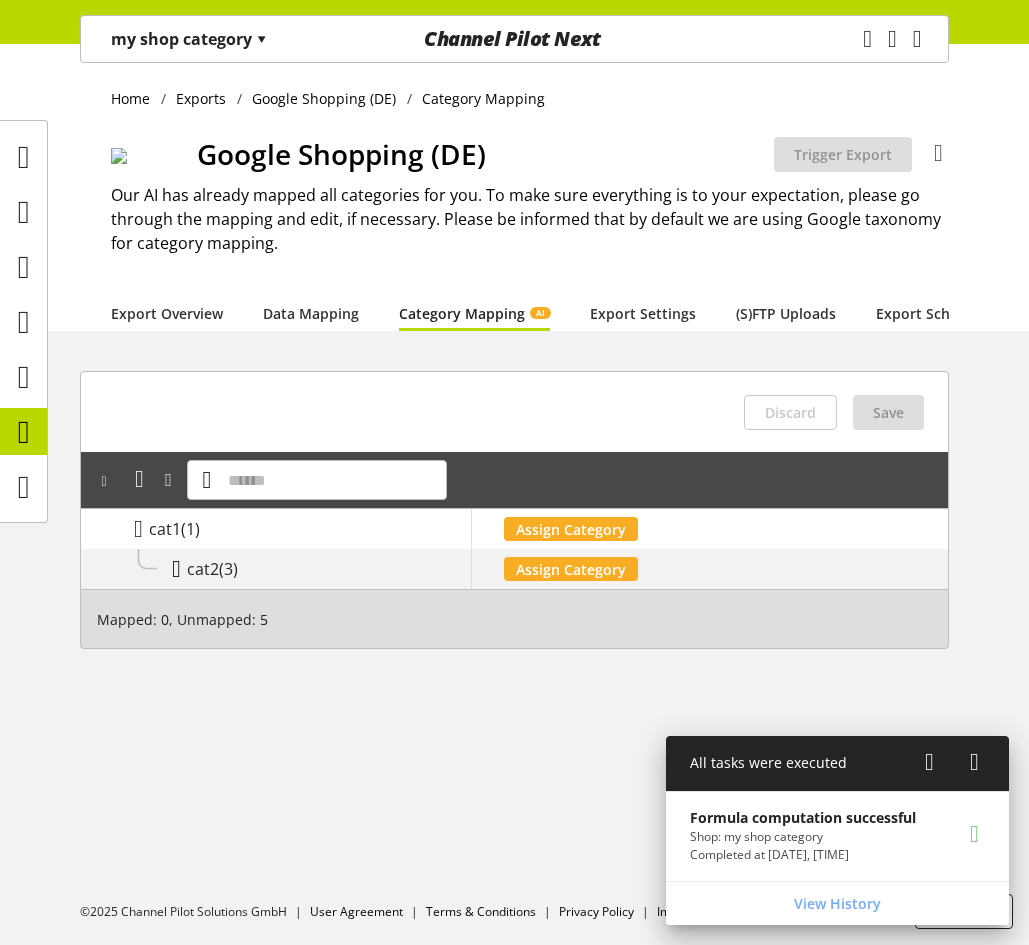 click at bounding box center [176, 569] 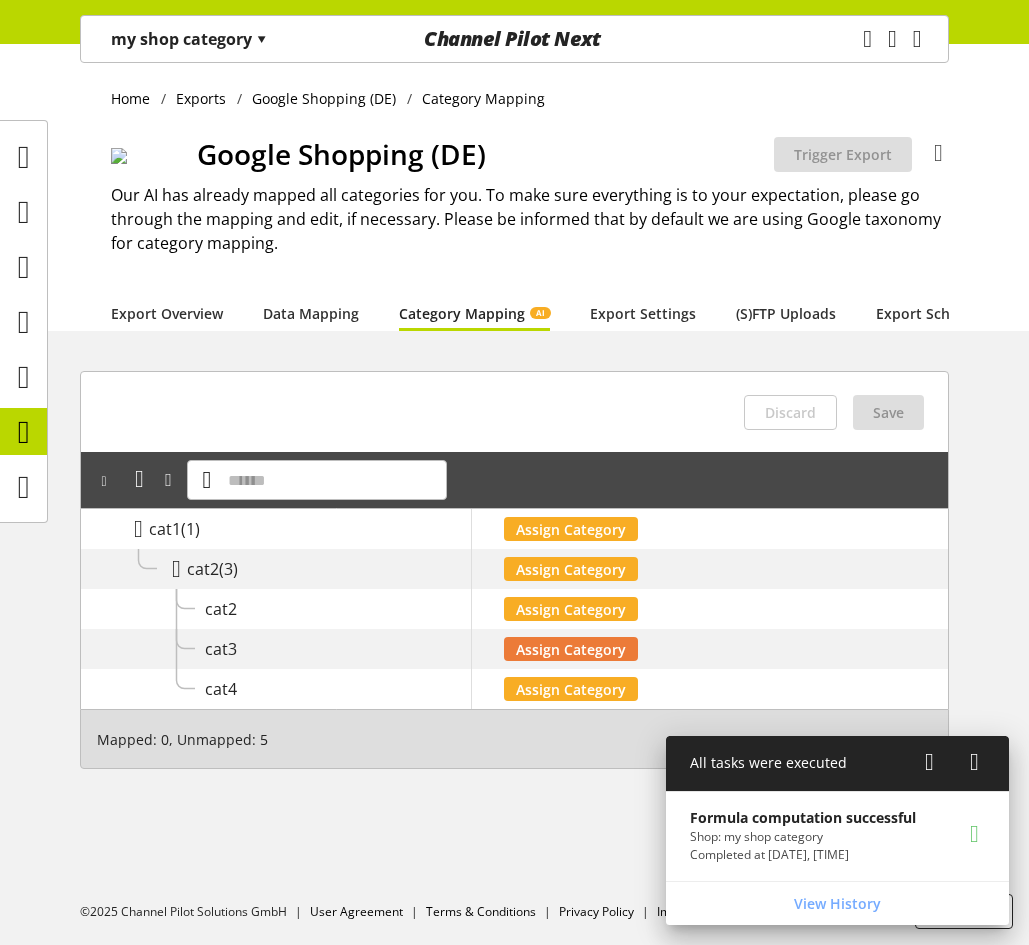 click on "Assign Category" at bounding box center [571, 649] 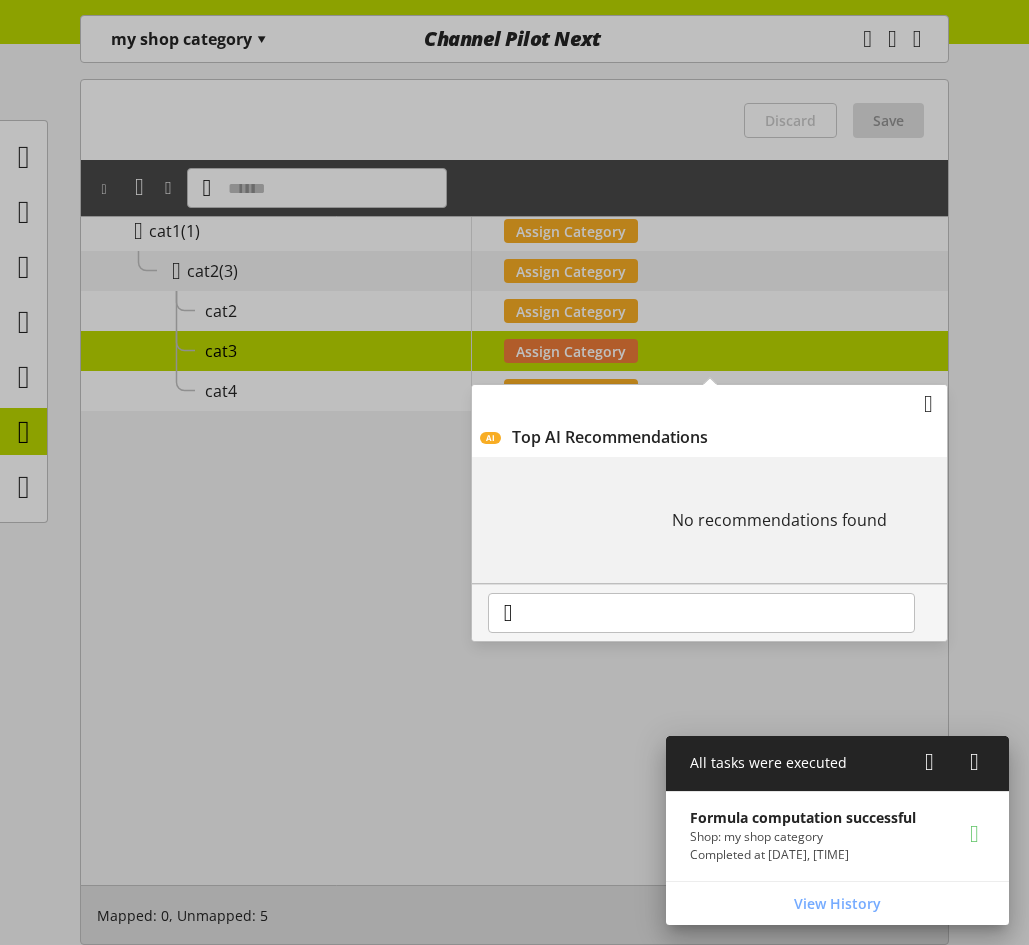 scroll, scrollTop: 300, scrollLeft: 0, axis: vertical 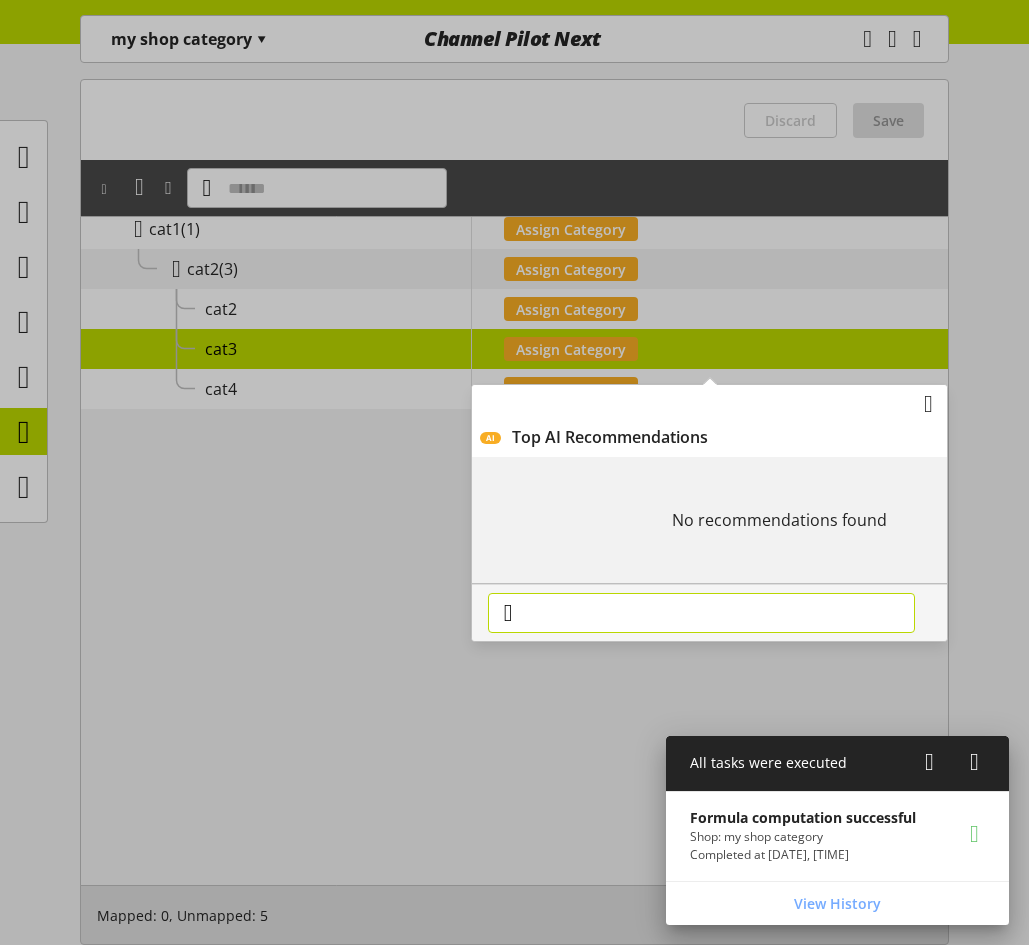 click at bounding box center [701, 613] 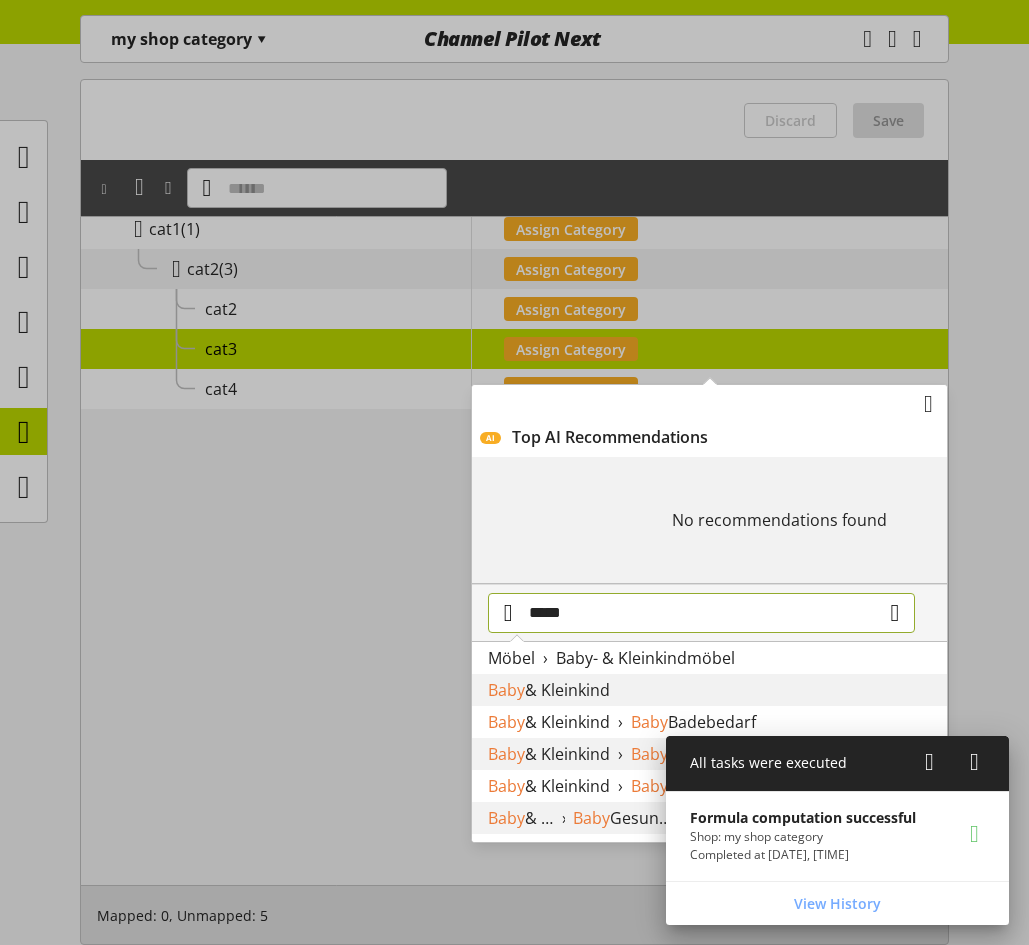 type on "****" 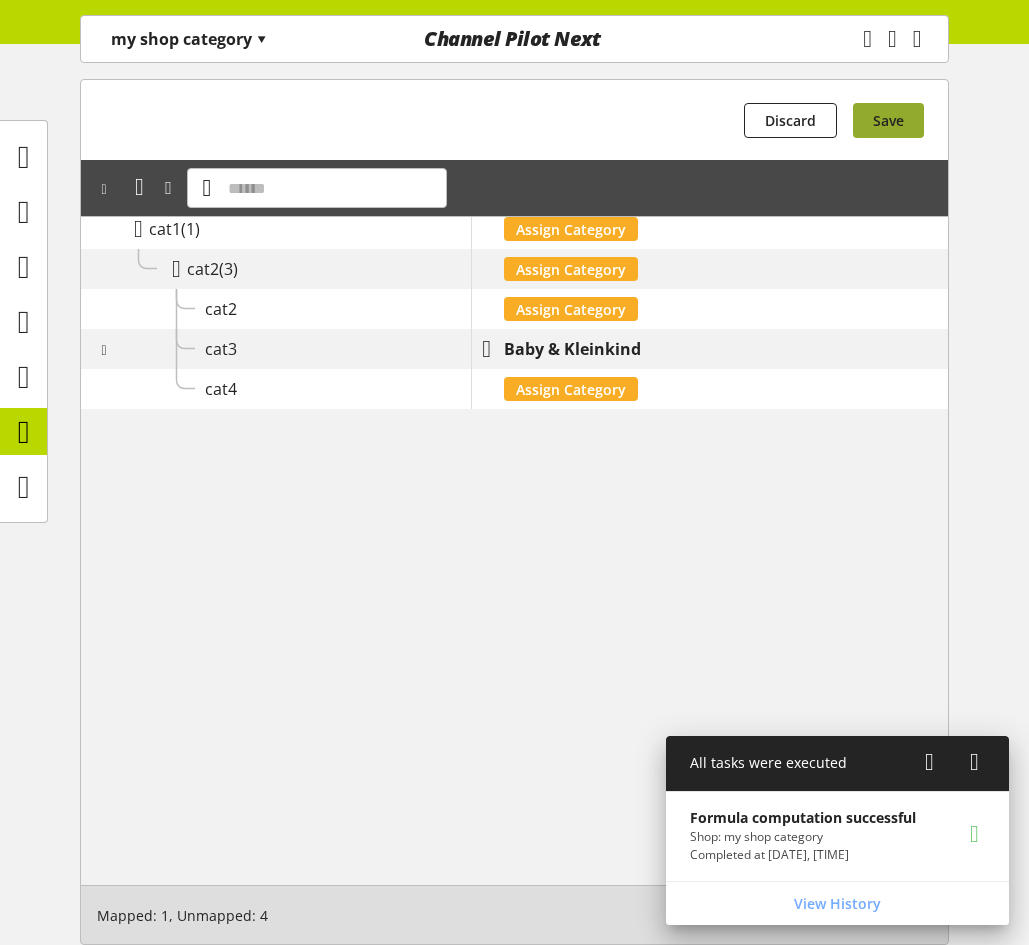 click on "Save" at bounding box center (888, 120) 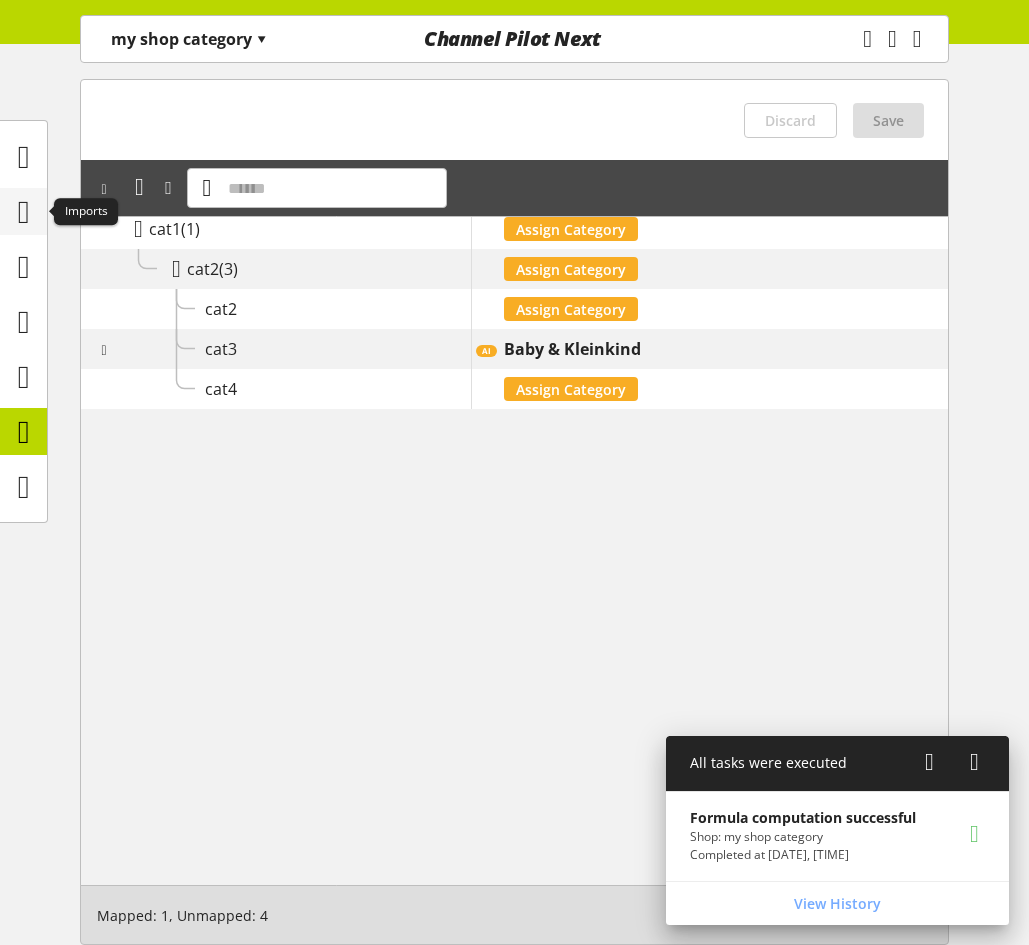 click at bounding box center [24, 212] 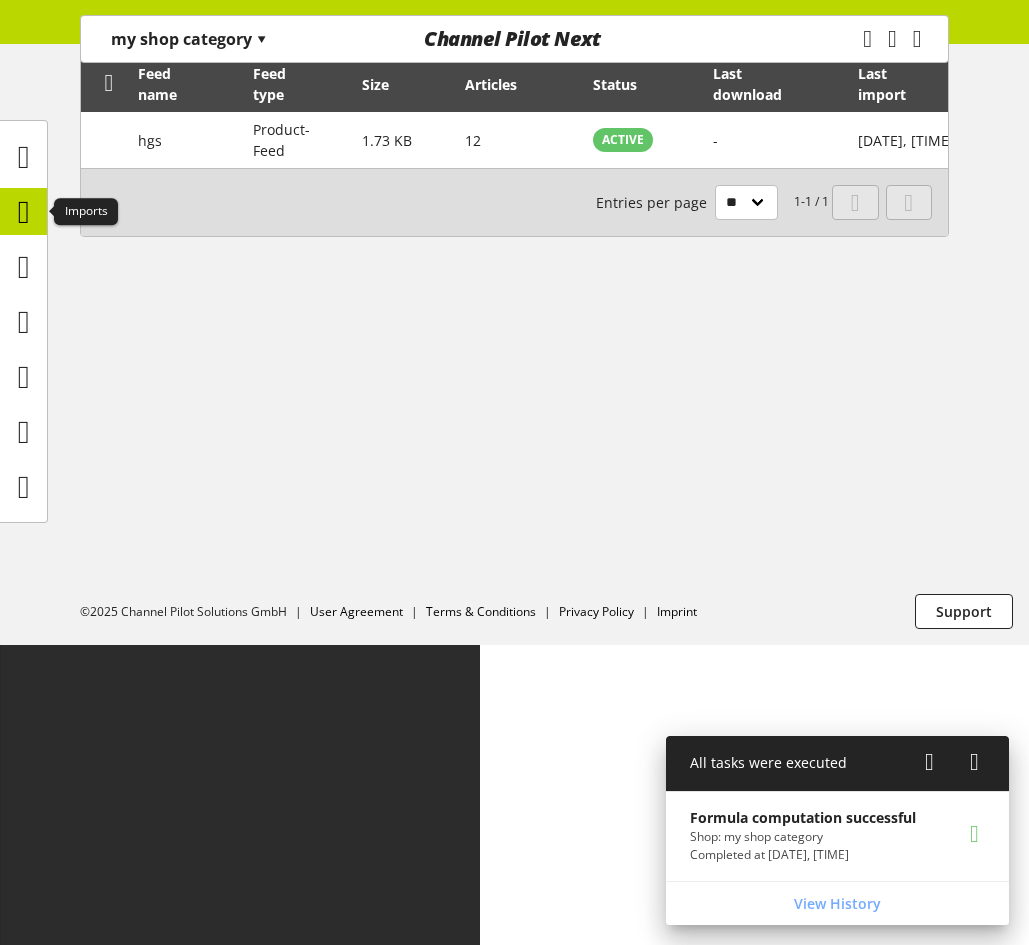 scroll, scrollTop: 0, scrollLeft: 0, axis: both 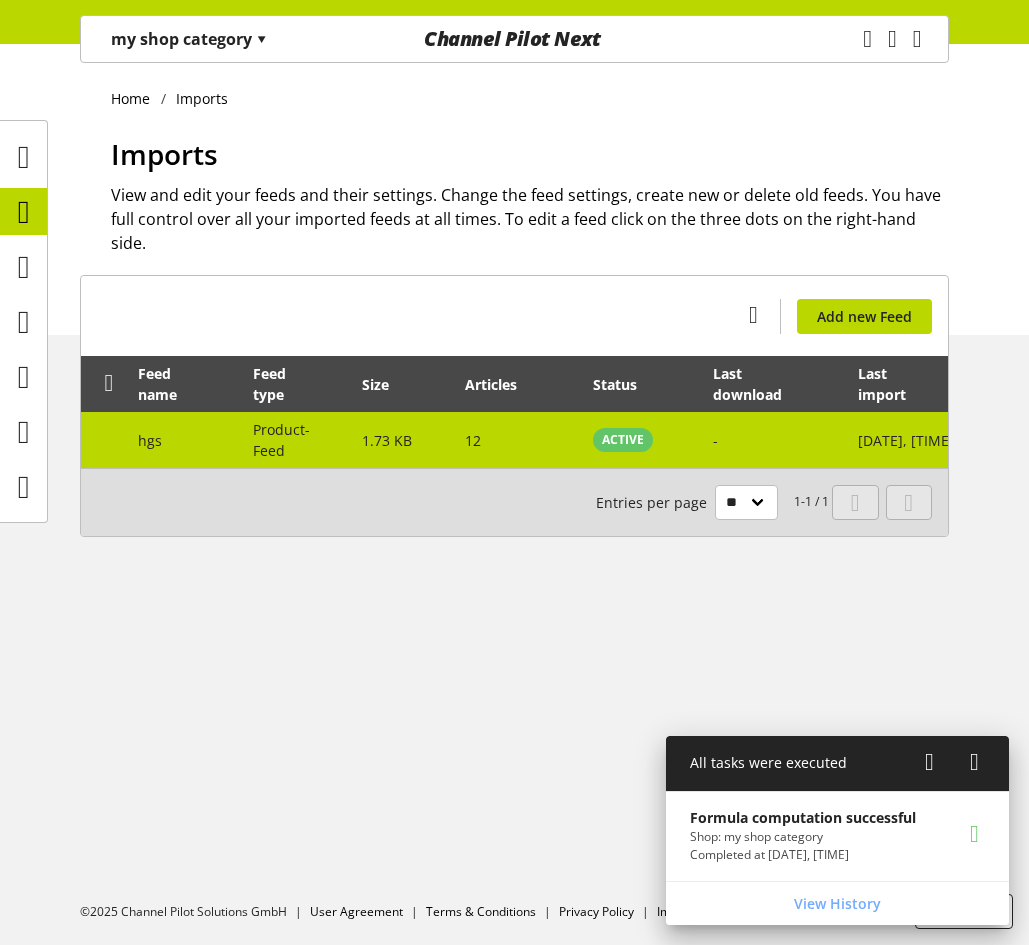 click on "-" at bounding box center [774, 440] 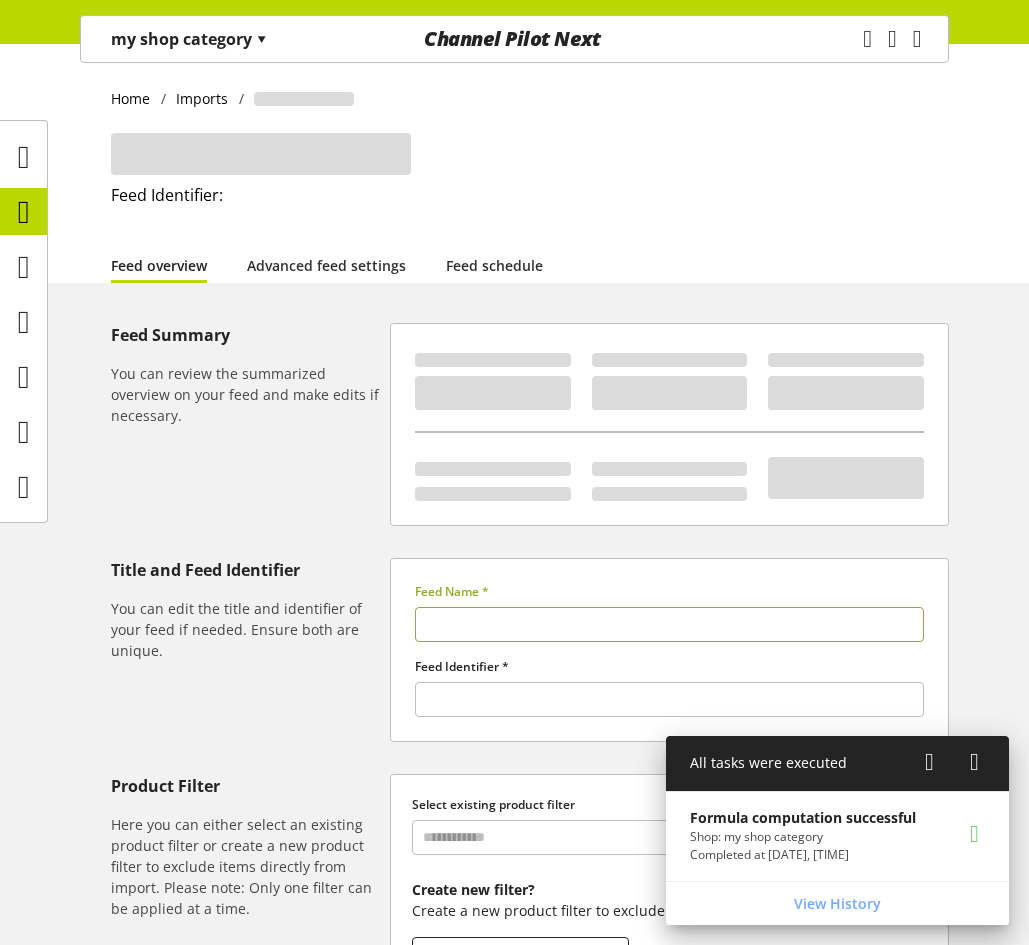 type on "***" 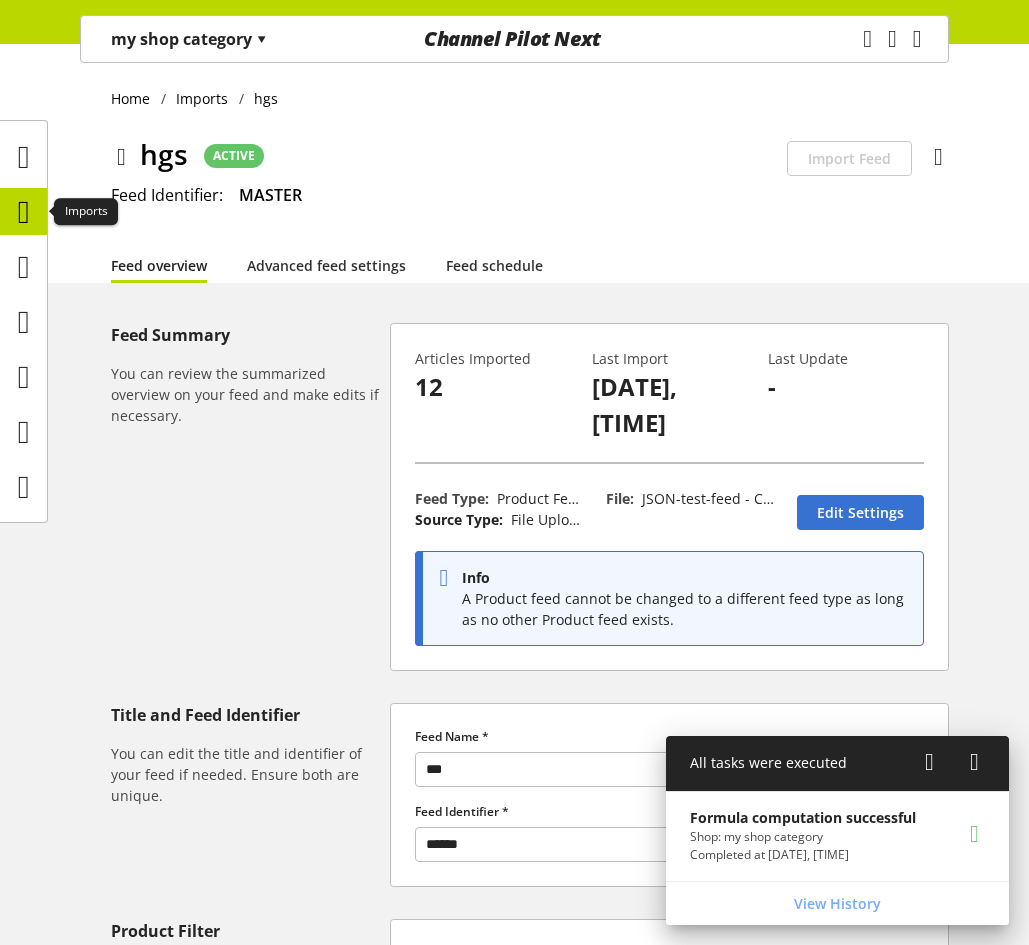 click at bounding box center (24, 212) 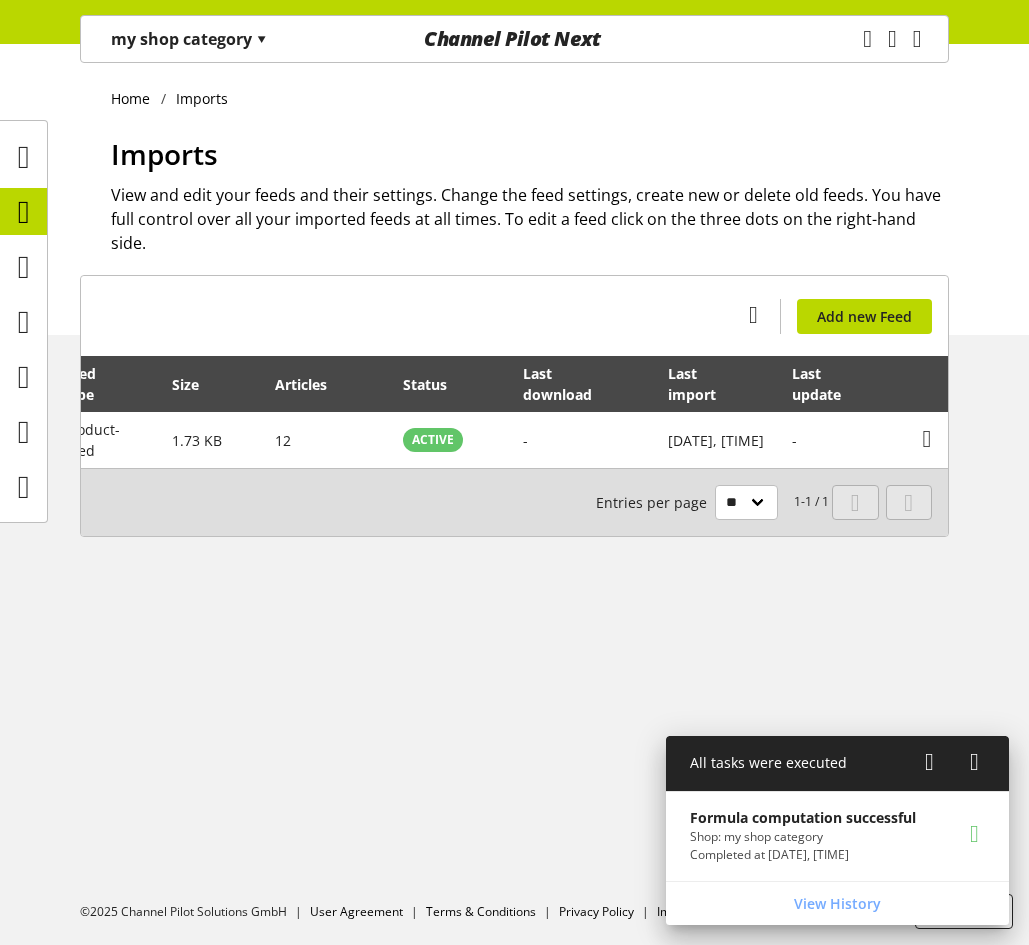scroll, scrollTop: 0, scrollLeft: 193, axis: horizontal 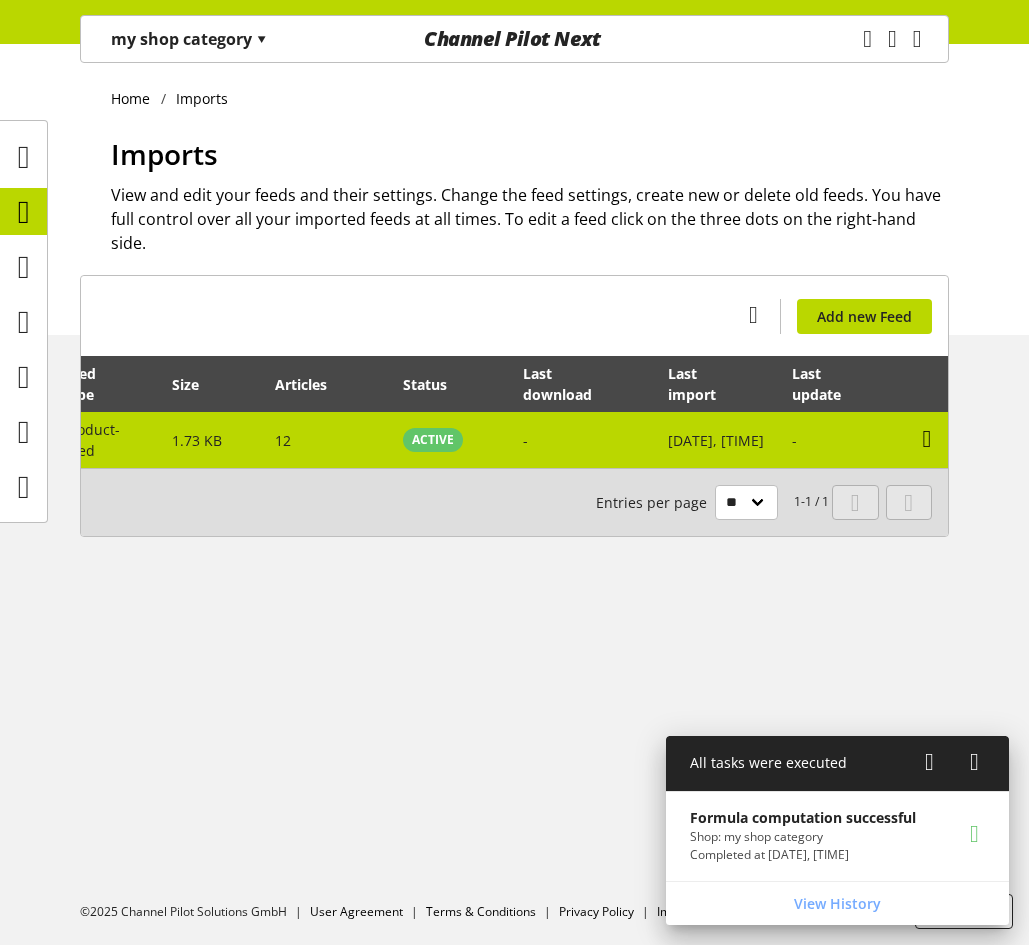 click at bounding box center (927, 439) 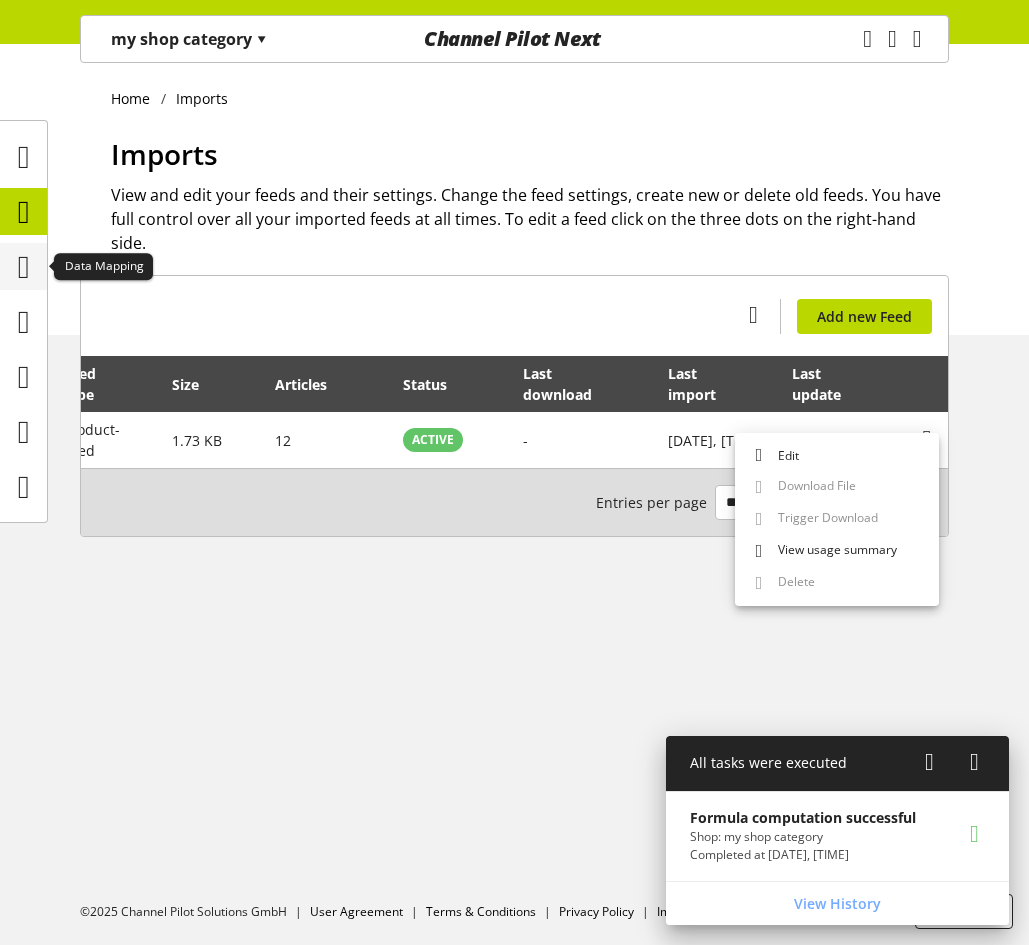 click at bounding box center [24, 267] 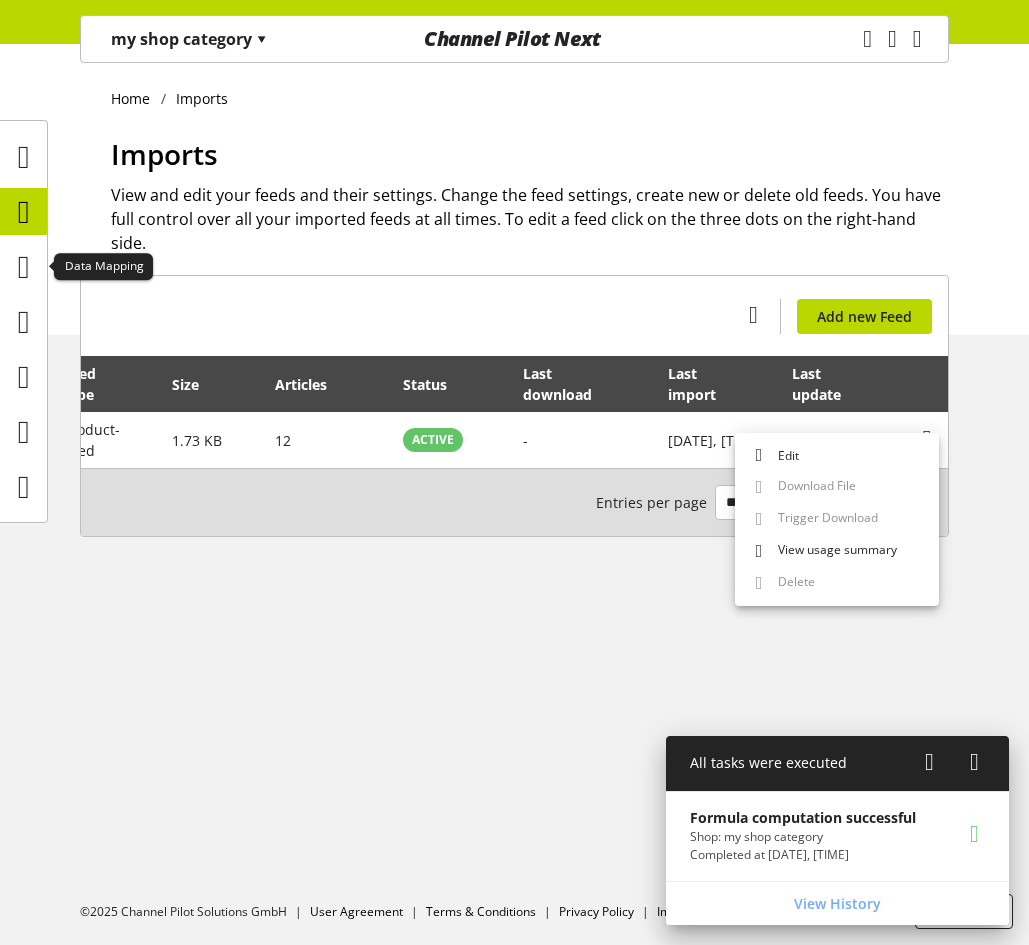 click at bounding box center (24, 212) 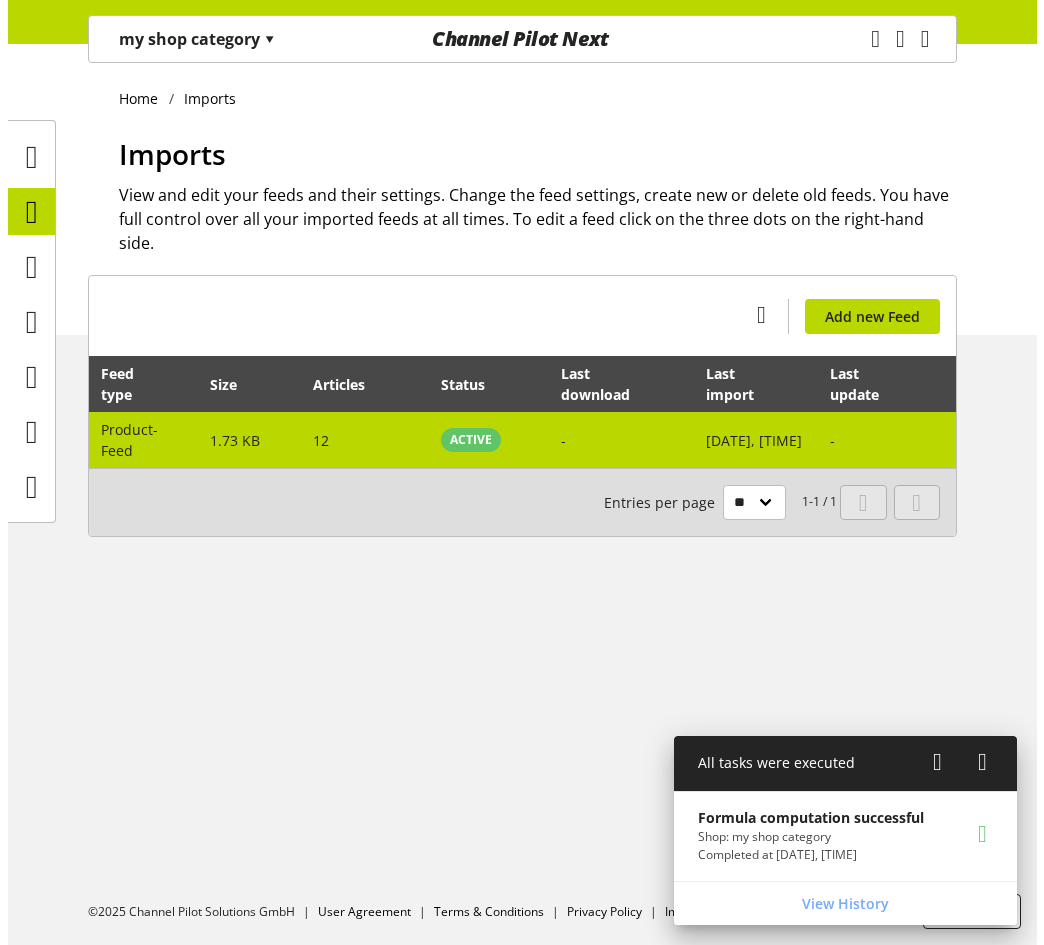 scroll, scrollTop: 0, scrollLeft: 193, axis: horizontal 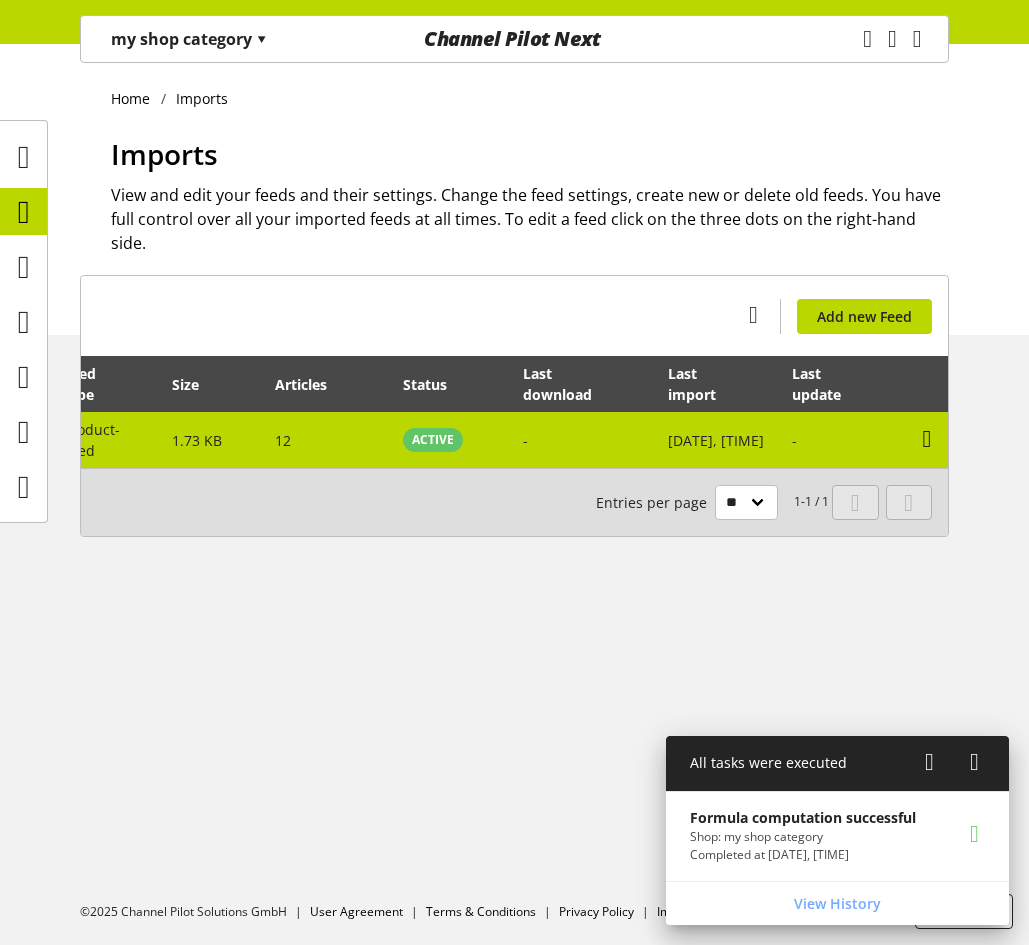 click at bounding box center [927, 439] 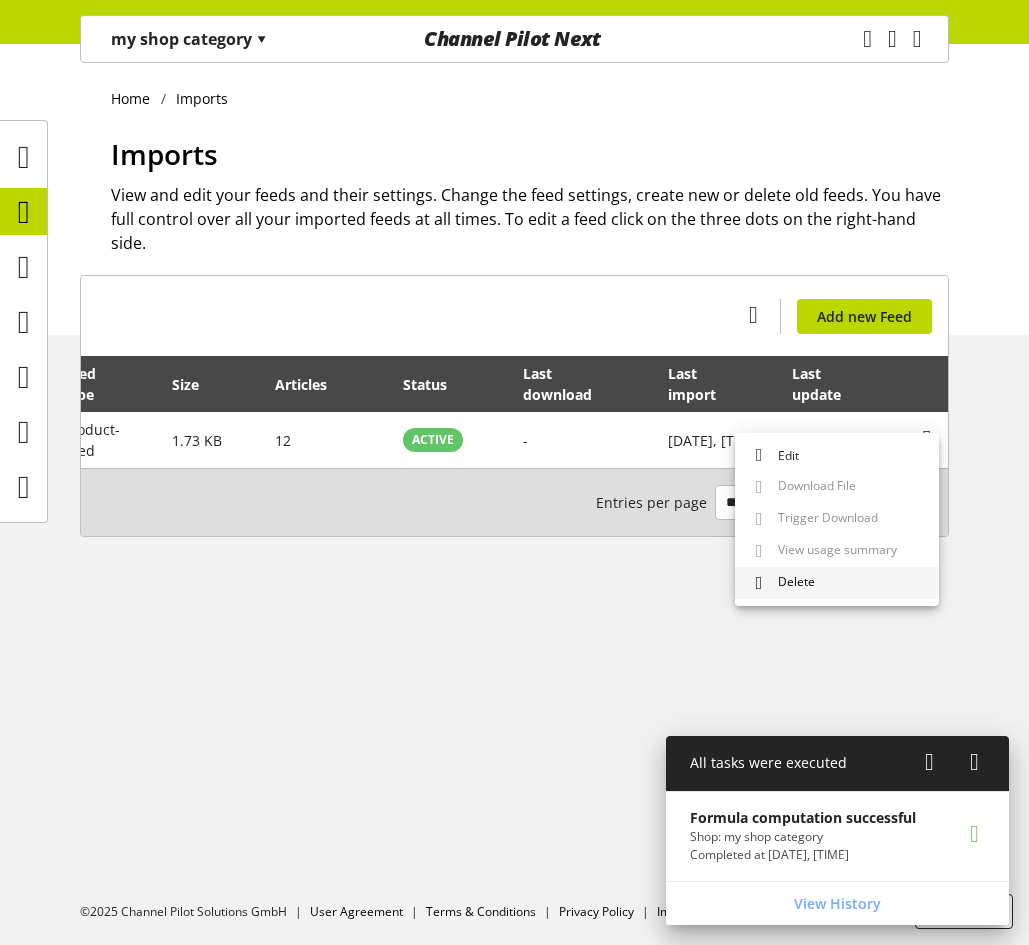 click on "Delete" at bounding box center [837, 583] 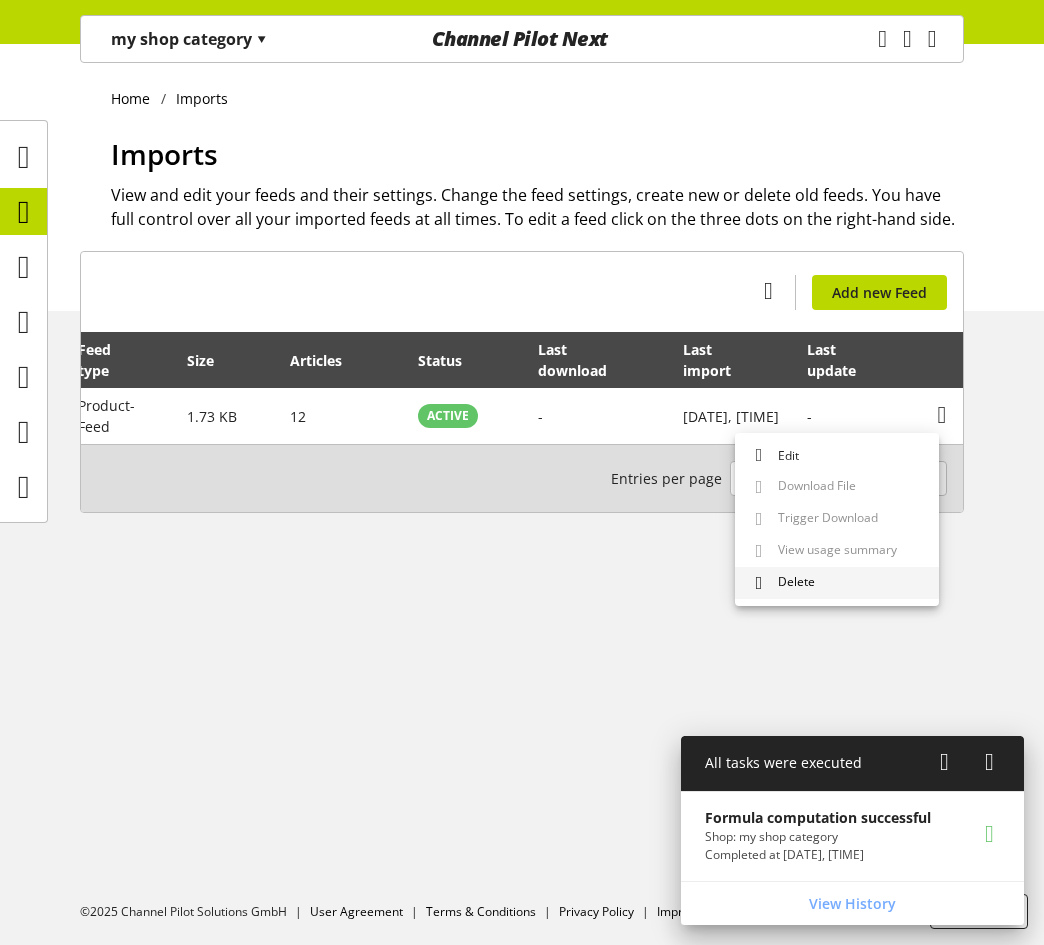 scroll, scrollTop: 0, scrollLeft: 178, axis: horizontal 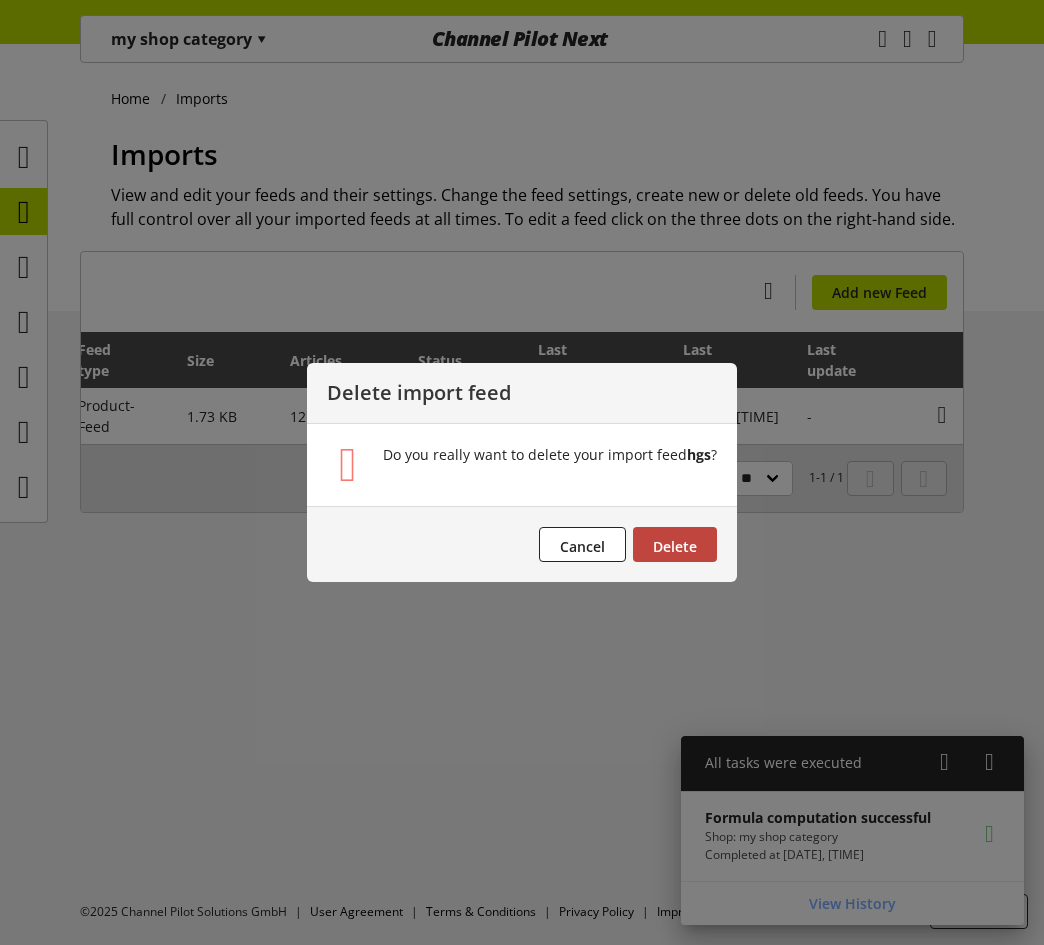 click on "Delete" at bounding box center [675, 546] 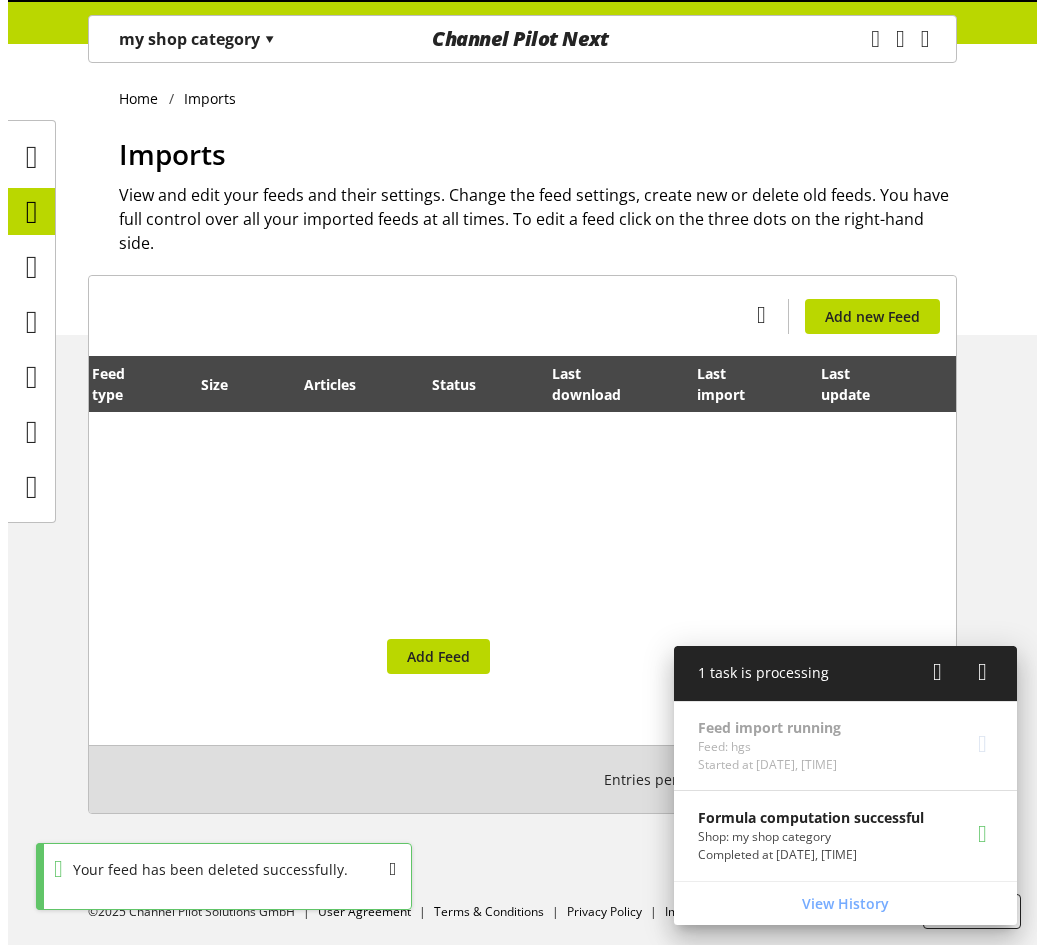 scroll, scrollTop: 0, scrollLeft: 157, axis: horizontal 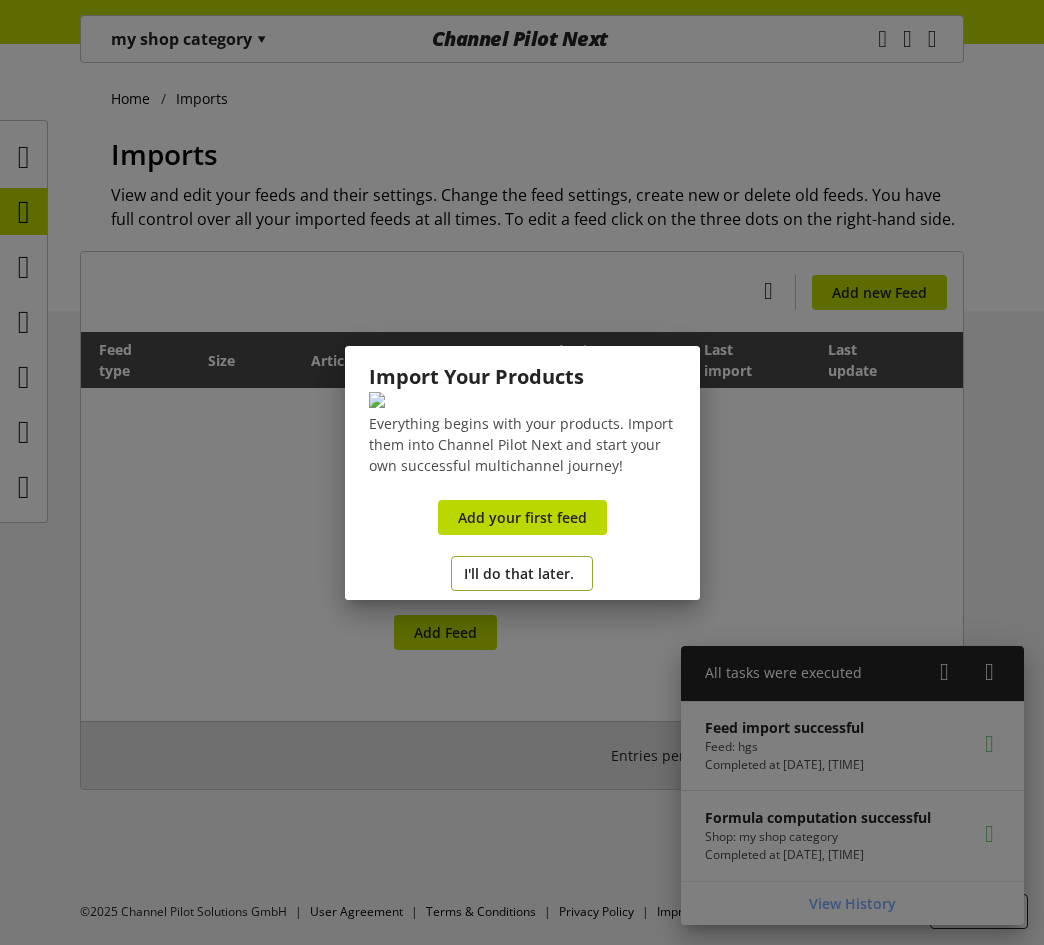 click on "I'll do that later." at bounding box center [522, 573] 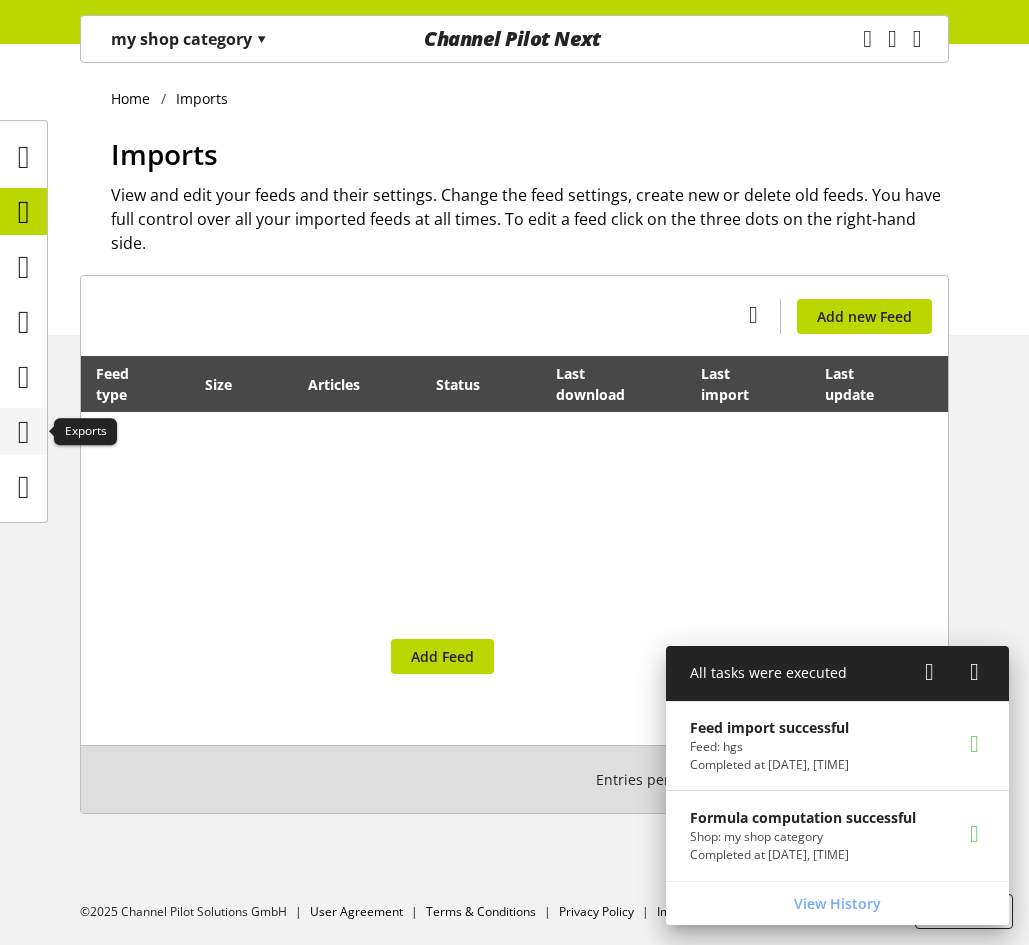 click at bounding box center [24, 432] 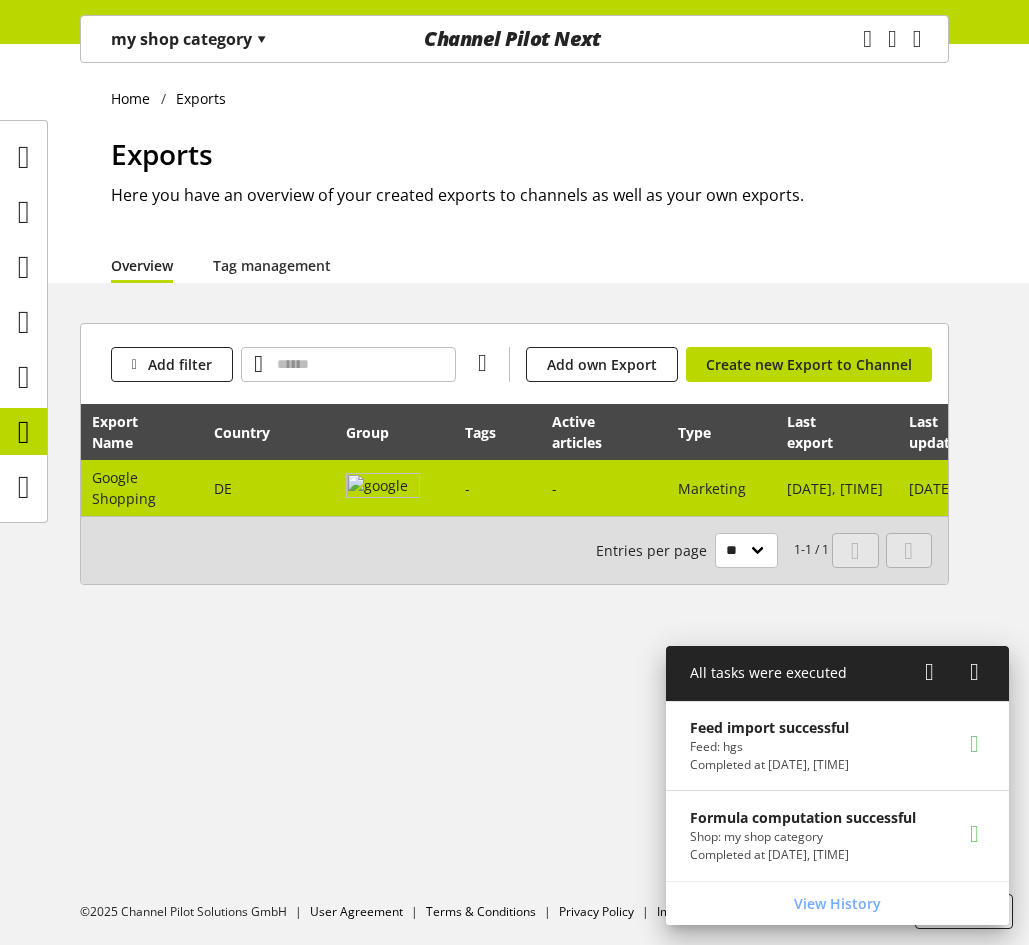 click on "-" at bounding box center (497, 488) 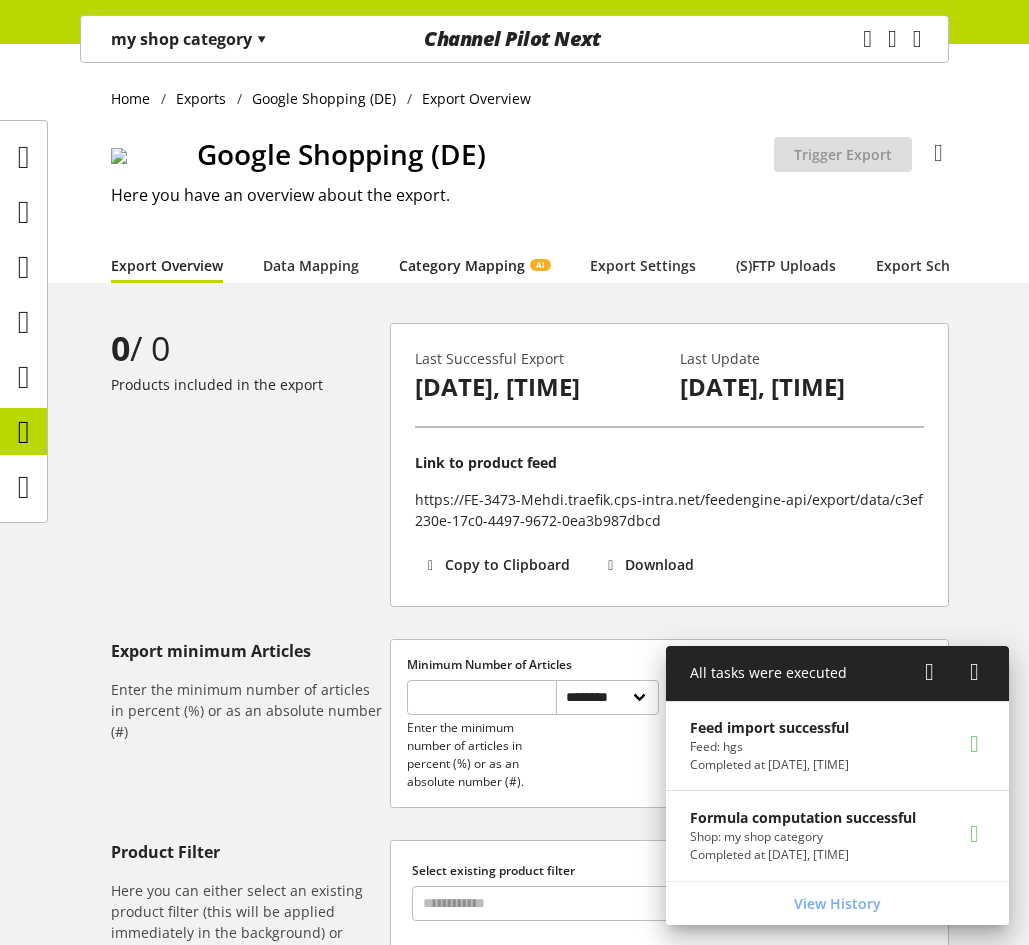 click on "Category Mapping AI" at bounding box center [474, 265] 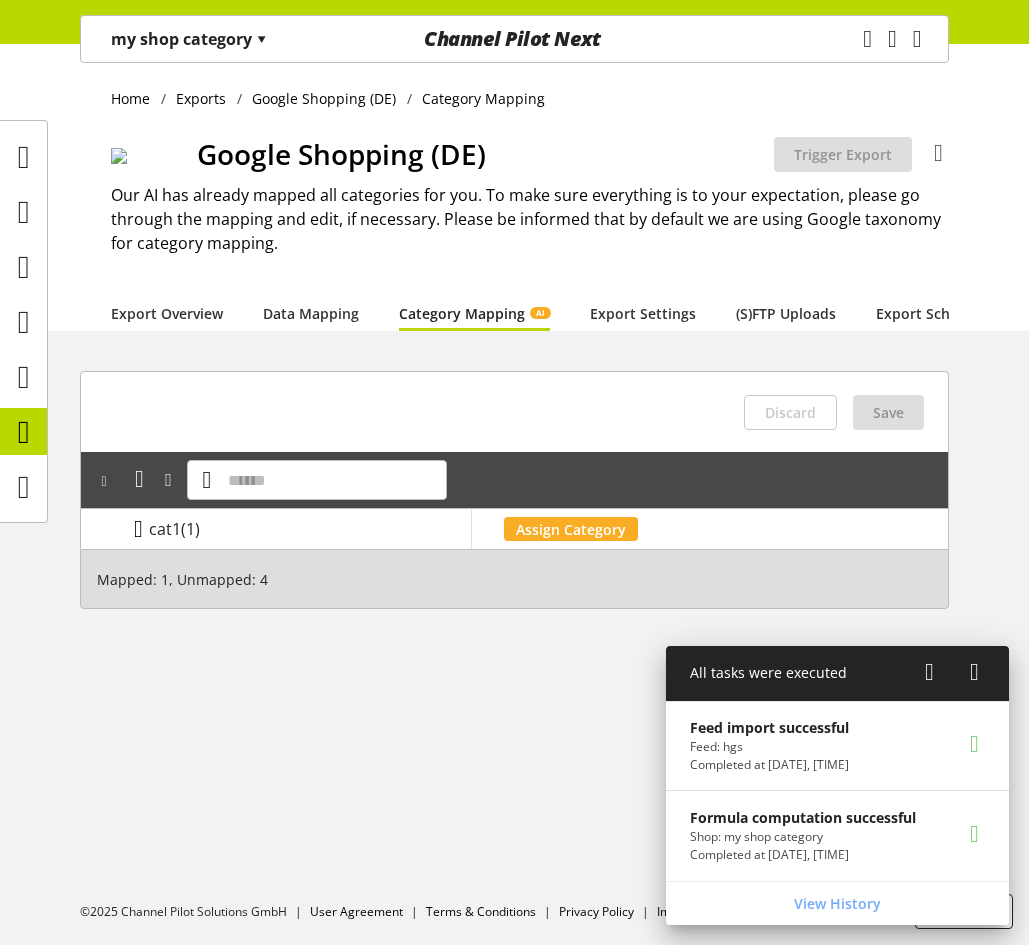 click at bounding box center [138, 529] 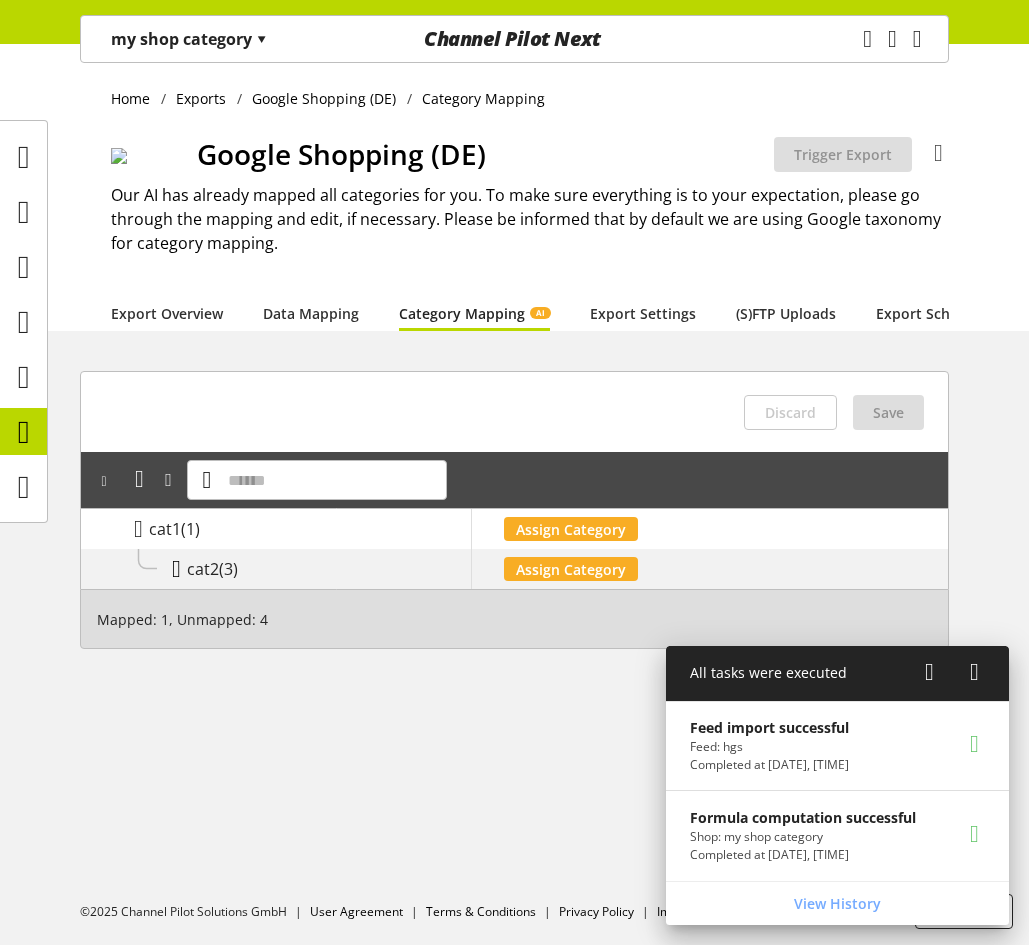 click at bounding box center [176, 569] 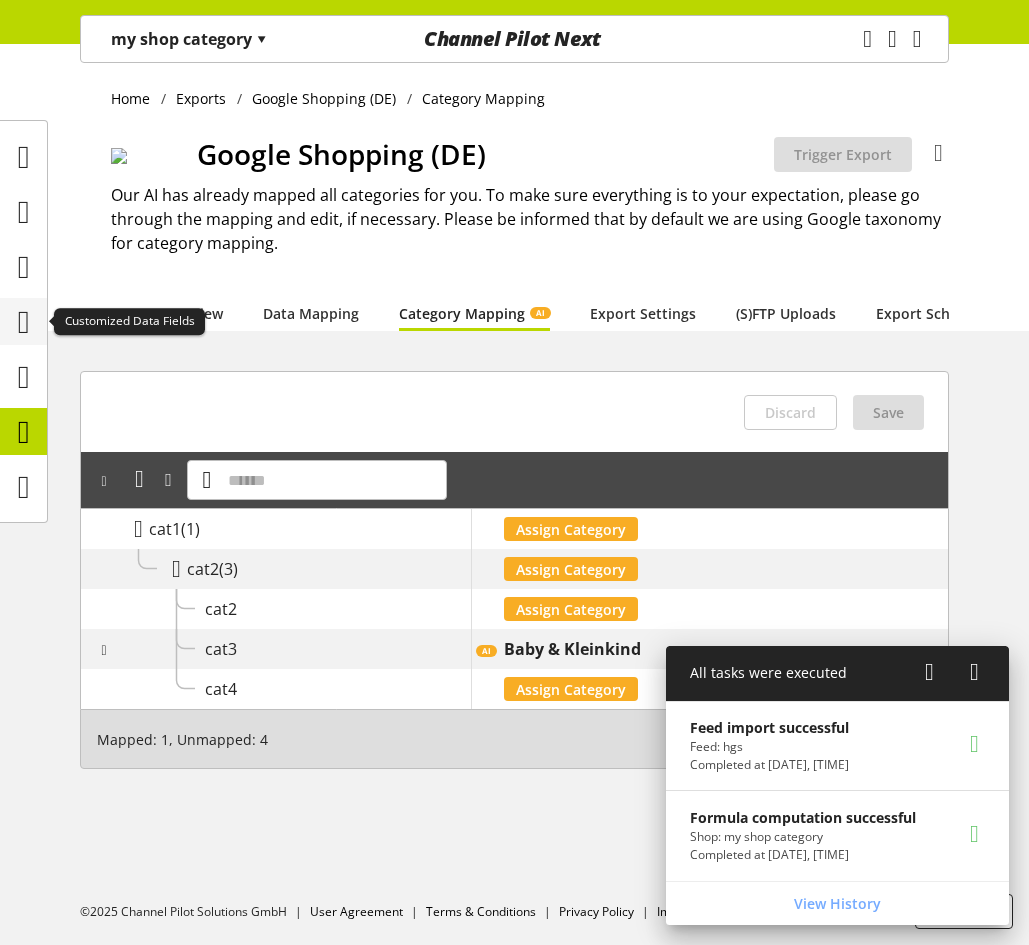 click at bounding box center [24, 322] 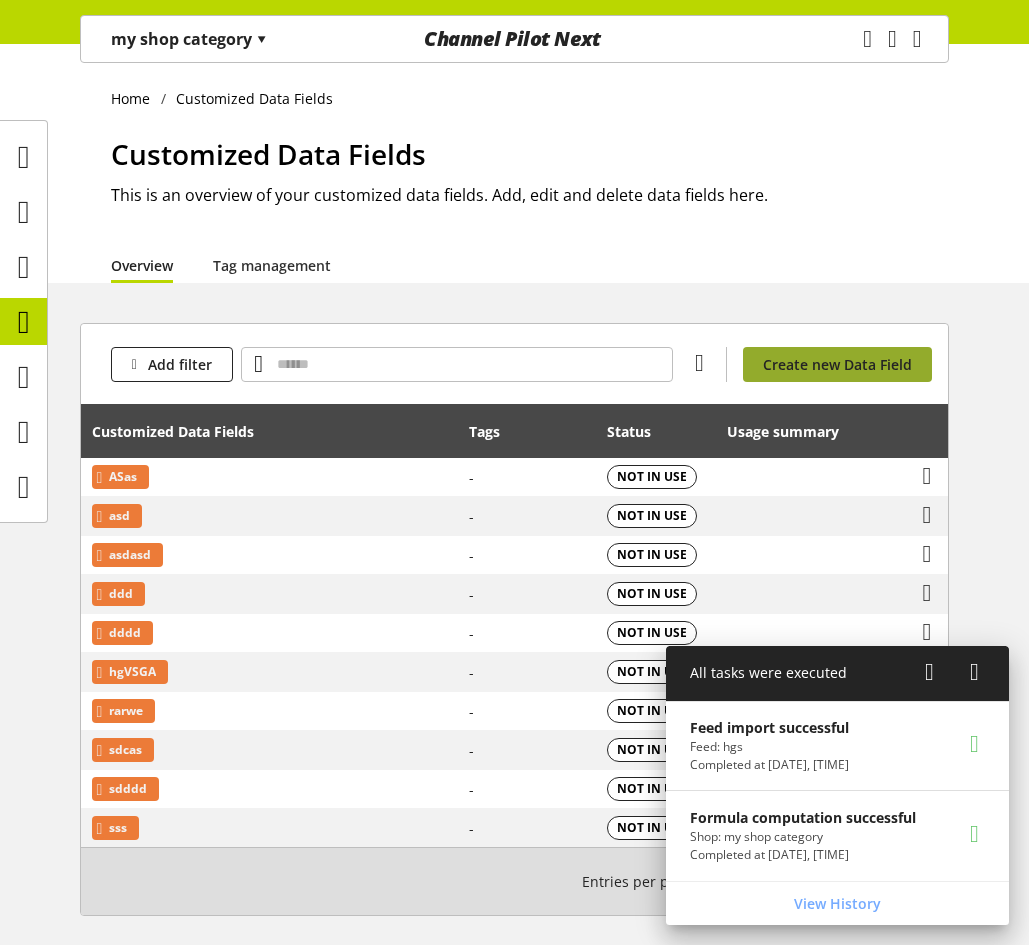 click on "Create new Data Field" at bounding box center (837, 364) 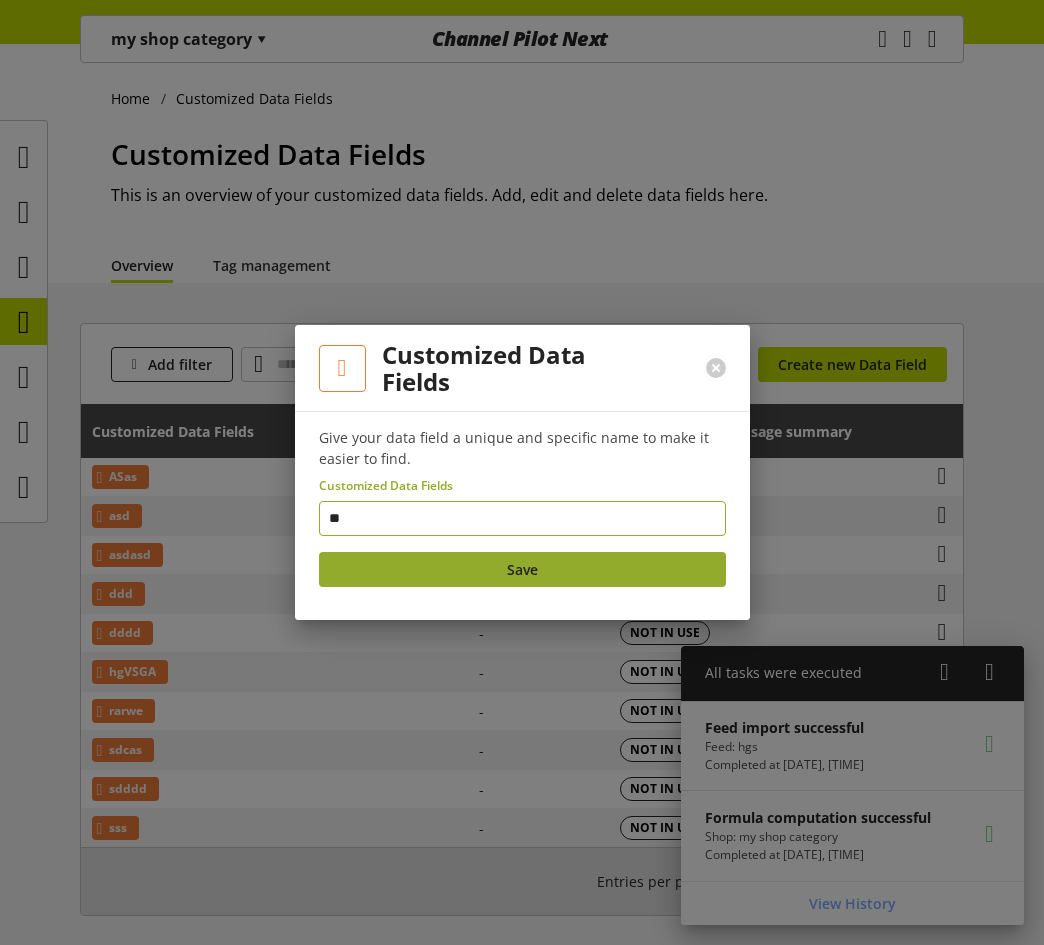 type on "**" 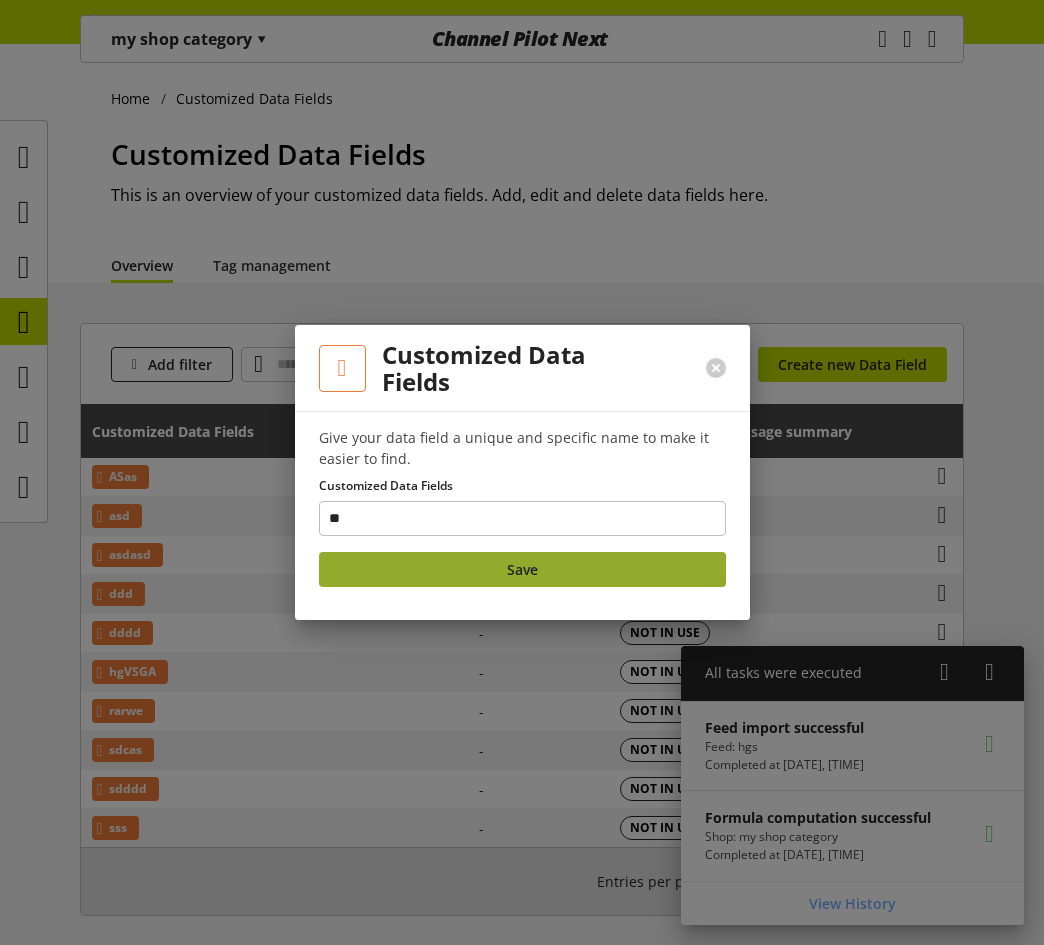 click on "Save" at bounding box center [522, 569] 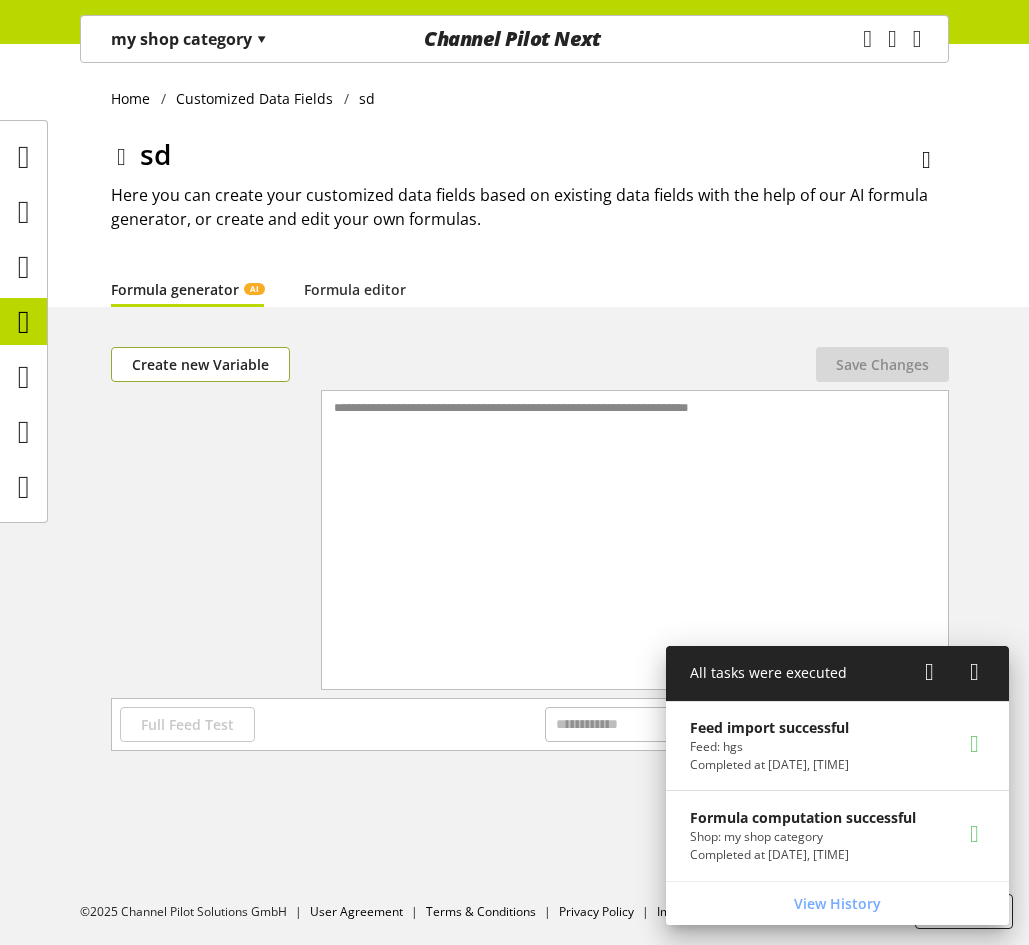 click on "Create new Variable" at bounding box center (200, 364) 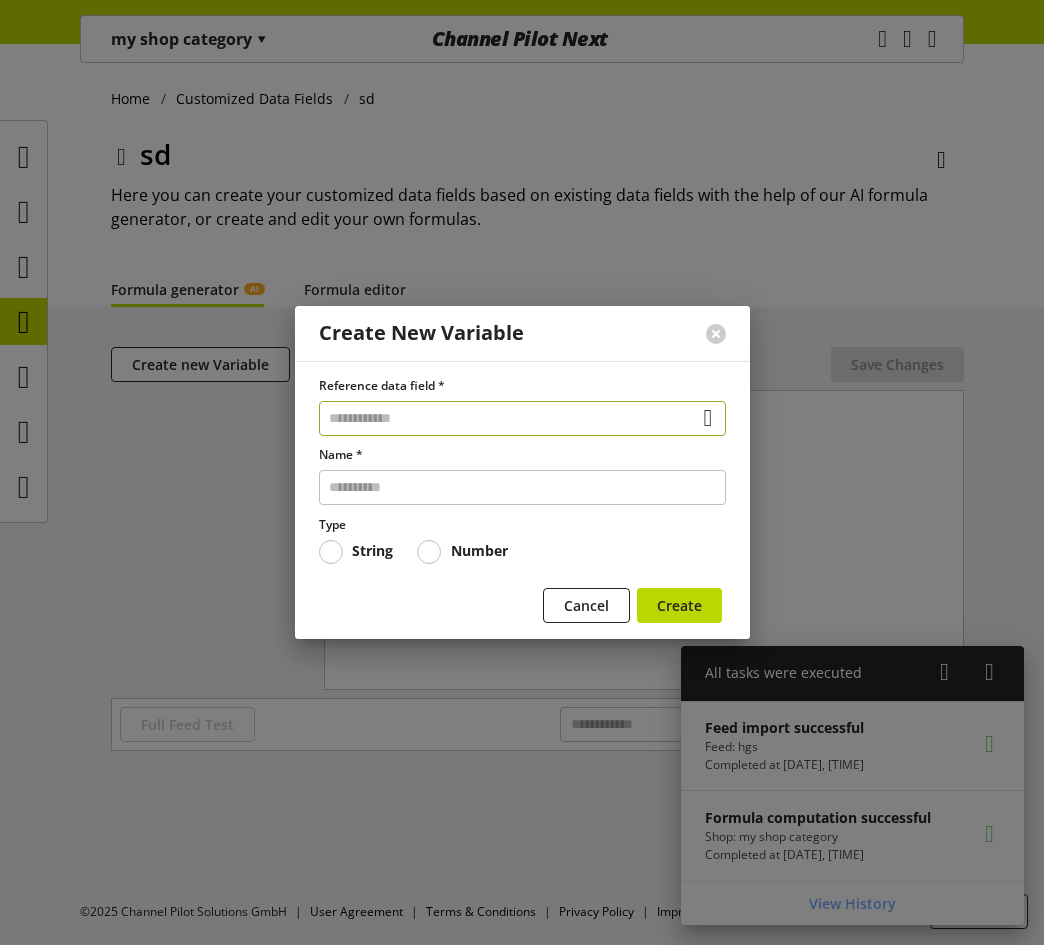 click at bounding box center (522, 418) 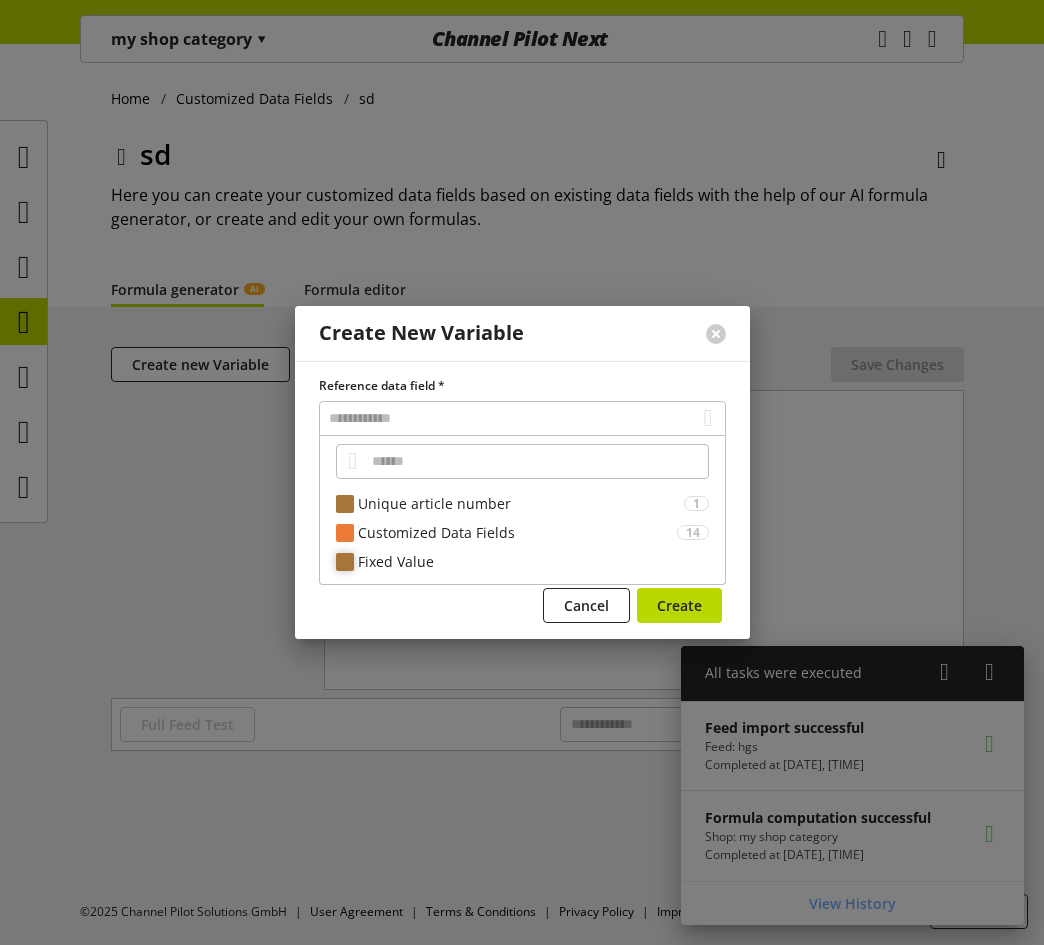 click on "Fixed Value" at bounding box center [533, 561] 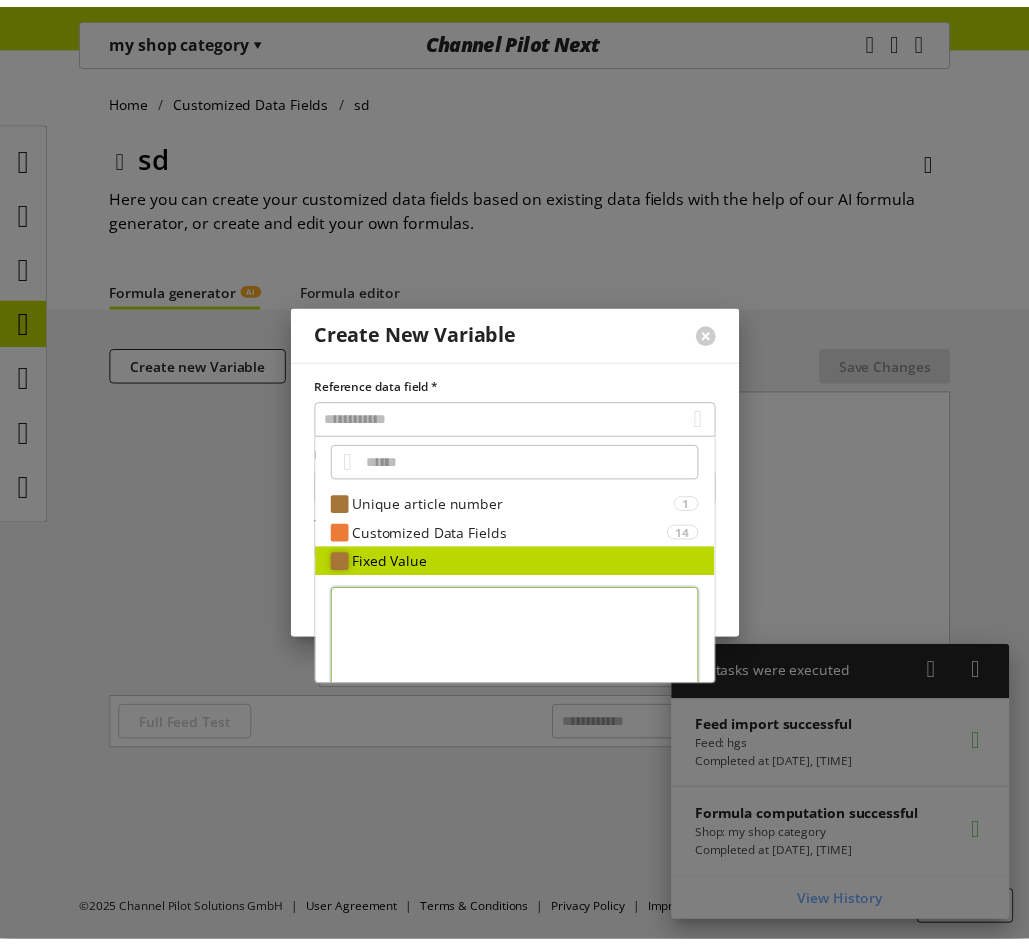 scroll, scrollTop: 73, scrollLeft: 0, axis: vertical 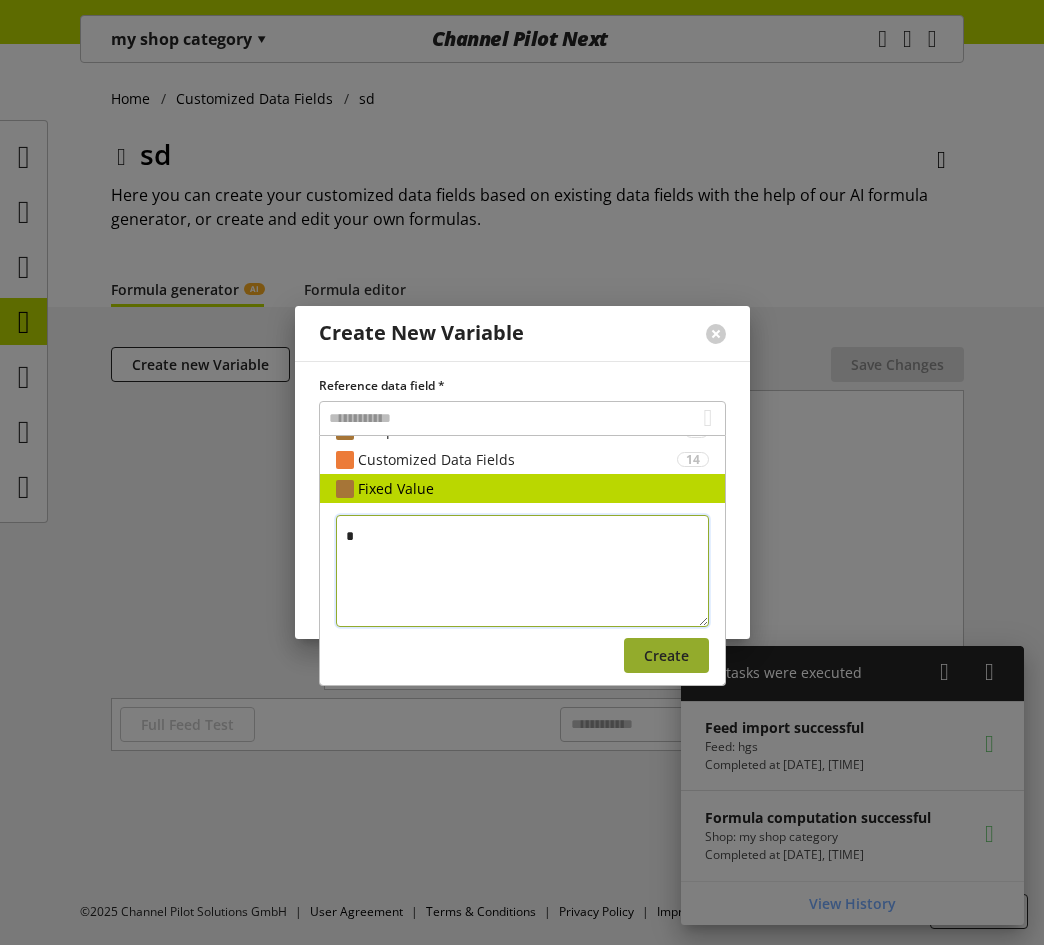 type on "*" 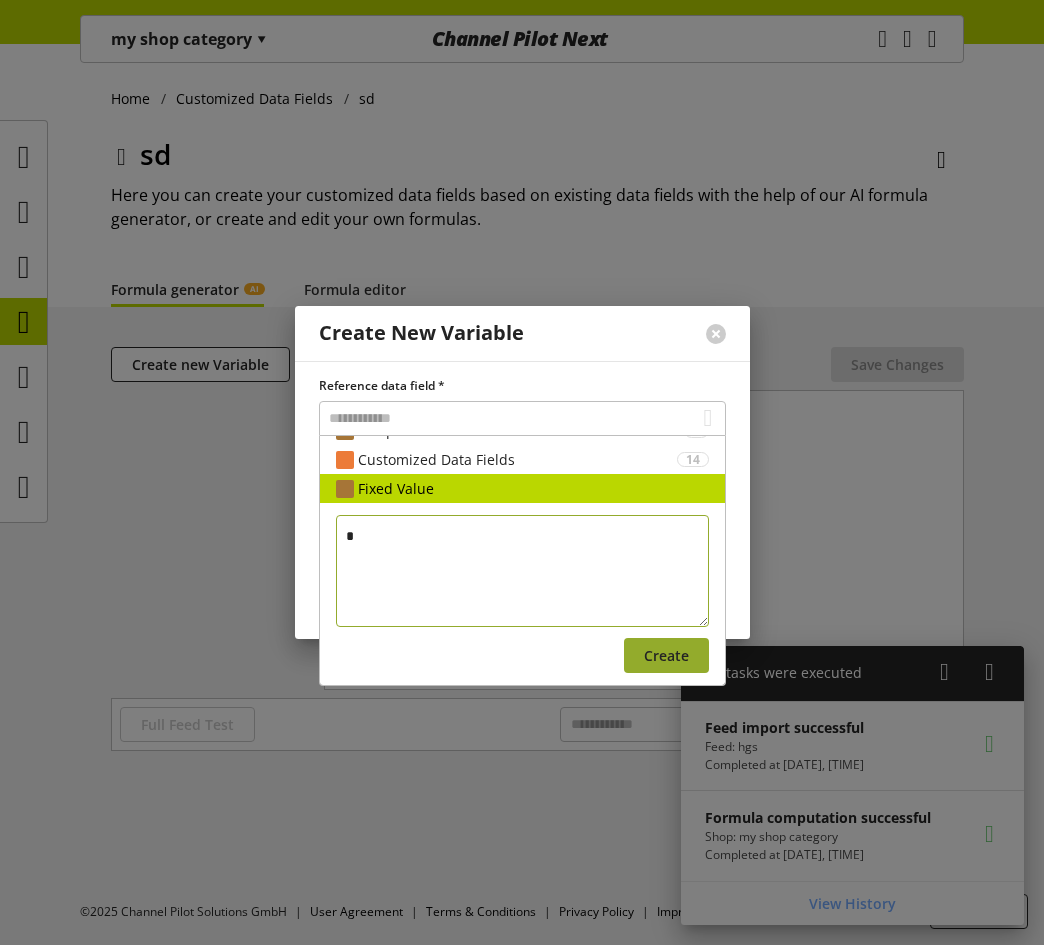 click on "Create" at bounding box center [666, 655] 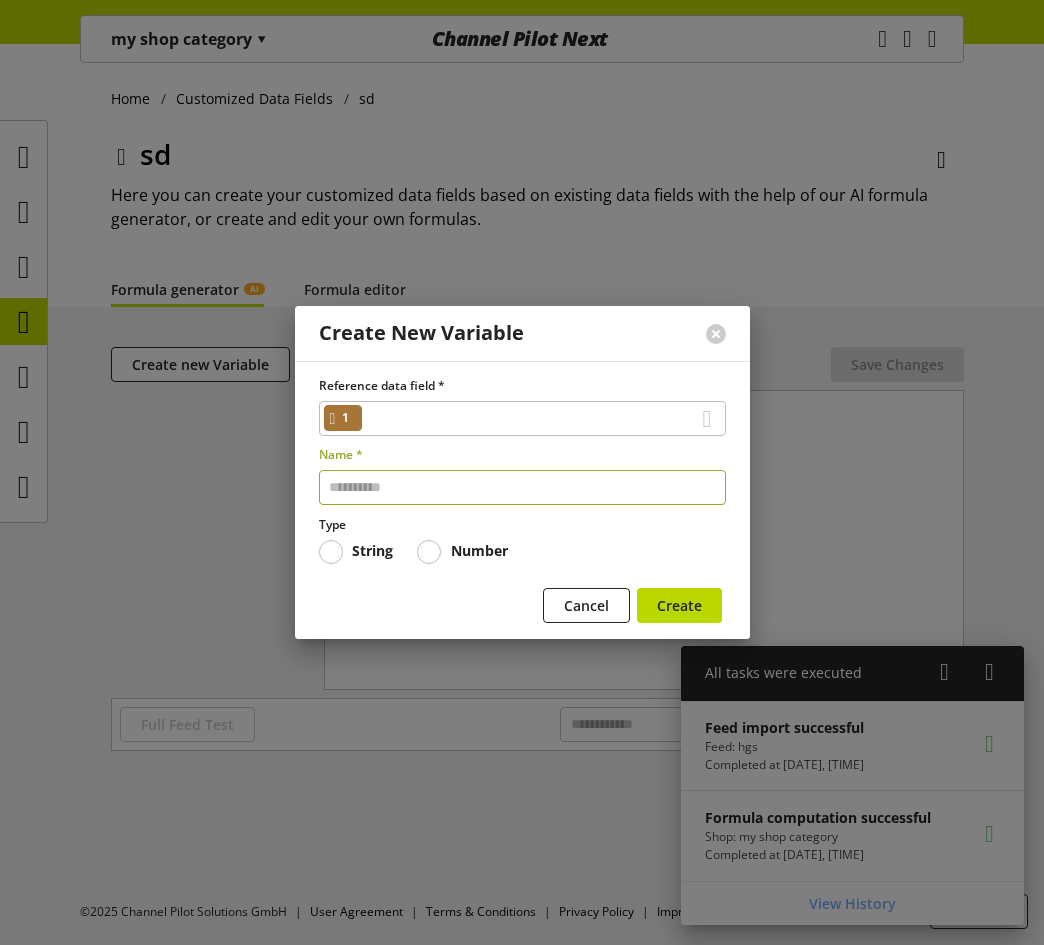 click at bounding box center [522, 487] 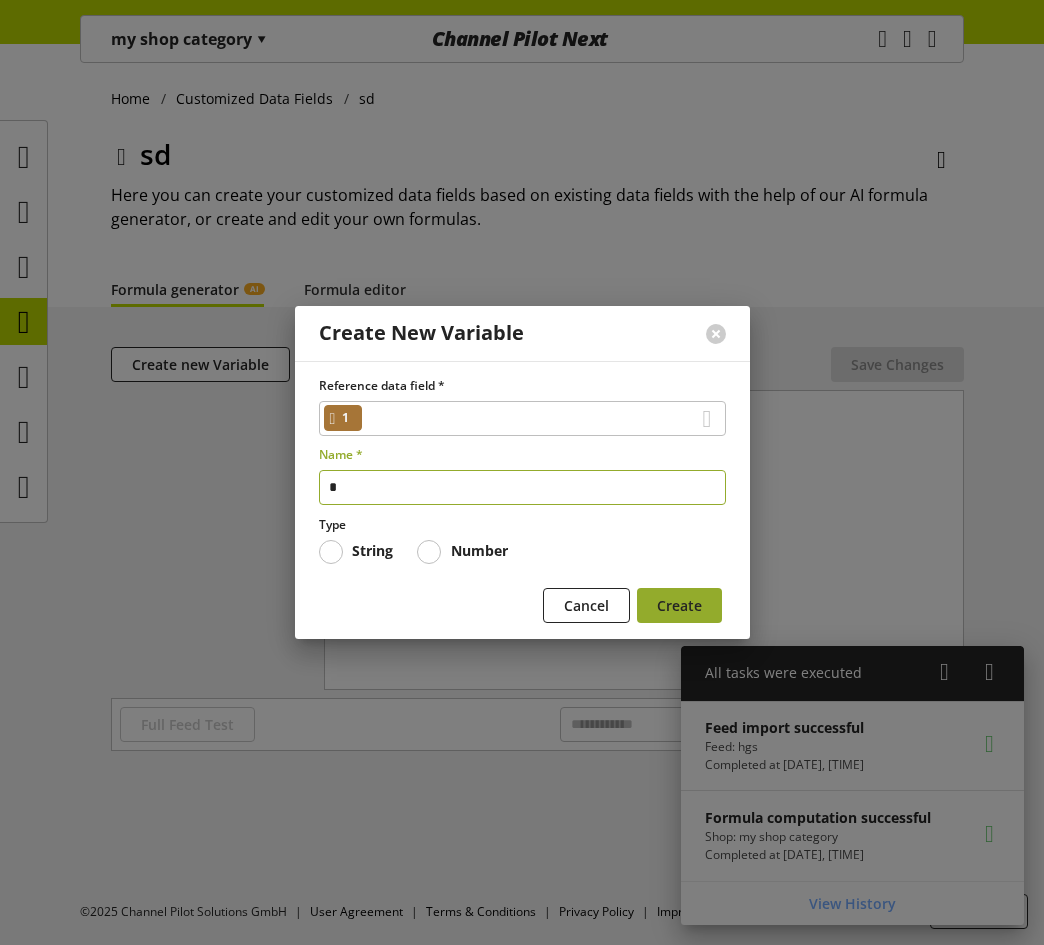 type on "*" 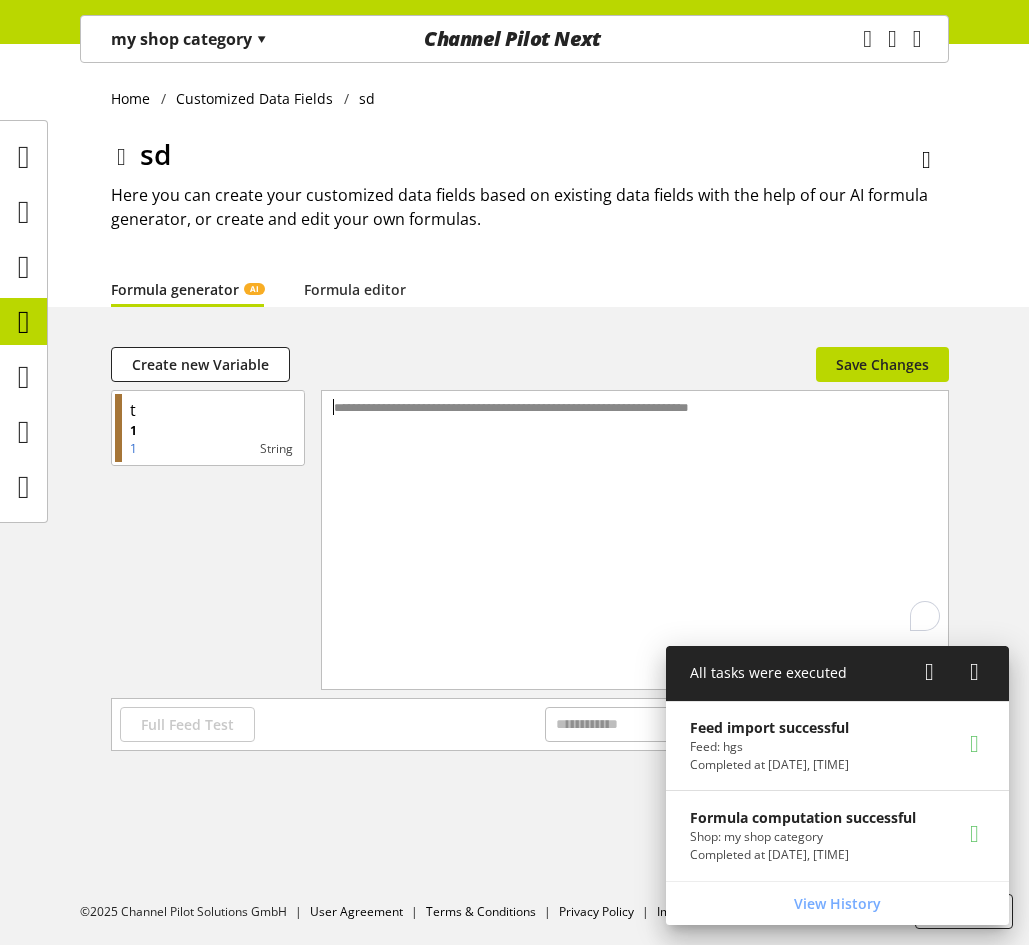 click on "**********" at bounding box center [635, 407] 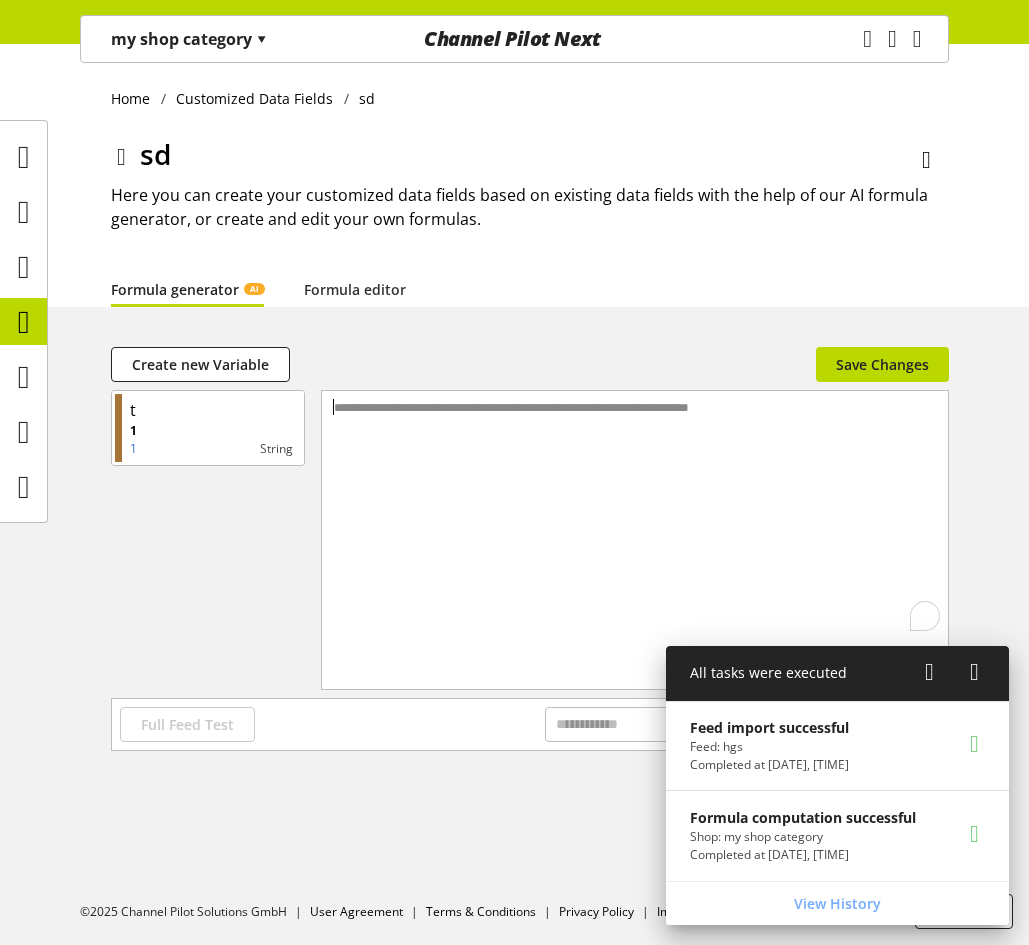 type 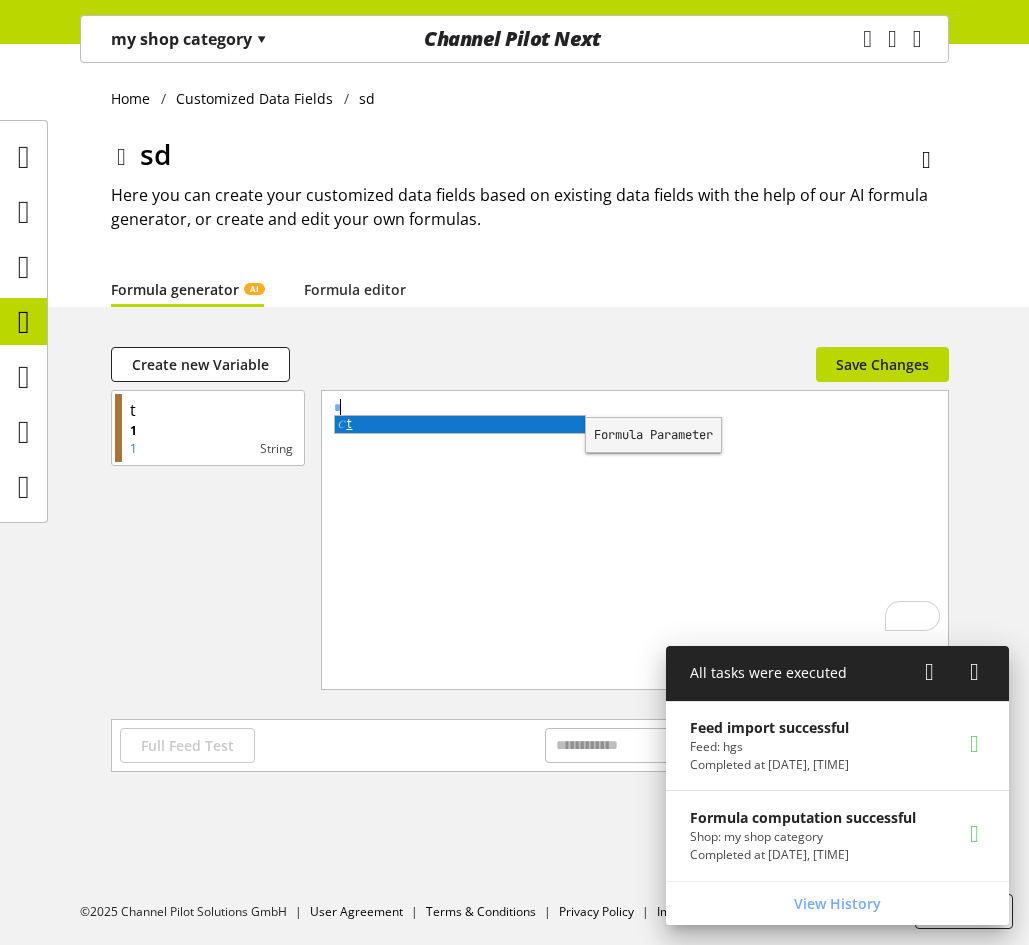 click on "*" at bounding box center [635, 515] 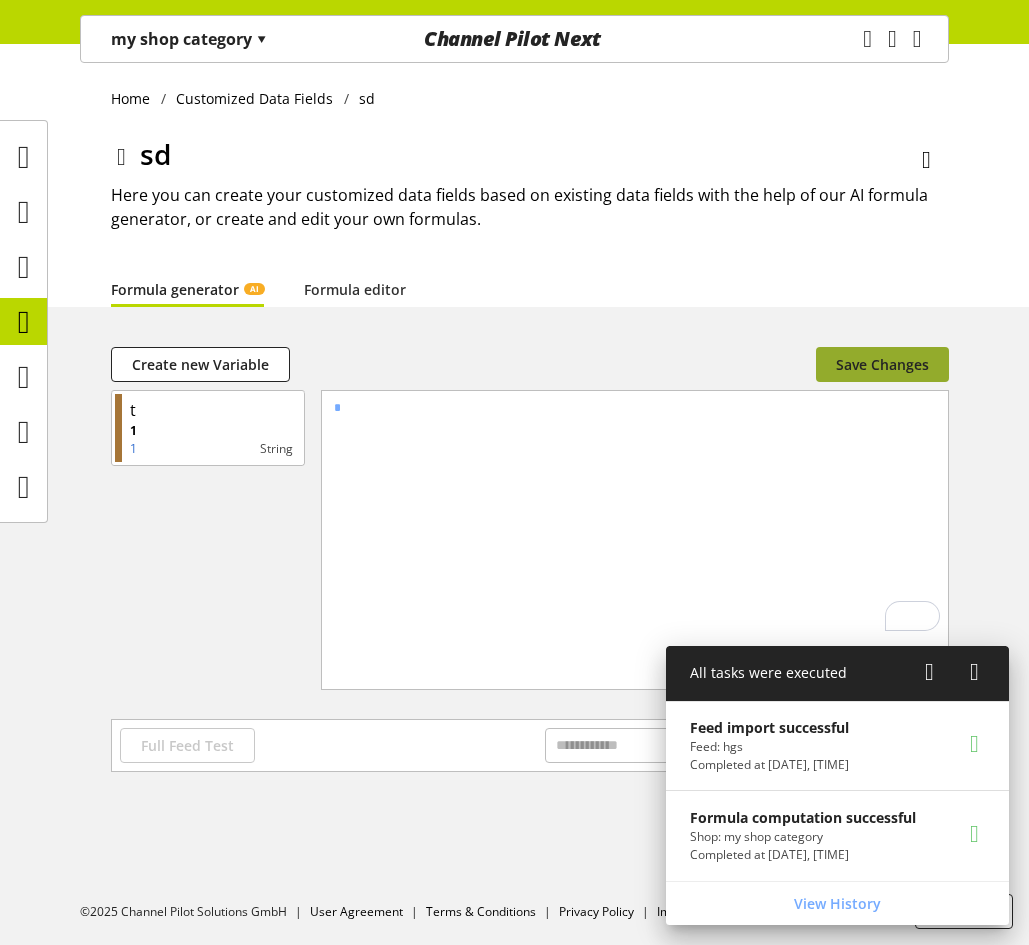 click on "Save Changes" at bounding box center [882, 364] 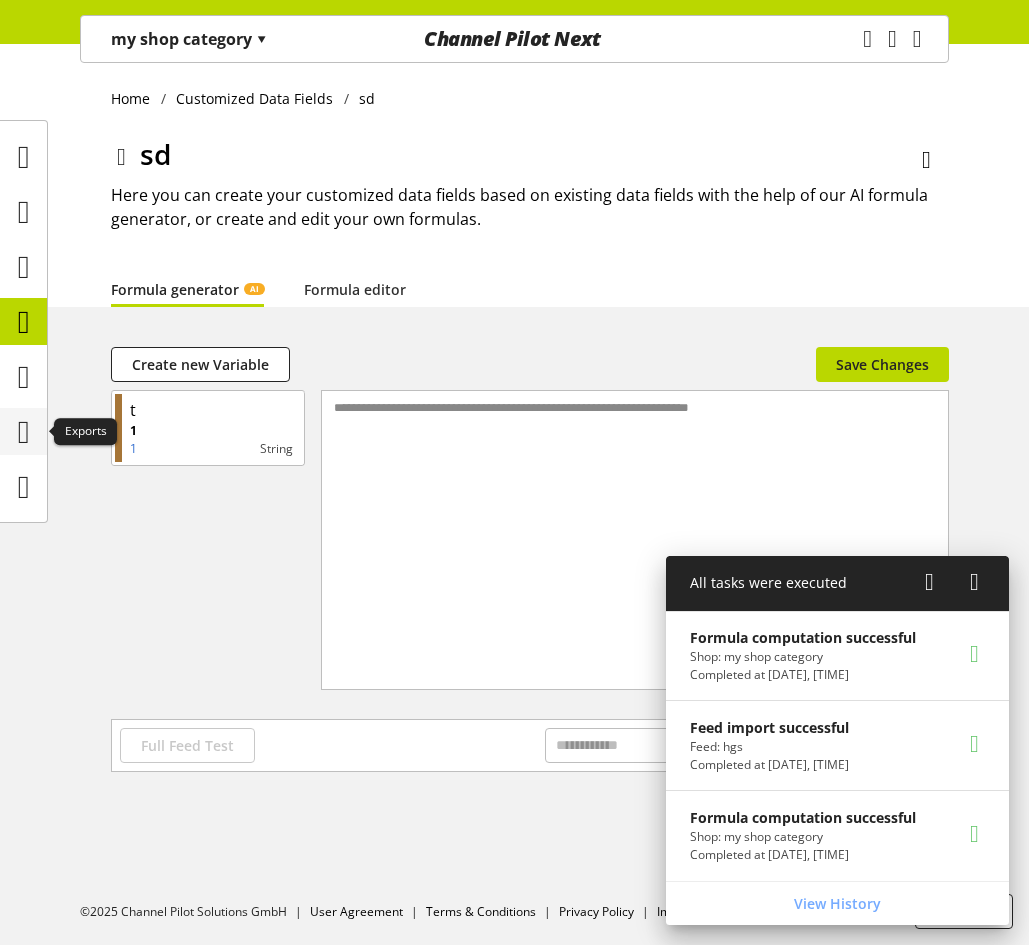 click at bounding box center [24, 432] 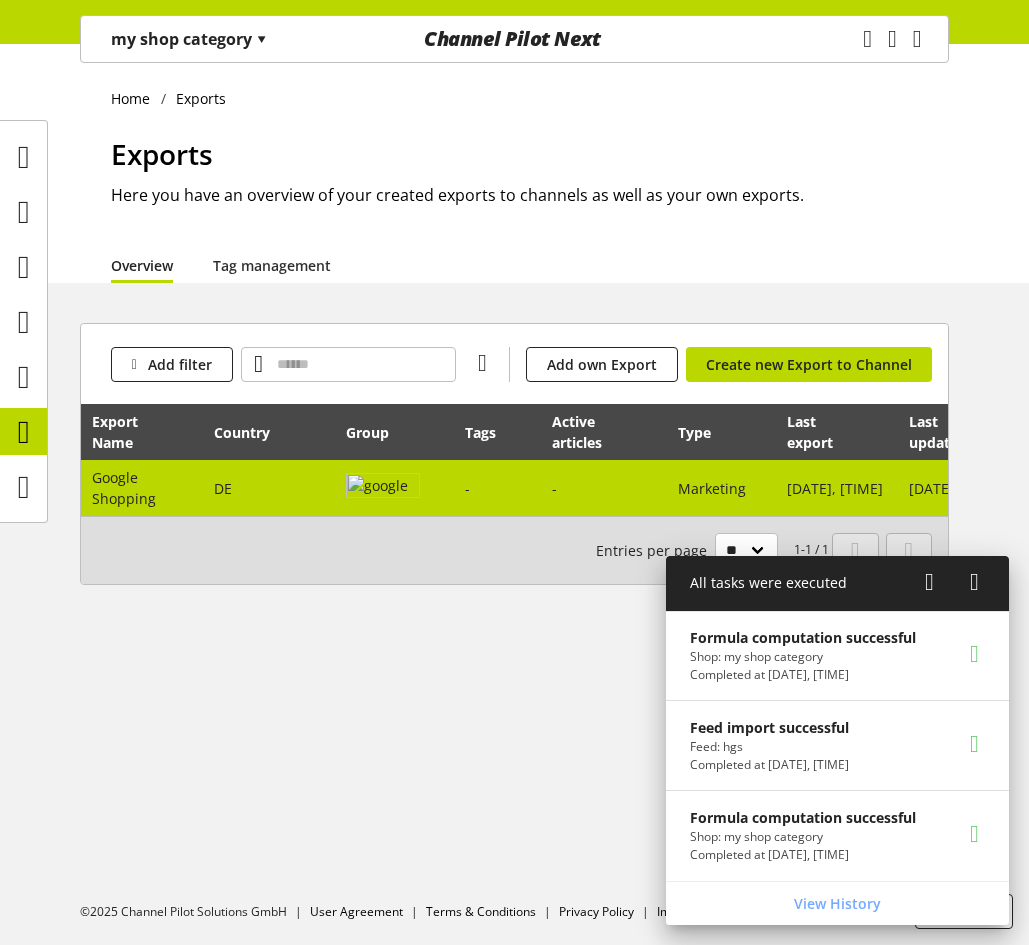 click on "-" at bounding box center (467, 488) 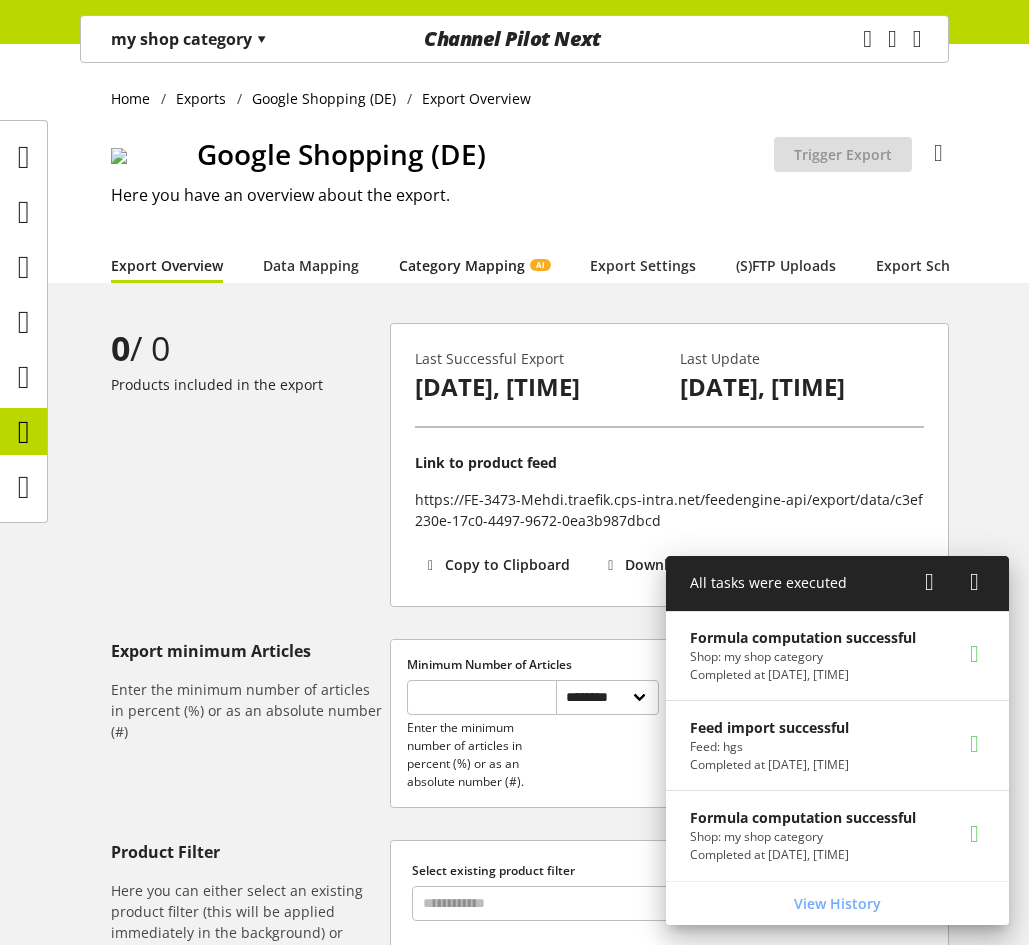 click on "Category Mapping AI" at bounding box center [474, 265] 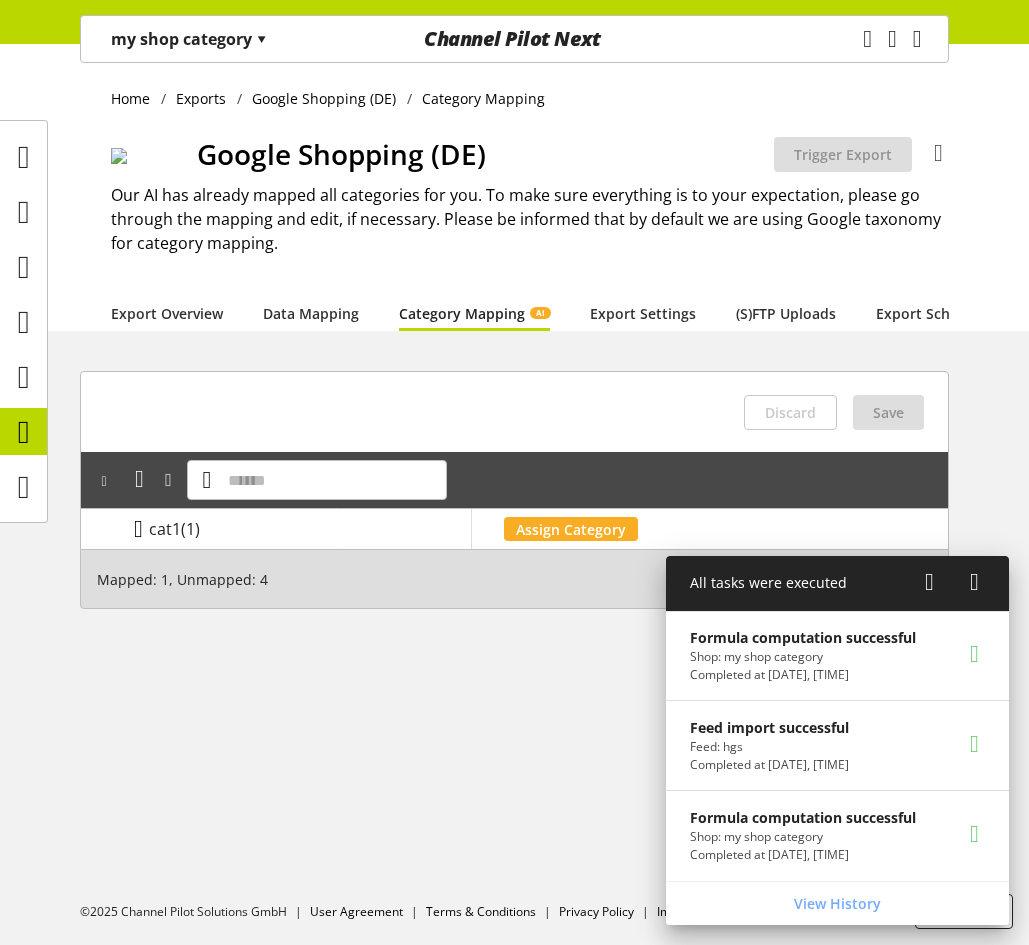 click at bounding box center [138, 529] 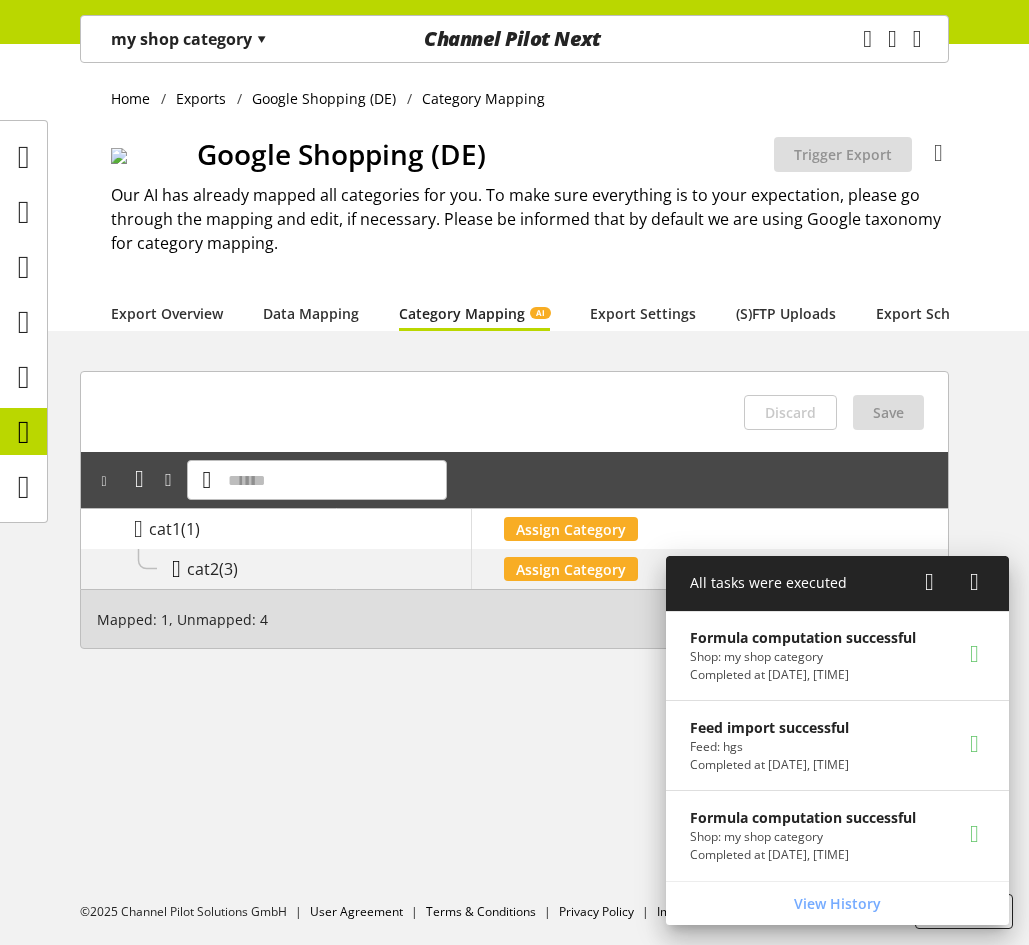click at bounding box center (176, 569) 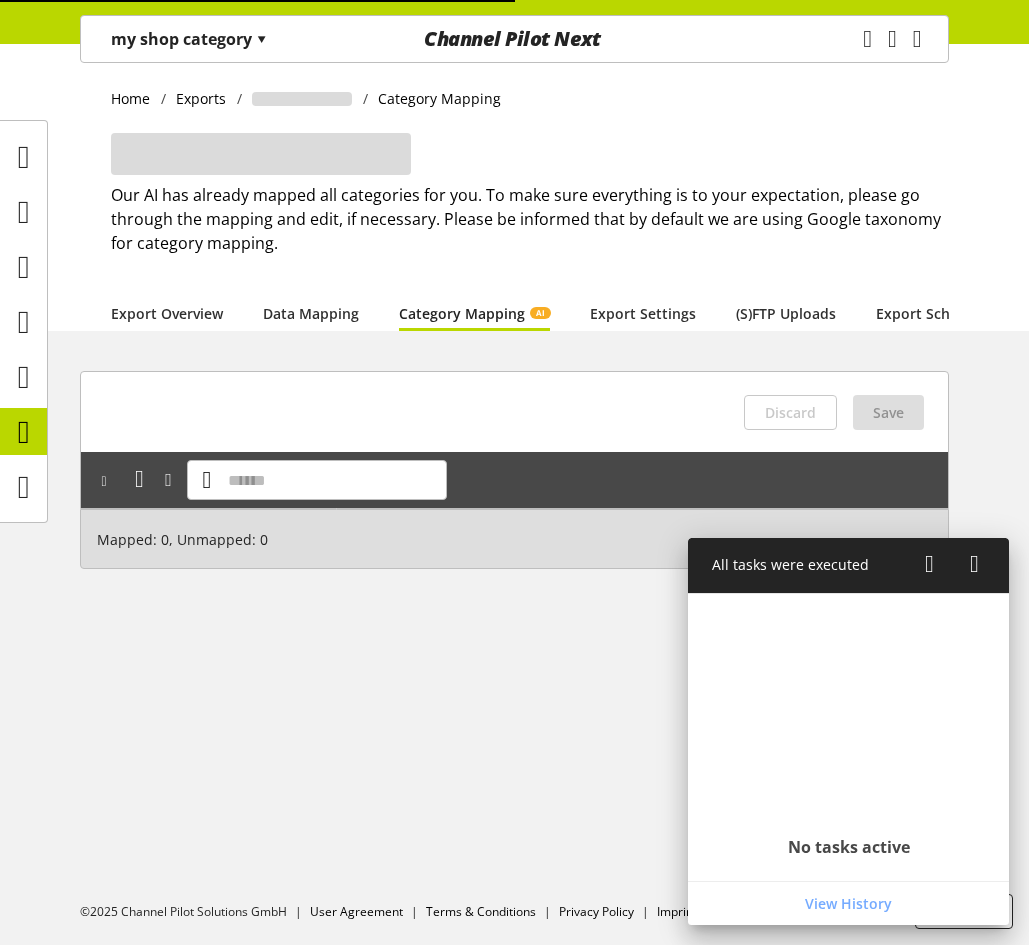 scroll, scrollTop: 0, scrollLeft: 0, axis: both 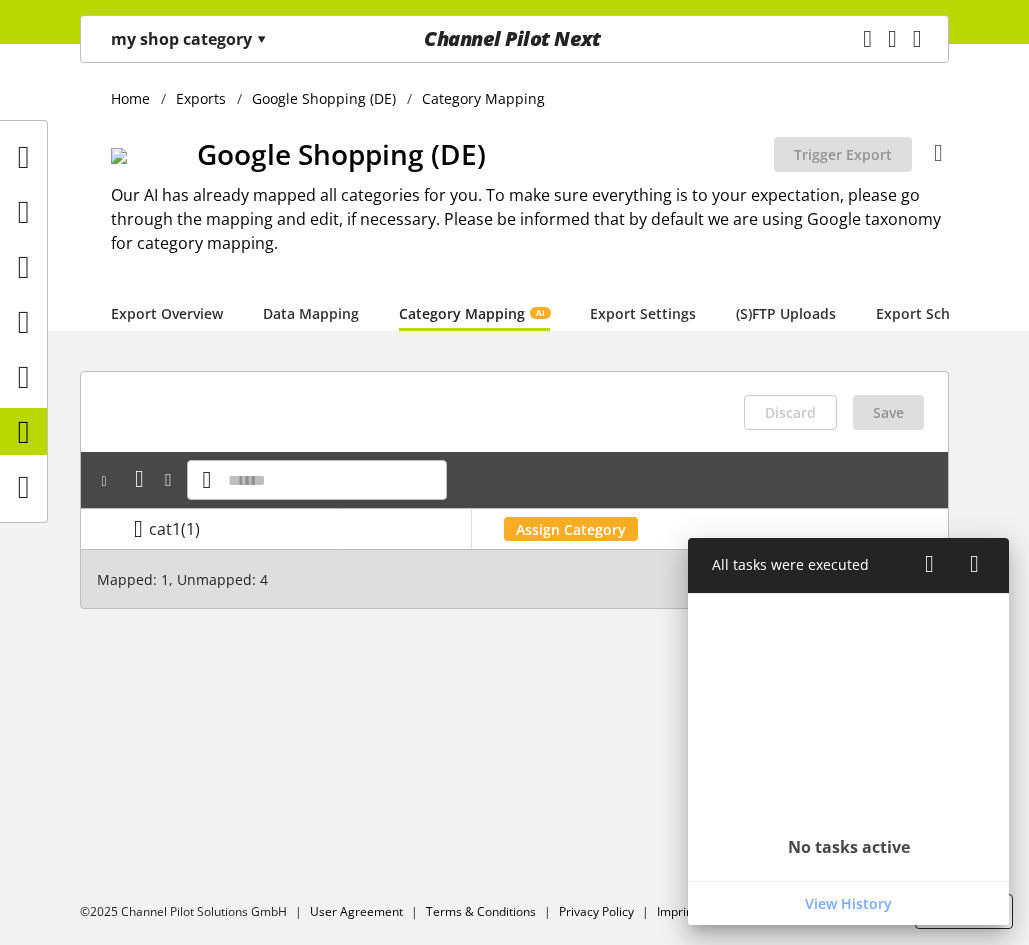 click at bounding box center [138, 529] 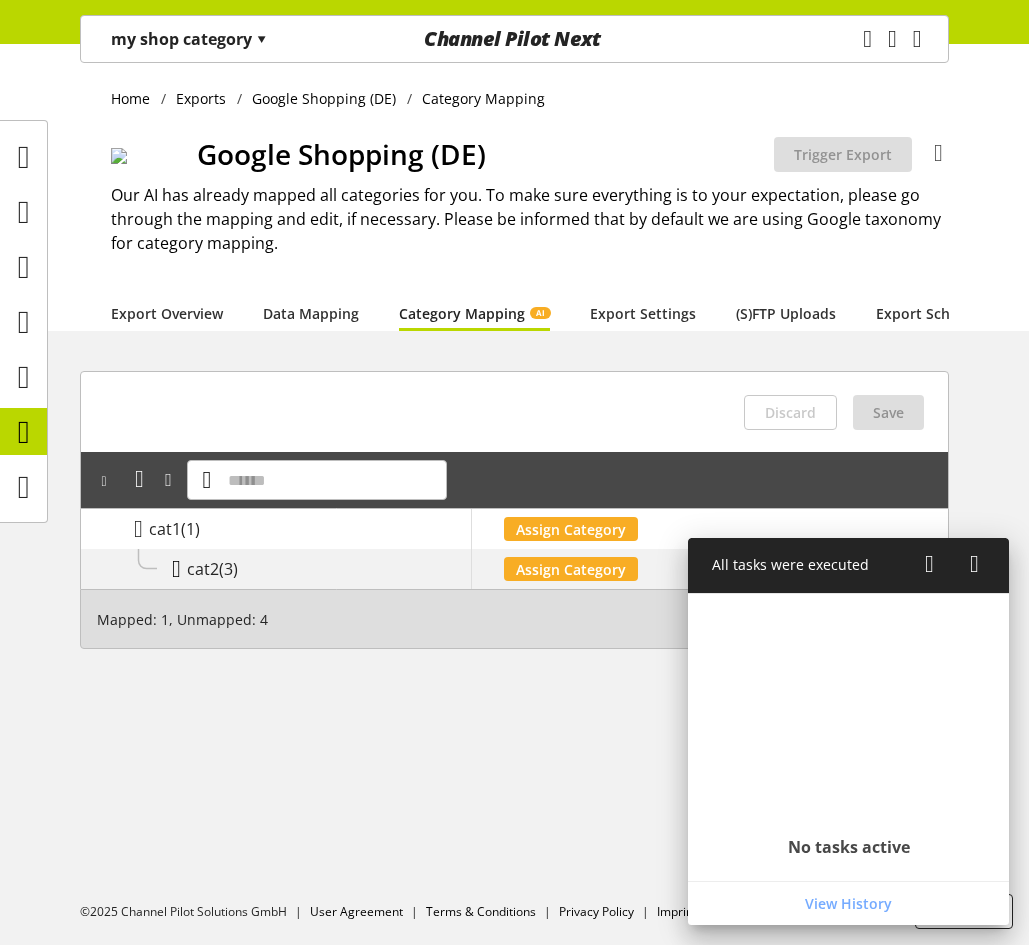 click at bounding box center [176, 569] 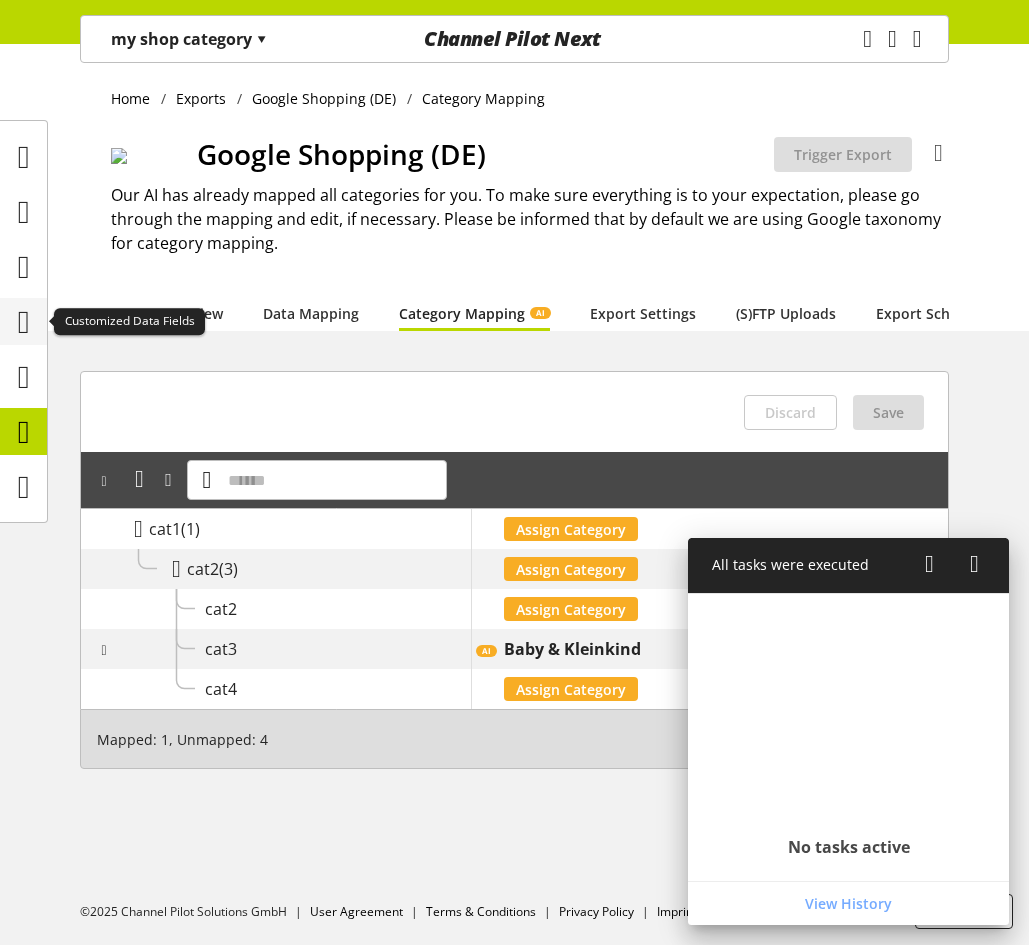 click at bounding box center [24, 322] 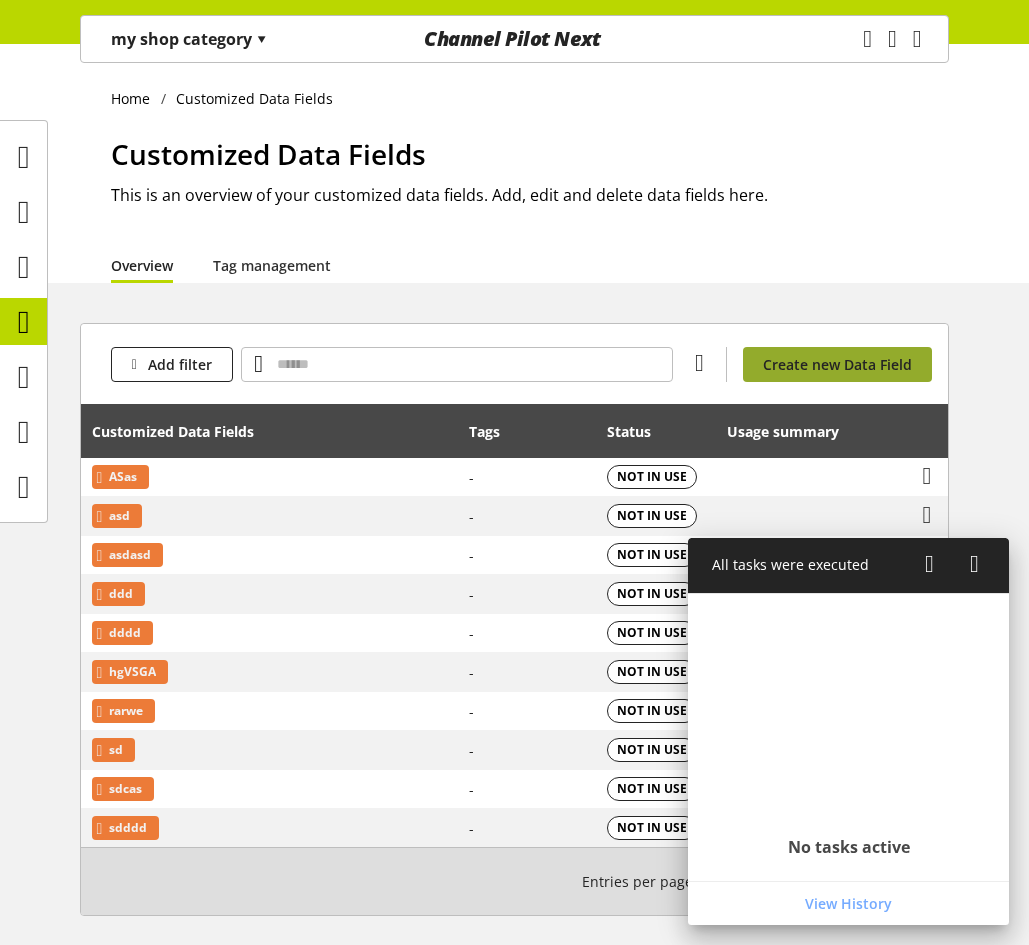click on "Create new Data Field" at bounding box center (837, 364) 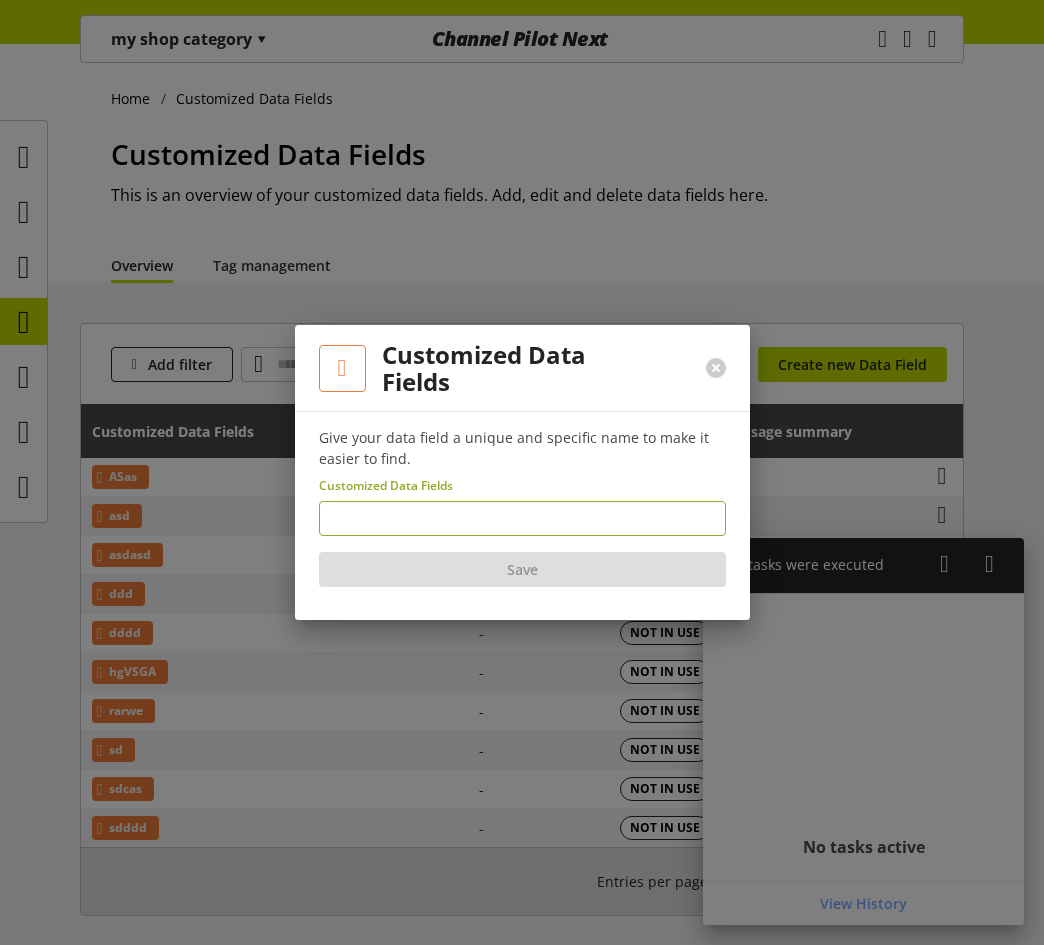 click at bounding box center (522, 518) 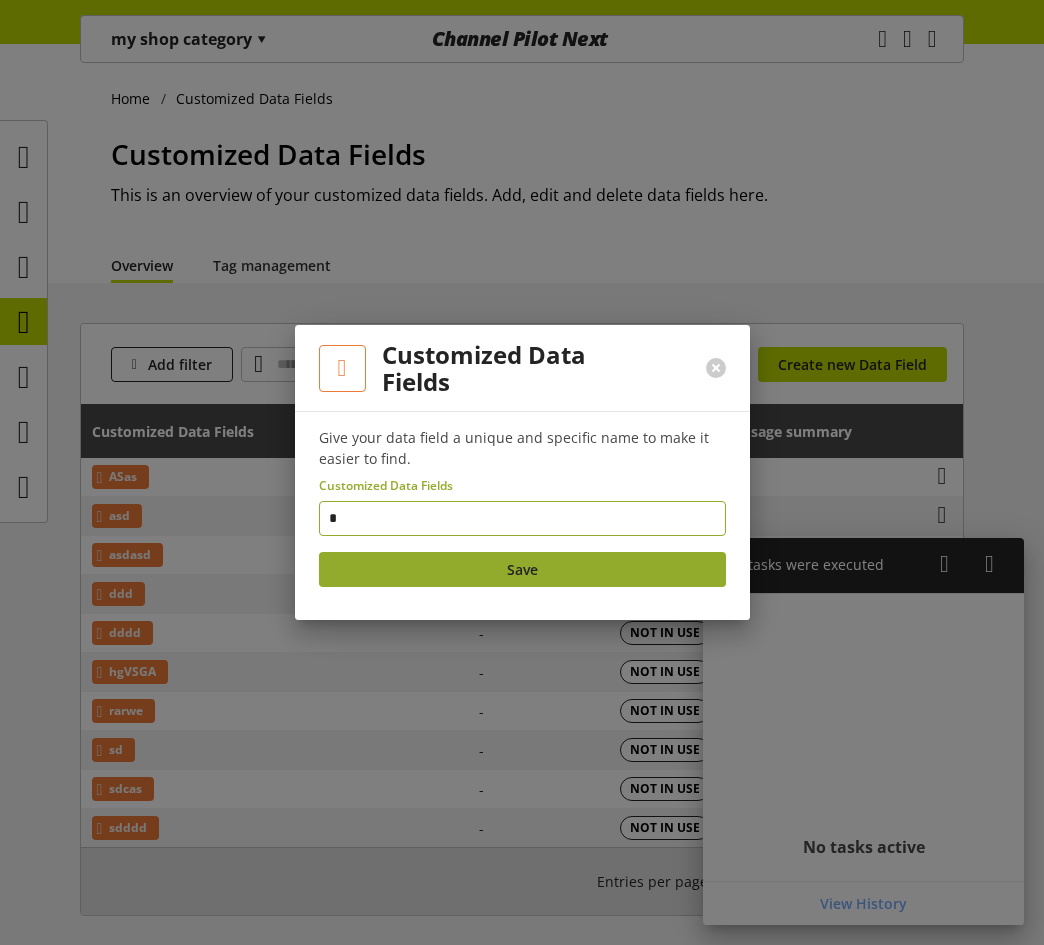 type on "*" 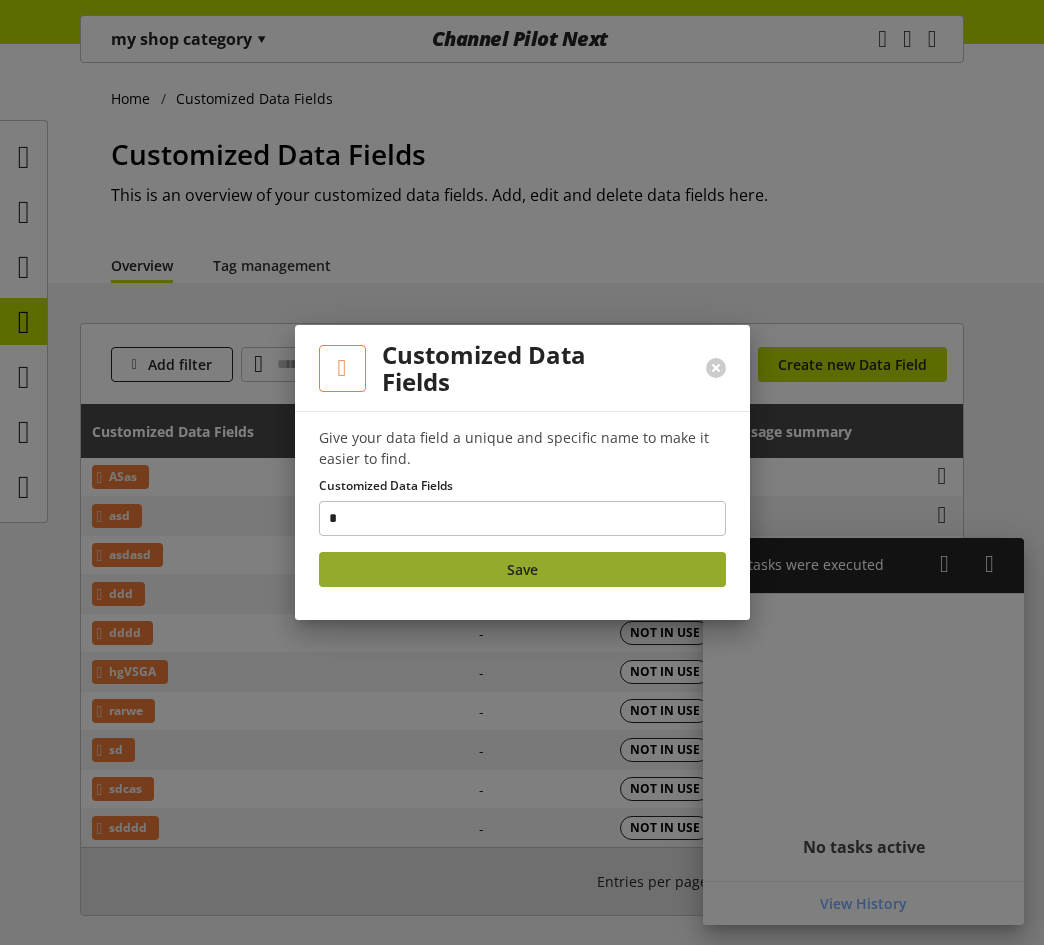 click on "Save" at bounding box center [522, 569] 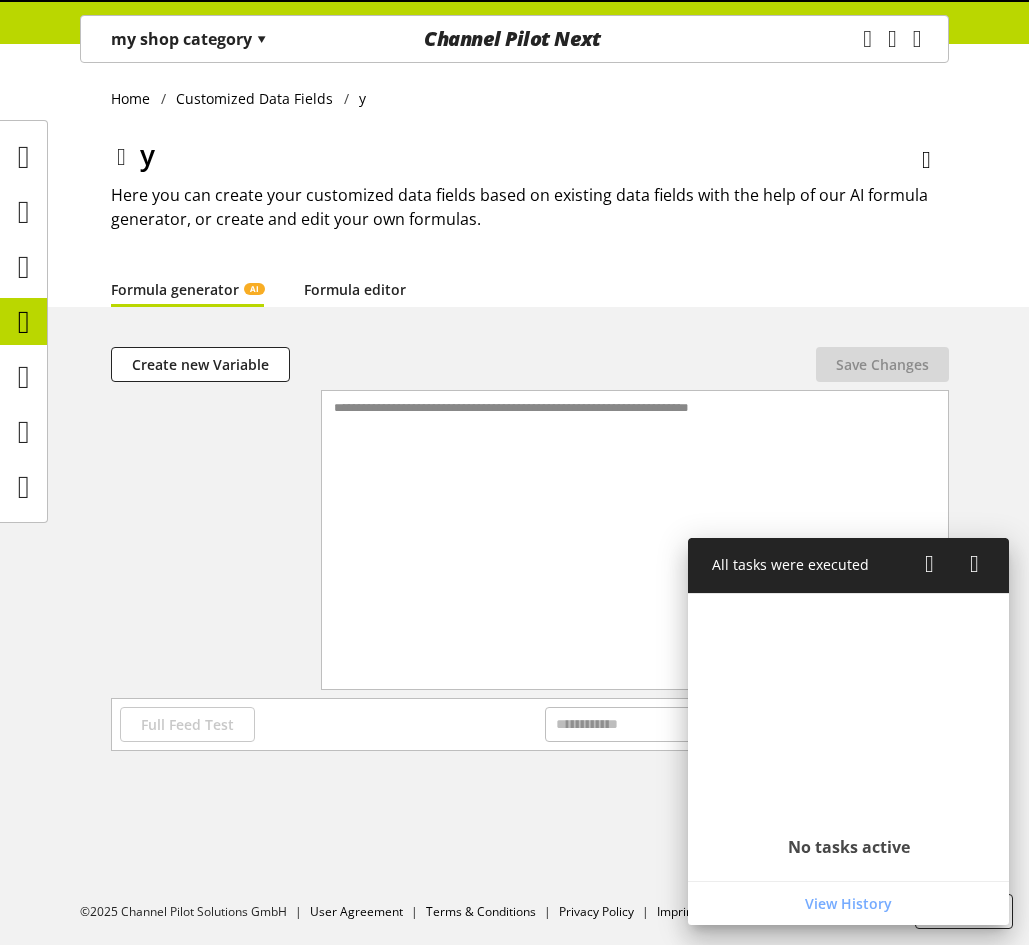 click on "Formula editor" at bounding box center [355, 289] 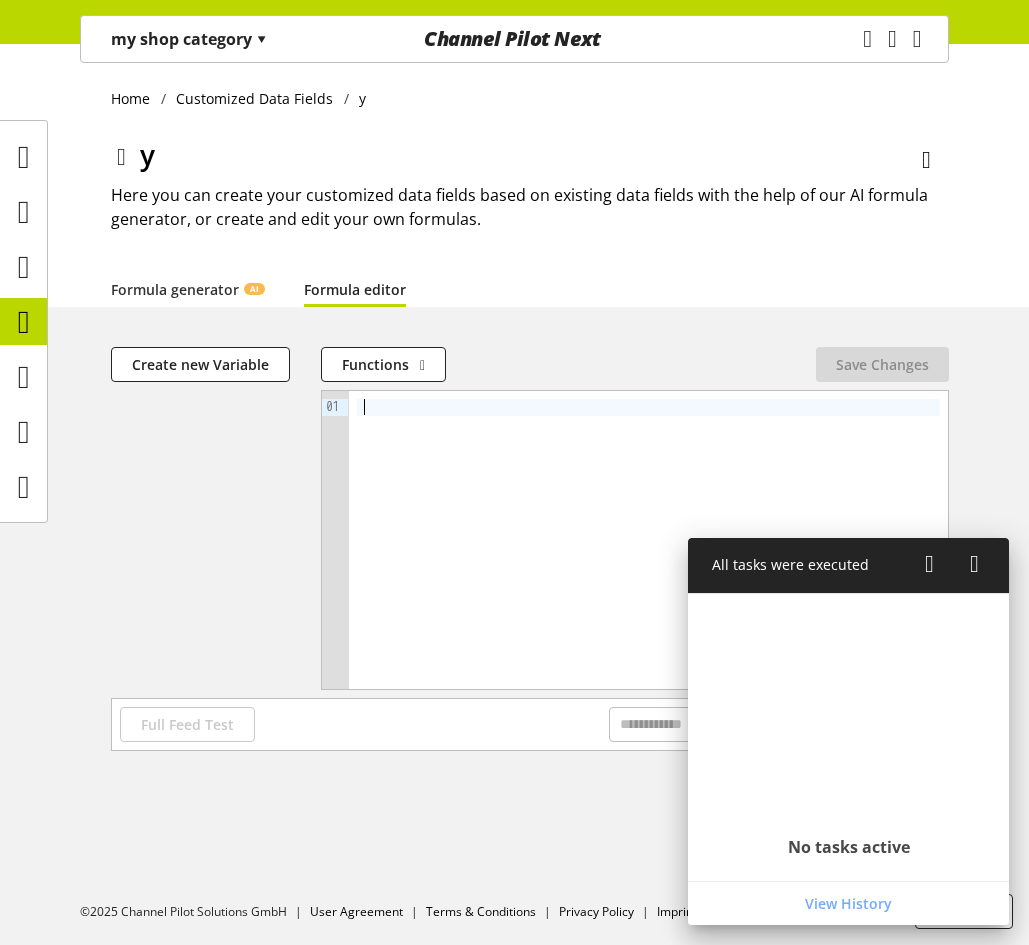 click at bounding box center [648, 407] 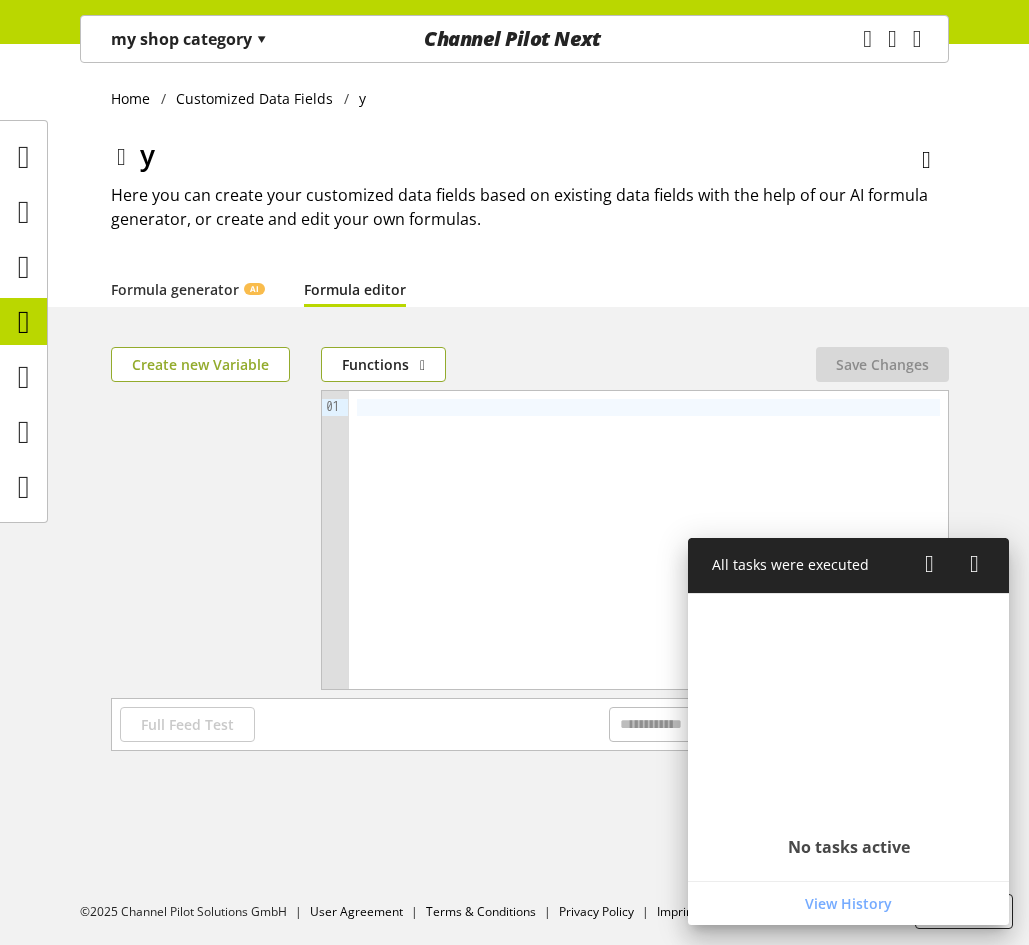 drag, startPoint x: 378, startPoint y: 361, endPoint x: 239, endPoint y: 367, distance: 139.12944 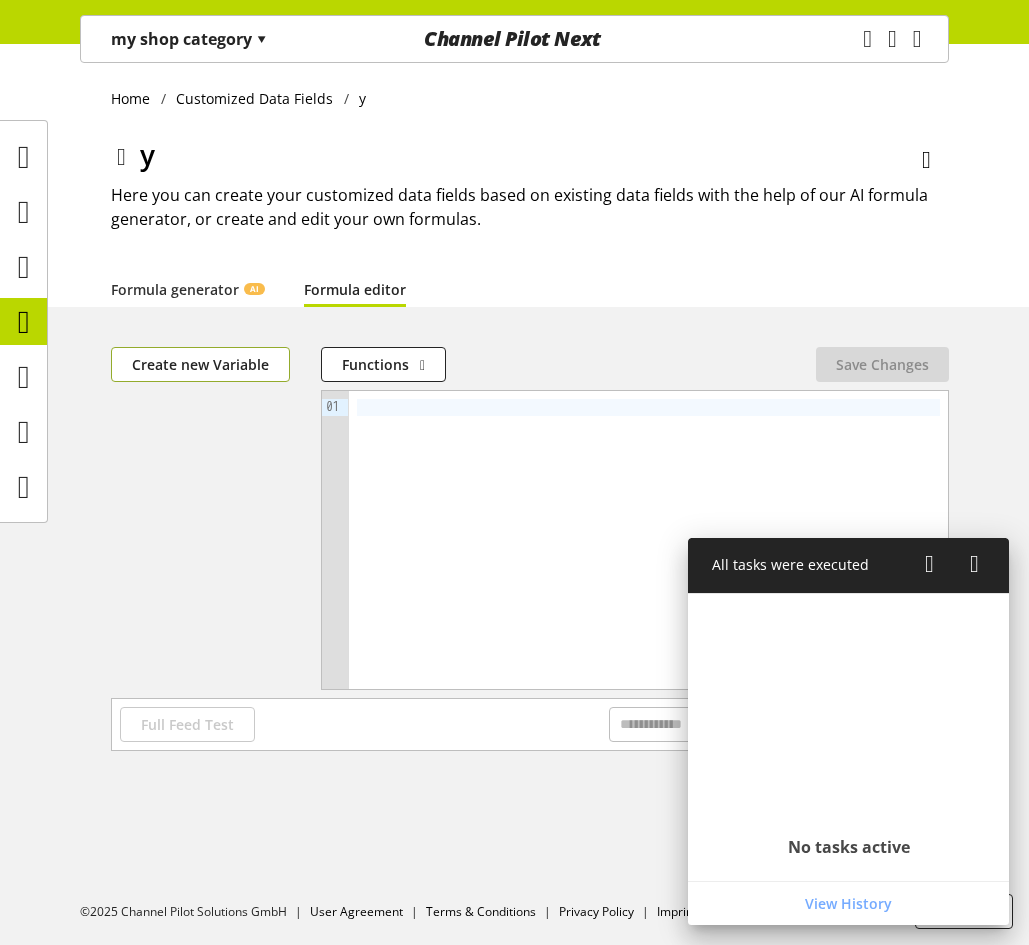 click on "Create new Variable" at bounding box center (200, 364) 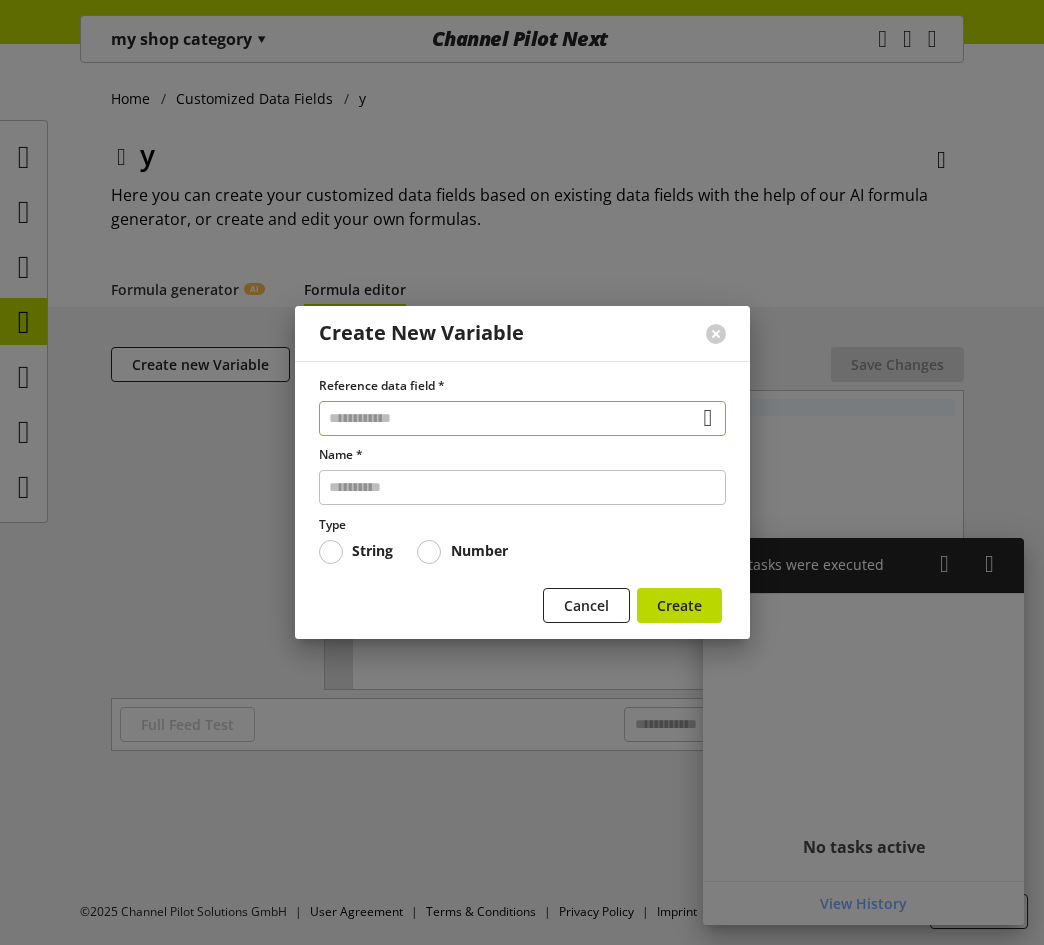 click at bounding box center [522, 418] 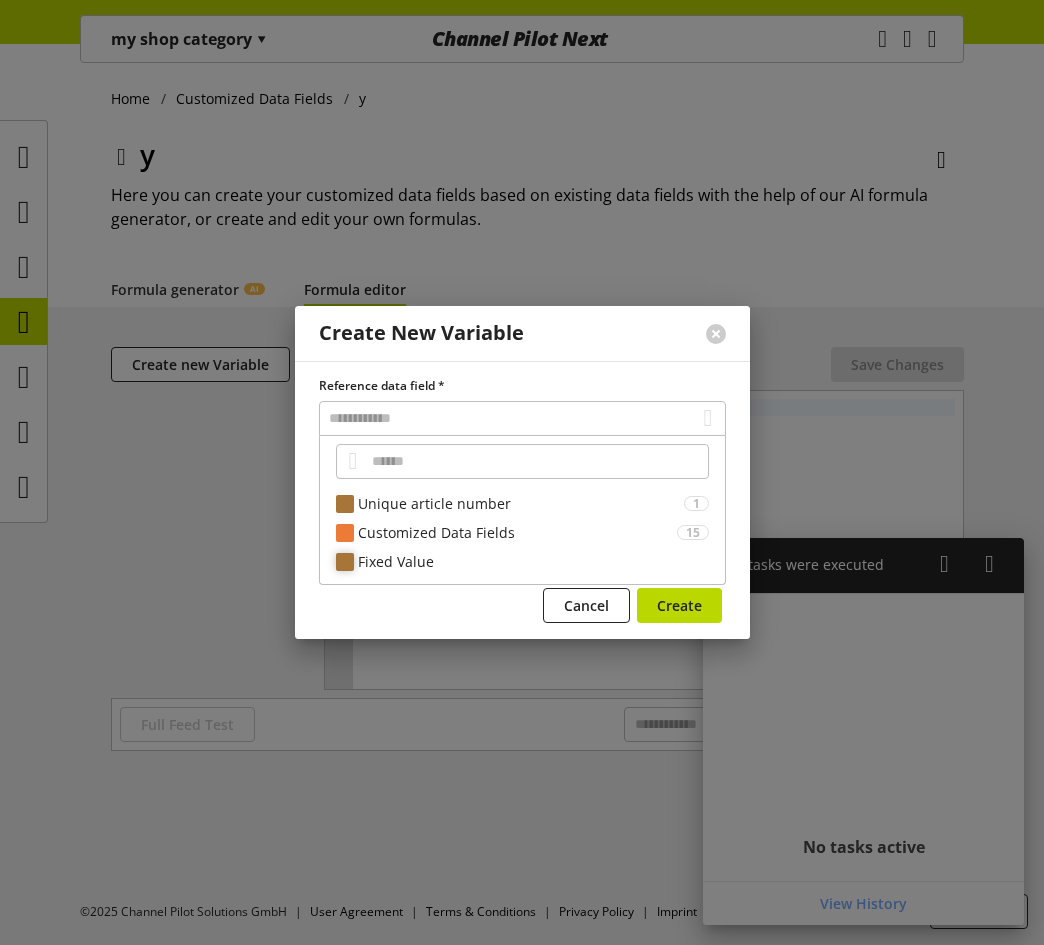 click on "Fixed Value" at bounding box center (533, 561) 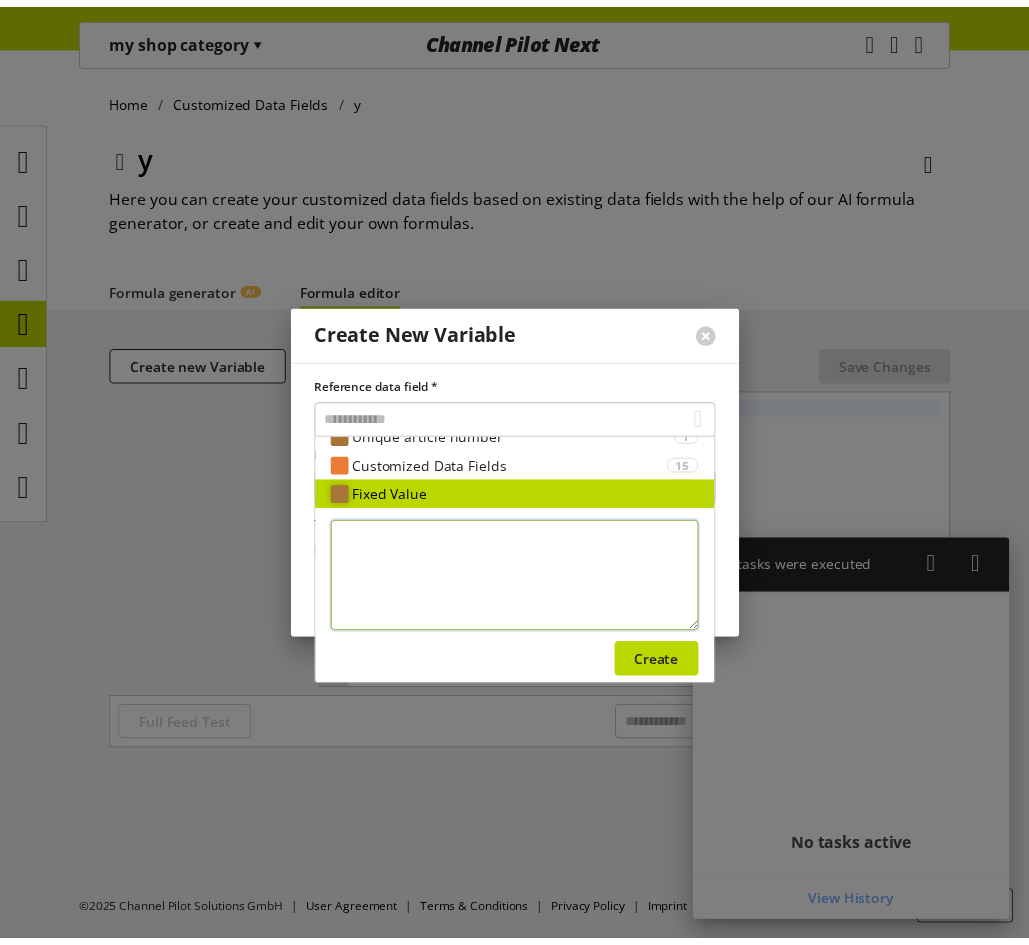 scroll, scrollTop: 73, scrollLeft: 0, axis: vertical 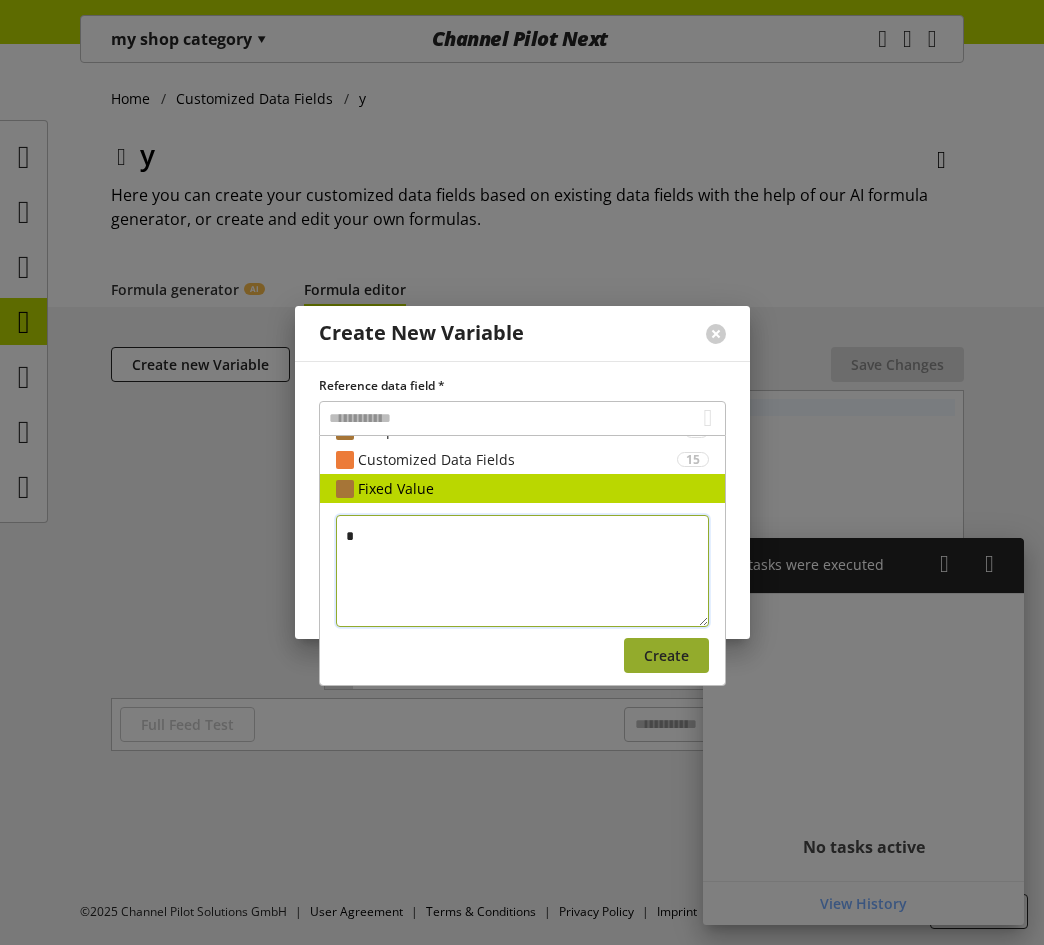 type on "*" 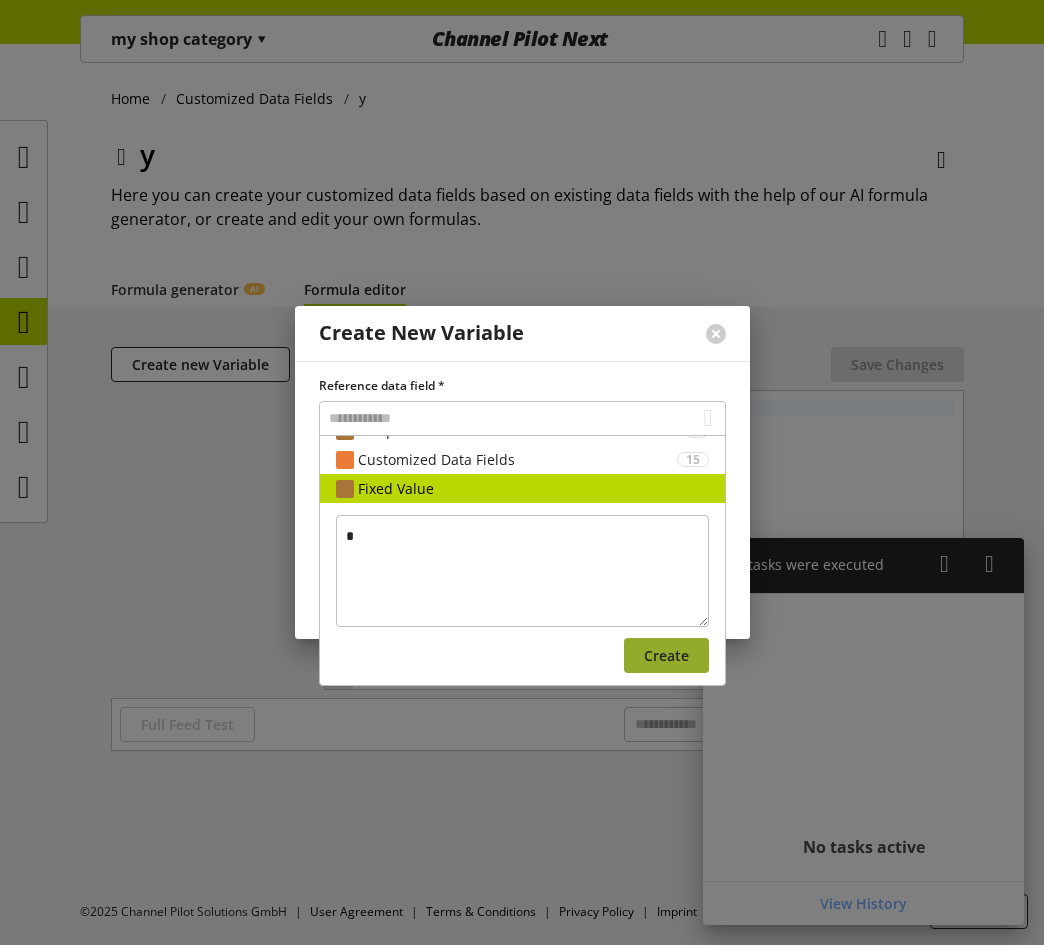 click on "Create" at bounding box center (666, 655) 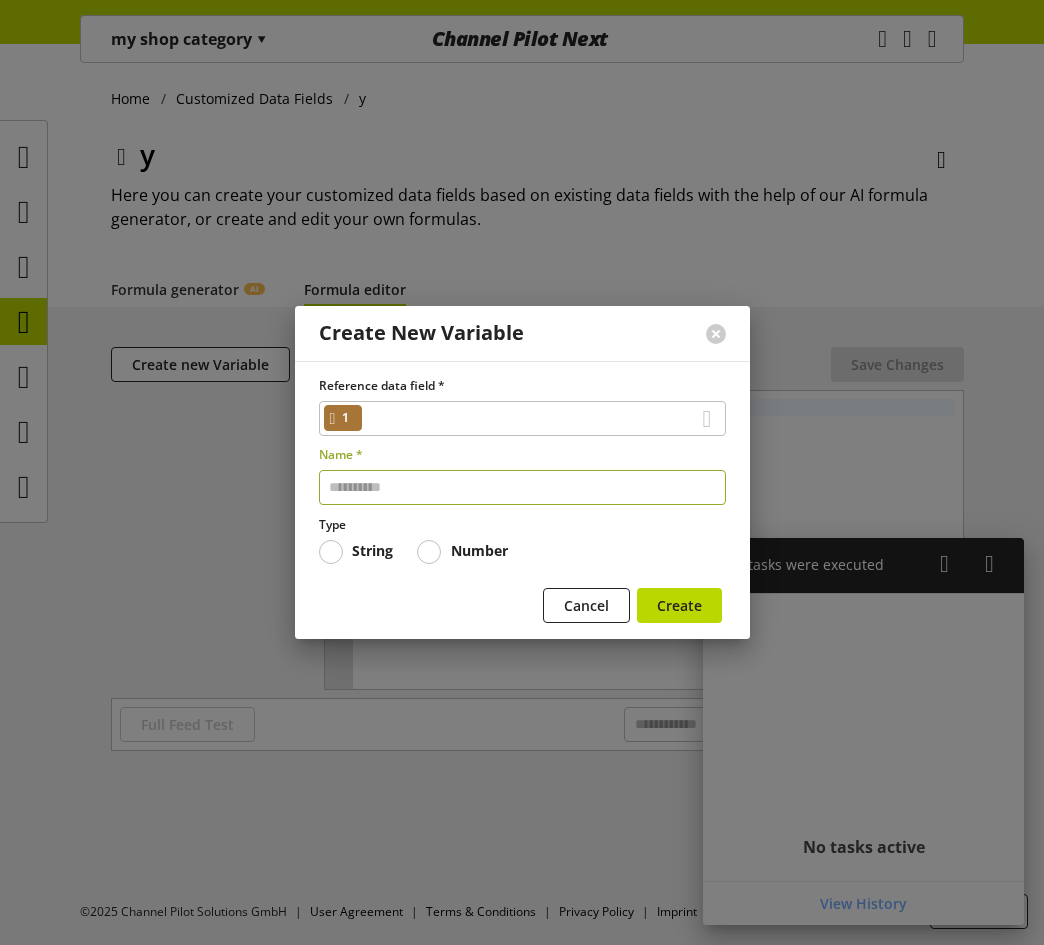 click at bounding box center (522, 487) 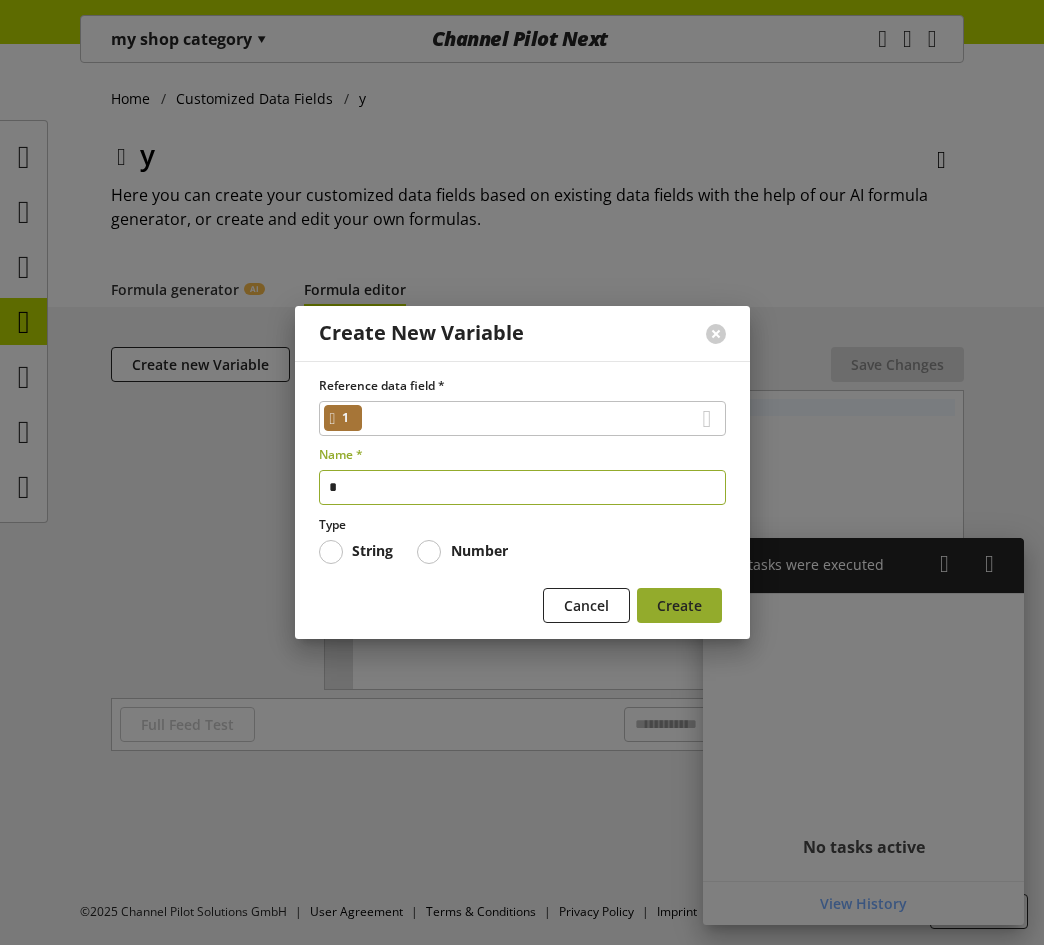 type on "*" 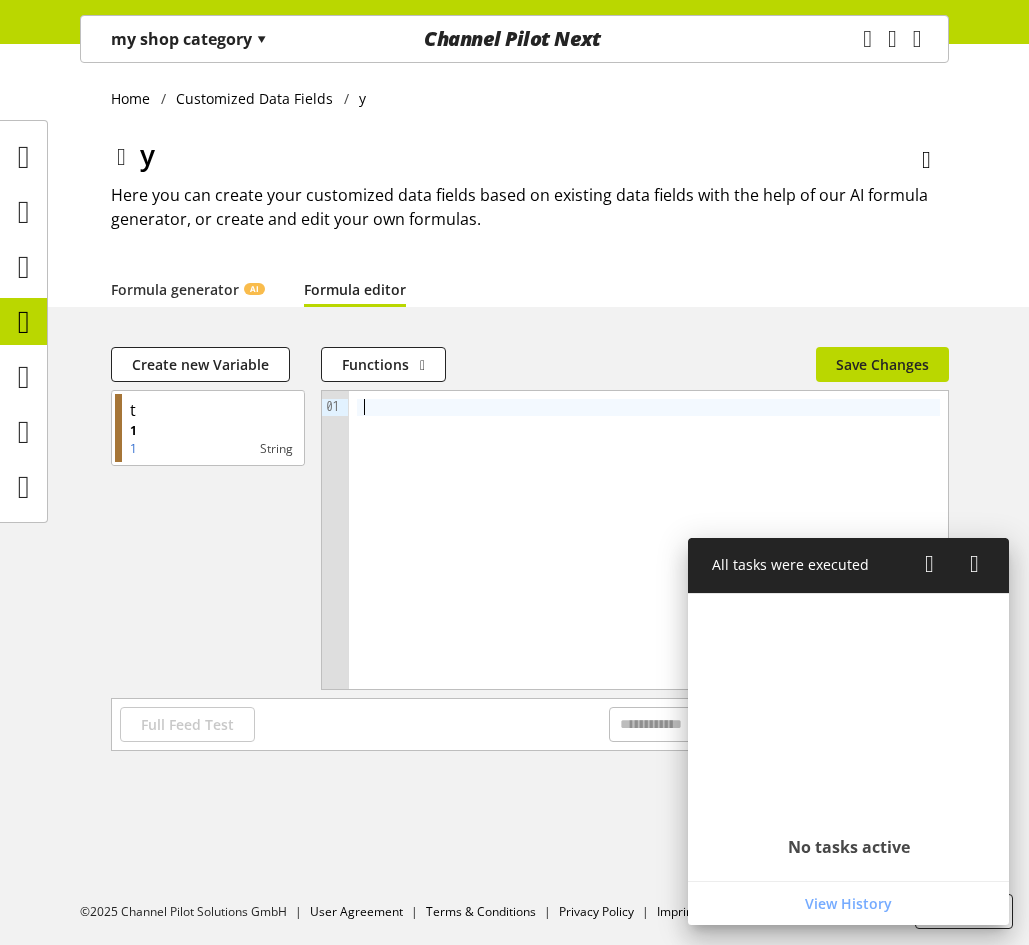 click at bounding box center [648, 540] 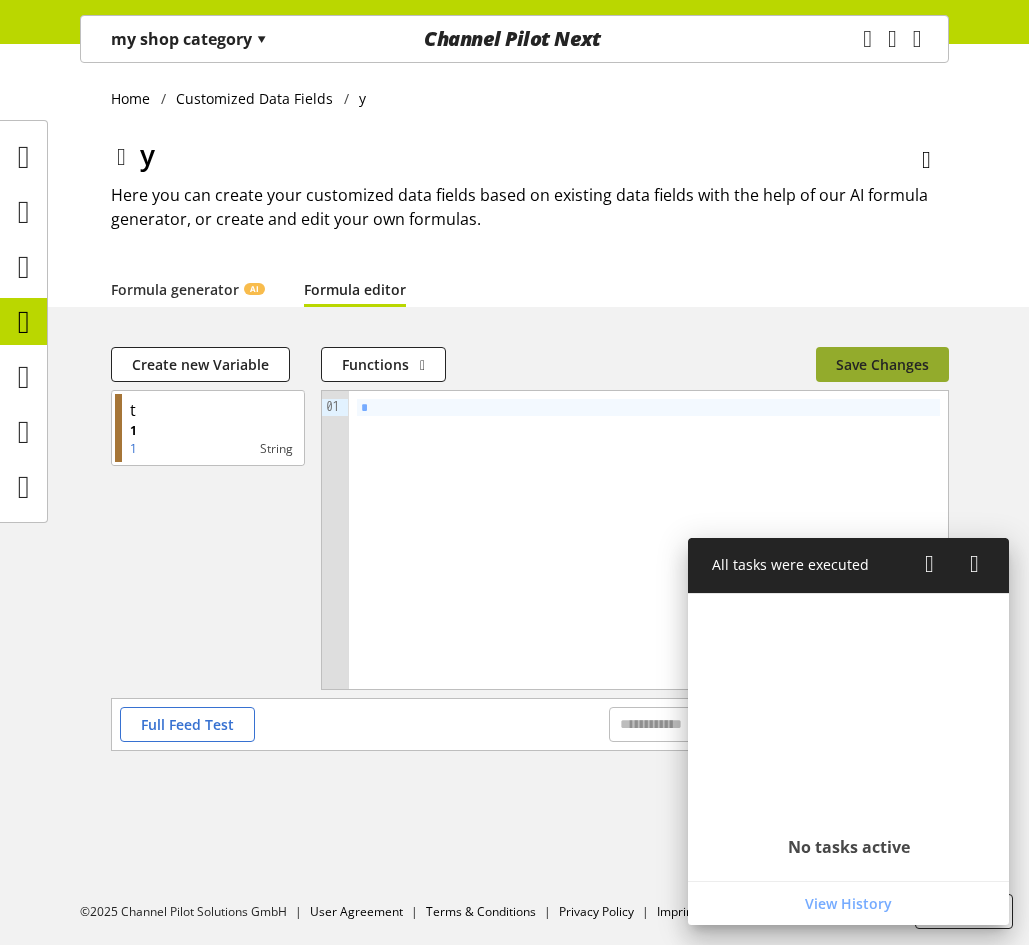 click on "Save Changes" at bounding box center (882, 364) 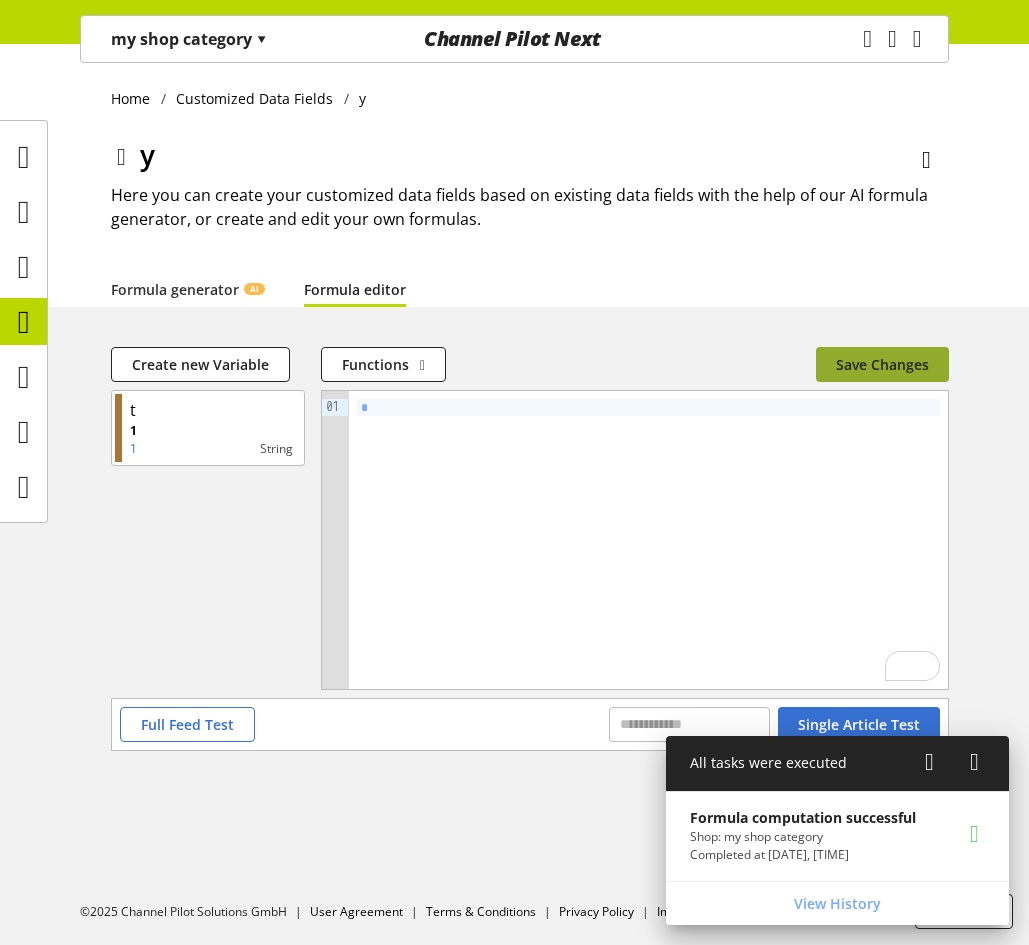 type 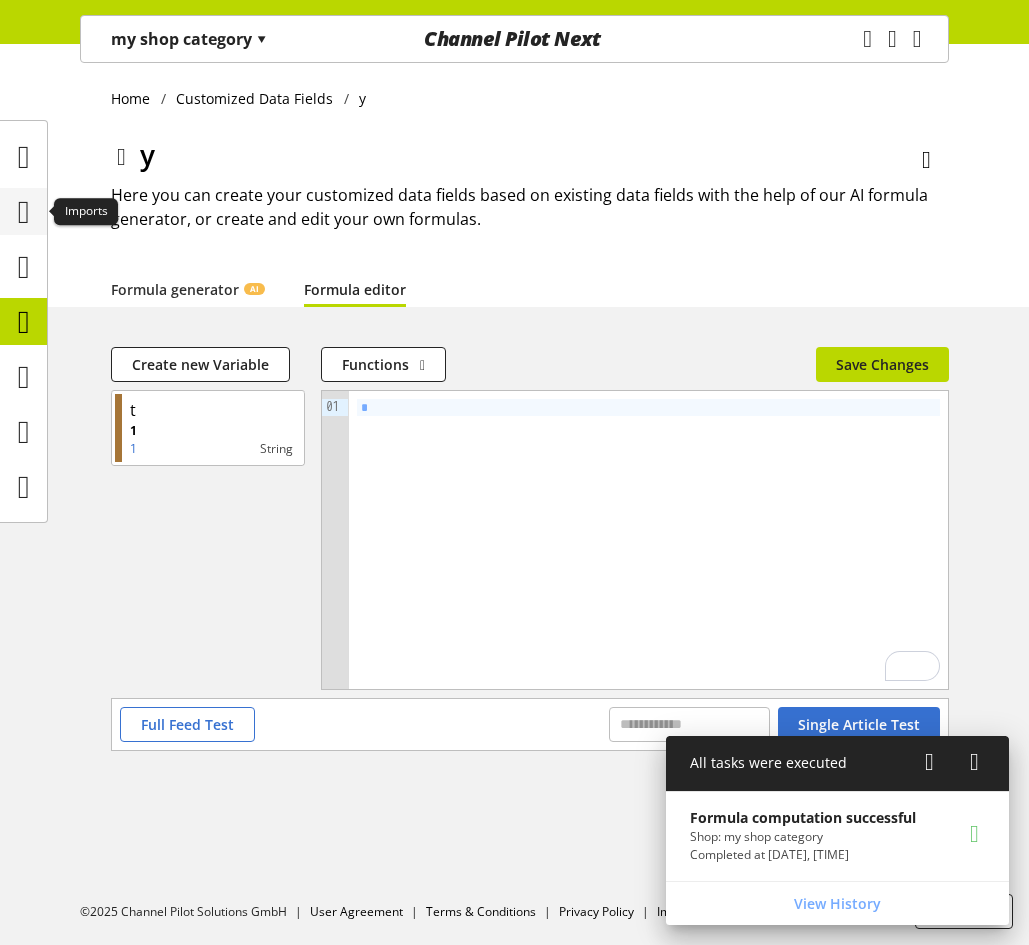 click at bounding box center (24, 212) 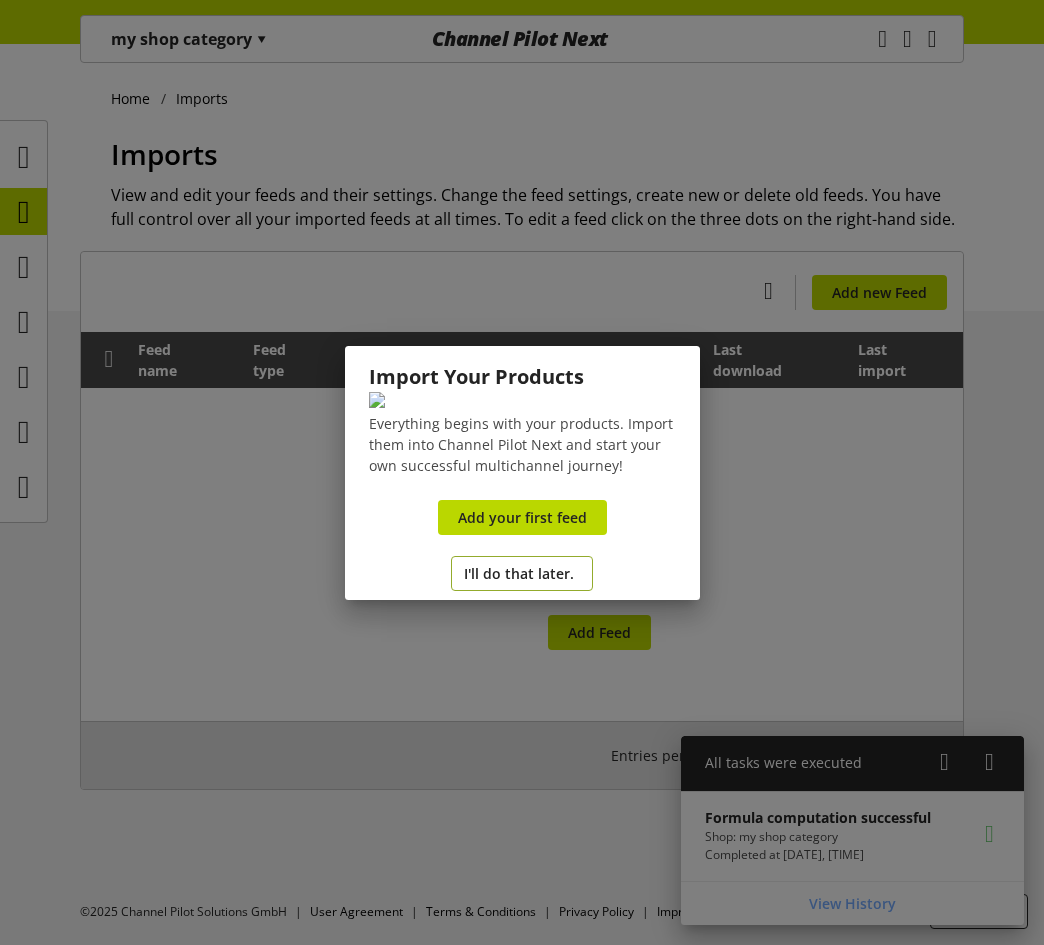 click on "I'll do that later." at bounding box center (522, 573) 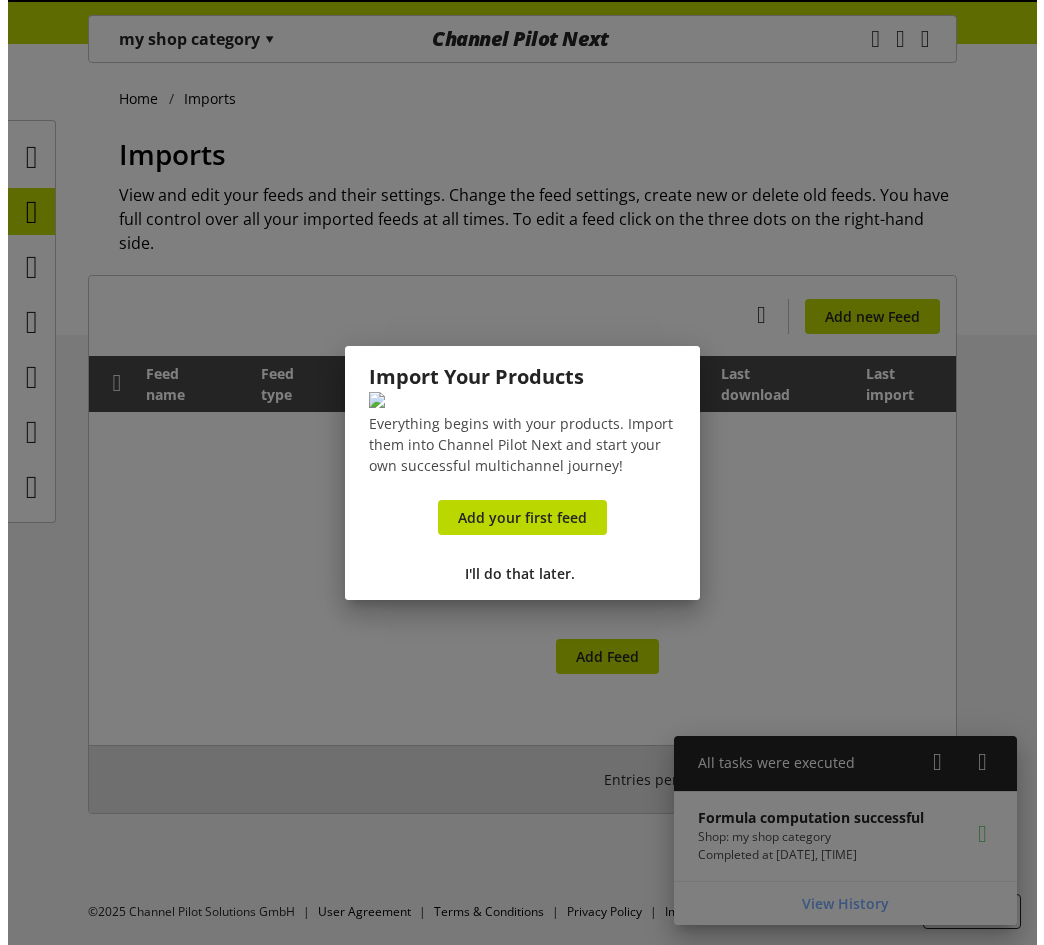 scroll, scrollTop: 0, scrollLeft: 0, axis: both 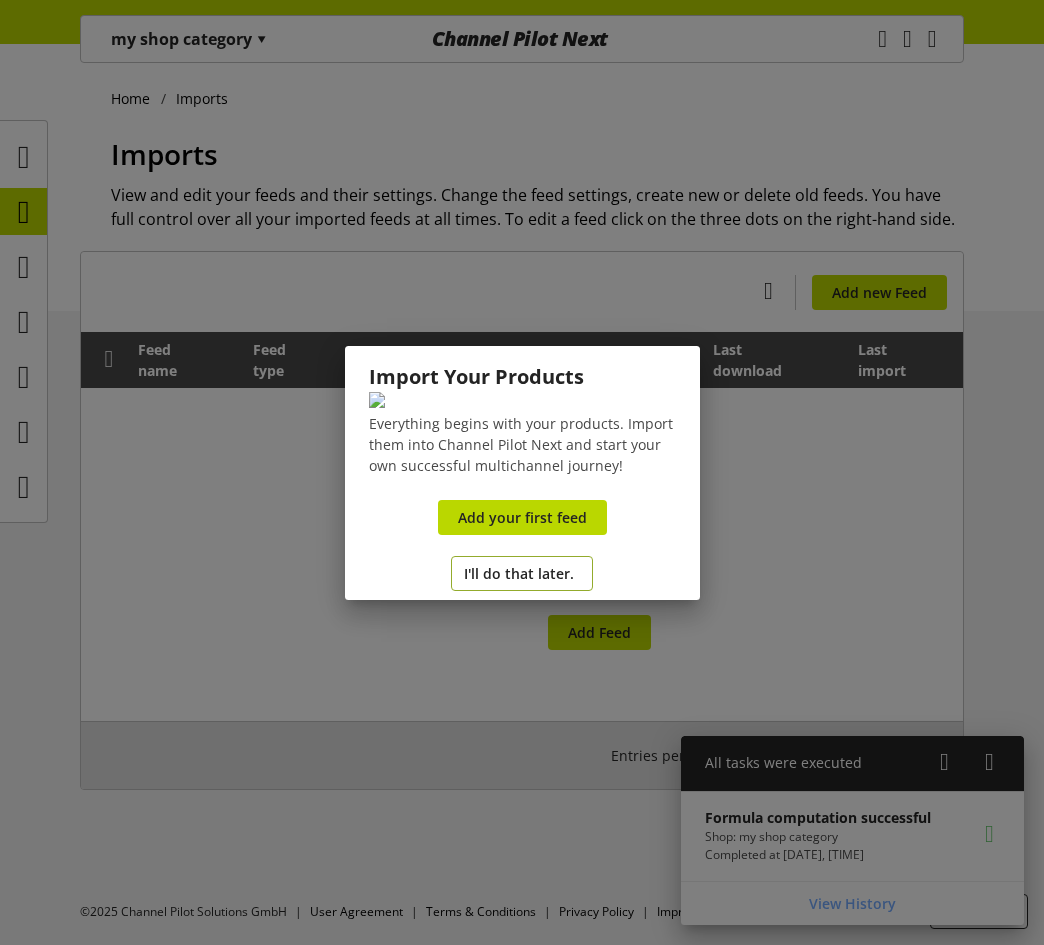 click on "I'll do that later." at bounding box center [519, 573] 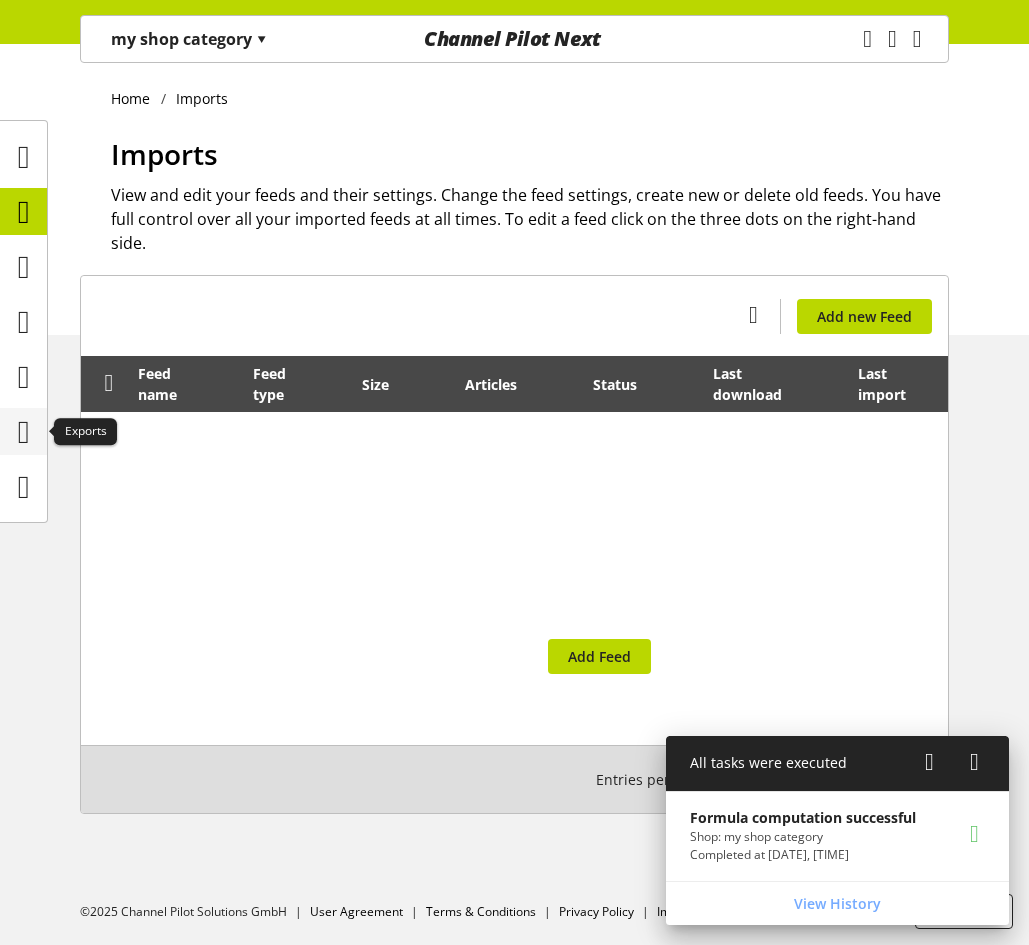 click at bounding box center [24, 432] 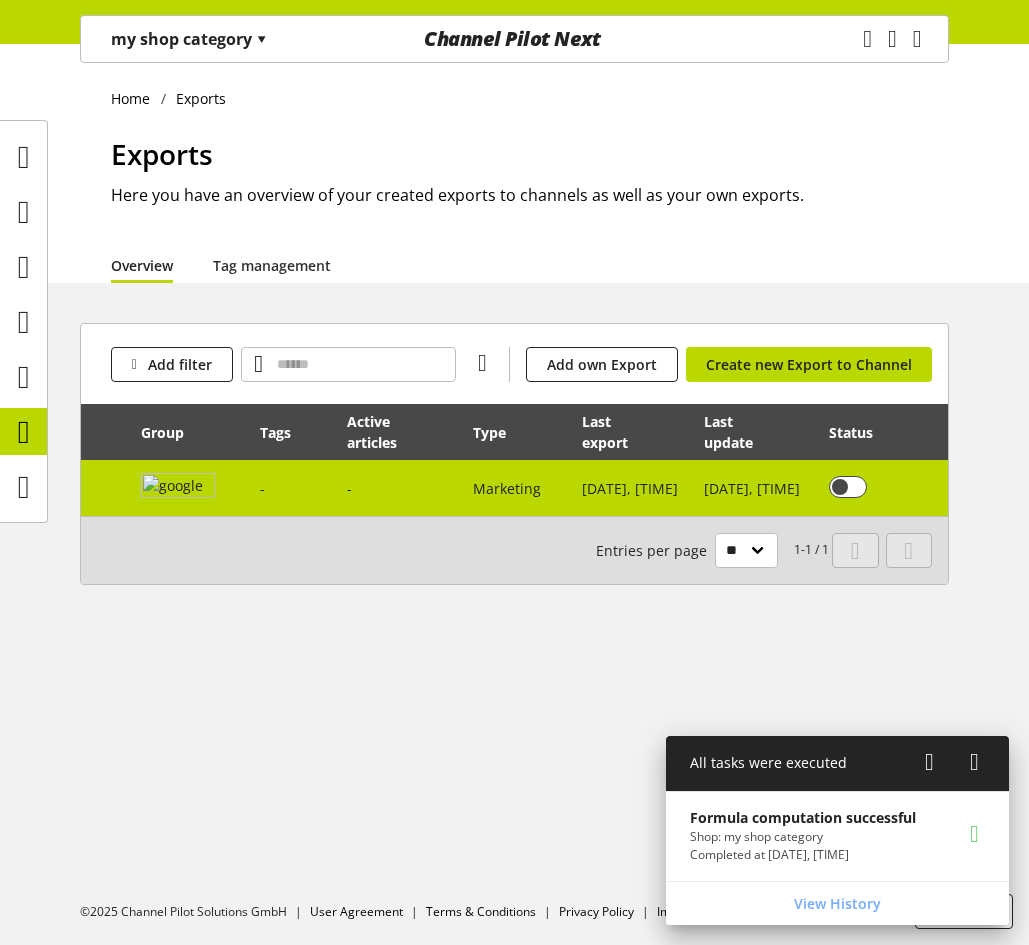 scroll, scrollTop: 0, scrollLeft: 242, axis: horizontal 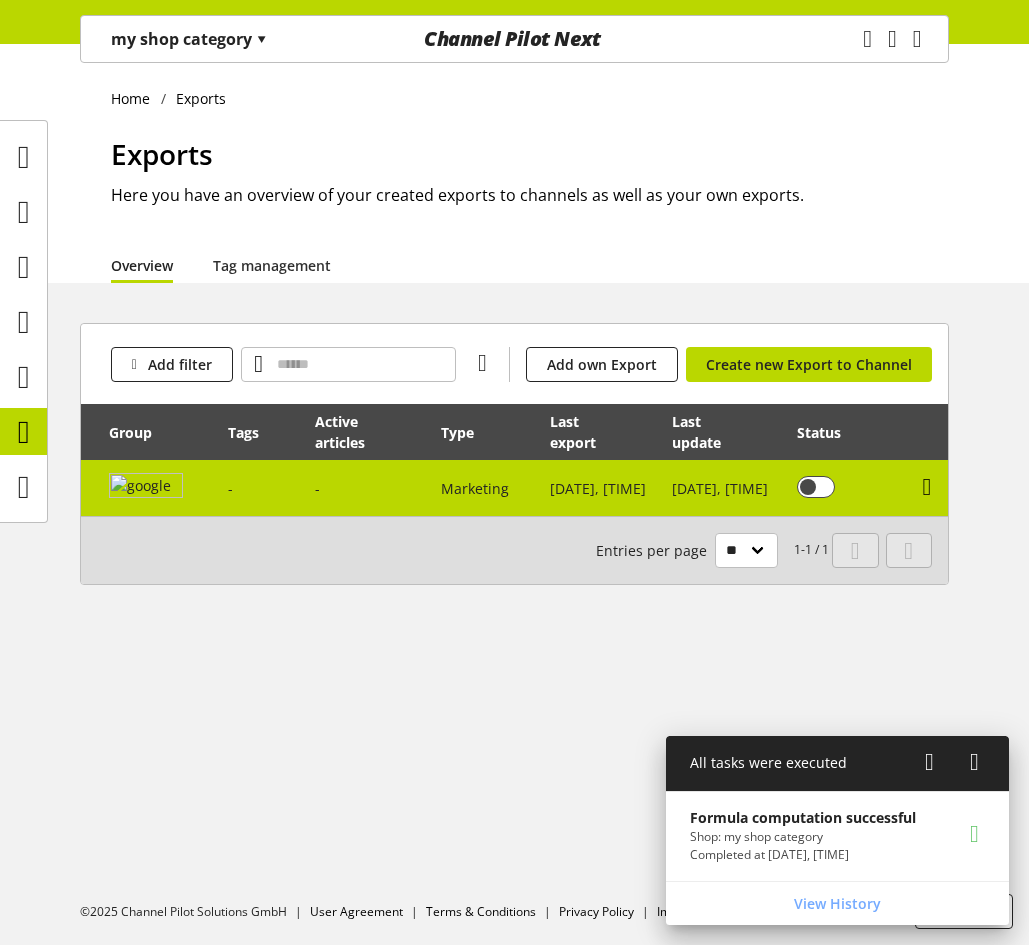click at bounding box center [927, 487] 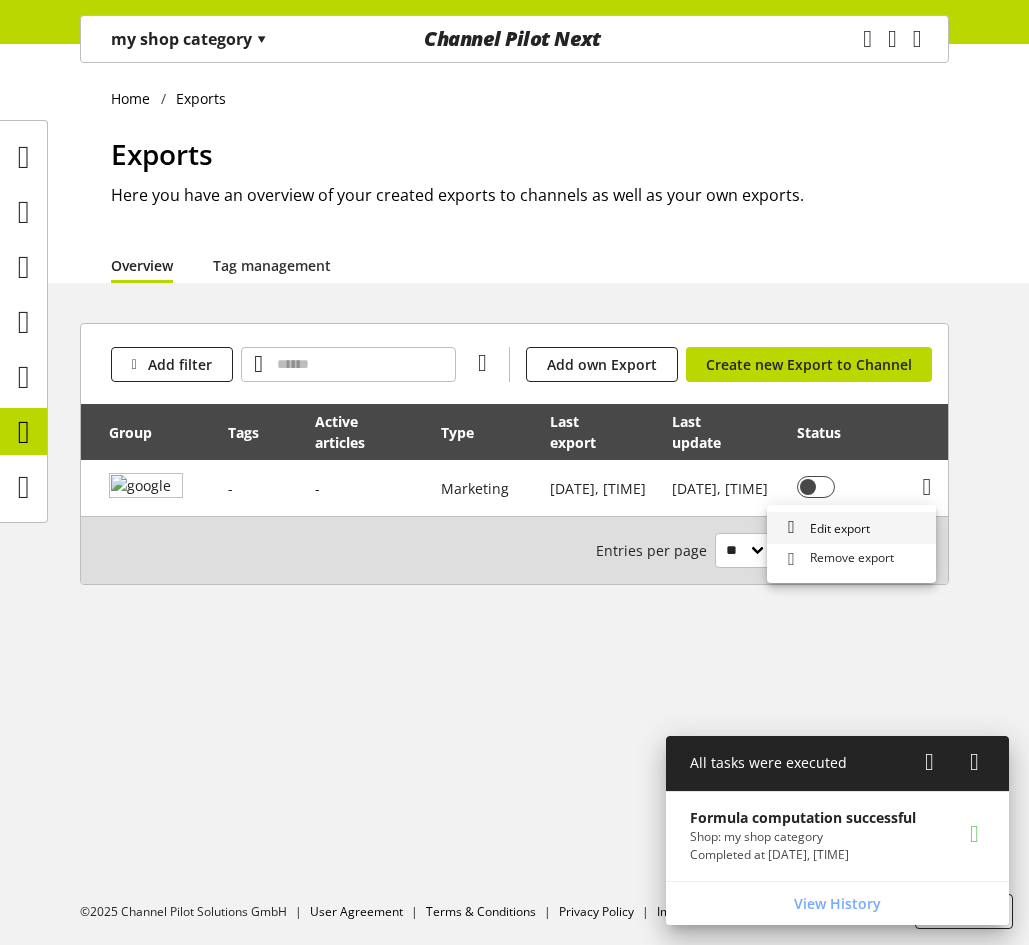 click on "Edit export" at bounding box center (851, 528) 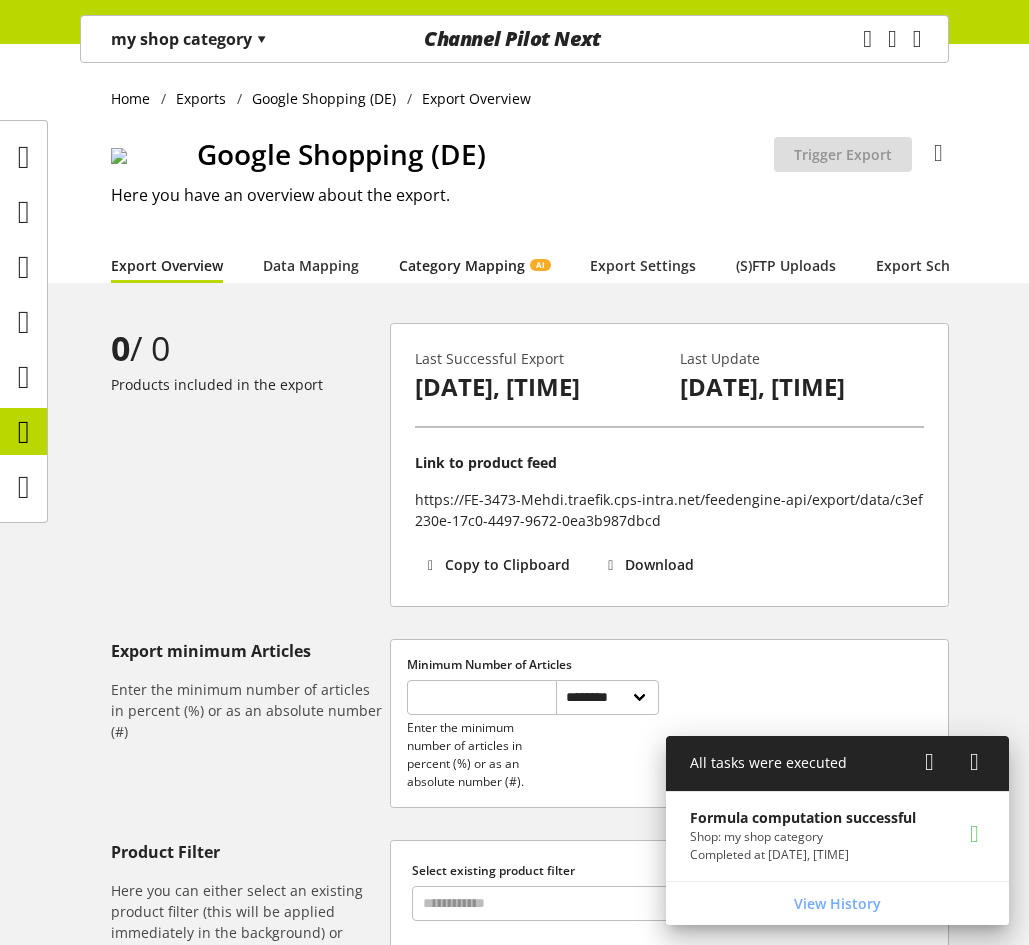 click on "Category Mapping AI" at bounding box center (474, 265) 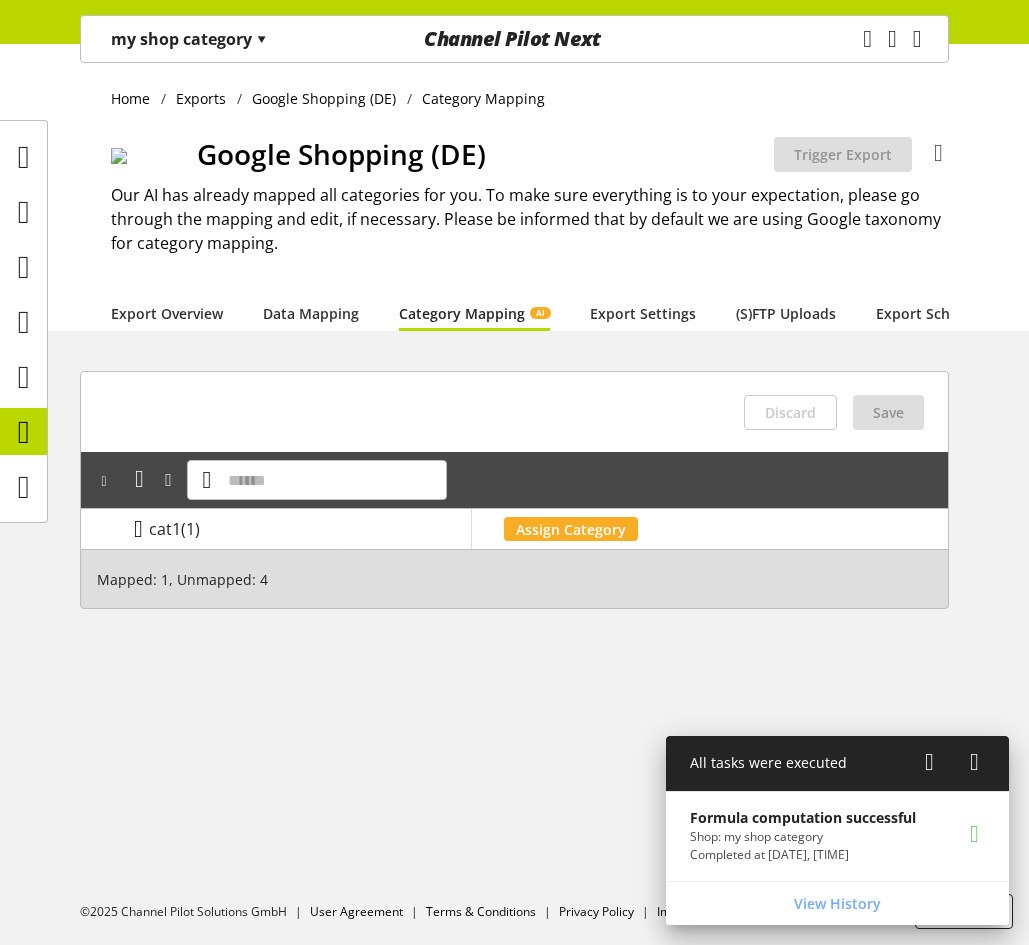 click at bounding box center [138, 529] 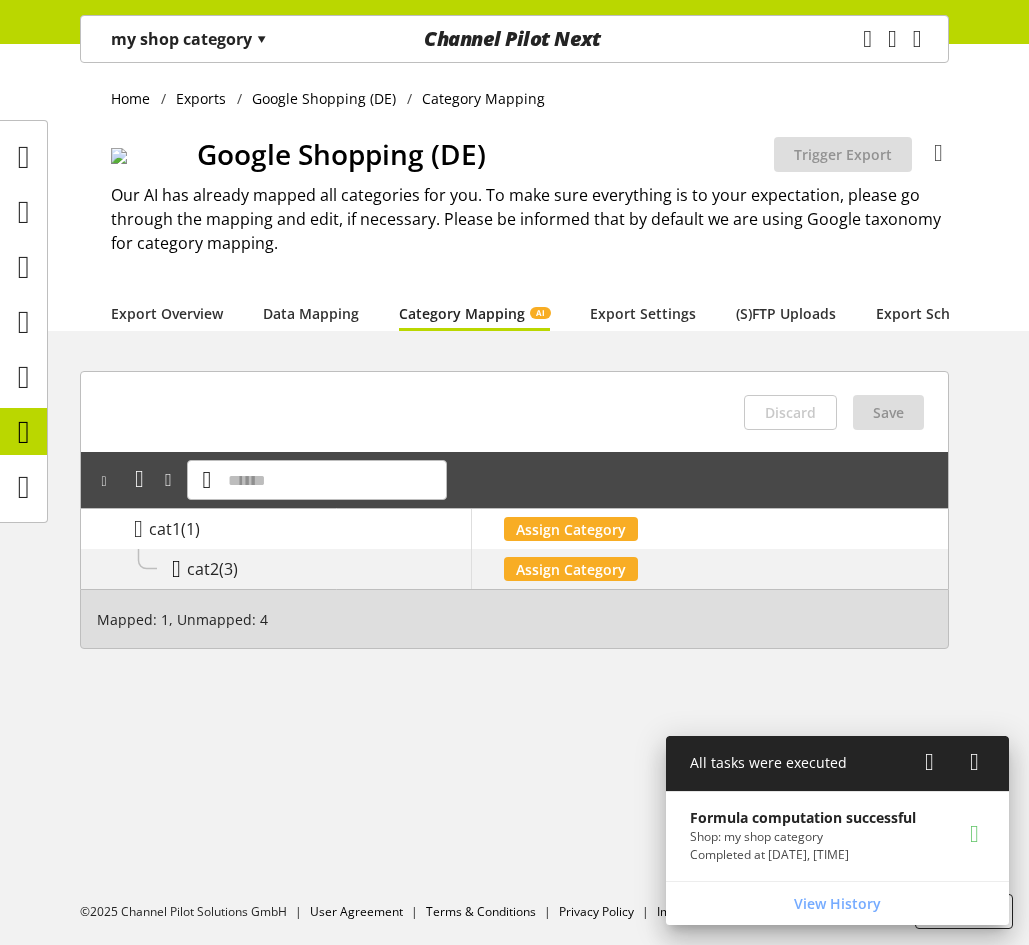 click at bounding box center [176, 569] 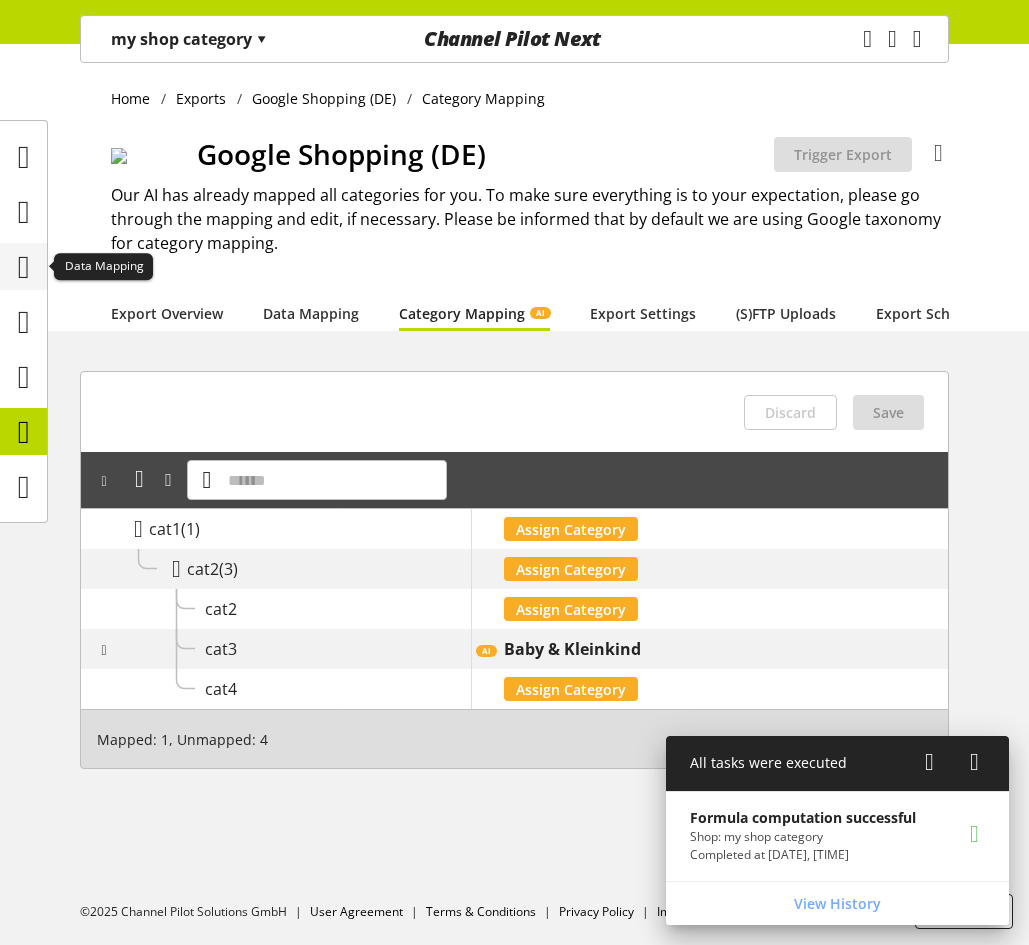 click at bounding box center (24, 267) 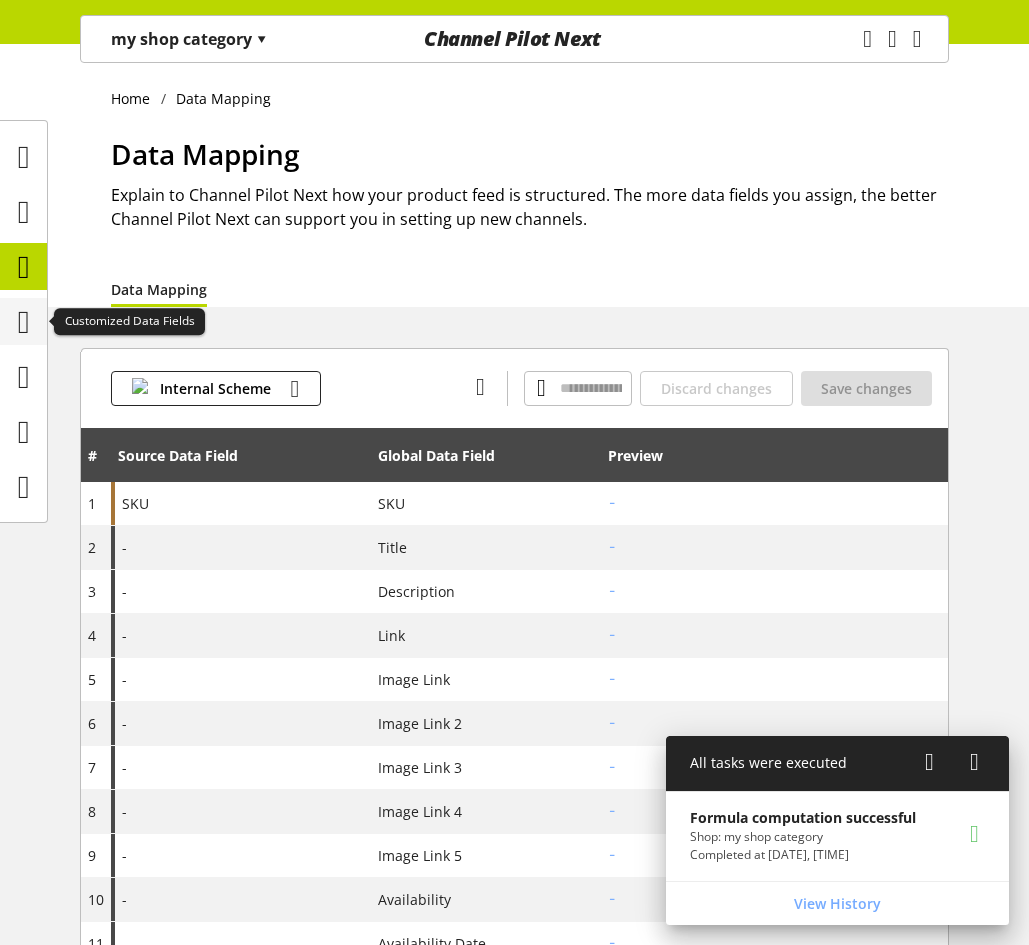 click at bounding box center [24, 322] 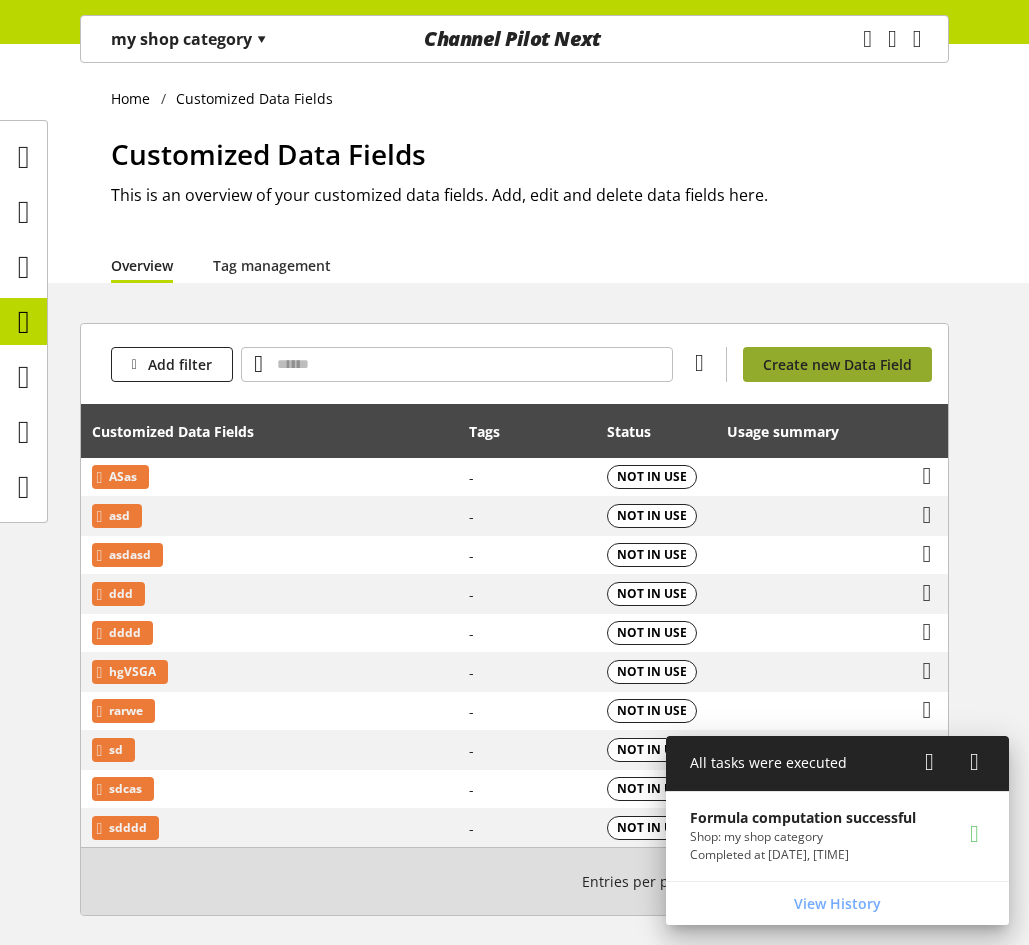 click on "Create new Data Field" at bounding box center (837, 364) 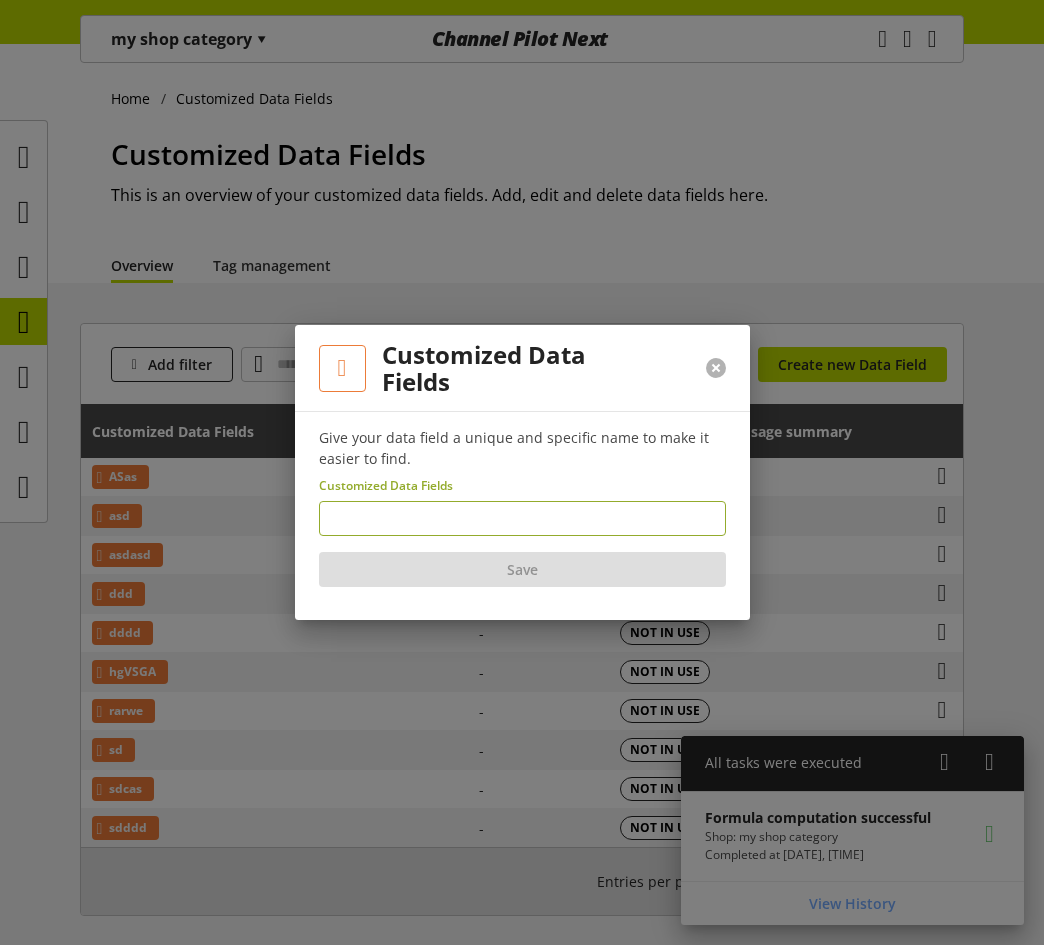 click at bounding box center (716, 368) 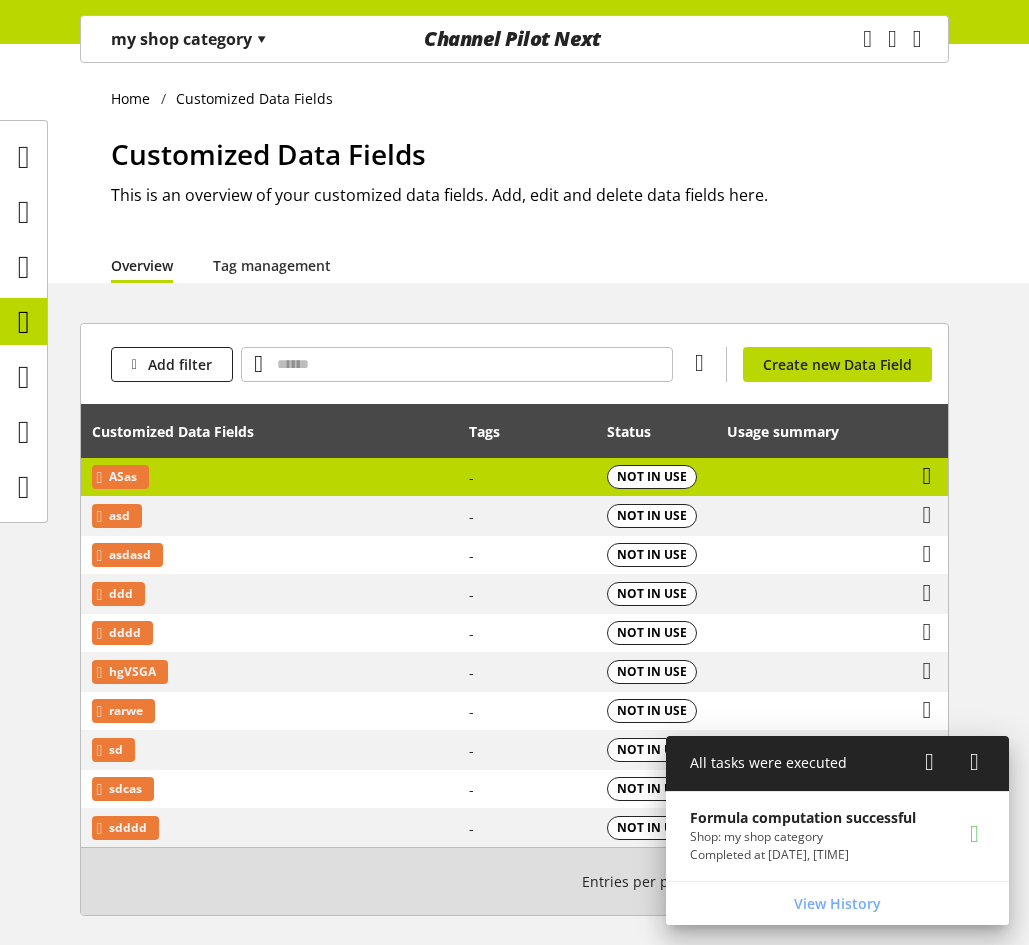 click at bounding box center (927, 476) 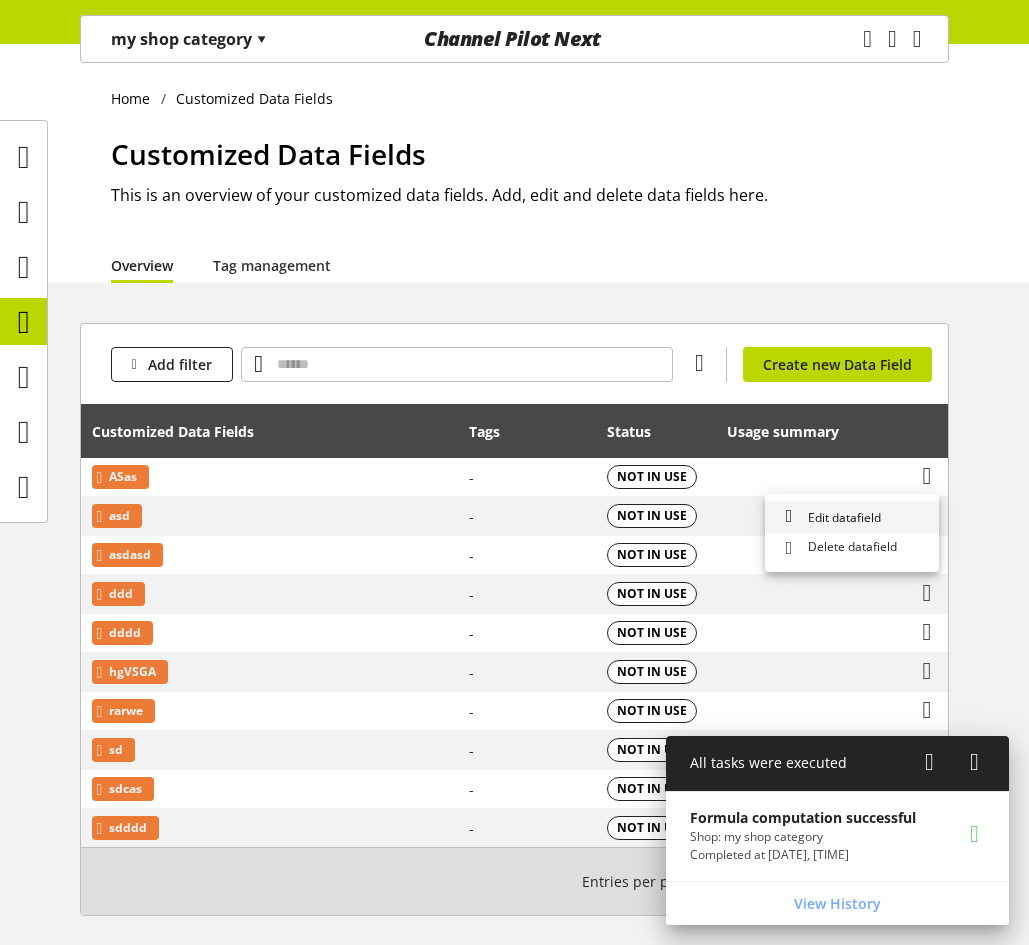 click on "Edit datafield" at bounding box center [852, 517] 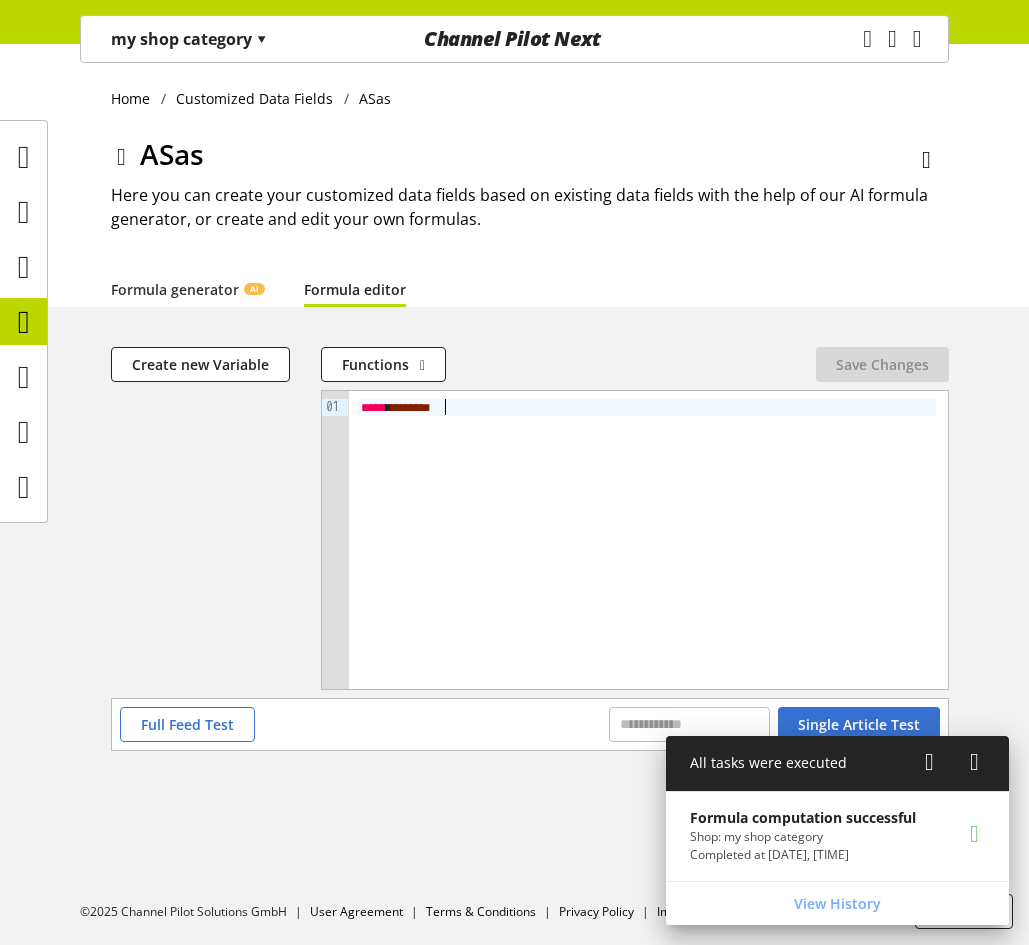 click on "*****" at bounding box center [408, 407] 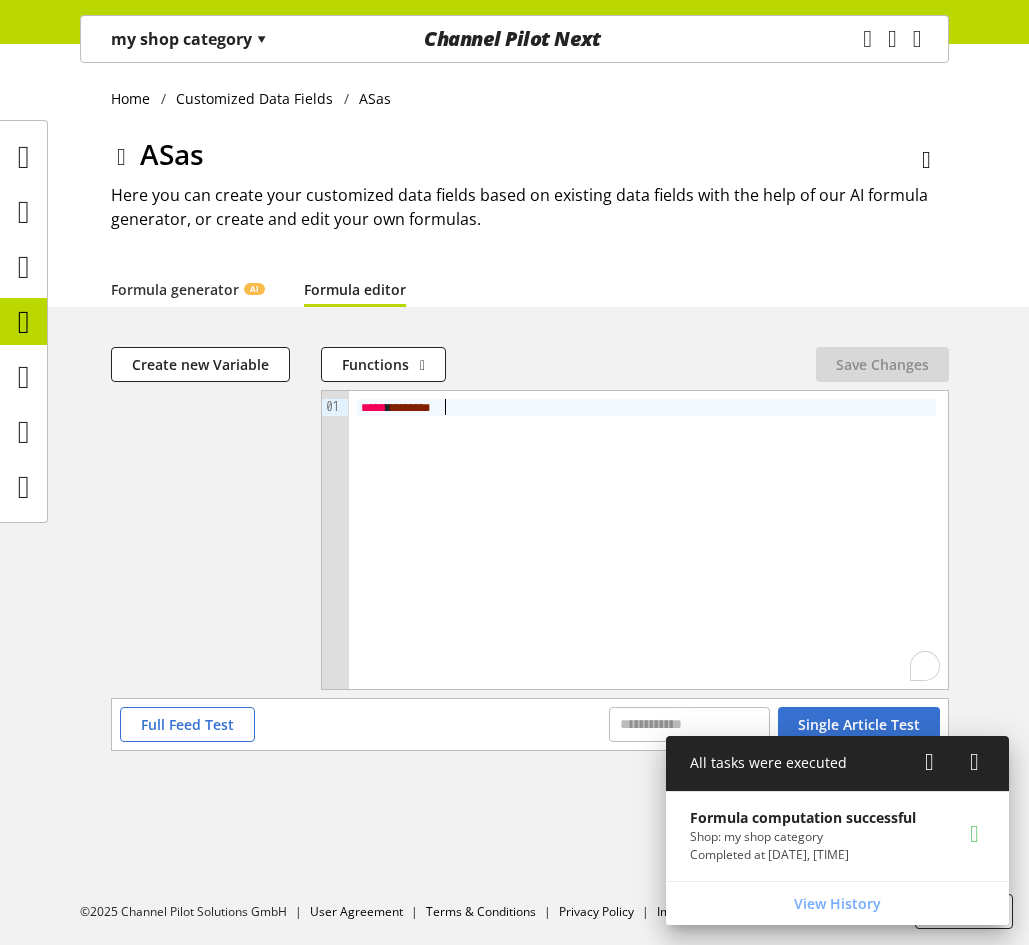 type 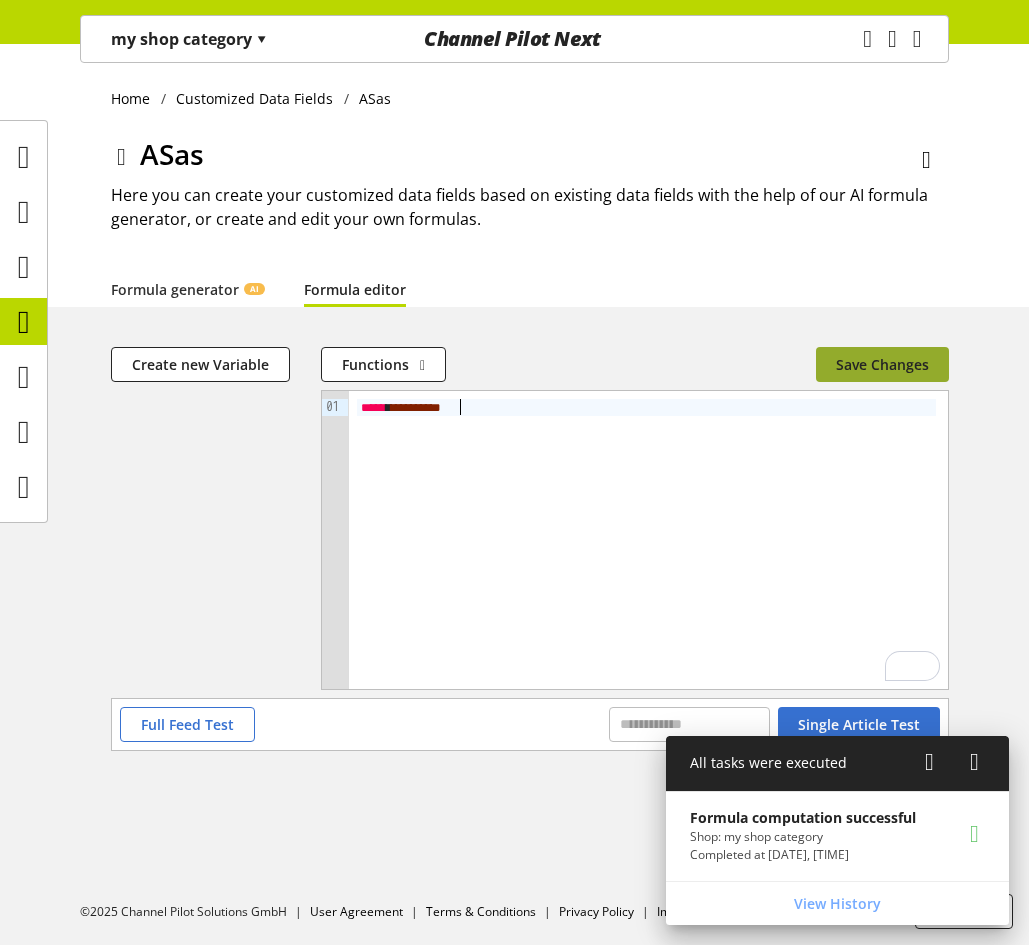 click on "Save Changes" at bounding box center (882, 364) 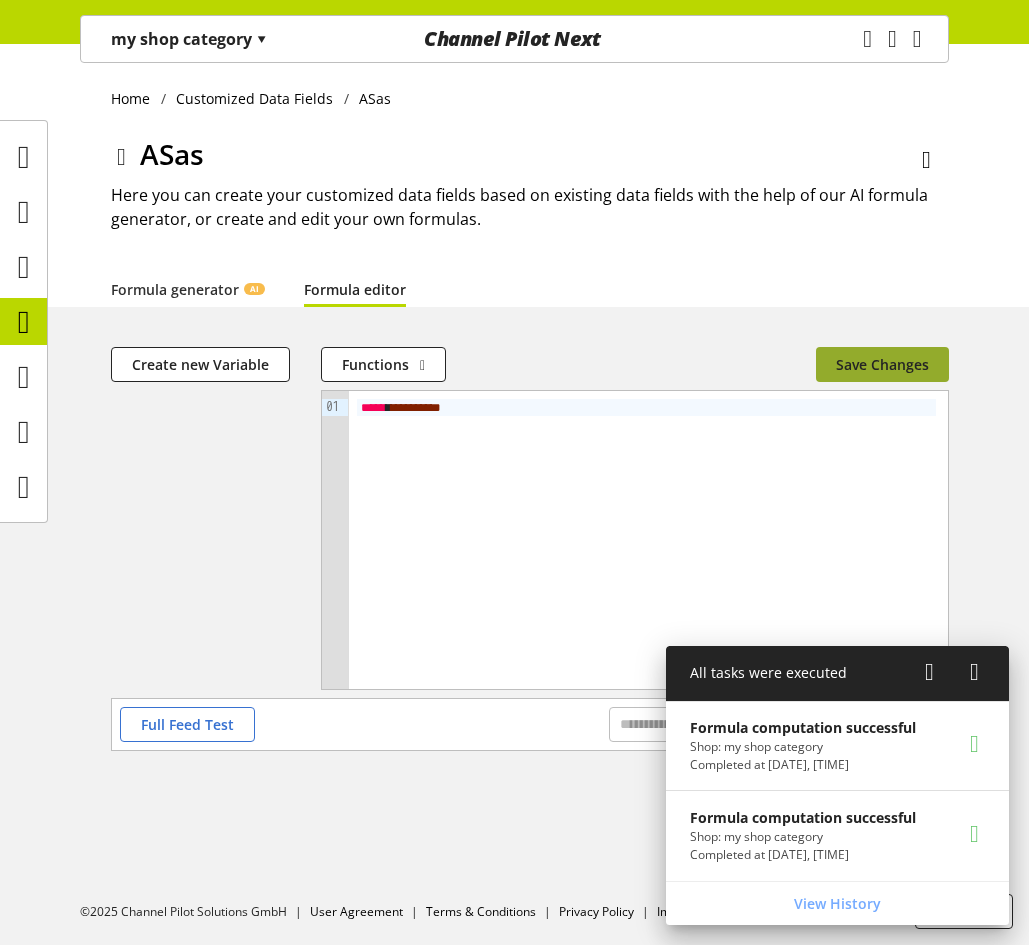 type 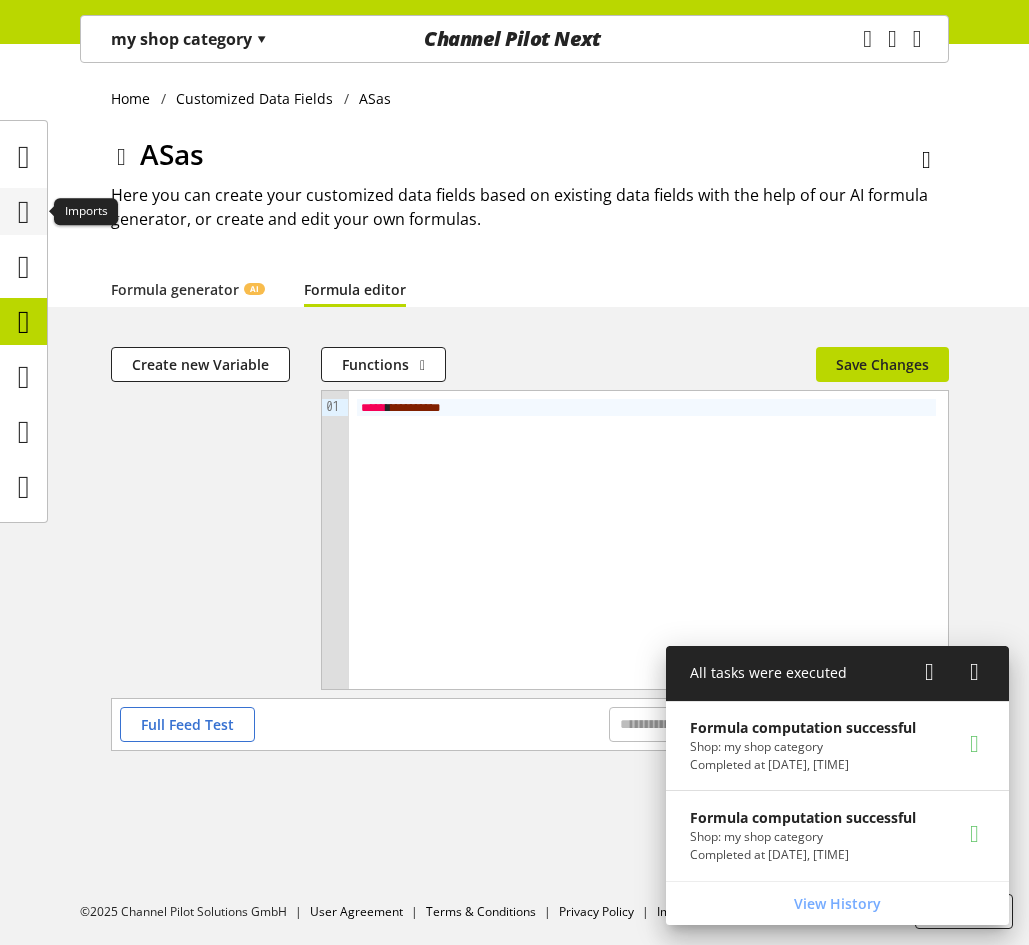 click at bounding box center (24, 212) 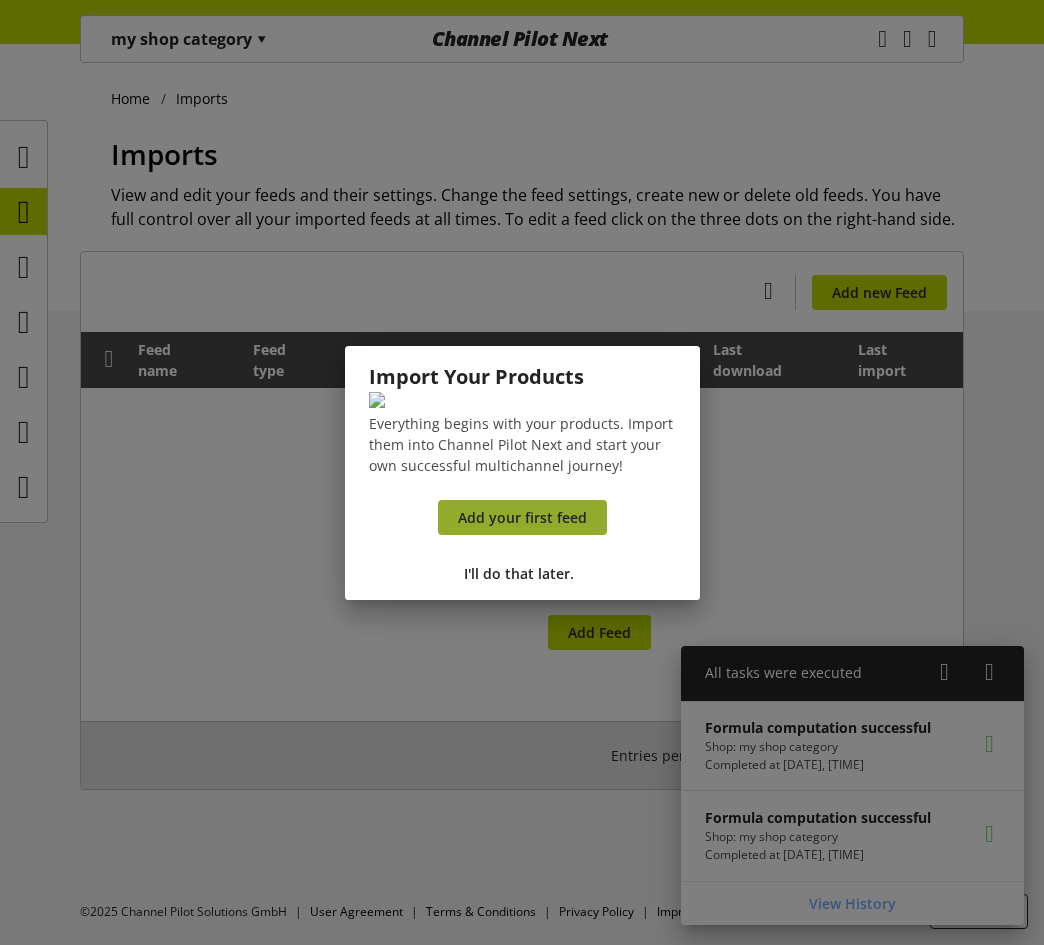 click on "Add your first feed" at bounding box center (522, 517) 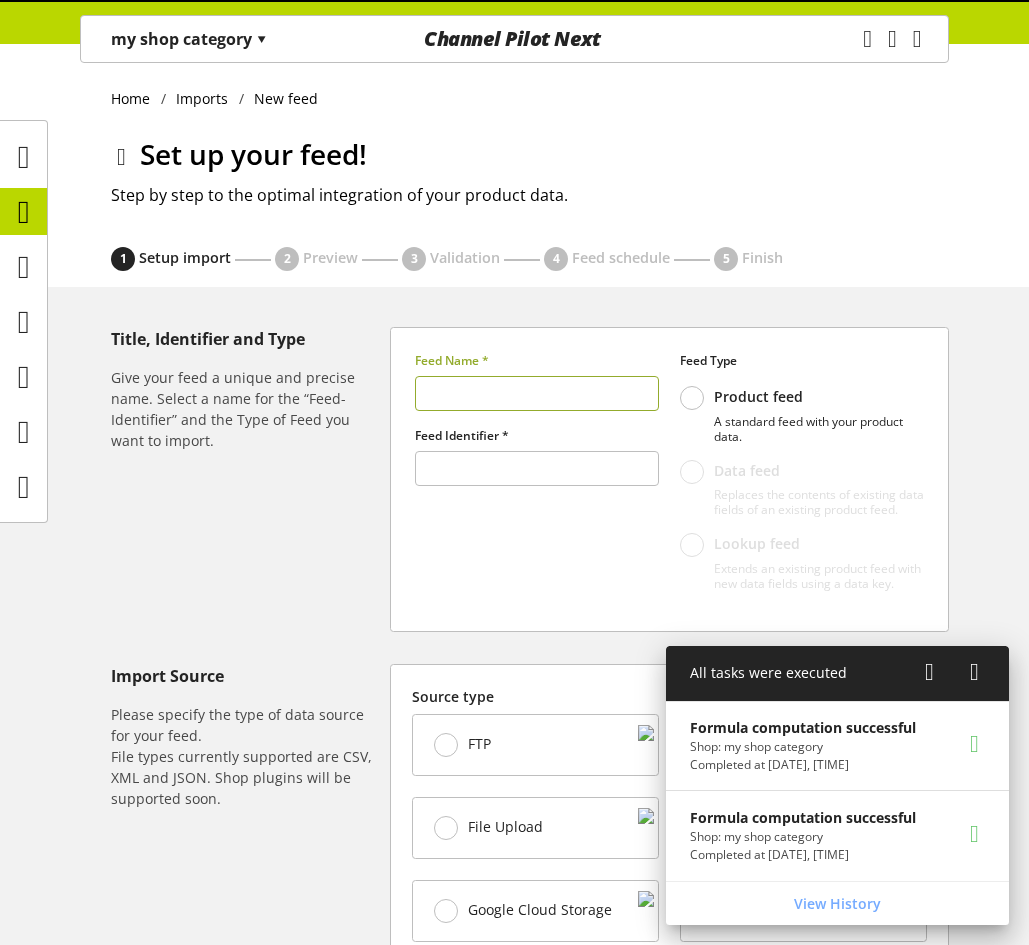 type on "******" 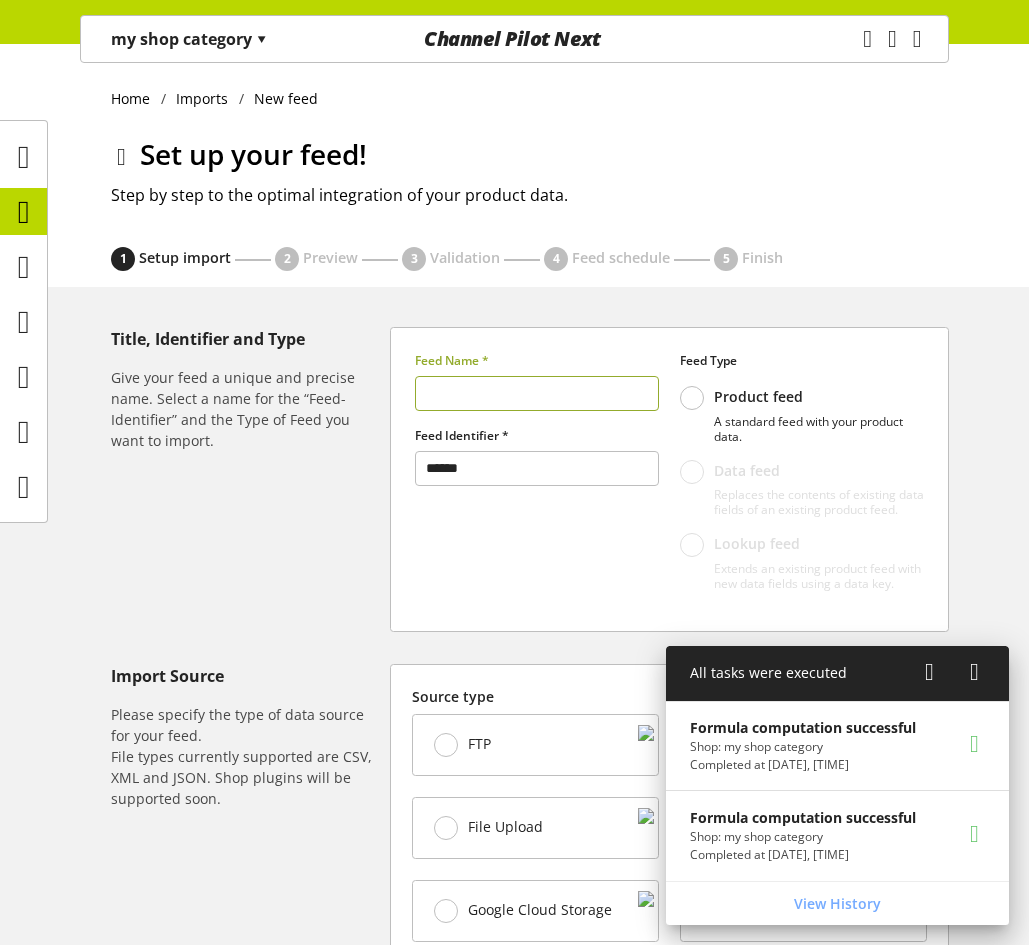 click at bounding box center (537, 393) 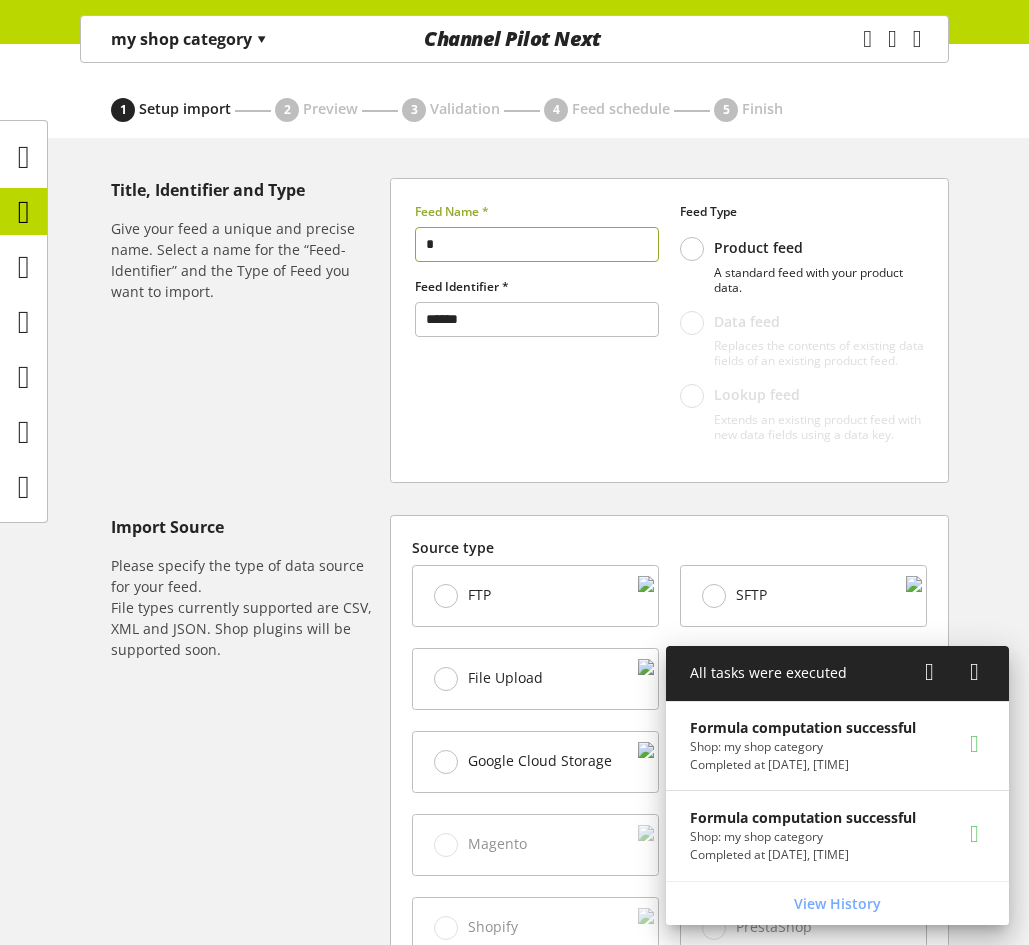 scroll, scrollTop: 300, scrollLeft: 0, axis: vertical 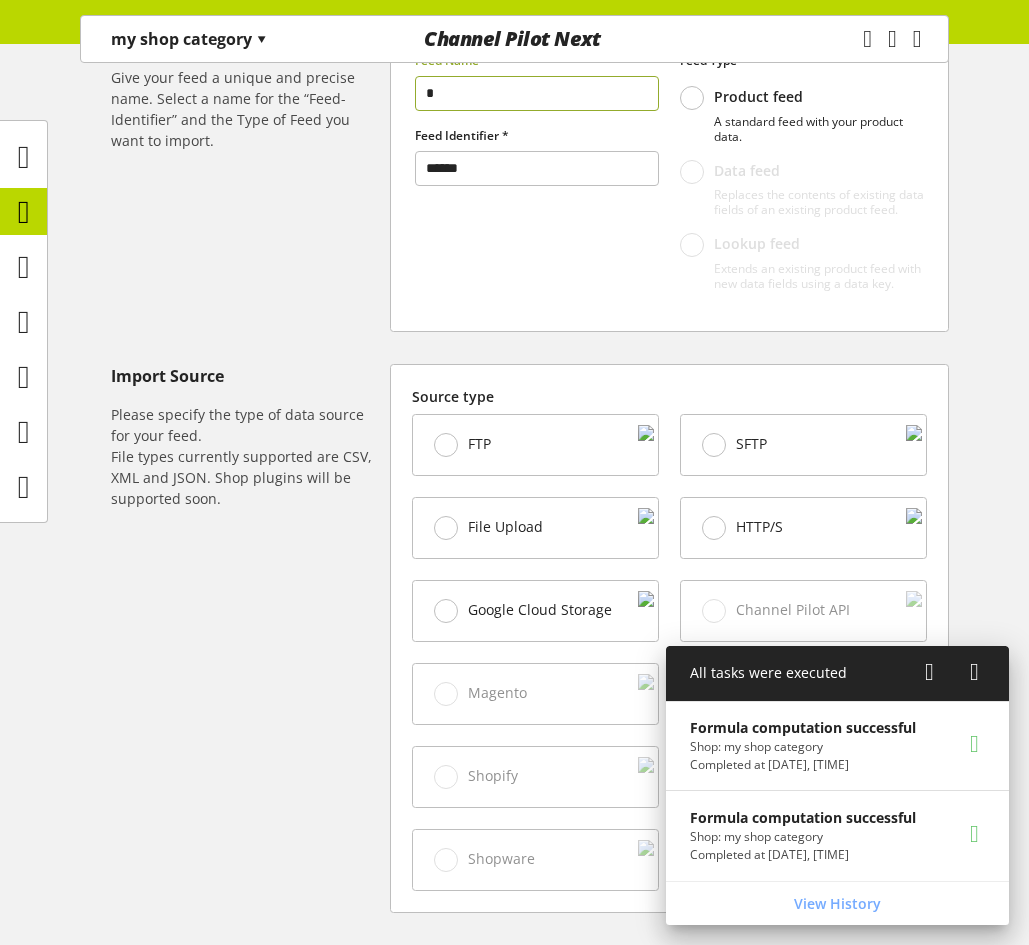 type on "*" 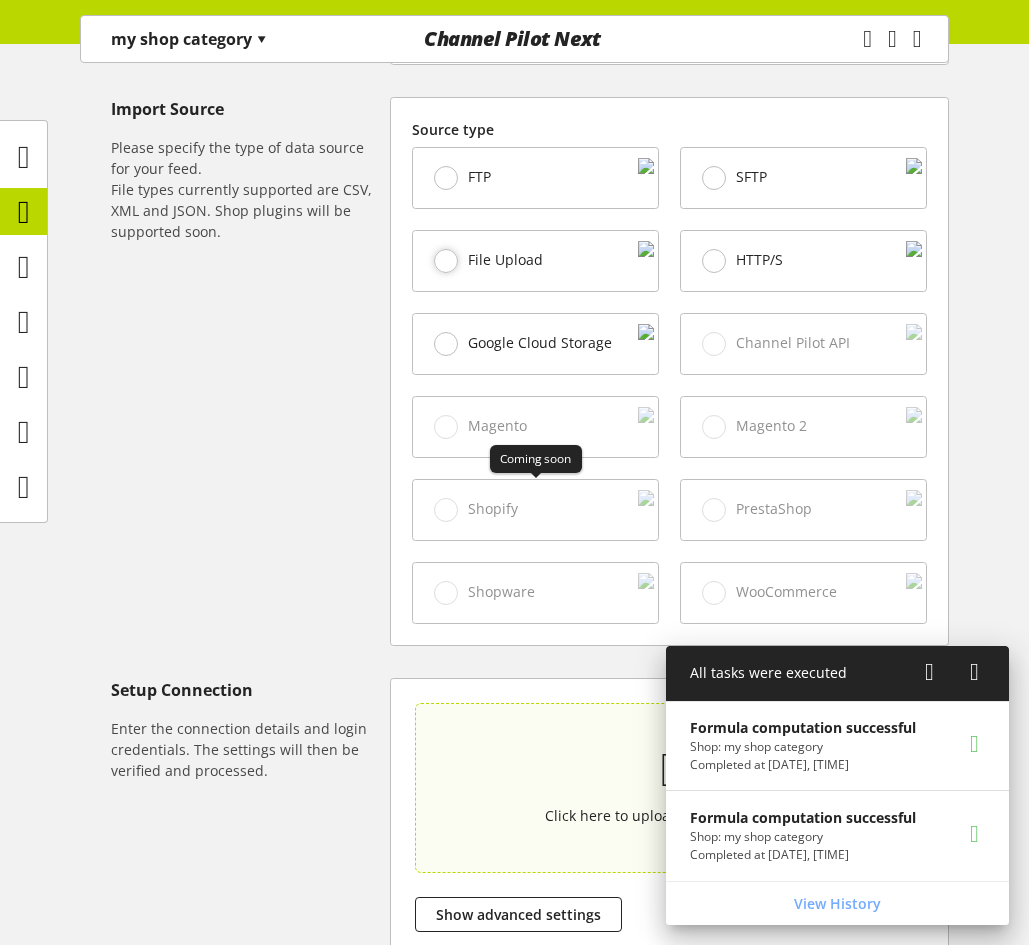 scroll, scrollTop: 700, scrollLeft: 0, axis: vertical 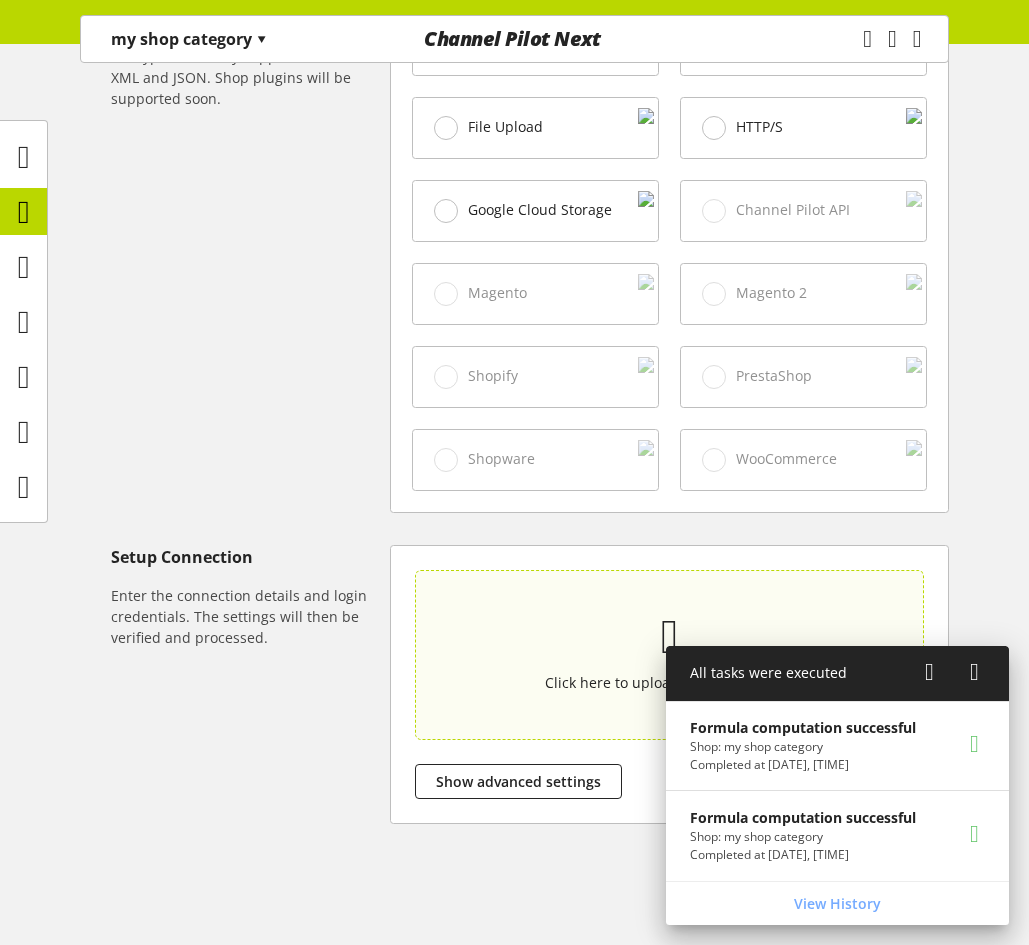 click on "Click here to upload or drop your file." at bounding box center (670, 654) 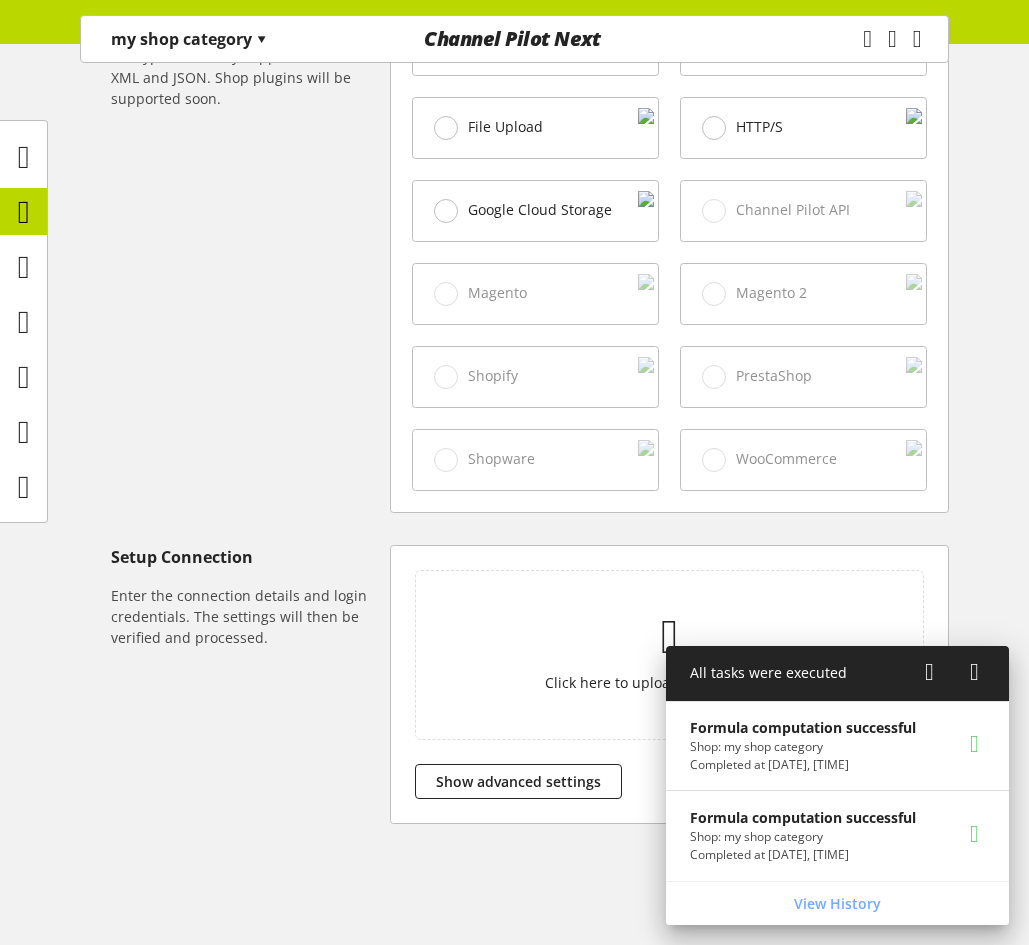 type on "**********" 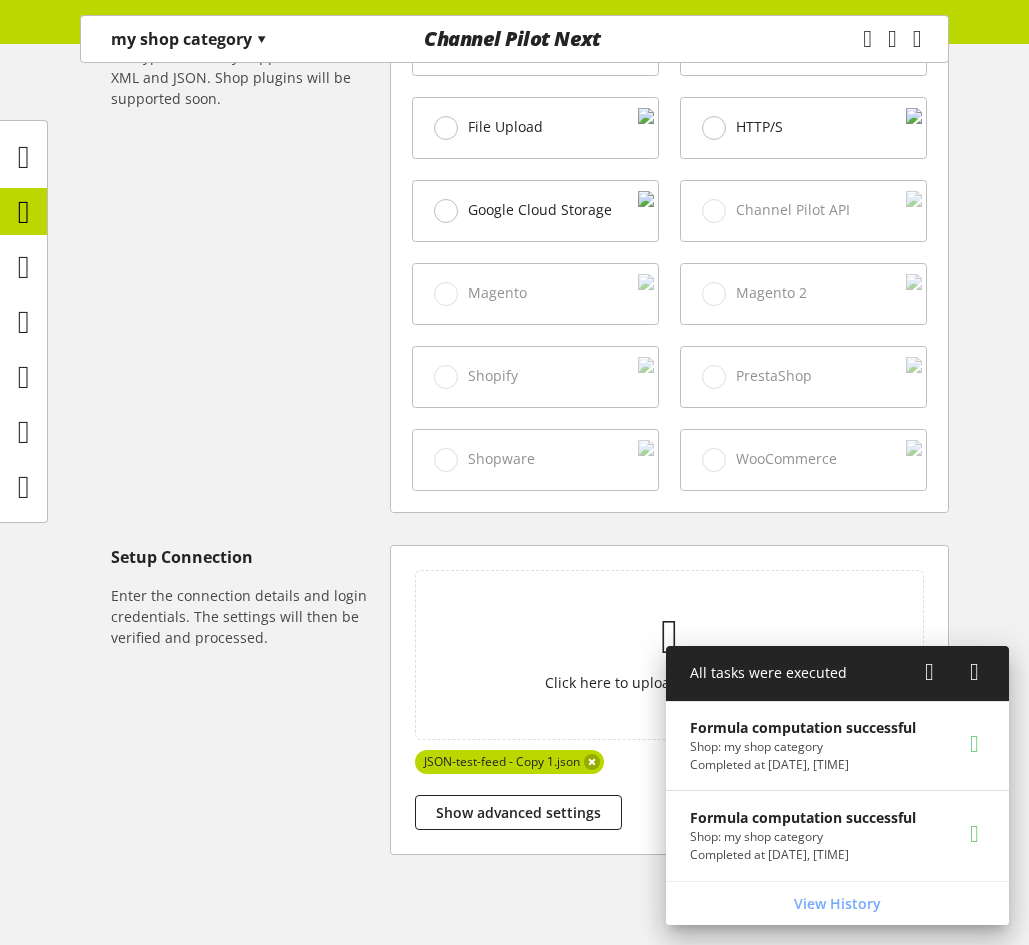 click at bounding box center (929, 672) 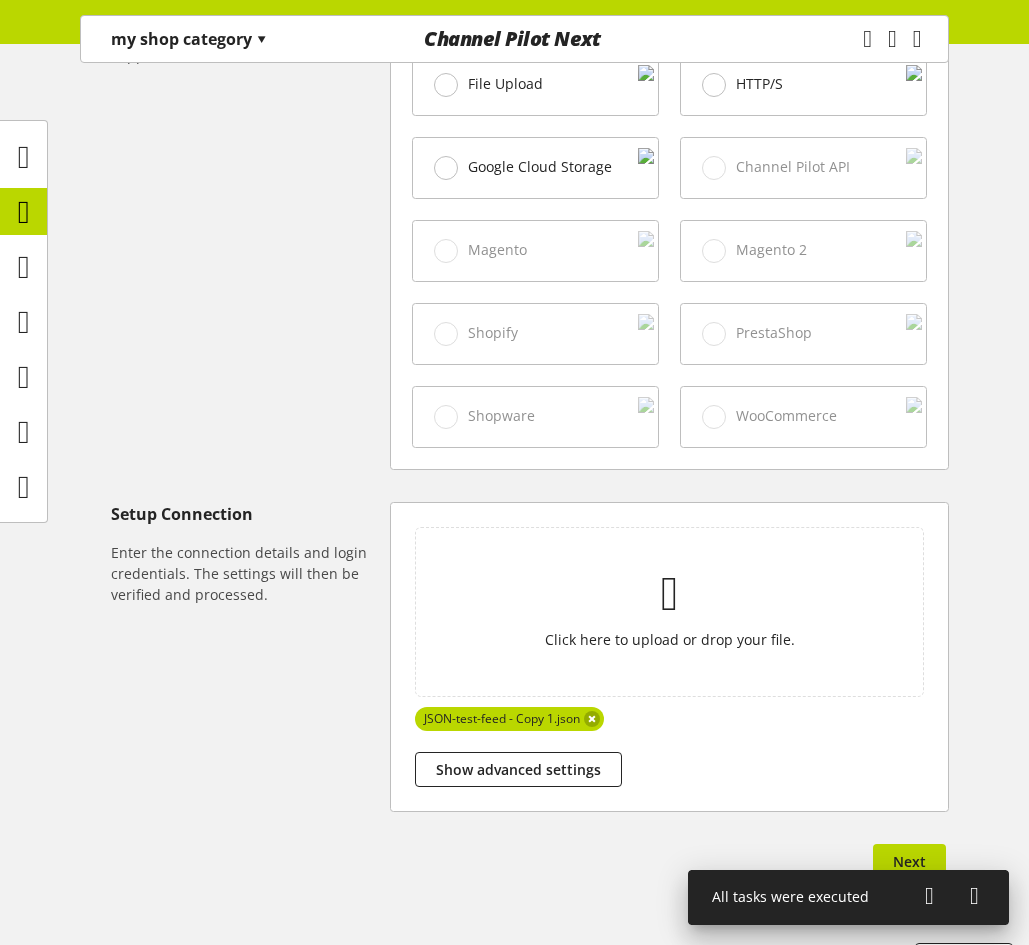 scroll, scrollTop: 809, scrollLeft: 0, axis: vertical 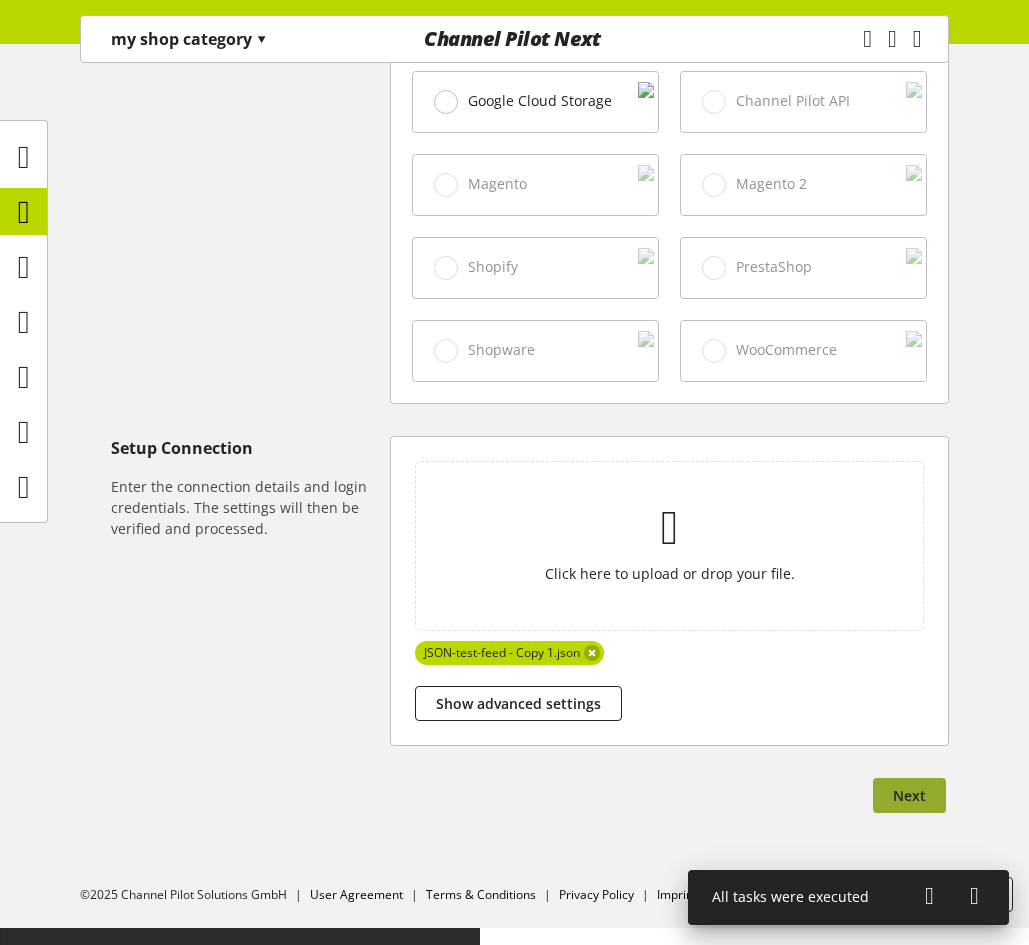 click on "Next" at bounding box center [909, 795] 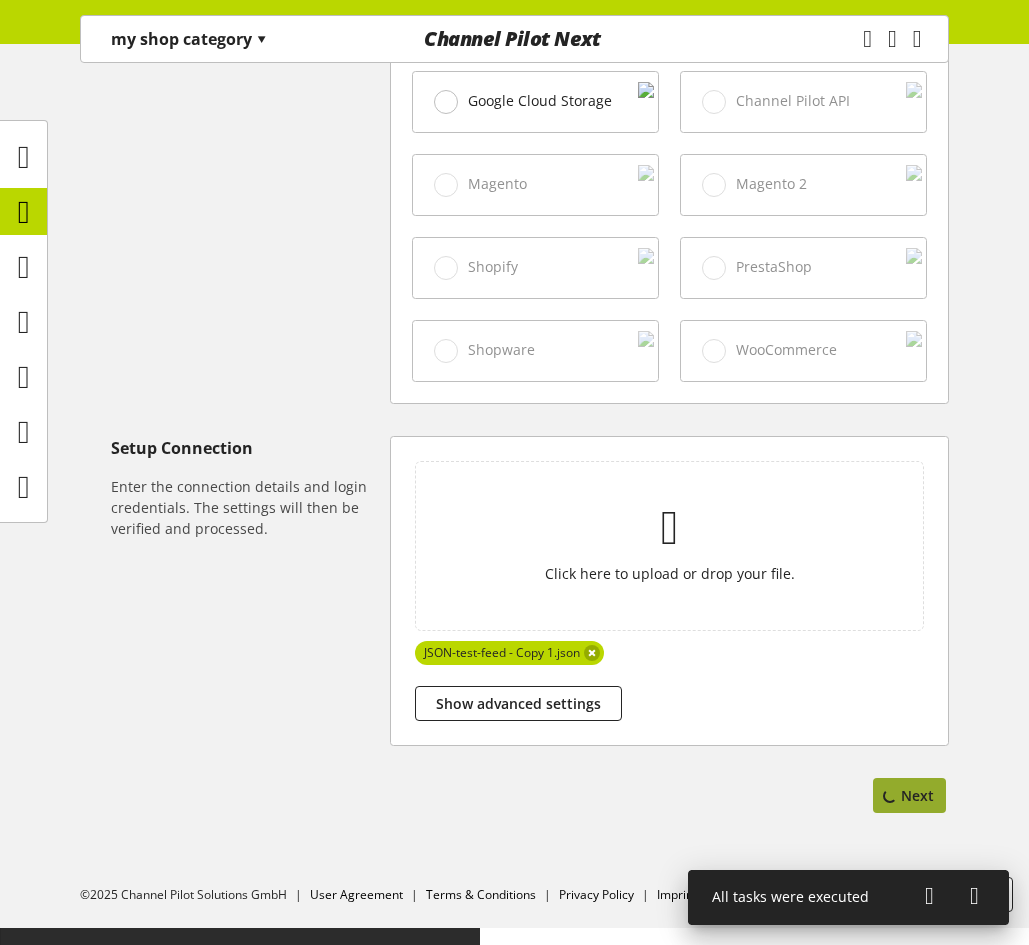 select on "*****" 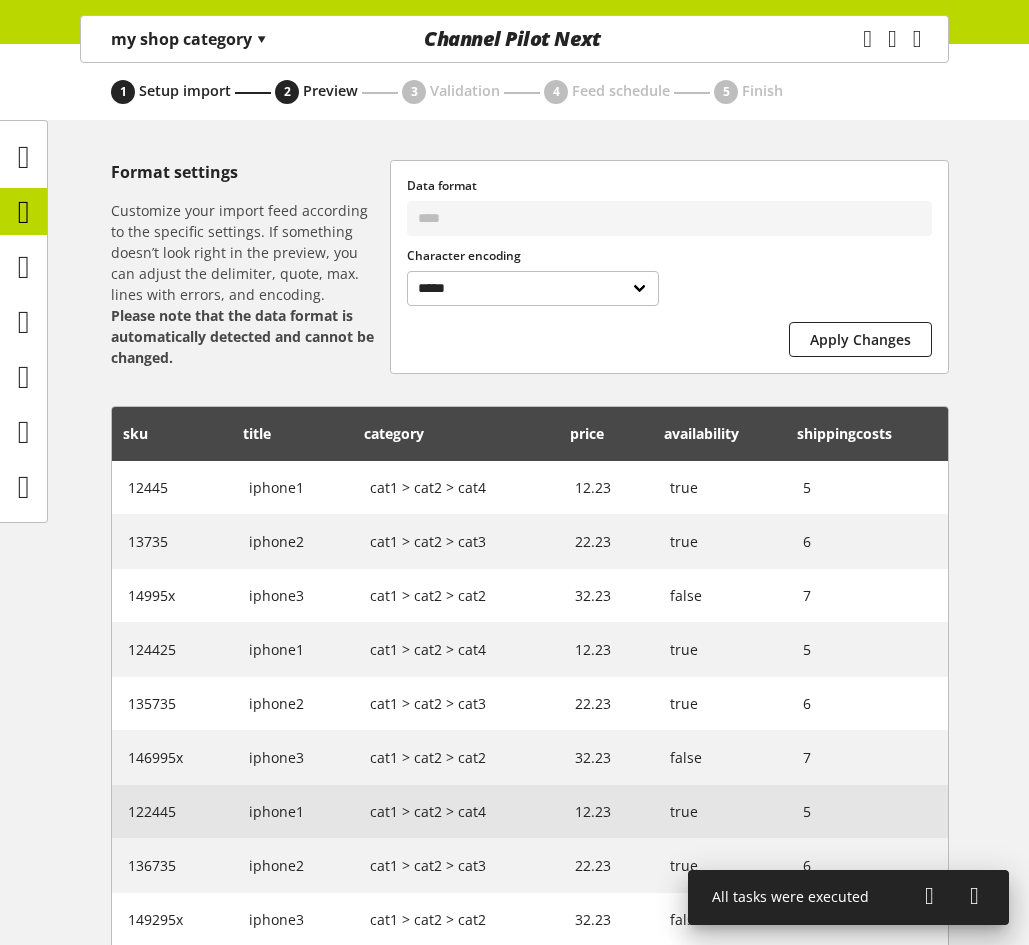 scroll, scrollTop: 400, scrollLeft: 0, axis: vertical 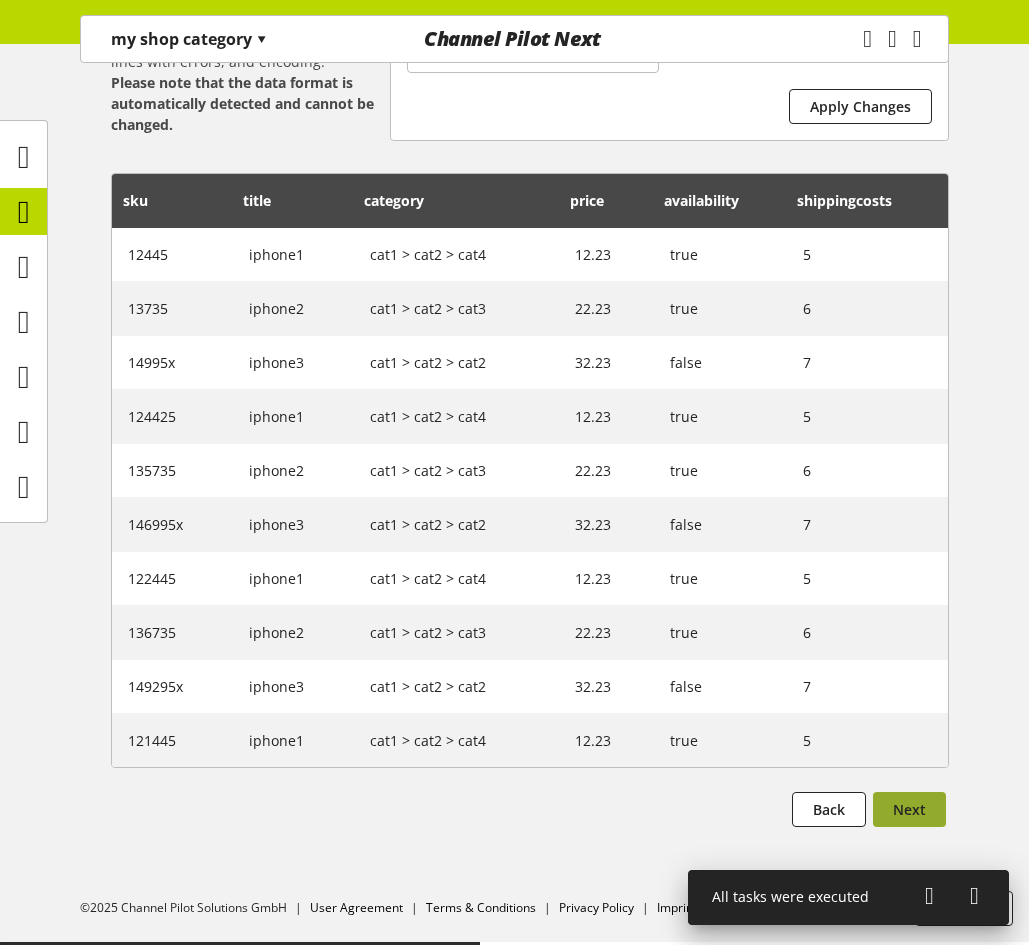 click on "Next" at bounding box center [909, 809] 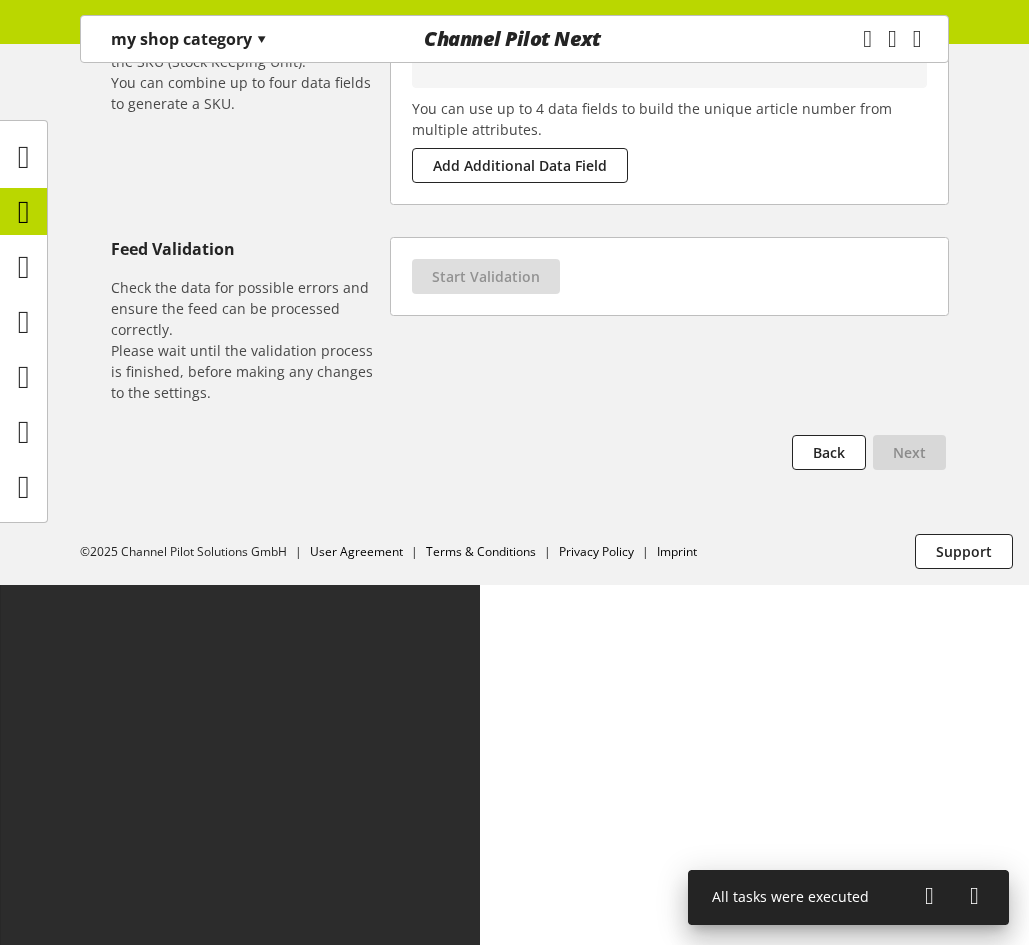 scroll, scrollTop: 0, scrollLeft: 0, axis: both 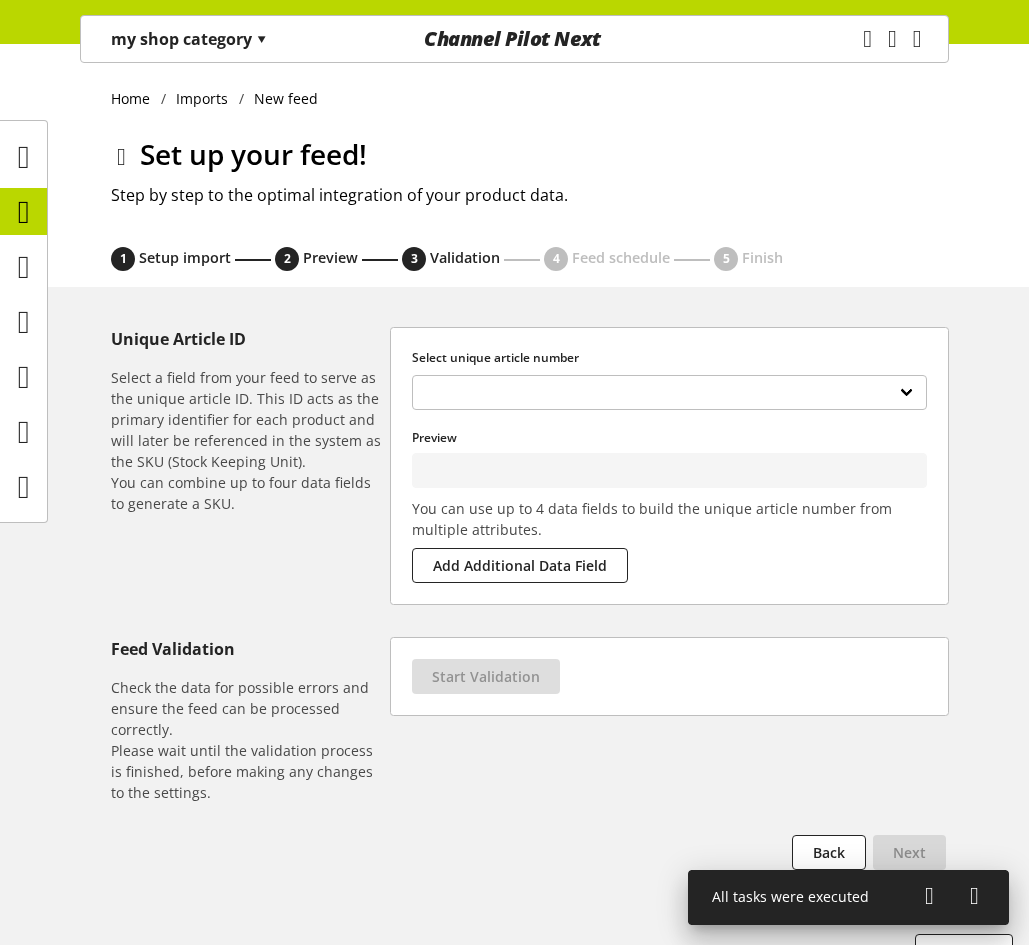 click on "**********" at bounding box center (670, 393) 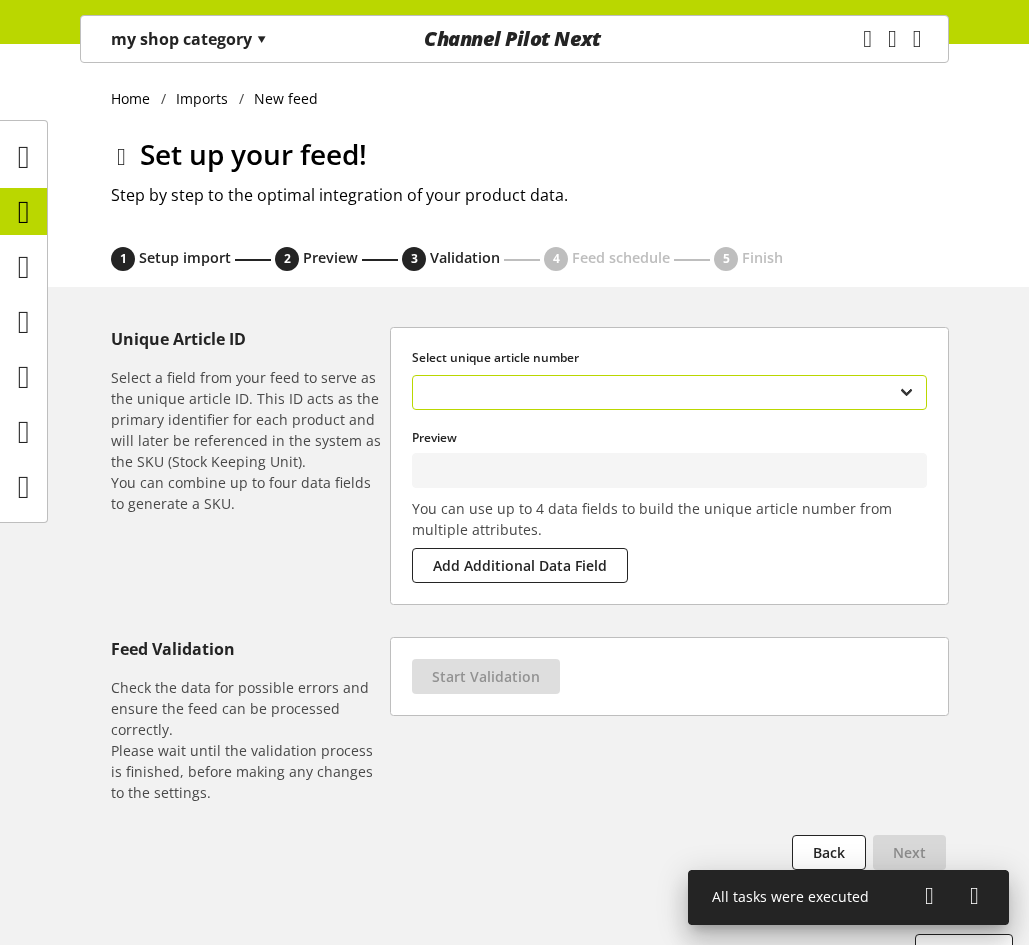 click on "**********" at bounding box center (669, 392) 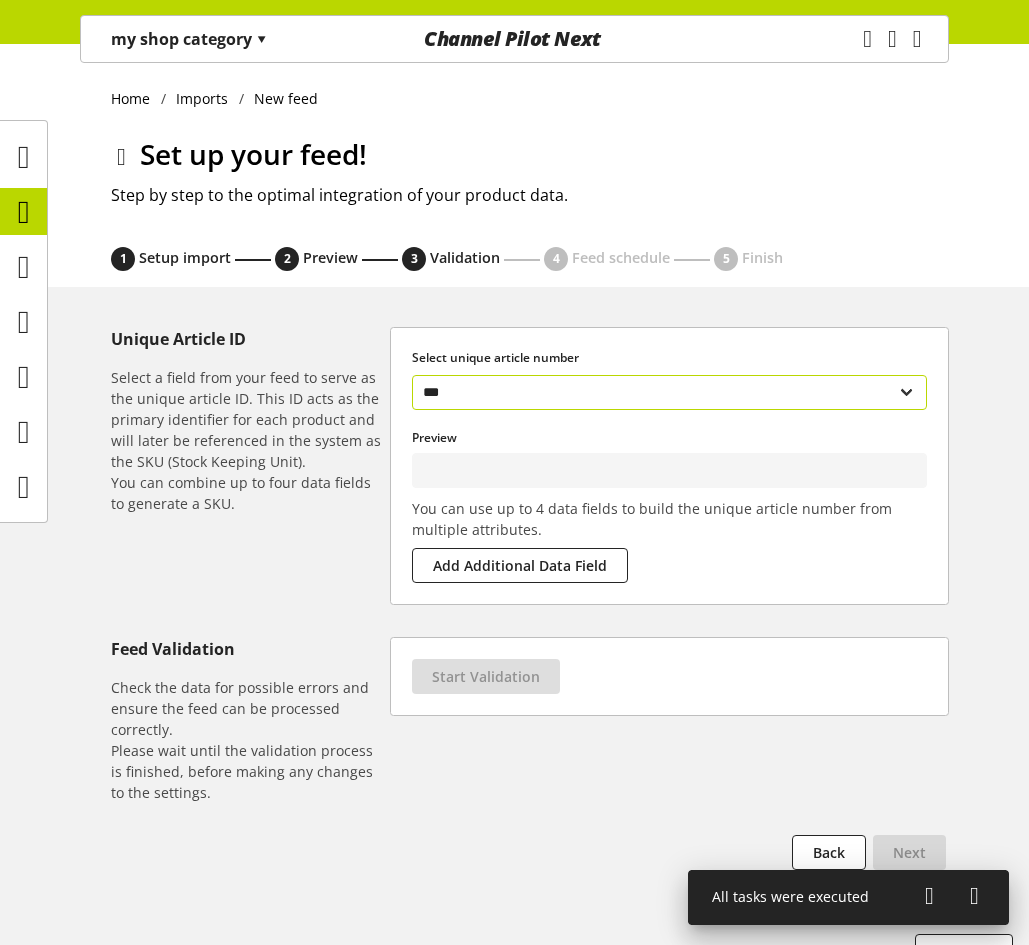 type on "*****" 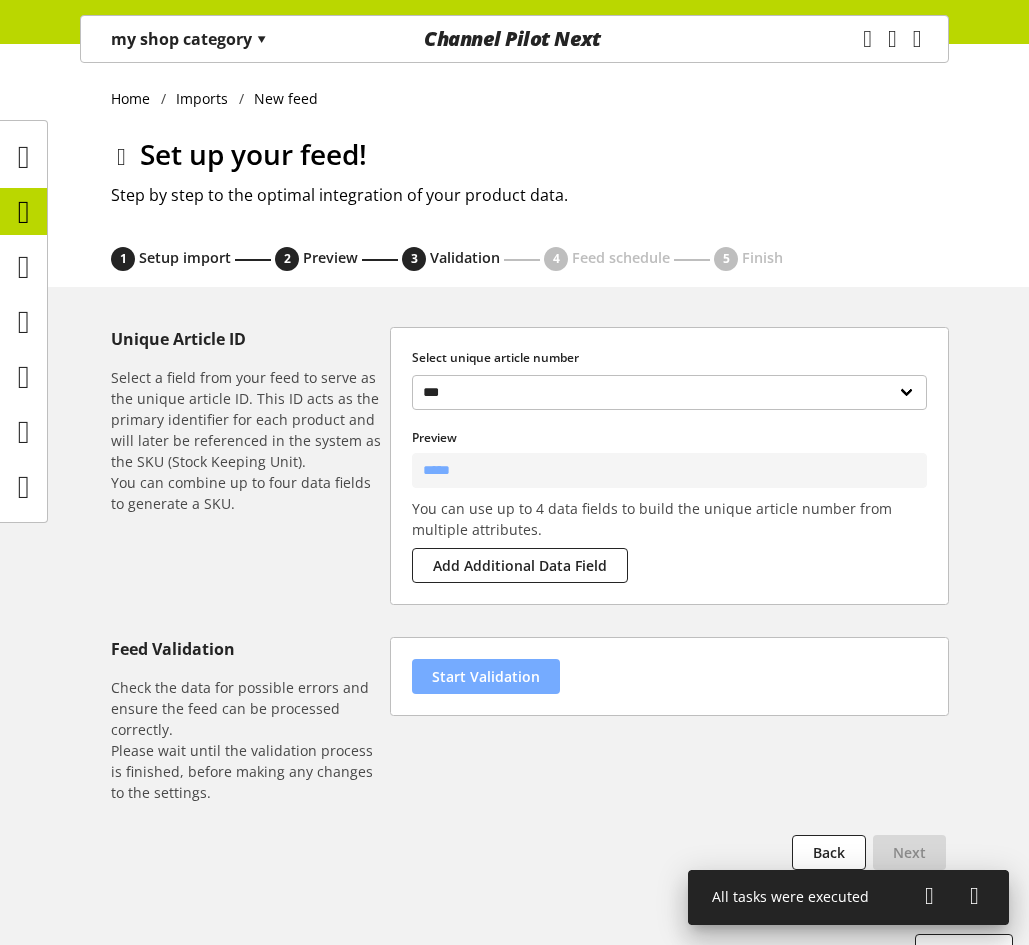 click on "Start Validation" at bounding box center (486, 676) 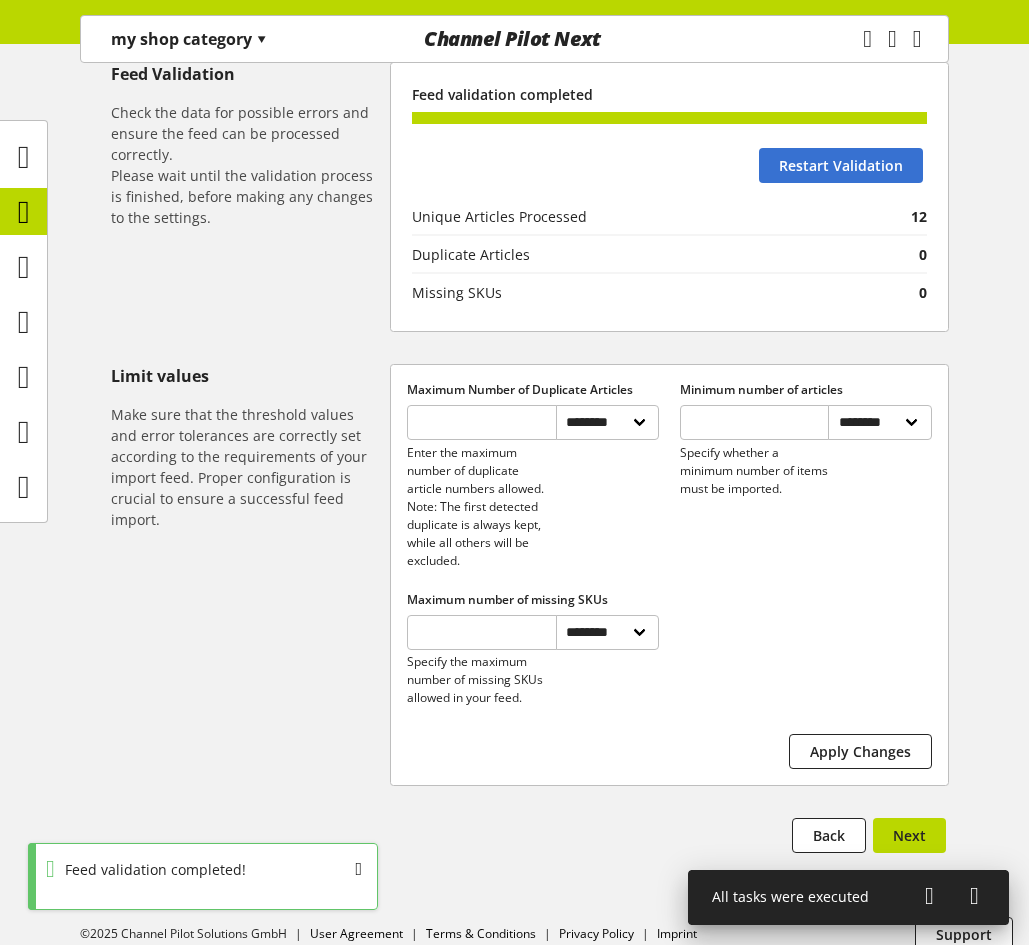 scroll, scrollTop: 634, scrollLeft: 0, axis: vertical 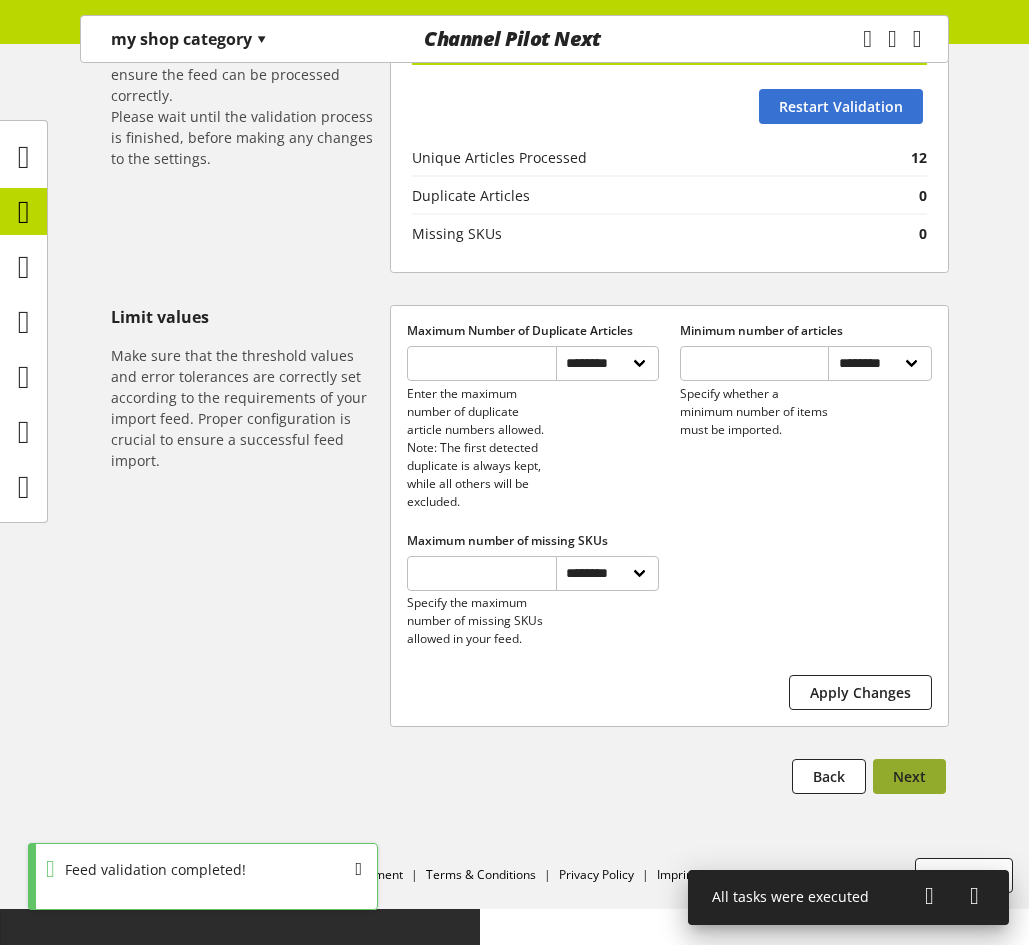 click on "Next" at bounding box center (909, 776) 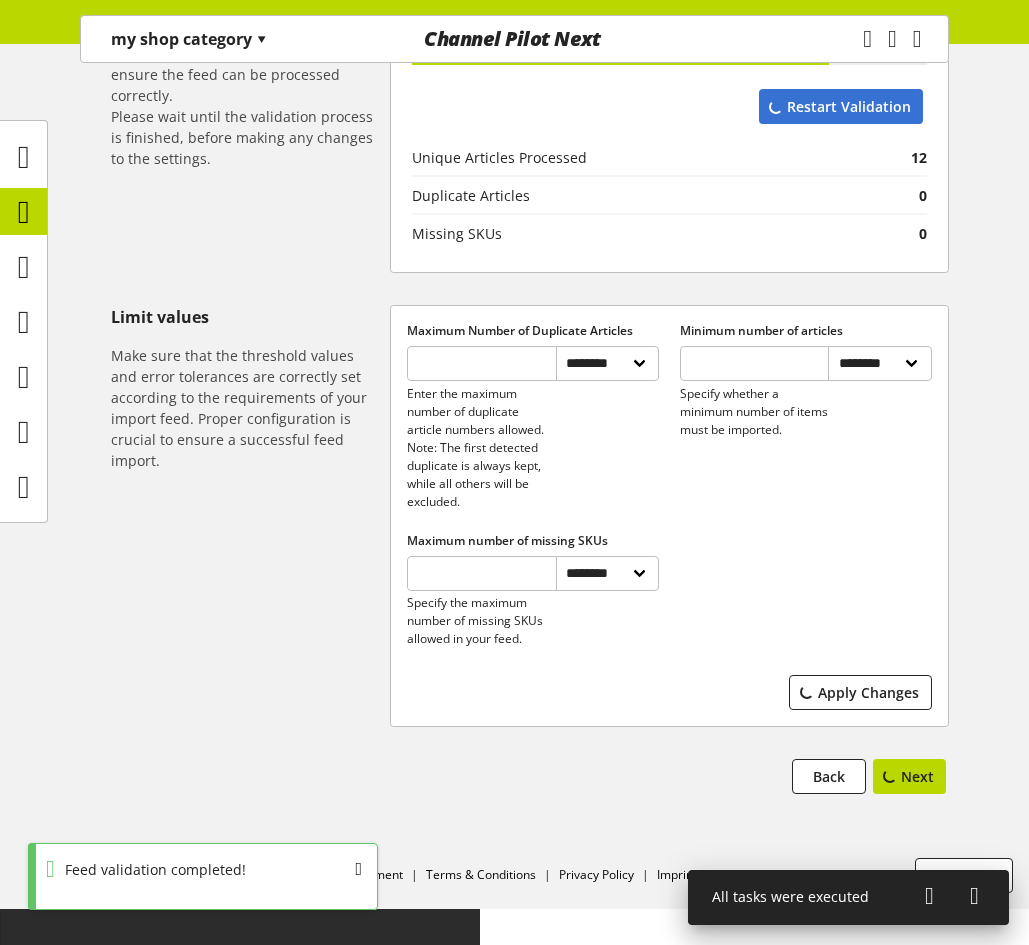 scroll, scrollTop: 0, scrollLeft: 0, axis: both 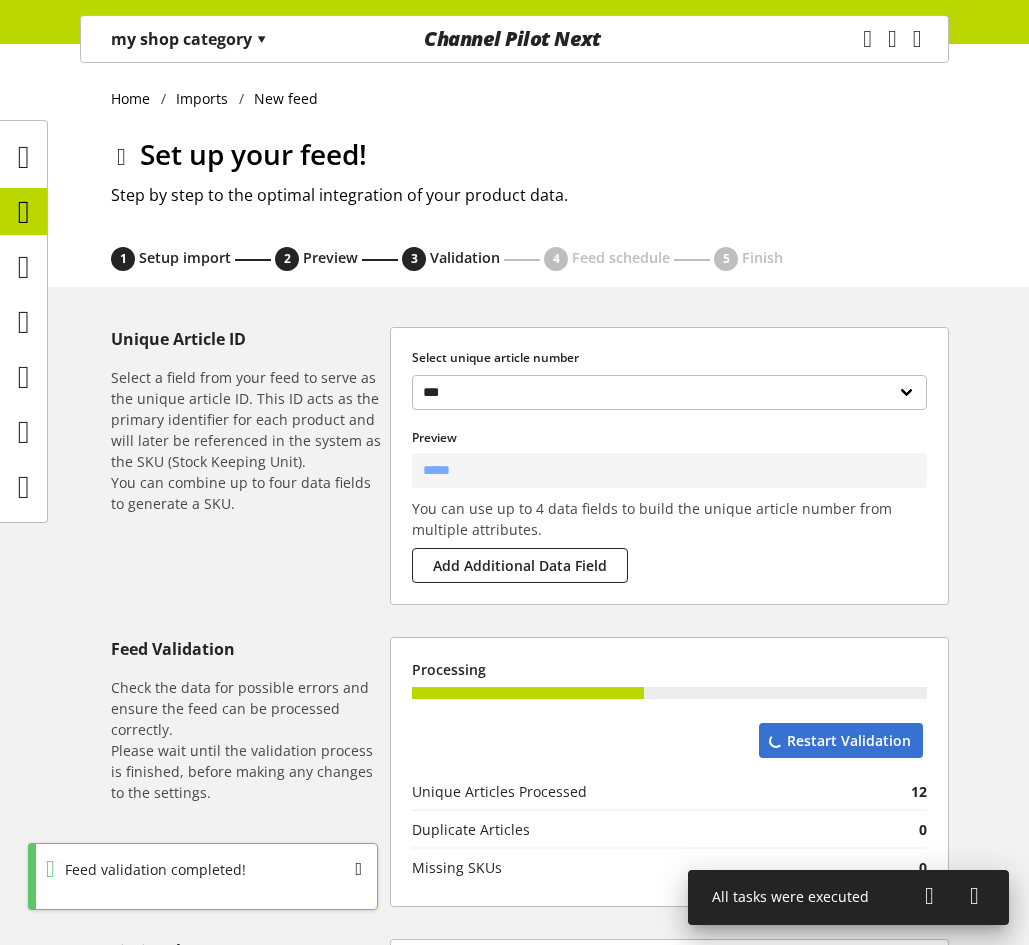 select on "****" 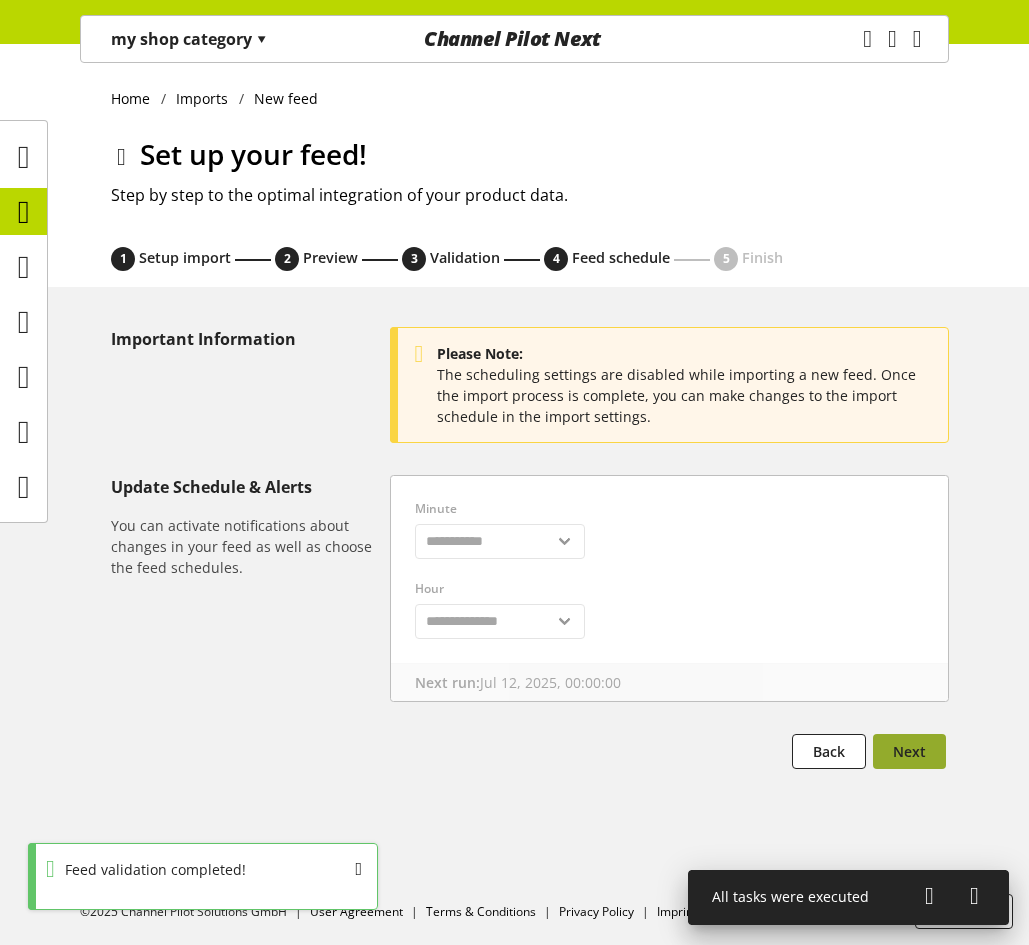 click on "Next" at bounding box center [909, 751] 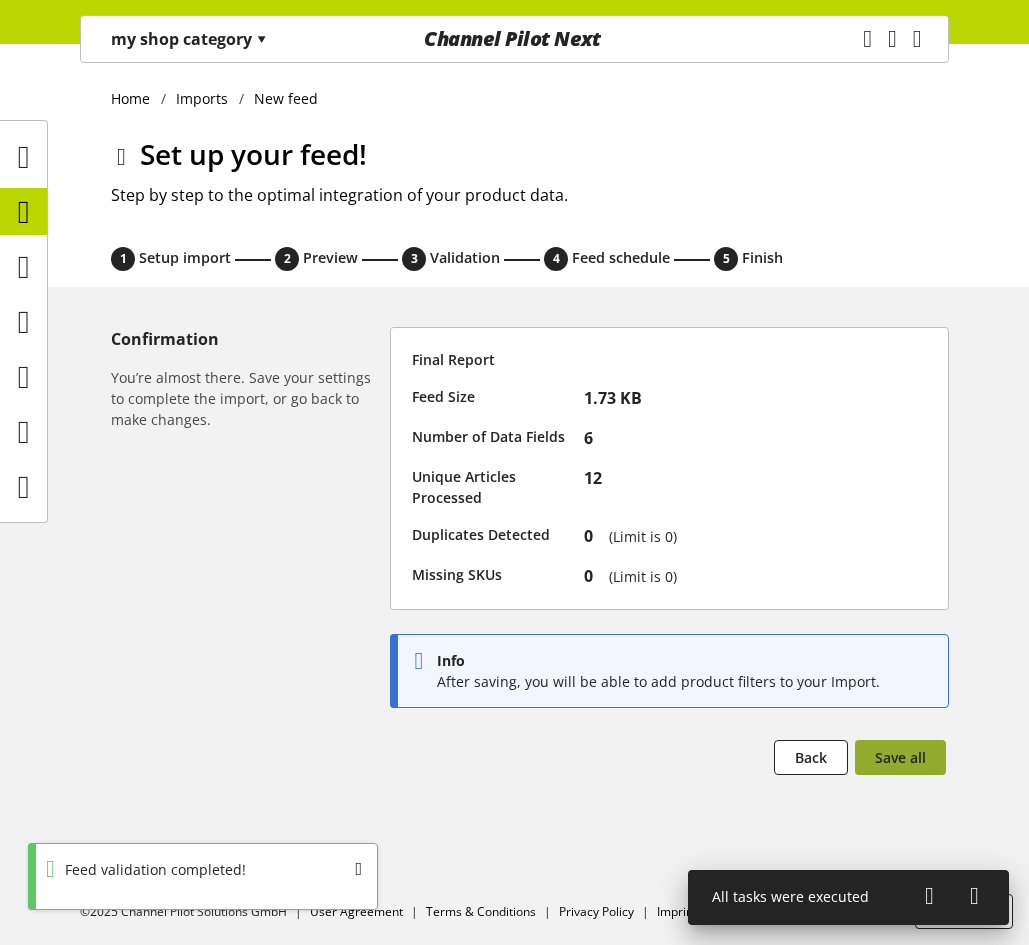 click on "Save all" at bounding box center [900, 757] 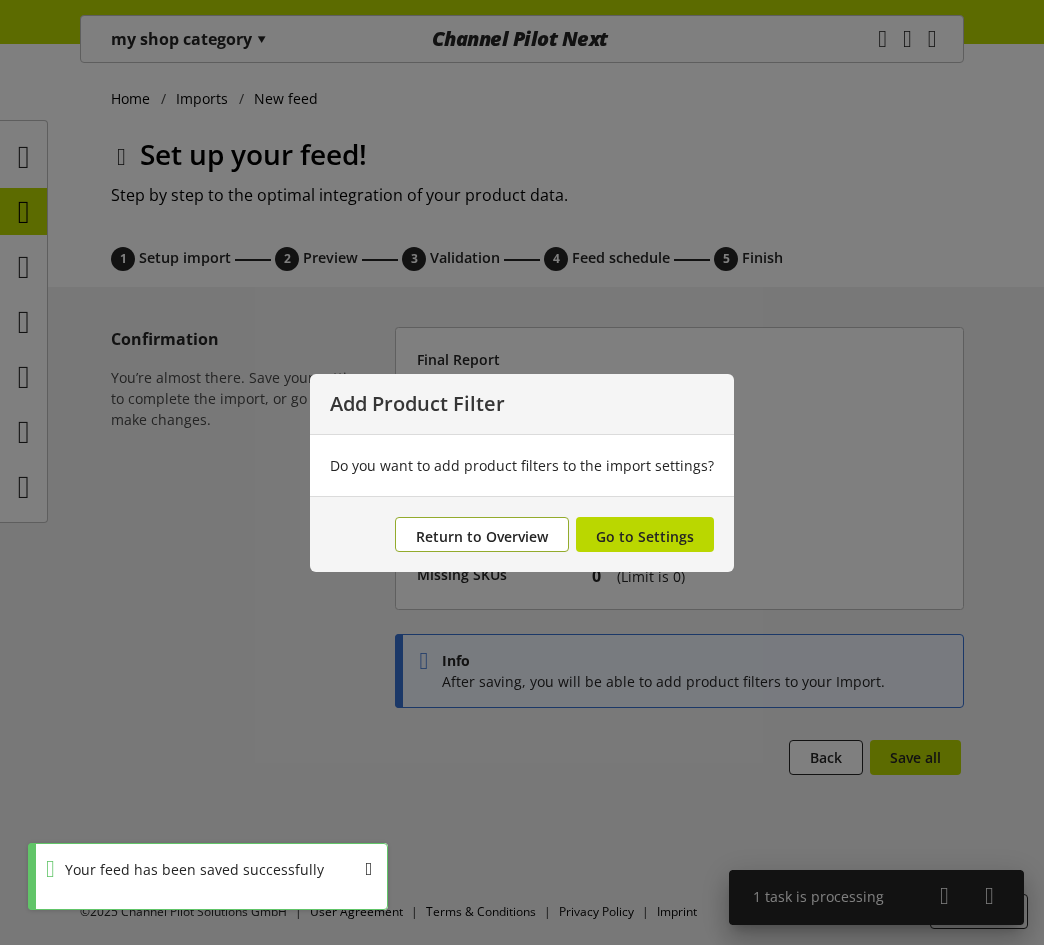 click on "Return to Overview" at bounding box center (482, 536) 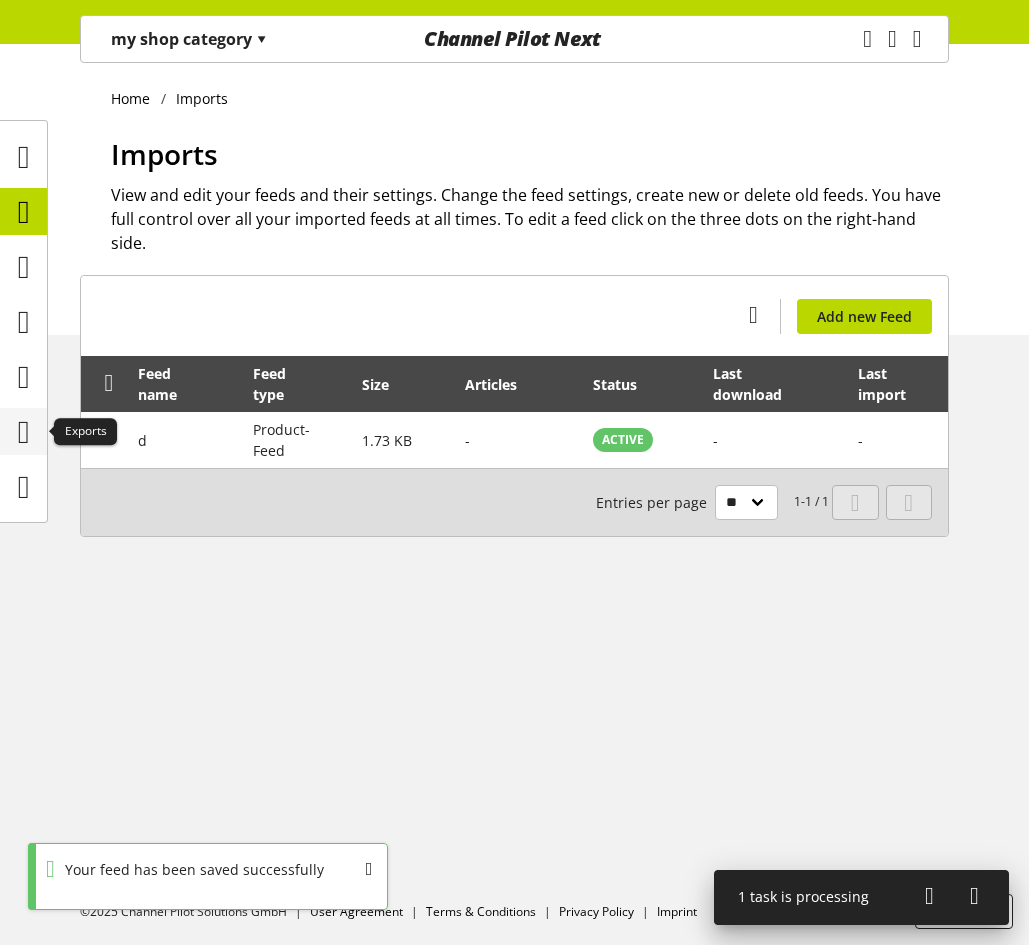 click at bounding box center (24, 432) 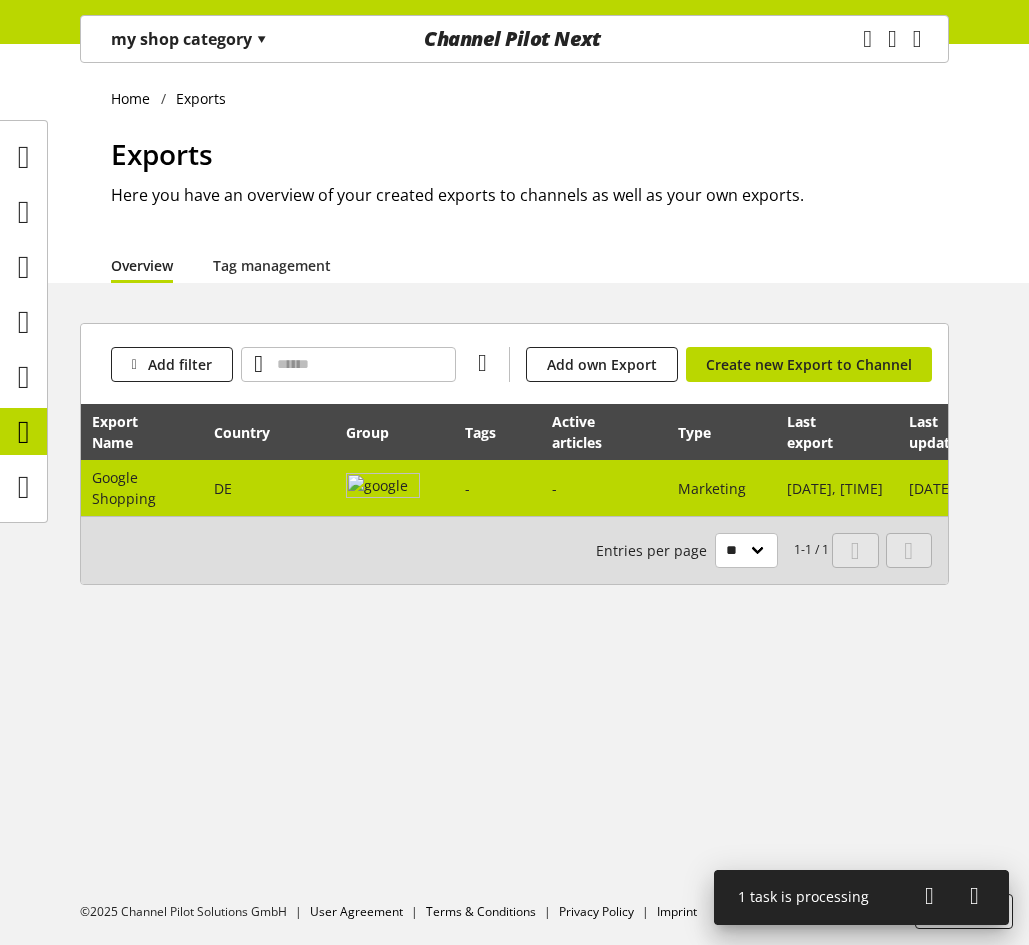 click at bounding box center (394, 488) 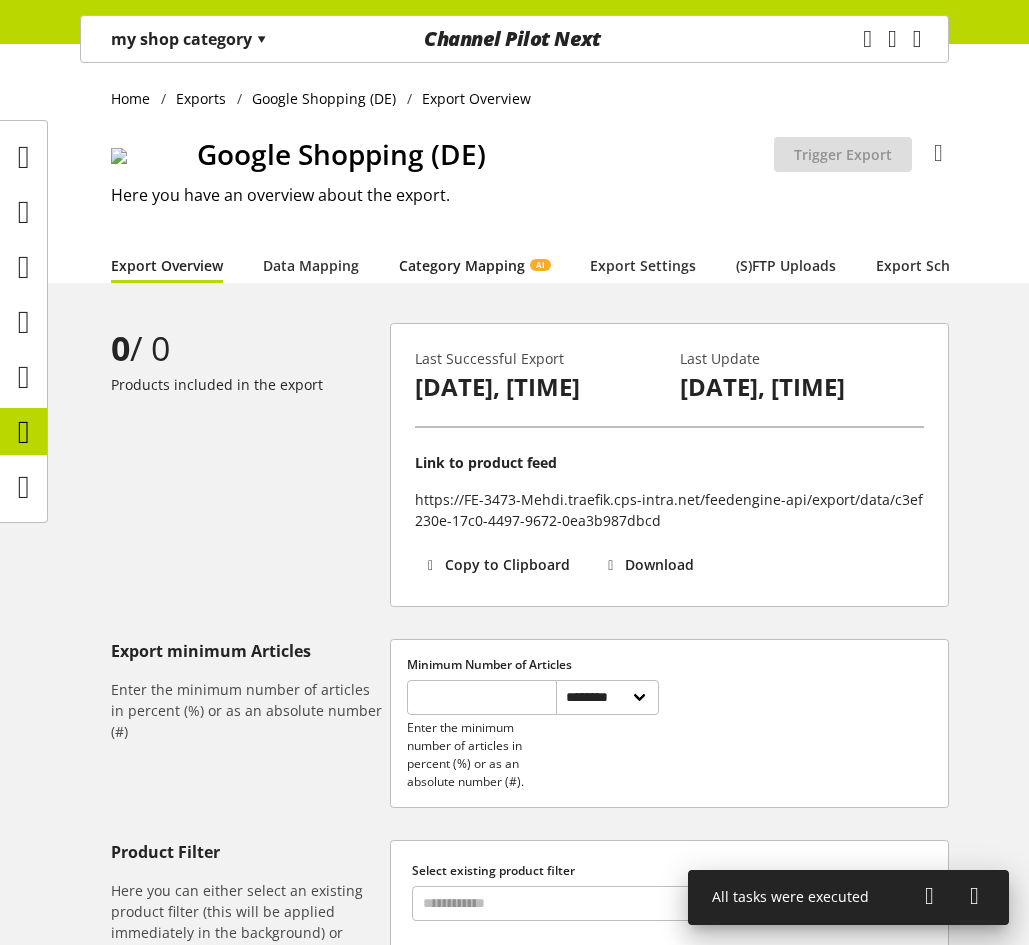 click on "Category Mapping AI" at bounding box center [474, 265] 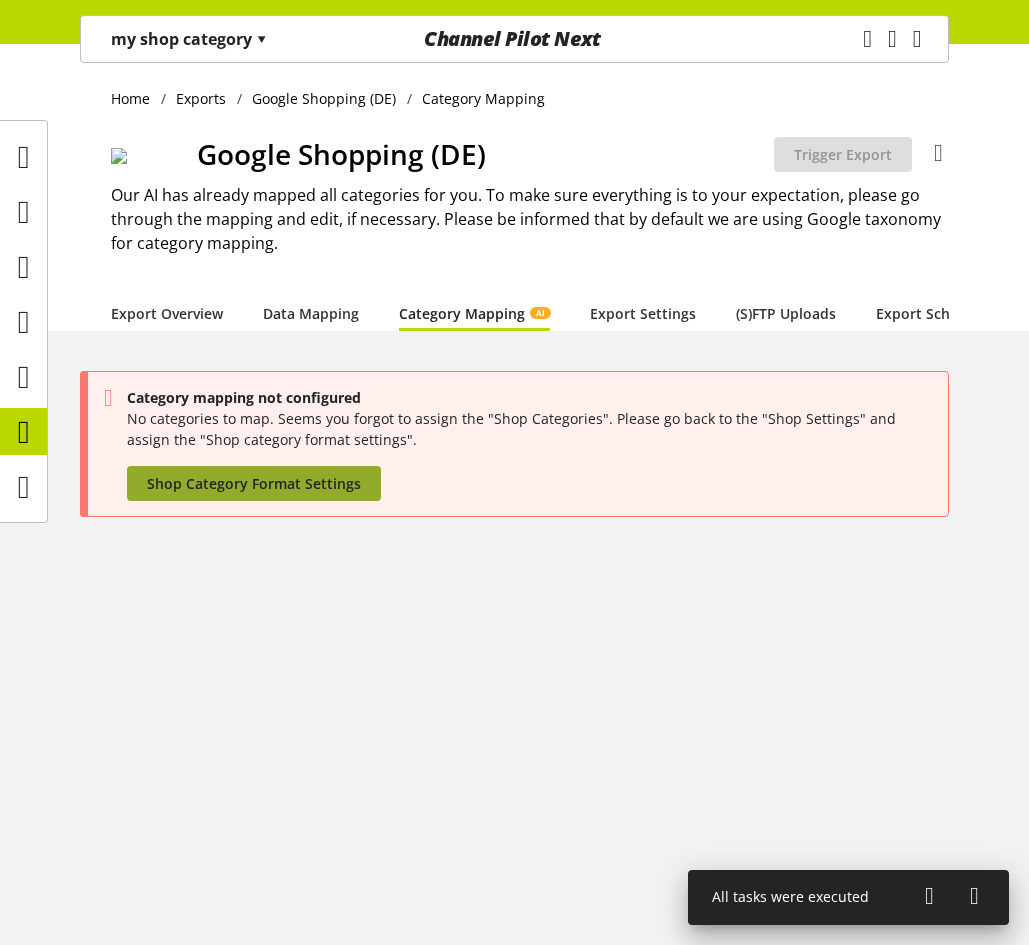 click on "Shop Category Format Settings" at bounding box center (254, 483) 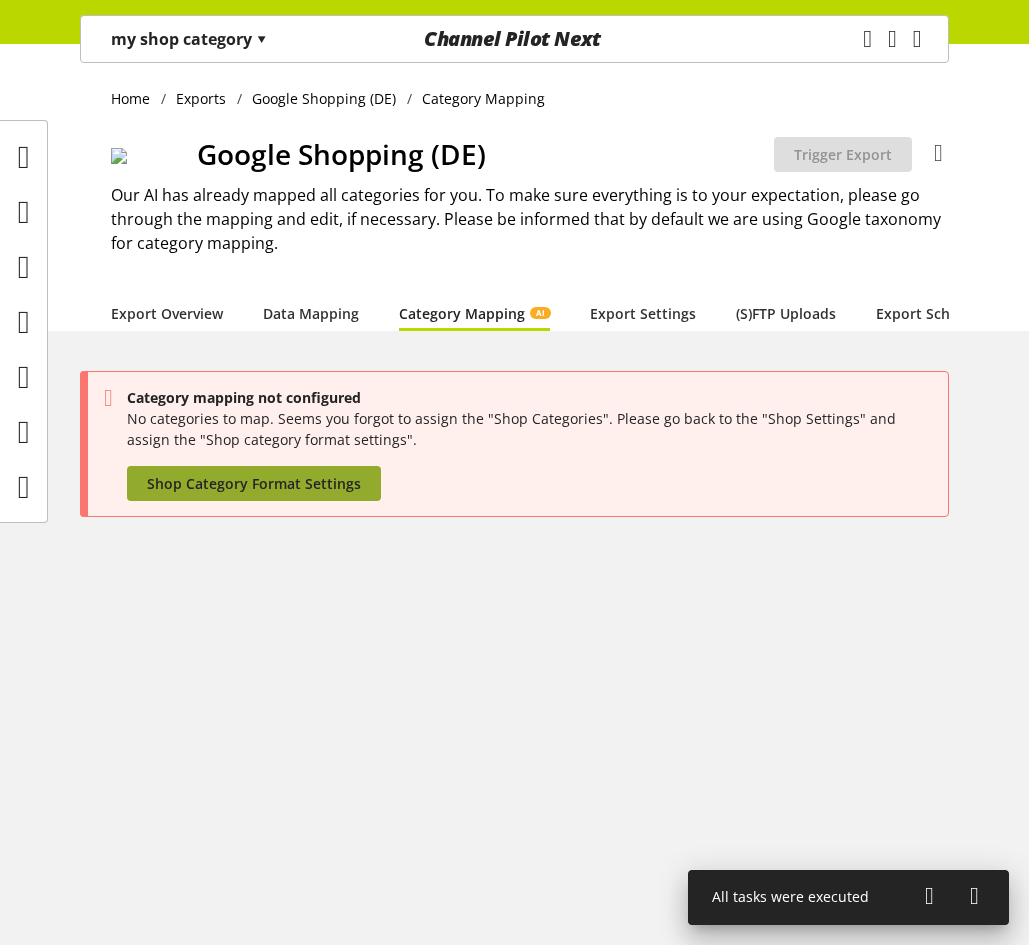 select 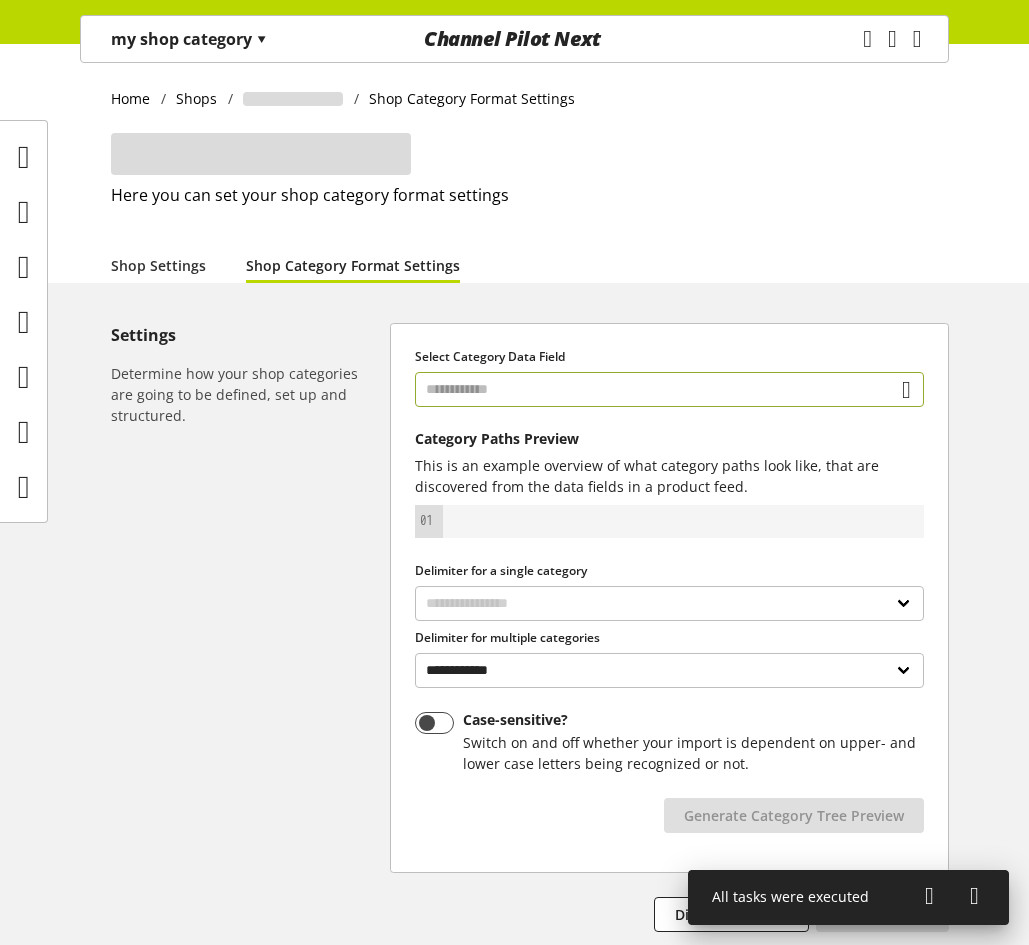 click at bounding box center [669, 389] 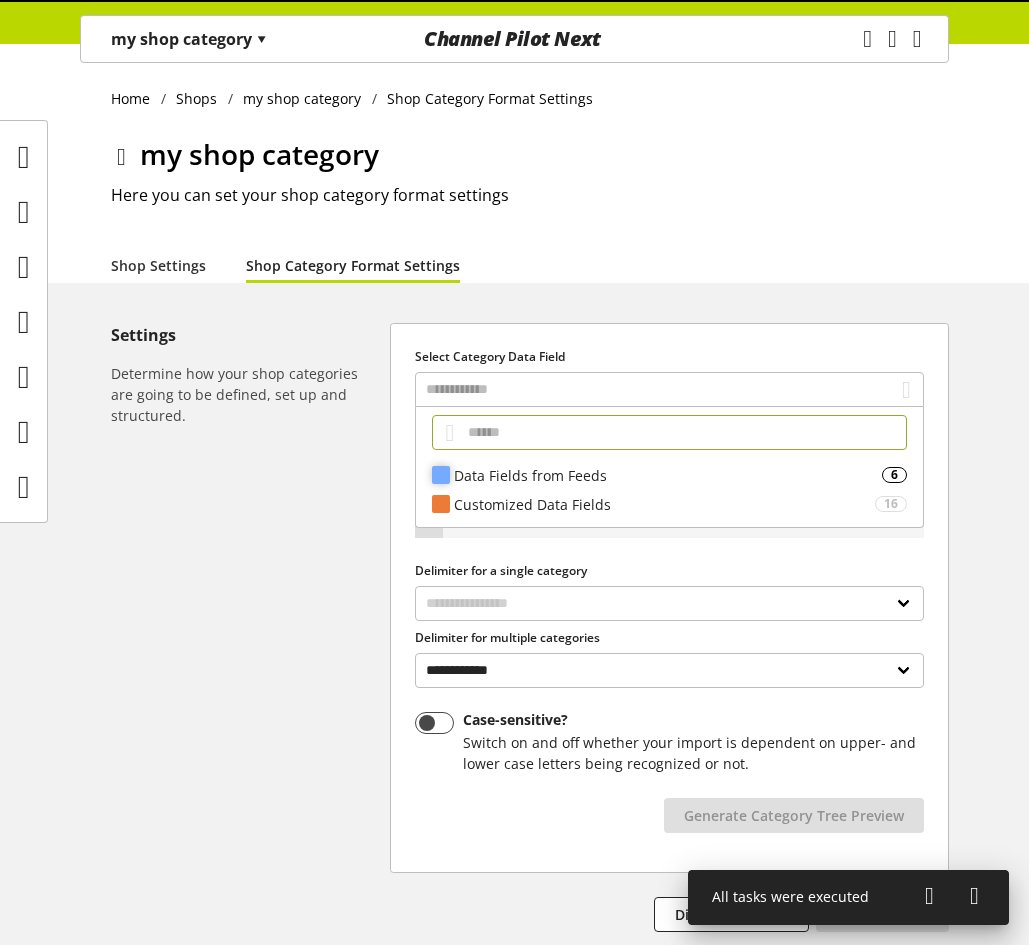 click on "Data Fields from Feeds" at bounding box center (668, 475) 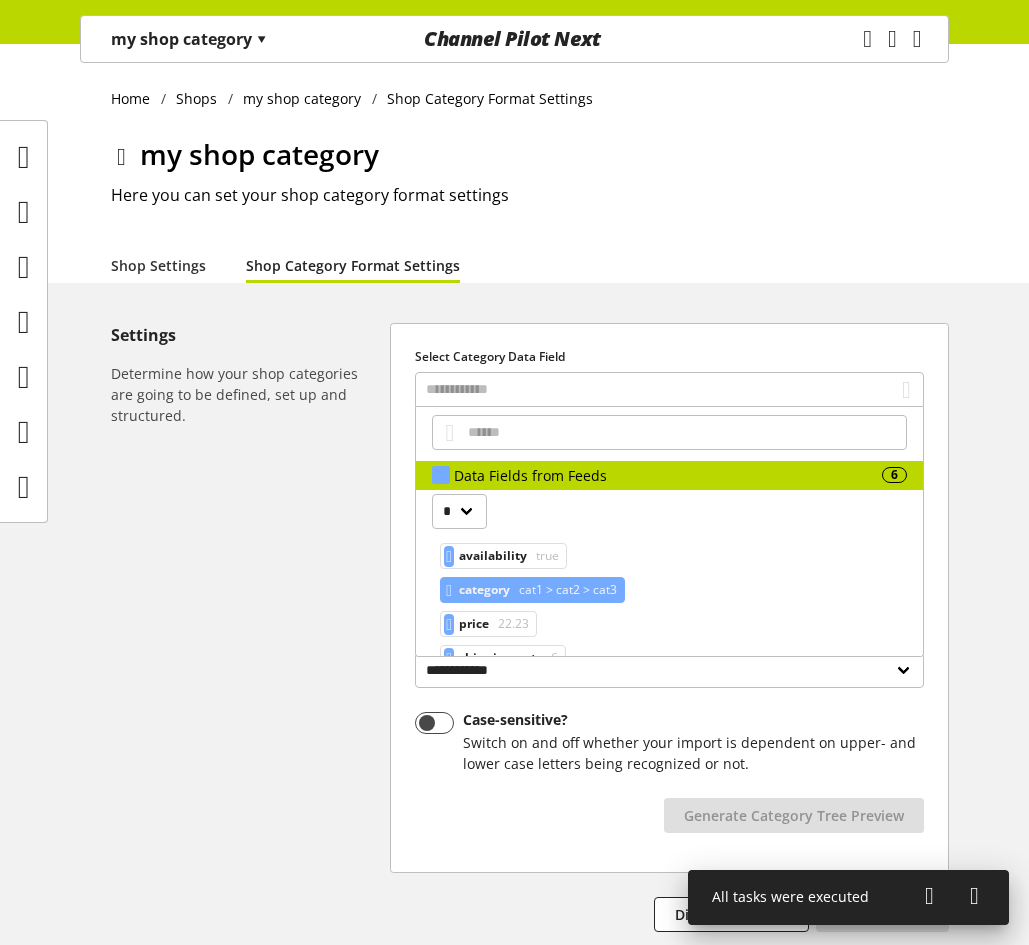 click on "cat1 > cat2 > cat3" at bounding box center (566, 590) 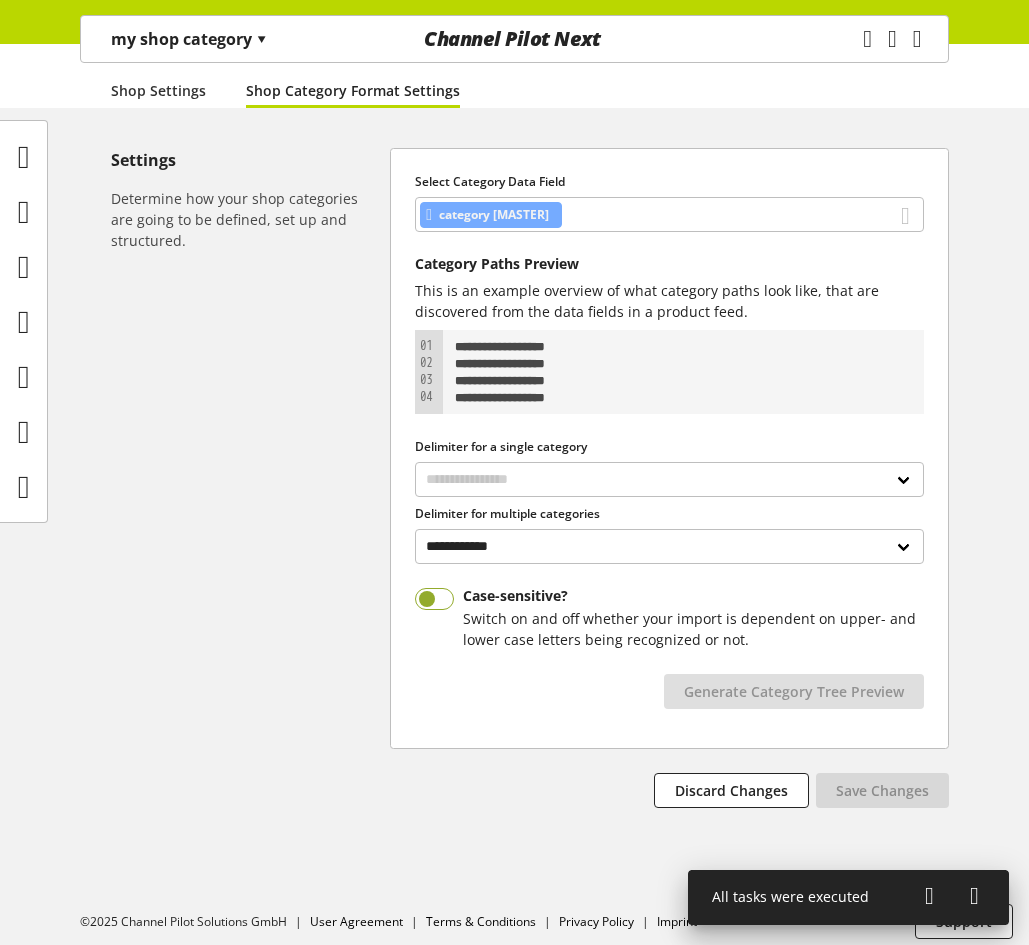 scroll, scrollTop: 185, scrollLeft: 0, axis: vertical 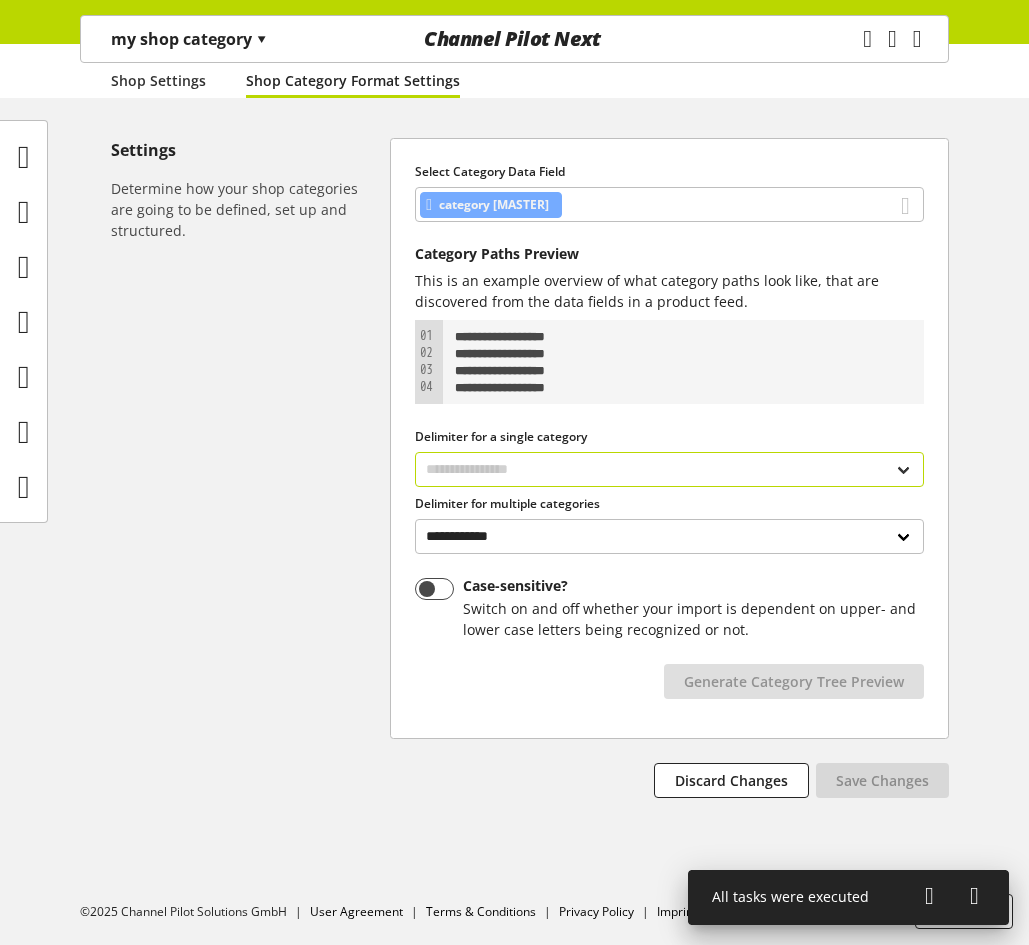 click on "**********" at bounding box center [669, 469] 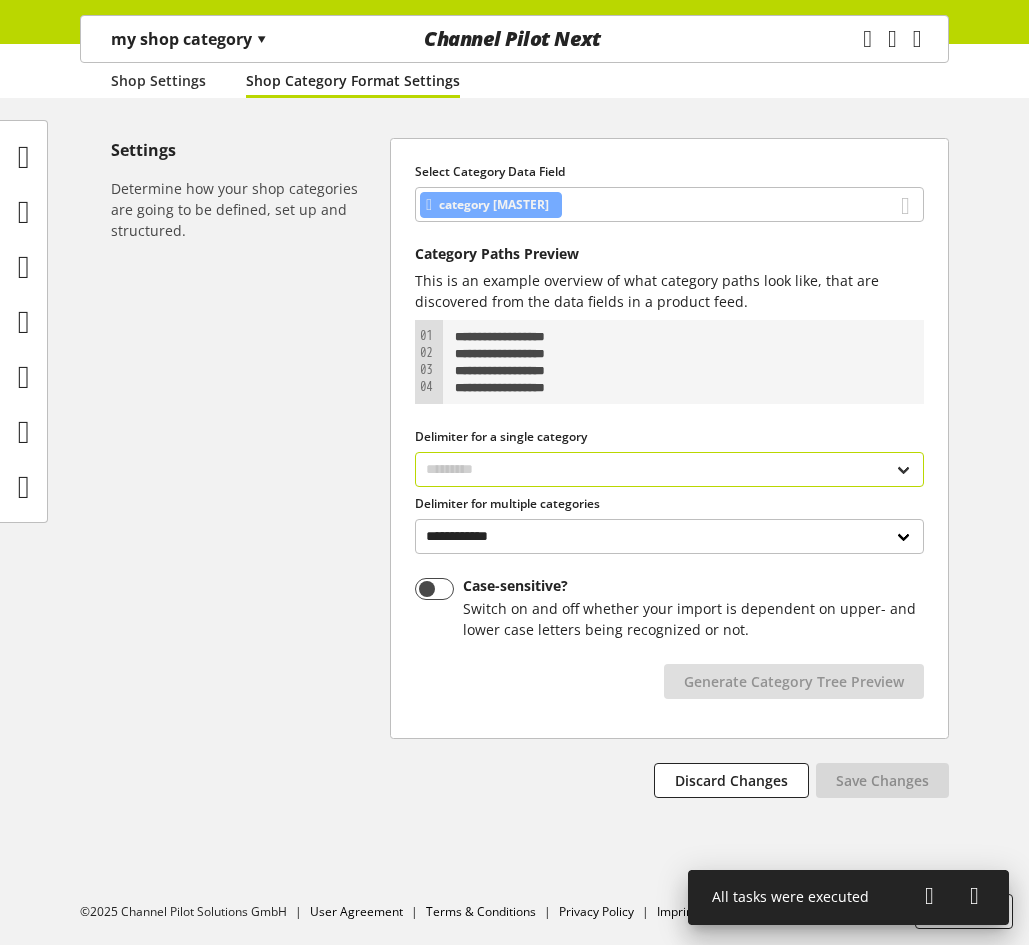 click on "**********" at bounding box center [669, 469] 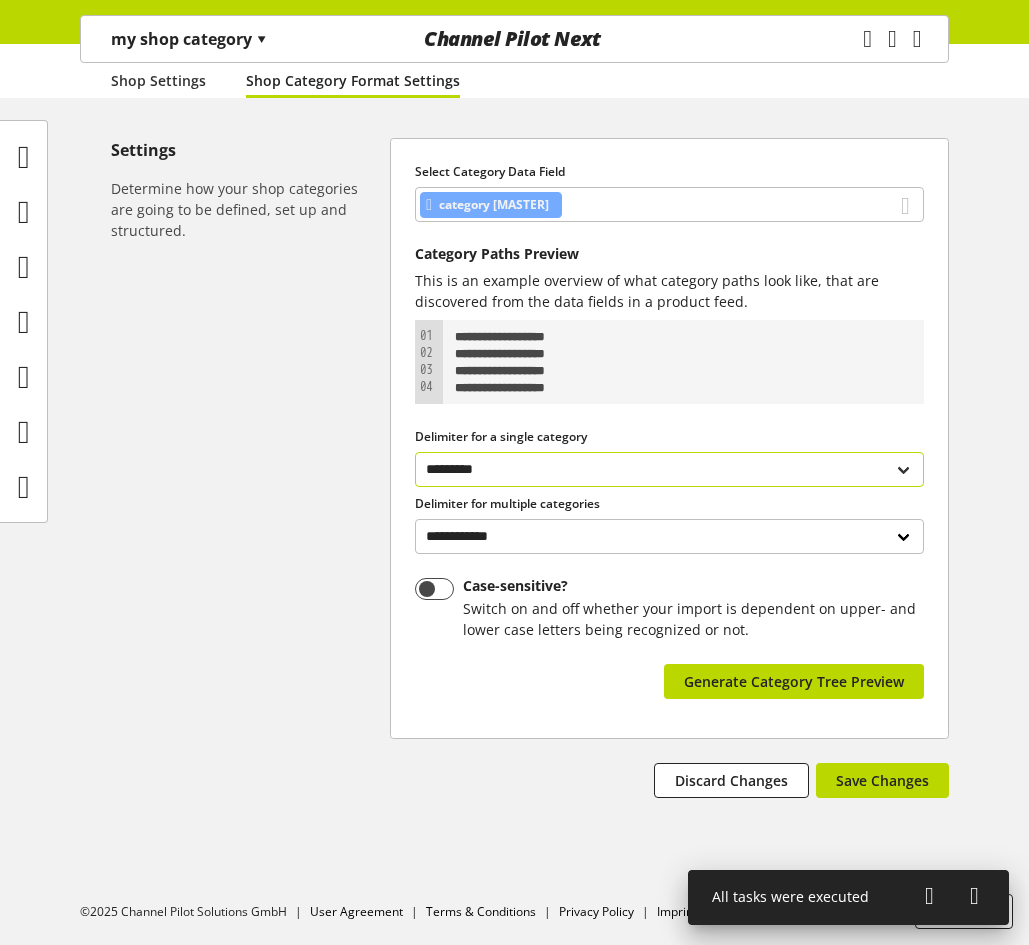 click on "**********" at bounding box center (669, 469) 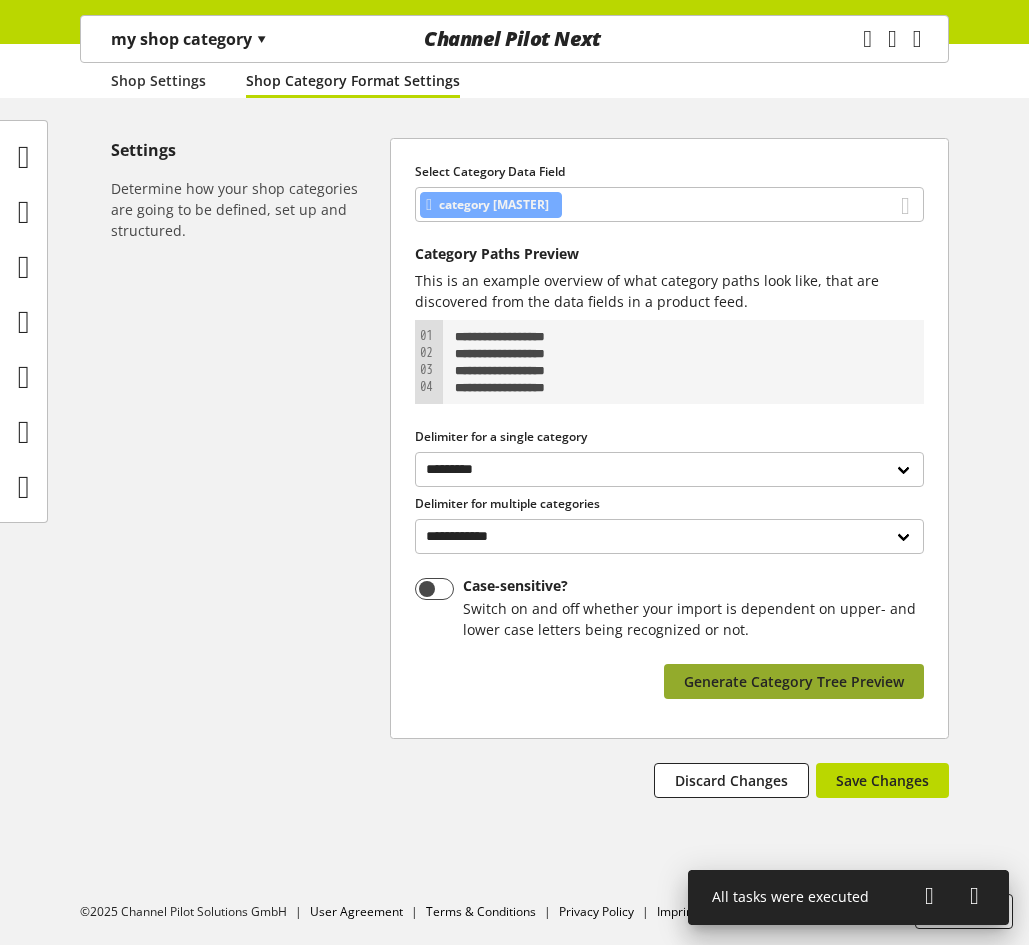 click on "Generate Category Tree Preview" at bounding box center (794, 681) 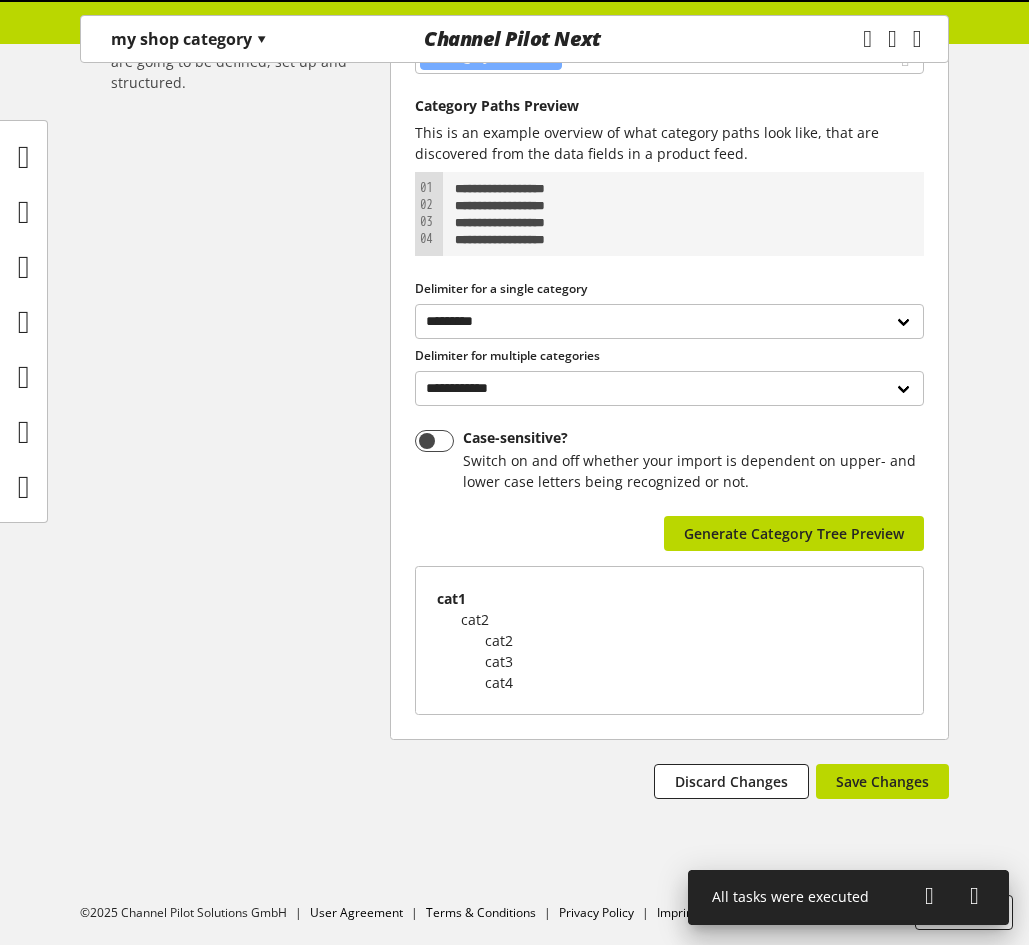 scroll, scrollTop: 334, scrollLeft: 0, axis: vertical 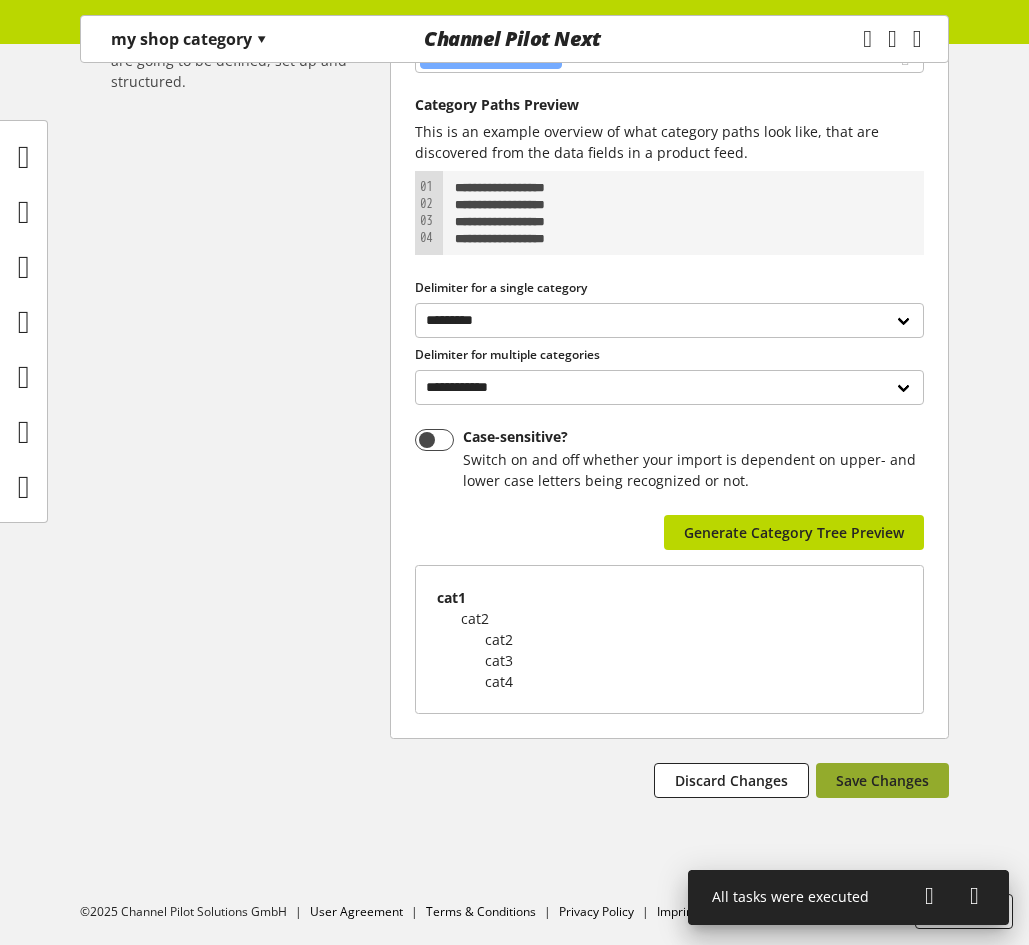 click on "**********" at bounding box center (669, 397) 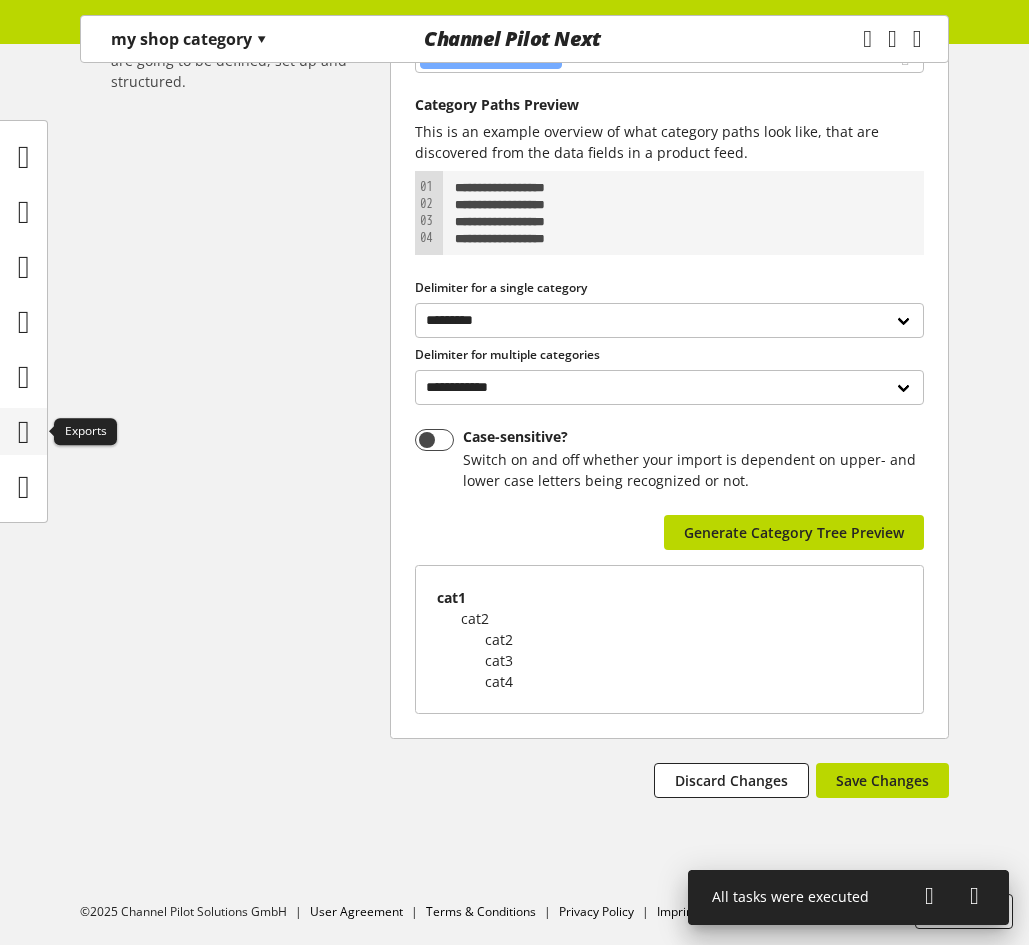 click at bounding box center (24, 432) 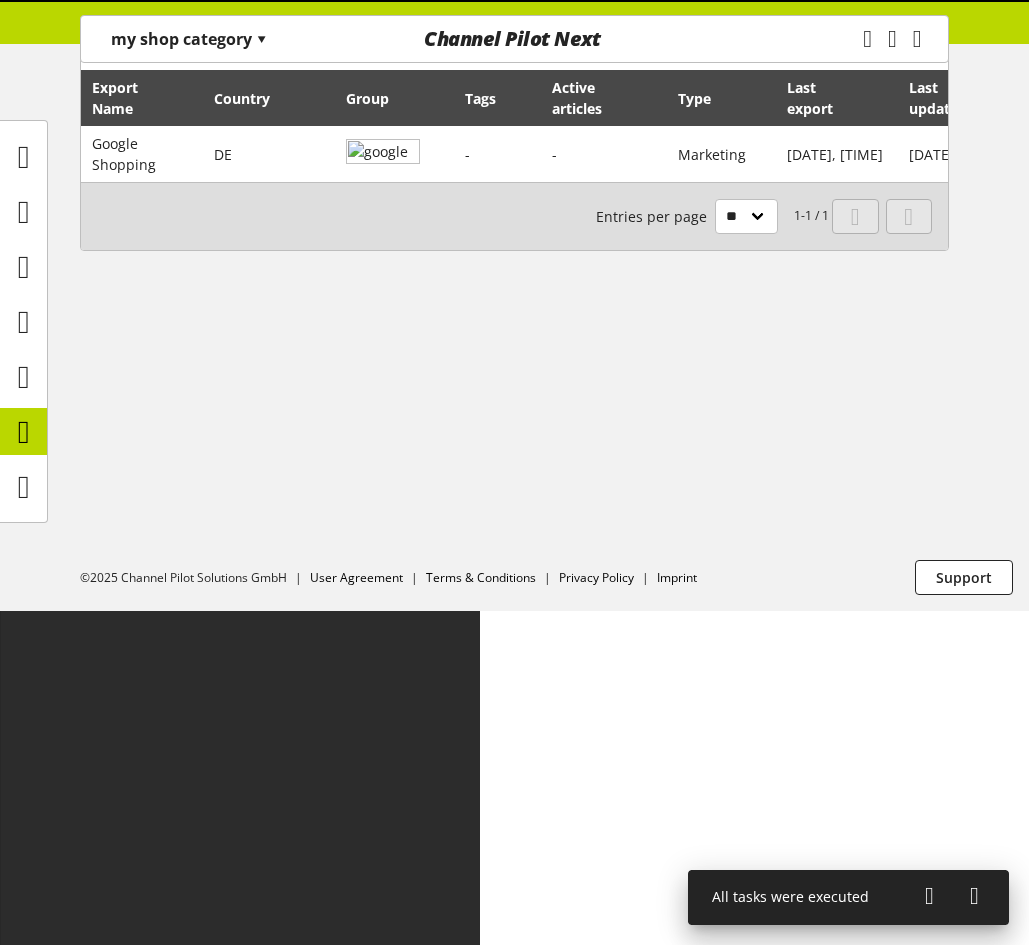 scroll, scrollTop: 0, scrollLeft: 0, axis: both 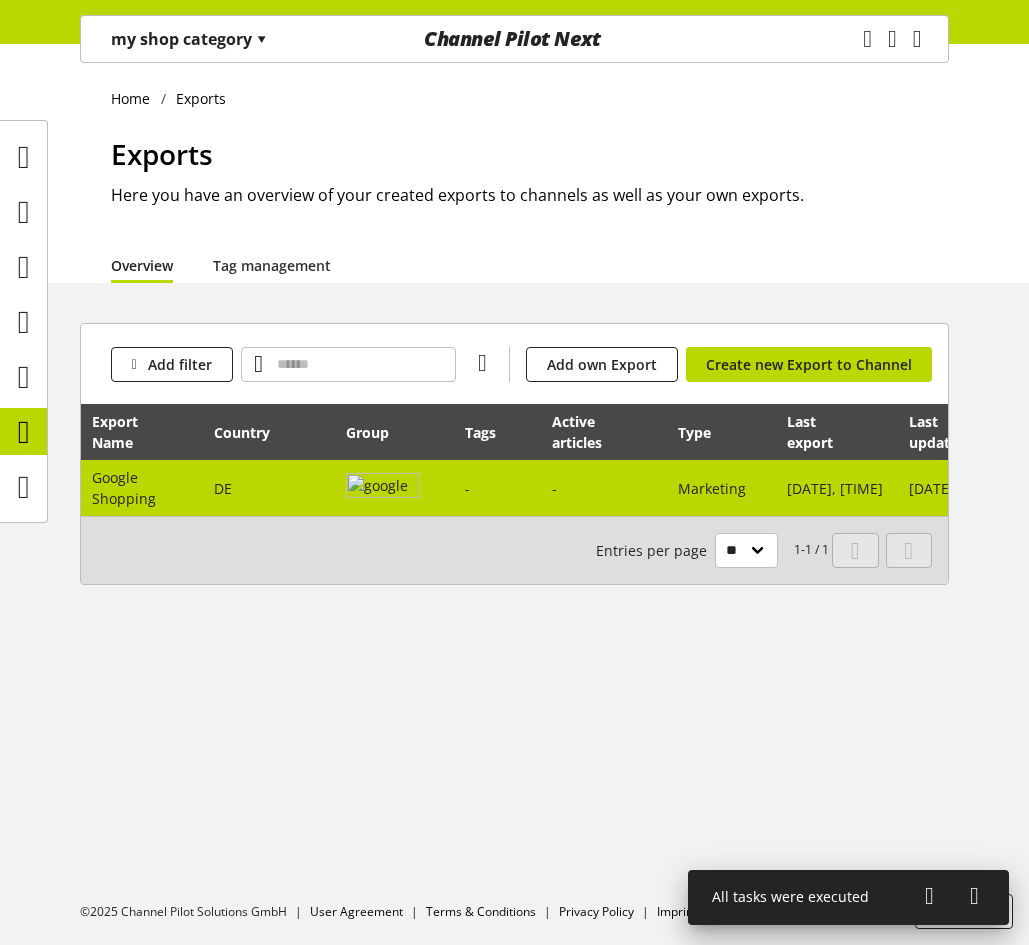 click on "-" at bounding box center (467, 488) 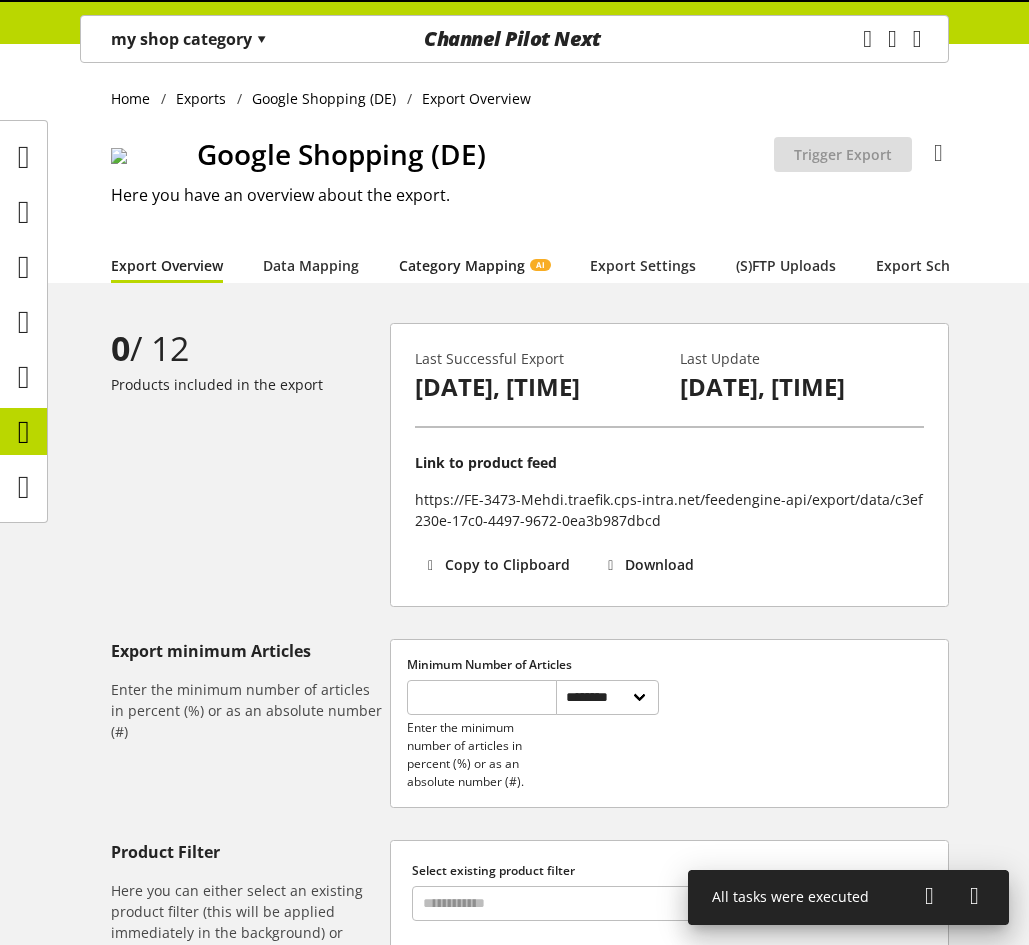 click on "Category Mapping AI" at bounding box center [474, 265] 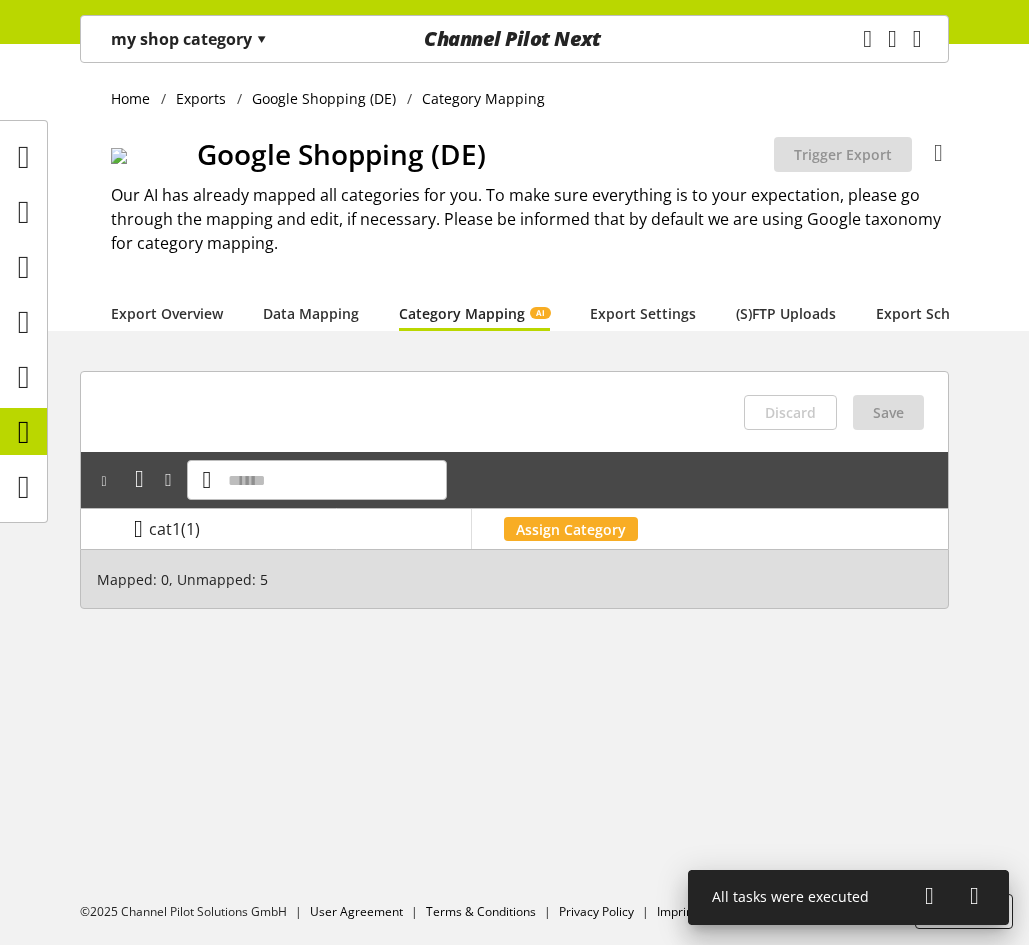 click at bounding box center [138, 529] 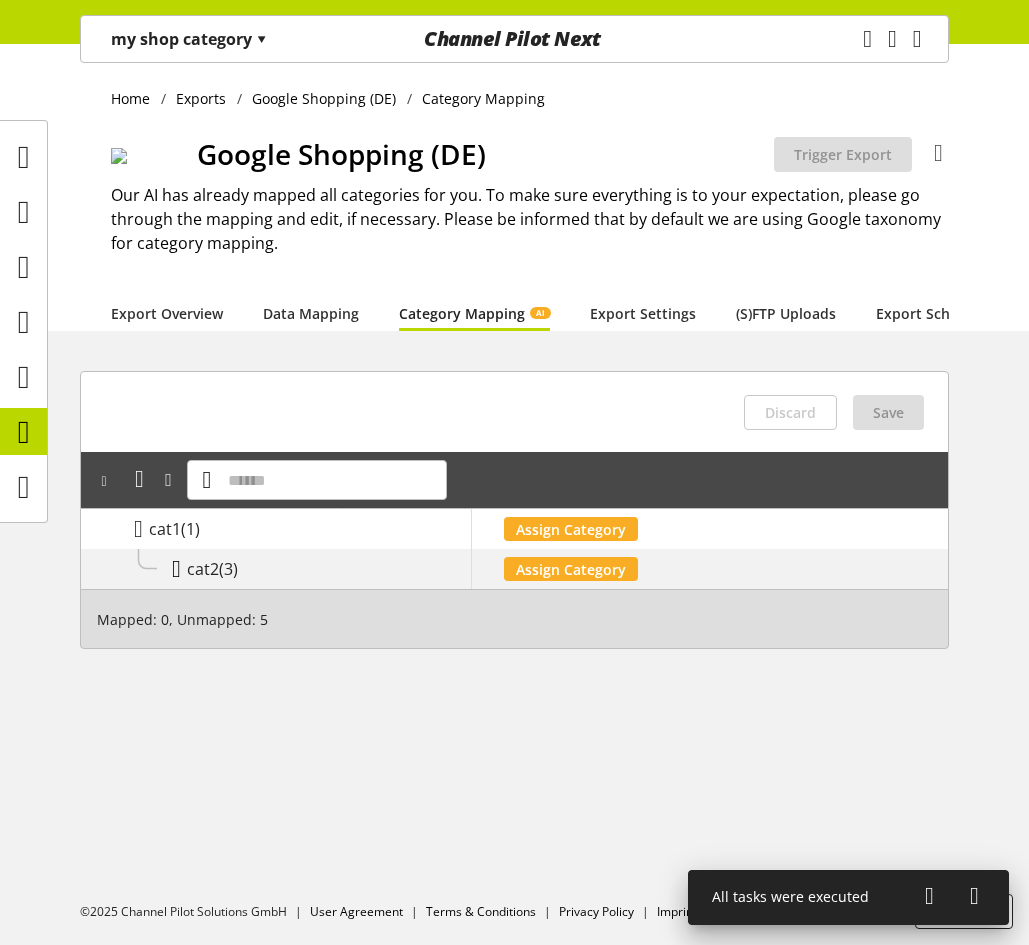 click at bounding box center [176, 569] 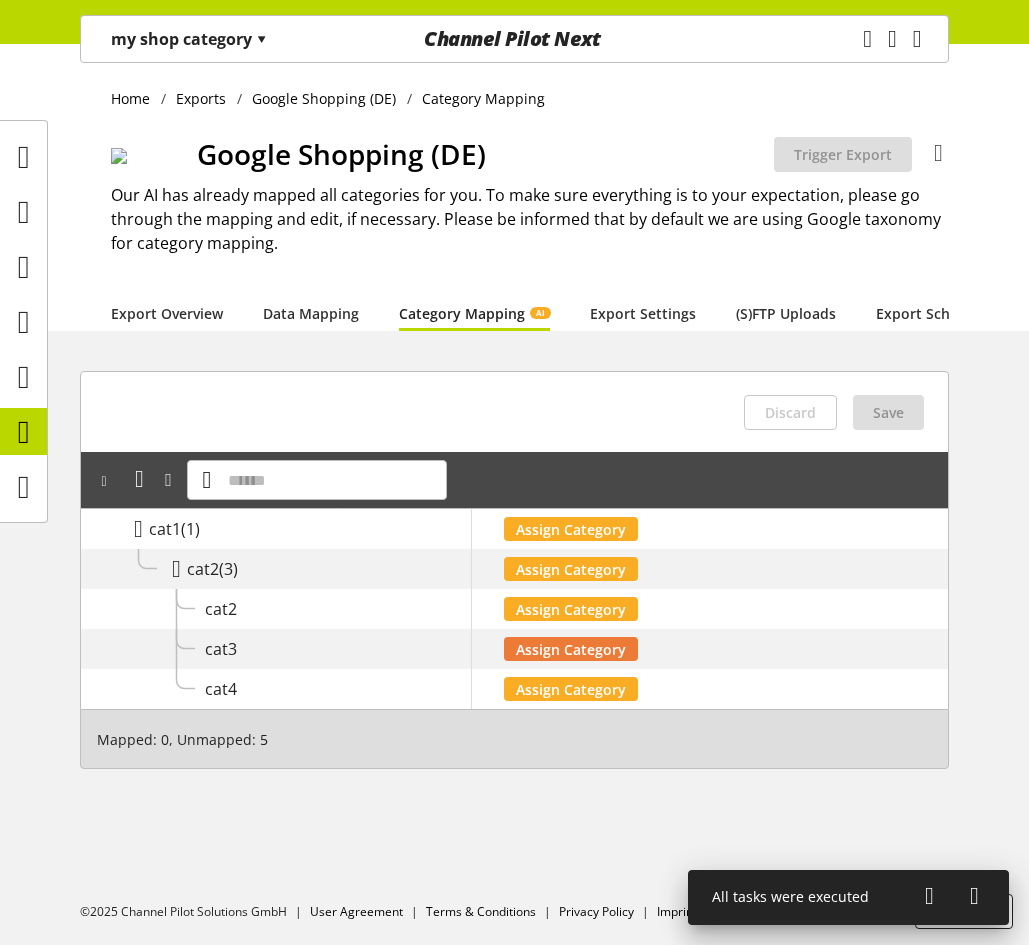 click on "Assign Category" at bounding box center [571, 649] 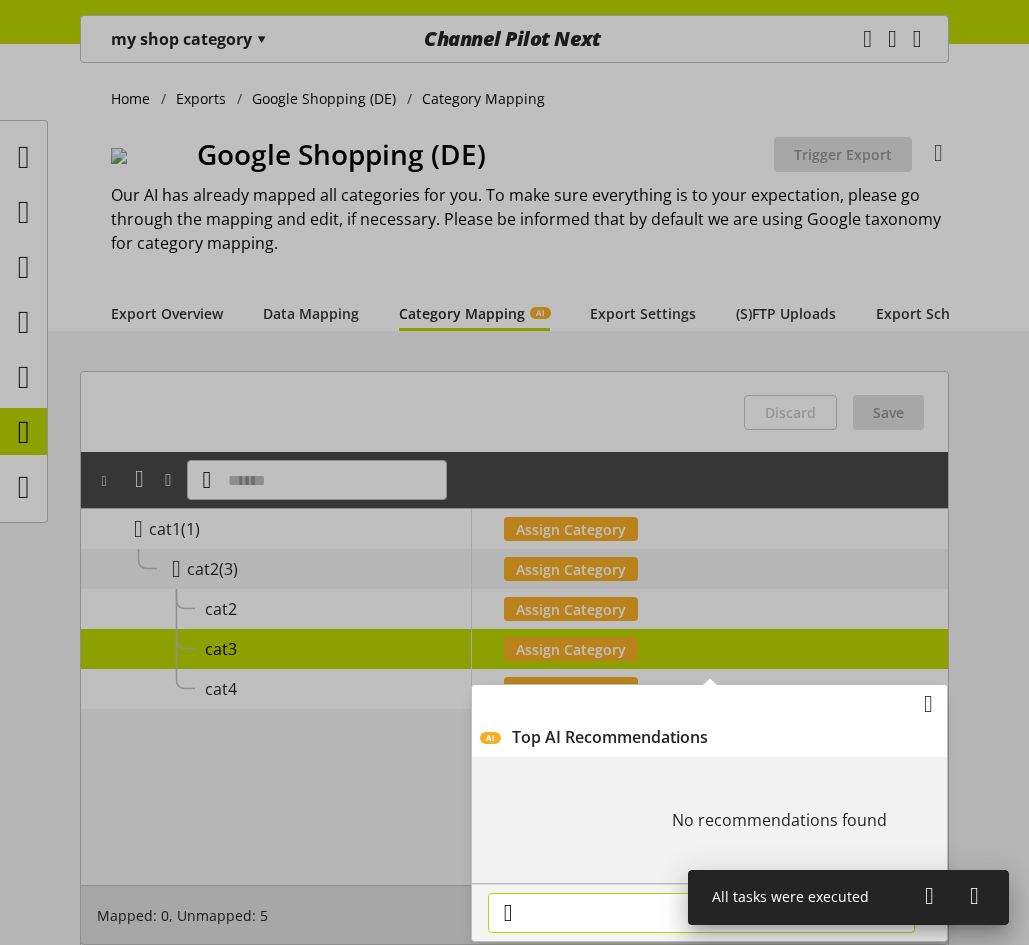click at bounding box center (701, 913) 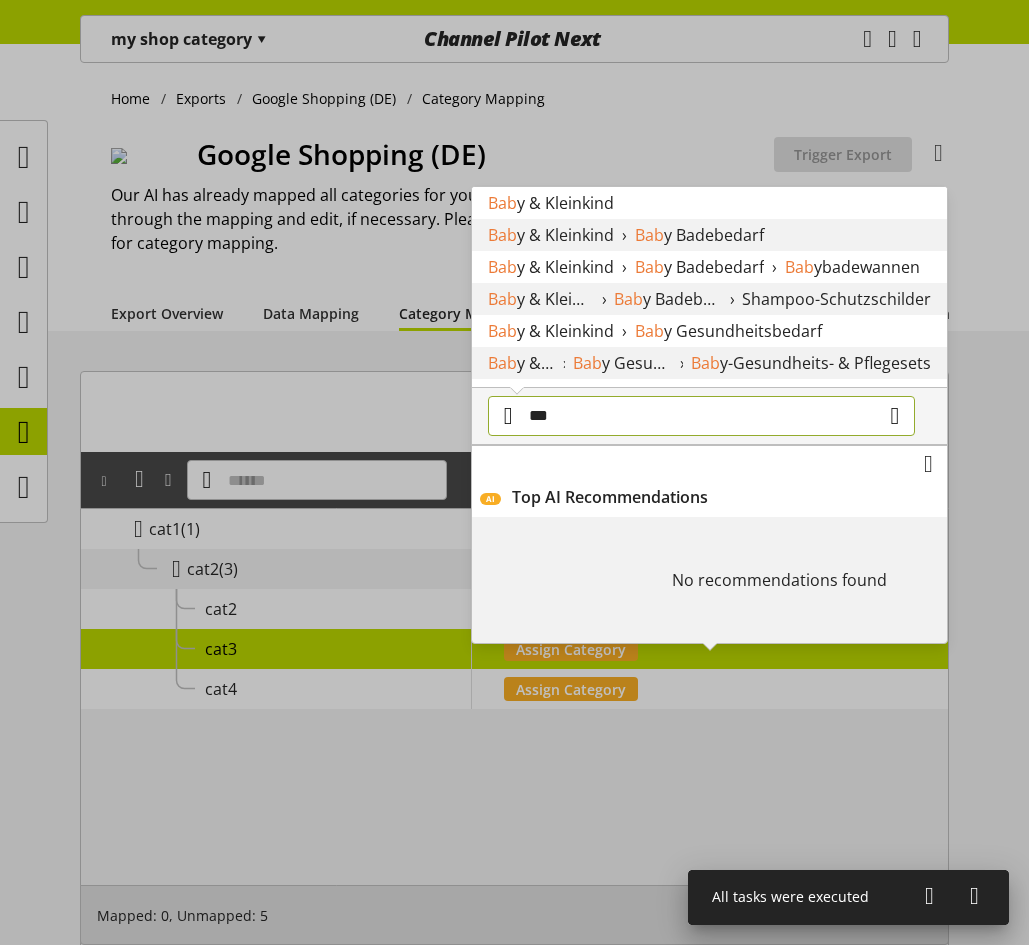 type on "***" 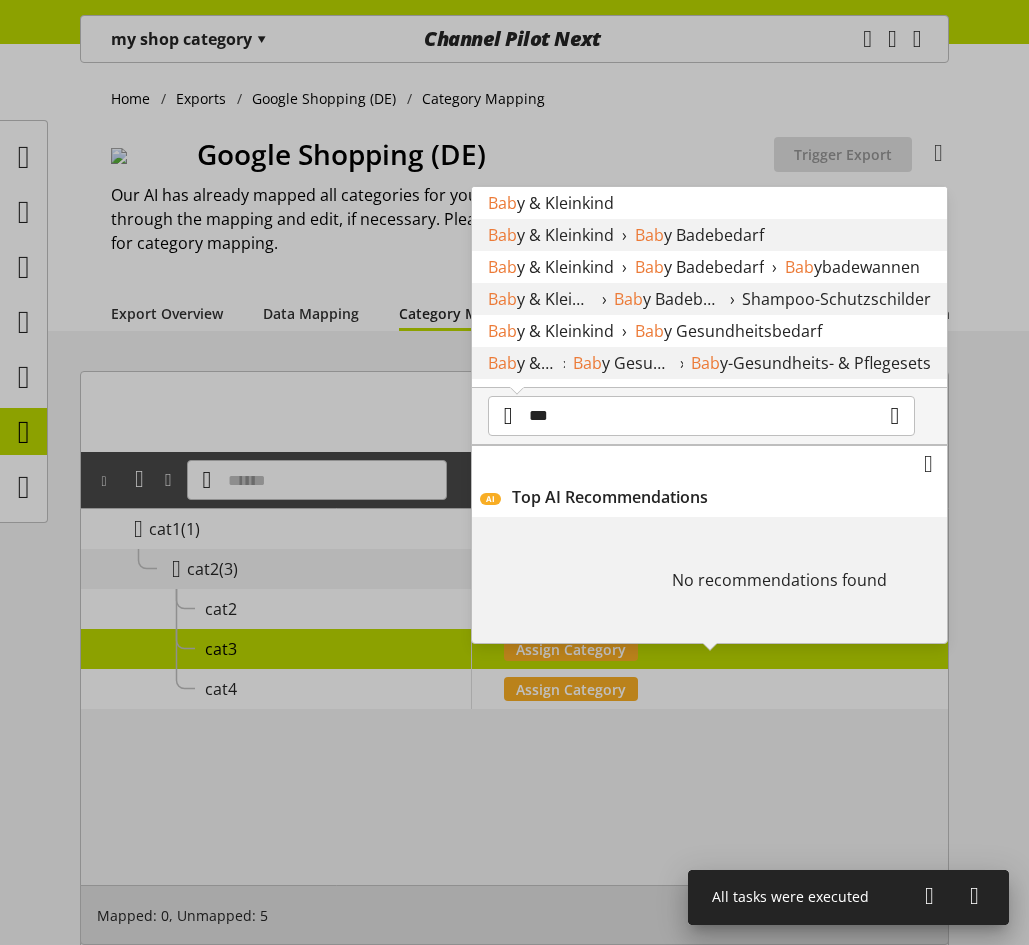 click on "y & Kleinkind" at bounding box center (565, 203) 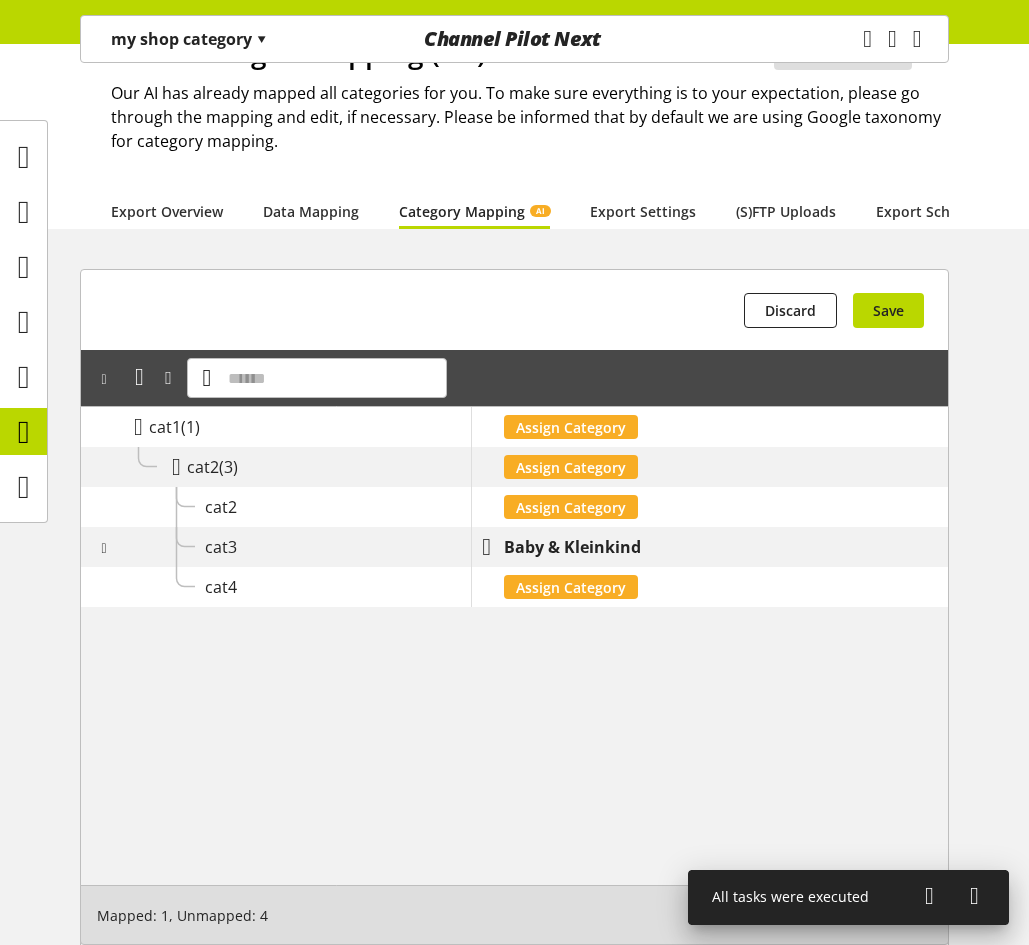 scroll, scrollTop: 200, scrollLeft: 0, axis: vertical 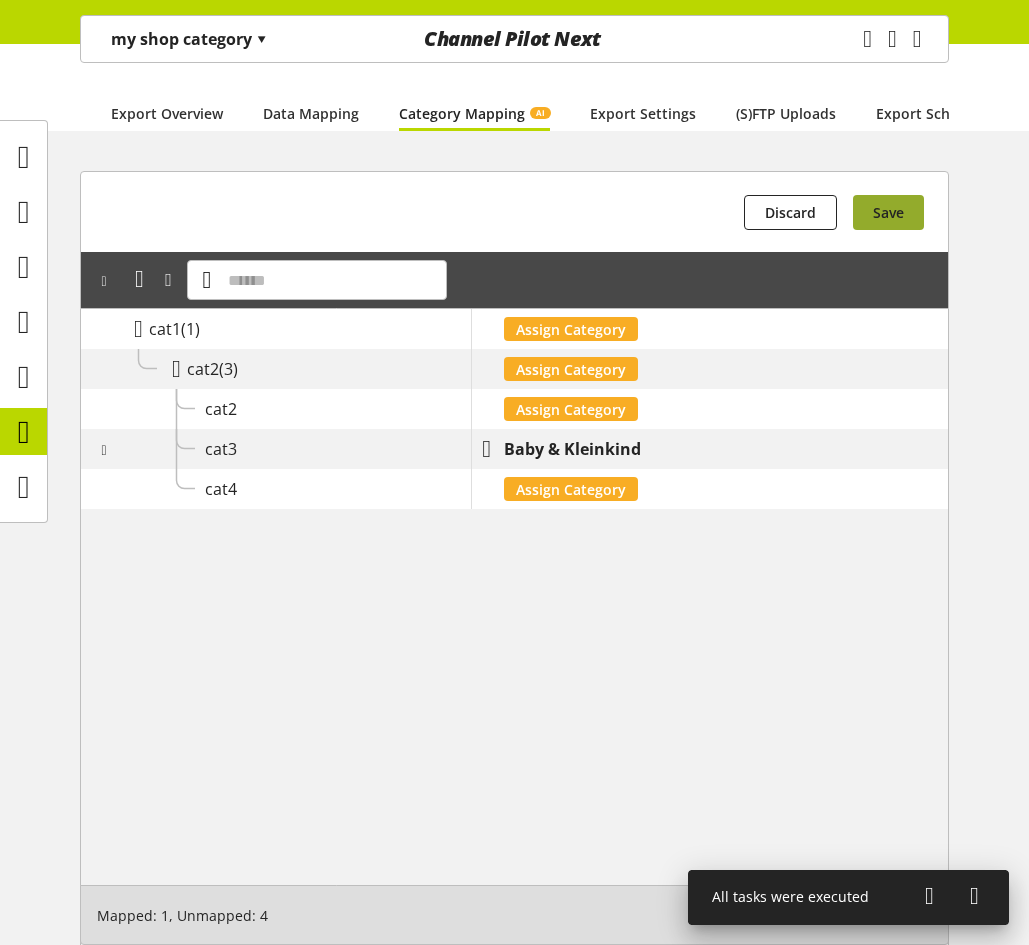 click on "Save" at bounding box center [888, 212] 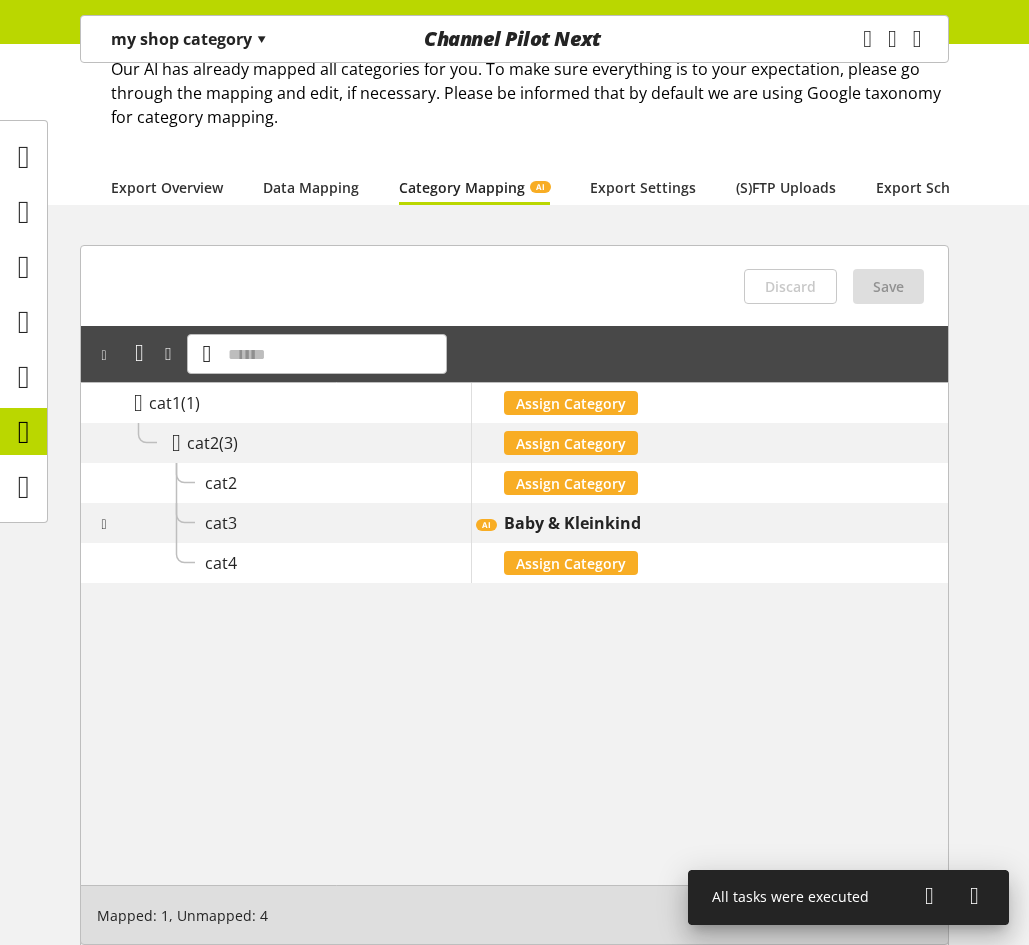 scroll, scrollTop: 0, scrollLeft: 0, axis: both 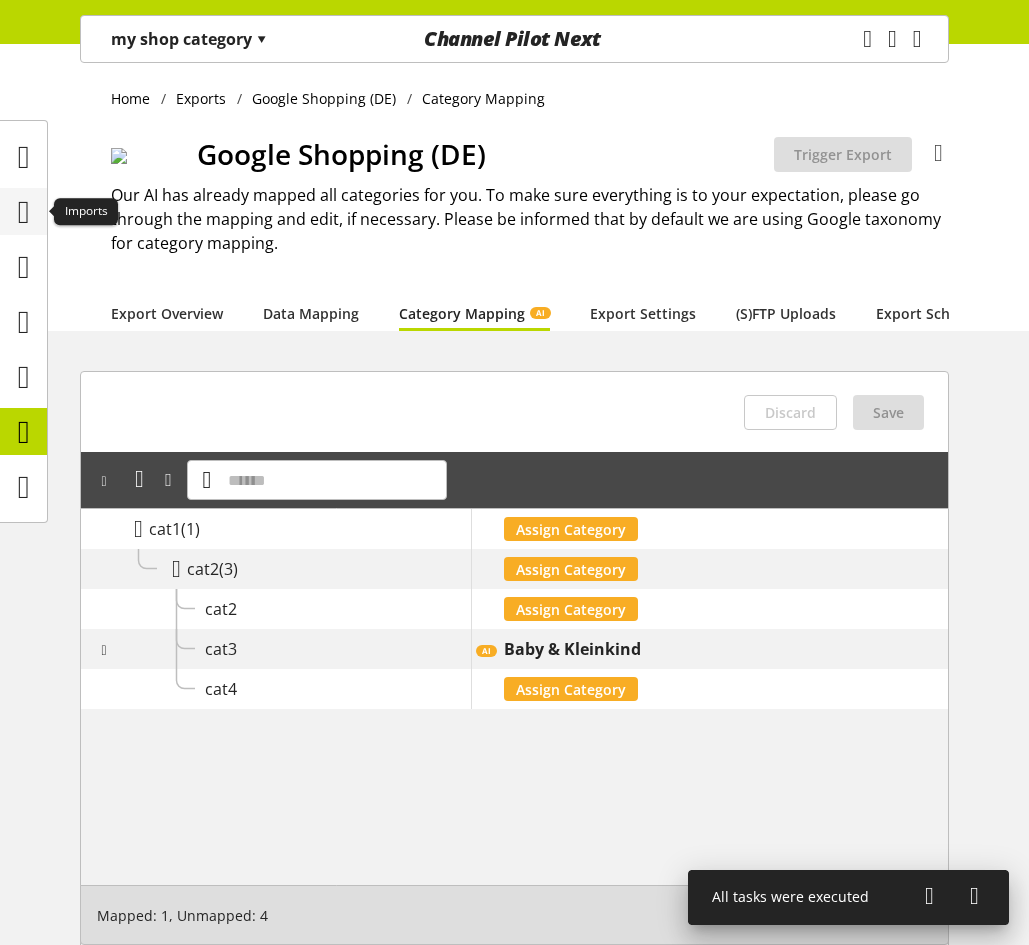 click at bounding box center (24, 212) 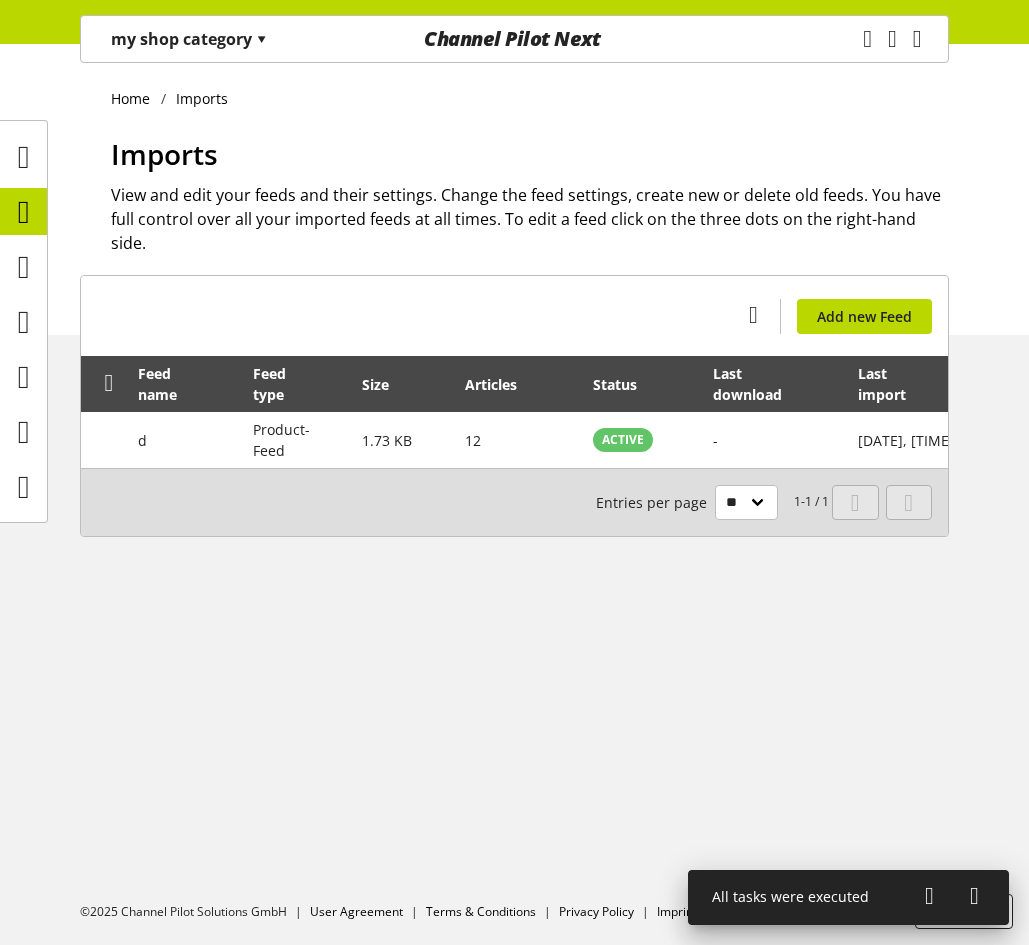 click on "my shop category ▾" at bounding box center [189, 39] 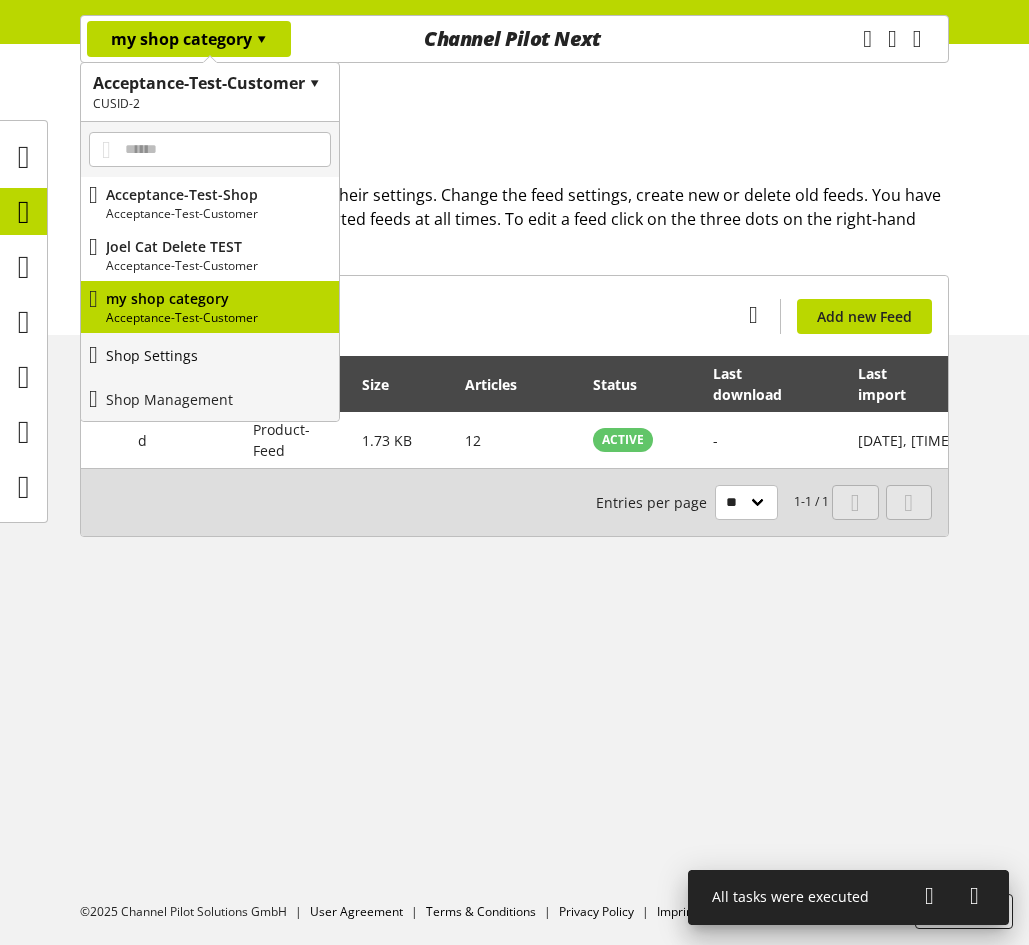 click on "Shop Settings" at bounding box center (210, 355) 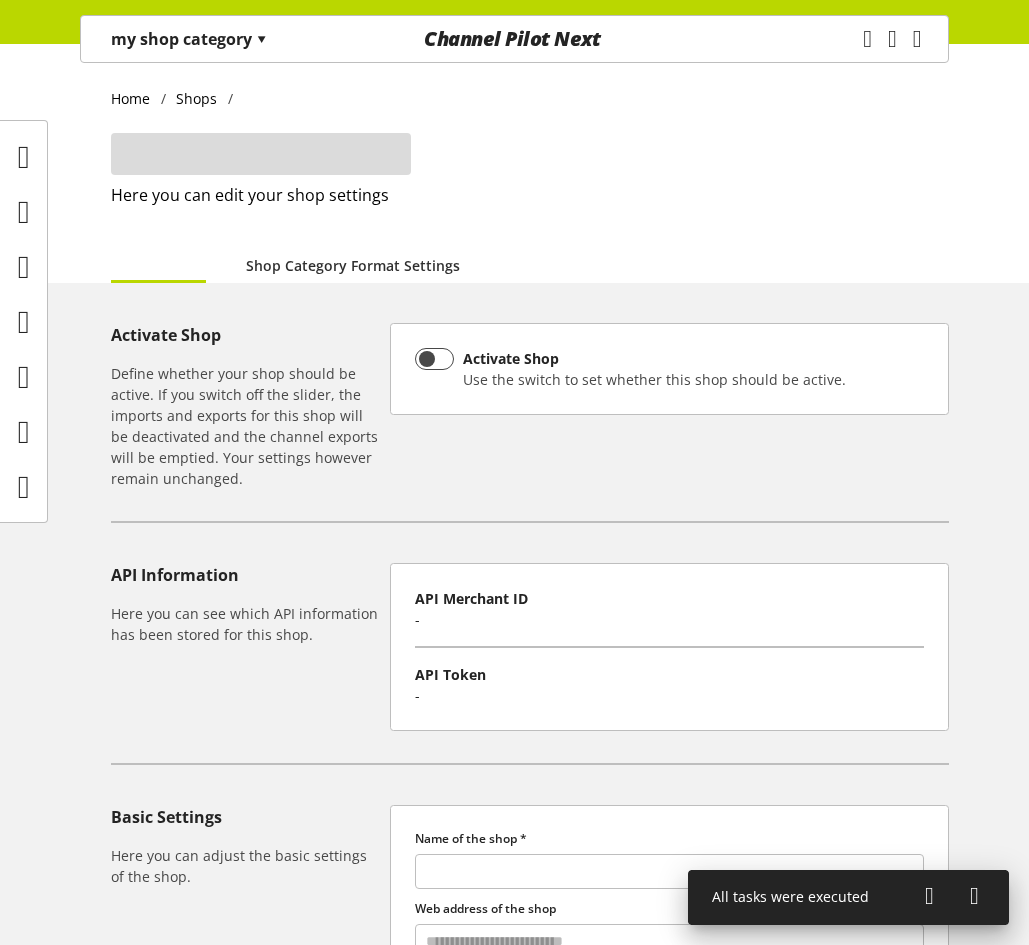 type on "**********" 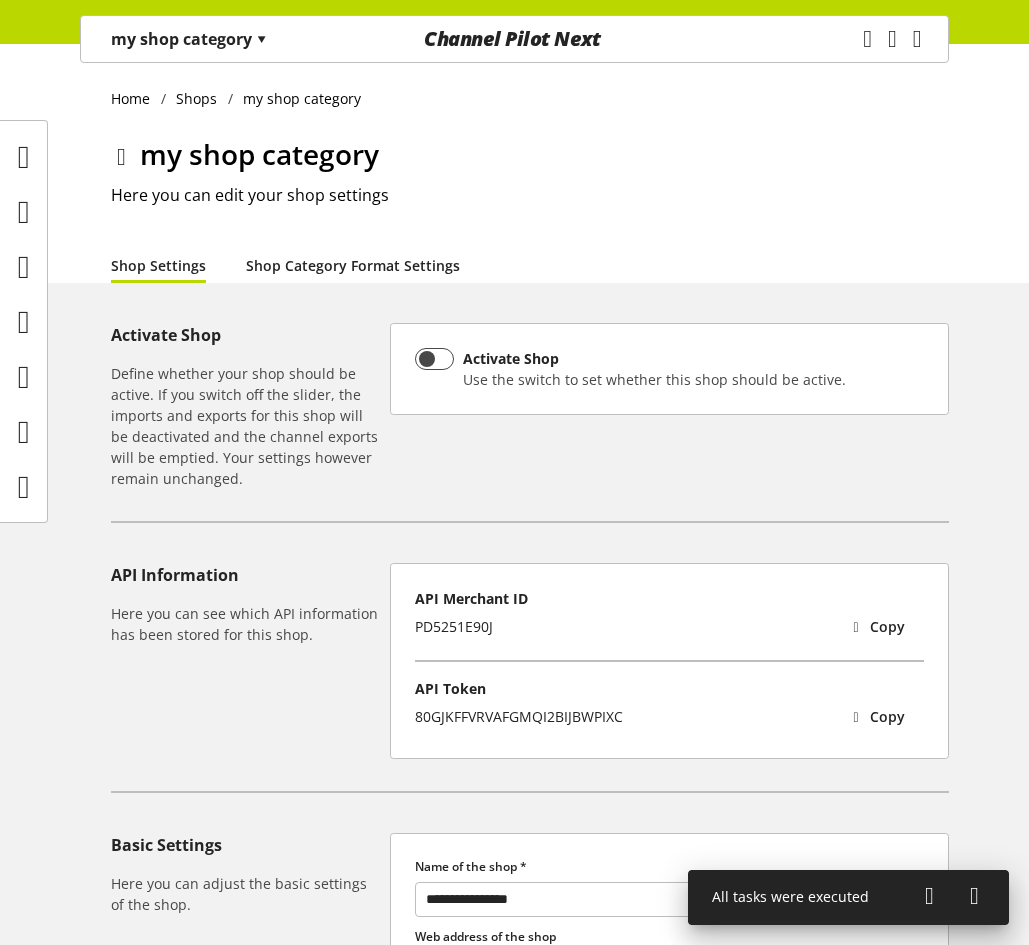 click on "Shop Category Format Settings" at bounding box center [353, 265] 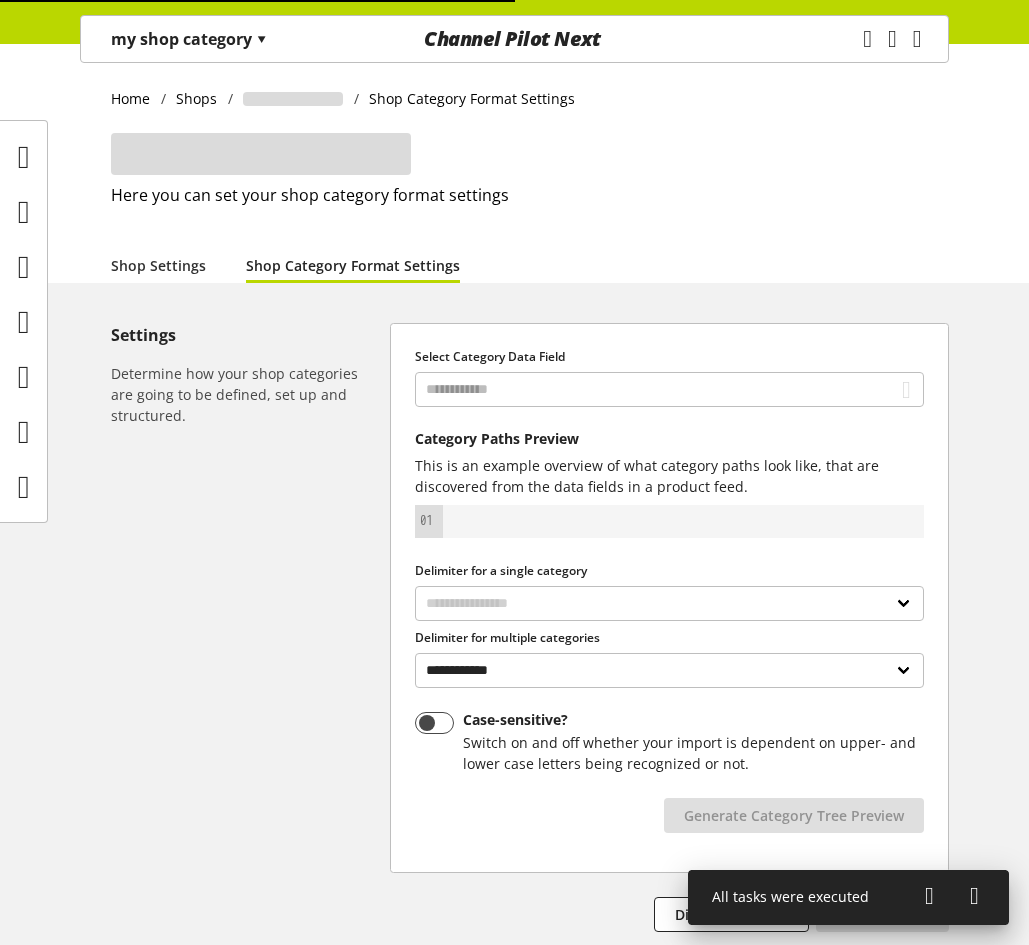 select 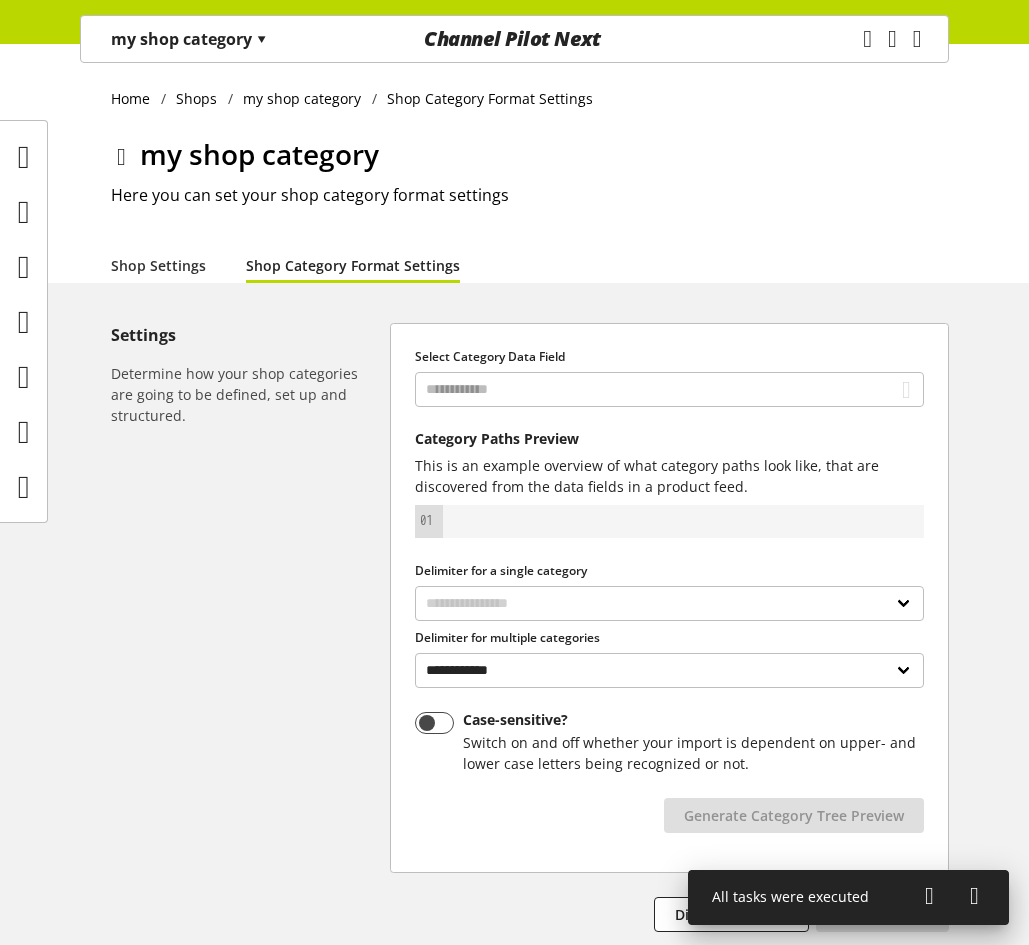 scroll, scrollTop: 65, scrollLeft: 0, axis: vertical 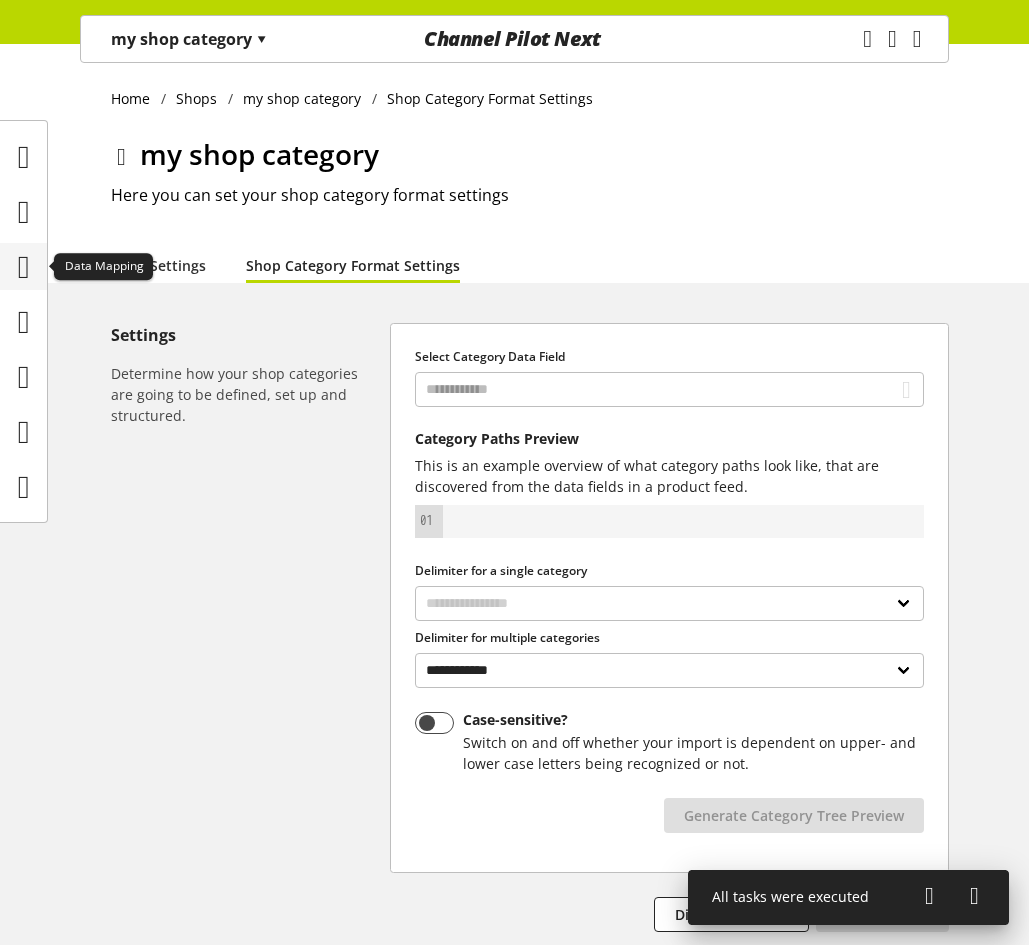 click at bounding box center (24, 267) 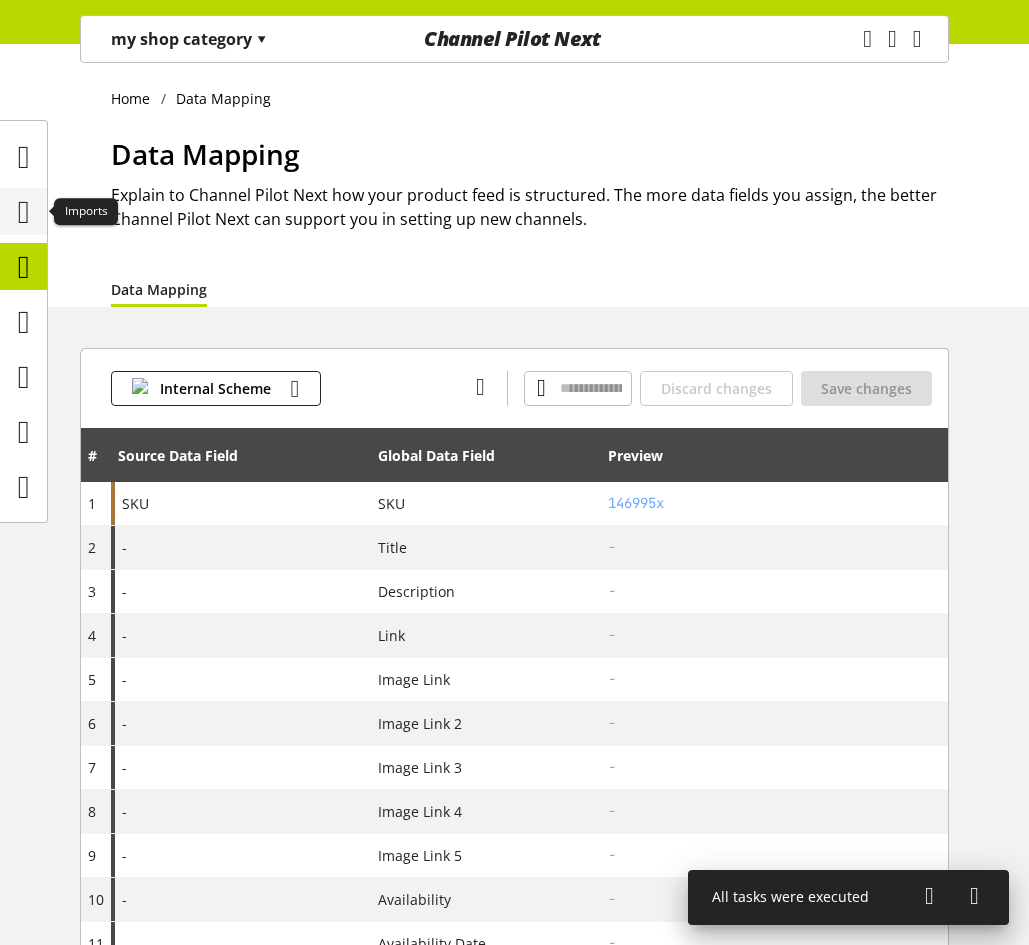 click at bounding box center [24, 212] 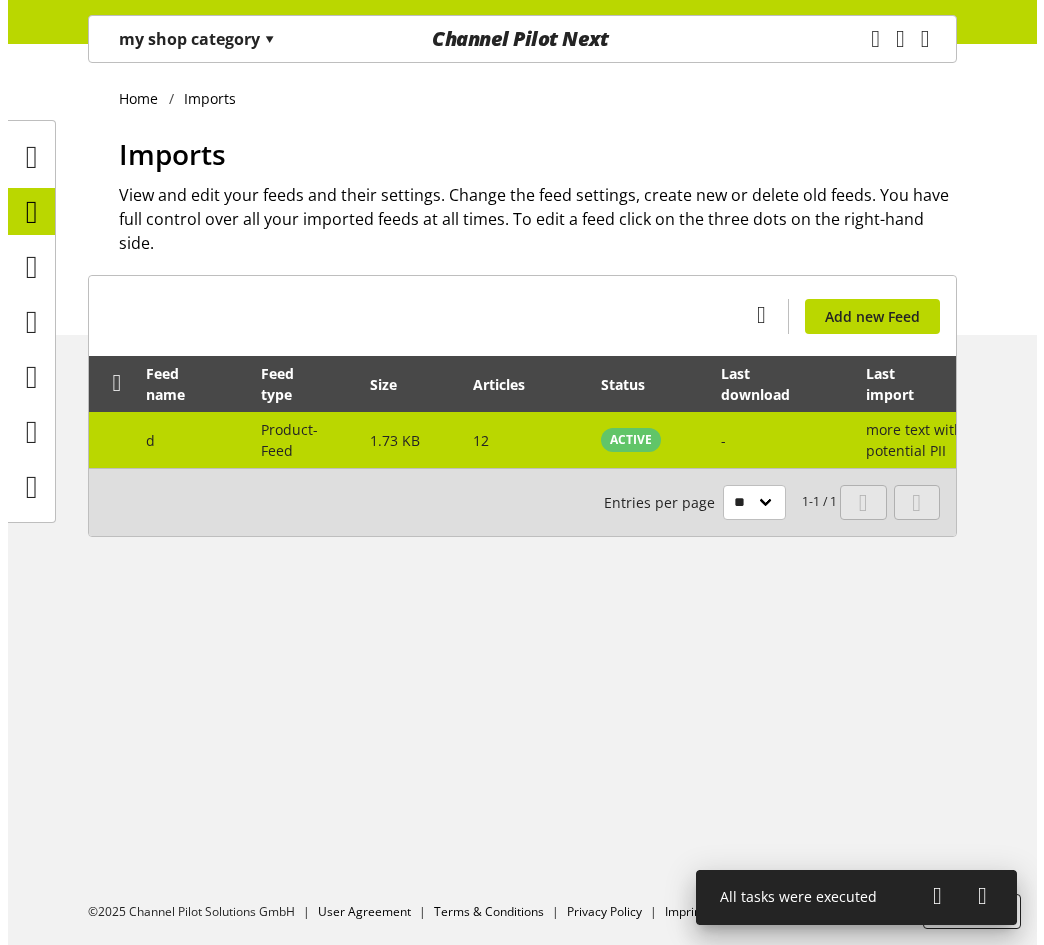 scroll, scrollTop: 0, scrollLeft: 193, axis: horizontal 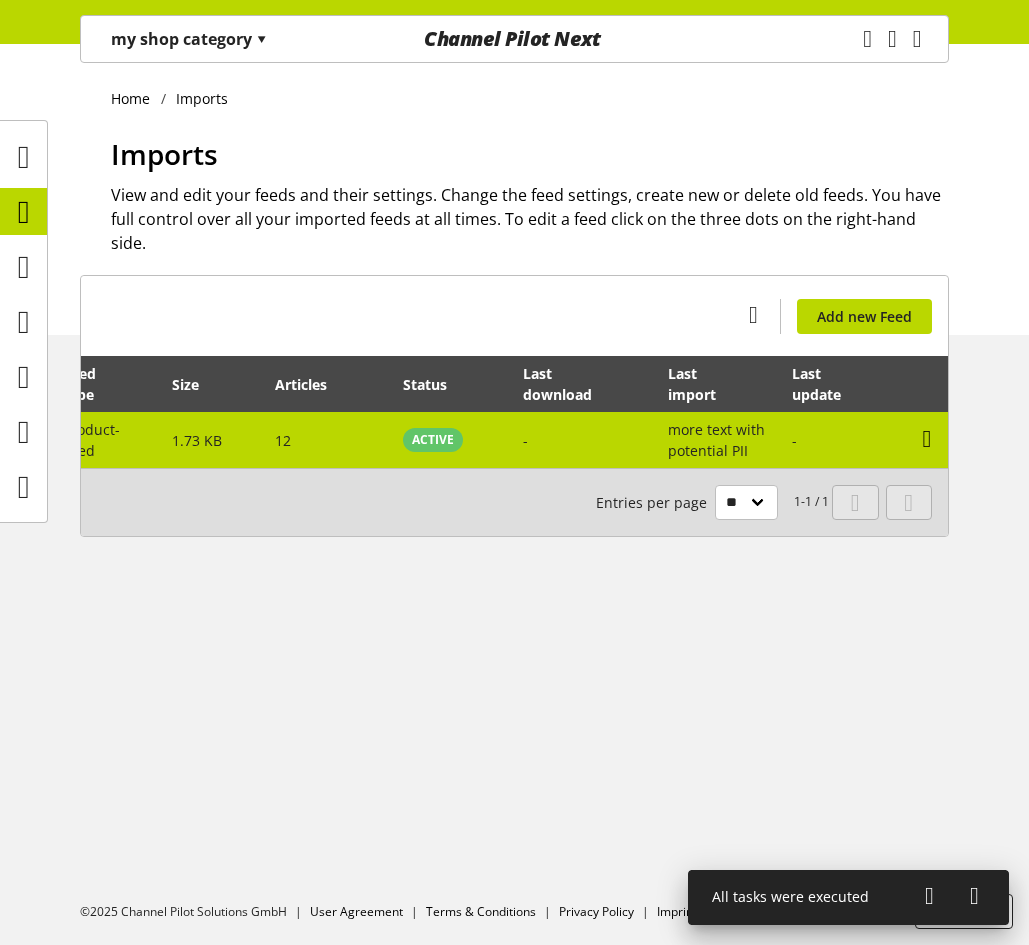 click at bounding box center [927, 439] 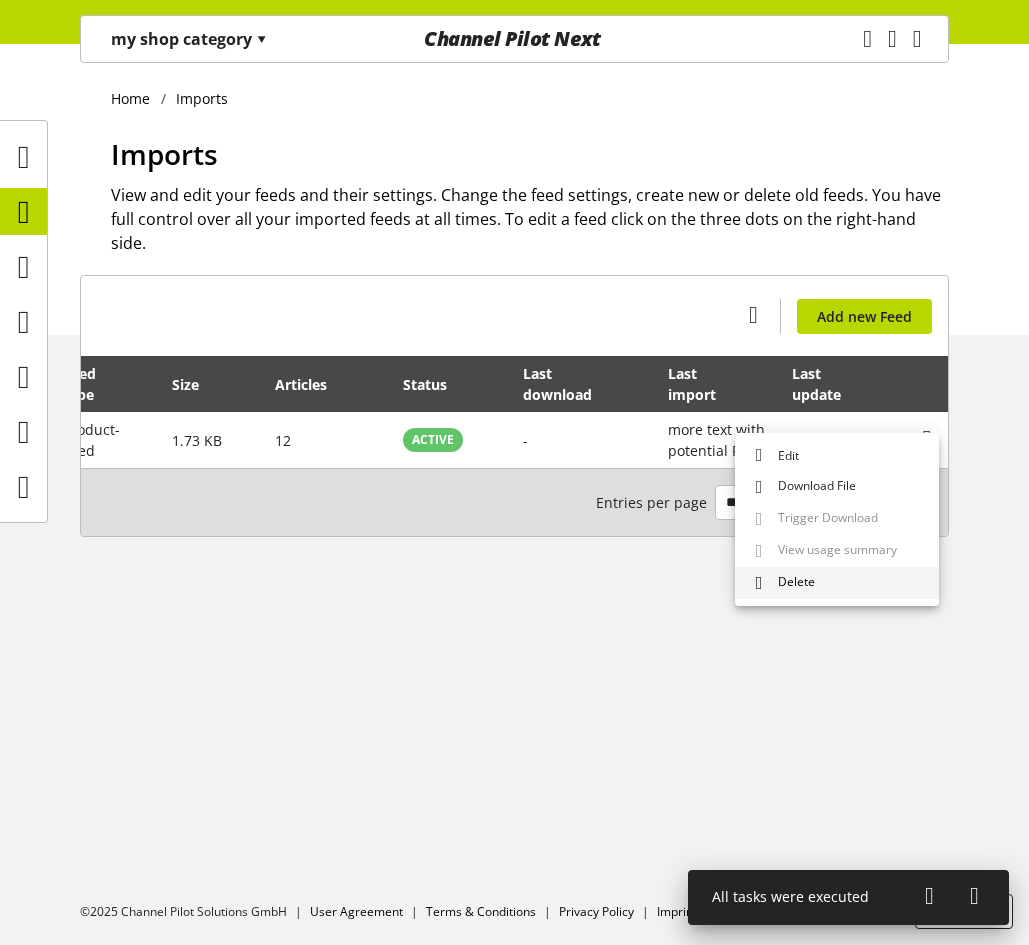 click on "Delete" at bounding box center [837, 583] 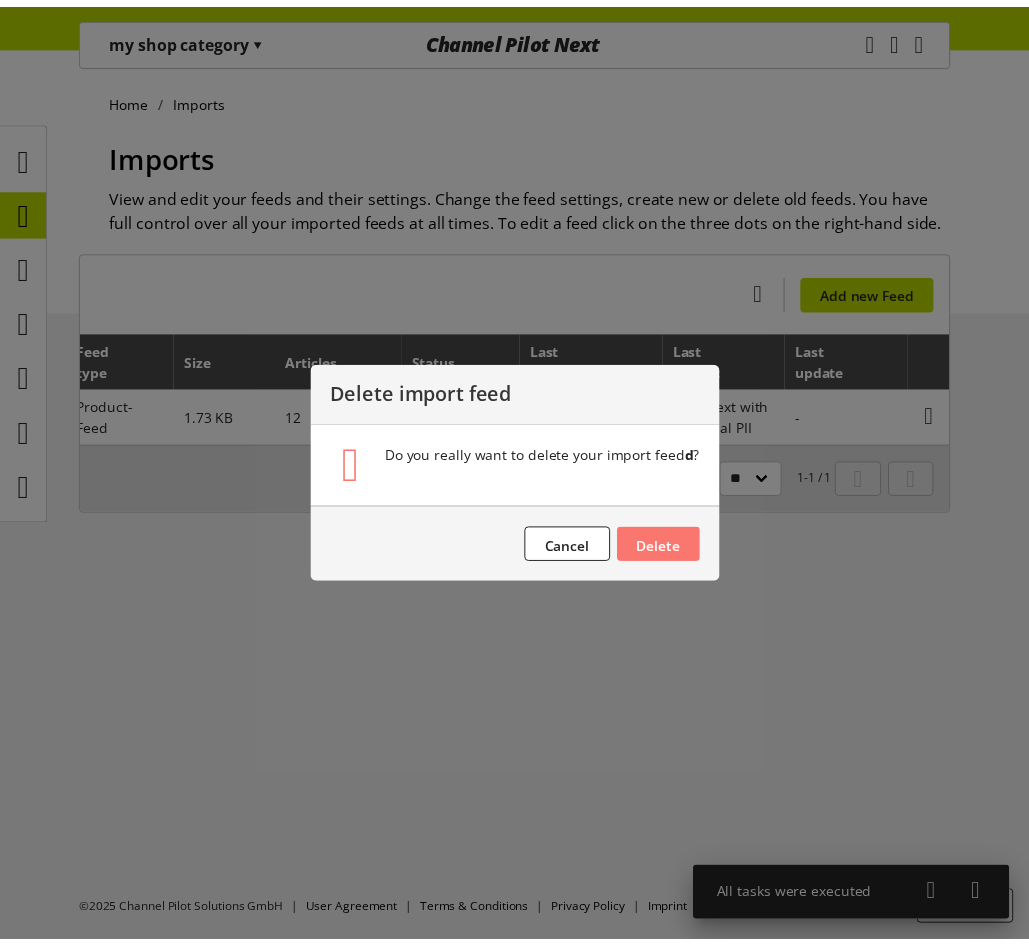 scroll, scrollTop: 0, scrollLeft: 178, axis: horizontal 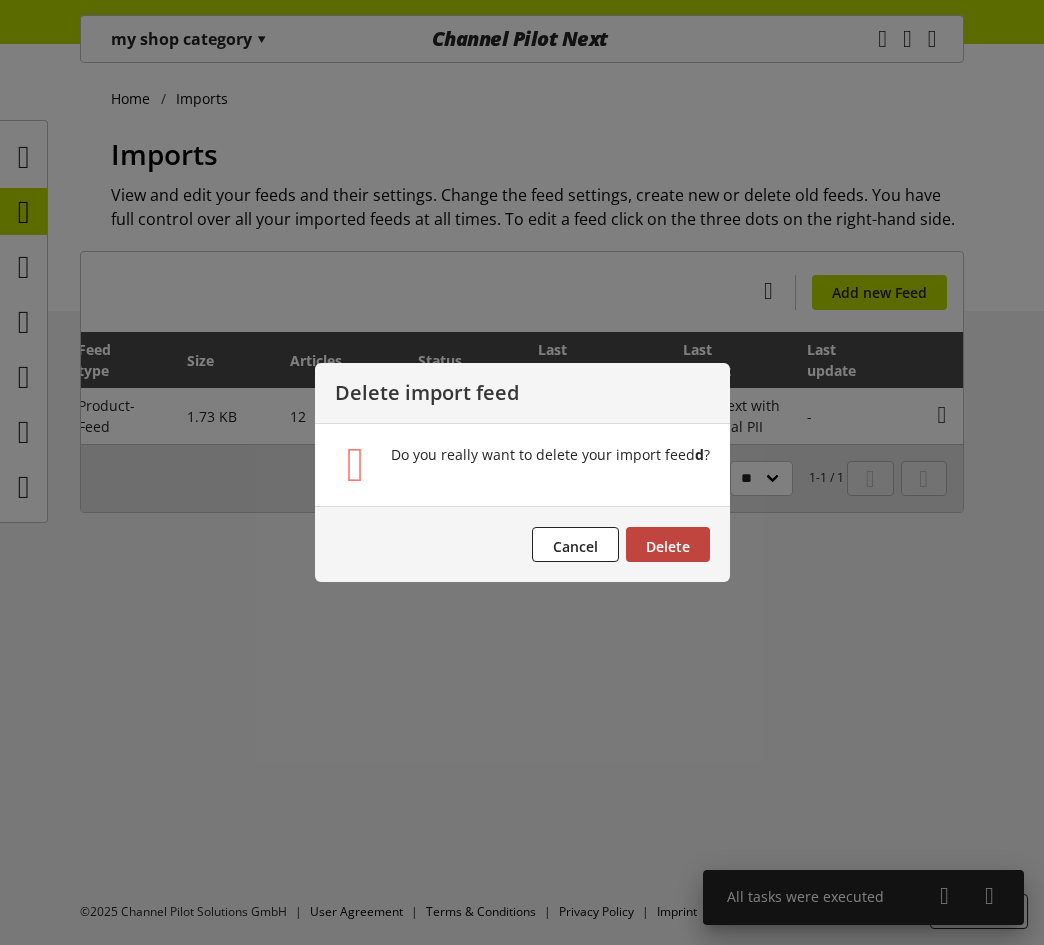 click on "Delete" at bounding box center (668, 544) 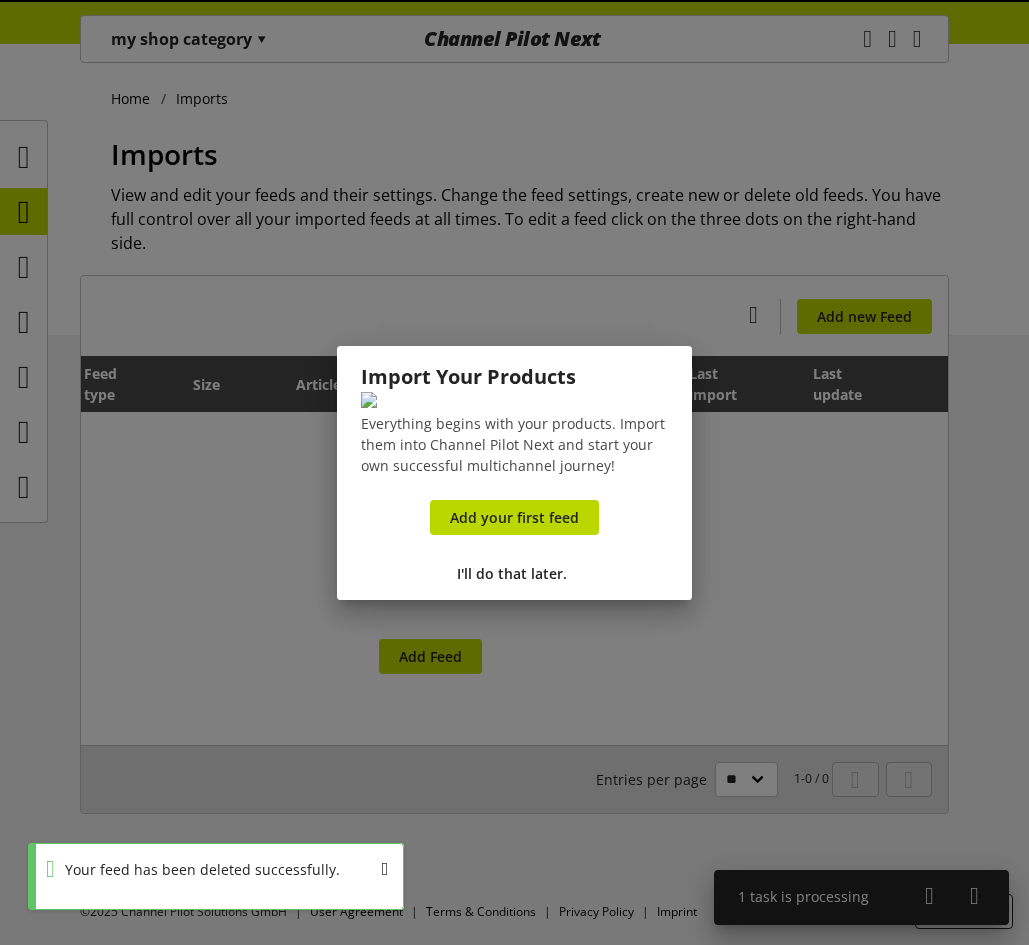 scroll, scrollTop: 0, scrollLeft: 157, axis: horizontal 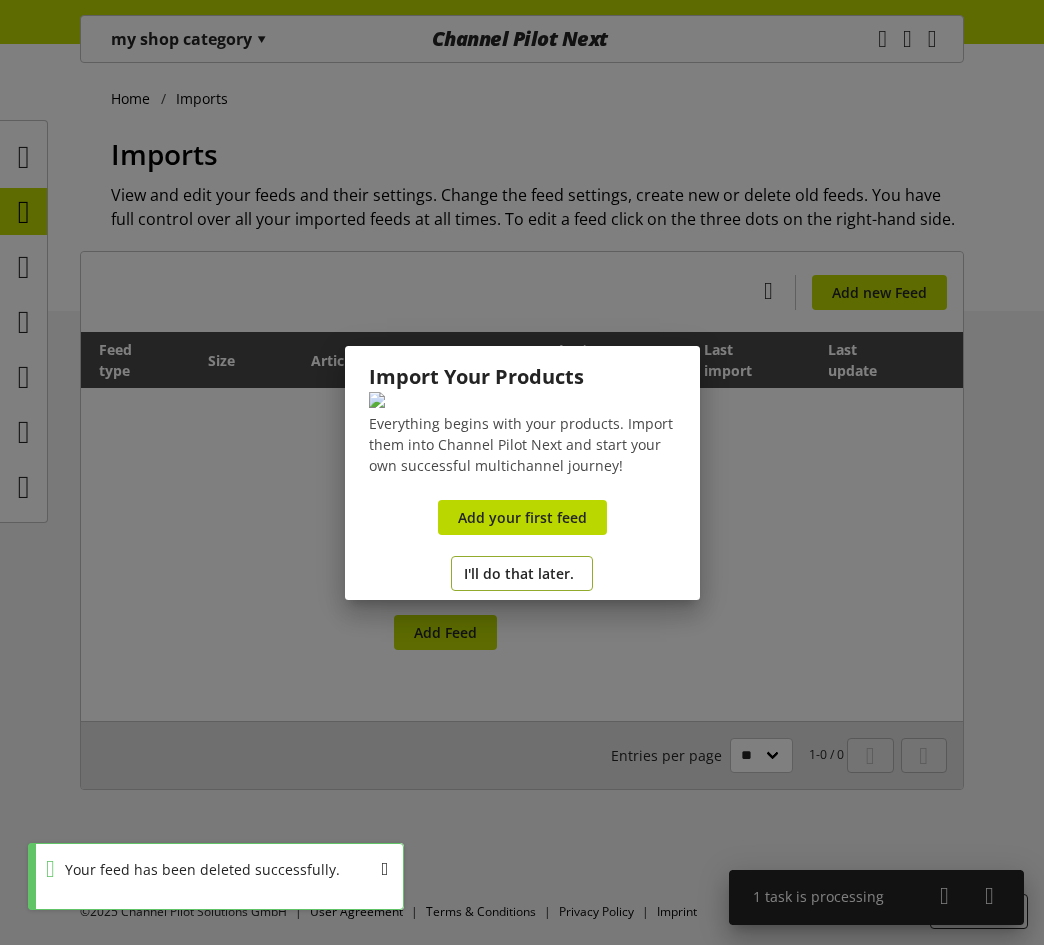 click on "I'll do that later." at bounding box center (519, 573) 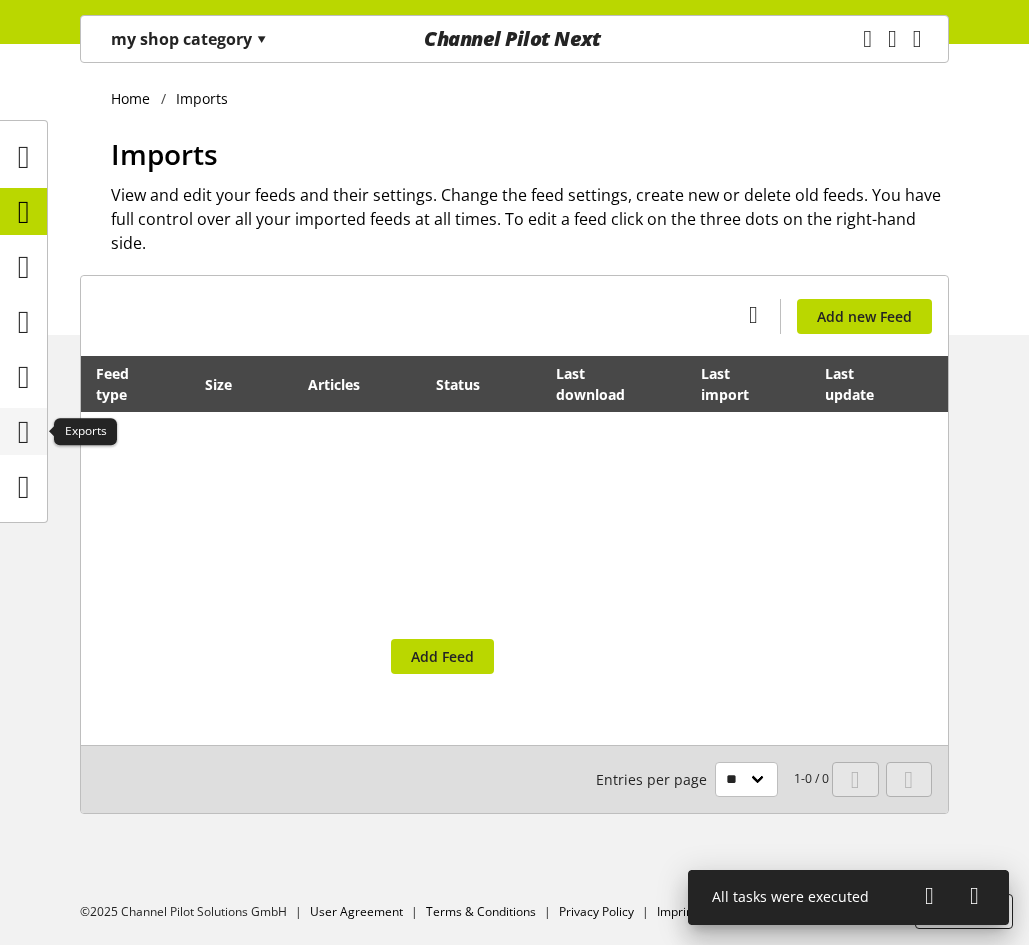 click at bounding box center (24, 432) 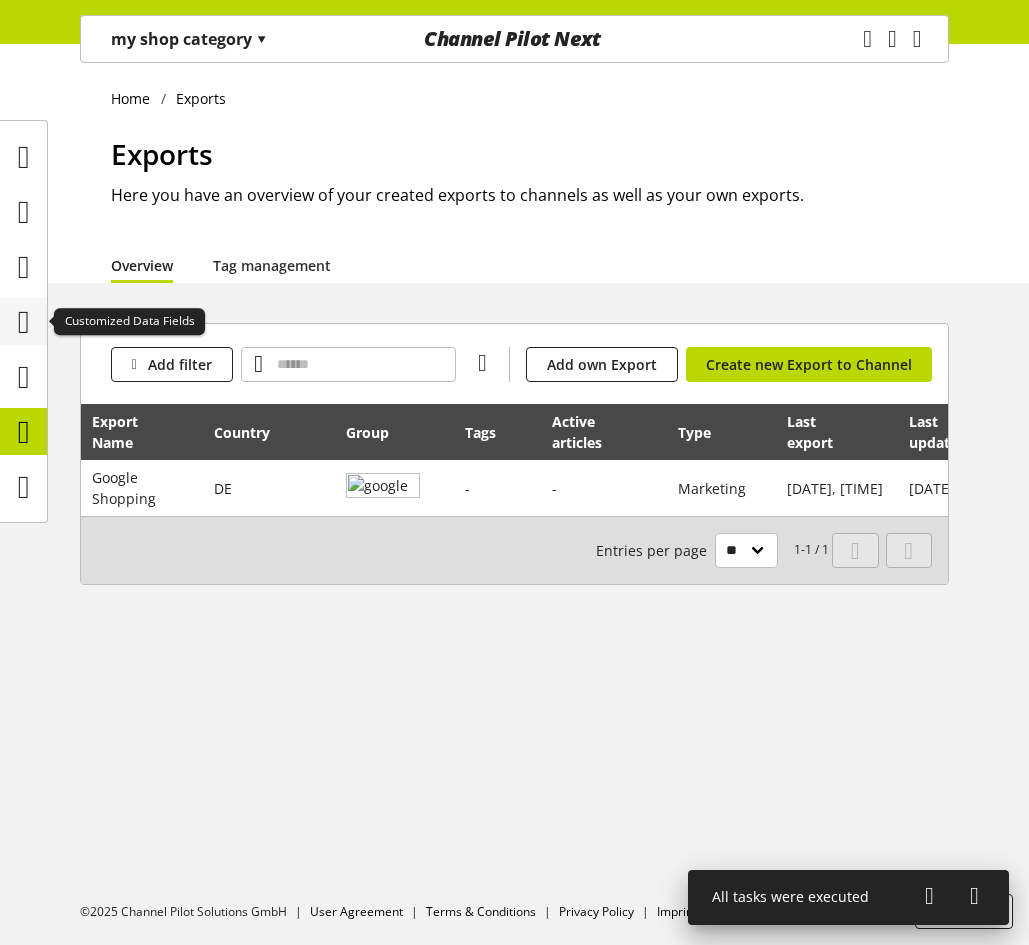 click at bounding box center [24, 322] 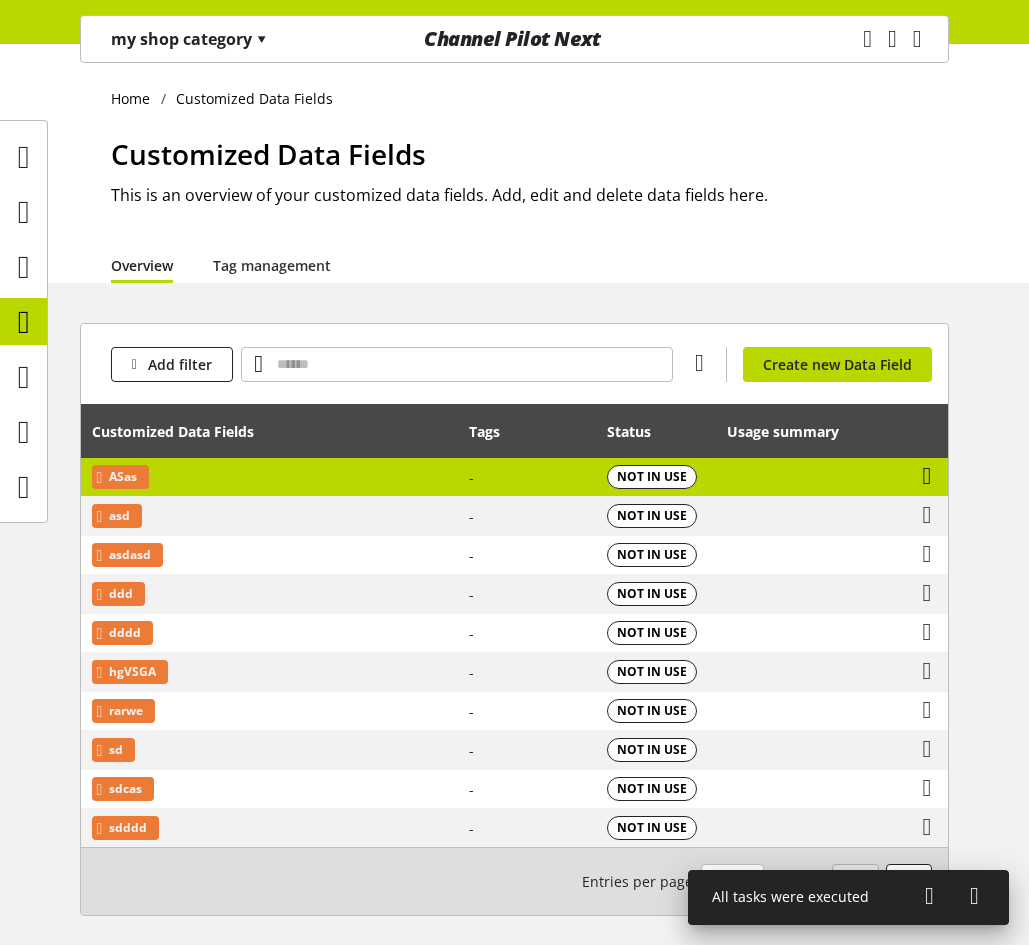 click at bounding box center [927, 476] 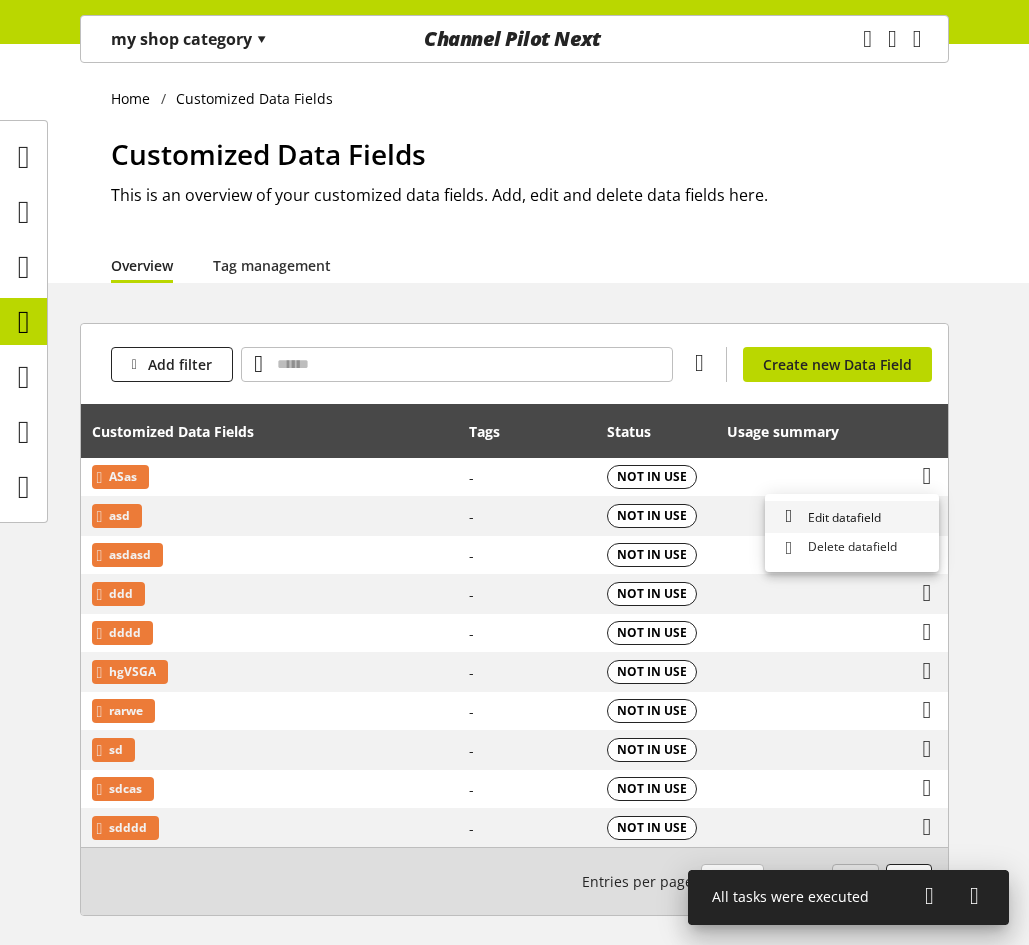 click on "Edit datafield" at bounding box center (852, 517) 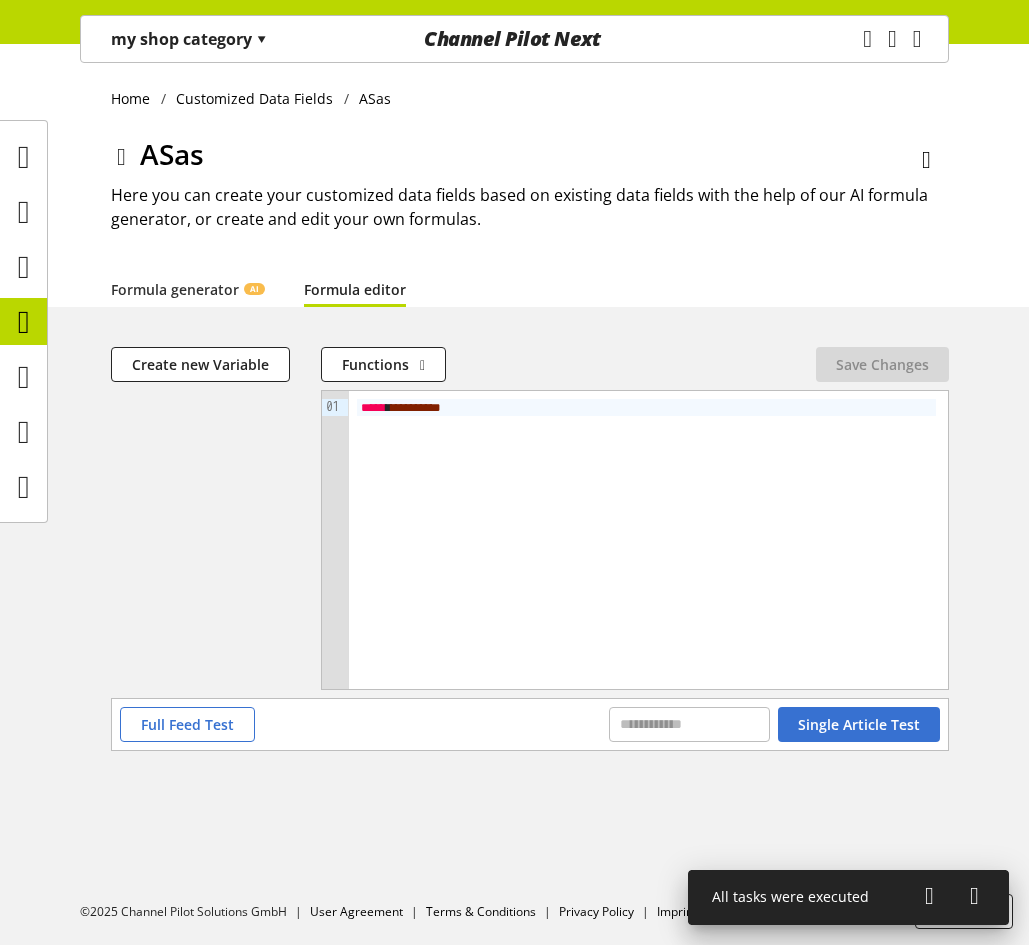 click on "*******" at bounding box center (413, 407) 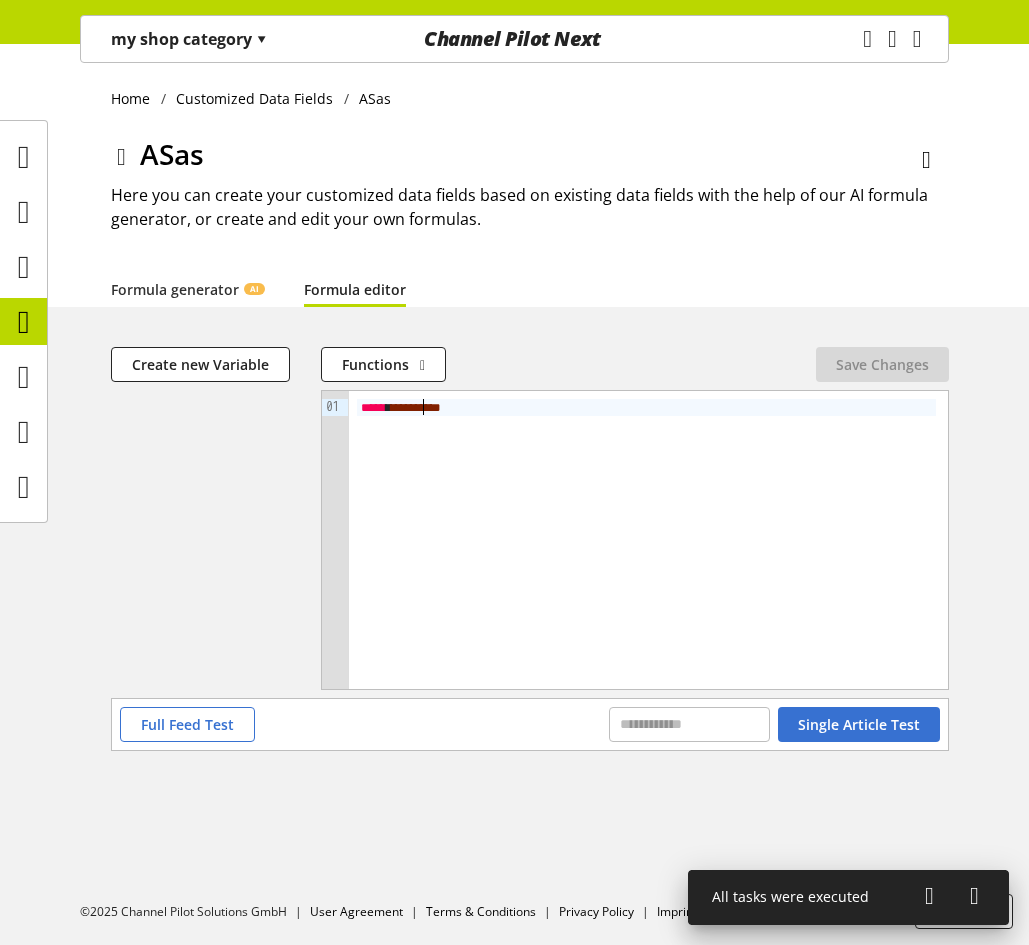 type 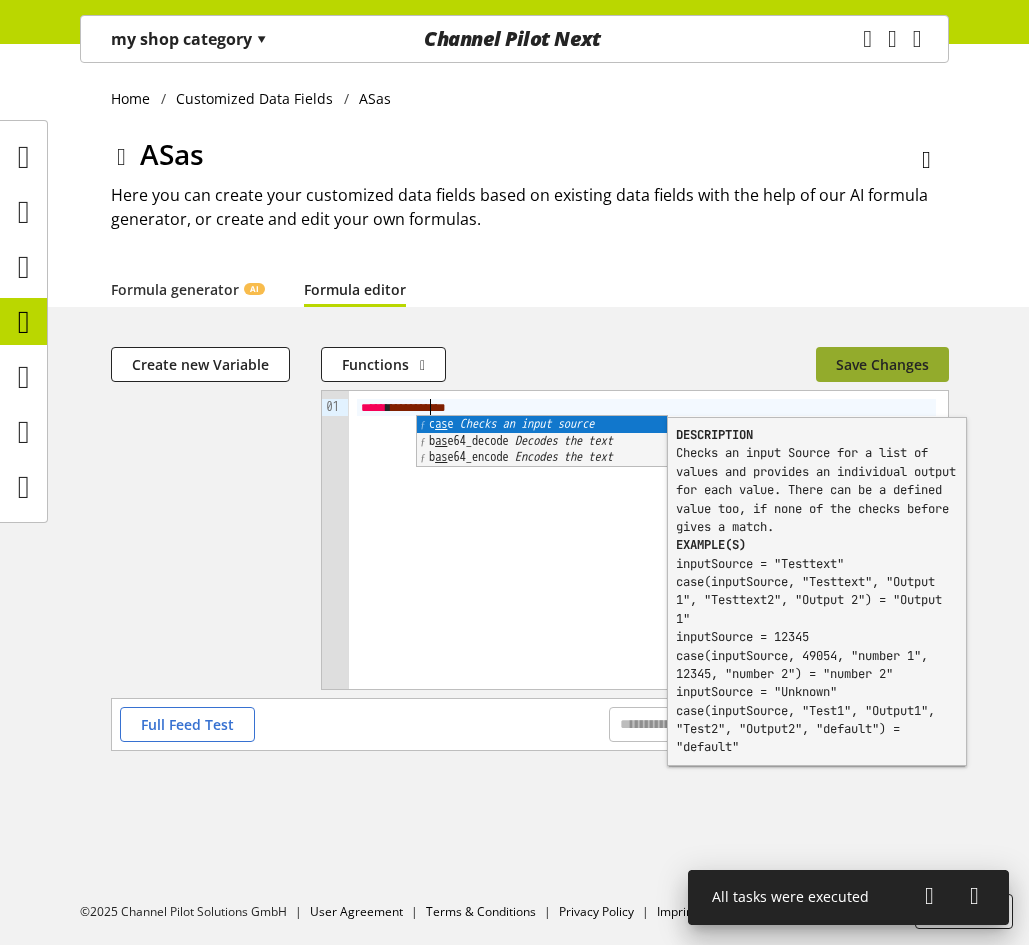 click on "Save Changes" at bounding box center [882, 364] 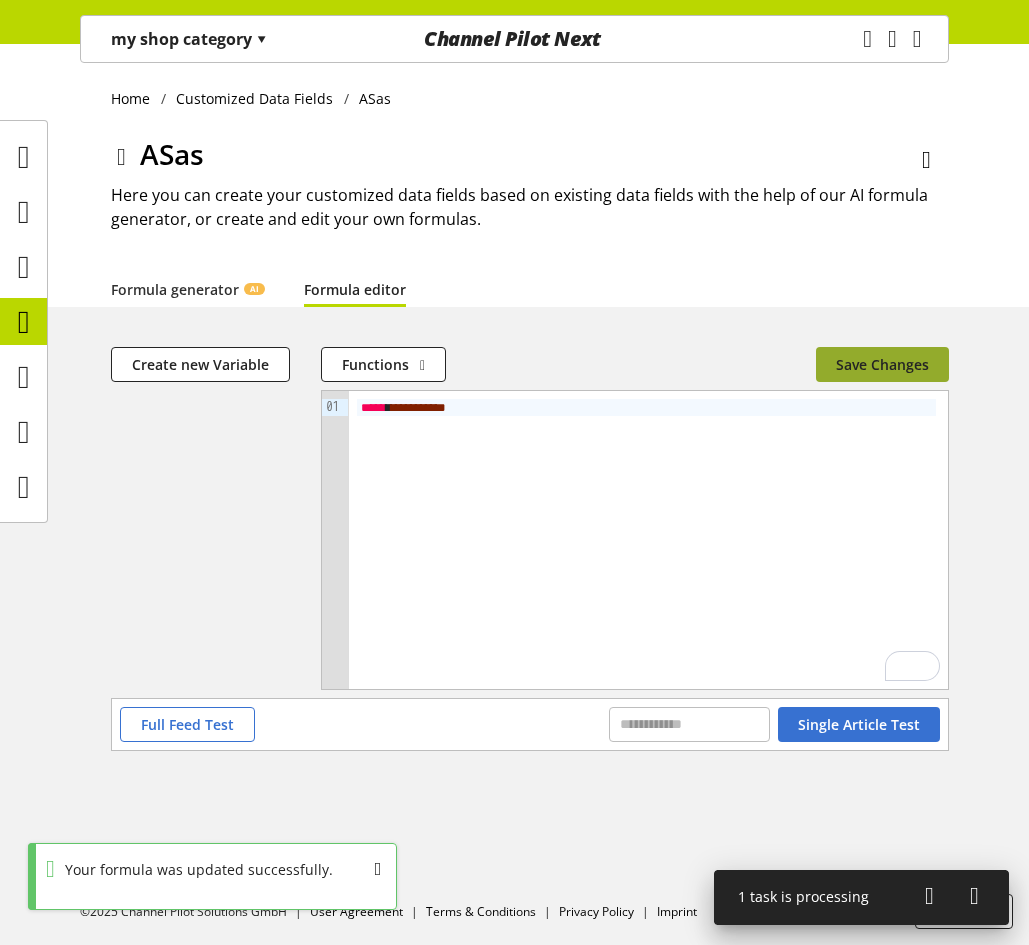 type 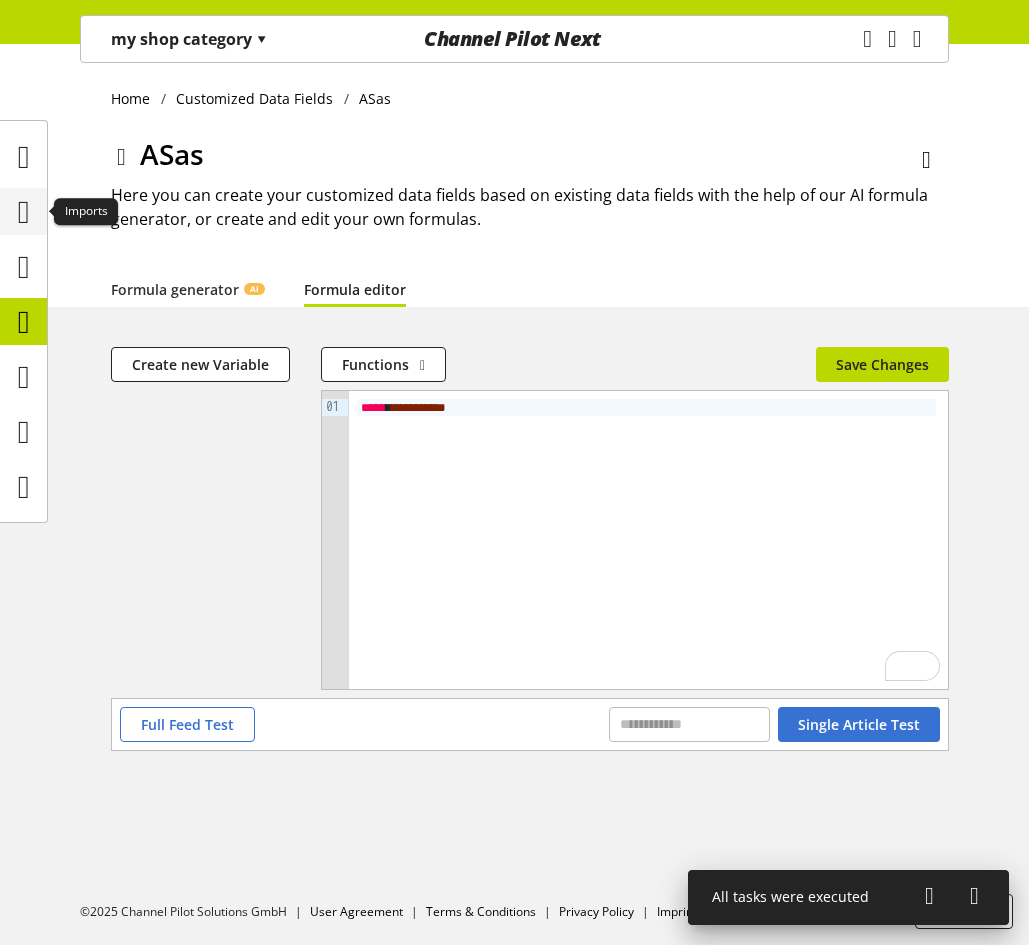 click at bounding box center [24, 212] 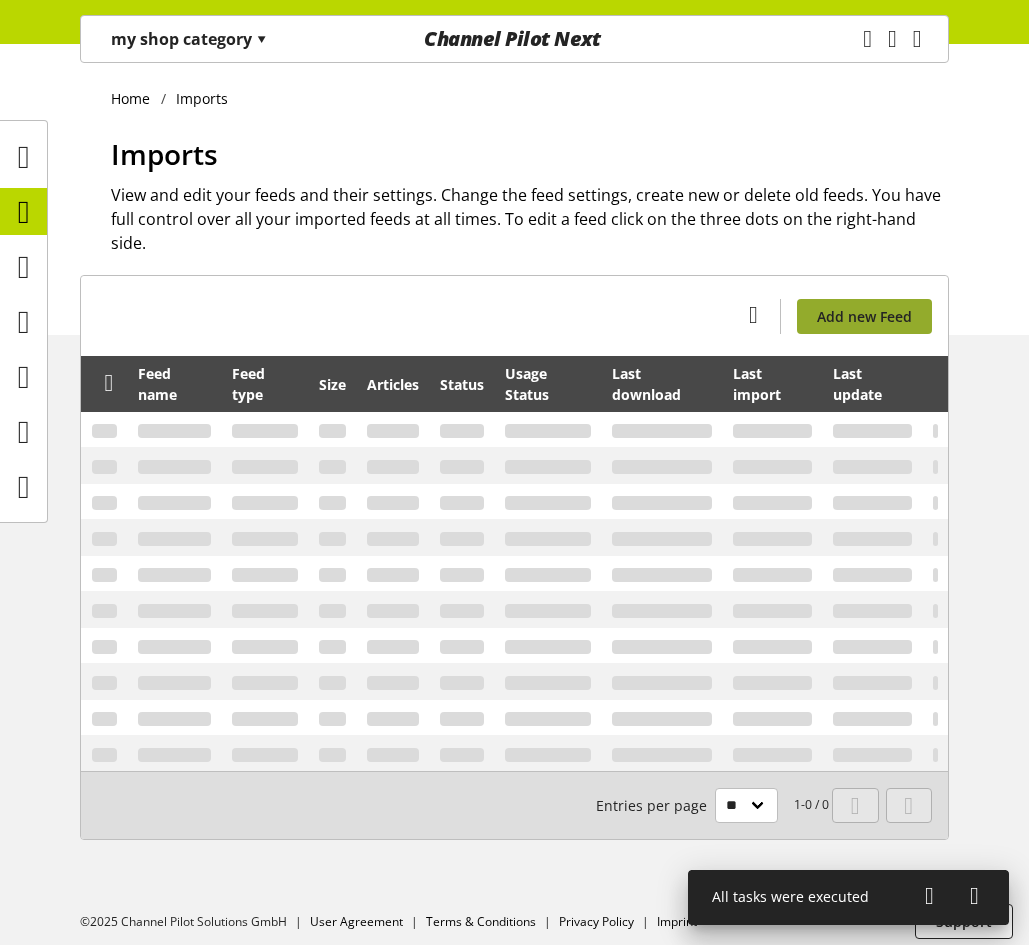 click on "Add new Feed" at bounding box center [864, 316] 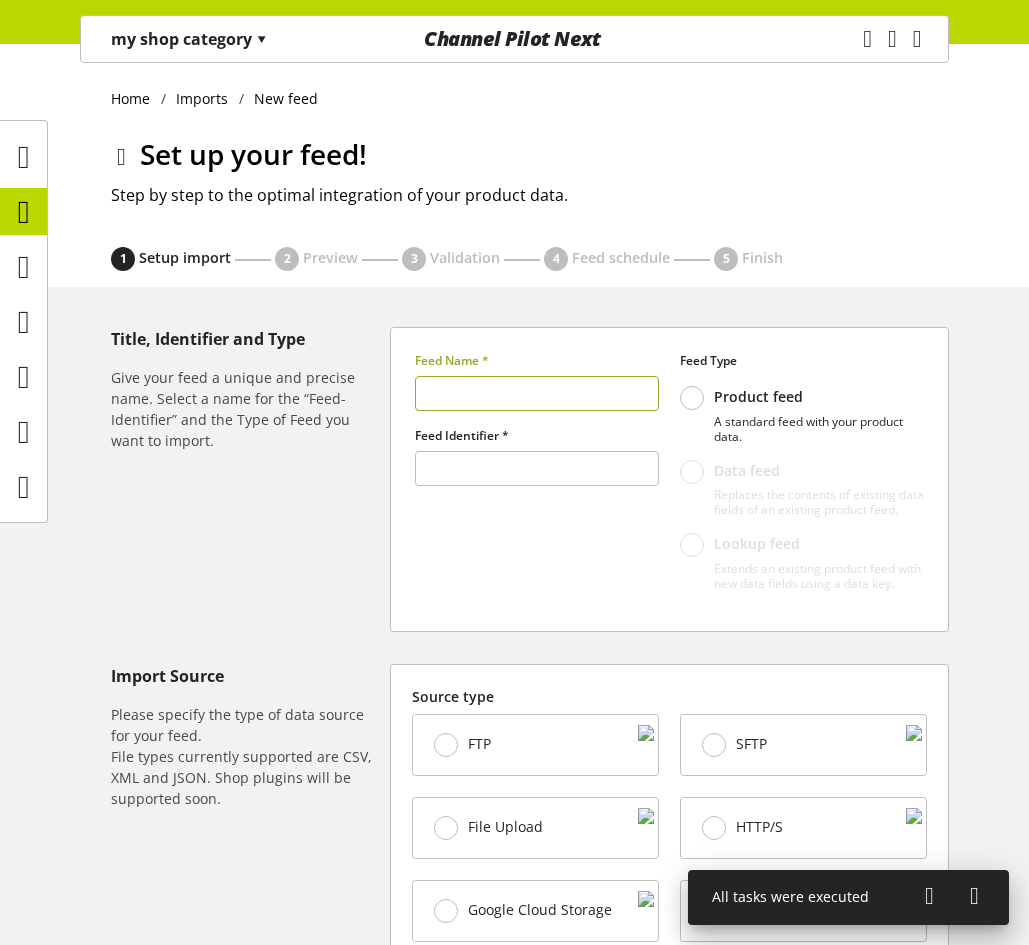 type on "******" 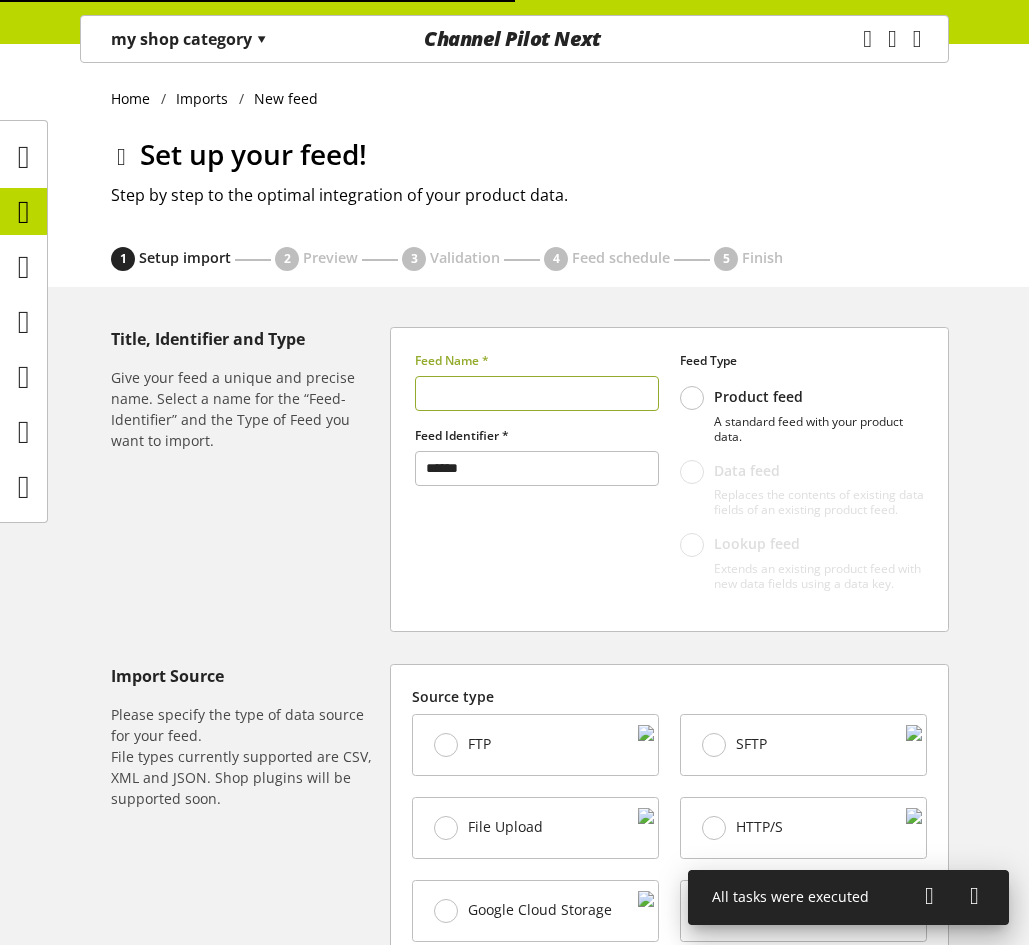 click at bounding box center [537, 393] 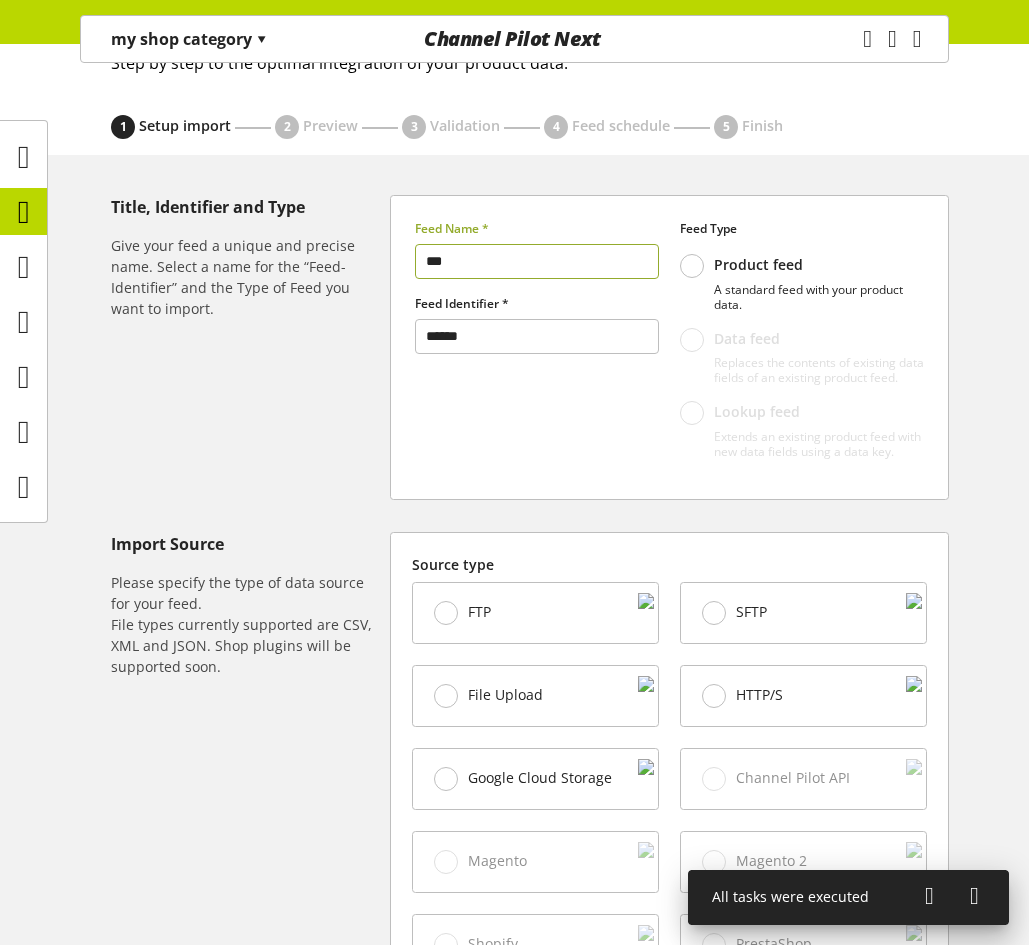 scroll, scrollTop: 300, scrollLeft: 0, axis: vertical 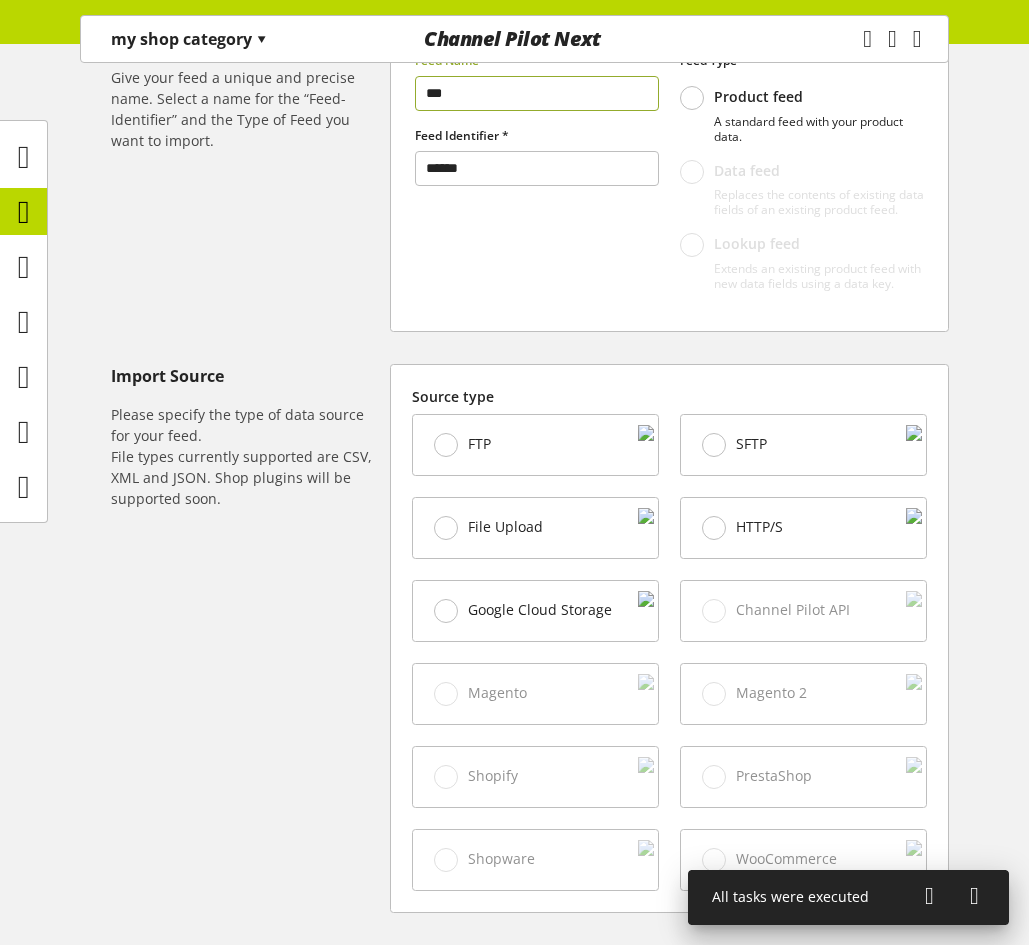 type on "***" 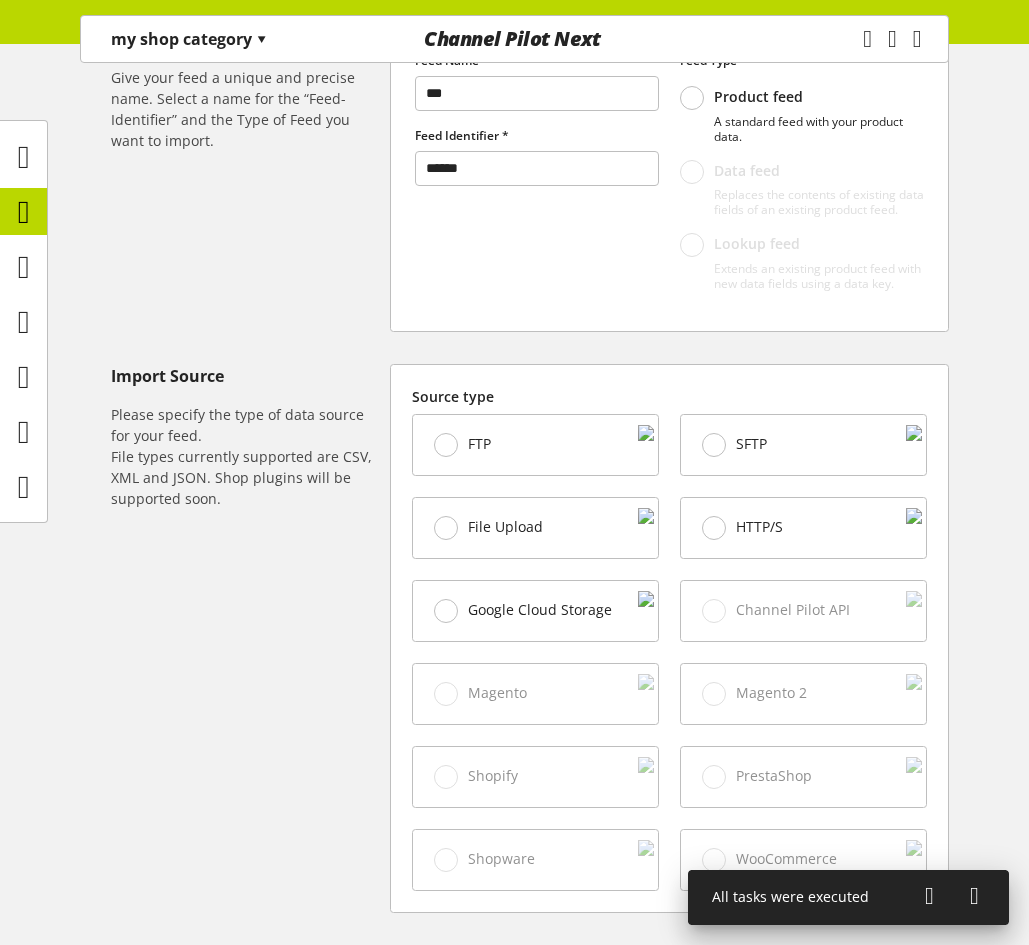 click on "File Upload" at bounding box center [535, 528] 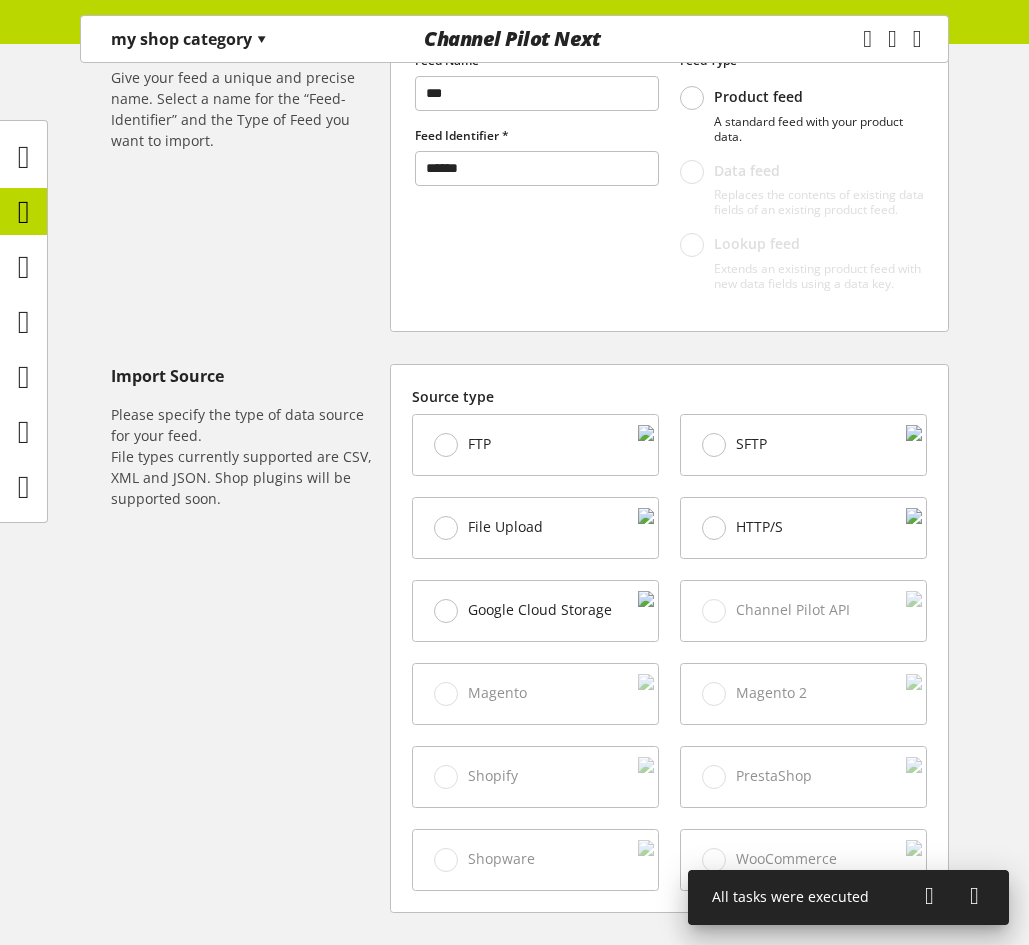 click on "File Upload" at bounding box center (535, 528) 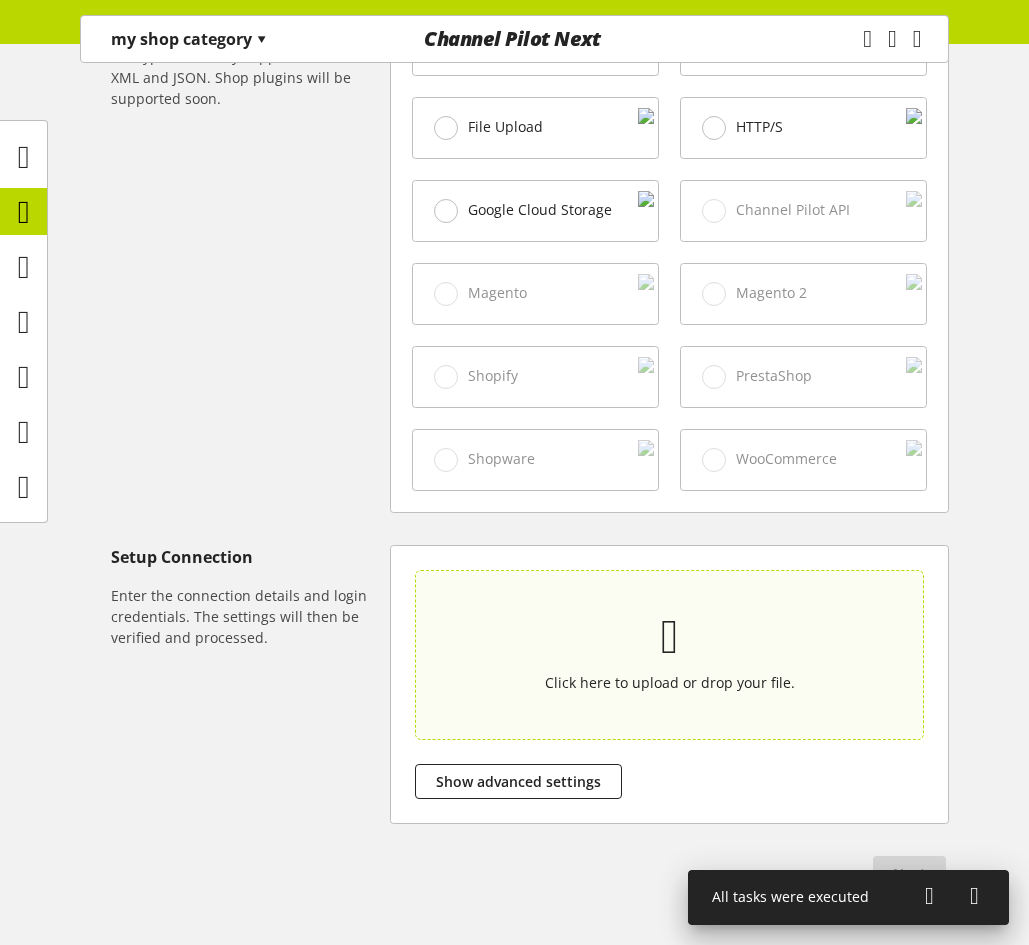 click on "Click here to upload or drop your file." at bounding box center (670, 654) 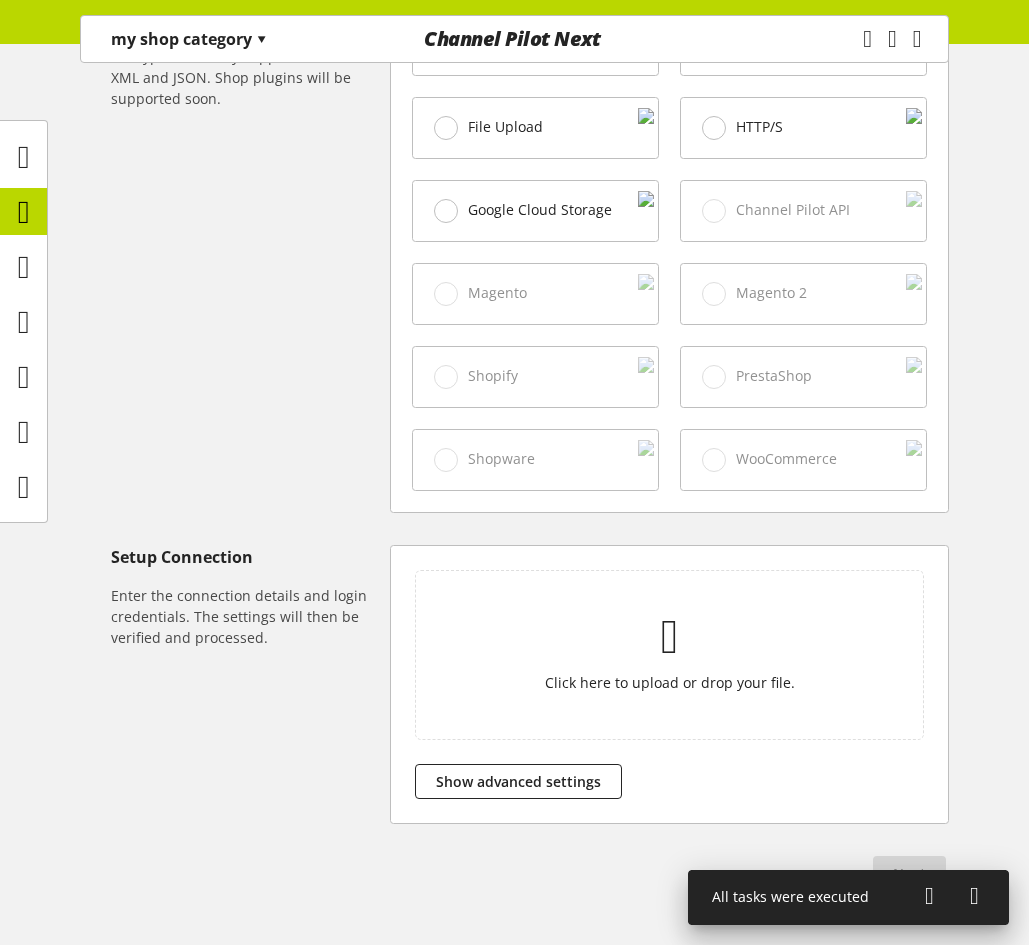 type on "**********" 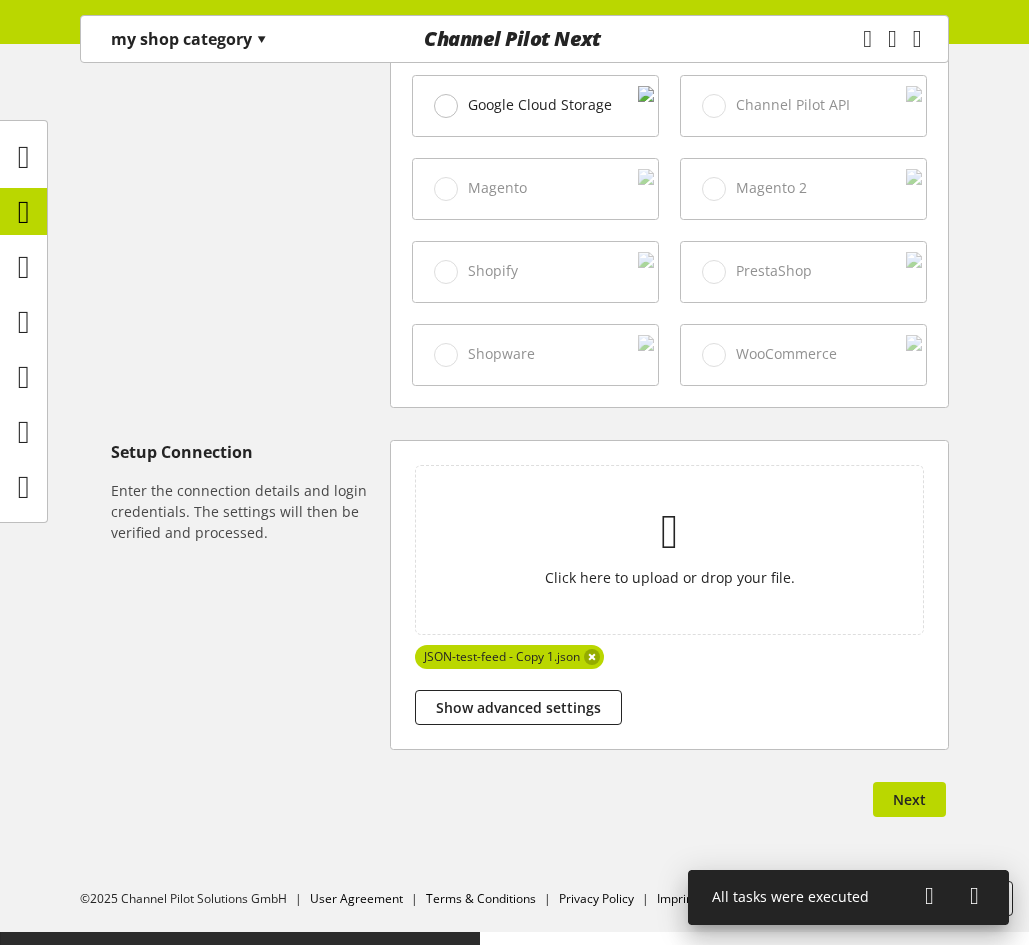 scroll, scrollTop: 809, scrollLeft: 0, axis: vertical 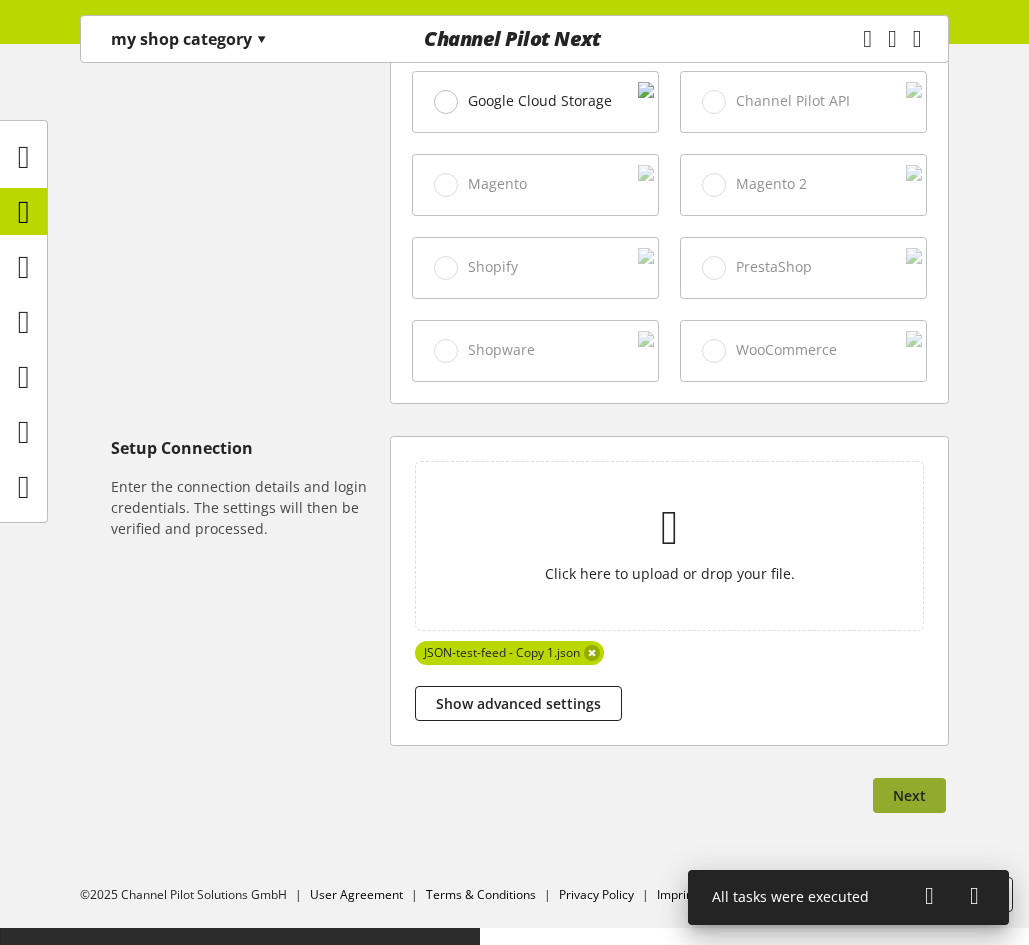 click on "Next" at bounding box center (909, 795) 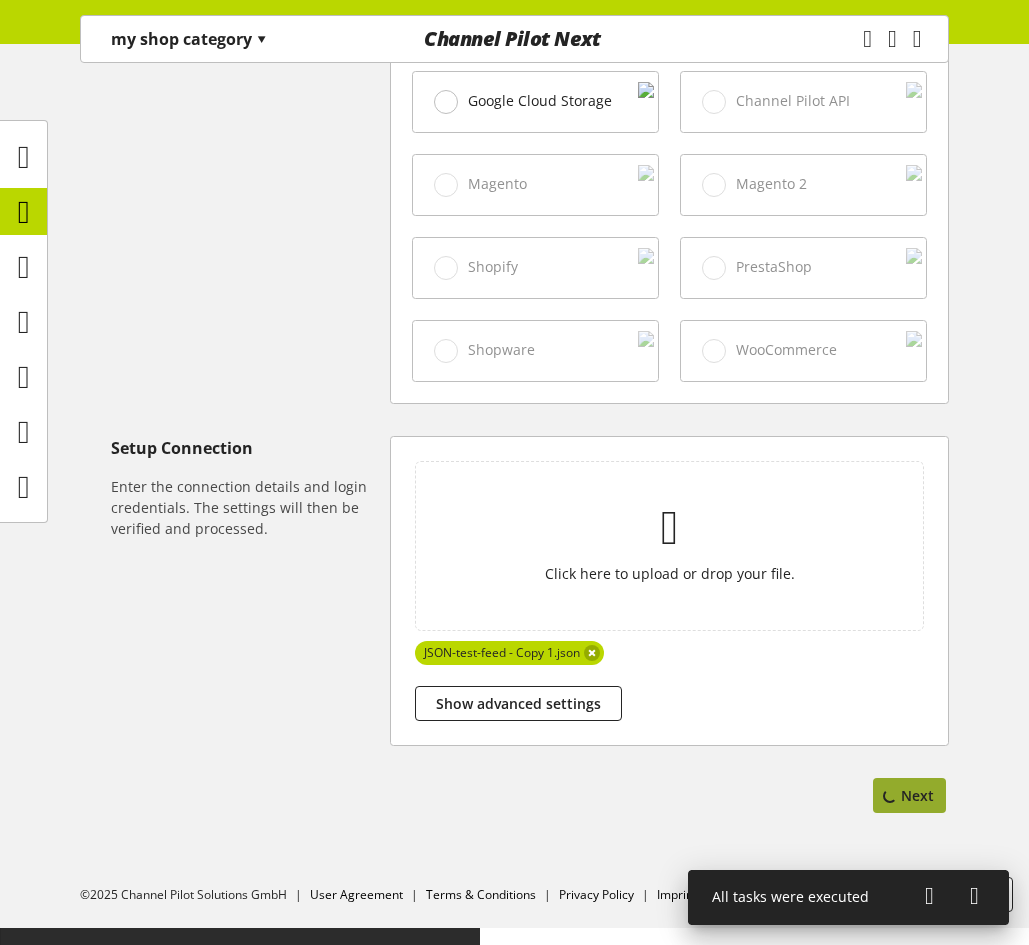 scroll, scrollTop: 0, scrollLeft: 0, axis: both 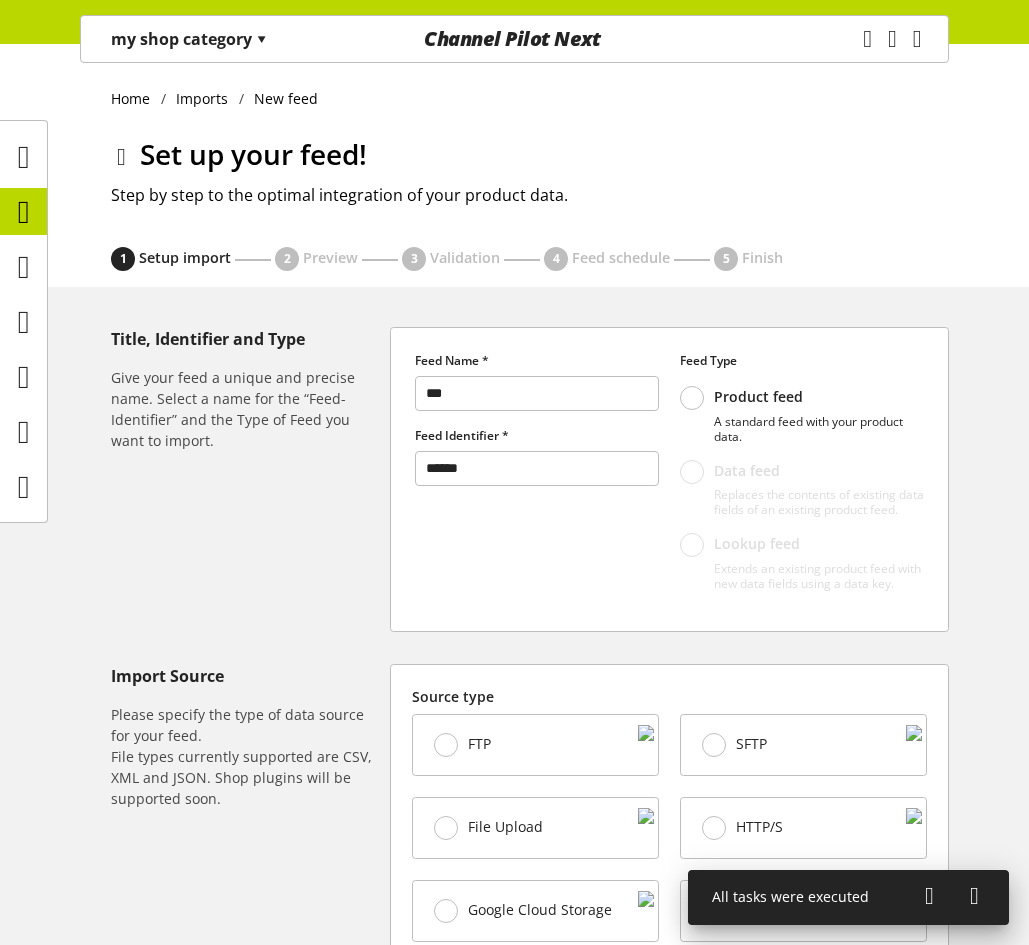select on "*****" 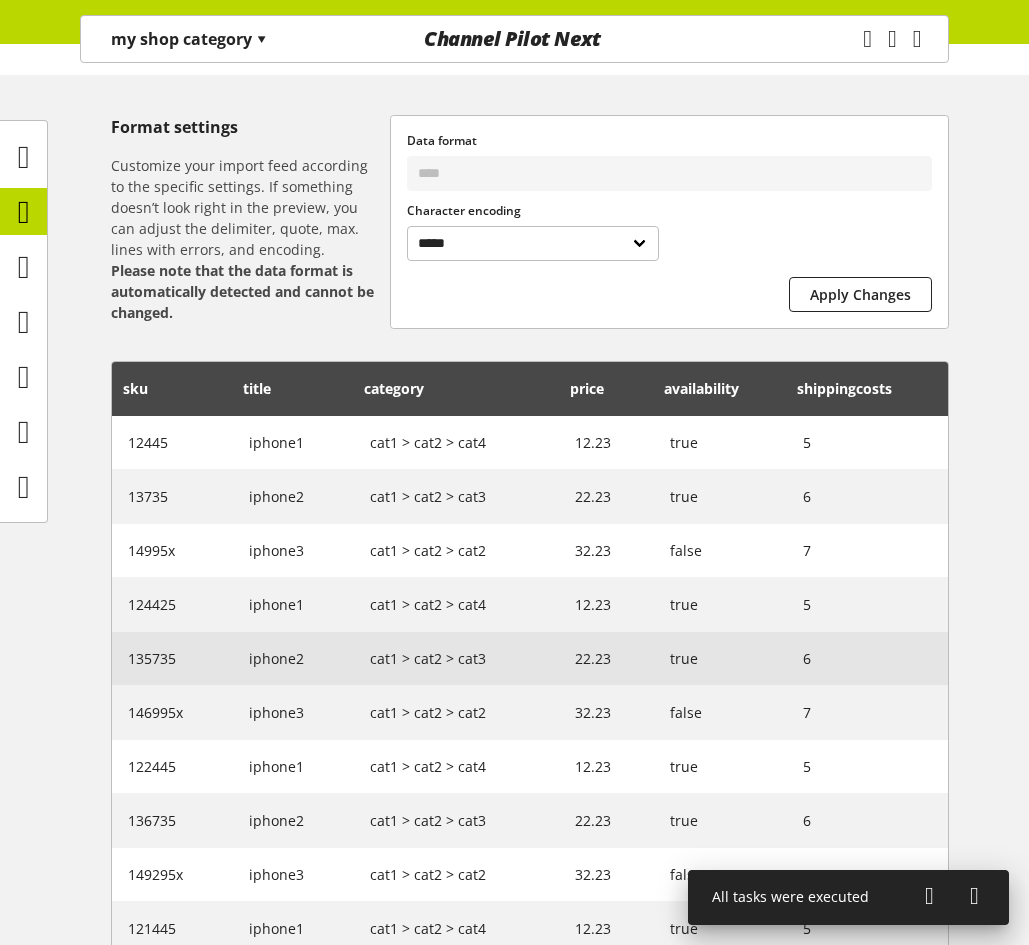 scroll, scrollTop: 412, scrollLeft: 0, axis: vertical 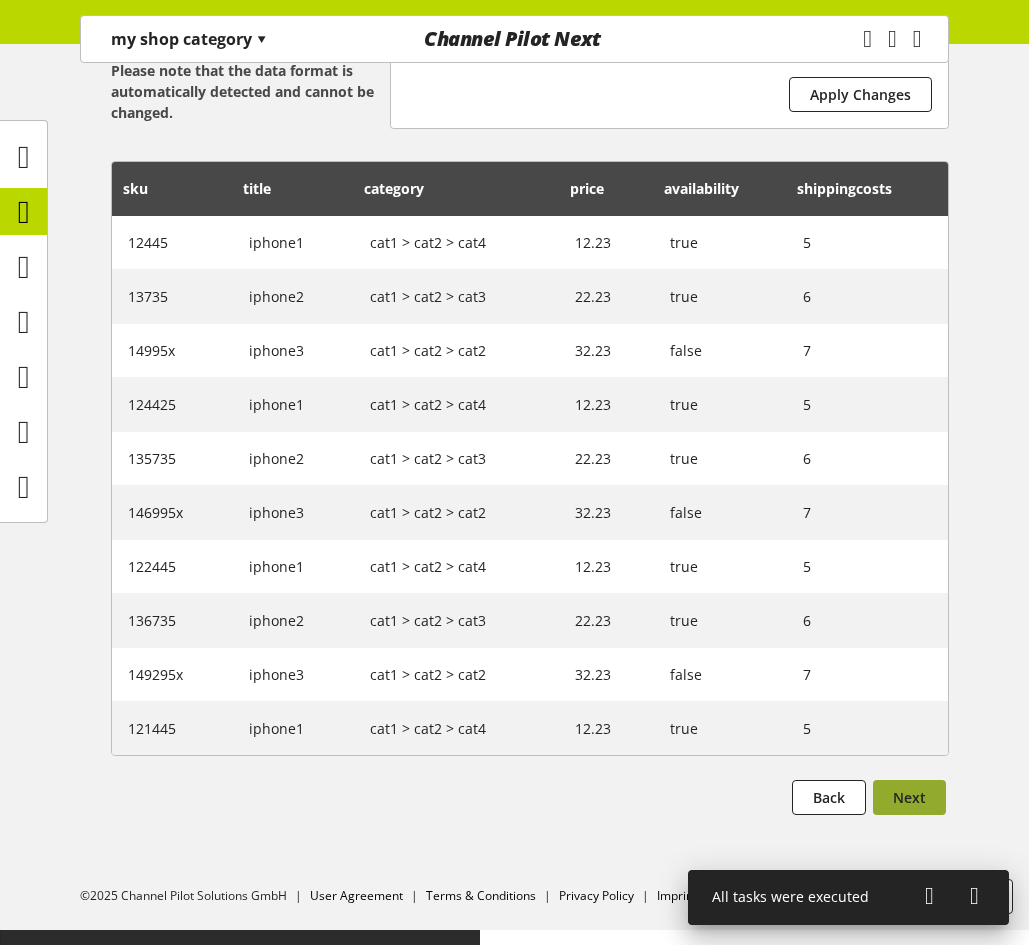 click on "Next" at bounding box center (909, 797) 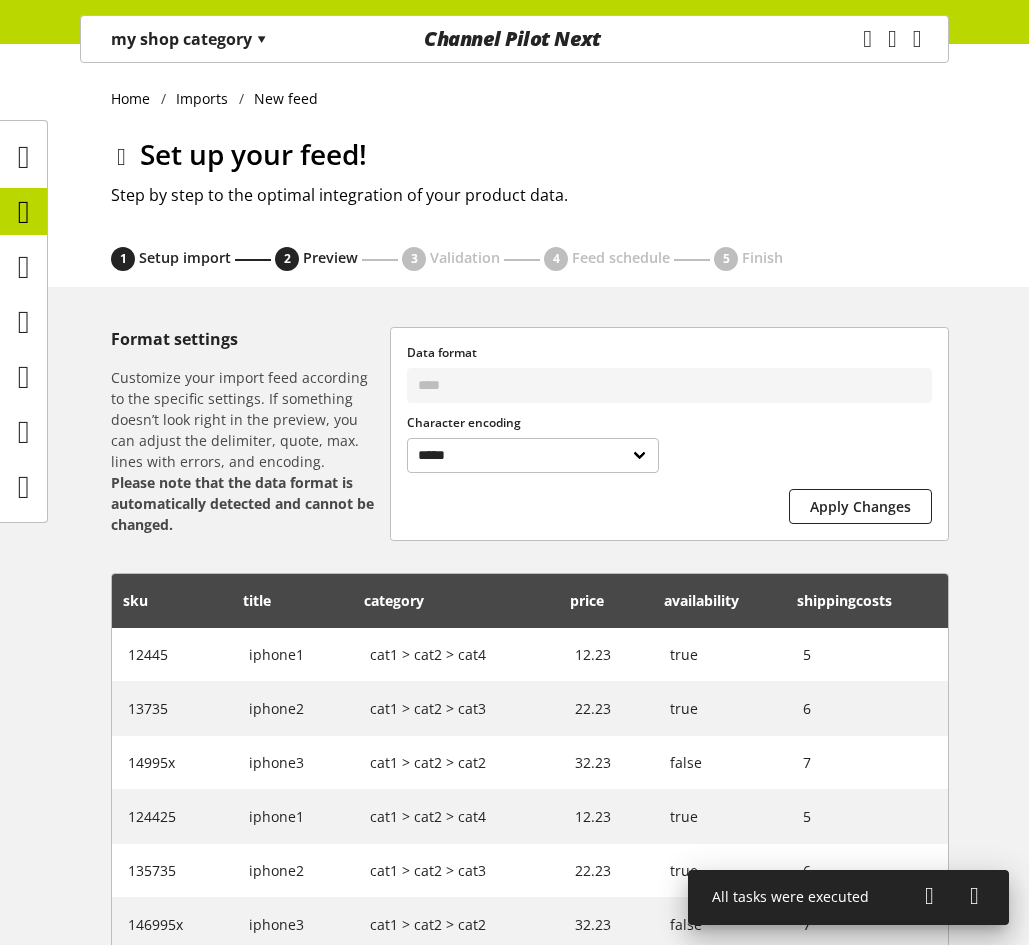 select 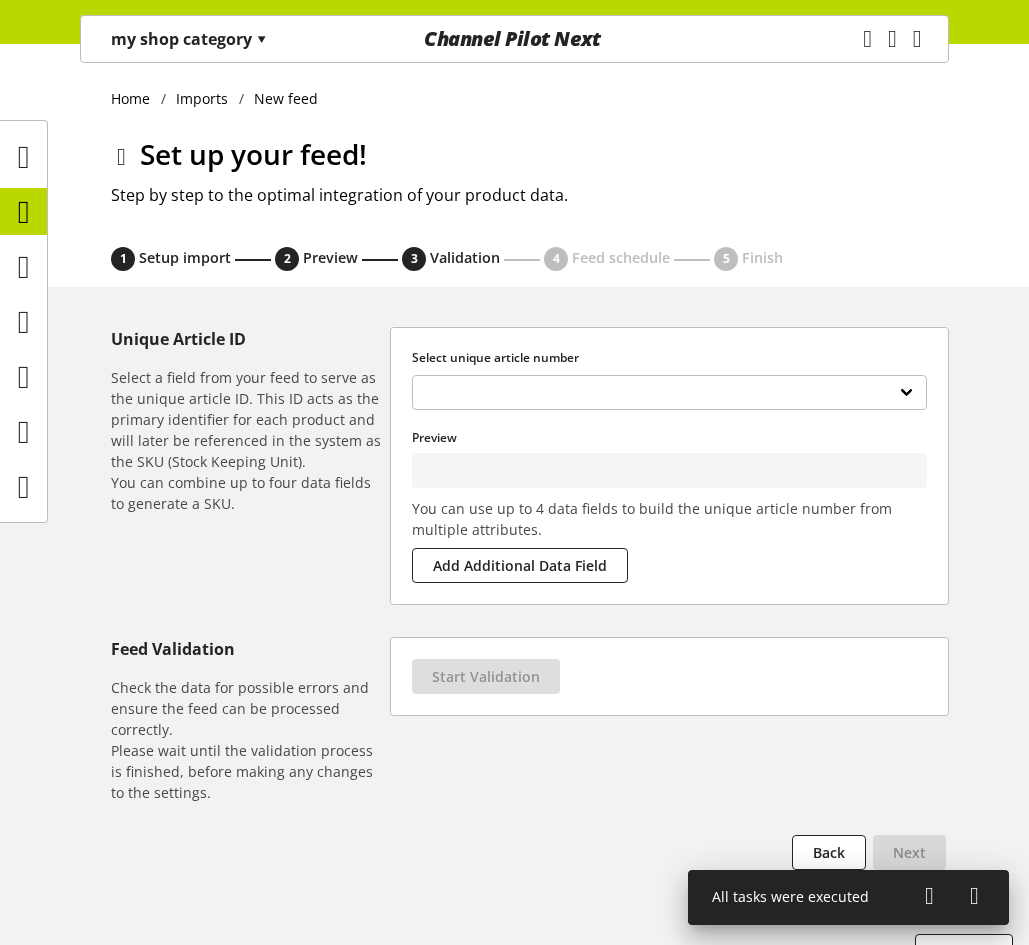 scroll, scrollTop: 40, scrollLeft: 0, axis: vertical 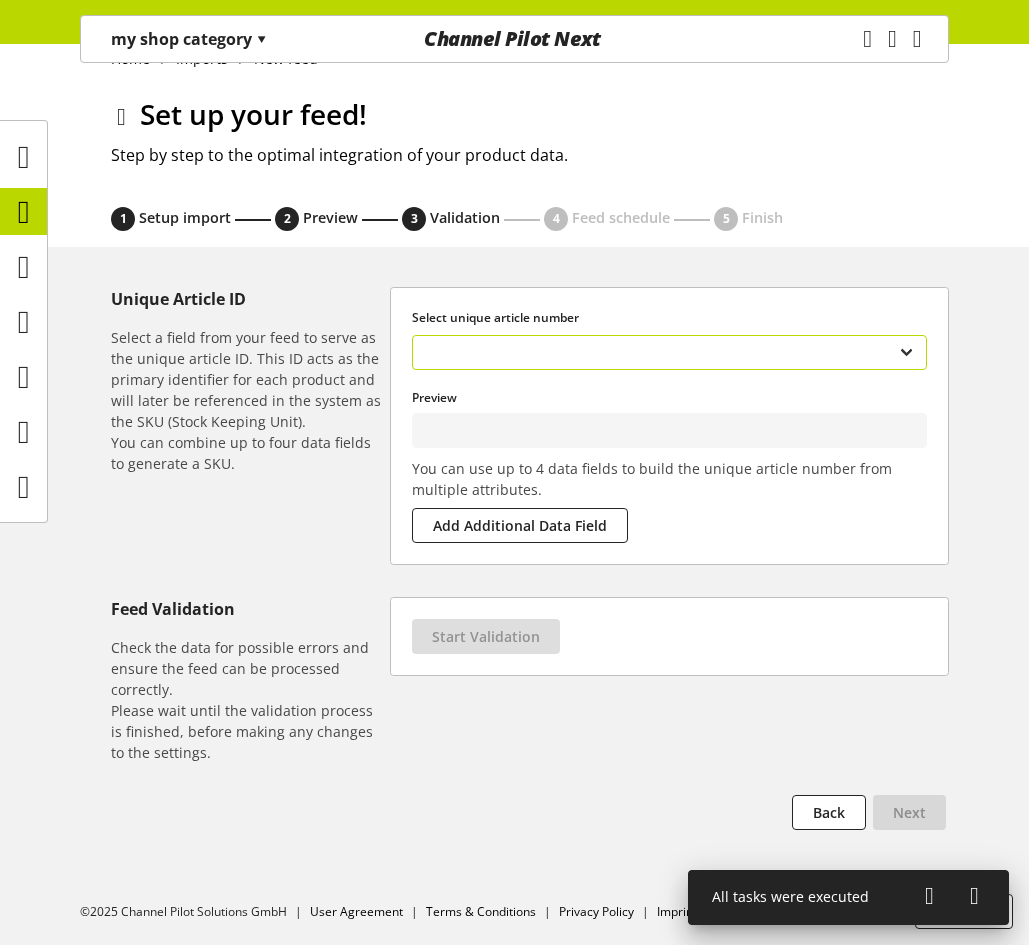 click on "**********" at bounding box center (669, 352) 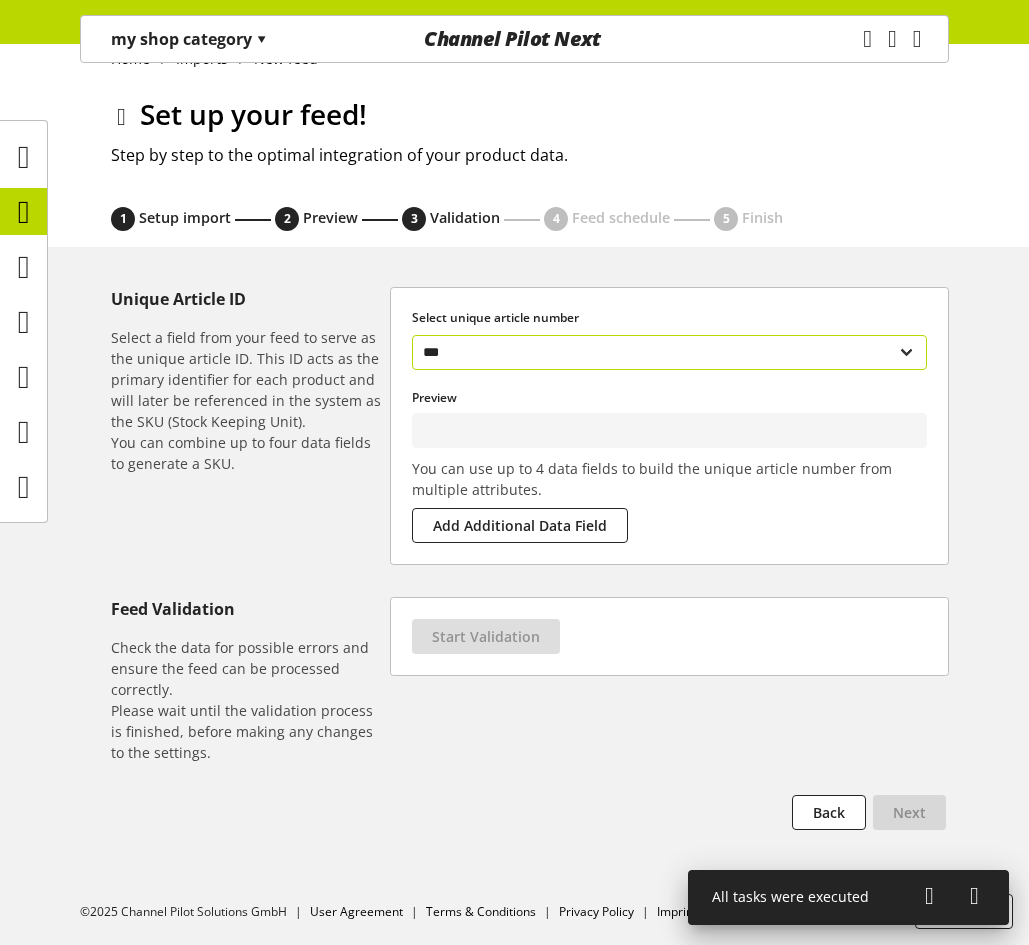 type on "*****" 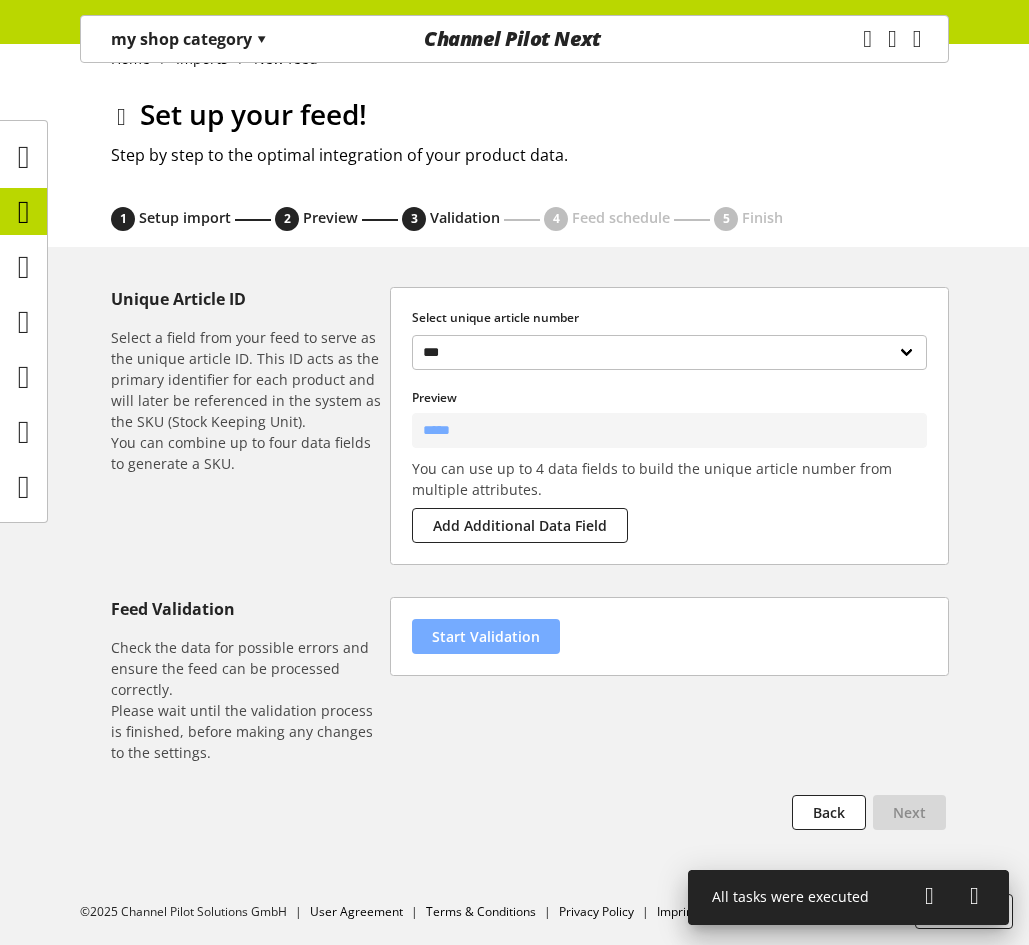 click on "Start Validation" at bounding box center (486, 636) 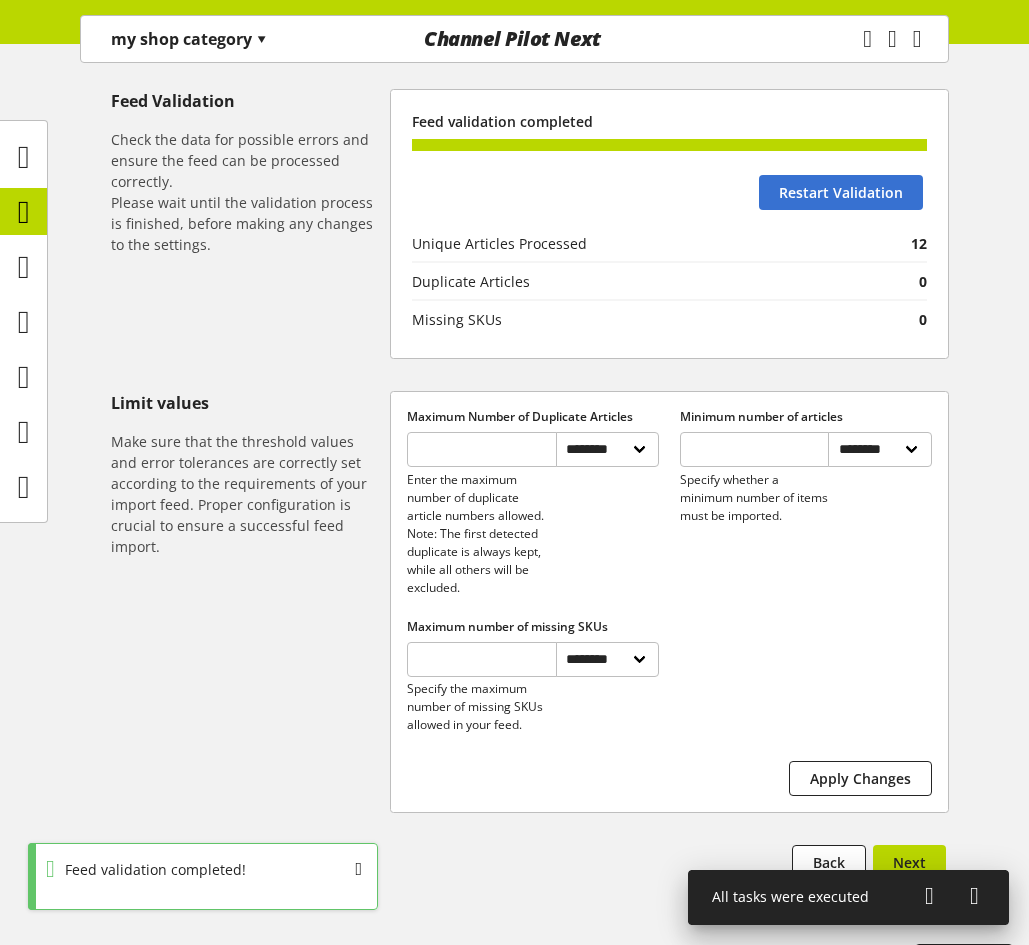 scroll, scrollTop: 634, scrollLeft: 0, axis: vertical 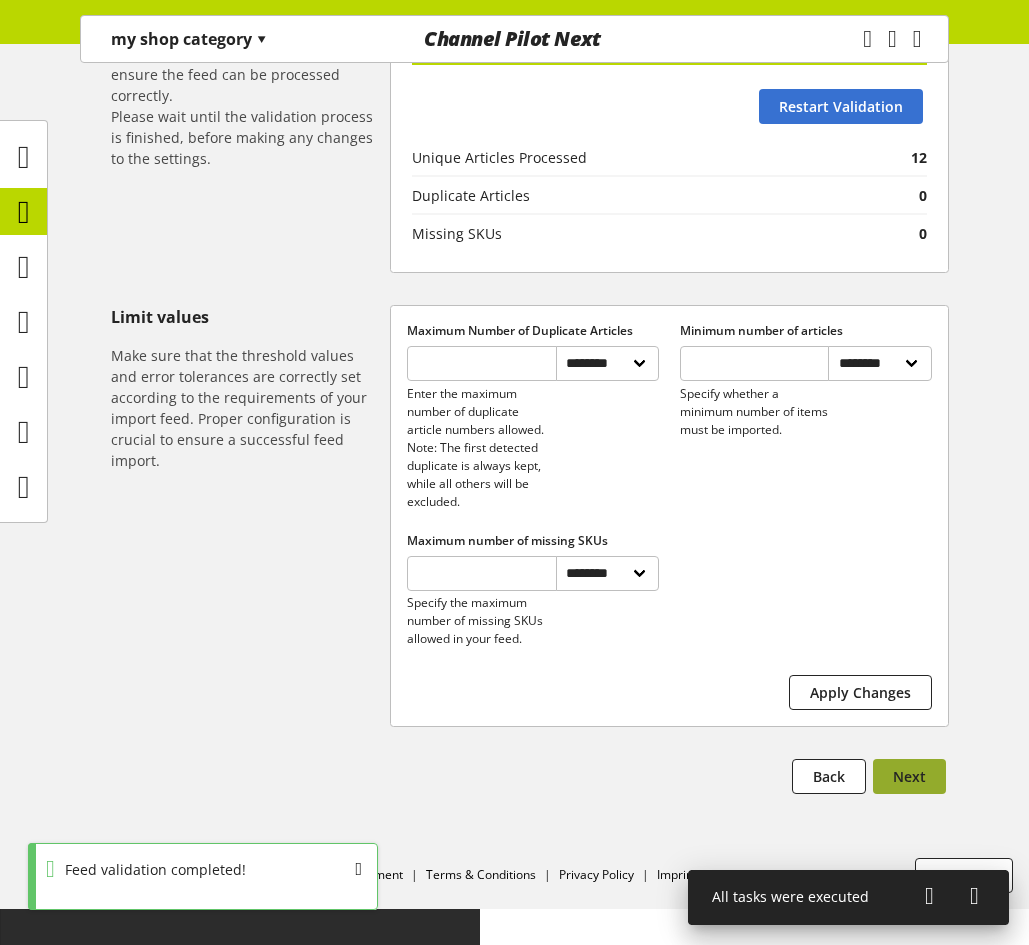 click on "Next" at bounding box center (909, 776) 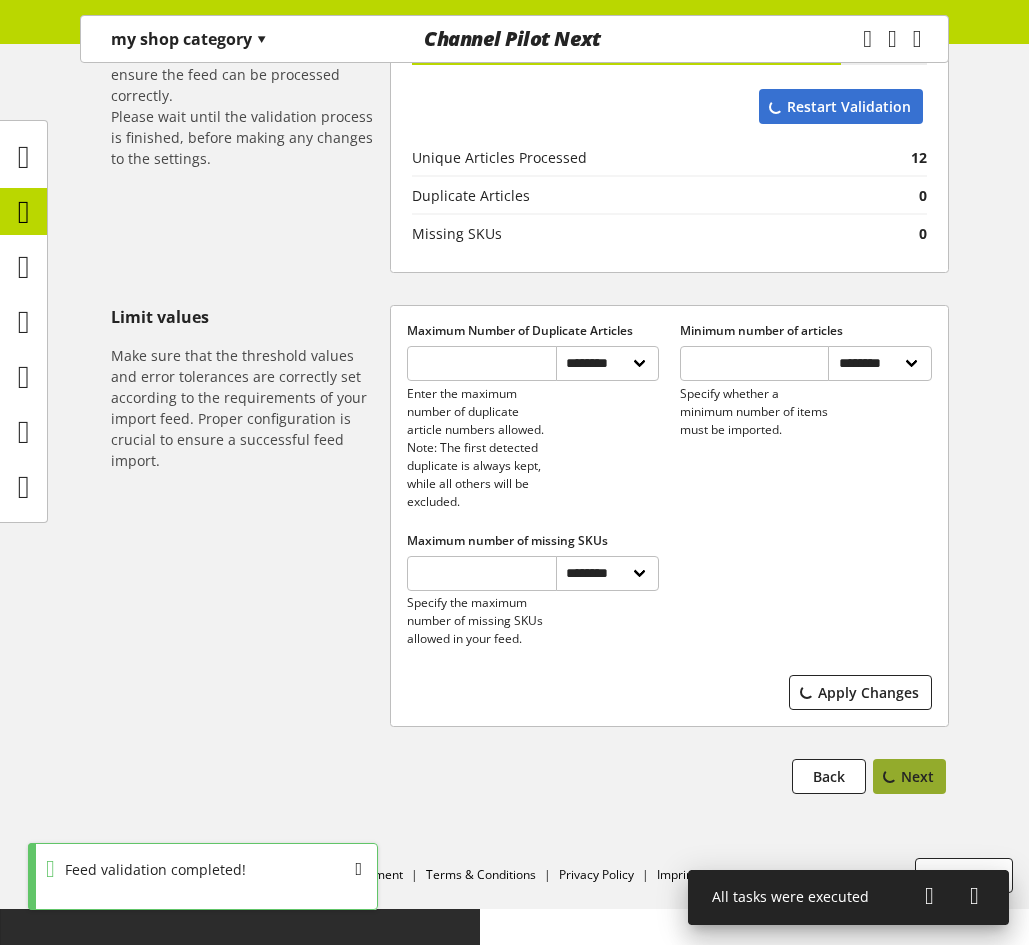 scroll, scrollTop: 0, scrollLeft: 0, axis: both 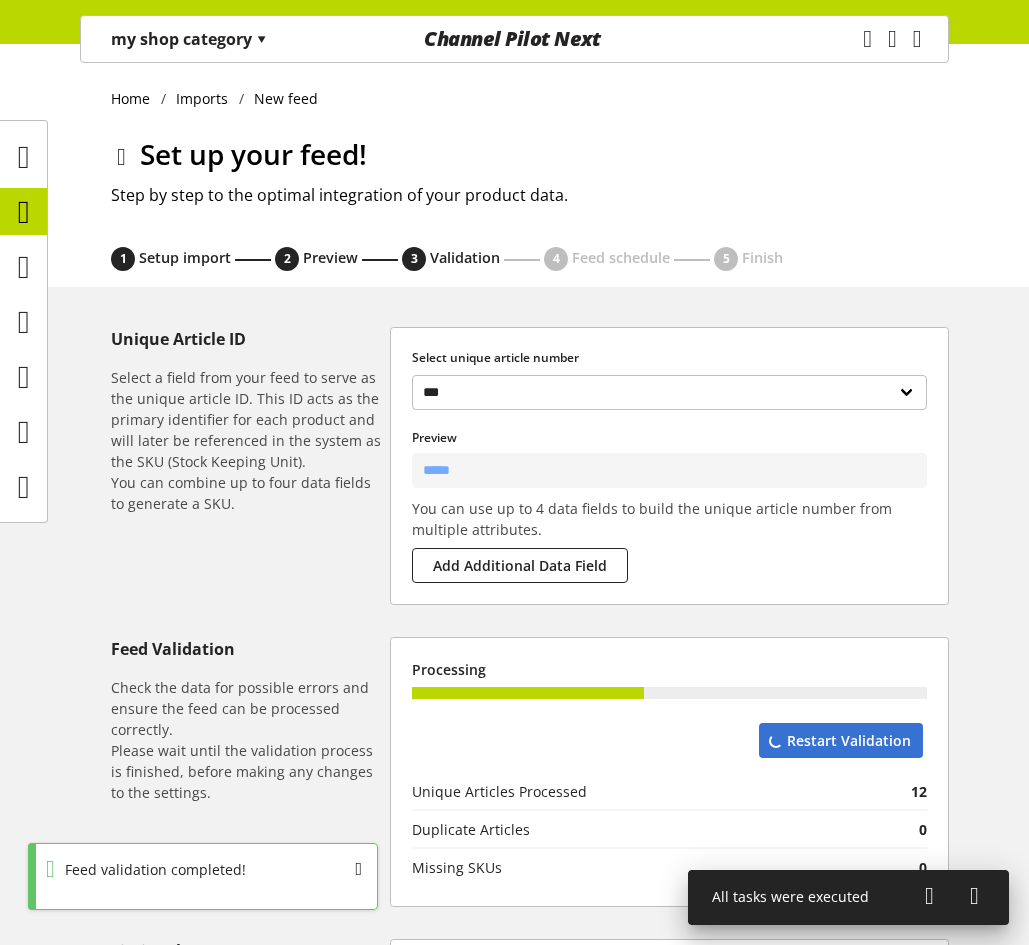 select on "****" 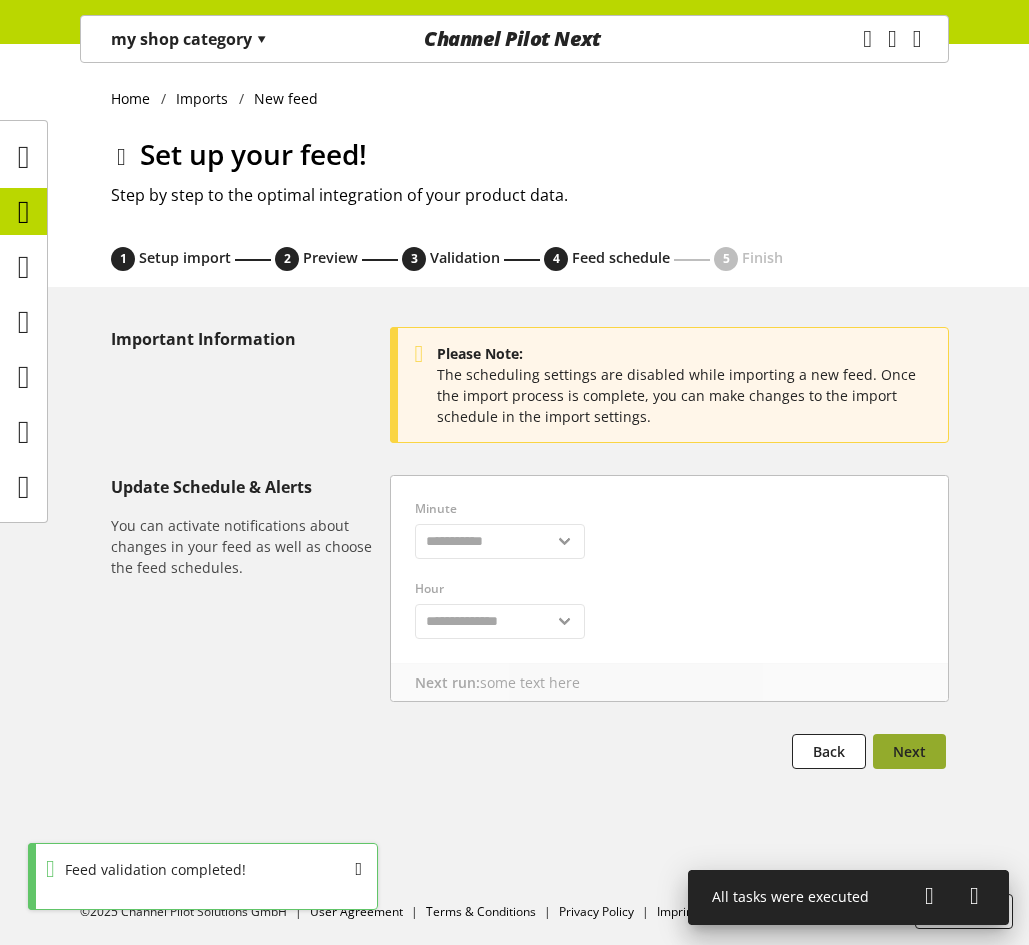 click on "Next" at bounding box center [909, 751] 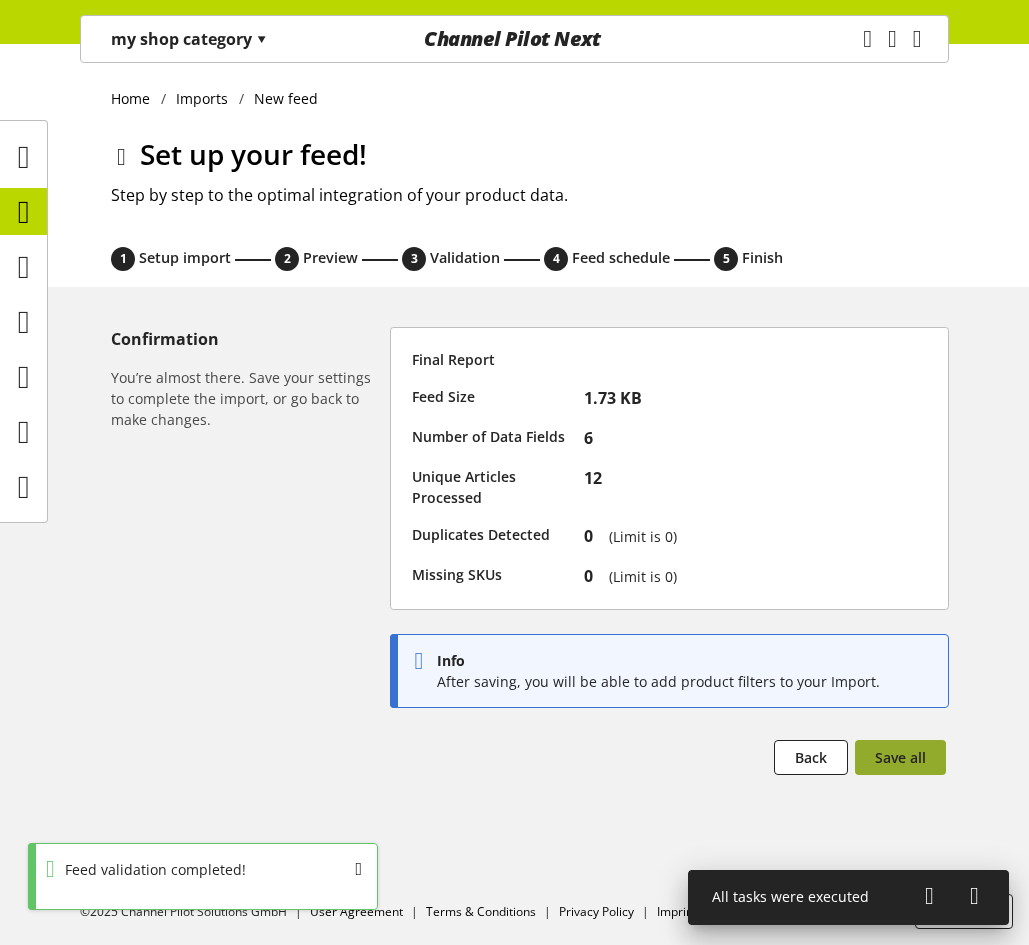 click on "Save all" at bounding box center (900, 757) 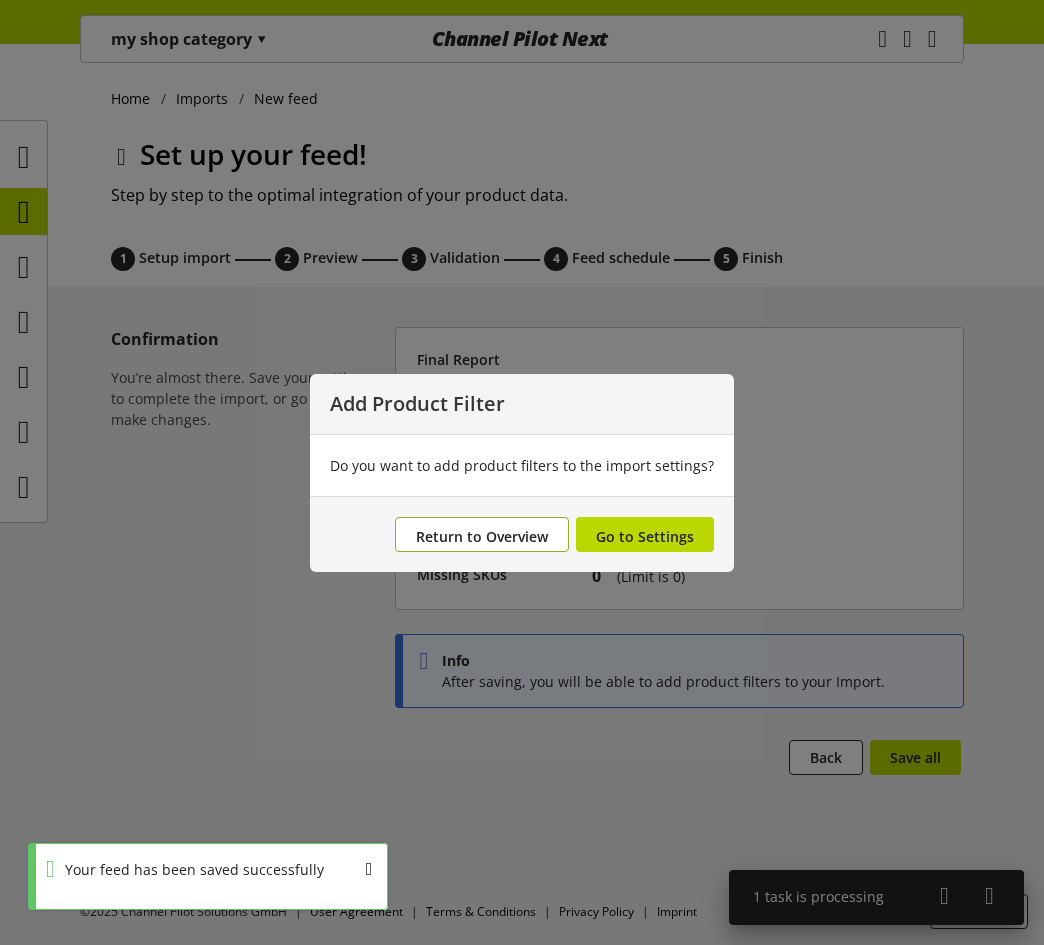 click on "Return to Overview" at bounding box center (482, 536) 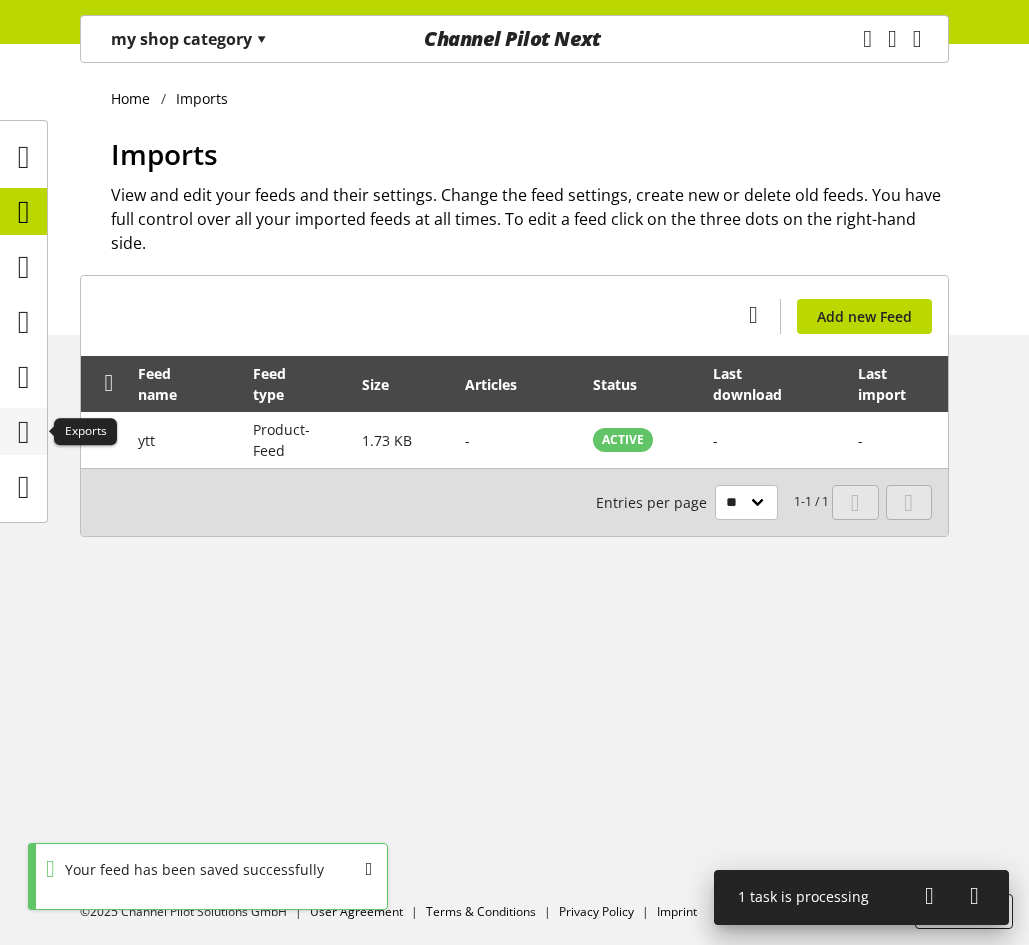 click at bounding box center [24, 432] 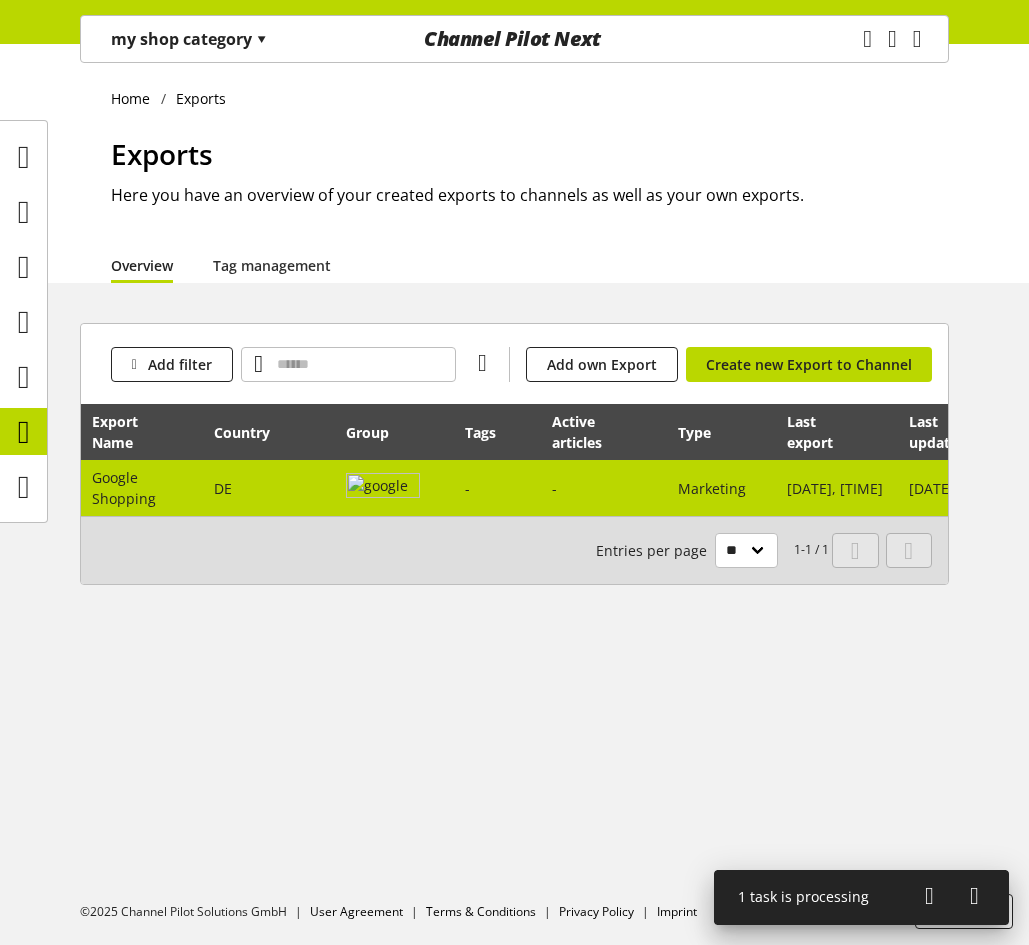 click at bounding box center [383, 488] 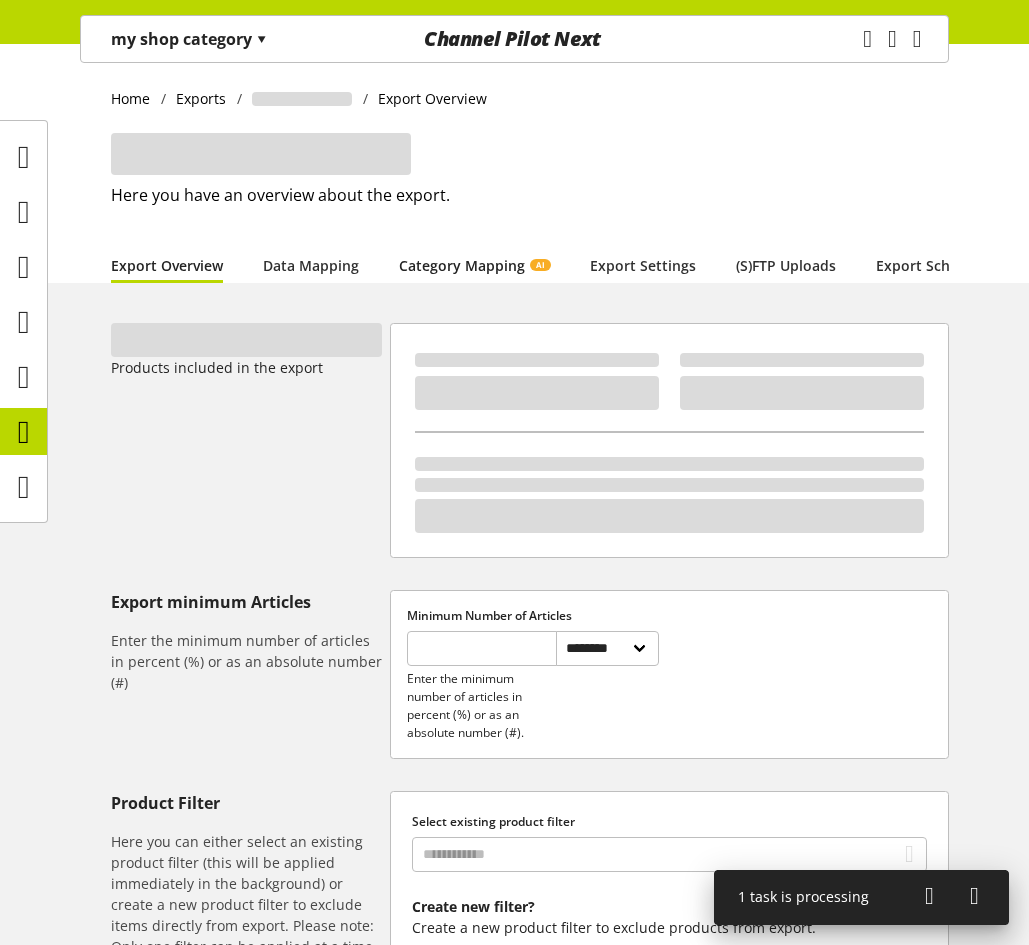 click on "Category Mapping AI" at bounding box center (474, 265) 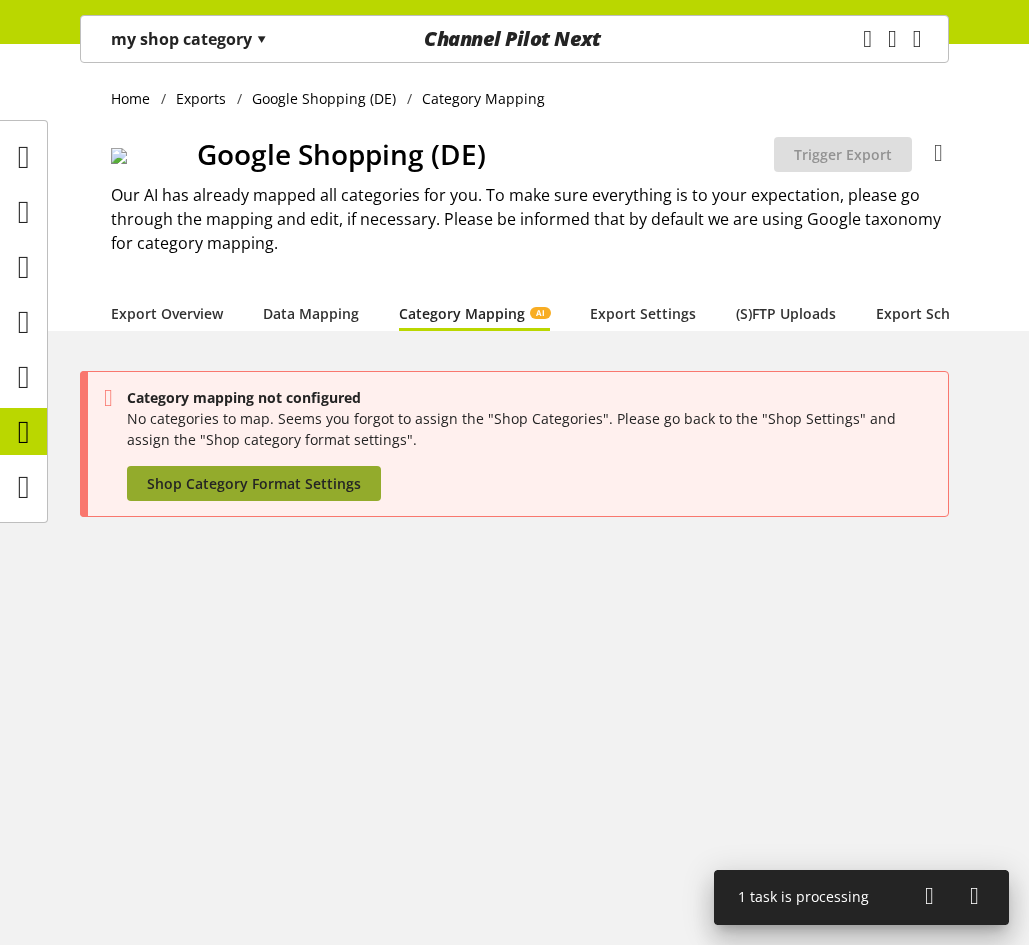 click on "Shop Category Format Settings" at bounding box center [254, 483] 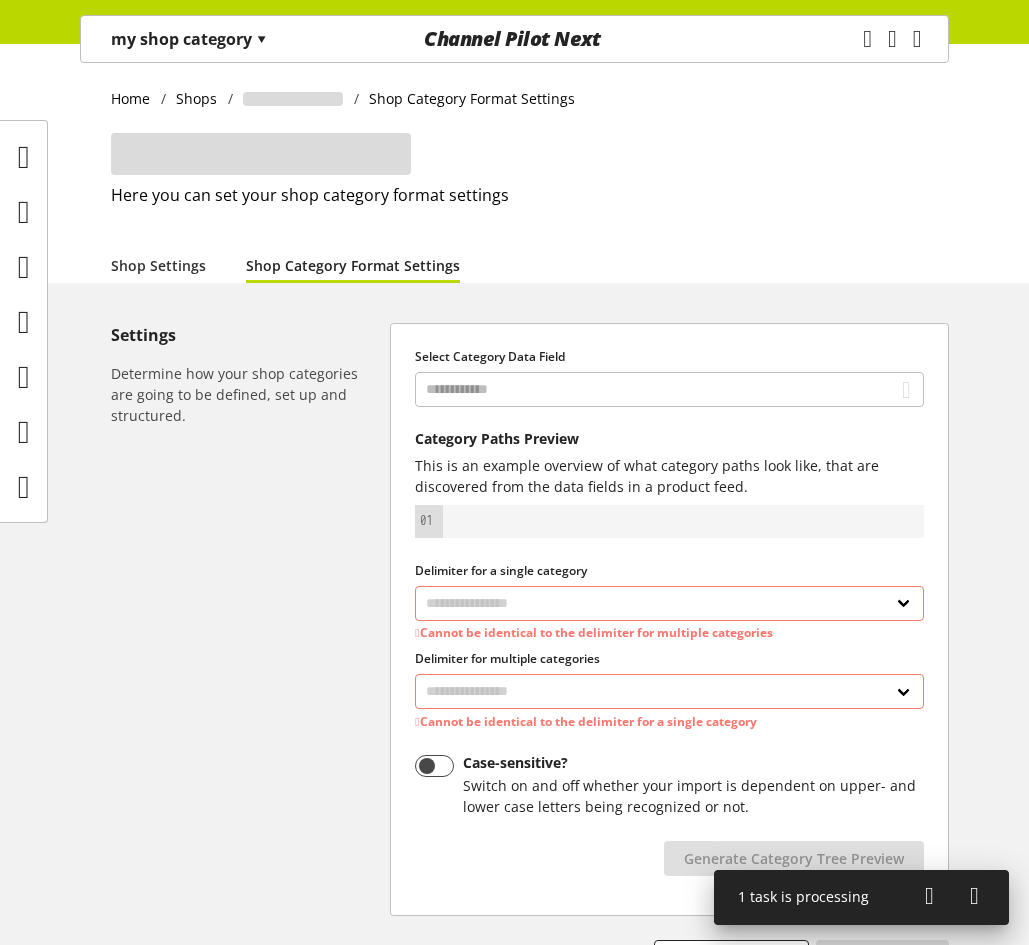 select 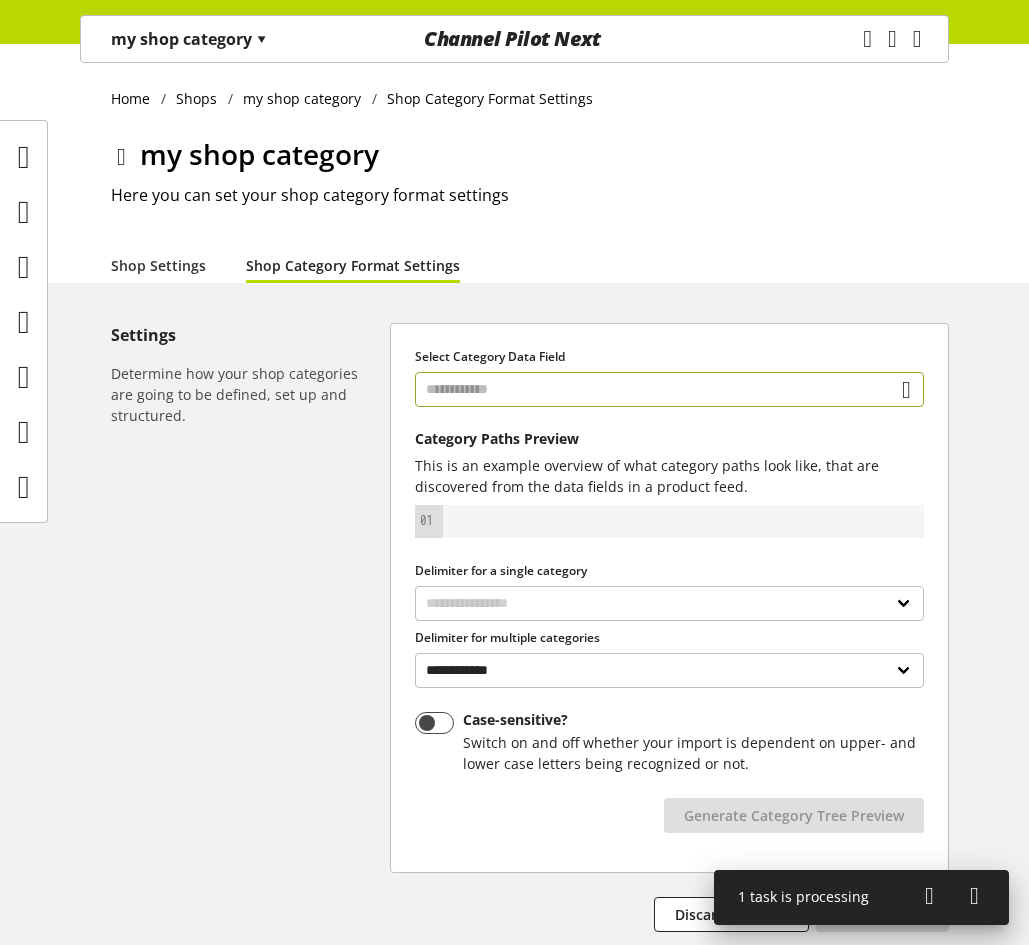 click at bounding box center (669, 389) 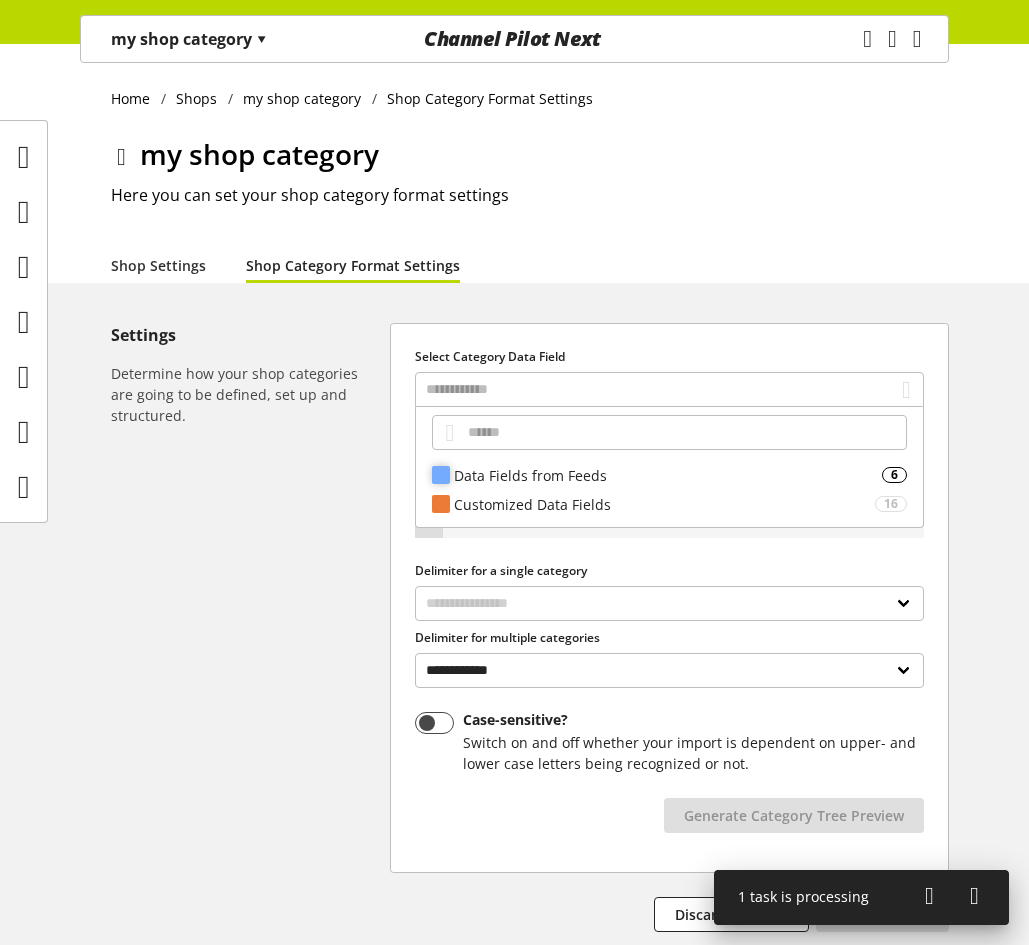 click on "Data Fields from Feeds" at bounding box center [668, 475] 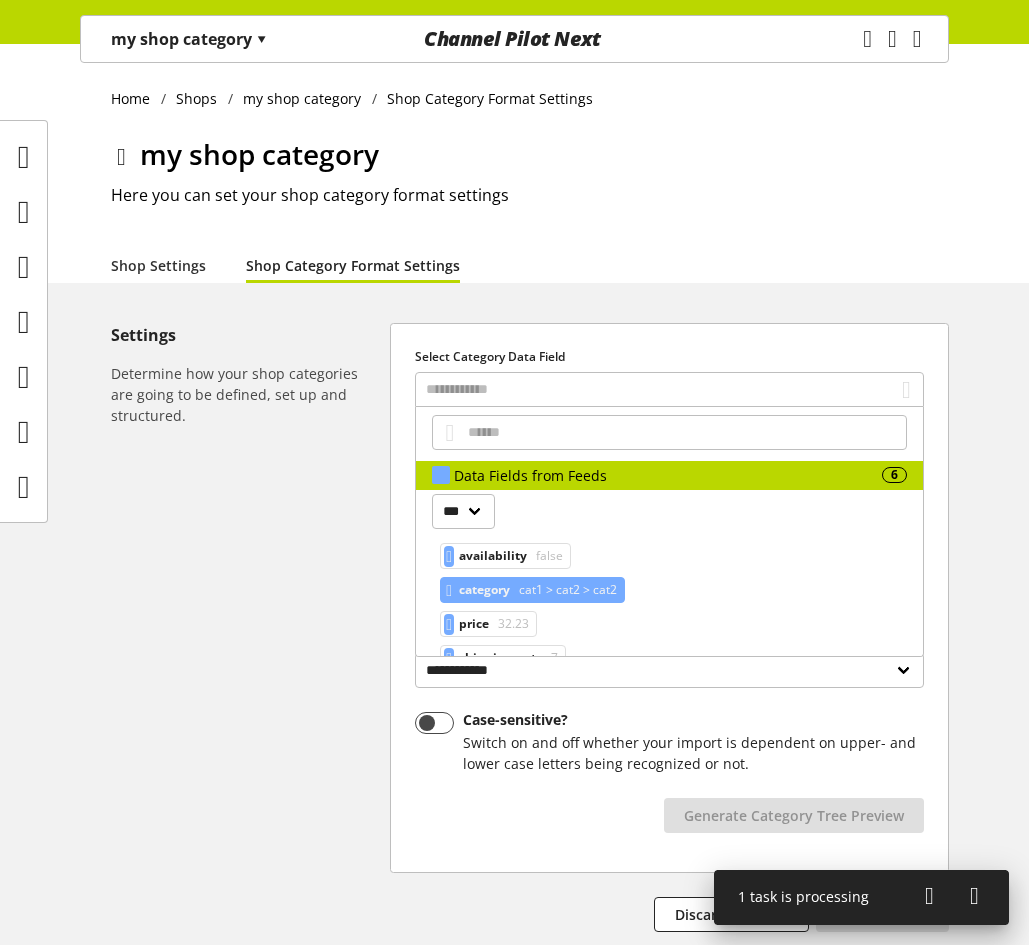 click on "cat1 > cat2 > cat2" at bounding box center [566, 590] 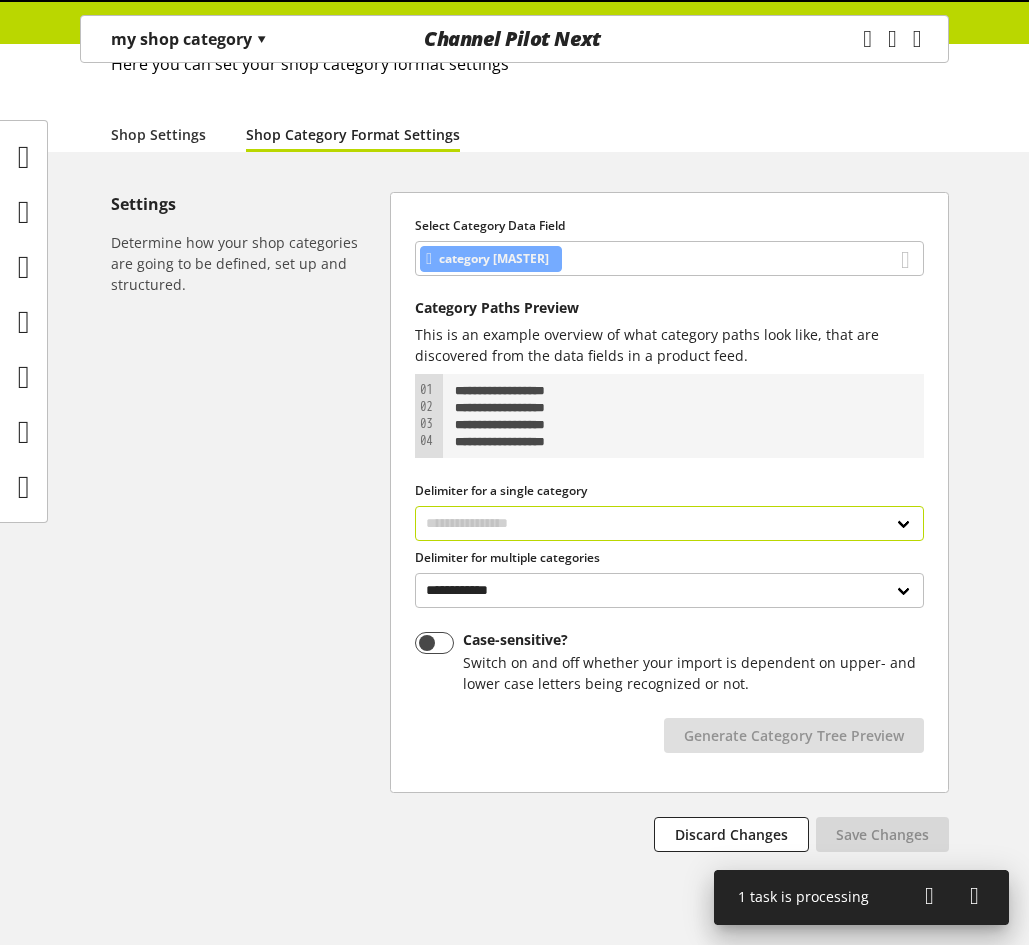 scroll, scrollTop: 134, scrollLeft: 0, axis: vertical 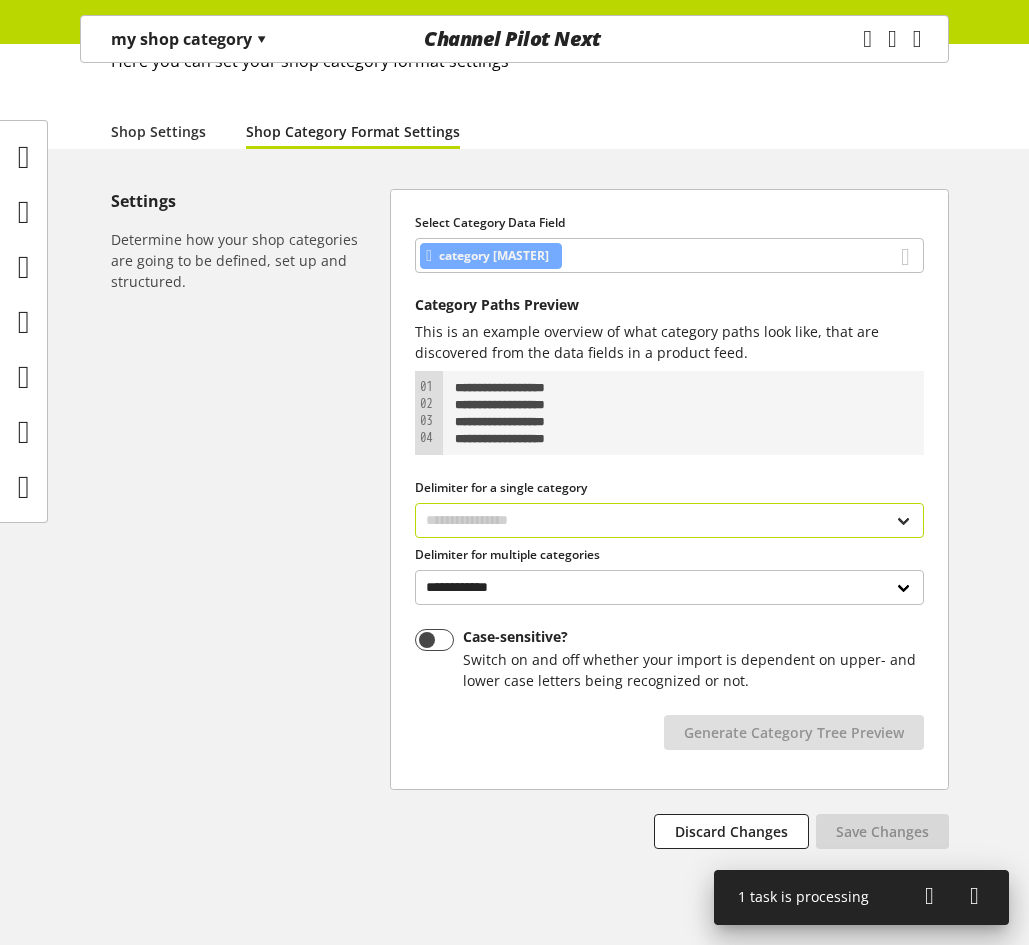 click on "**********" at bounding box center [669, 520] 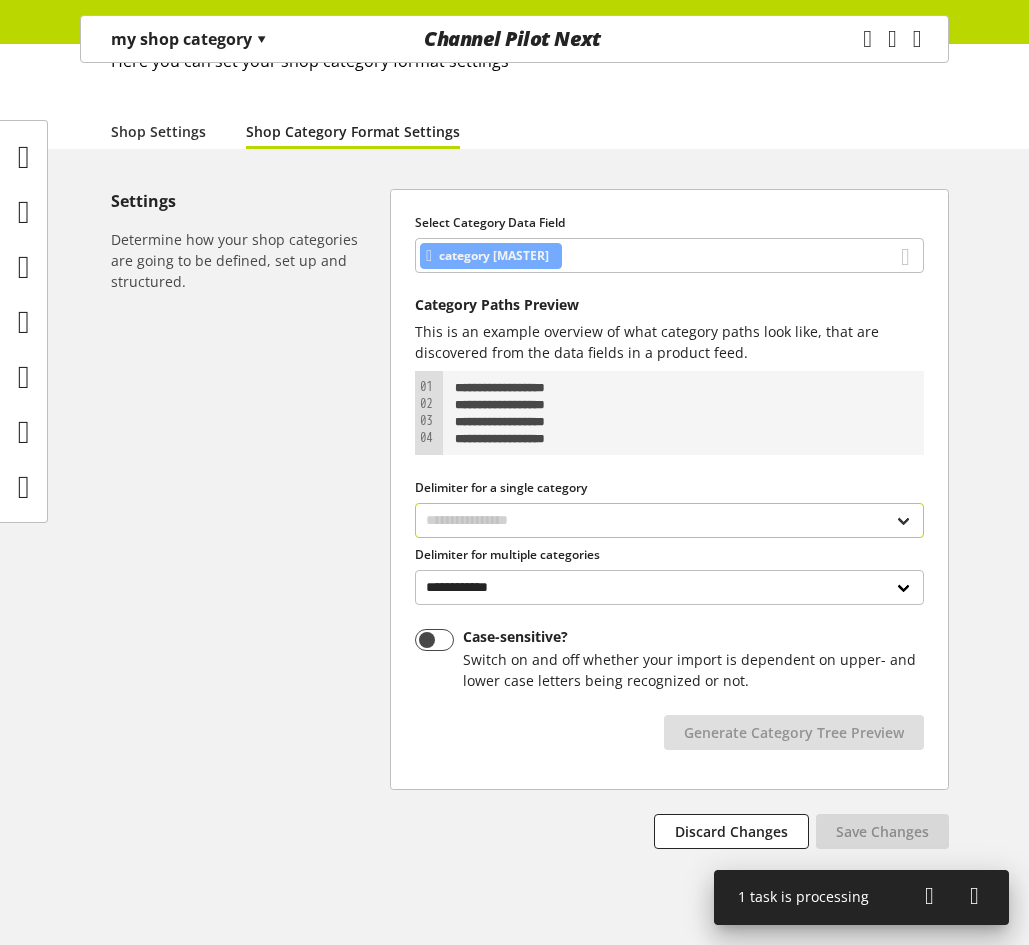 select on "*" 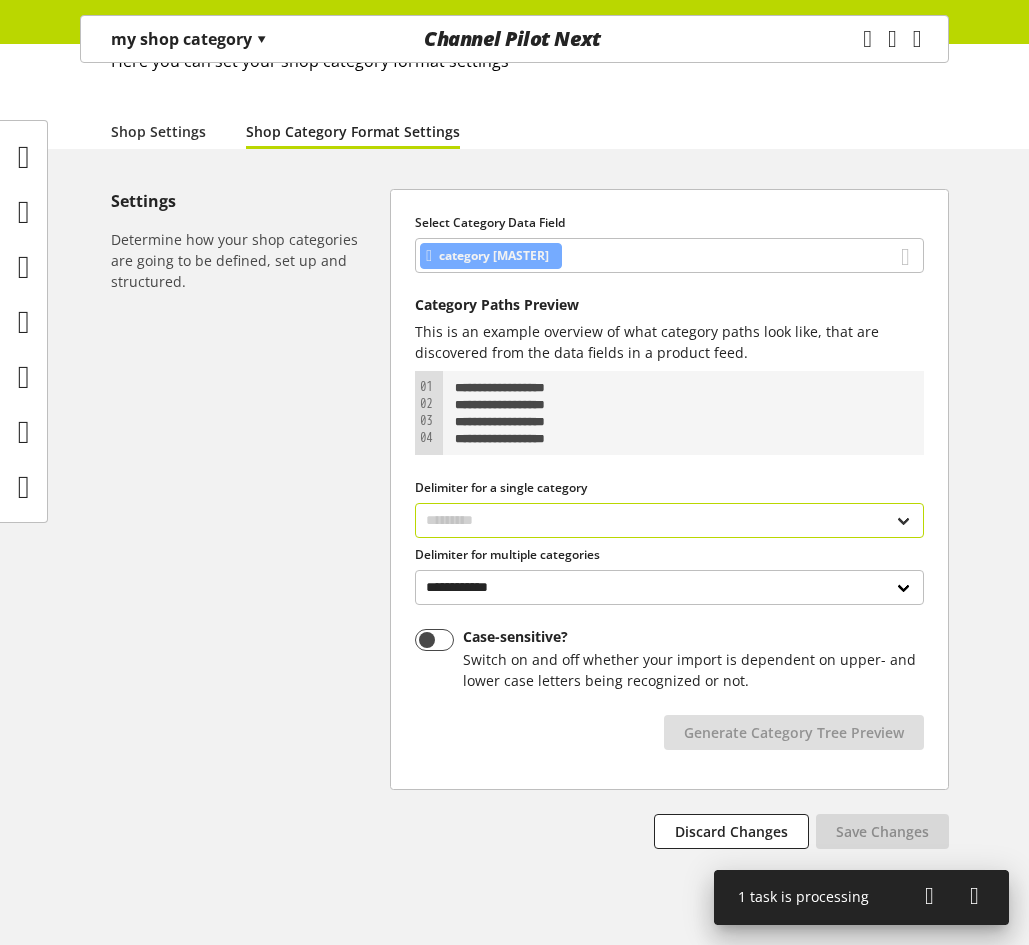 click on "**********" at bounding box center (669, 520) 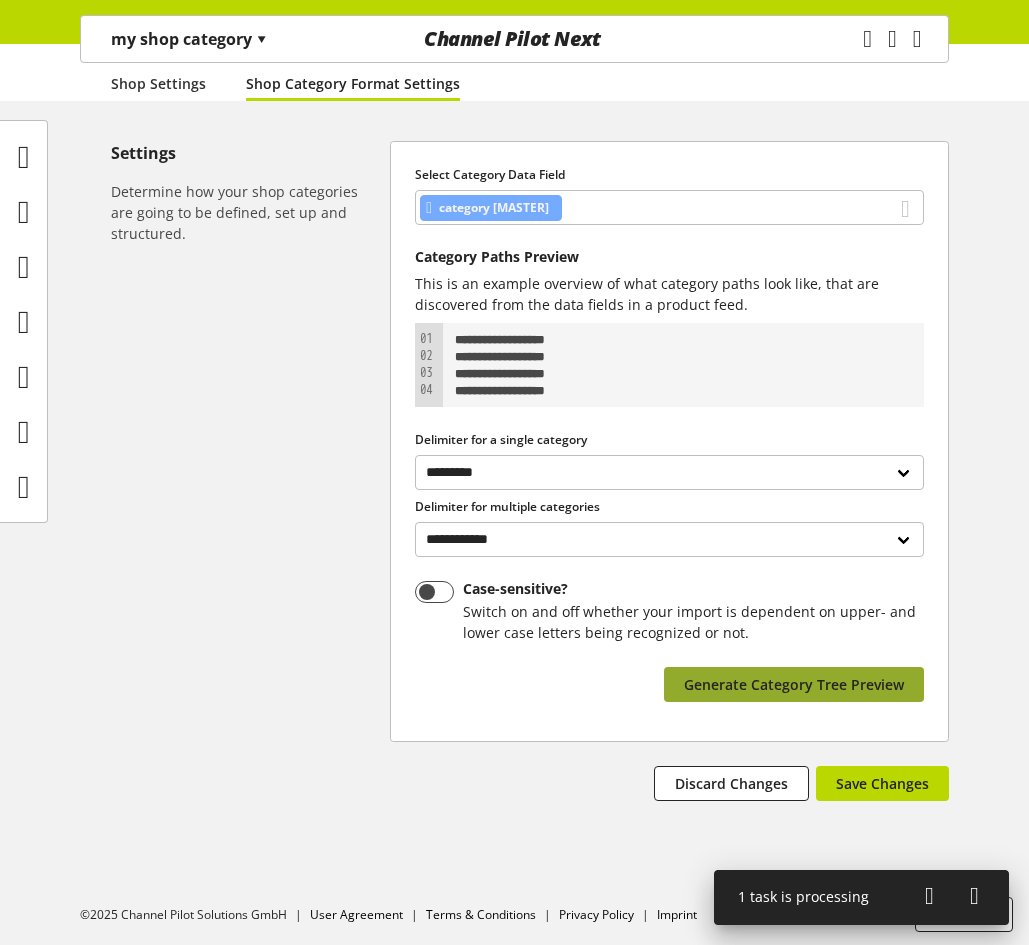 scroll, scrollTop: 185, scrollLeft: 0, axis: vertical 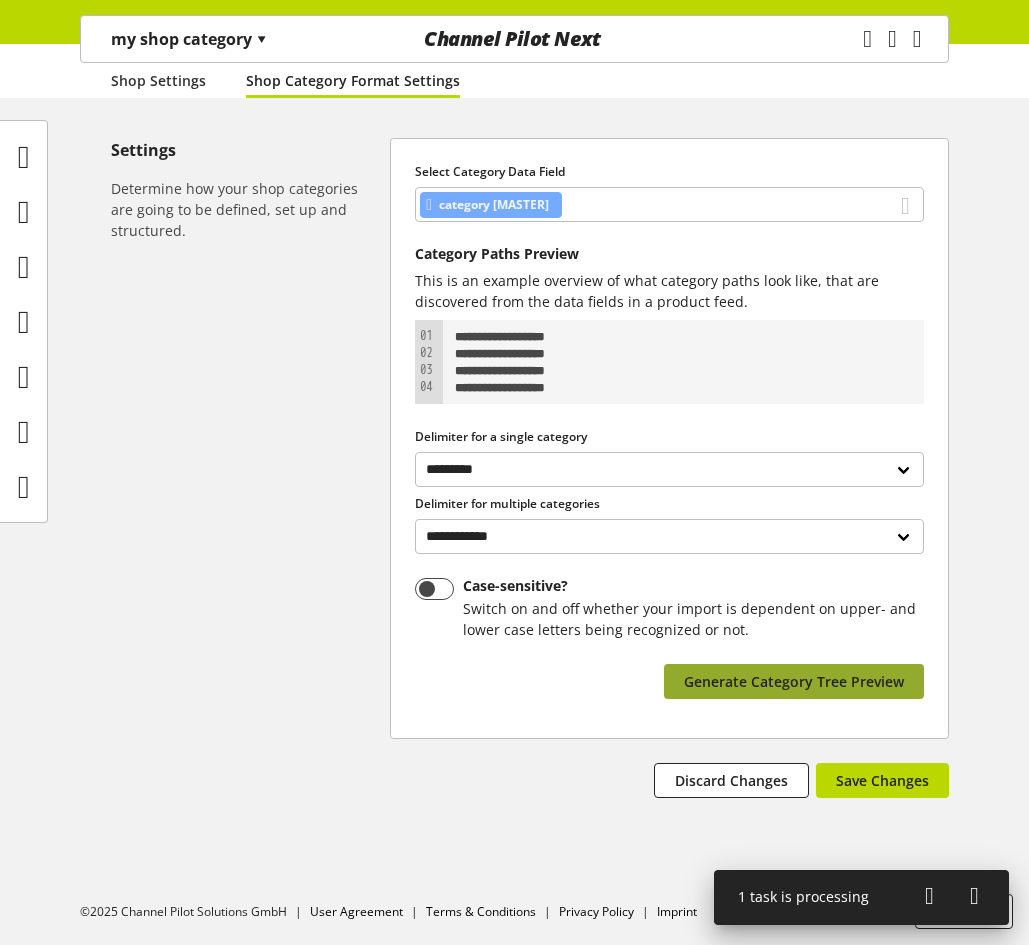 click on "Generate Category Tree Preview" at bounding box center (794, 681) 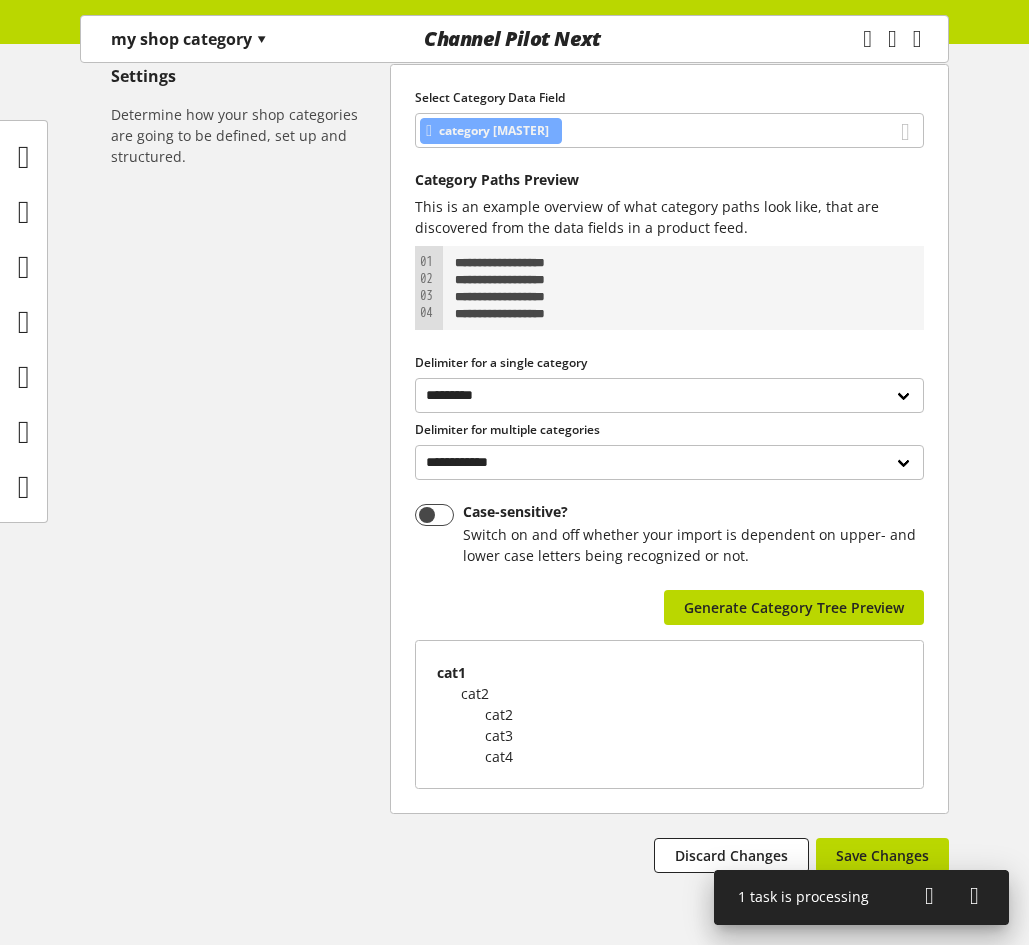 scroll, scrollTop: 334, scrollLeft: 0, axis: vertical 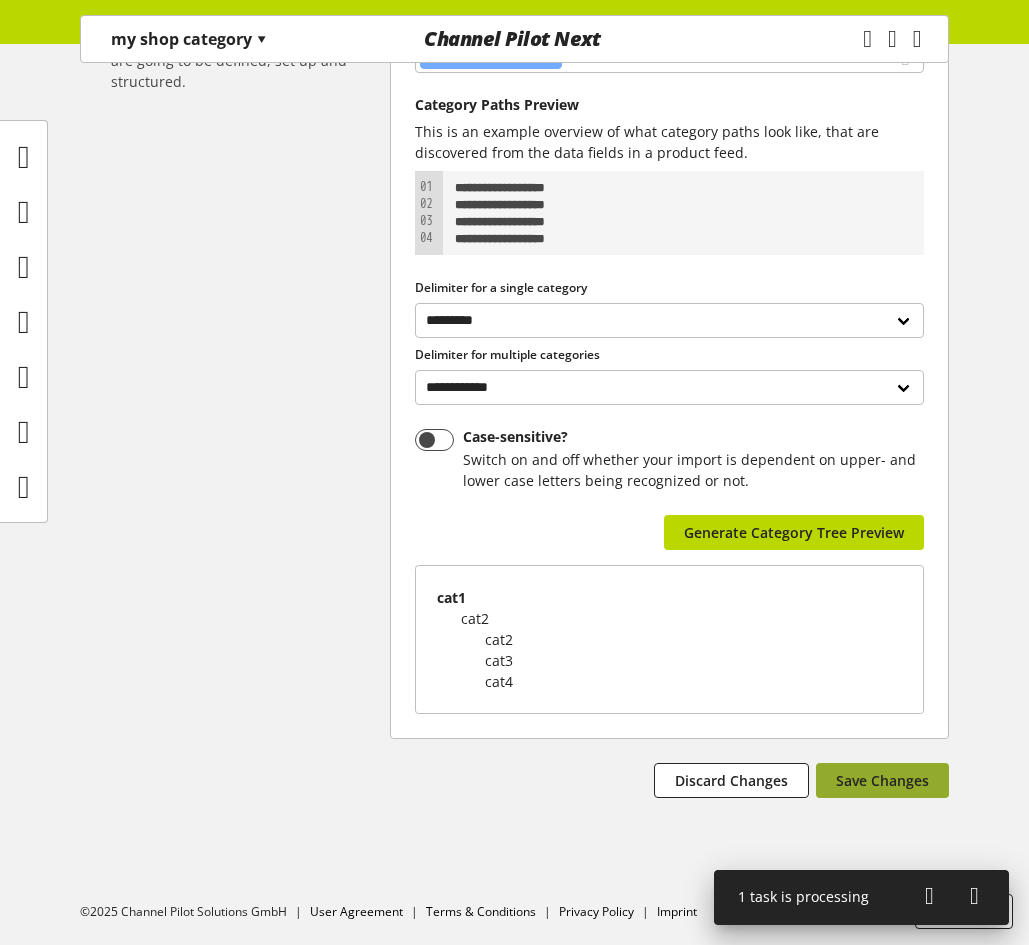 click on "Save Changes" at bounding box center (882, 780) 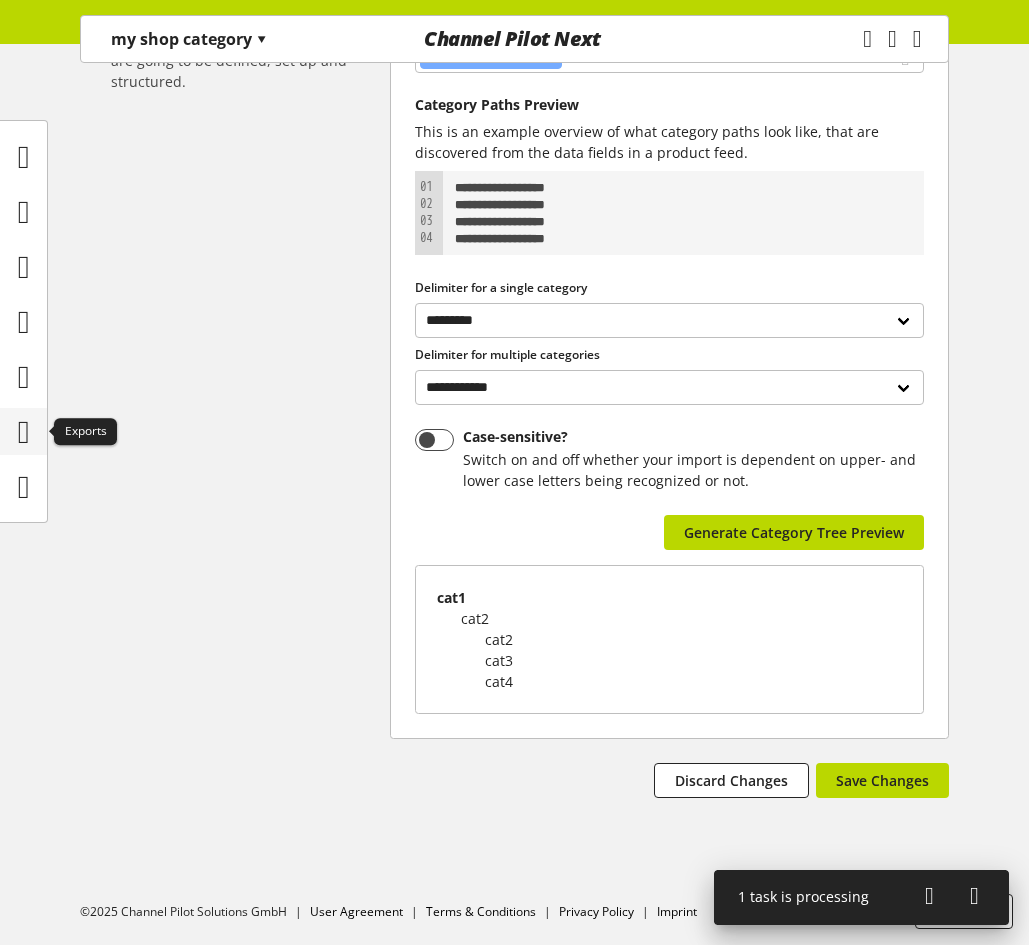 click at bounding box center [23, 431] 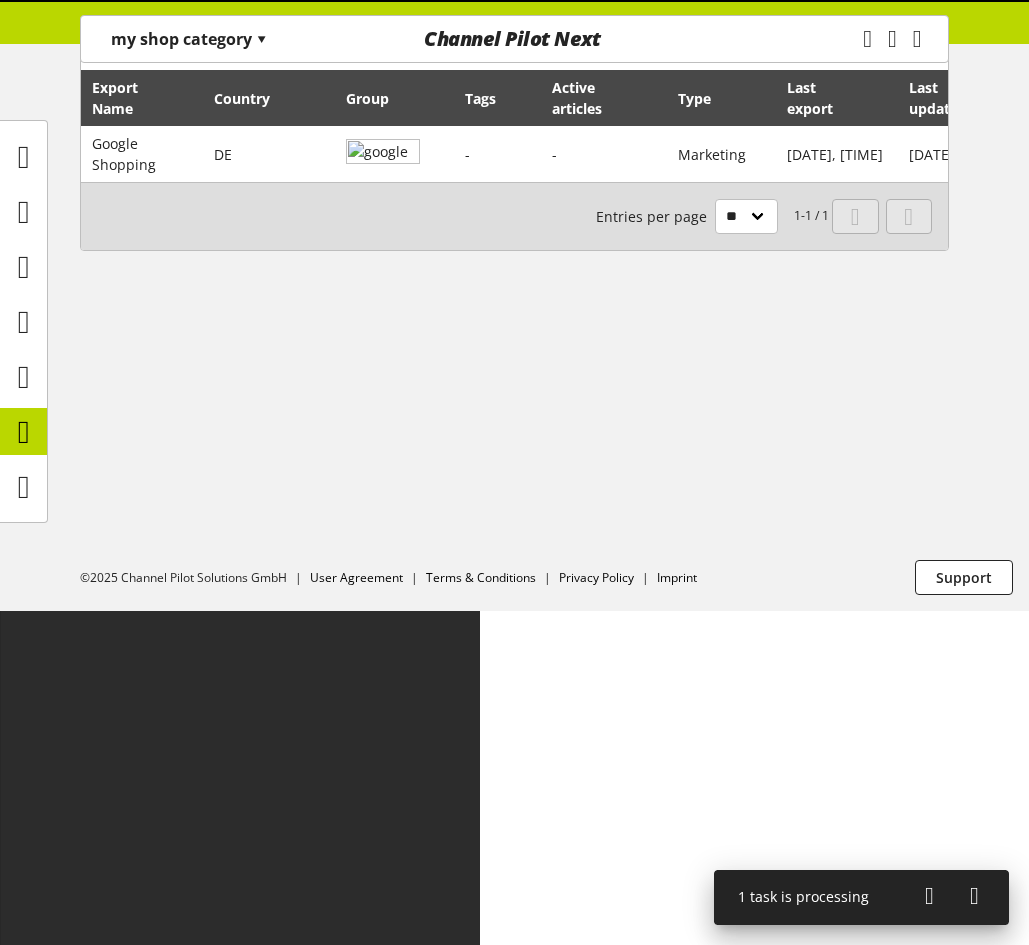 scroll, scrollTop: 0, scrollLeft: 0, axis: both 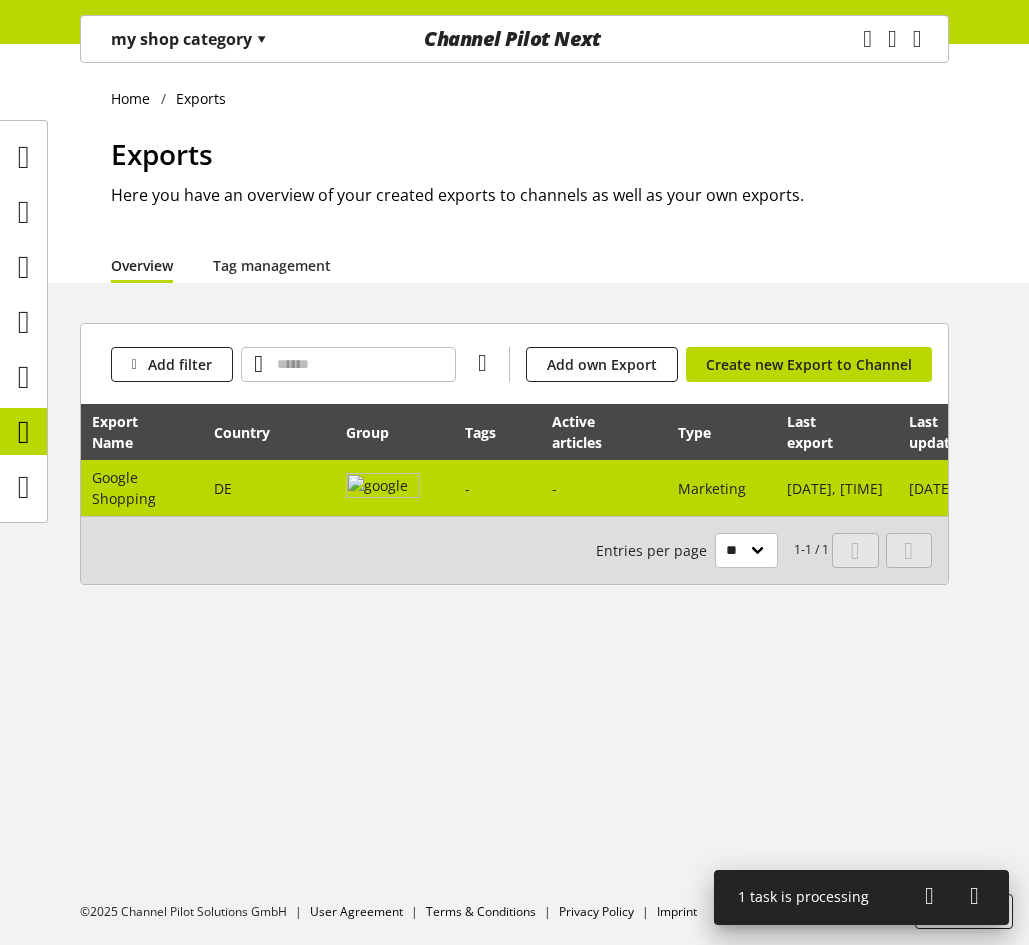 click on "Marketing" at bounding box center [721, 488] 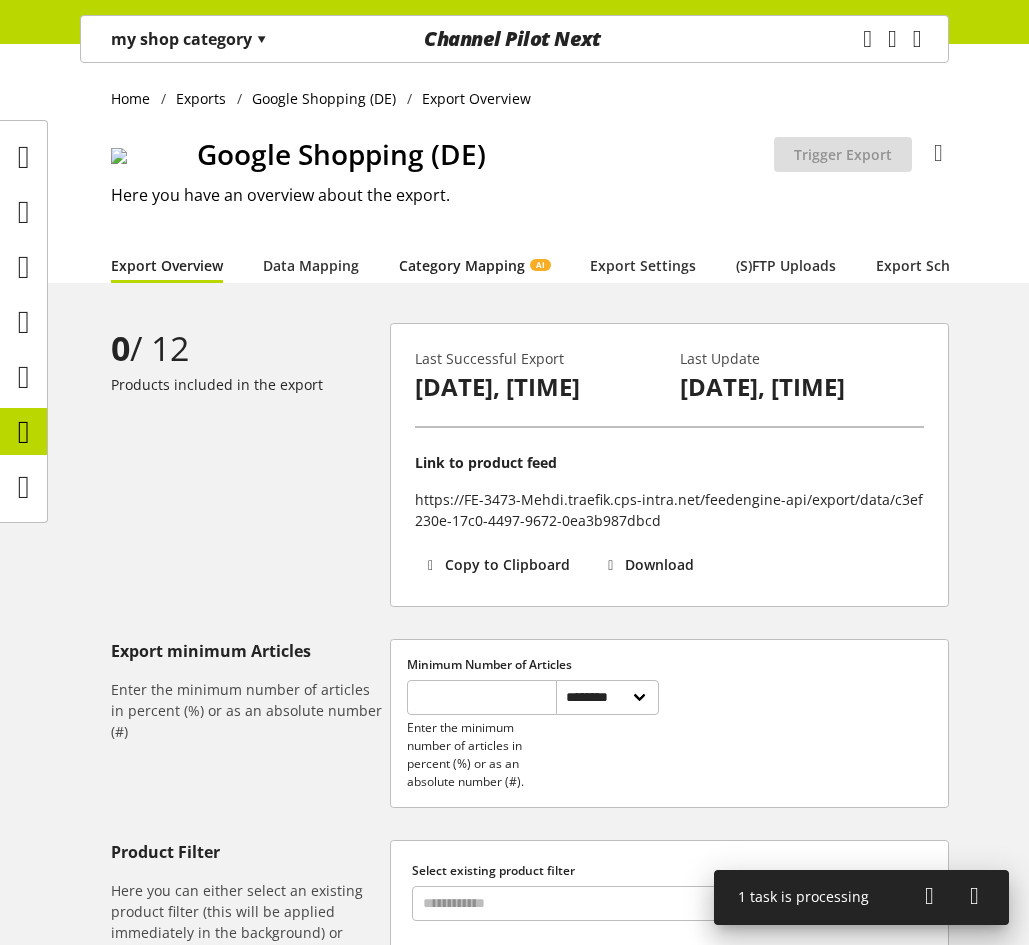 click on "Category Mapping AI" at bounding box center (474, 265) 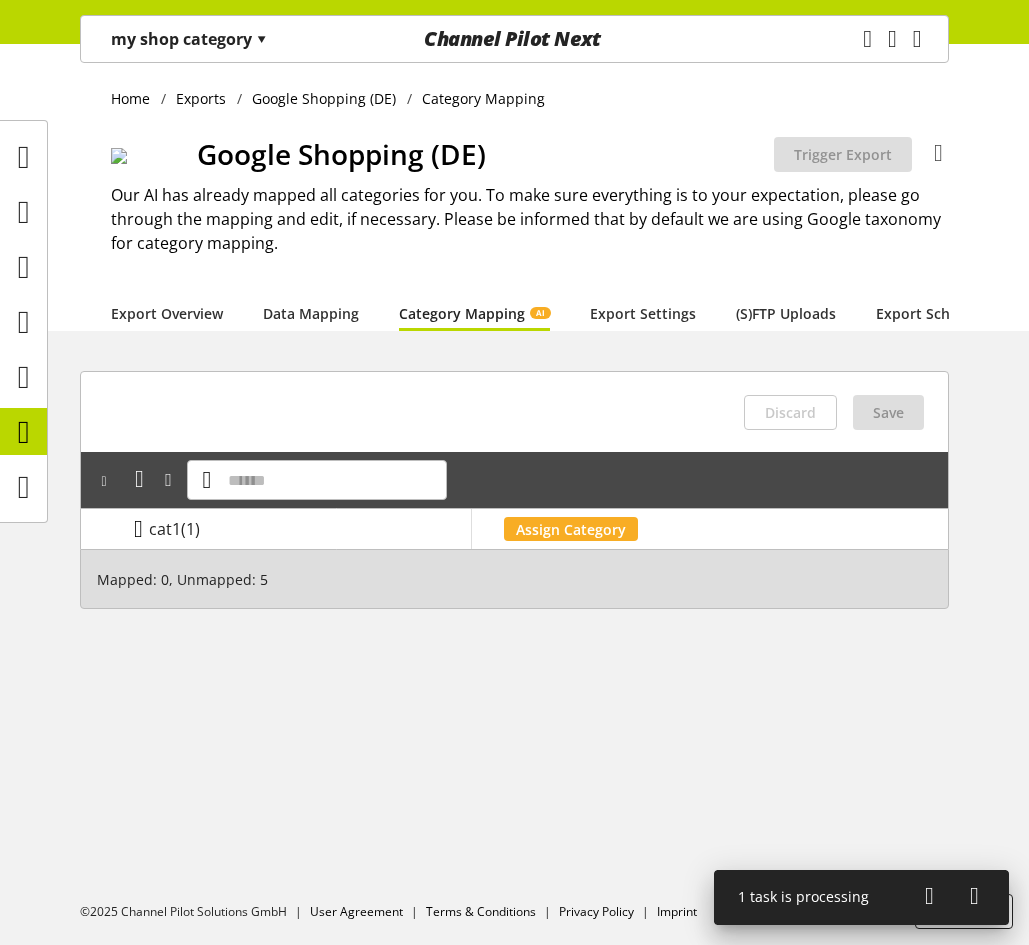 click at bounding box center (138, 529) 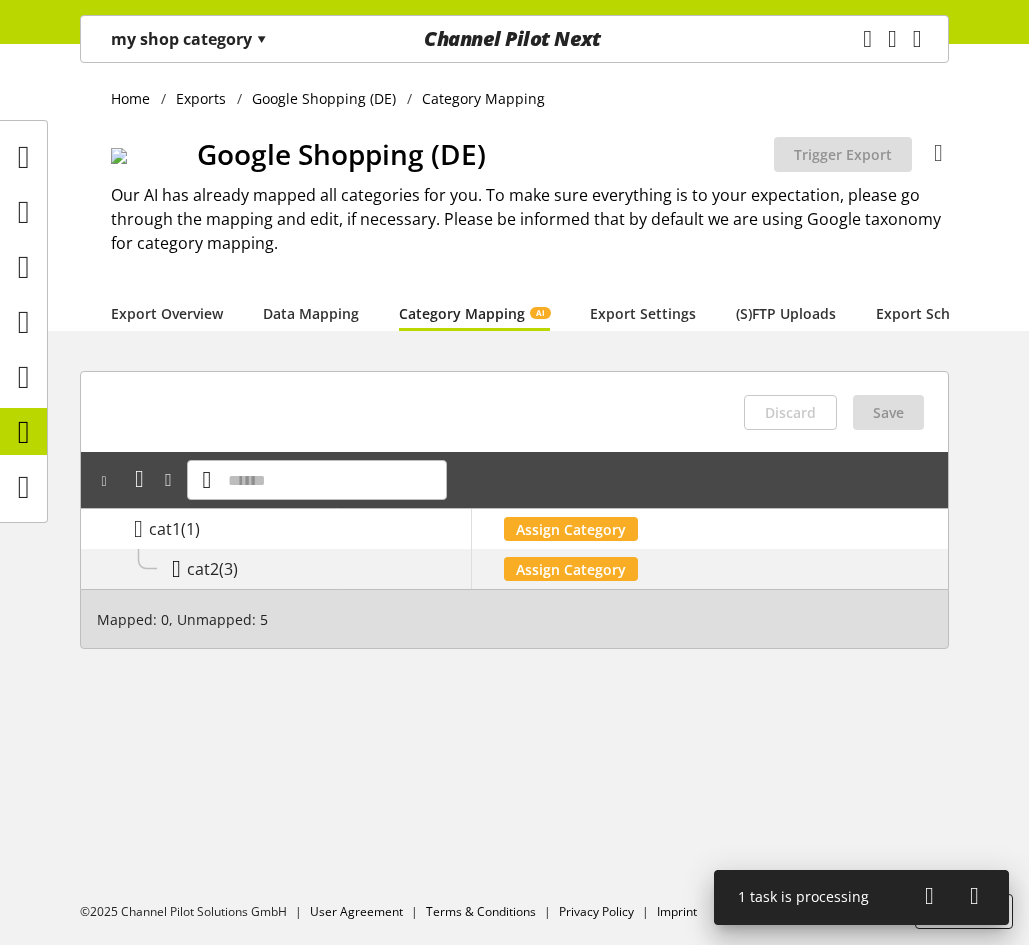click at bounding box center (176, 569) 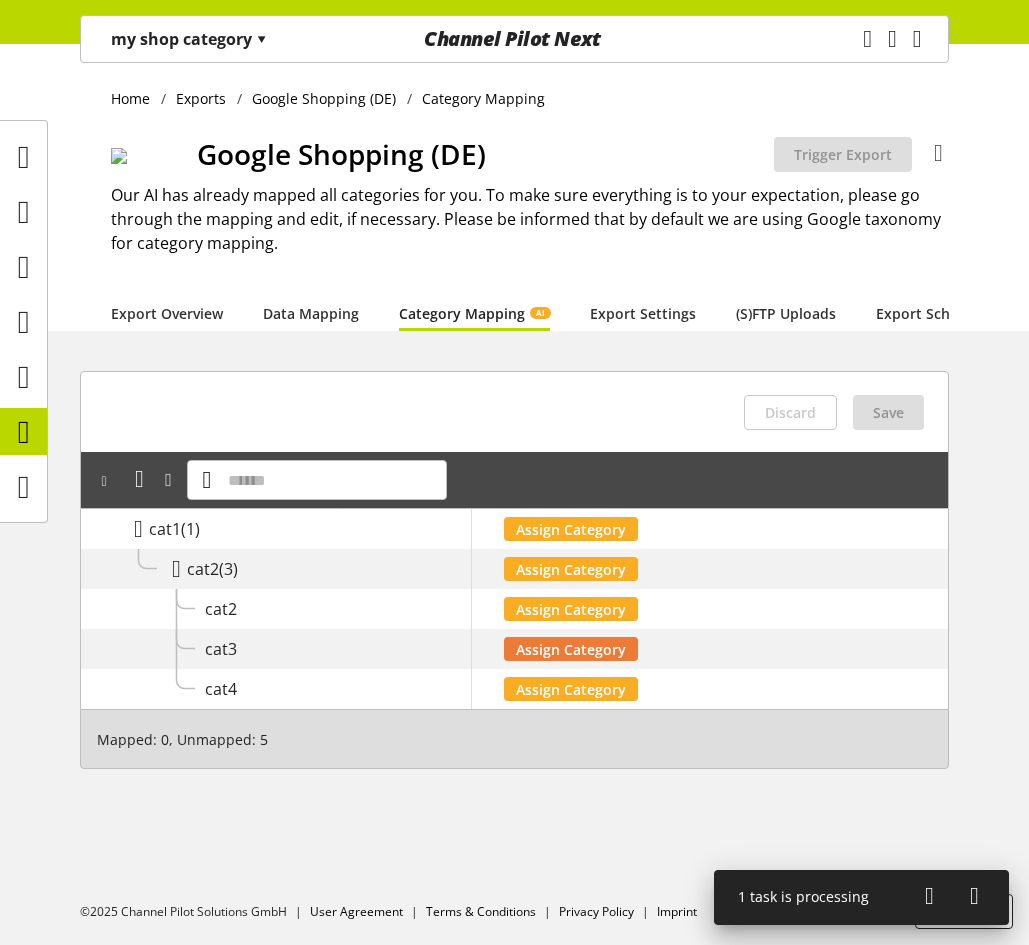 click on "Assign Category" at bounding box center [571, 649] 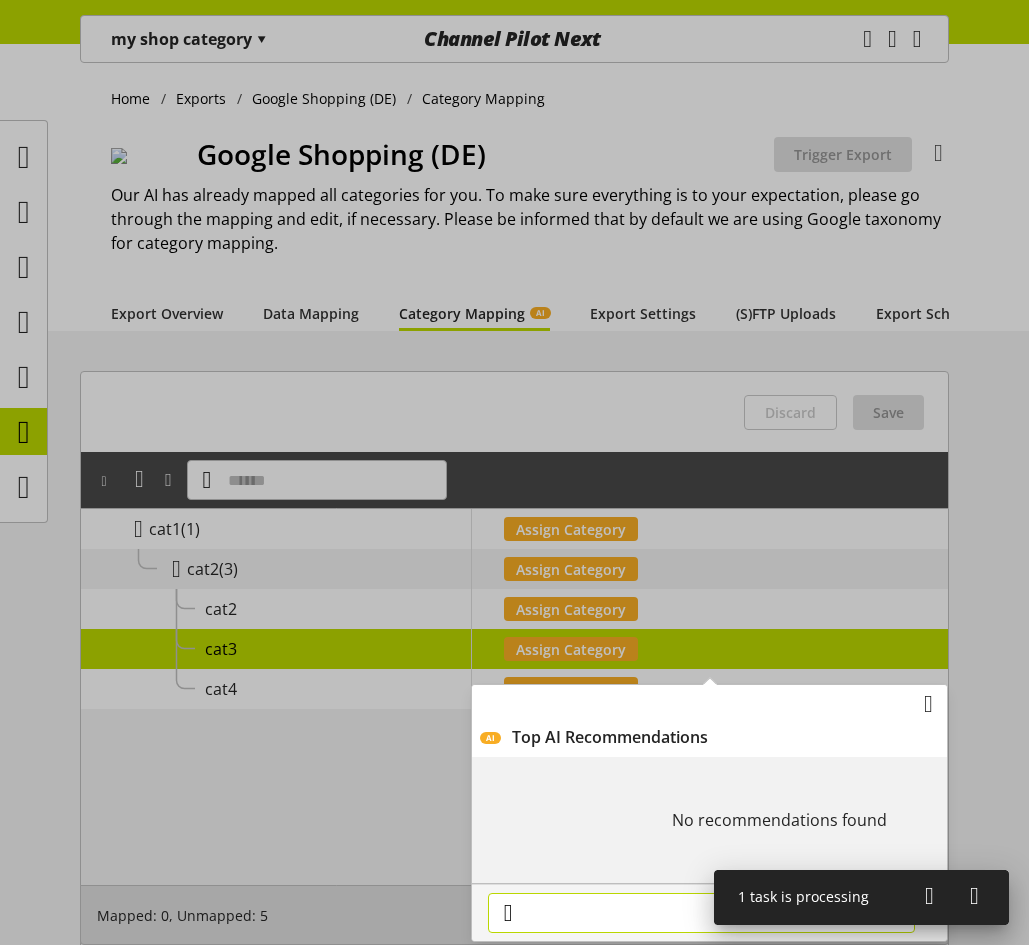 click at bounding box center (701, 913) 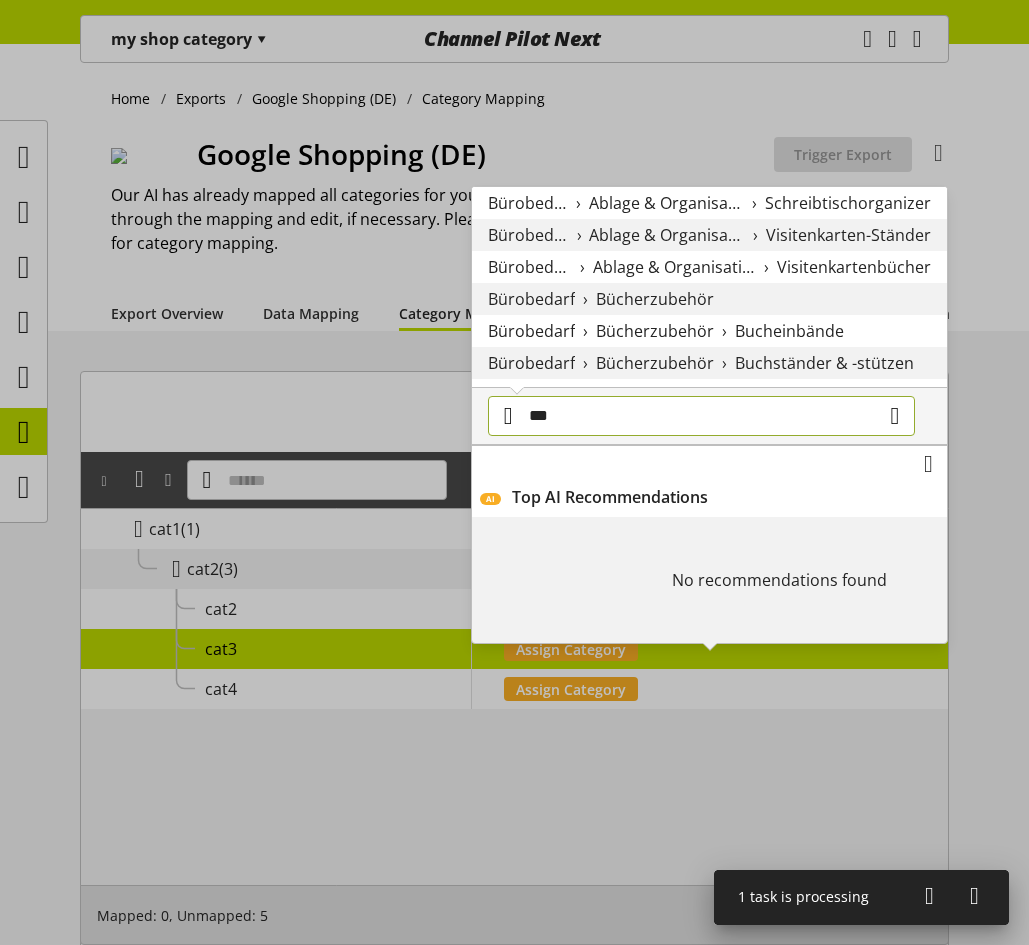click on "***" at bounding box center (701, 416) 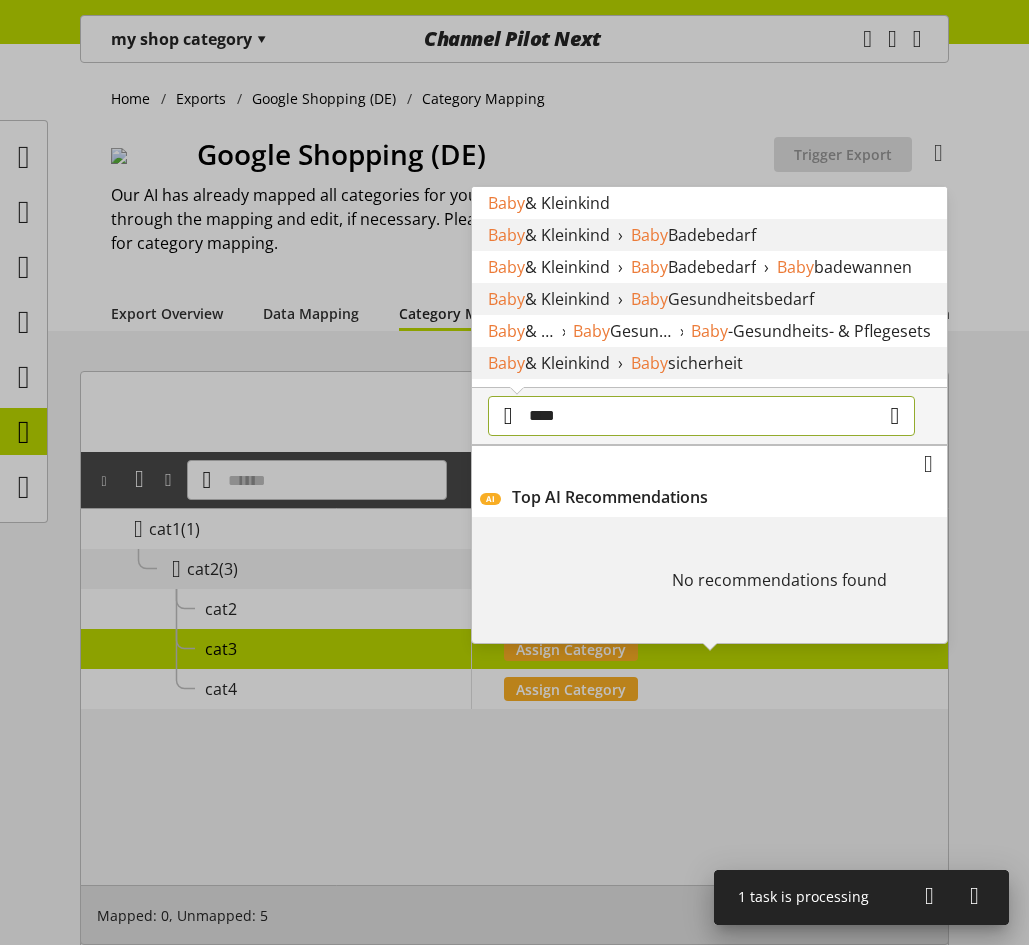 type on "****" 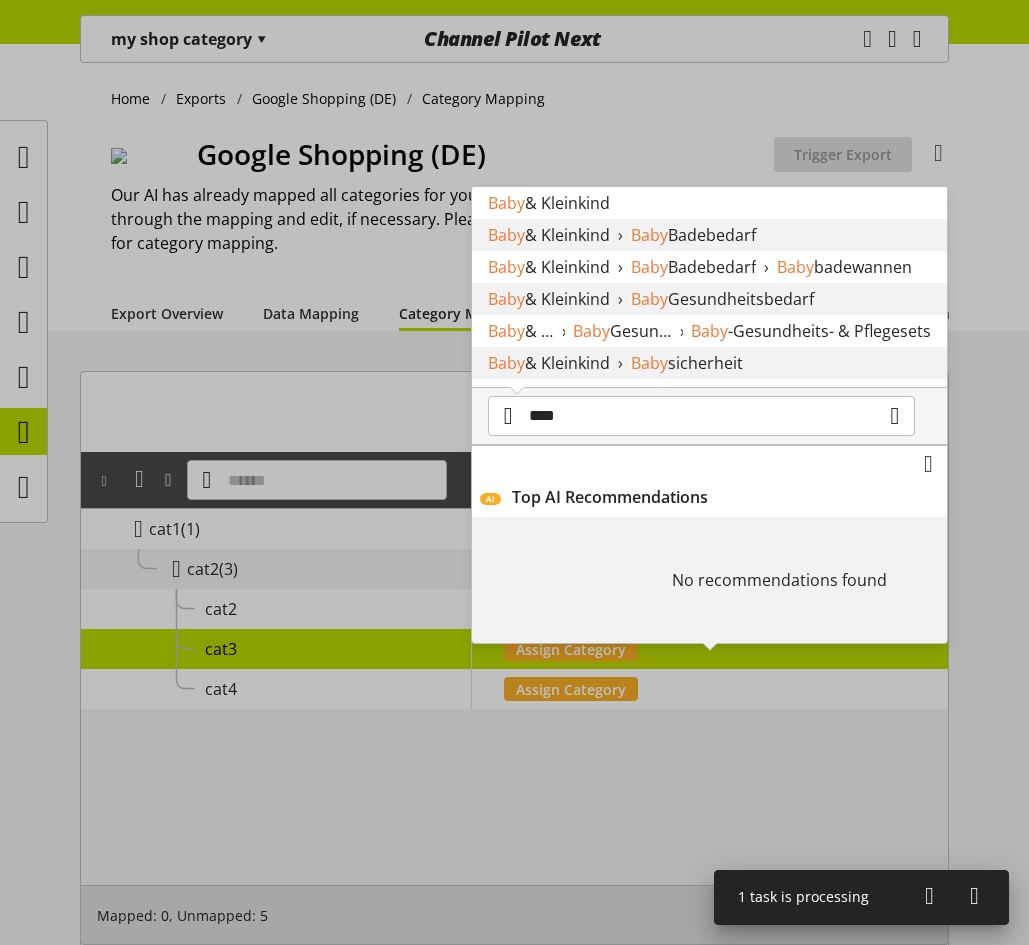click on "& Kleinkind" at bounding box center (567, 203) 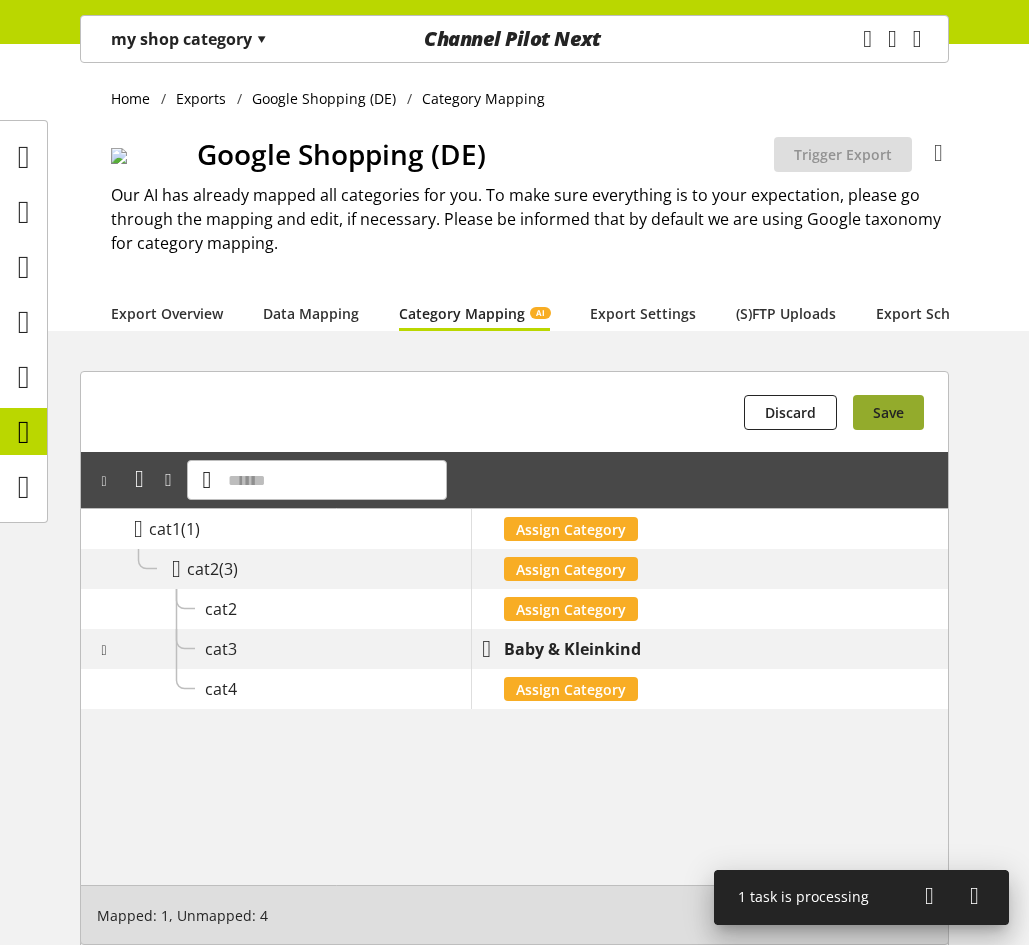 click on "Save" at bounding box center [888, 412] 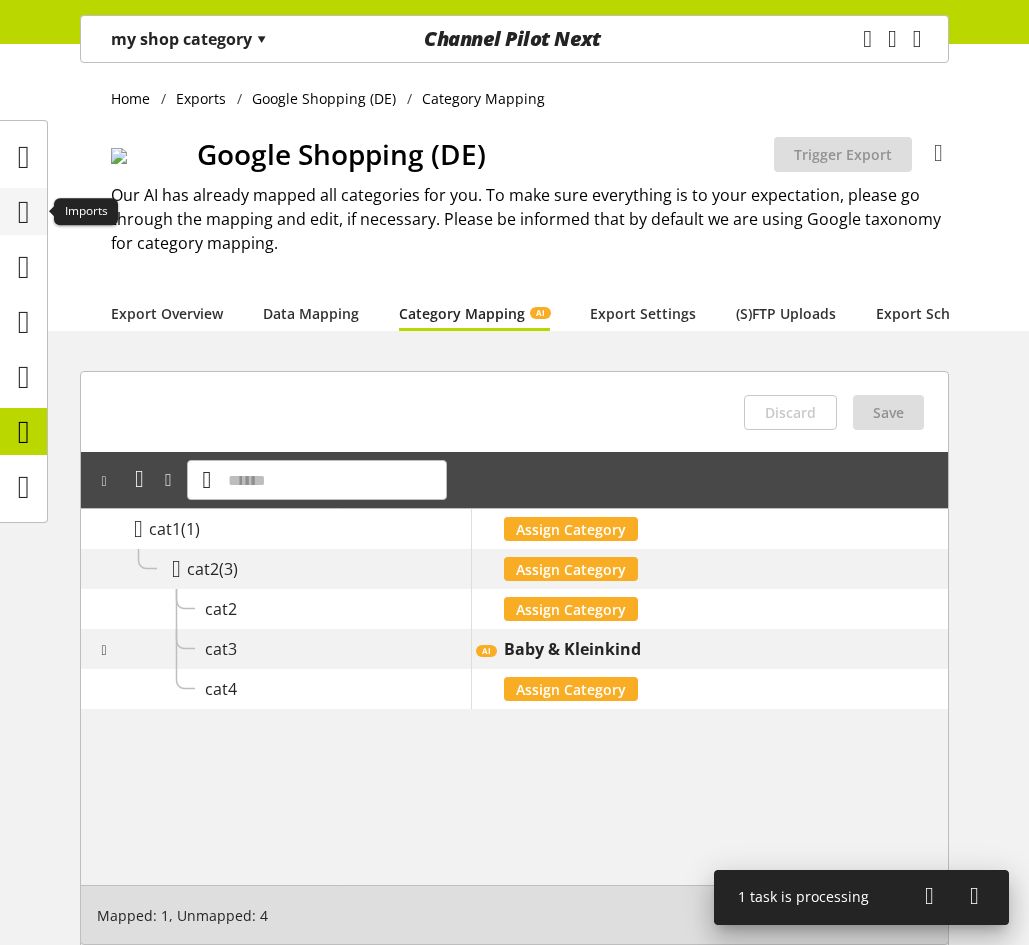 click at bounding box center [23, 211] 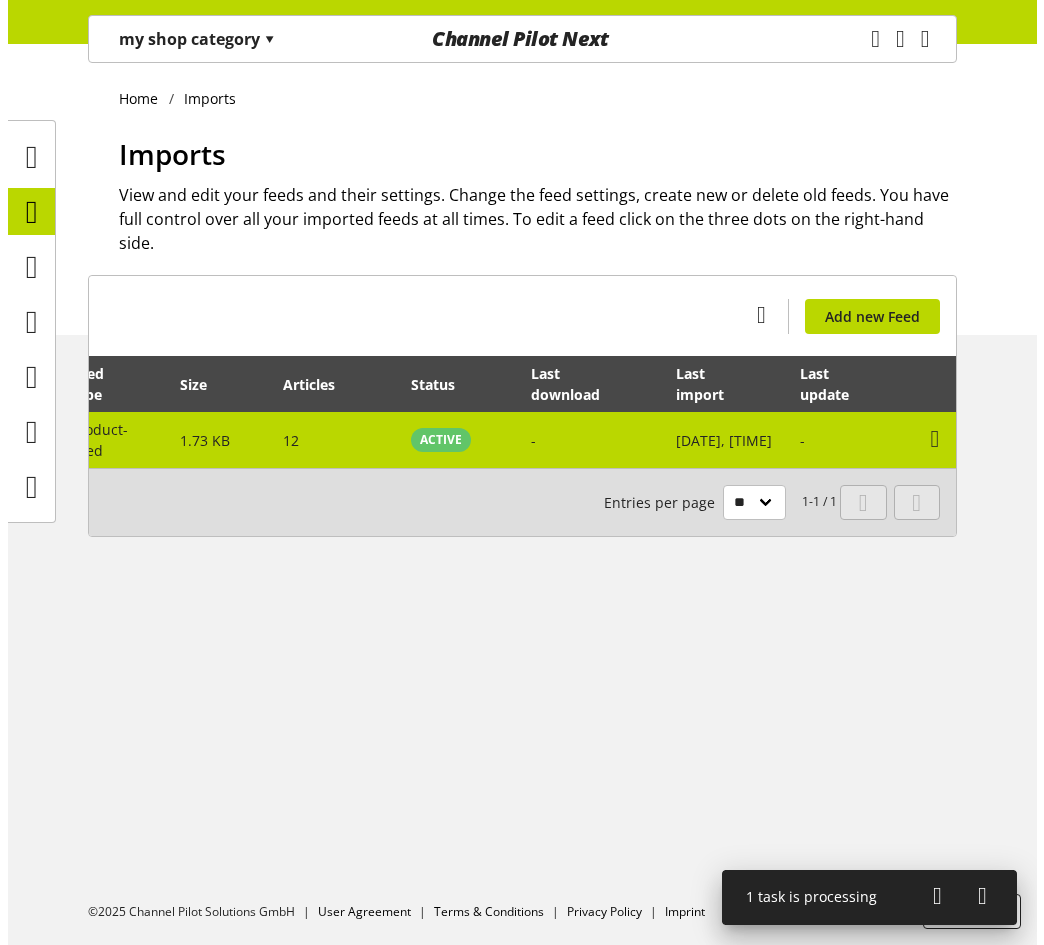scroll, scrollTop: 0, scrollLeft: 193, axis: horizontal 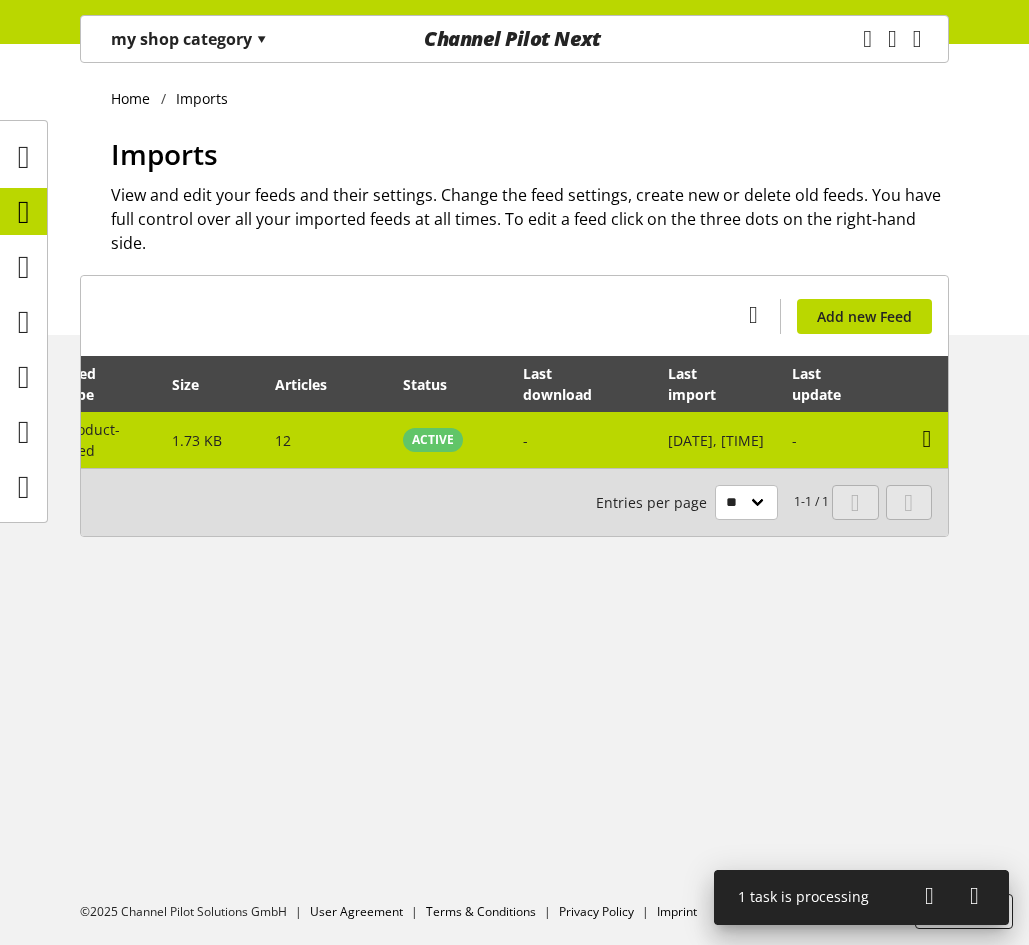 click at bounding box center [927, 439] 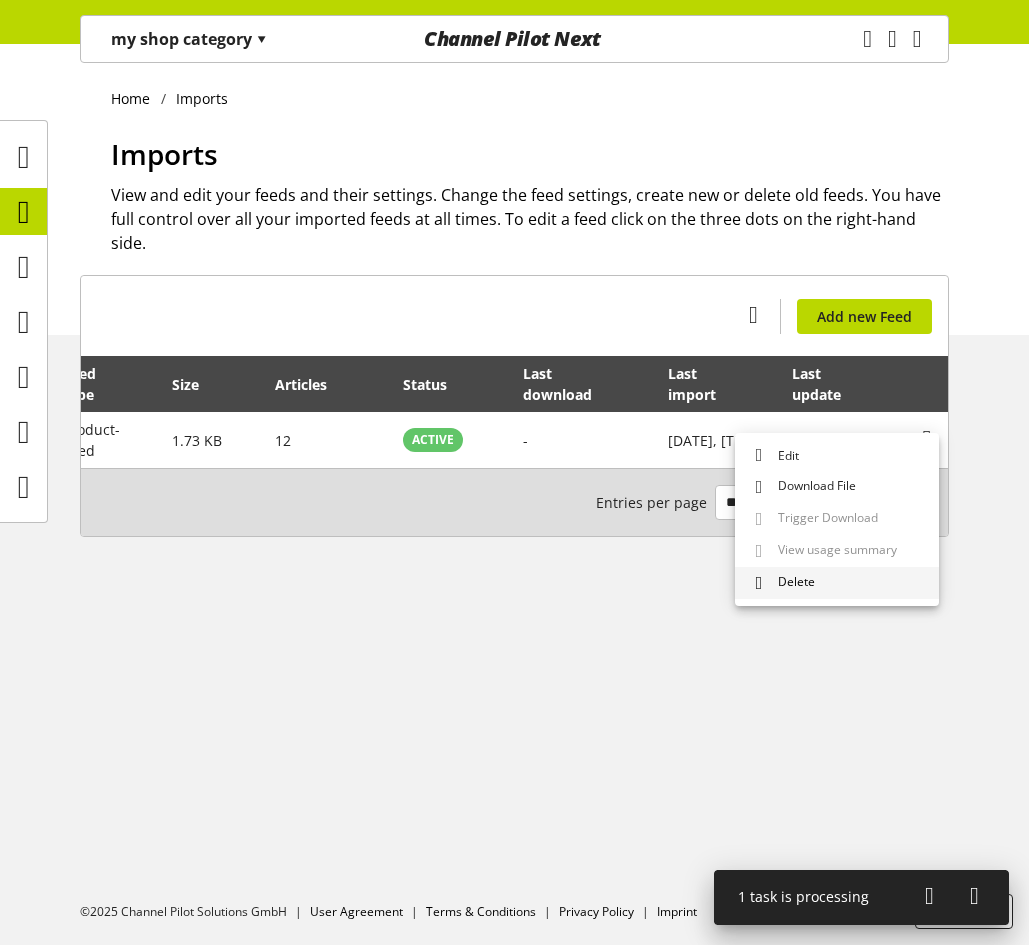 click on "Delete" at bounding box center [837, 583] 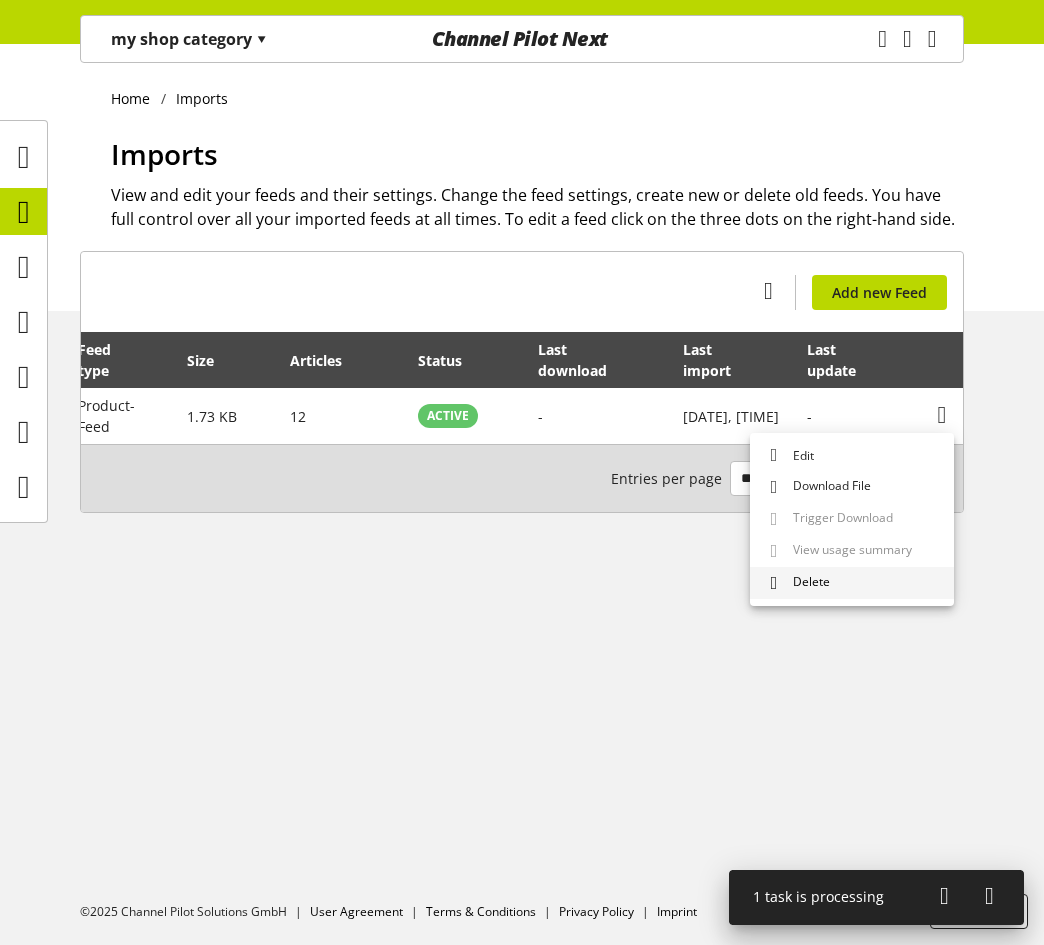 scroll, scrollTop: 0, scrollLeft: 178, axis: horizontal 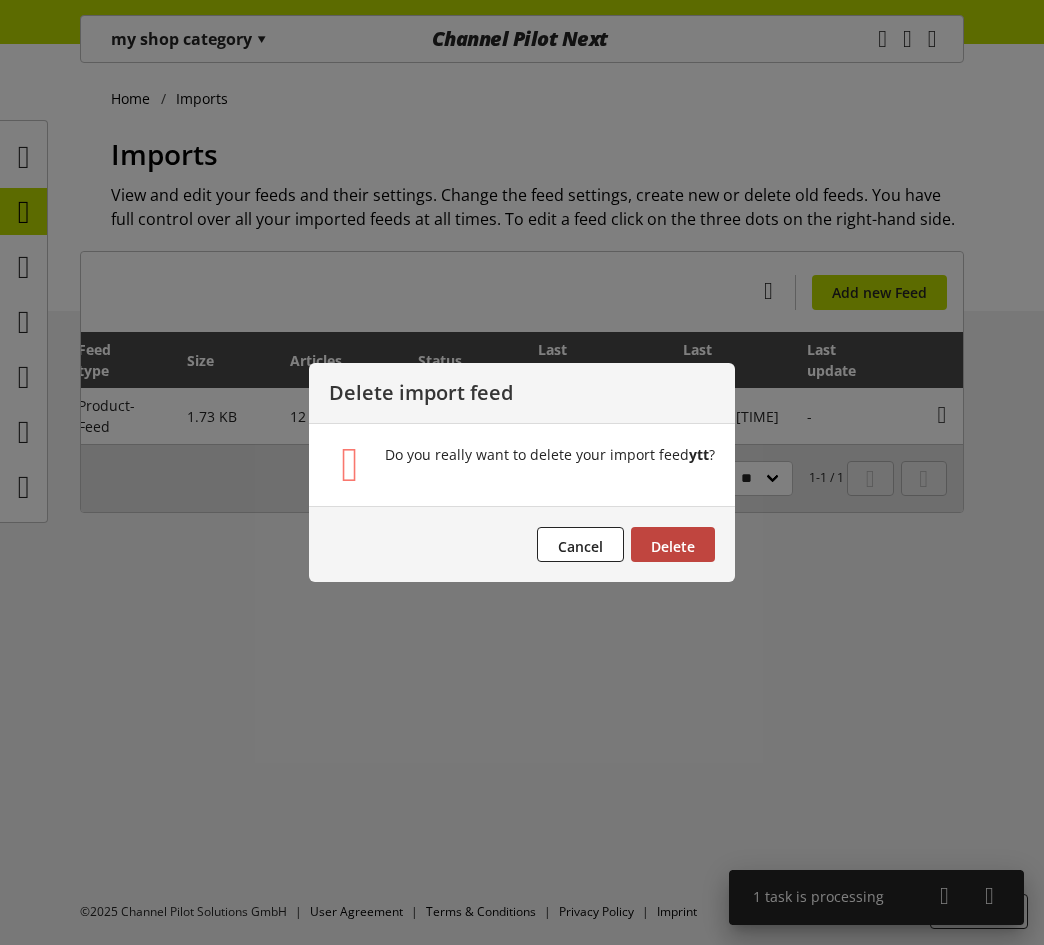click on "Delete" at bounding box center [673, 544] 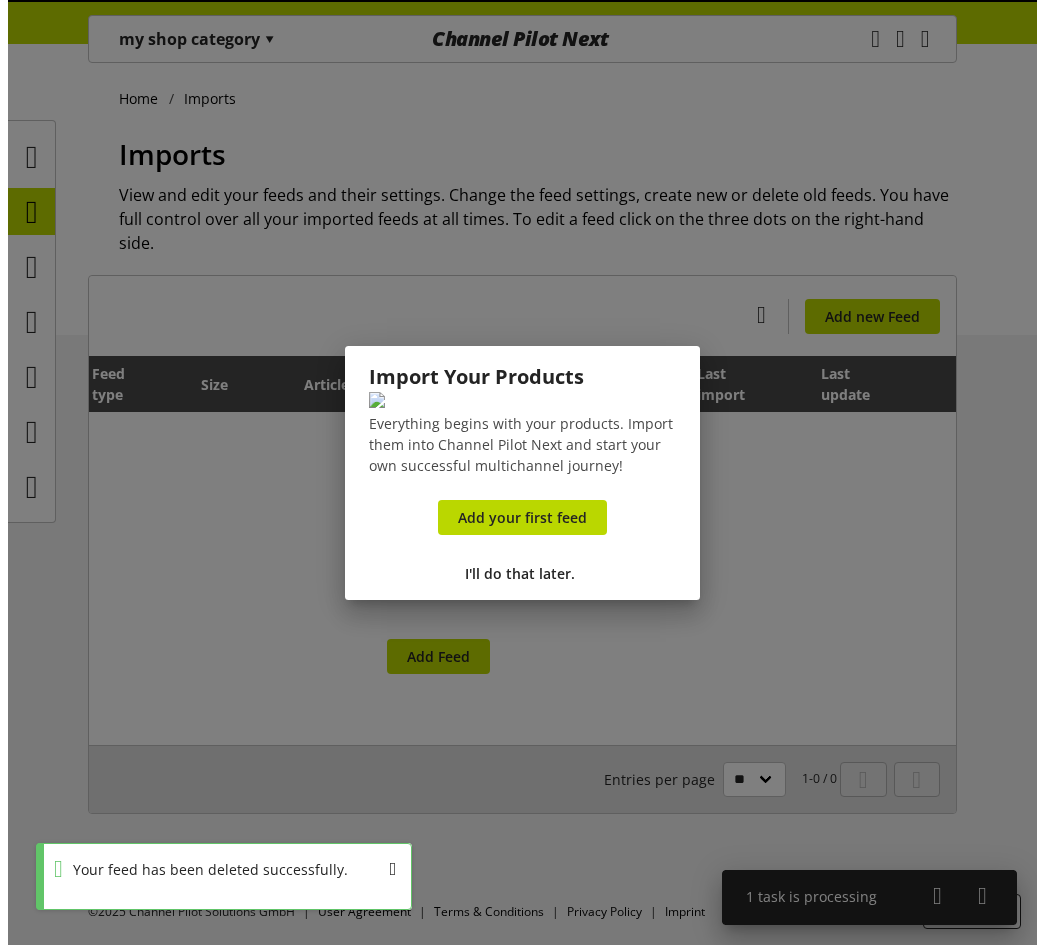 scroll, scrollTop: 0, scrollLeft: 157, axis: horizontal 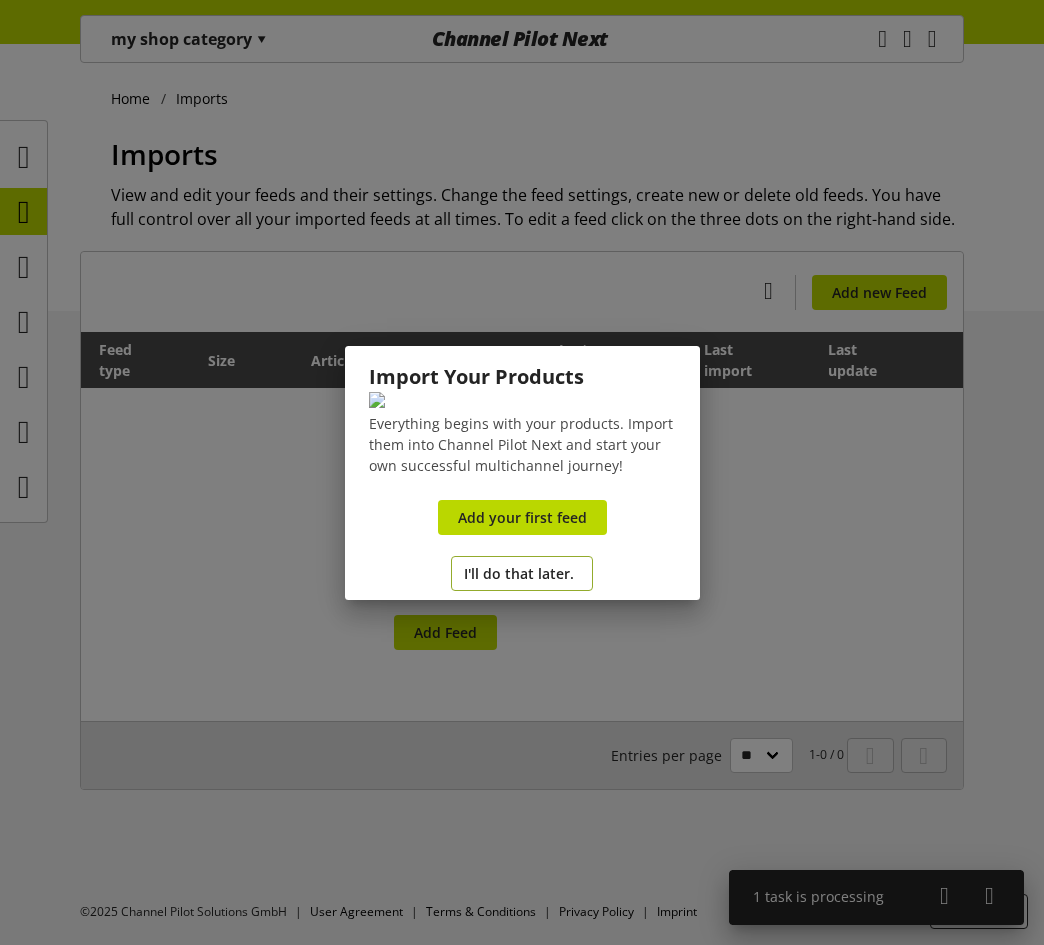 click on "I'll do that later." at bounding box center (519, 573) 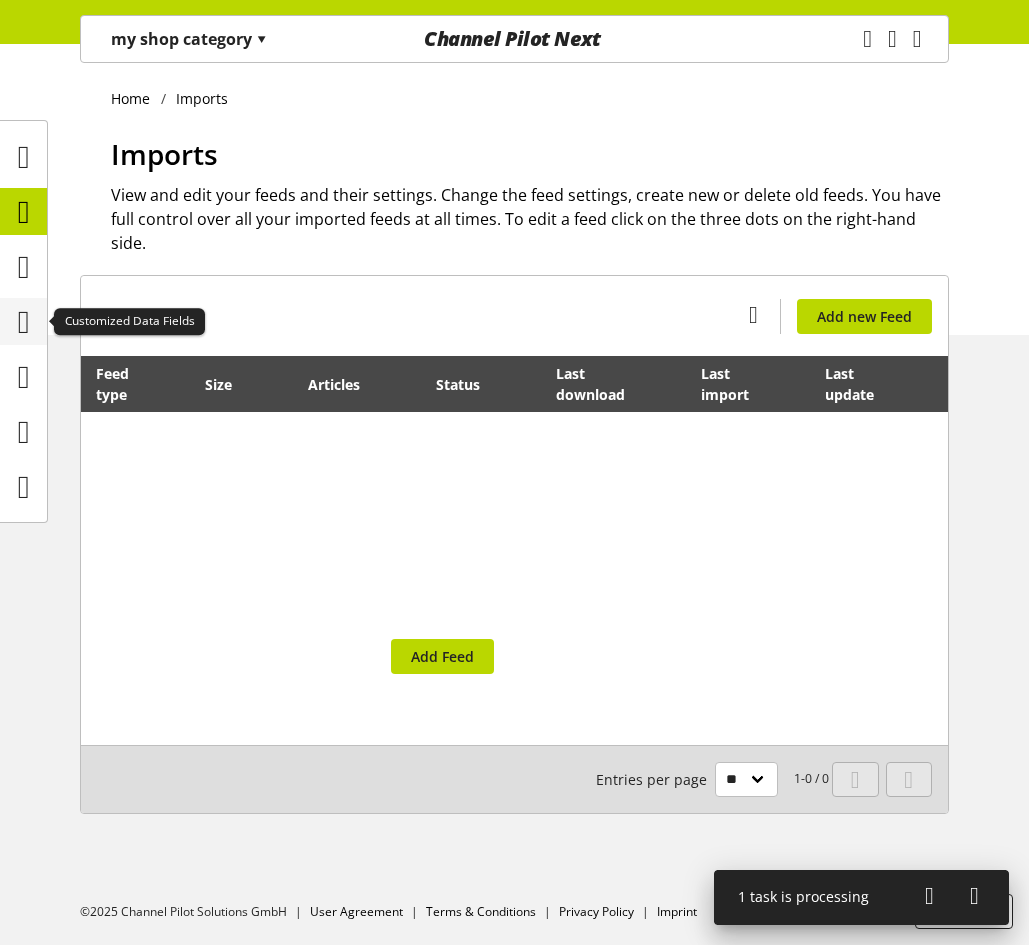 click at bounding box center [24, 322] 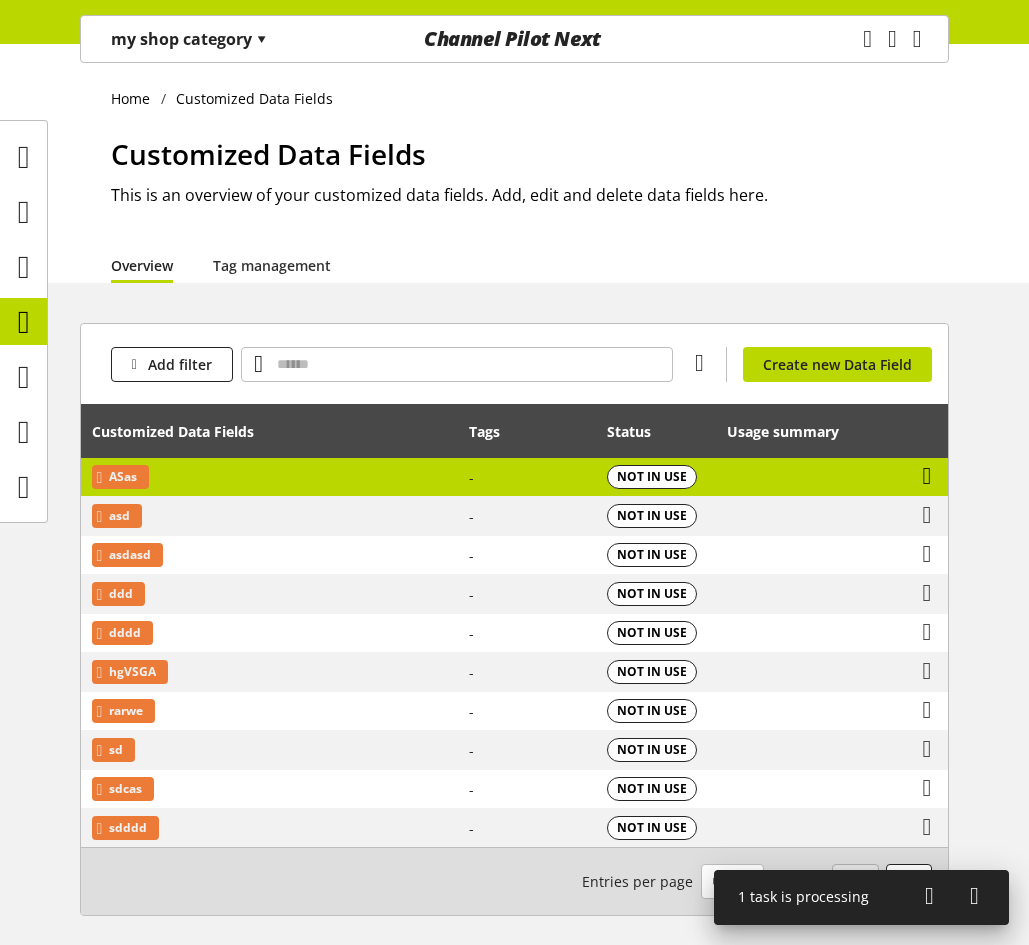 click at bounding box center (927, 476) 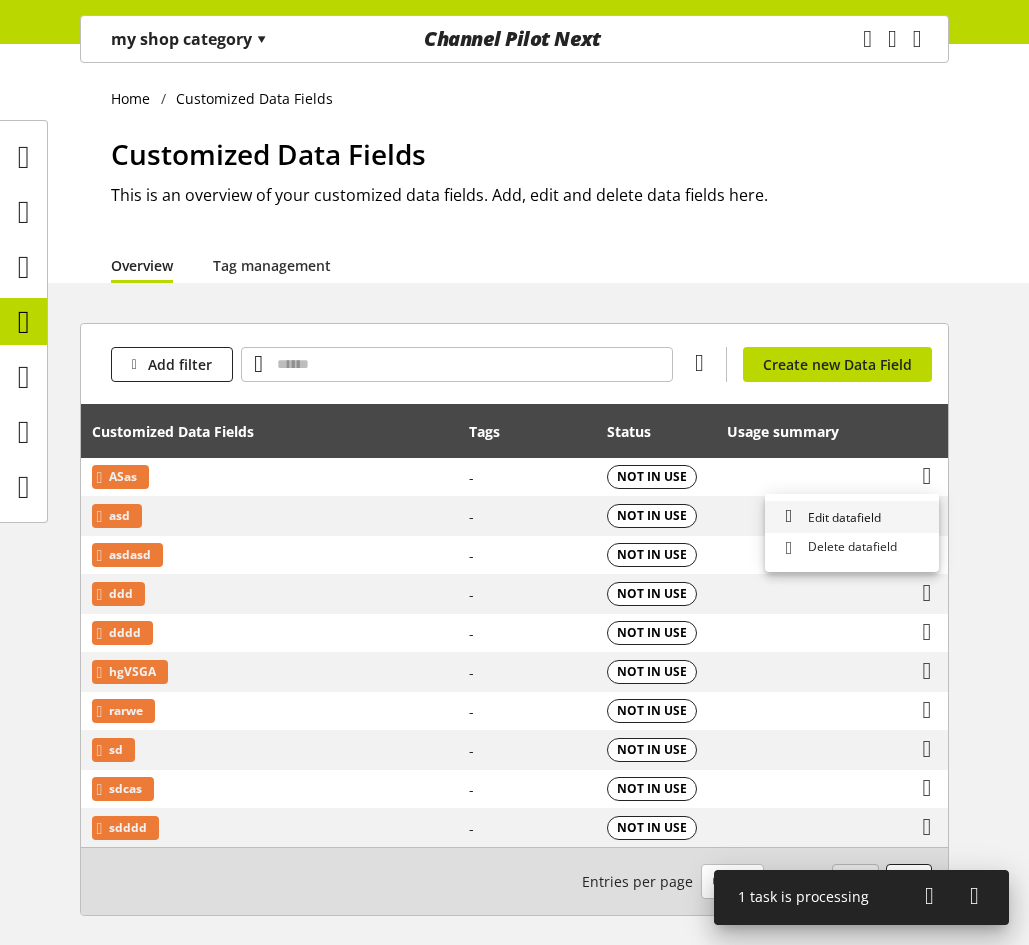 click on "Edit datafield" at bounding box center (840, 517) 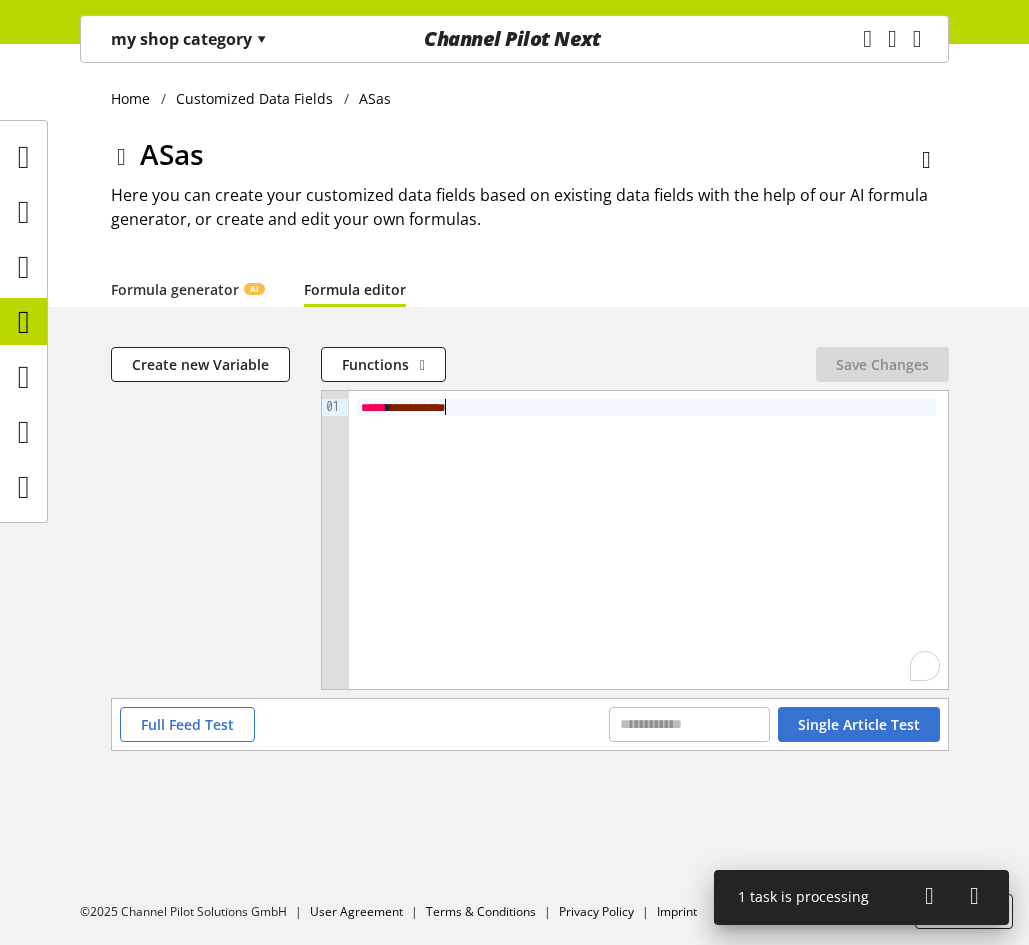 click on "***** * * ******** * *" at bounding box center (646, 407) 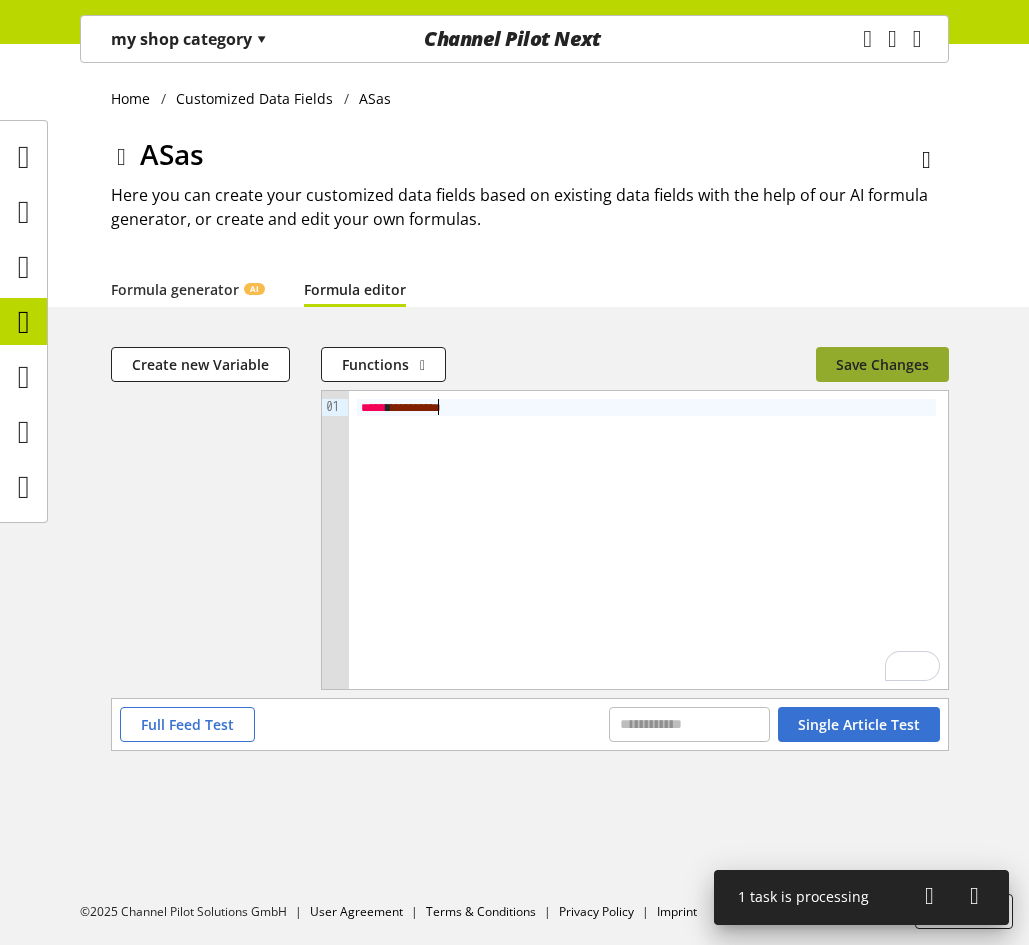 click on "Save Changes" at bounding box center [882, 364] 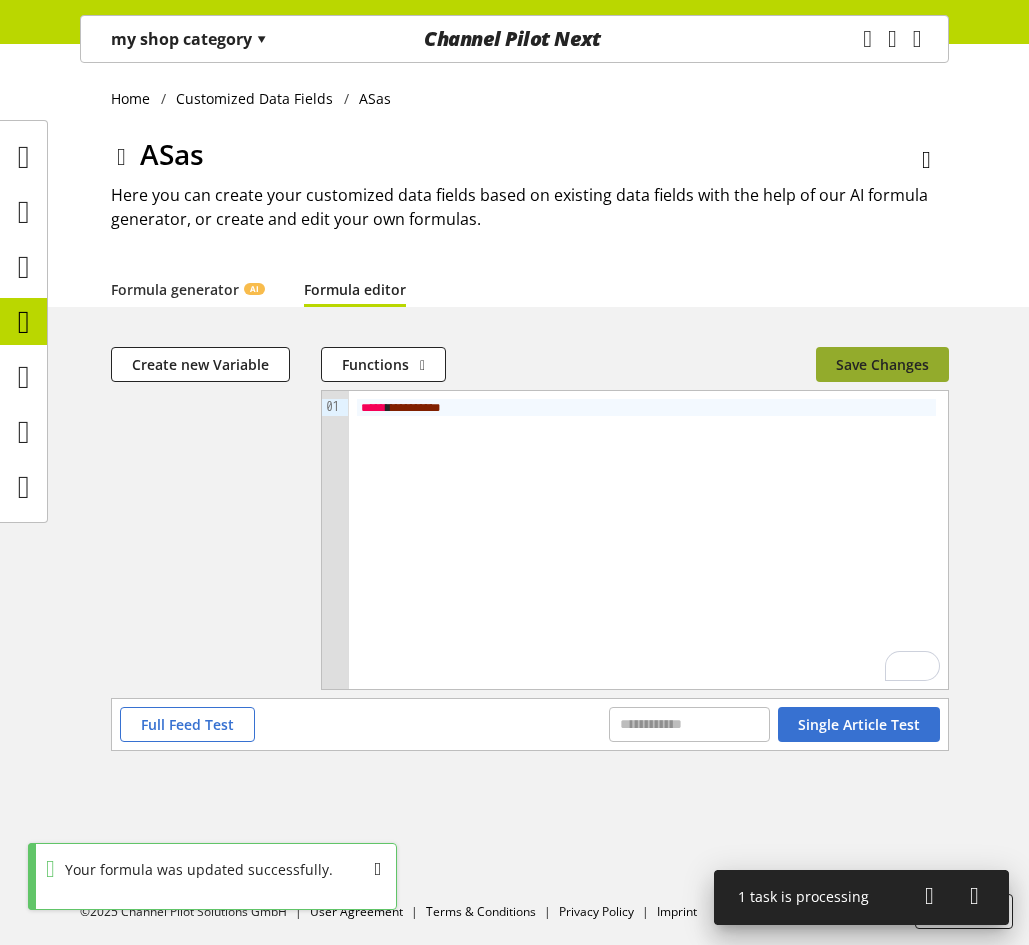 type 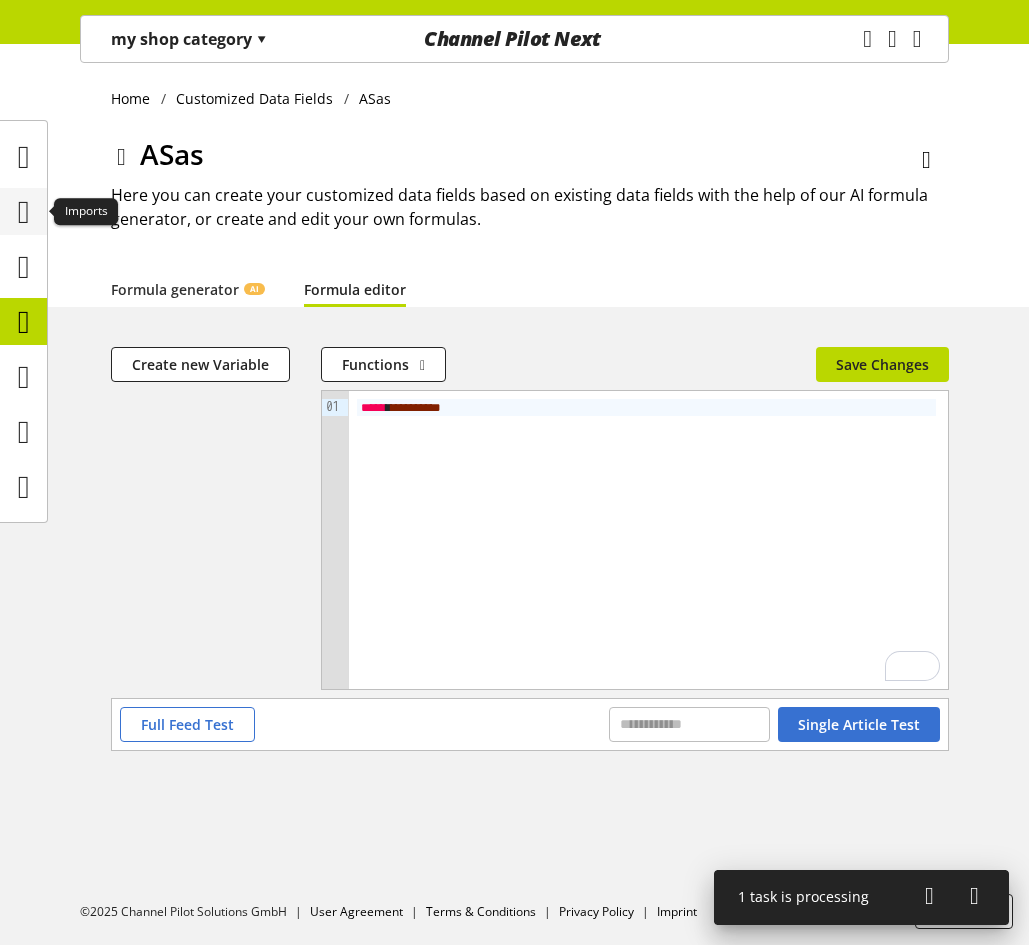 click at bounding box center [24, 212] 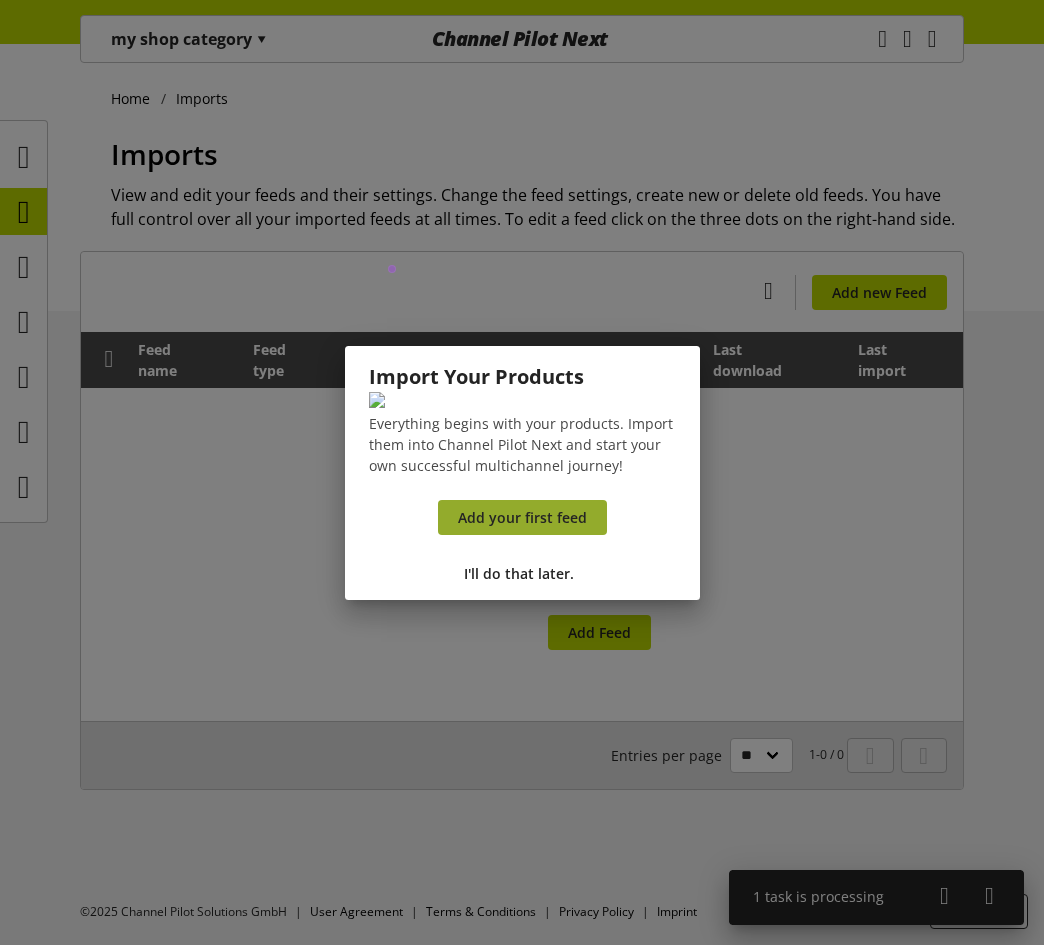 scroll, scrollTop: 0, scrollLeft: 0, axis: both 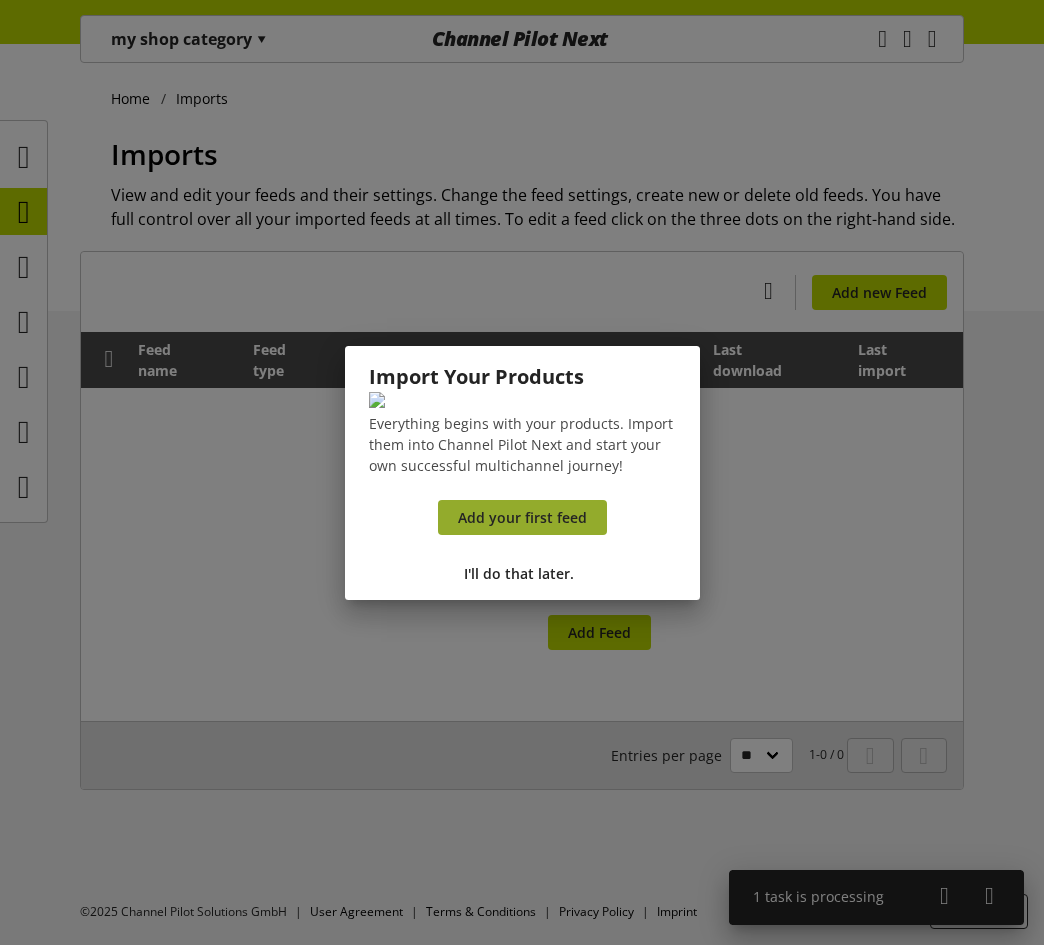 click on "Add your first feed" at bounding box center [522, 517] 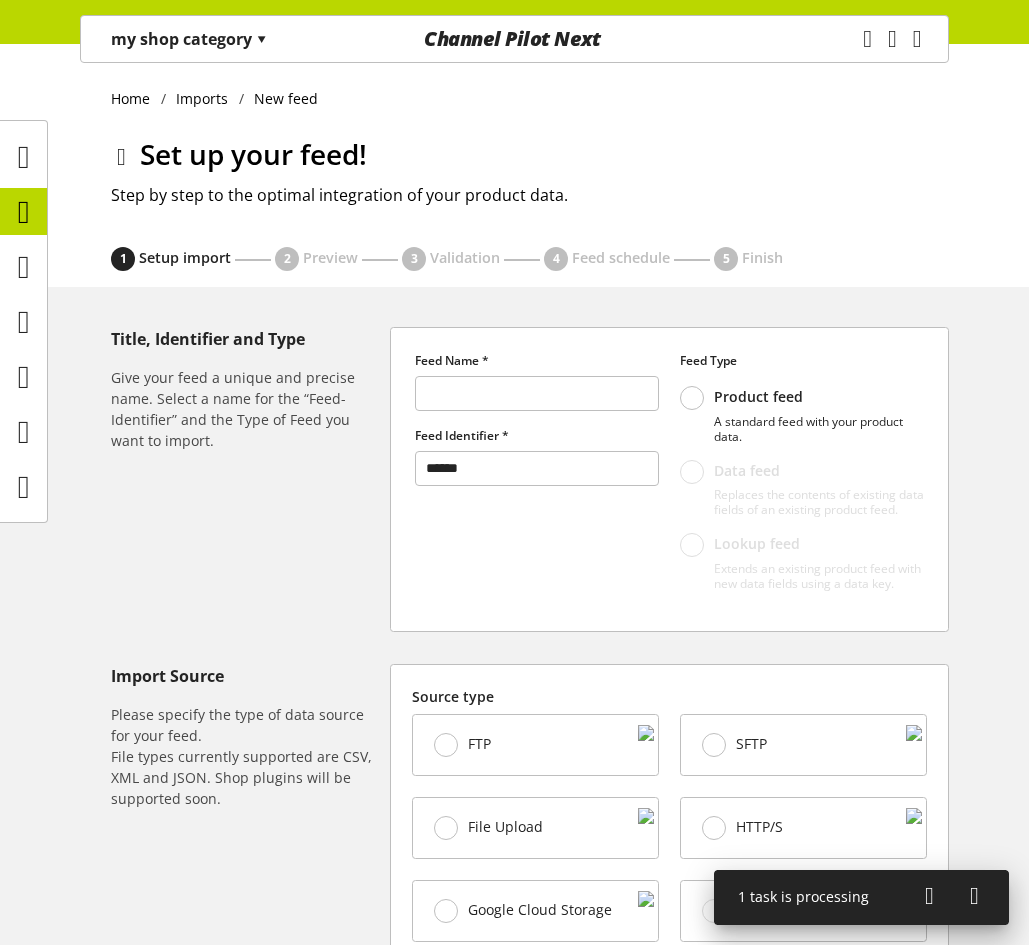 click at bounding box center [929, 896] 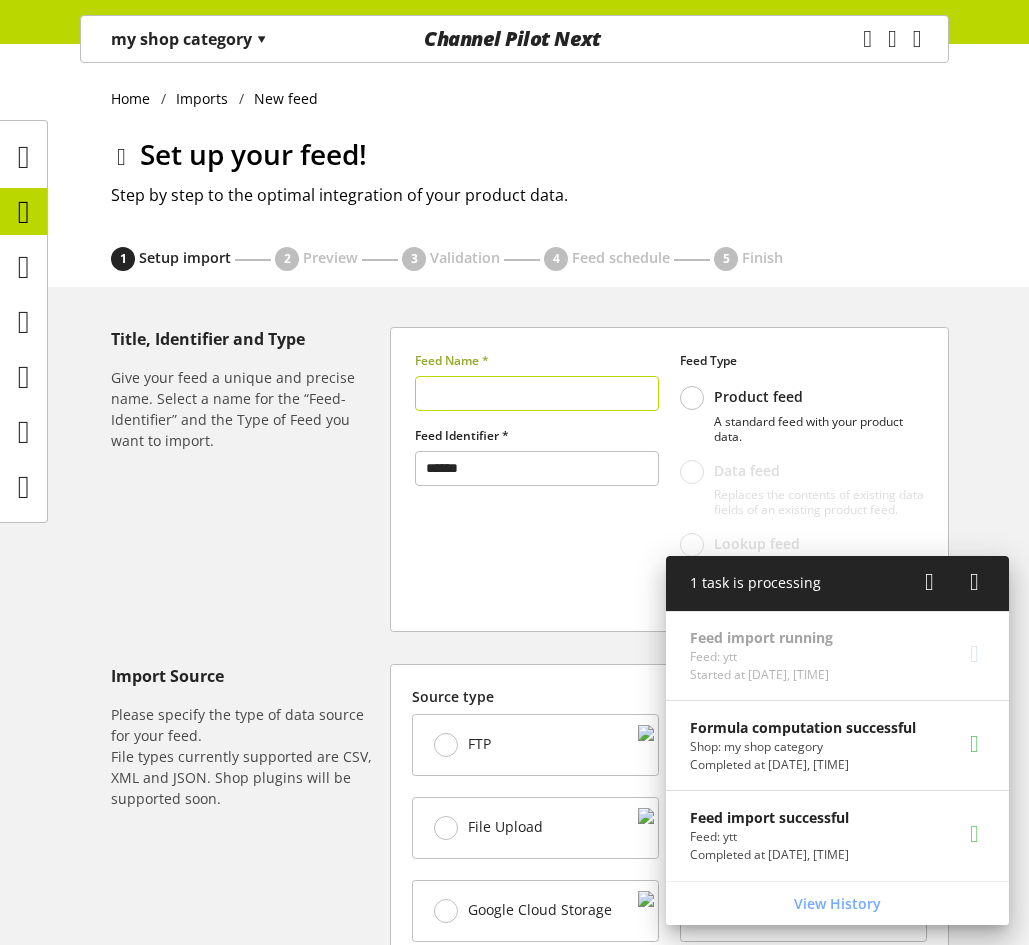 click at bounding box center (537, 393) 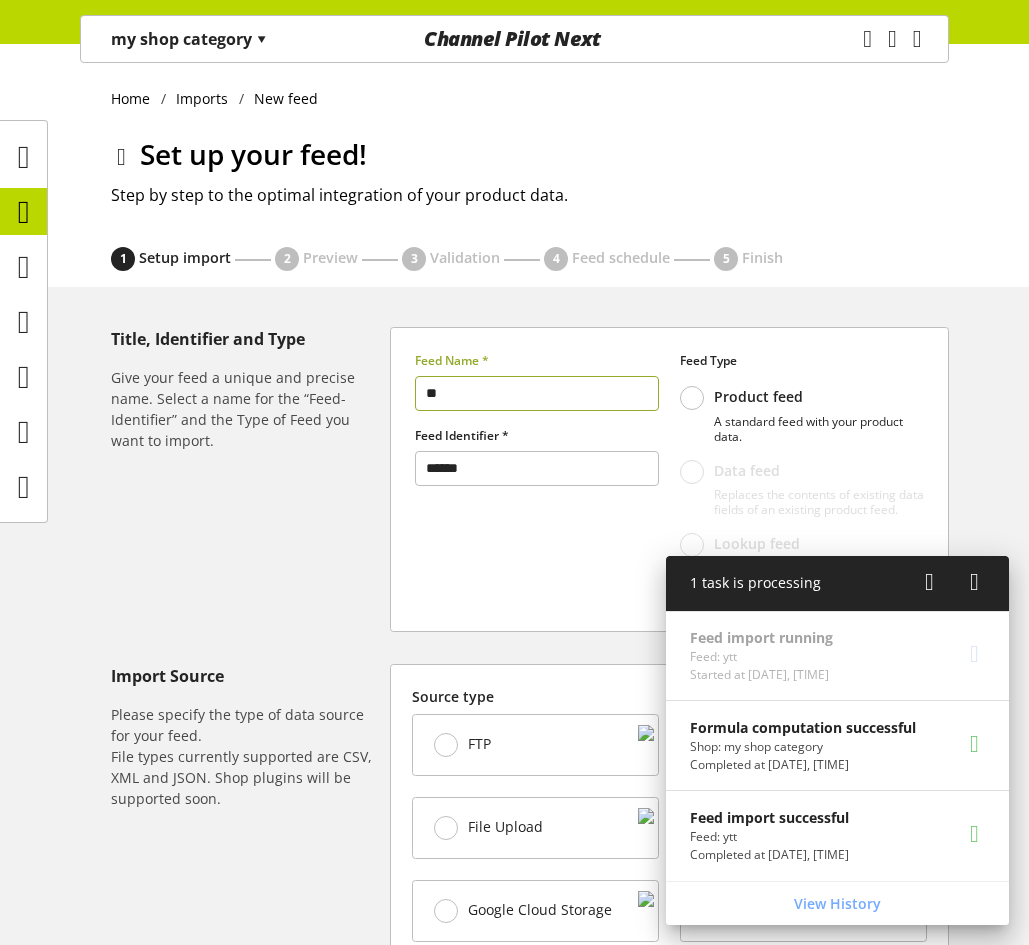 type on "**" 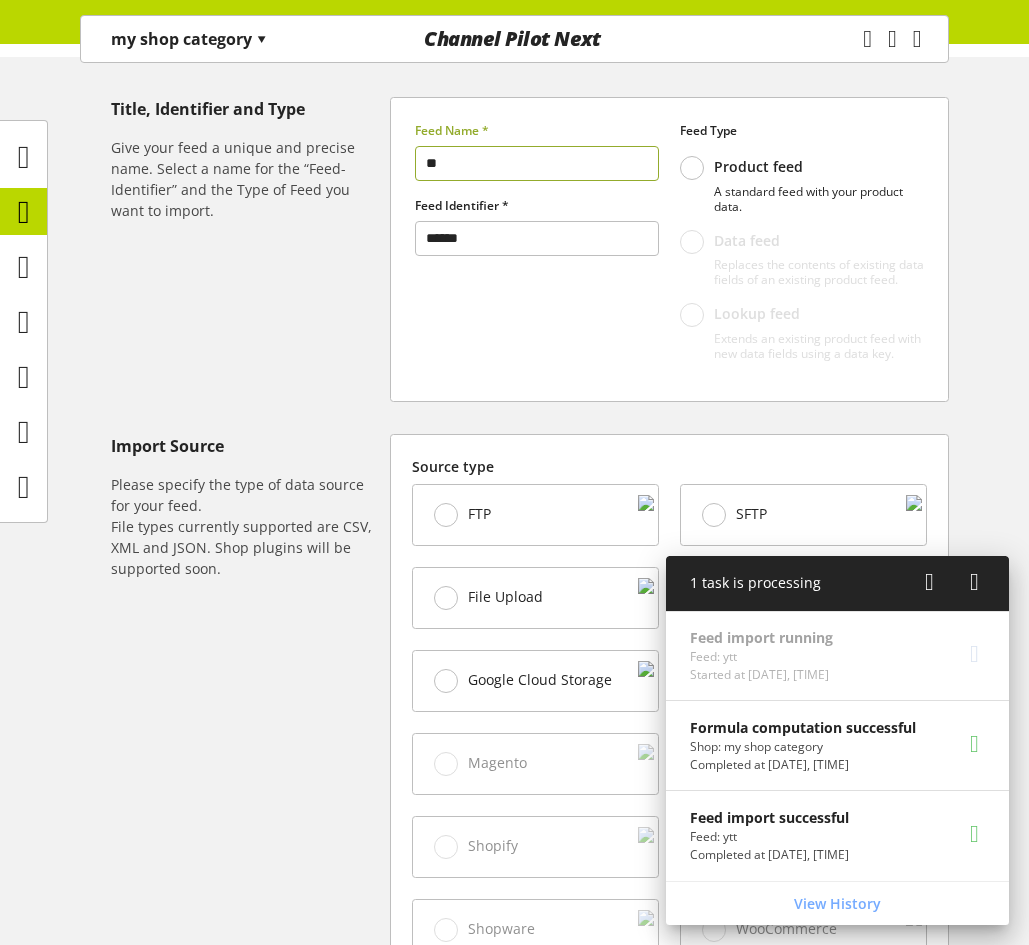 scroll, scrollTop: 400, scrollLeft: 0, axis: vertical 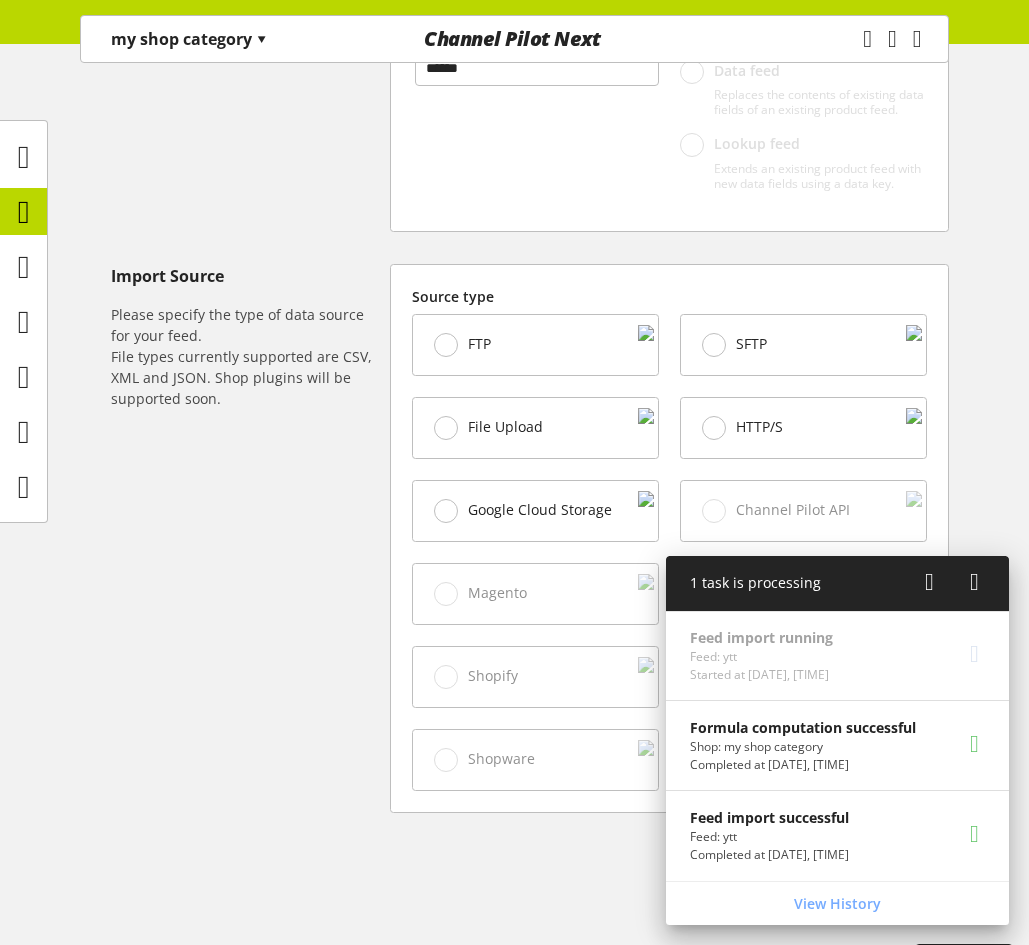 click on "Google Cloud Storage" at bounding box center [535, 511] 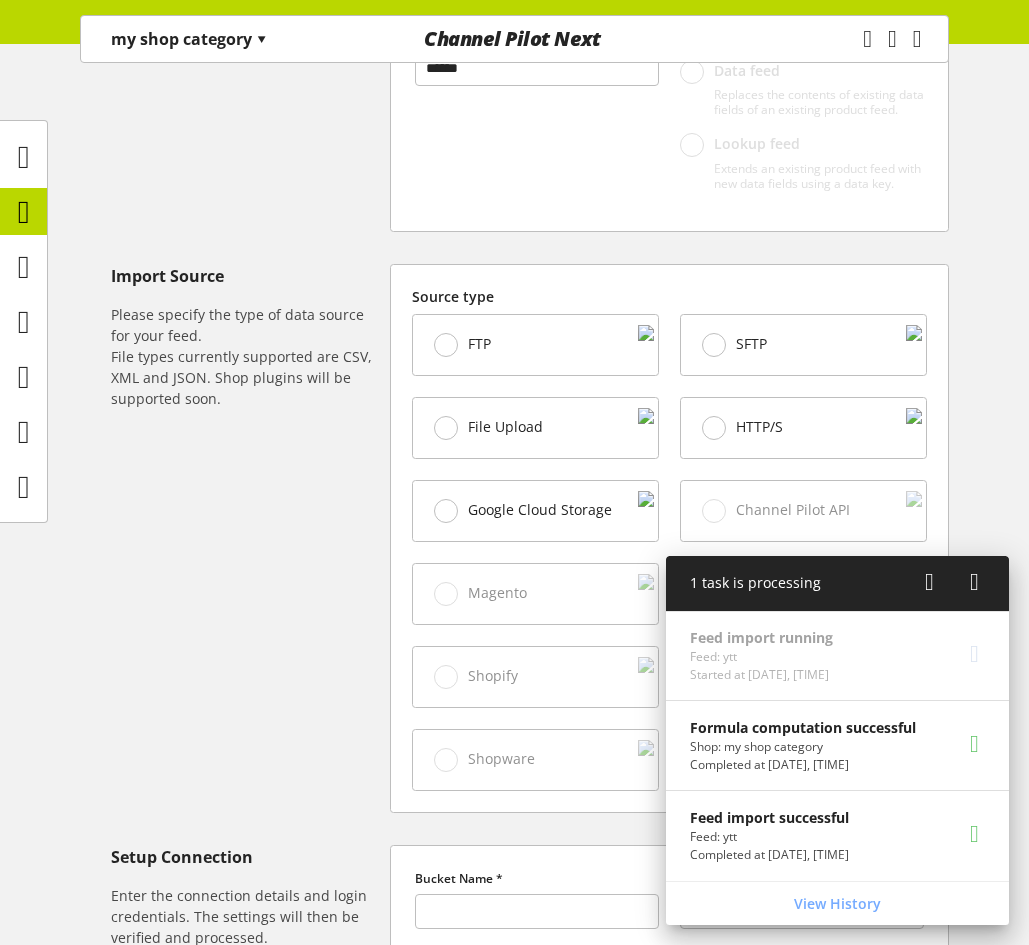 click on "File Upload" at bounding box center (535, 428) 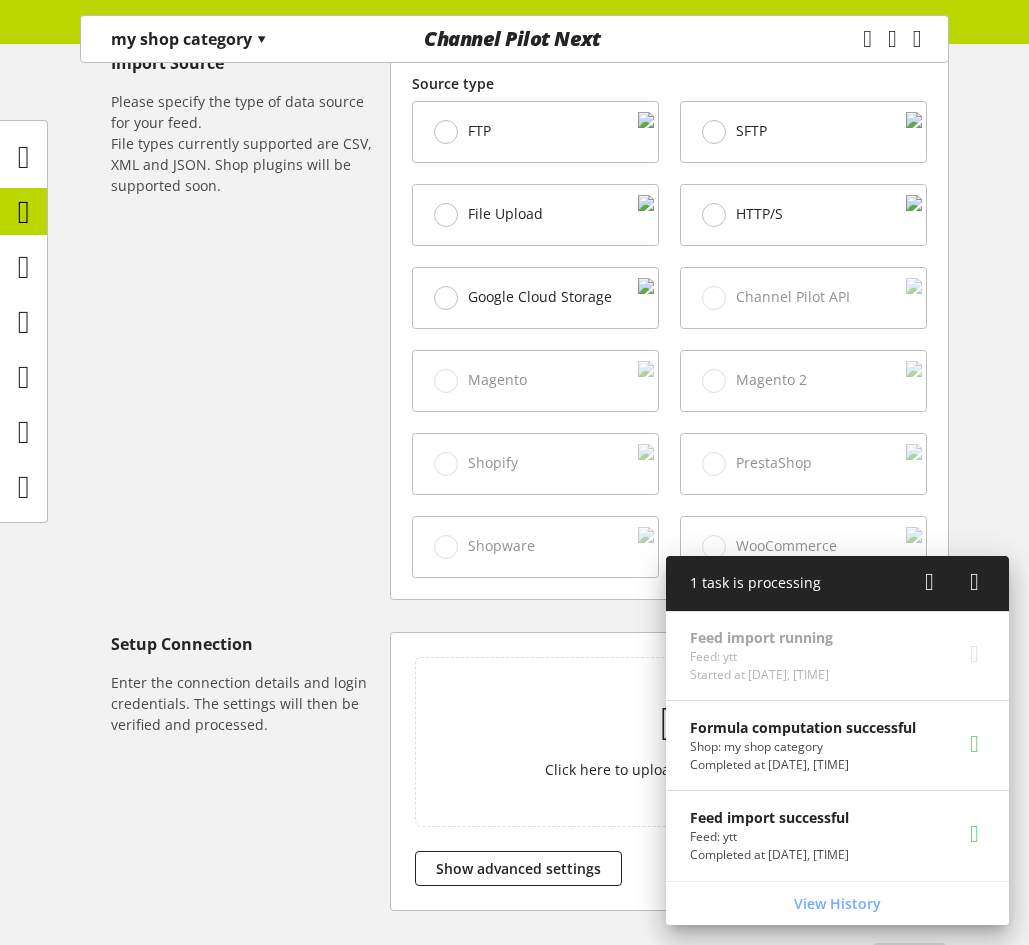 scroll, scrollTop: 778, scrollLeft: 0, axis: vertical 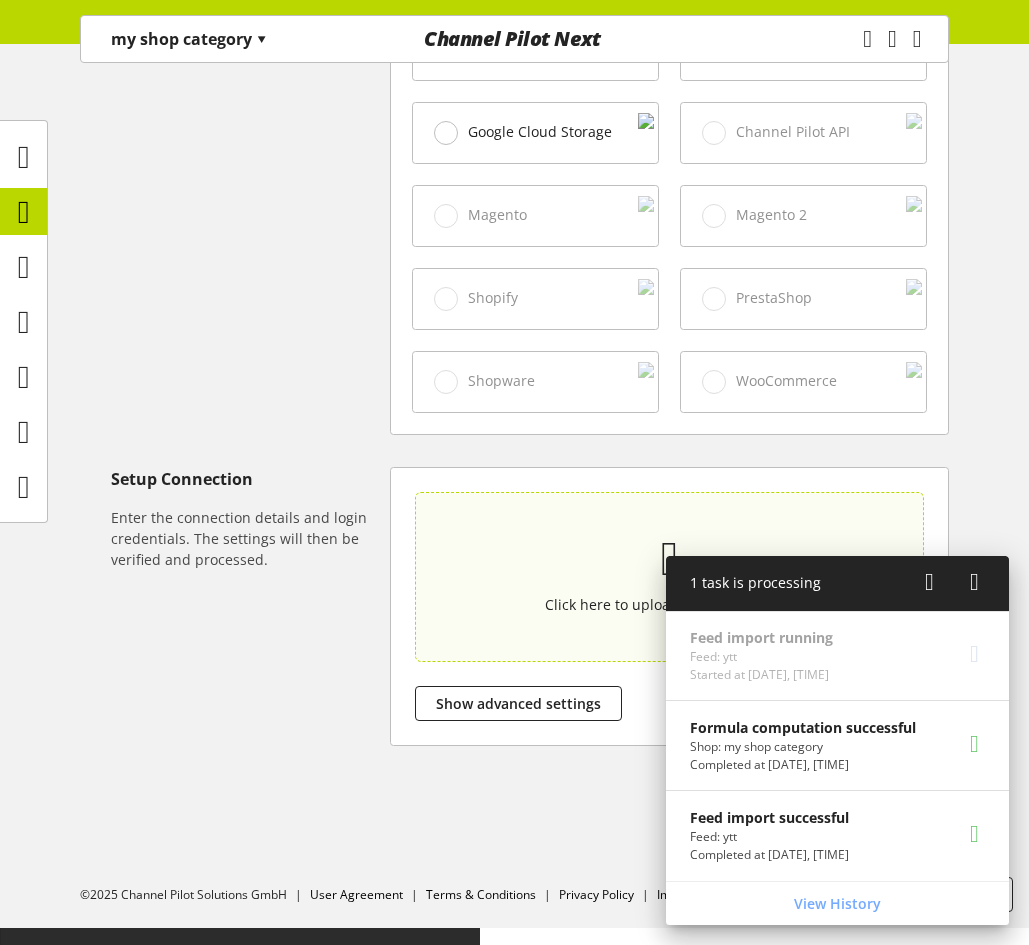 click at bounding box center [670, 559] 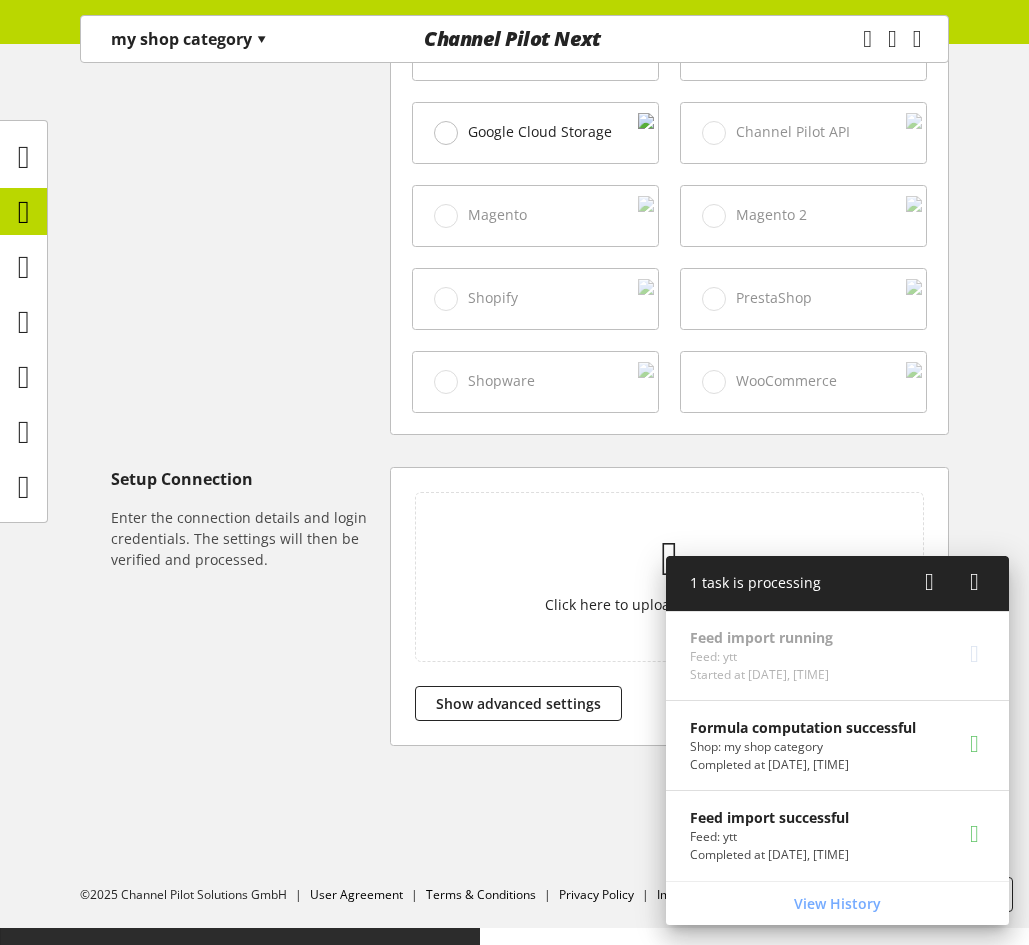 type on "**********" 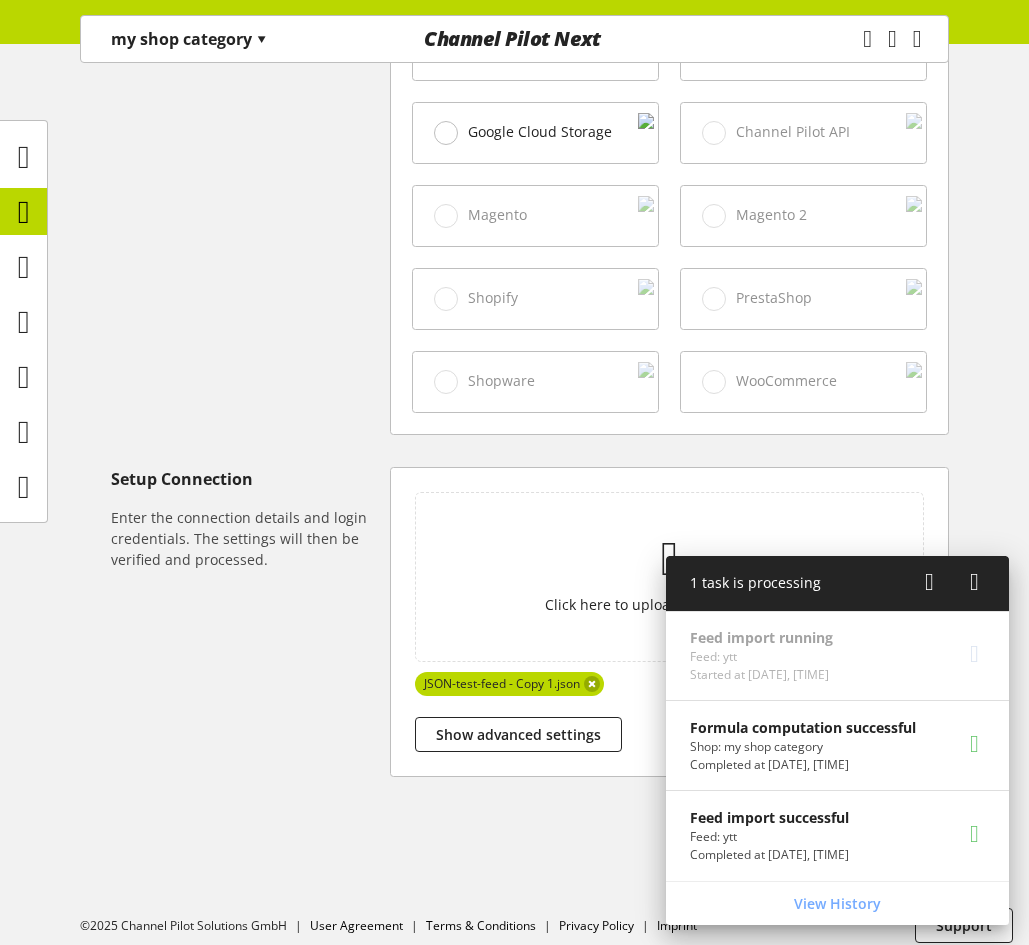 click at bounding box center [929, 582] 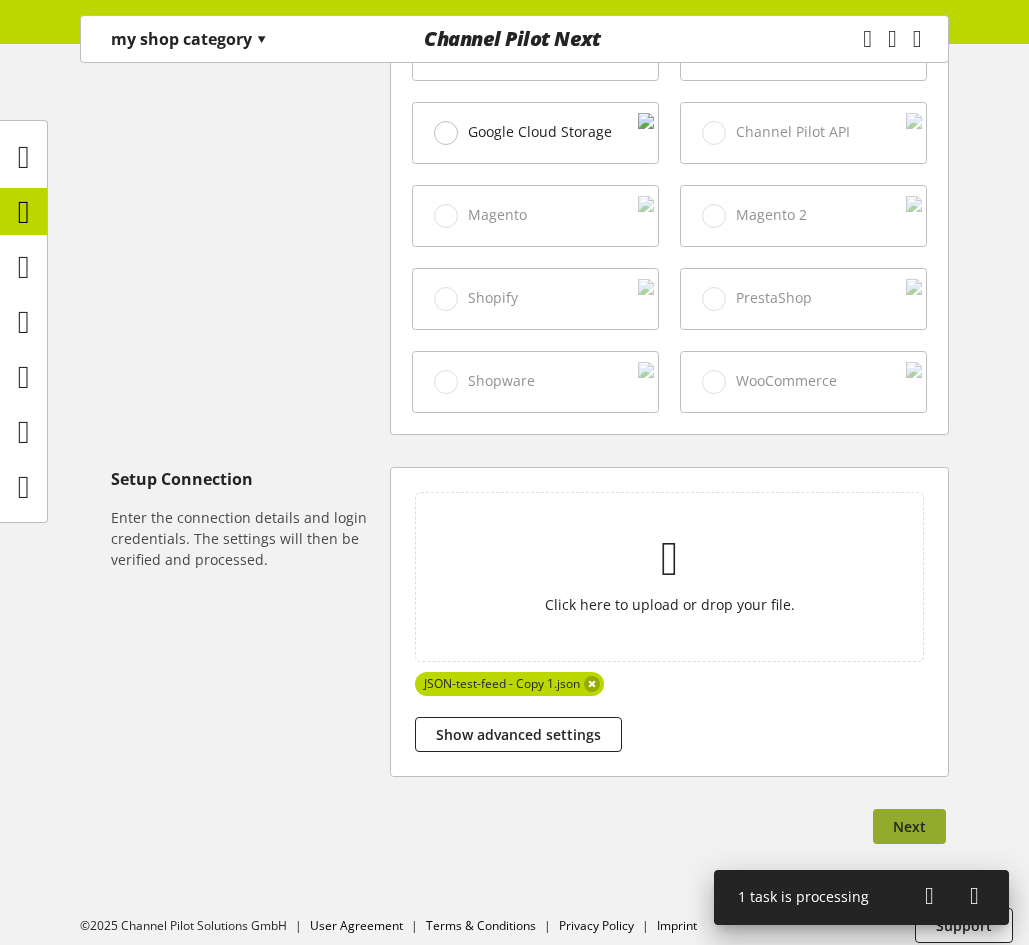 click on "Next" at bounding box center (909, 826) 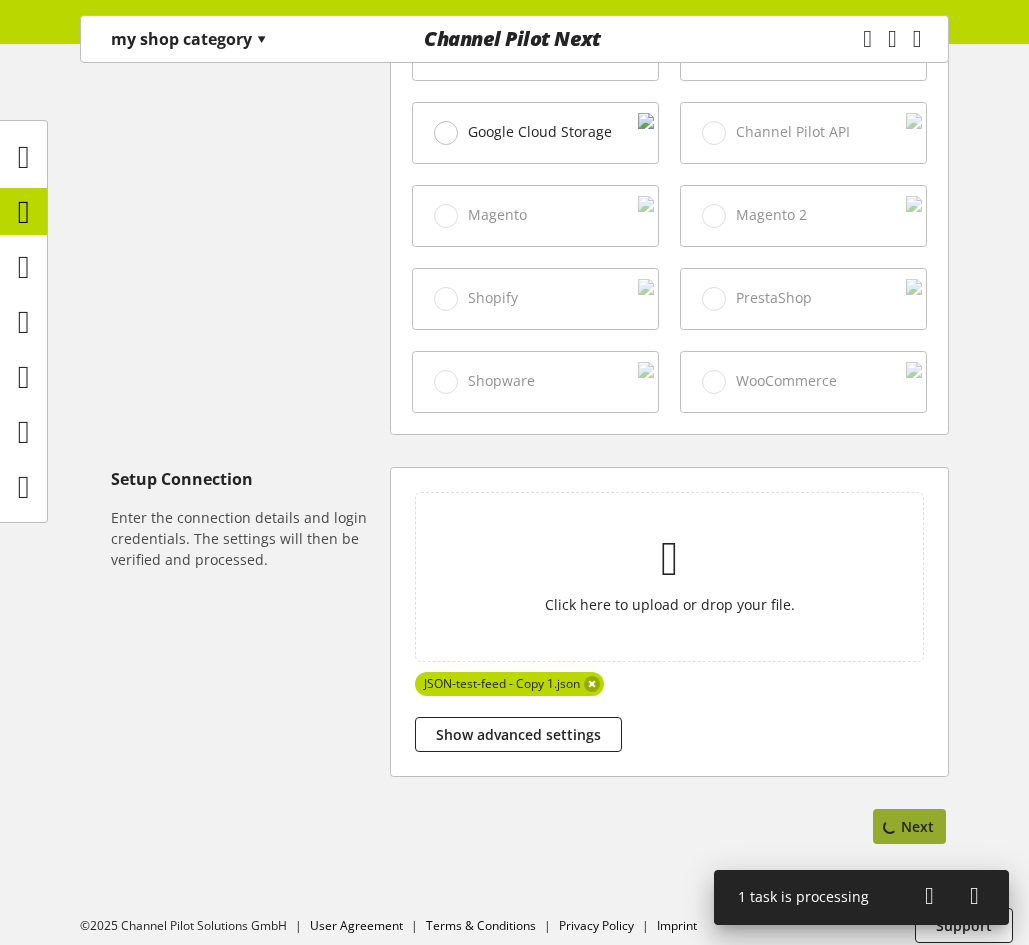 select on "*****" 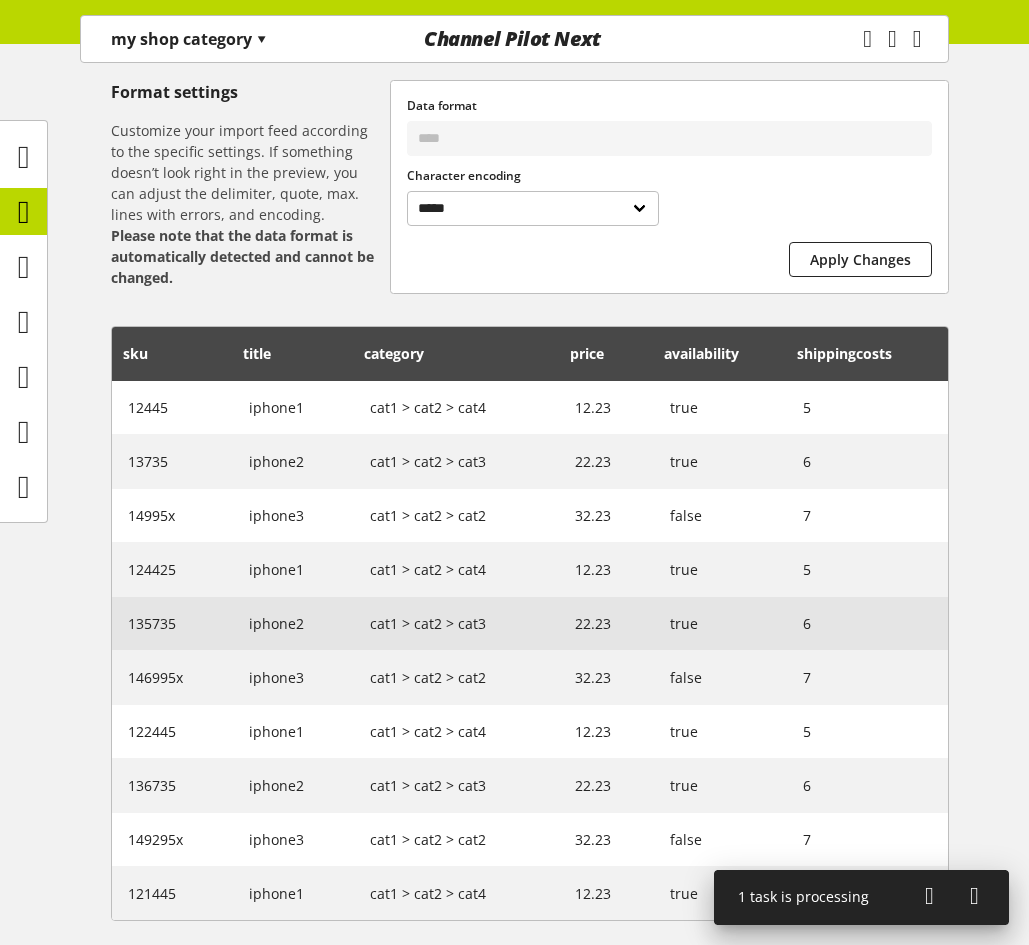 scroll, scrollTop: 400, scrollLeft: 0, axis: vertical 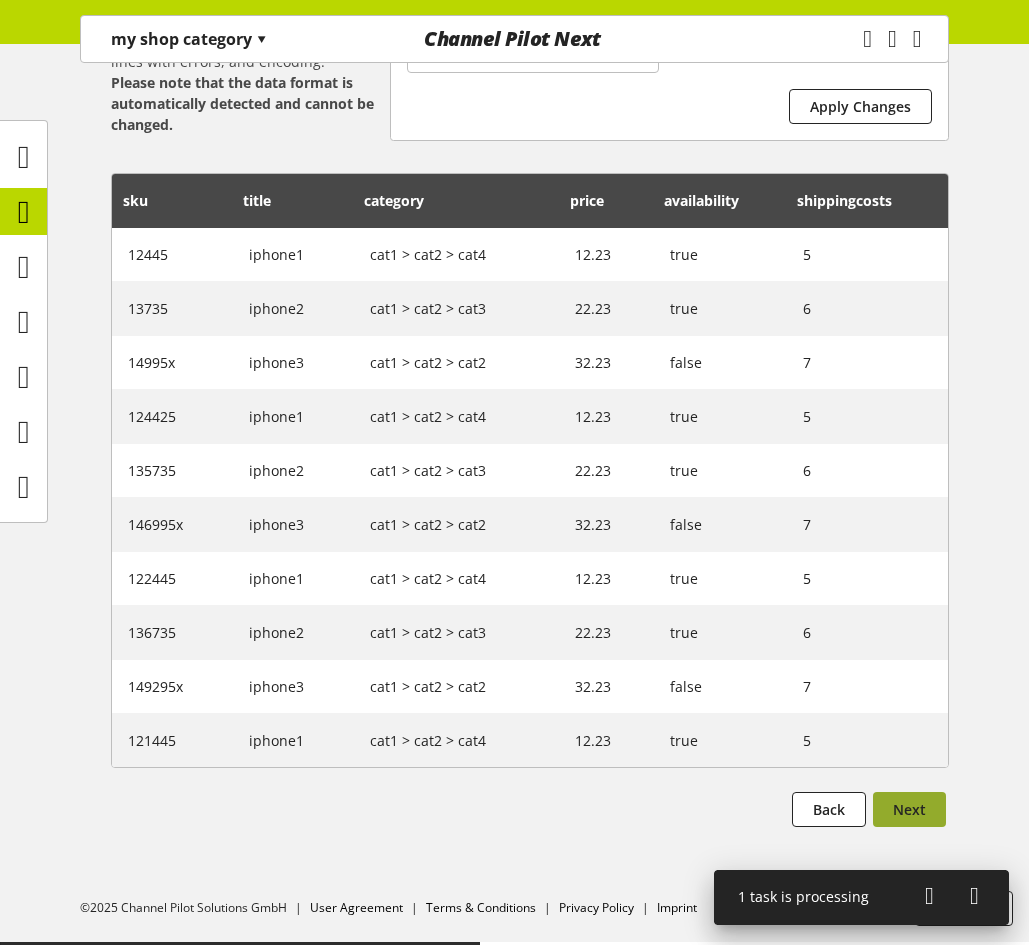 click on "Next" at bounding box center (909, 809) 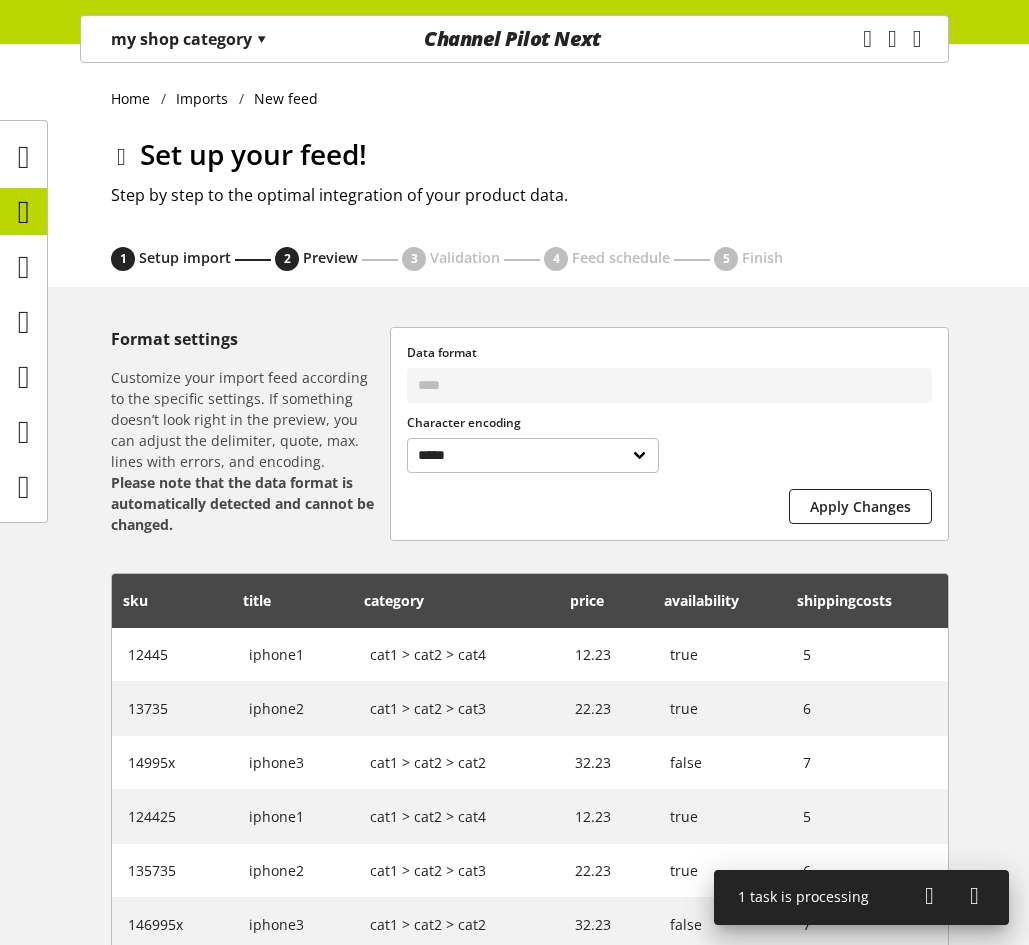 select 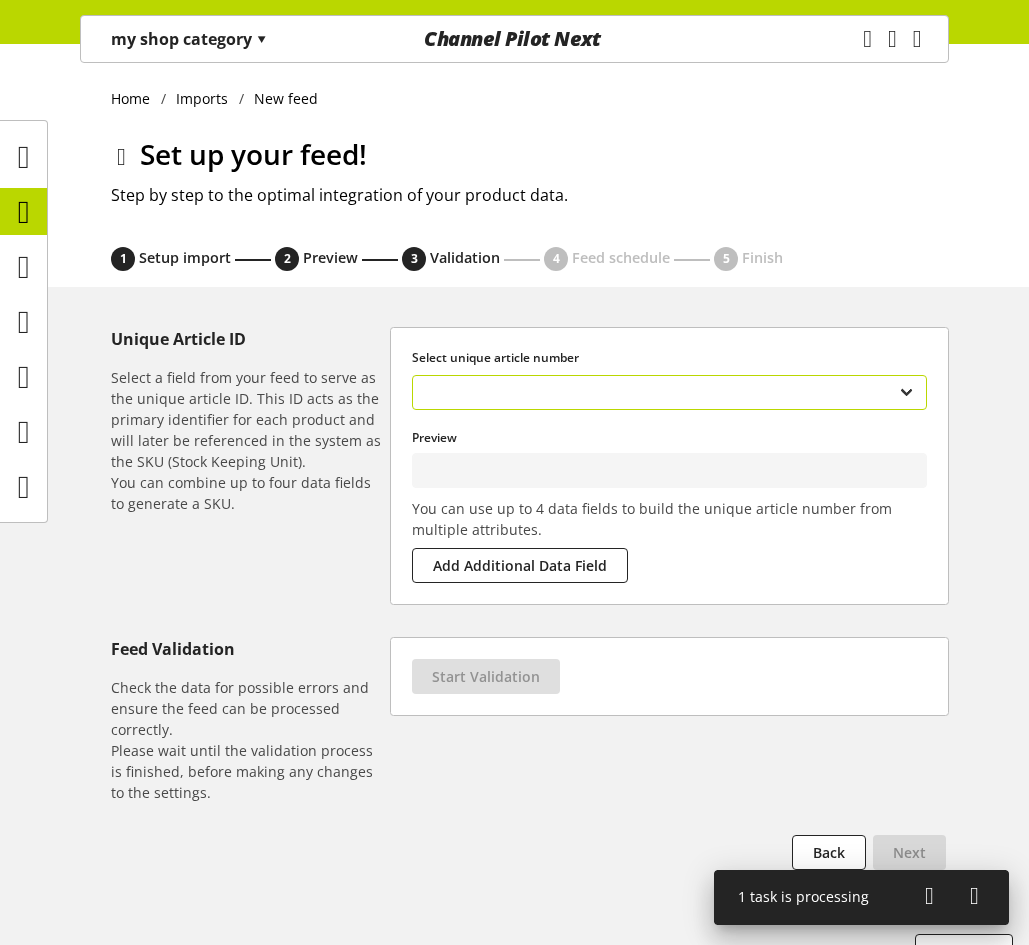 click on "**********" at bounding box center (669, 392) 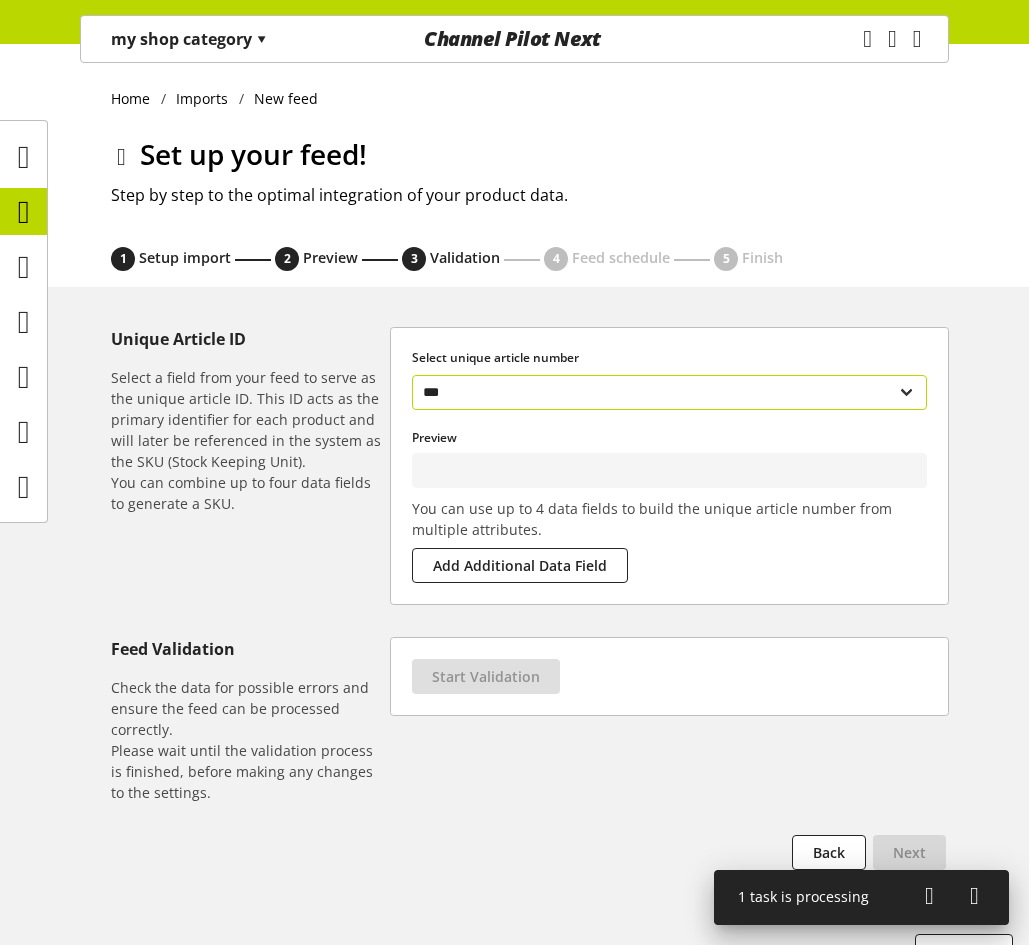 type on "*****" 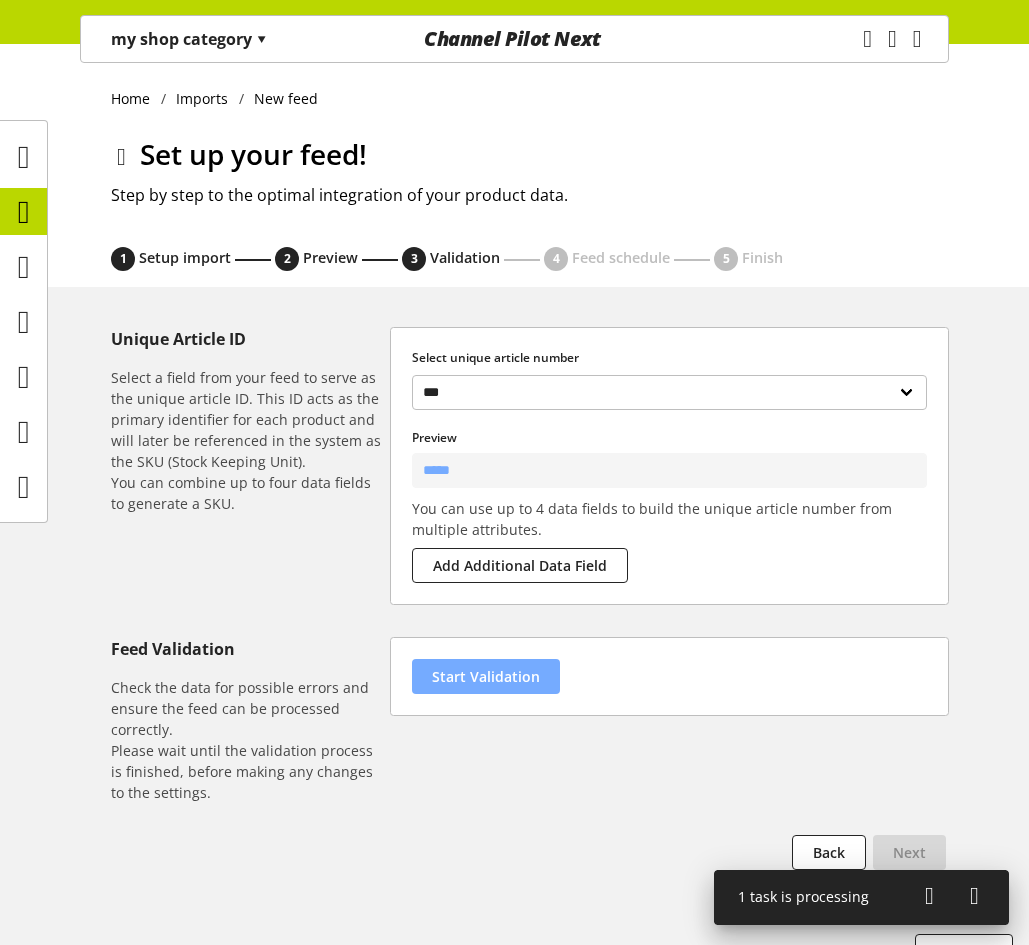 click on "Start Validation" at bounding box center (486, 676) 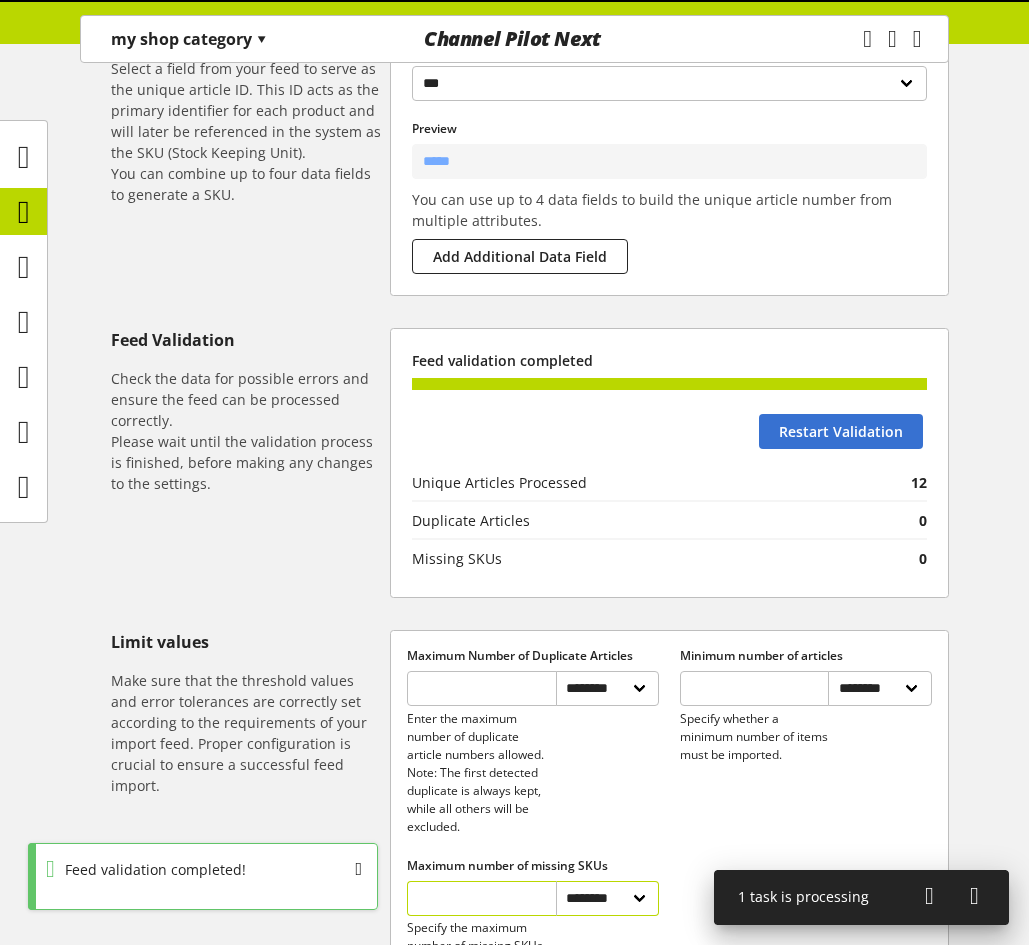 scroll, scrollTop: 634, scrollLeft: 0, axis: vertical 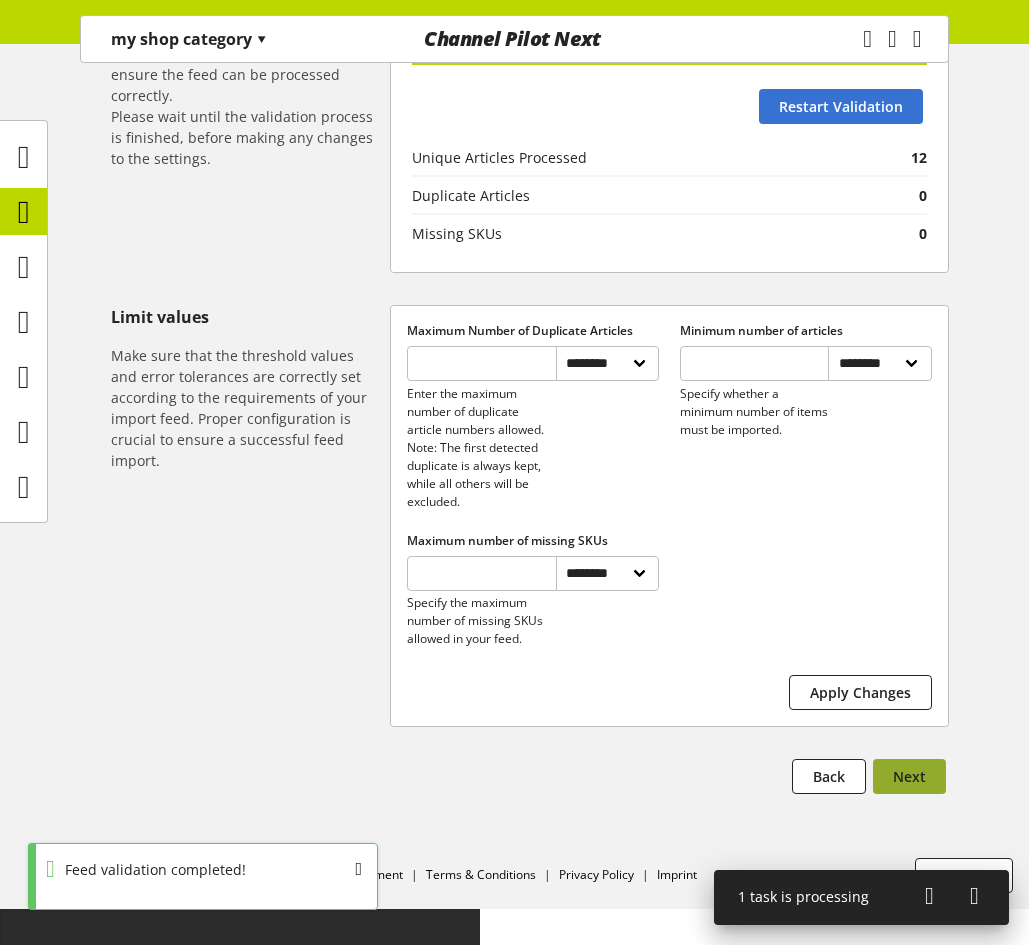 click on "Next" at bounding box center [909, 776] 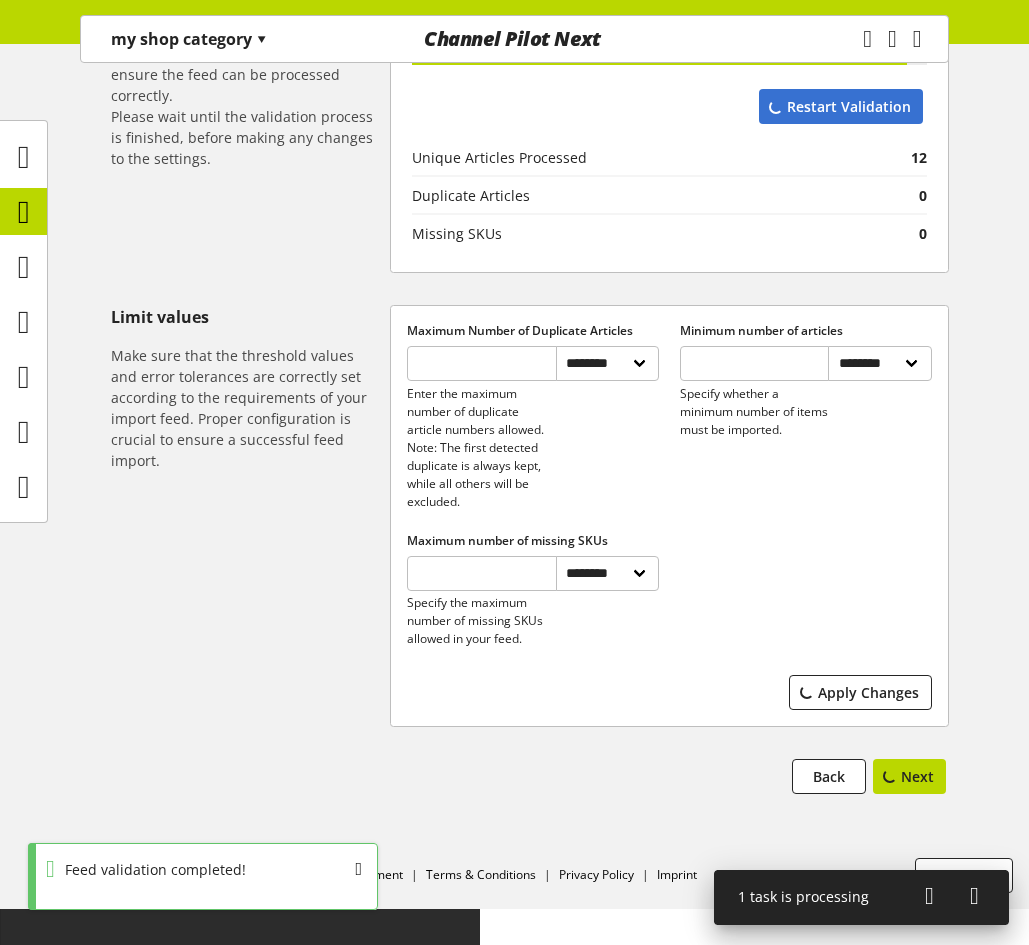 scroll, scrollTop: 0, scrollLeft: 0, axis: both 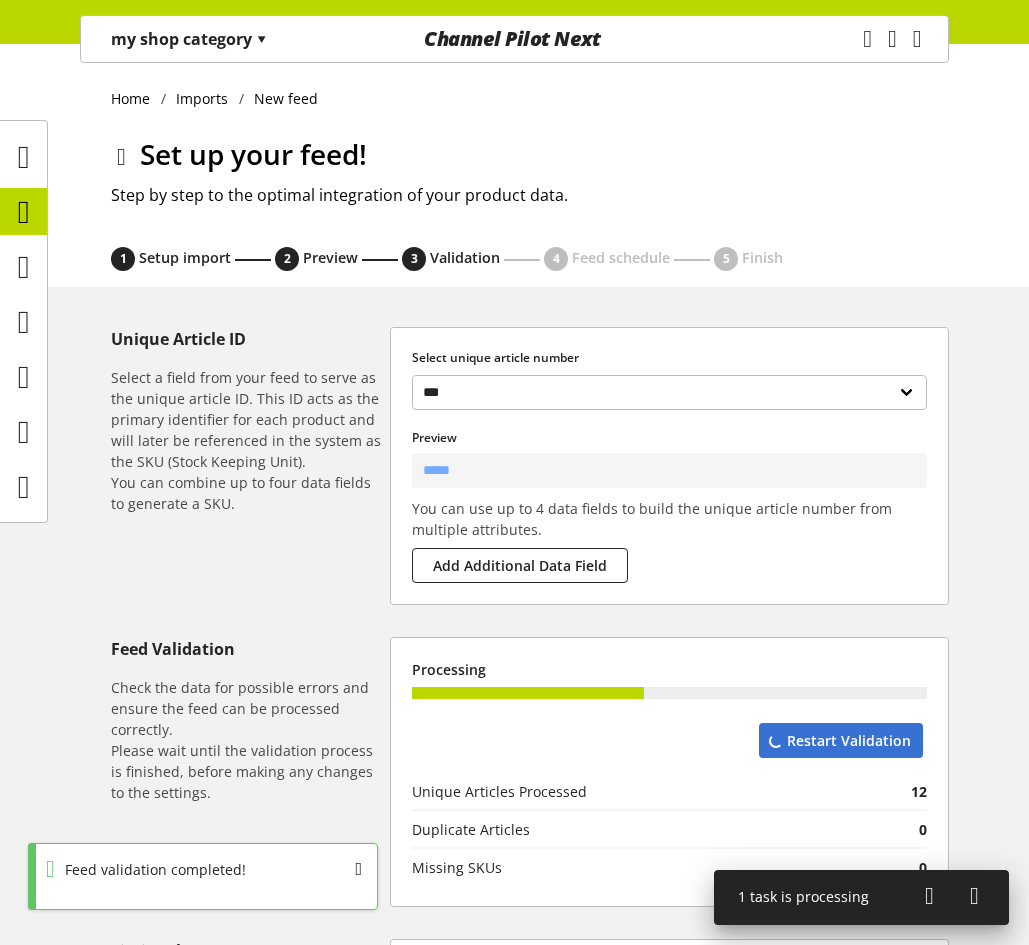 select on "****" 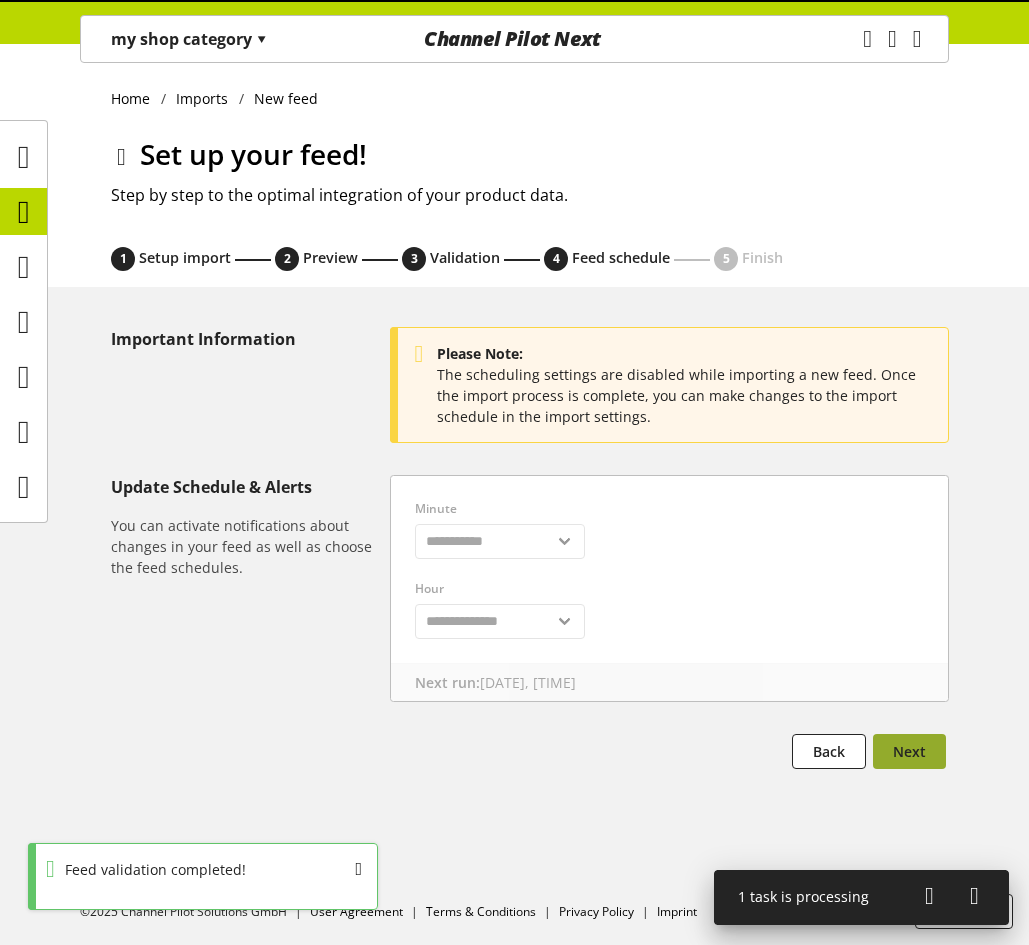 click on "Next" at bounding box center [909, 751] 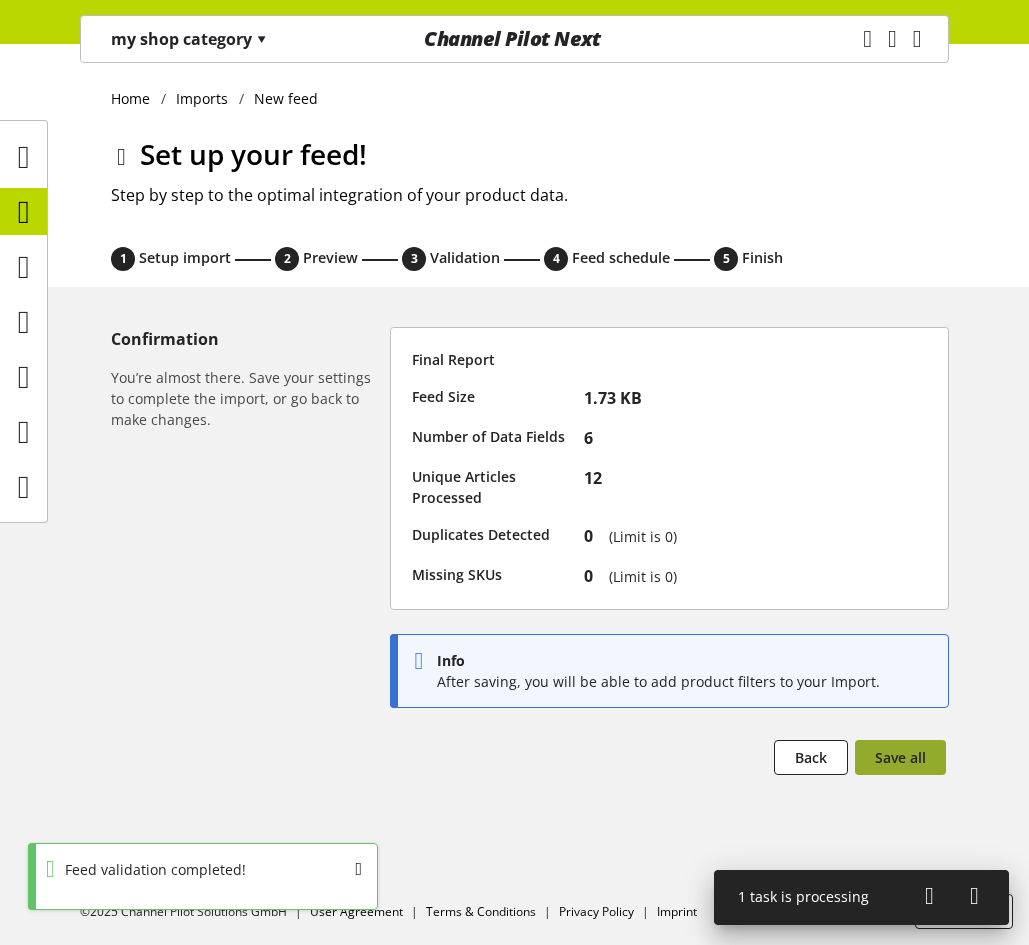 click on "Save all" at bounding box center (900, 757) 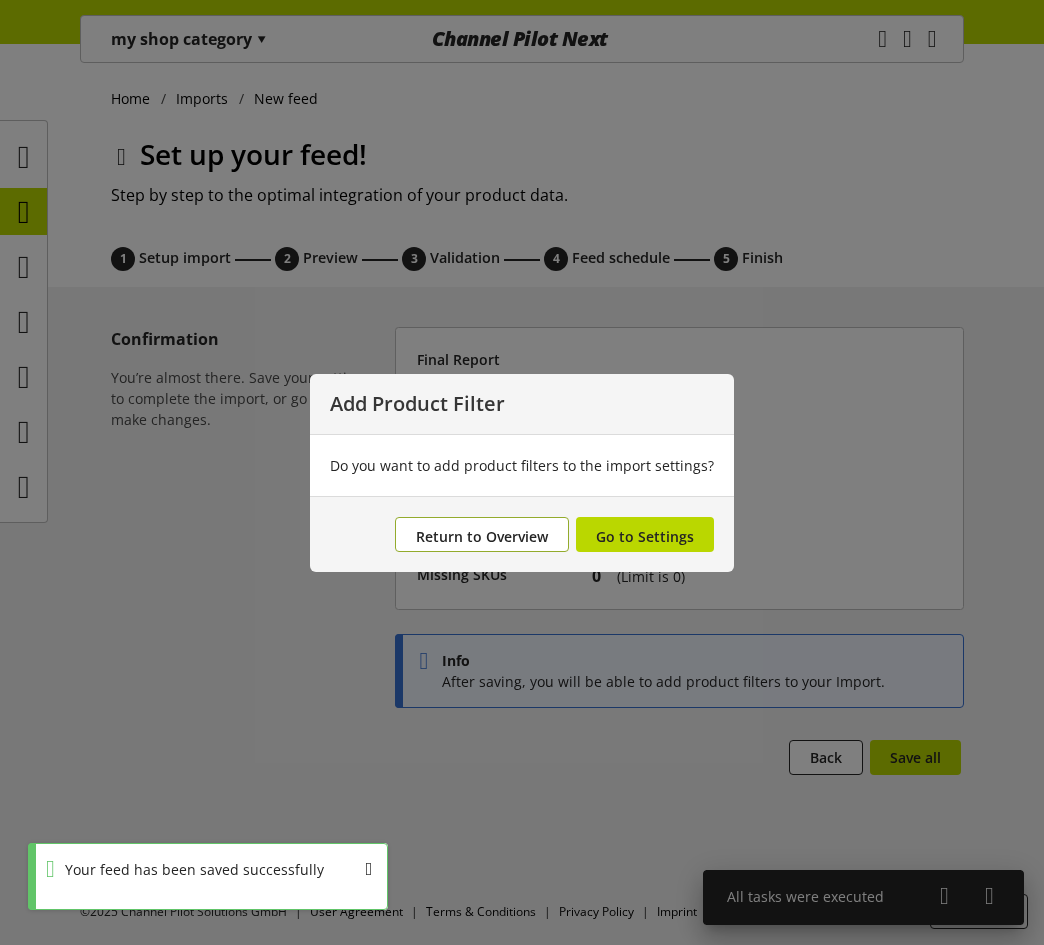 click on "Return to Overview" at bounding box center (482, 536) 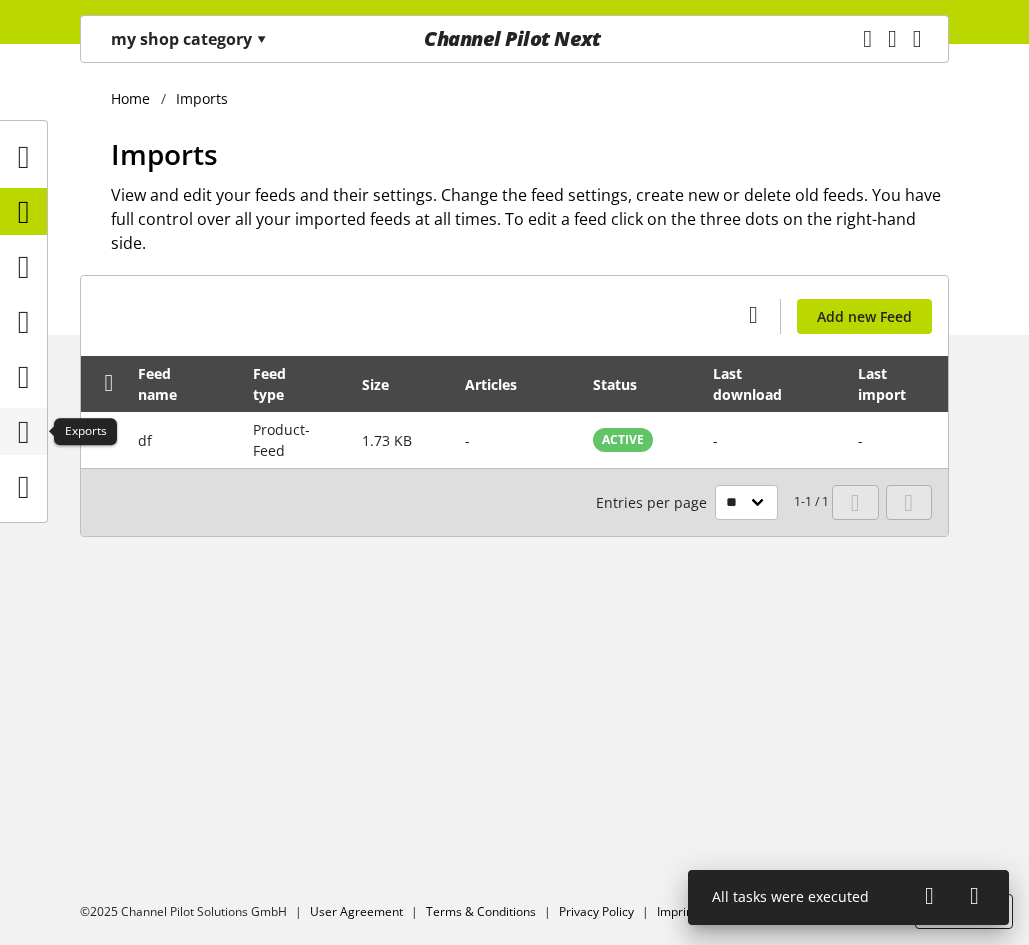 click at bounding box center [24, 432] 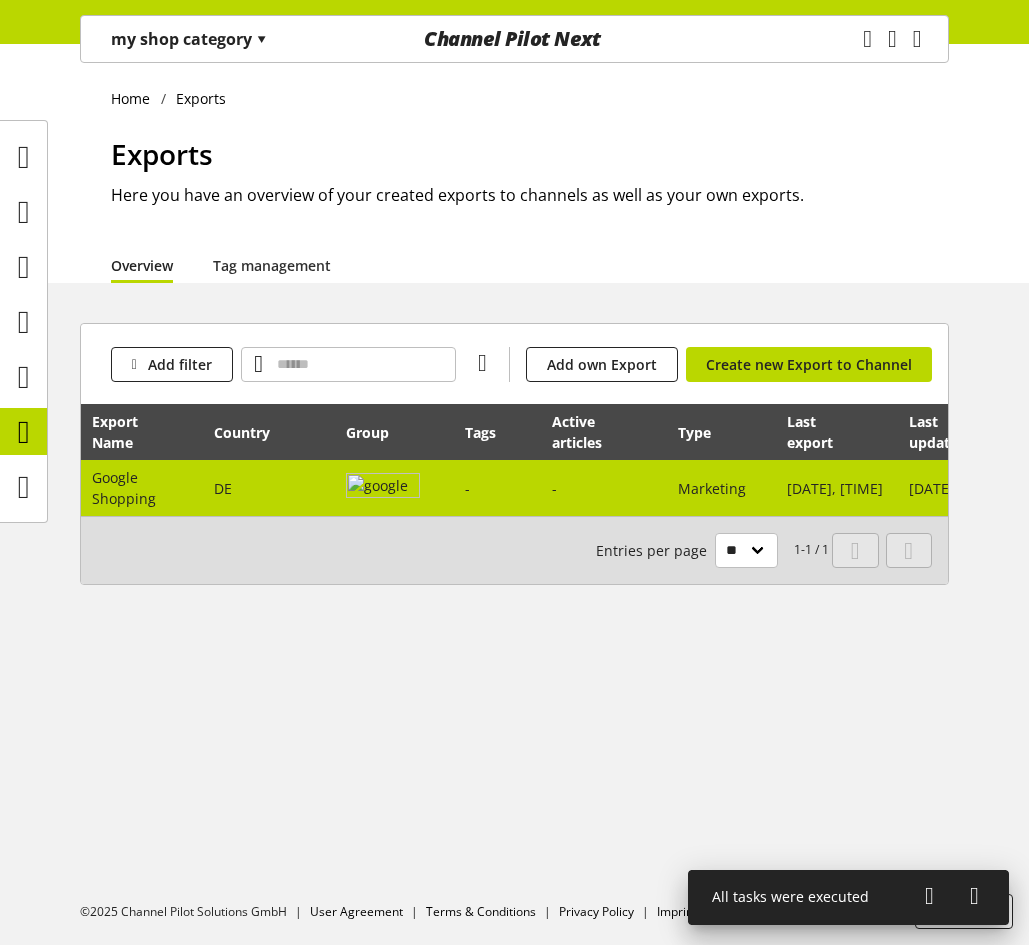 click on "-" at bounding box center (497, 488) 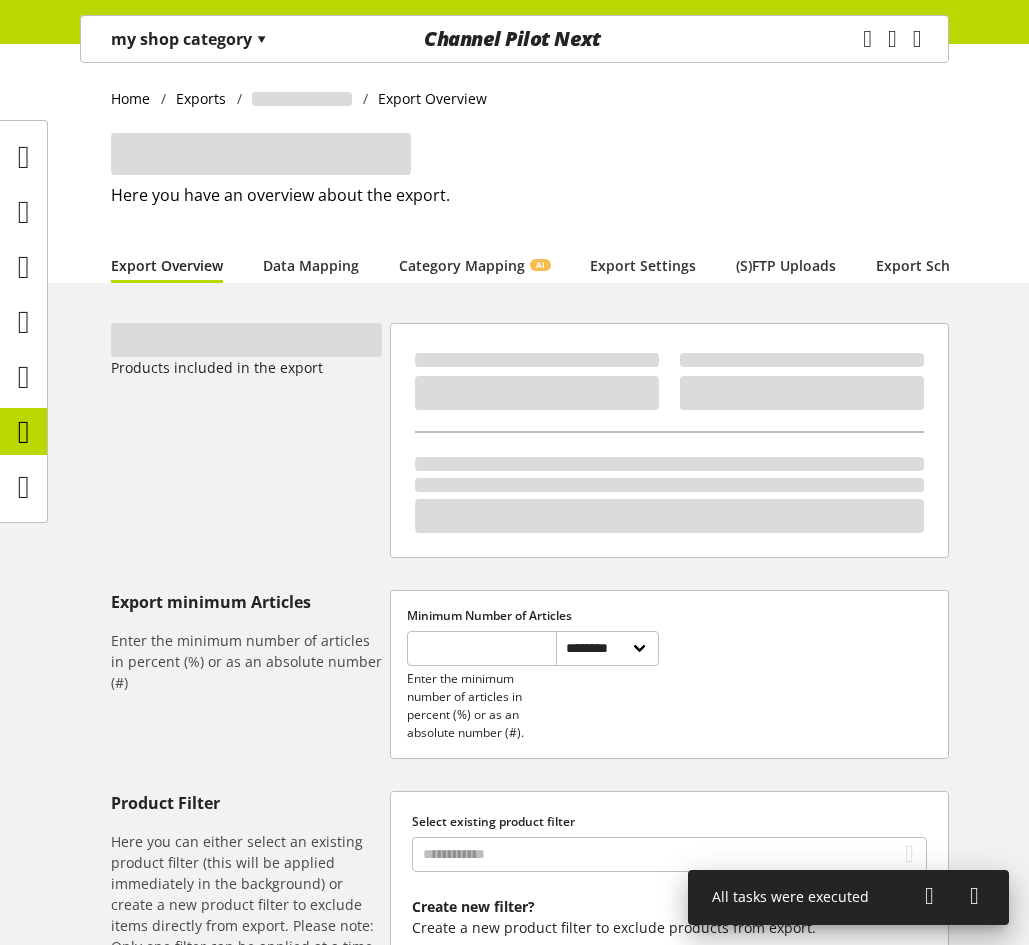 click on "Here you have an overview about the export." at bounding box center [530, 190] 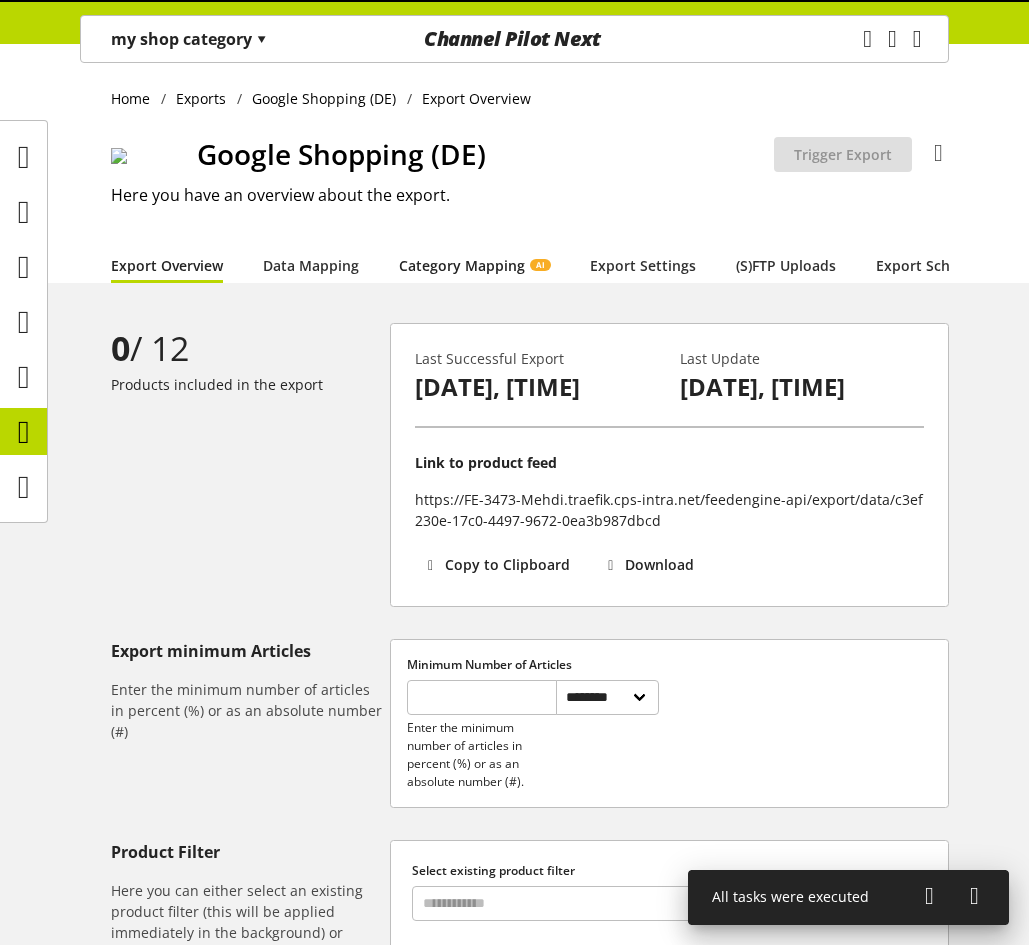 click on "Category Mapping AI" at bounding box center [474, 265] 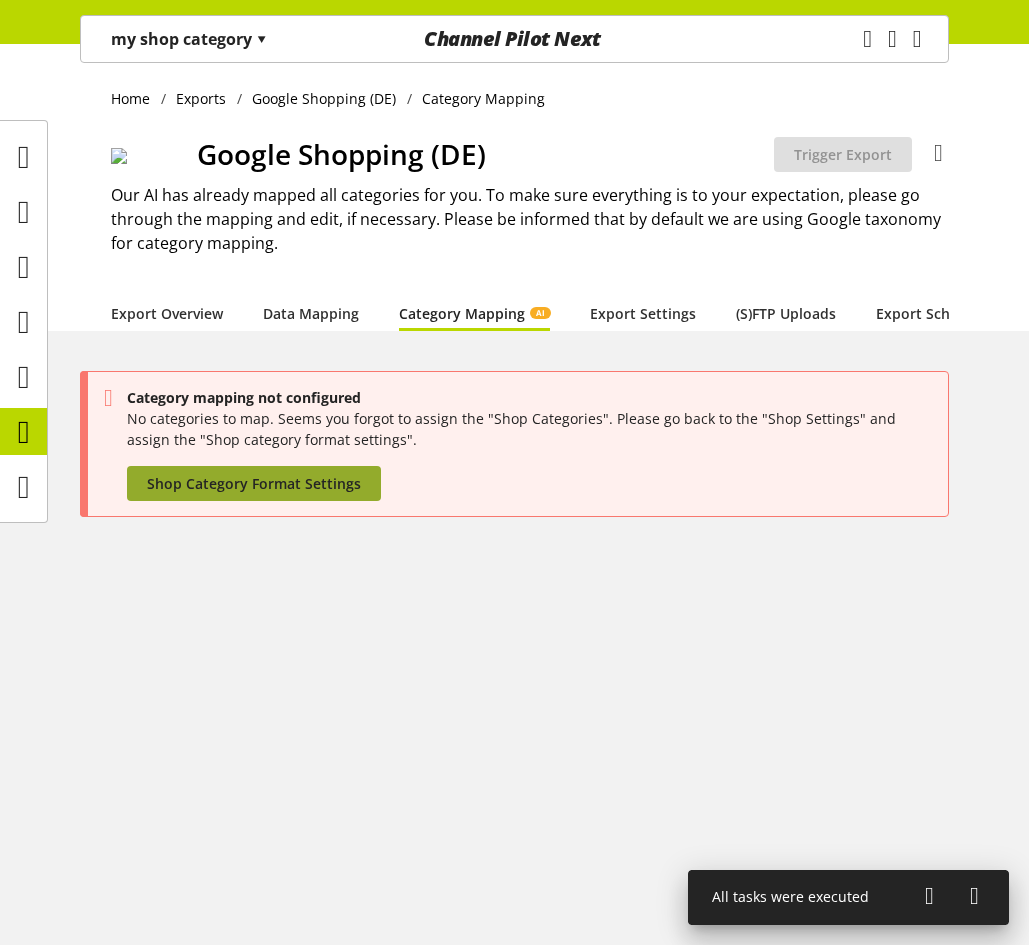 click on "Shop Category Format Settings" at bounding box center [254, 483] 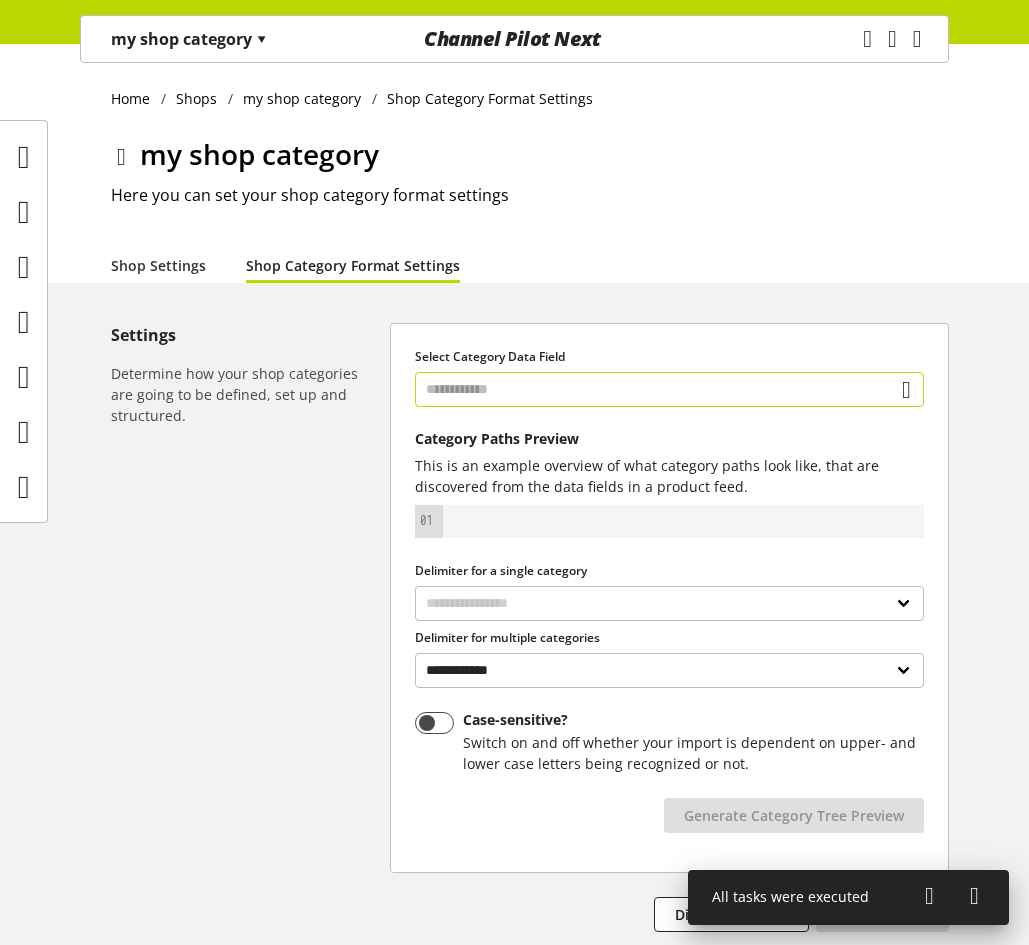 click at bounding box center [669, 389] 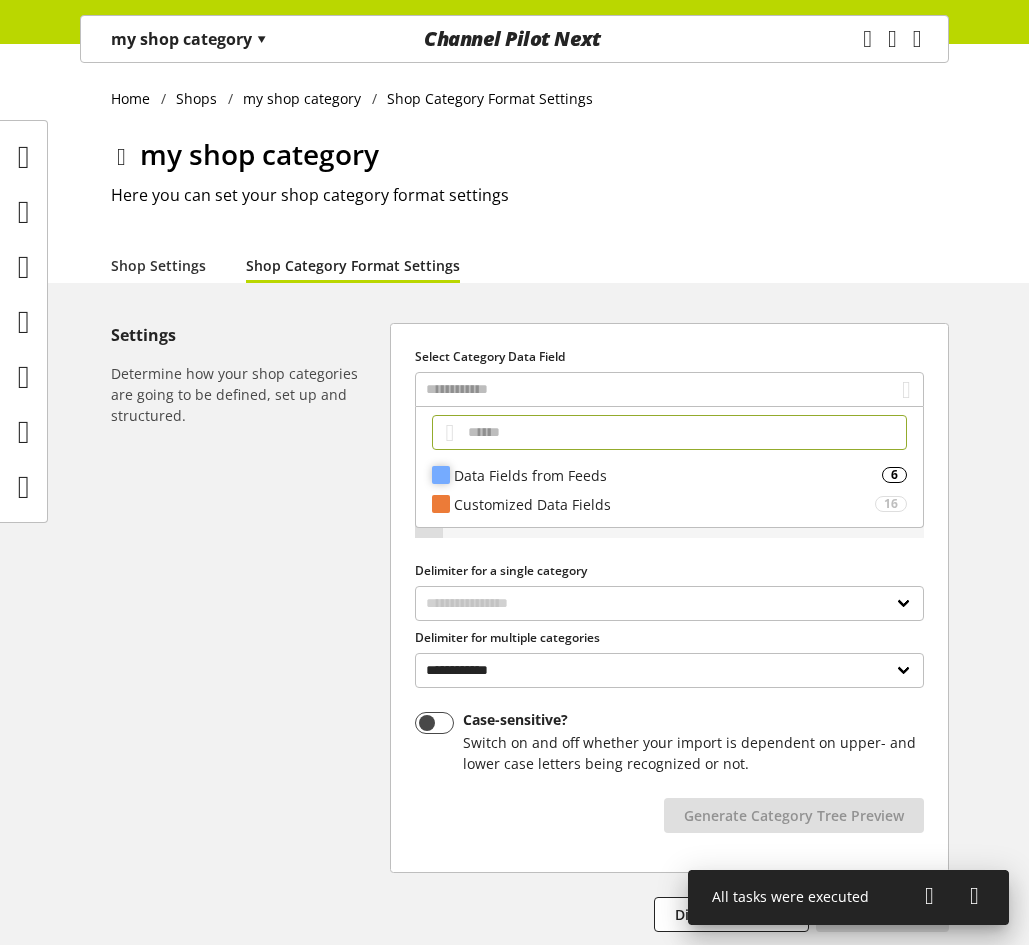 click on "Data Fields from Feeds" at bounding box center (668, 475) 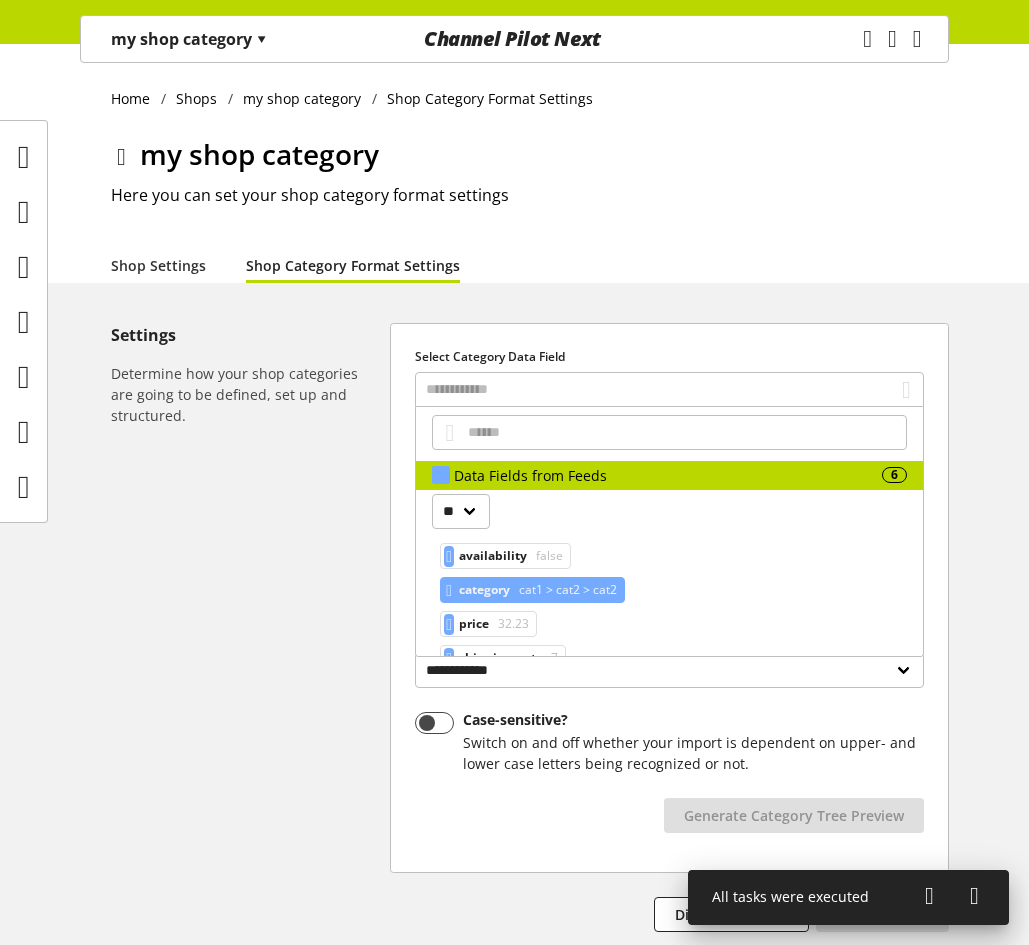 click on "category cat1 > cat2 > cat2" at bounding box center (532, 590) 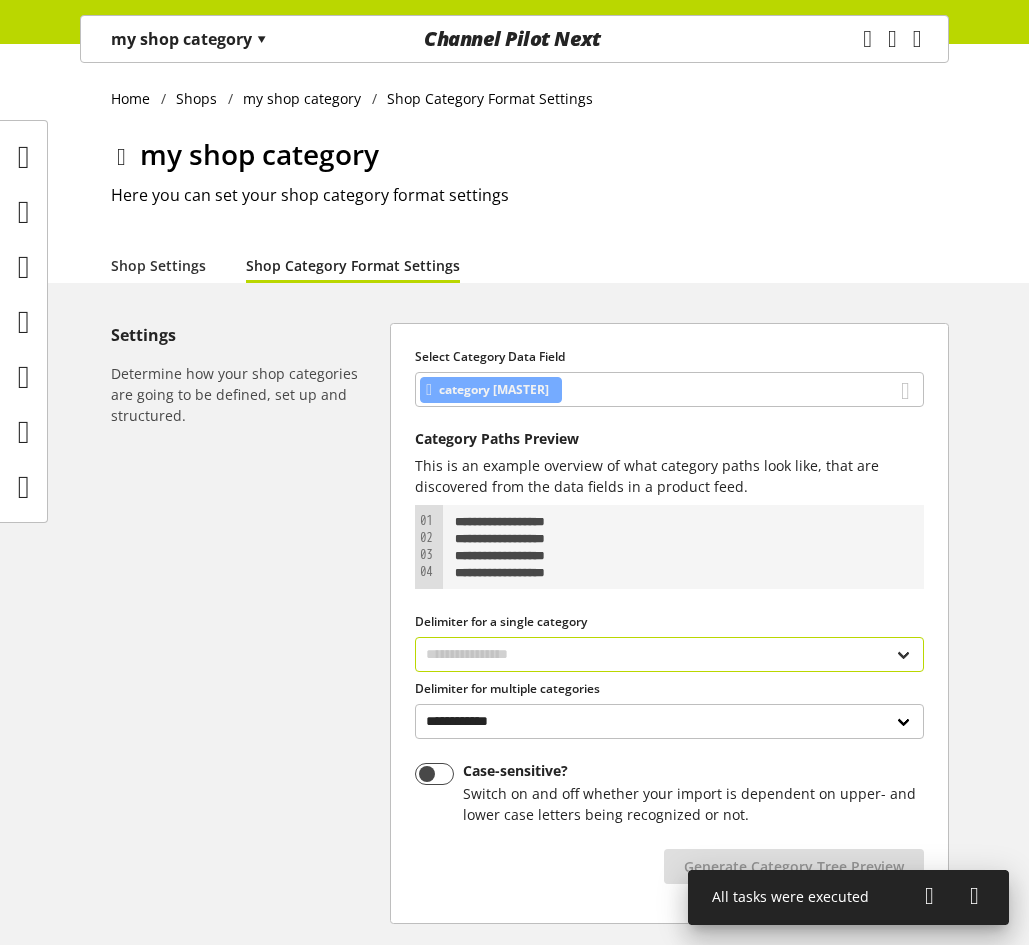 click on "**********" at bounding box center [669, 654] 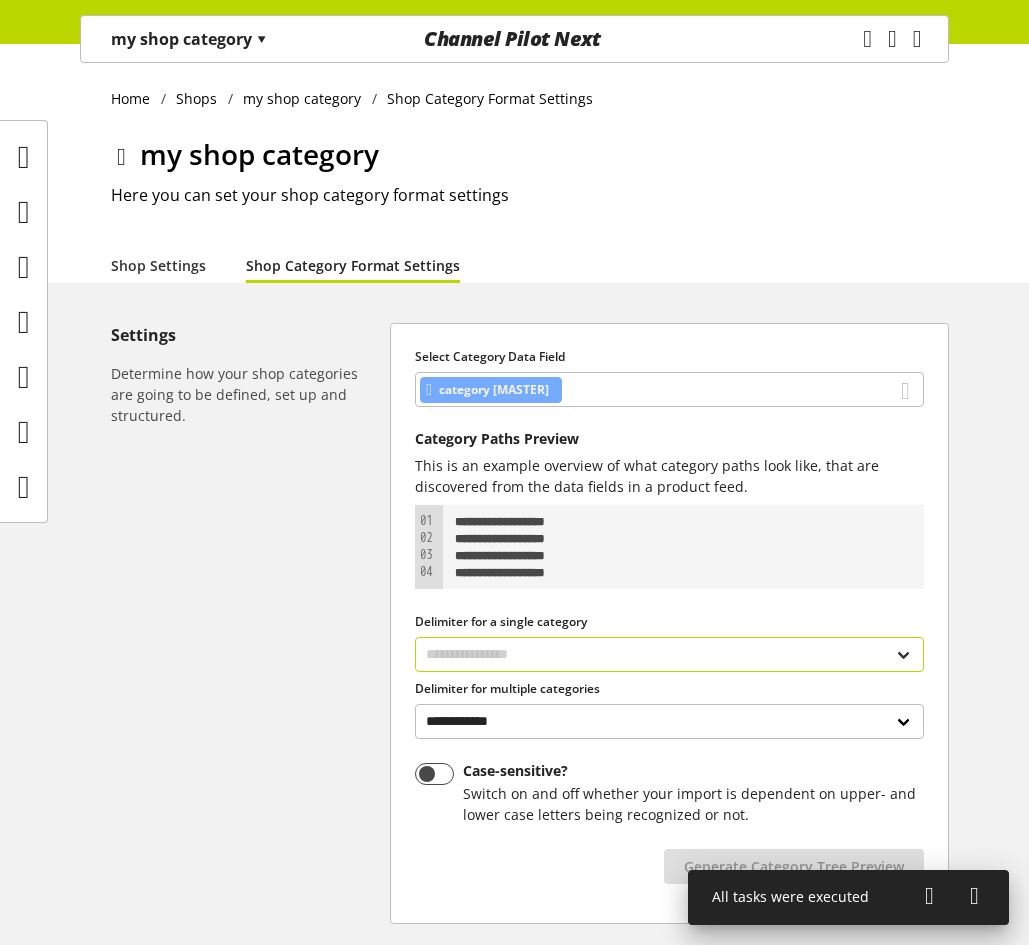 select on "*" 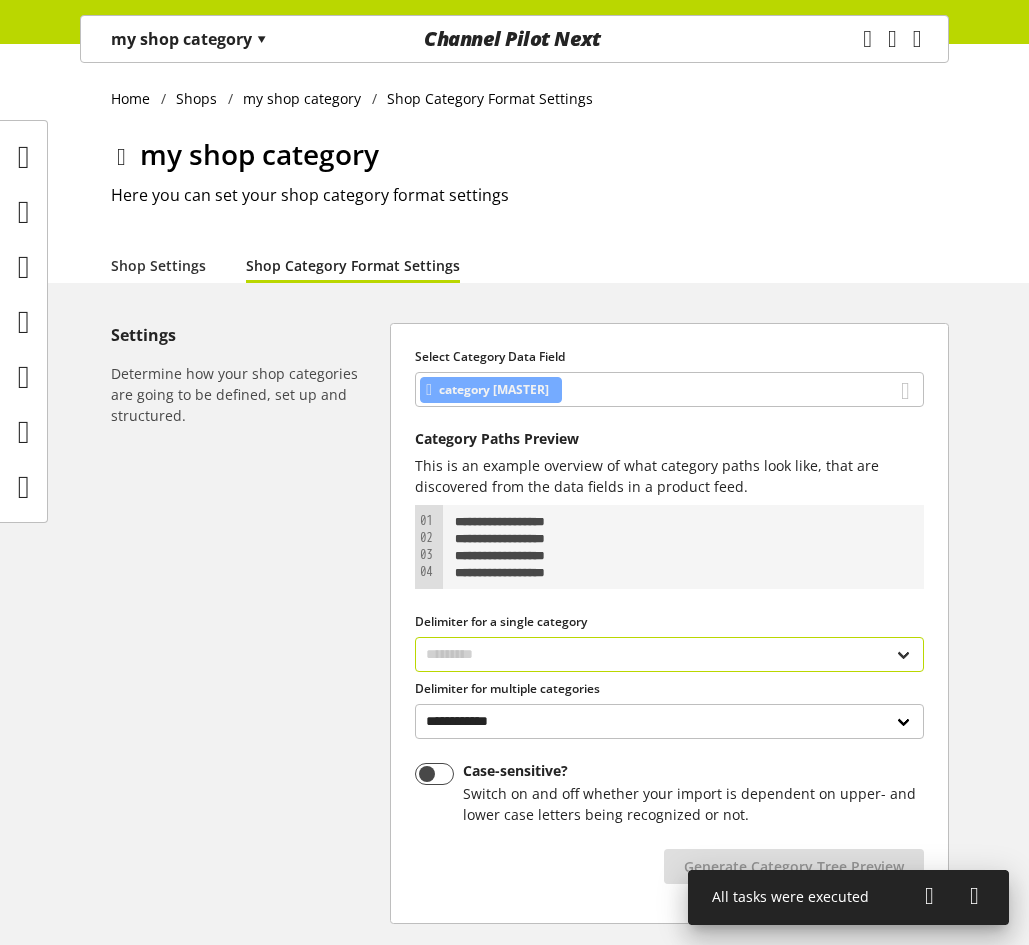 click on "**********" at bounding box center (669, 654) 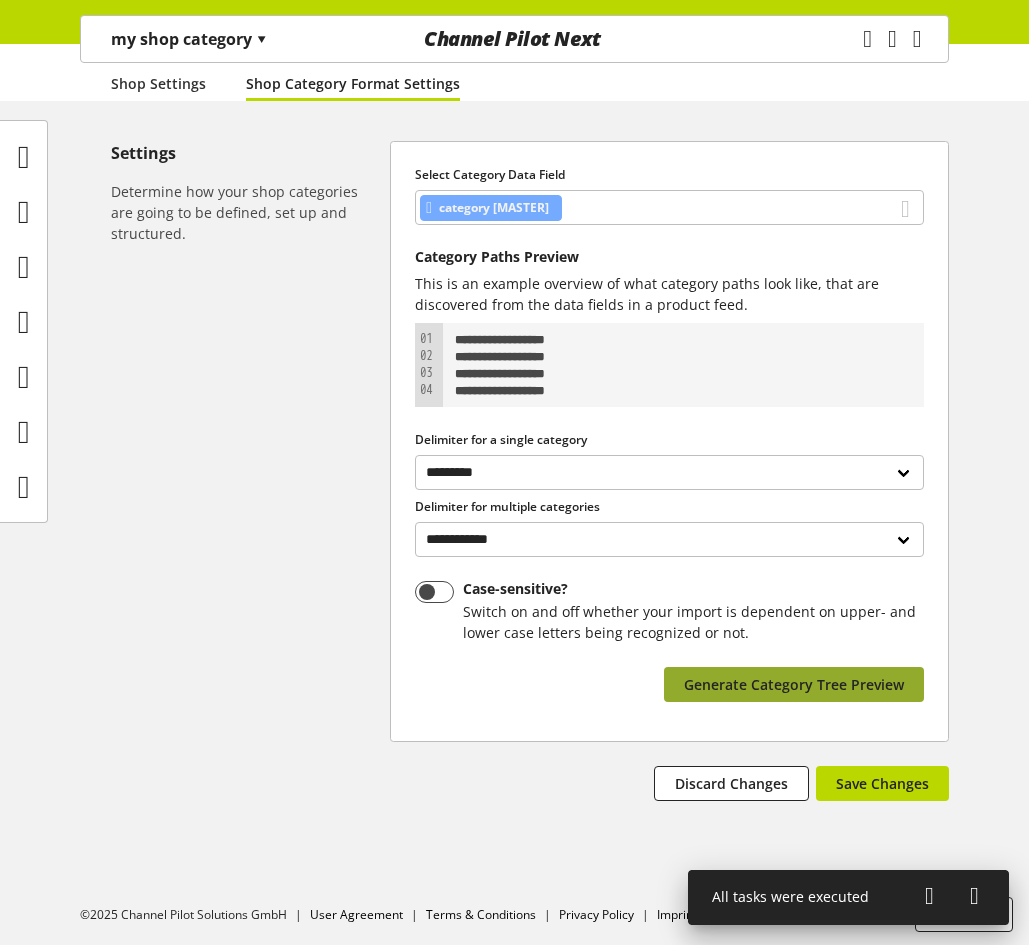scroll, scrollTop: 185, scrollLeft: 0, axis: vertical 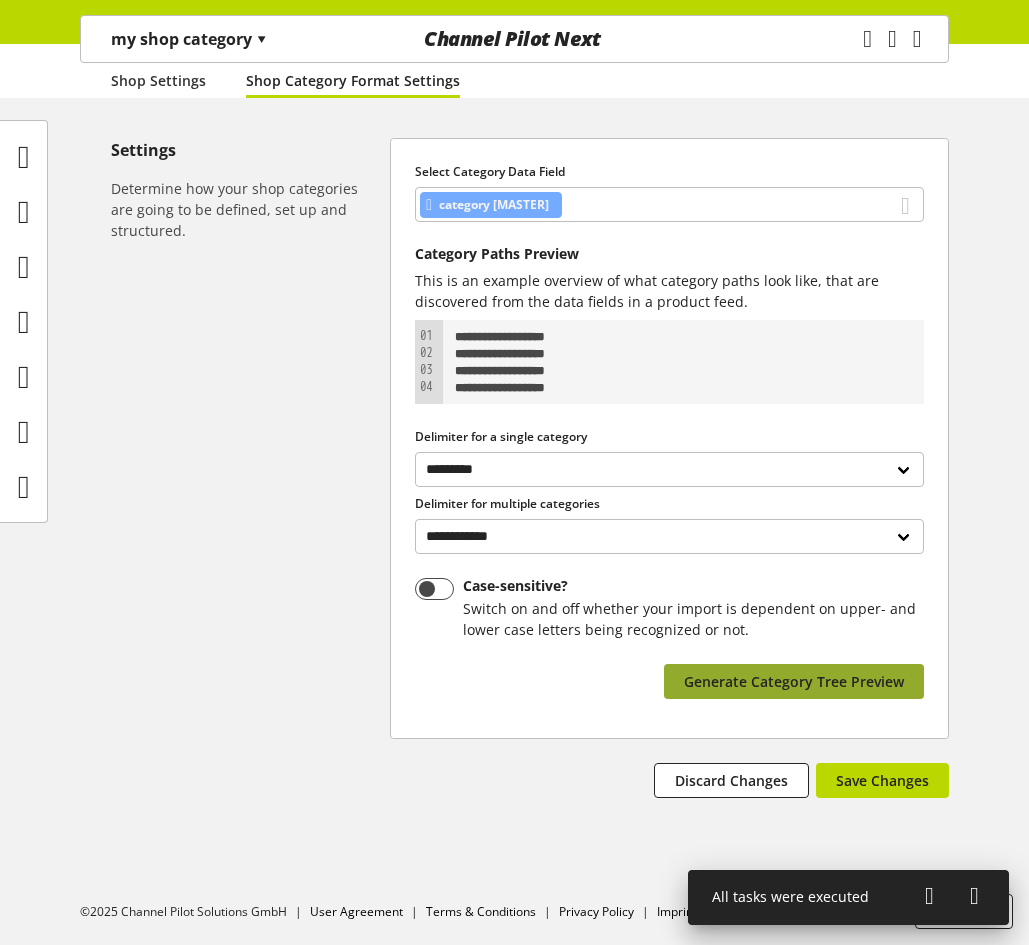 click on "Generate Category Tree Preview" at bounding box center (794, 681) 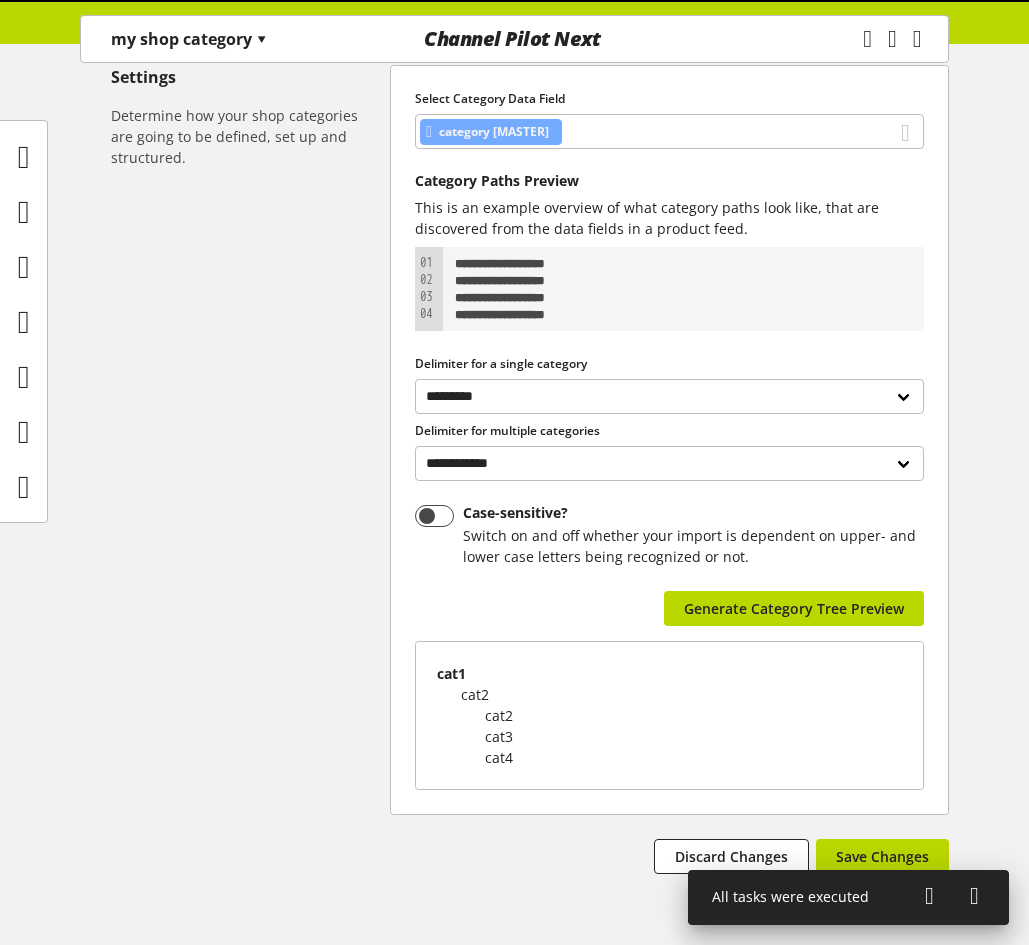 scroll, scrollTop: 334, scrollLeft: 0, axis: vertical 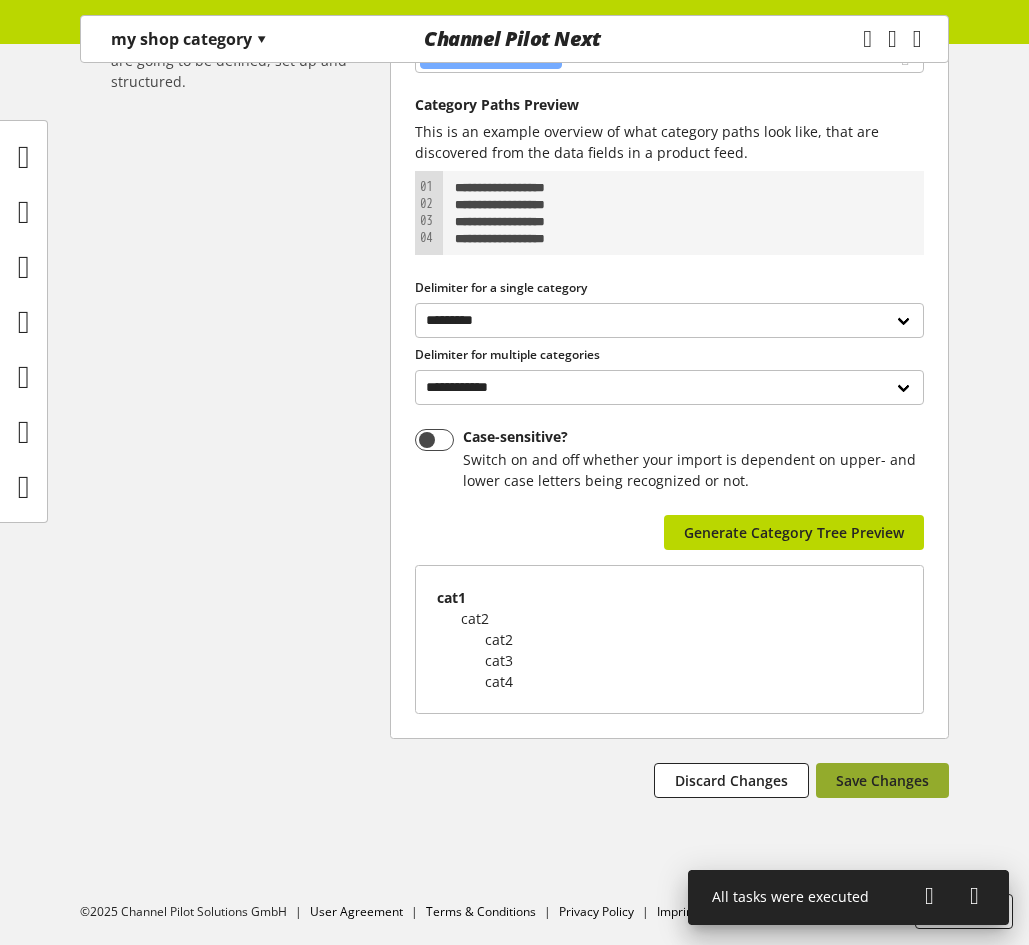 click on "Save Changes" at bounding box center [882, 780] 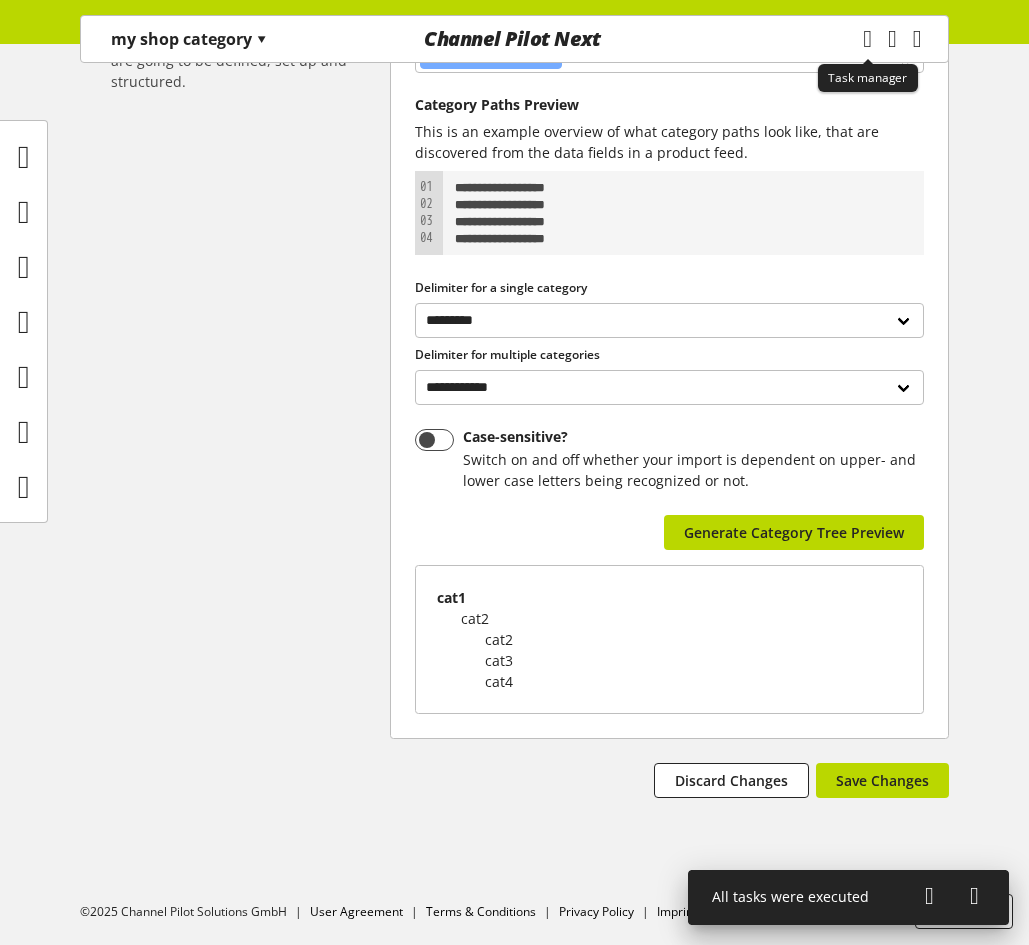 click at bounding box center [867, 39] 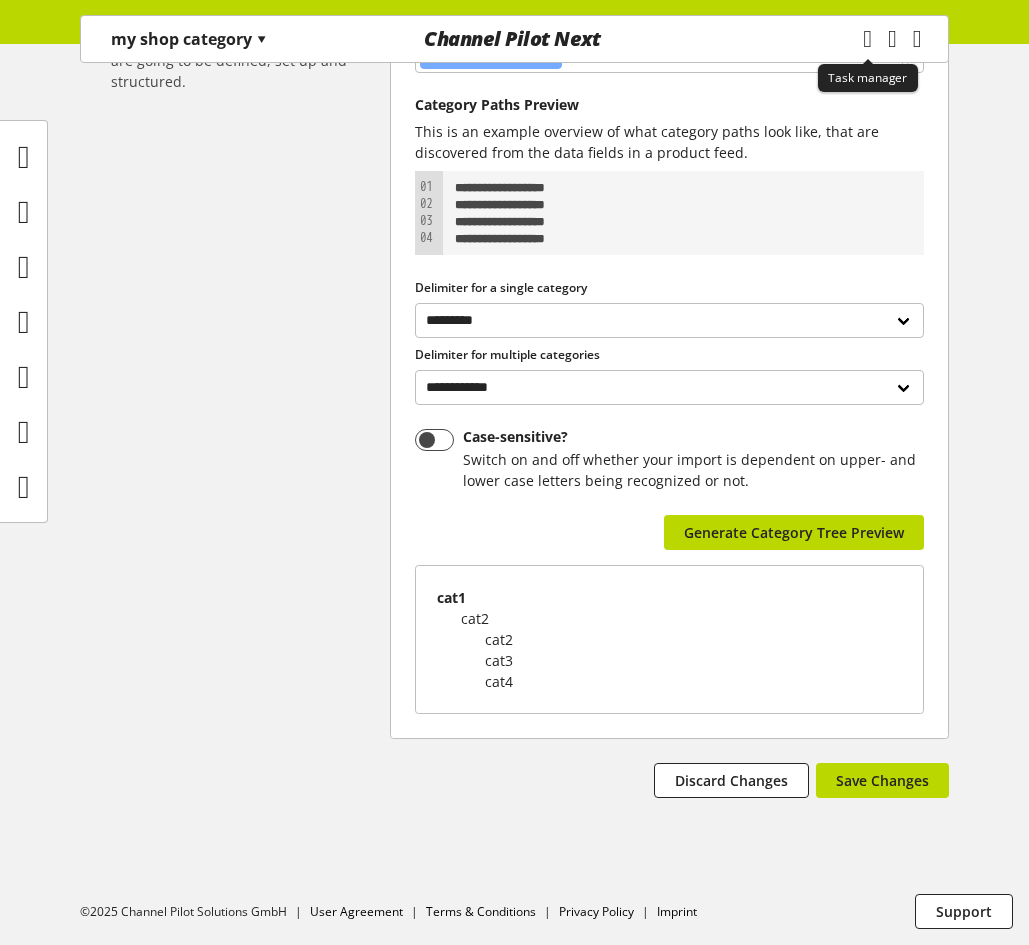 click at bounding box center (867, 39) 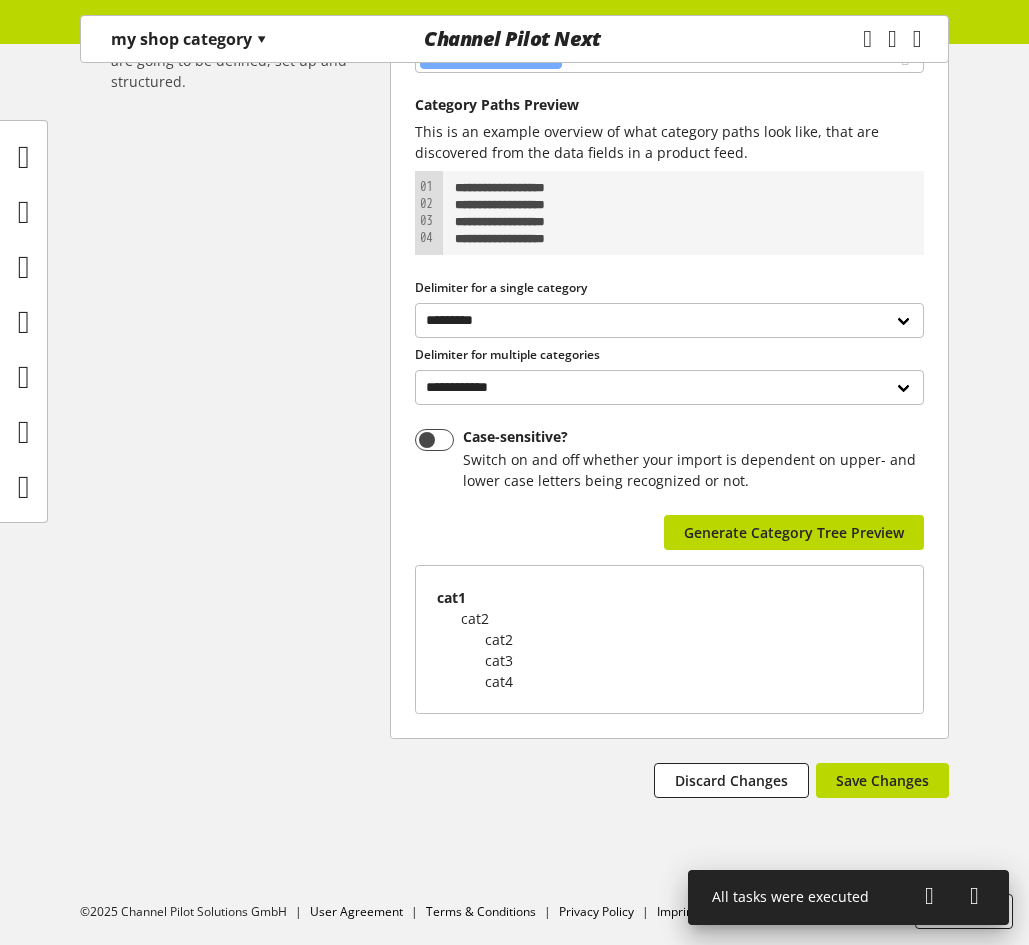 click at bounding box center [929, 896] 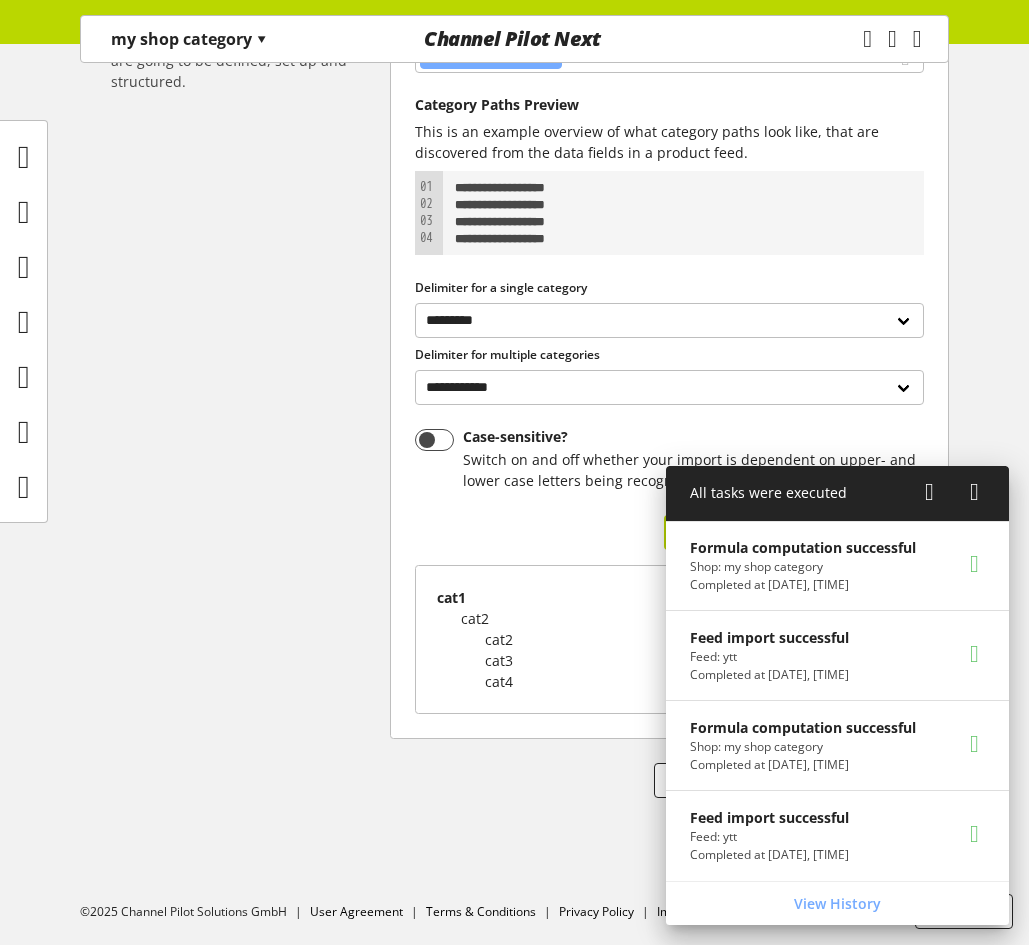 click on "Please fill in all fields correctly first. Discard Changes Please fill in all fields correctly first. Save Changes" at bounding box center [669, 784] 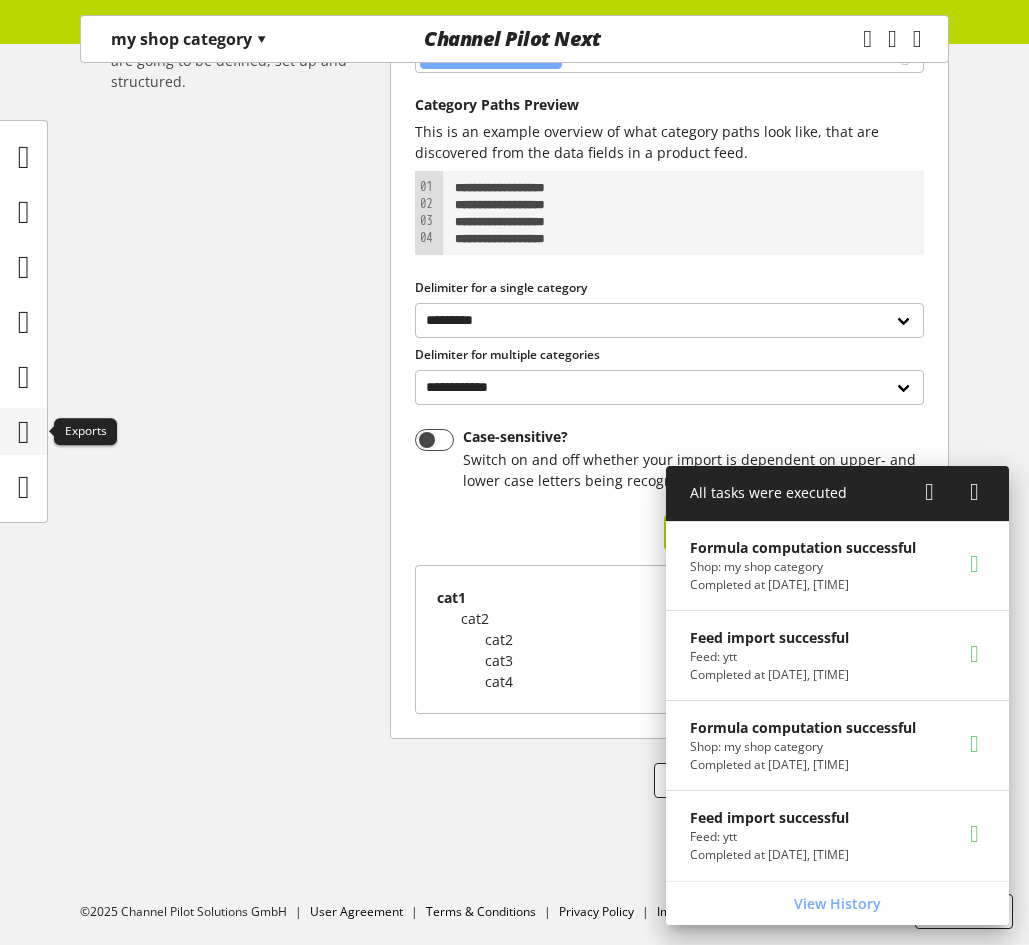 click at bounding box center (24, 432) 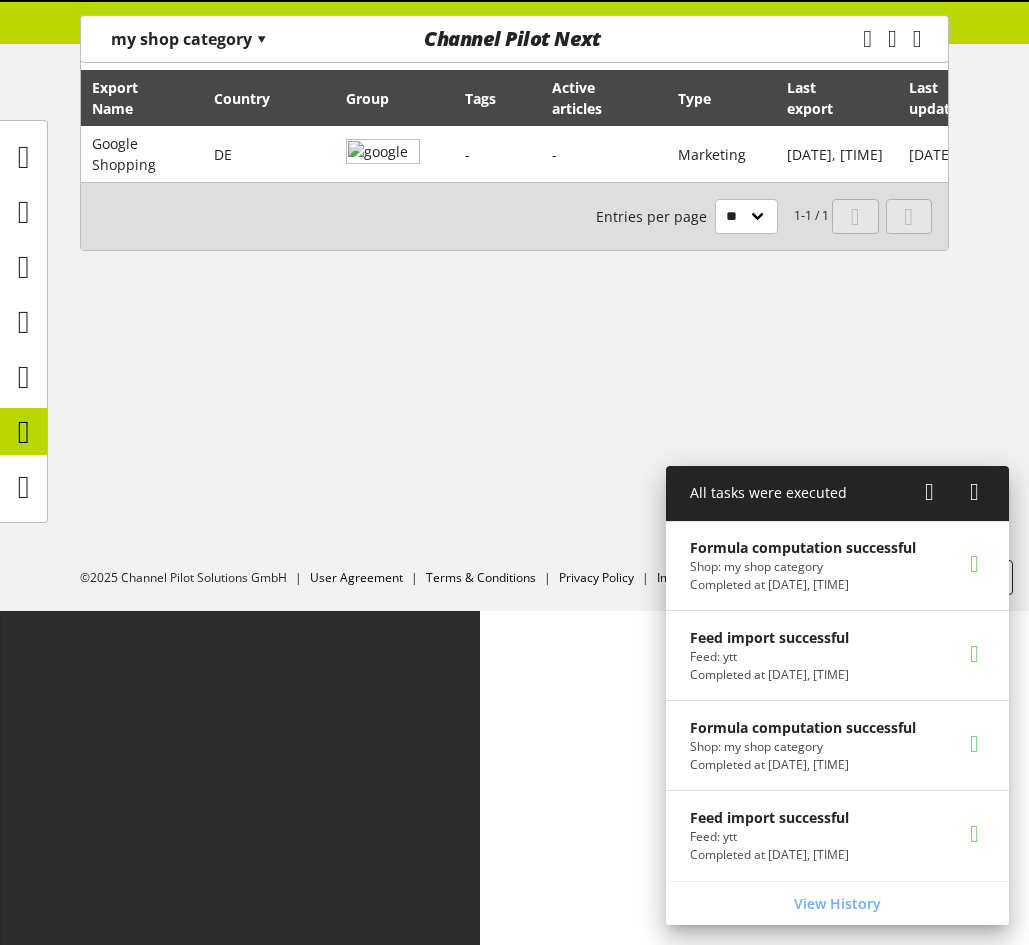 scroll, scrollTop: 0, scrollLeft: 0, axis: both 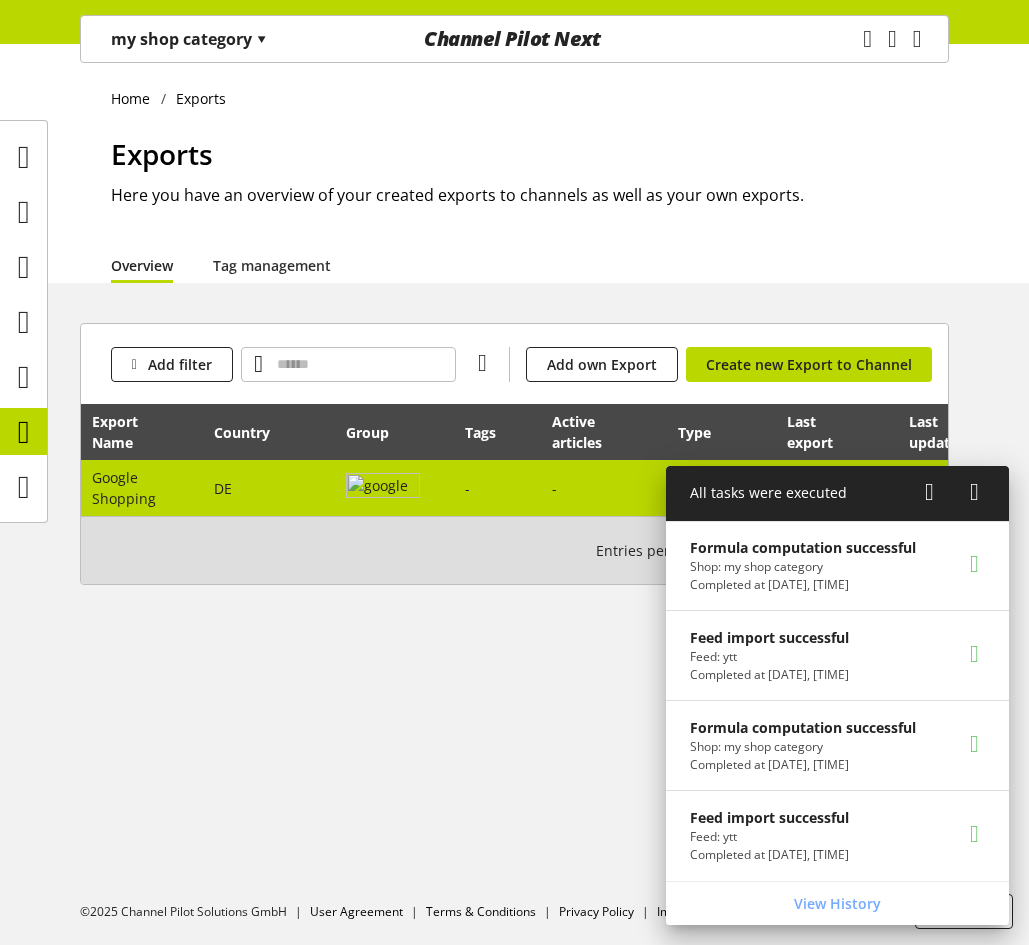 click at bounding box center (929, 492) 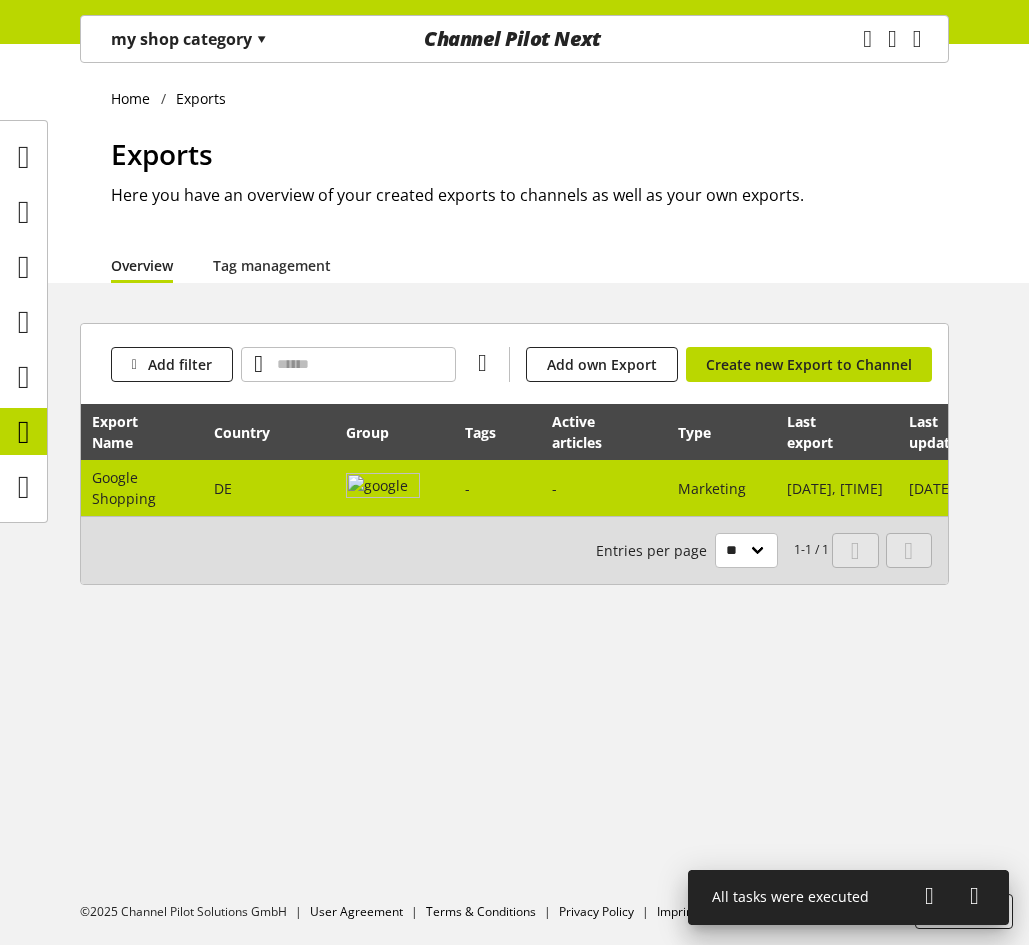 click on "-" at bounding box center [604, 488] 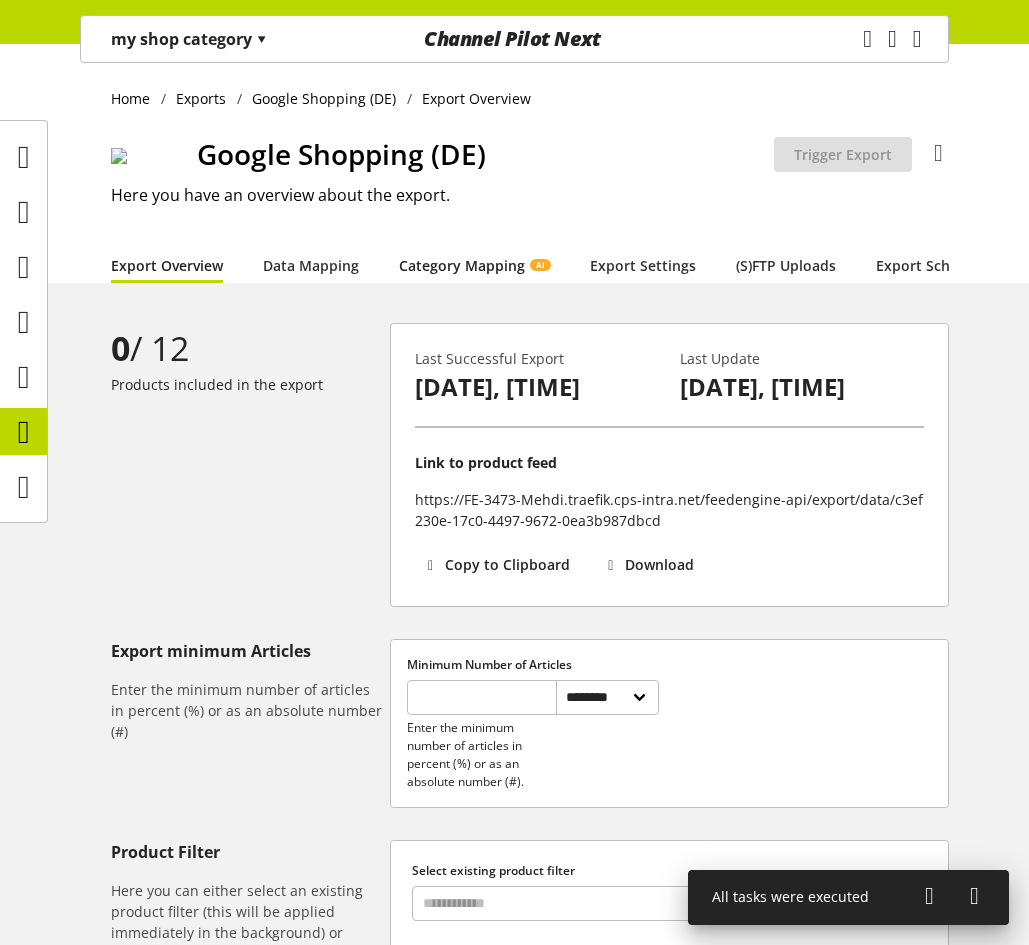 click on "Category Mapping AI" at bounding box center [474, 265] 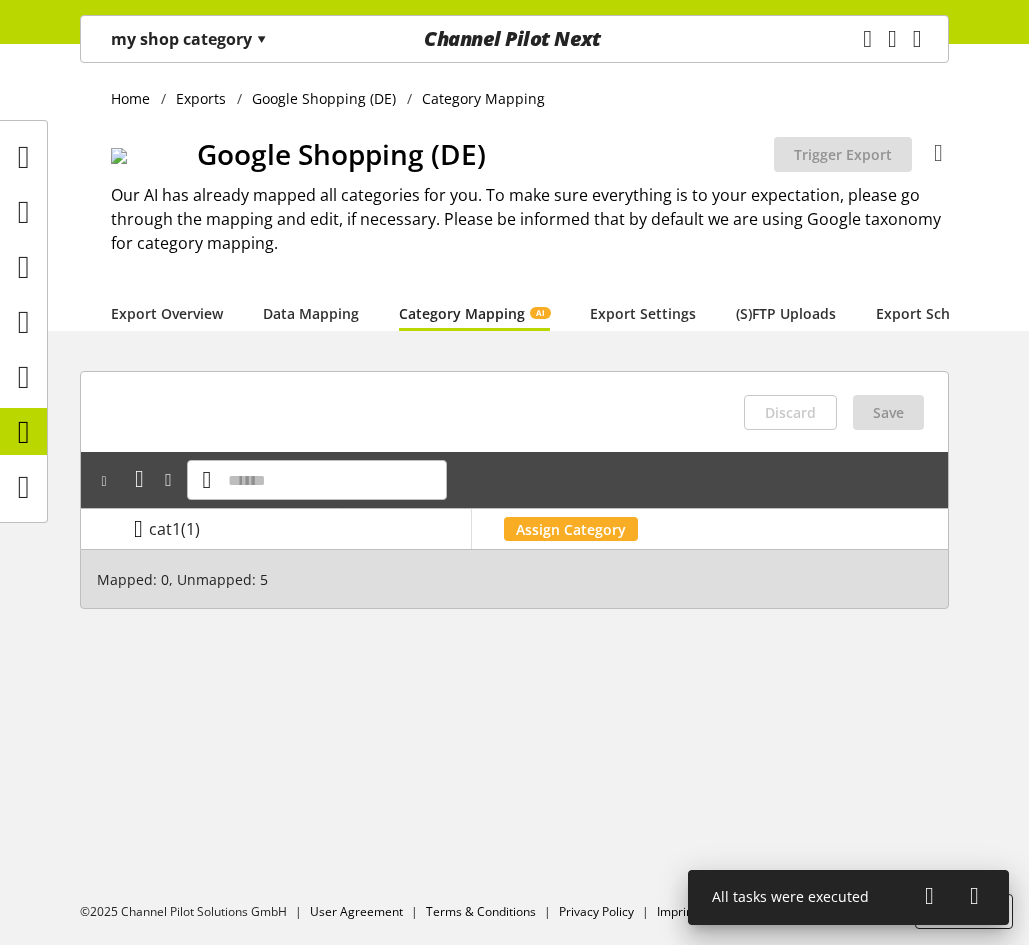 click at bounding box center (138, 529) 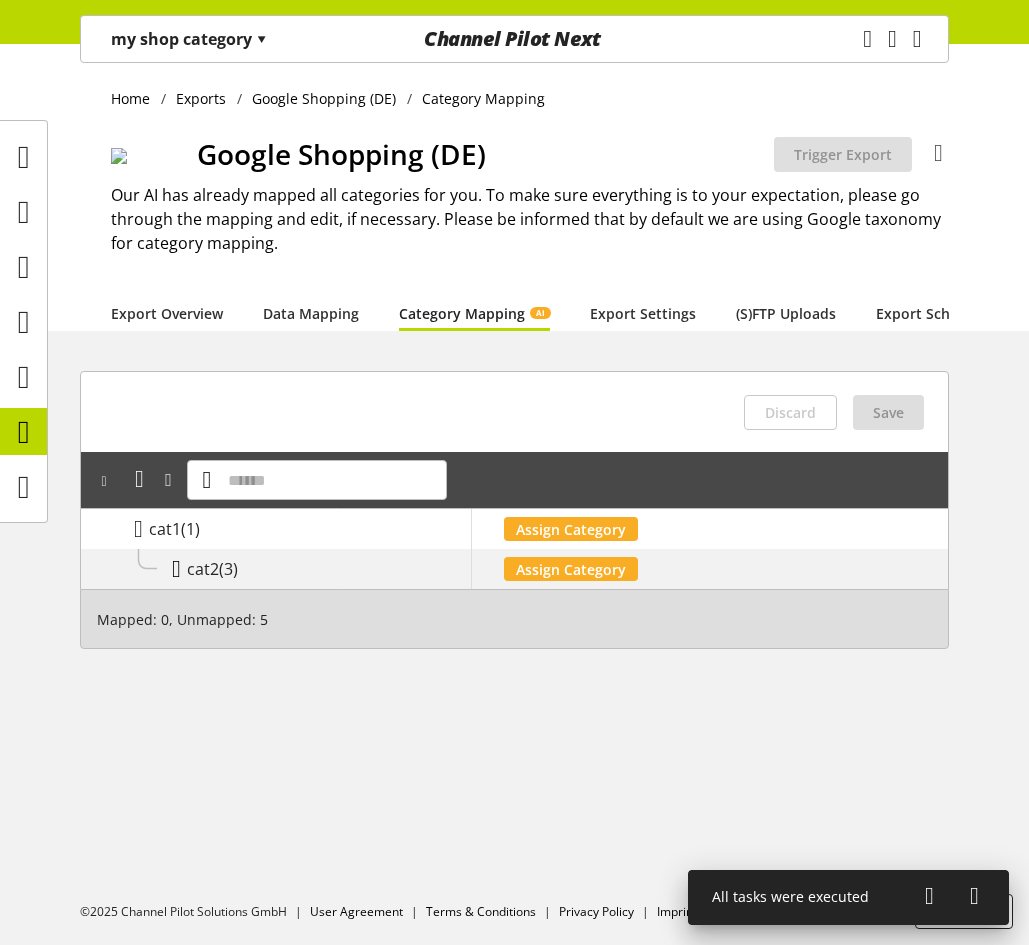 click at bounding box center [176, 569] 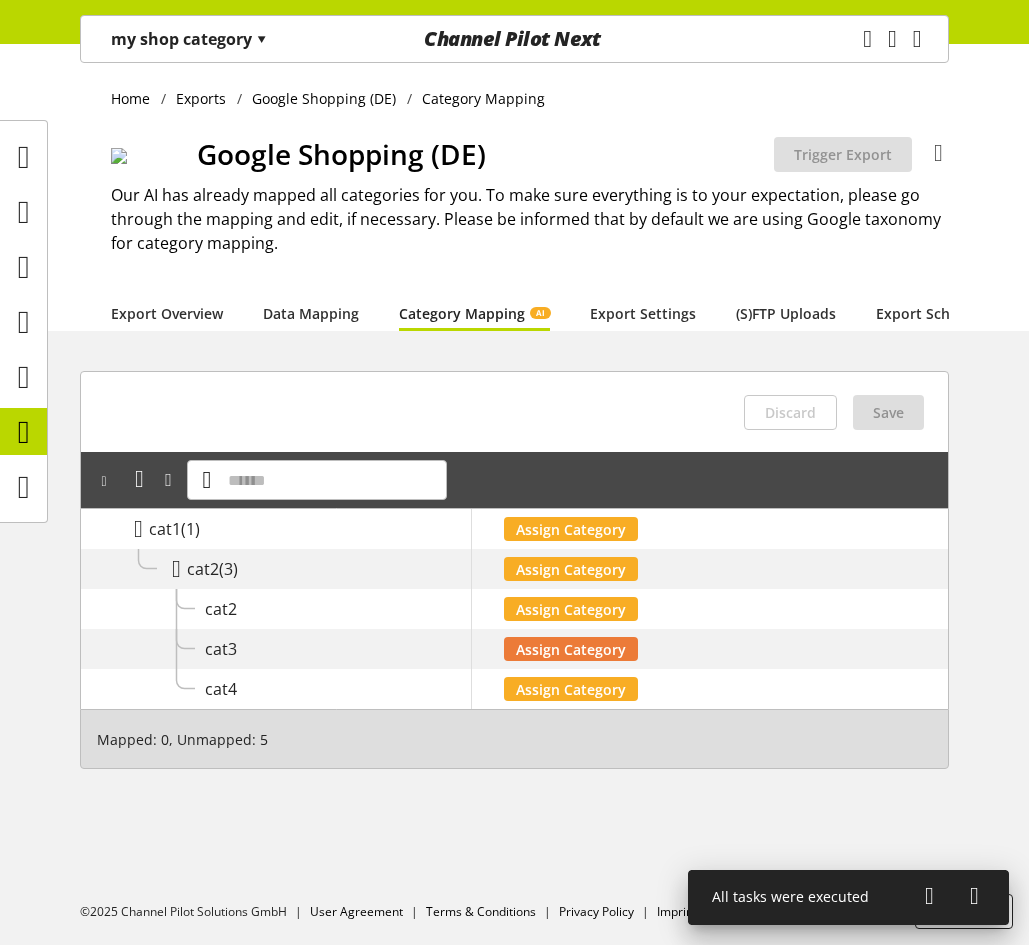 click on "Assign Category" at bounding box center [571, 649] 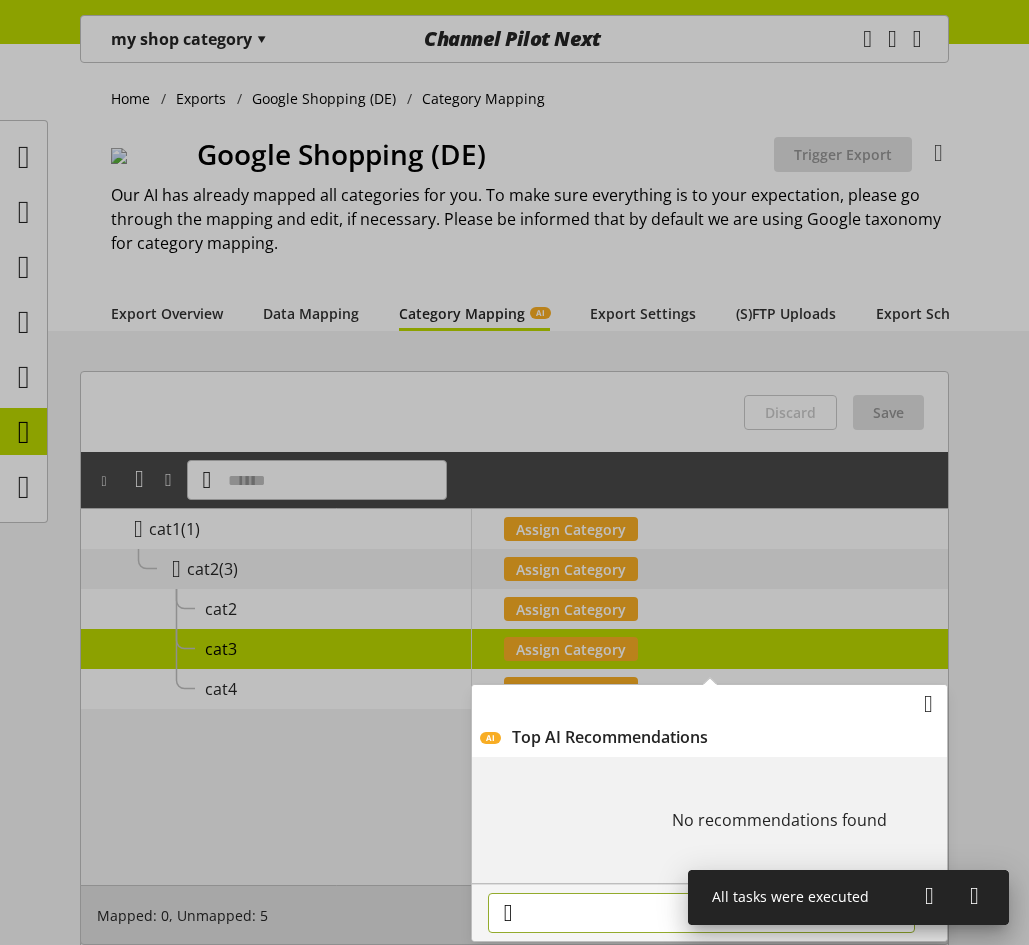 click at bounding box center (701, 913) 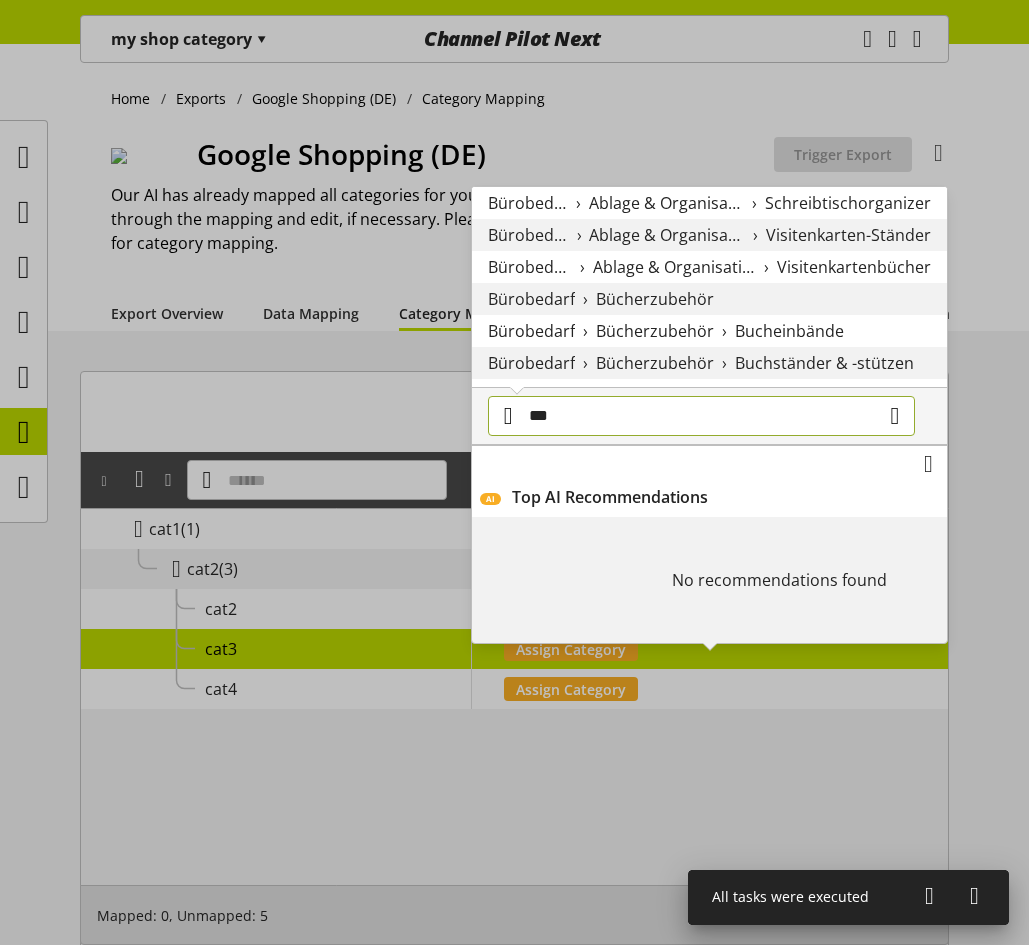 type on "***" 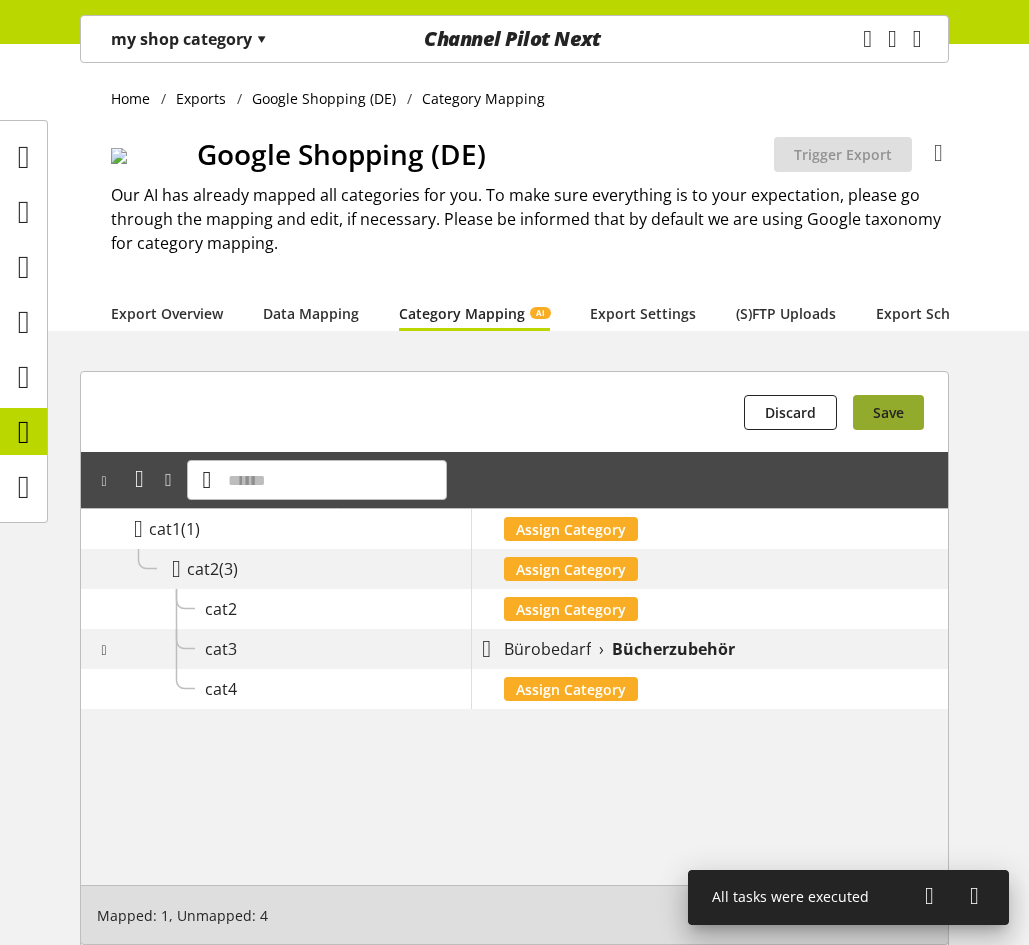 click on "Save" at bounding box center [888, 412] 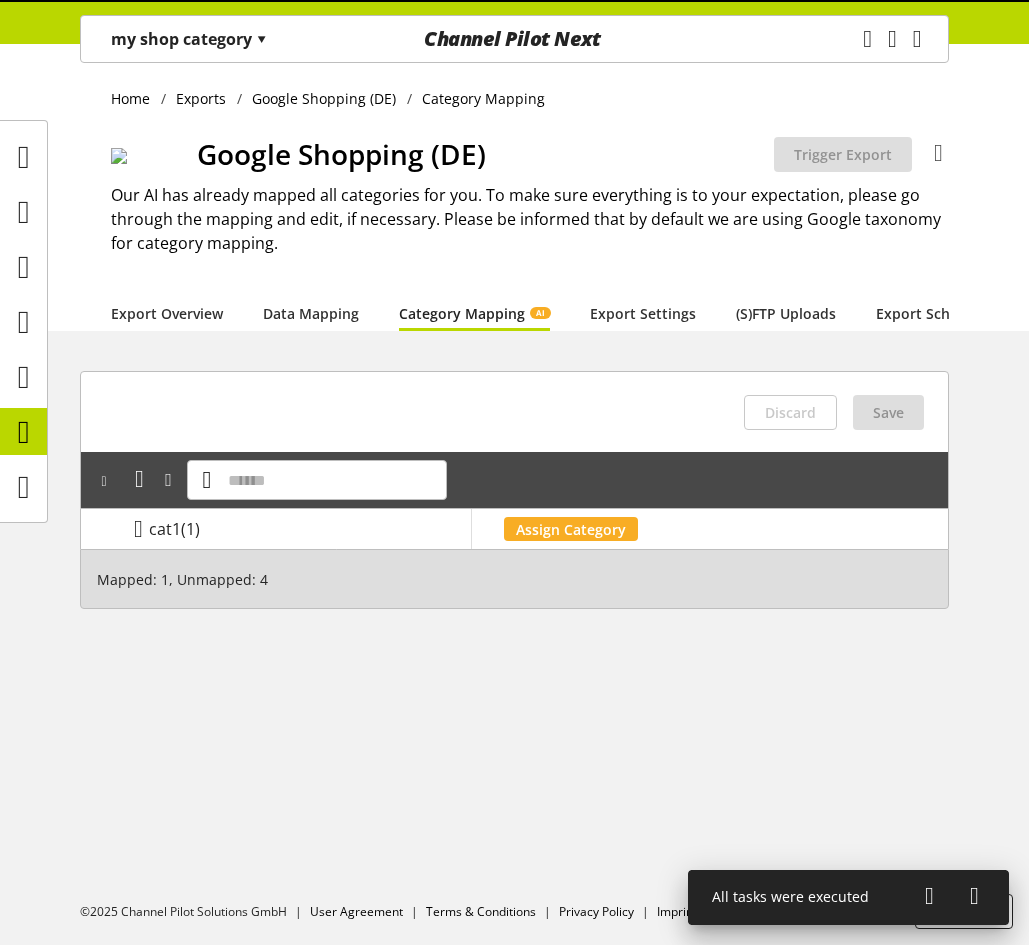 scroll, scrollTop: 0, scrollLeft: 0, axis: both 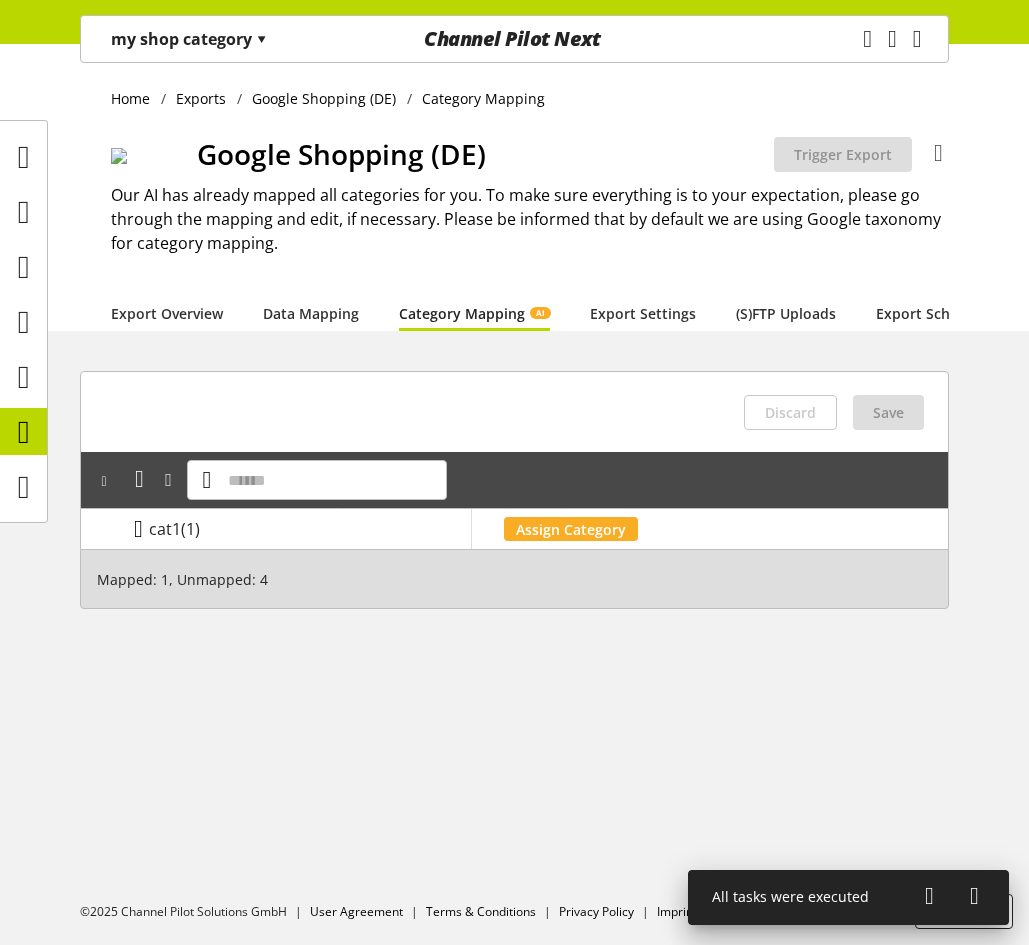 click at bounding box center [138, 529] 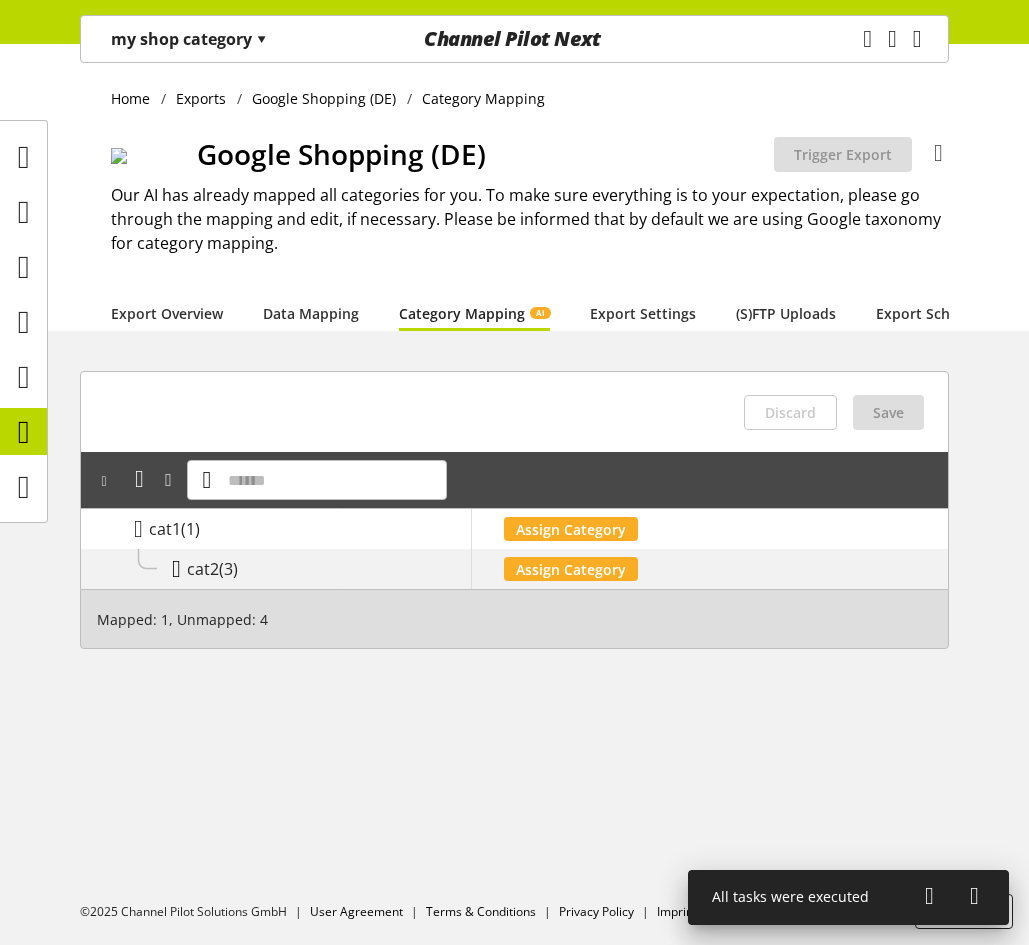 click at bounding box center [176, 569] 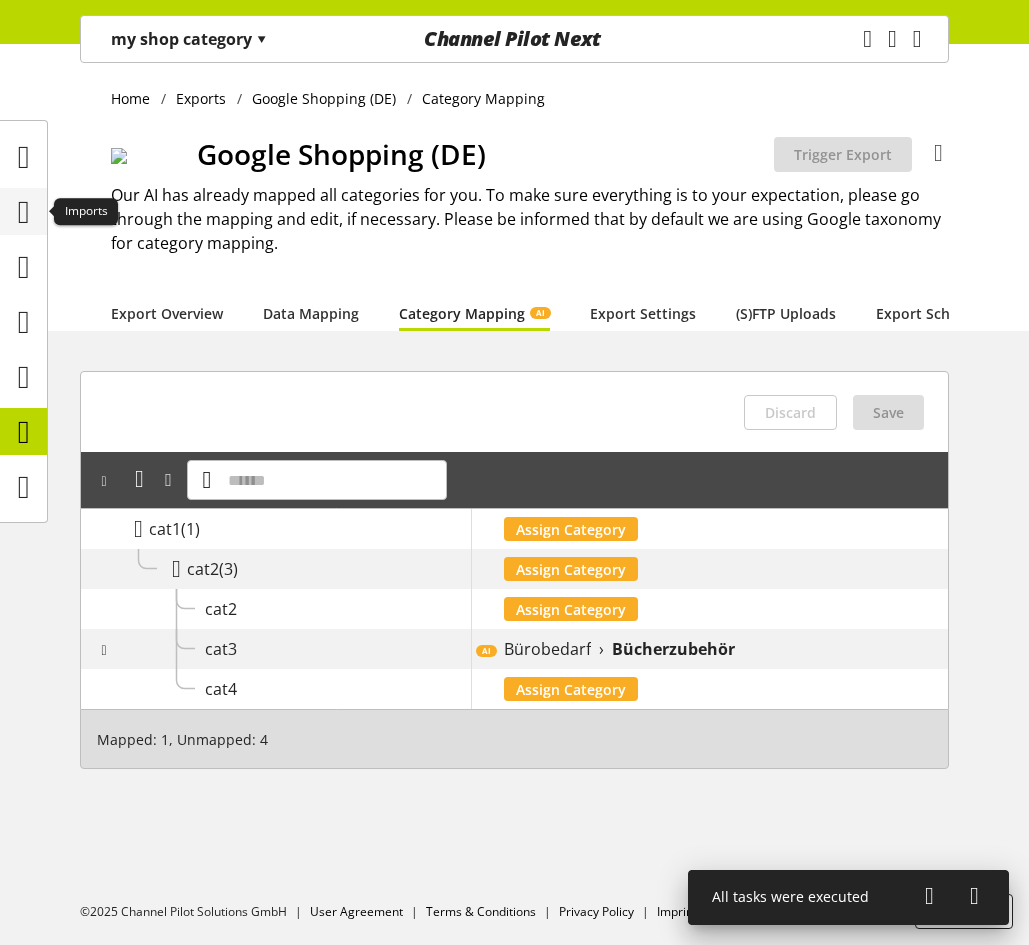 click at bounding box center (24, 212) 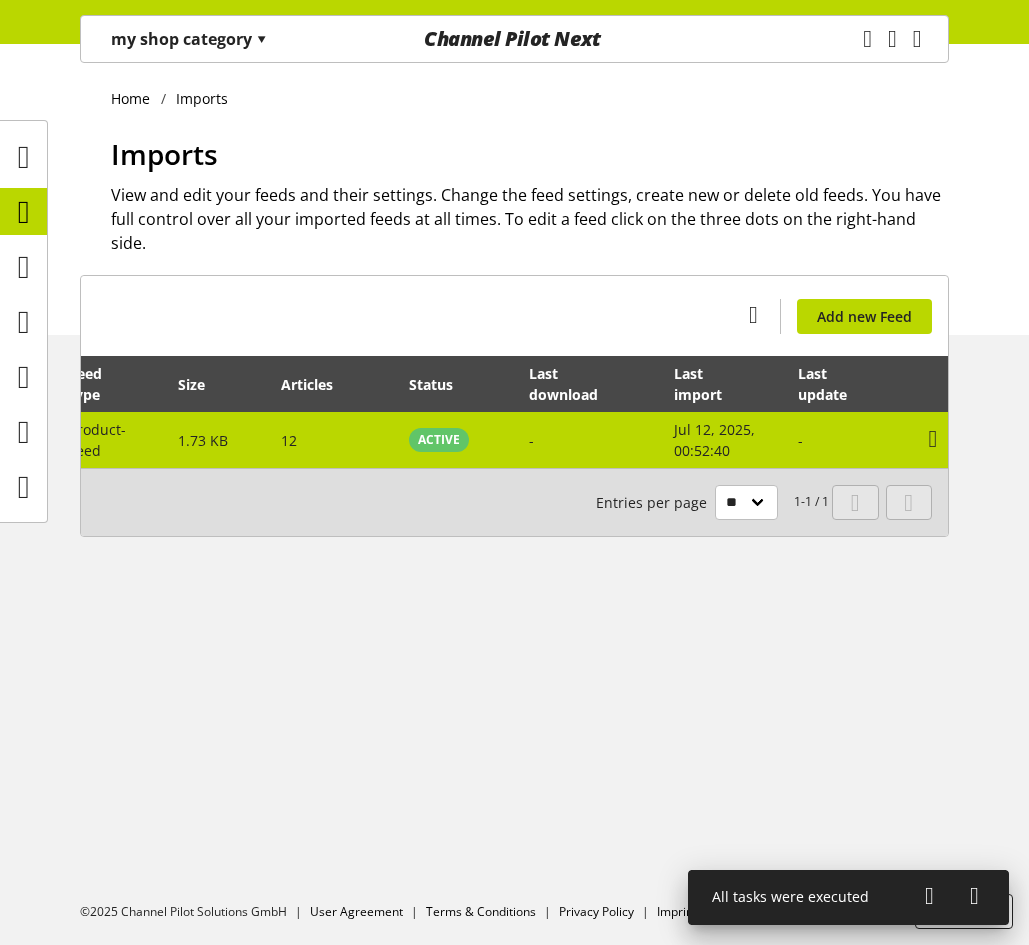 scroll, scrollTop: 0, scrollLeft: 193, axis: horizontal 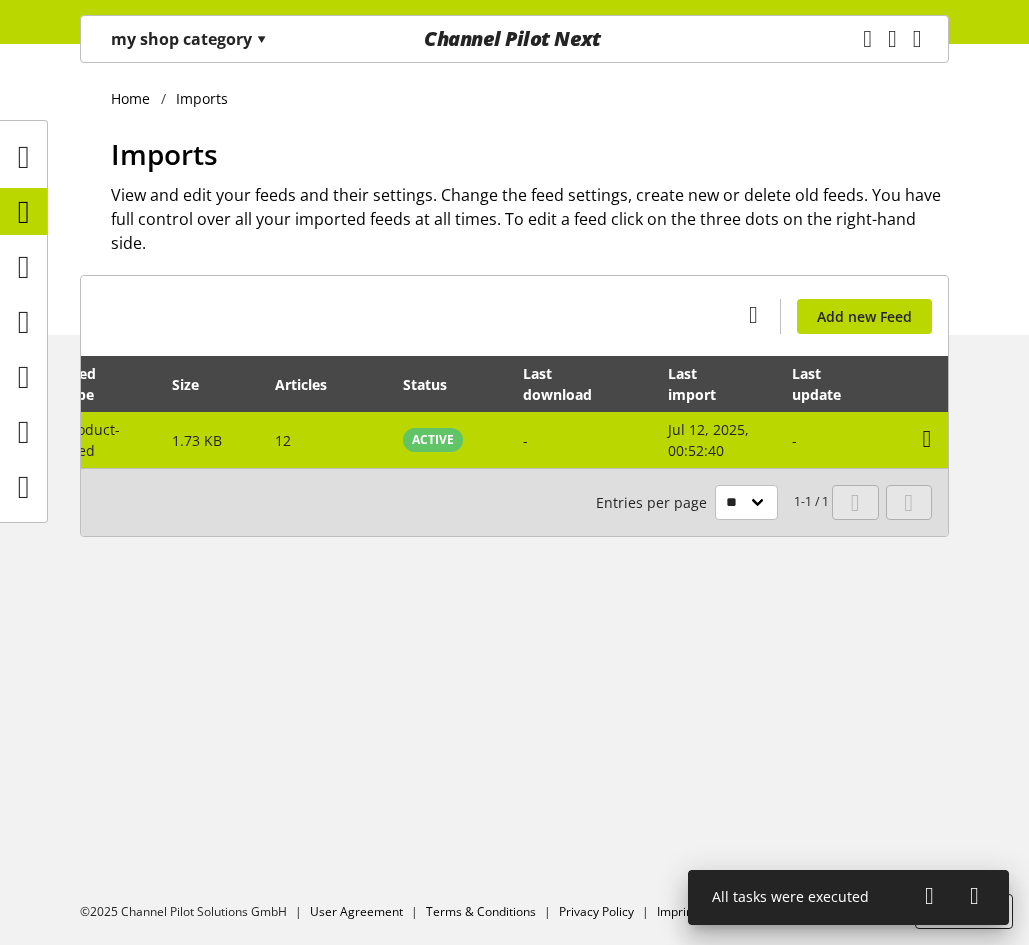 click at bounding box center (927, 439) 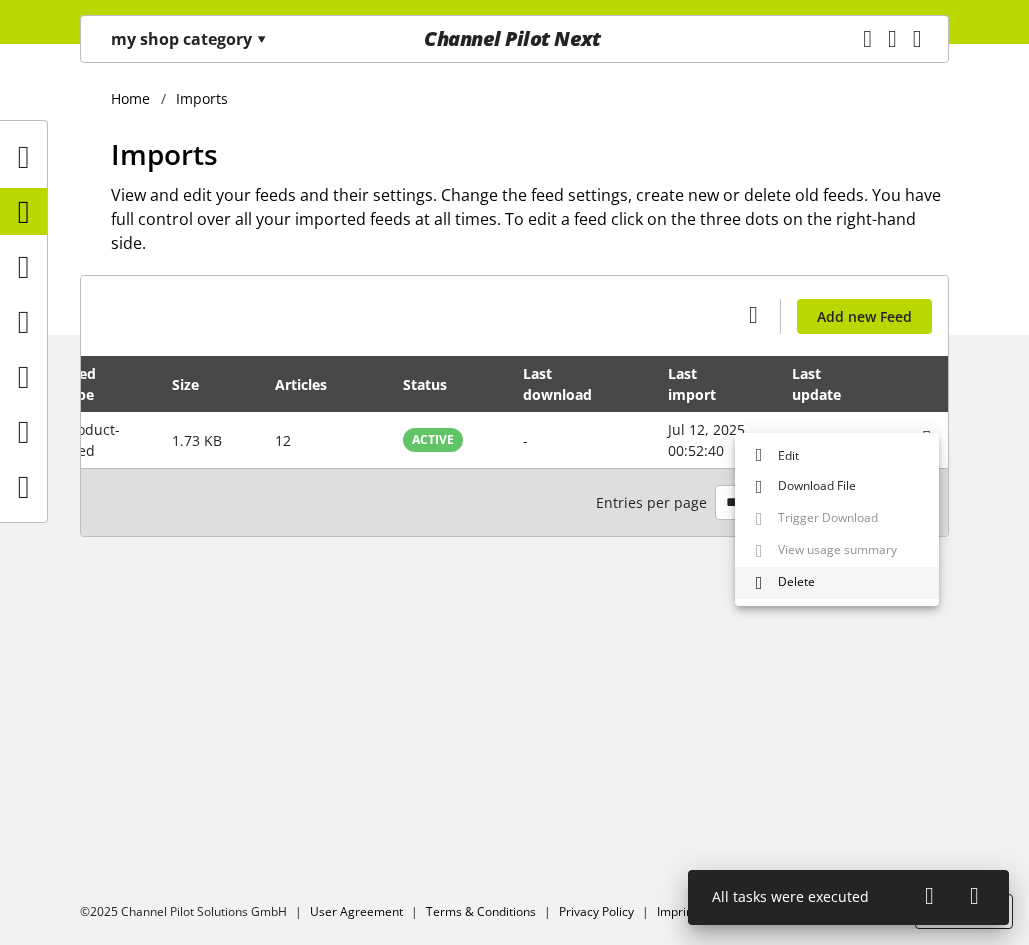 click on "Delete" at bounding box center (837, 583) 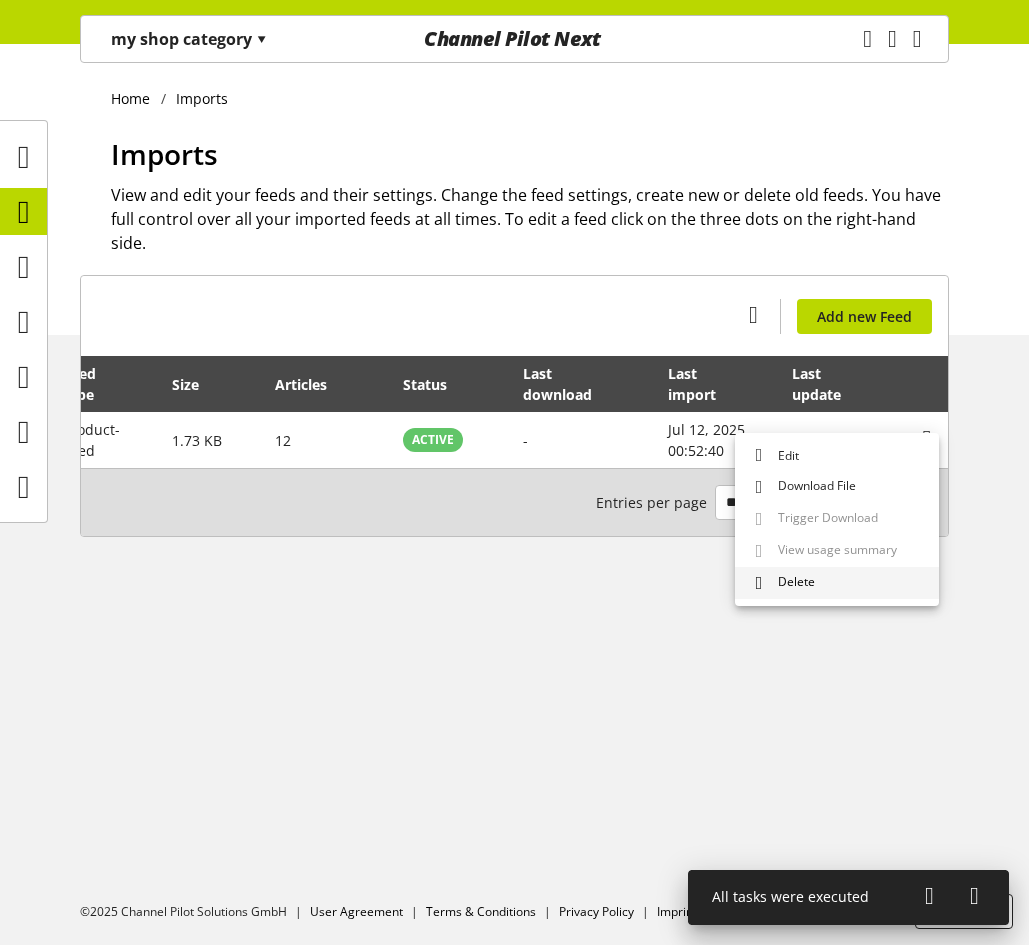 scroll, scrollTop: 0, scrollLeft: 178, axis: horizontal 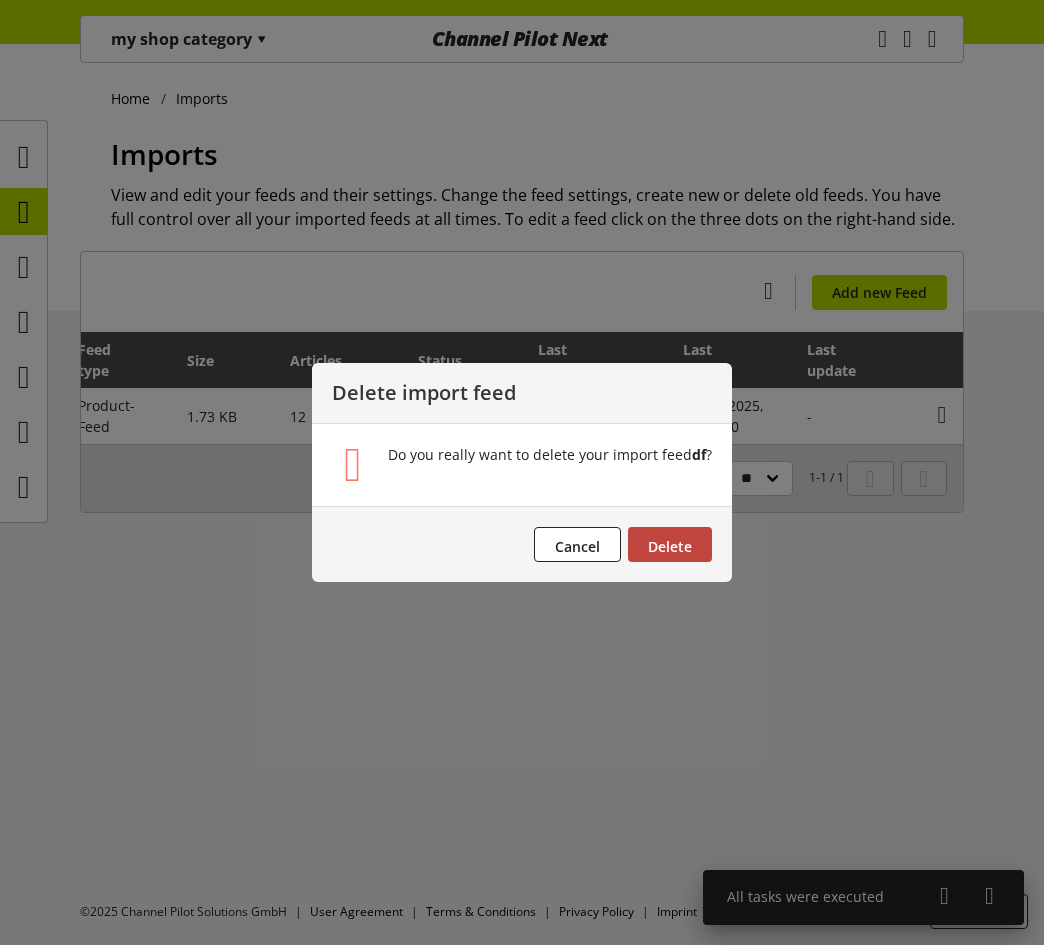 click on "Delete" at bounding box center [670, 544] 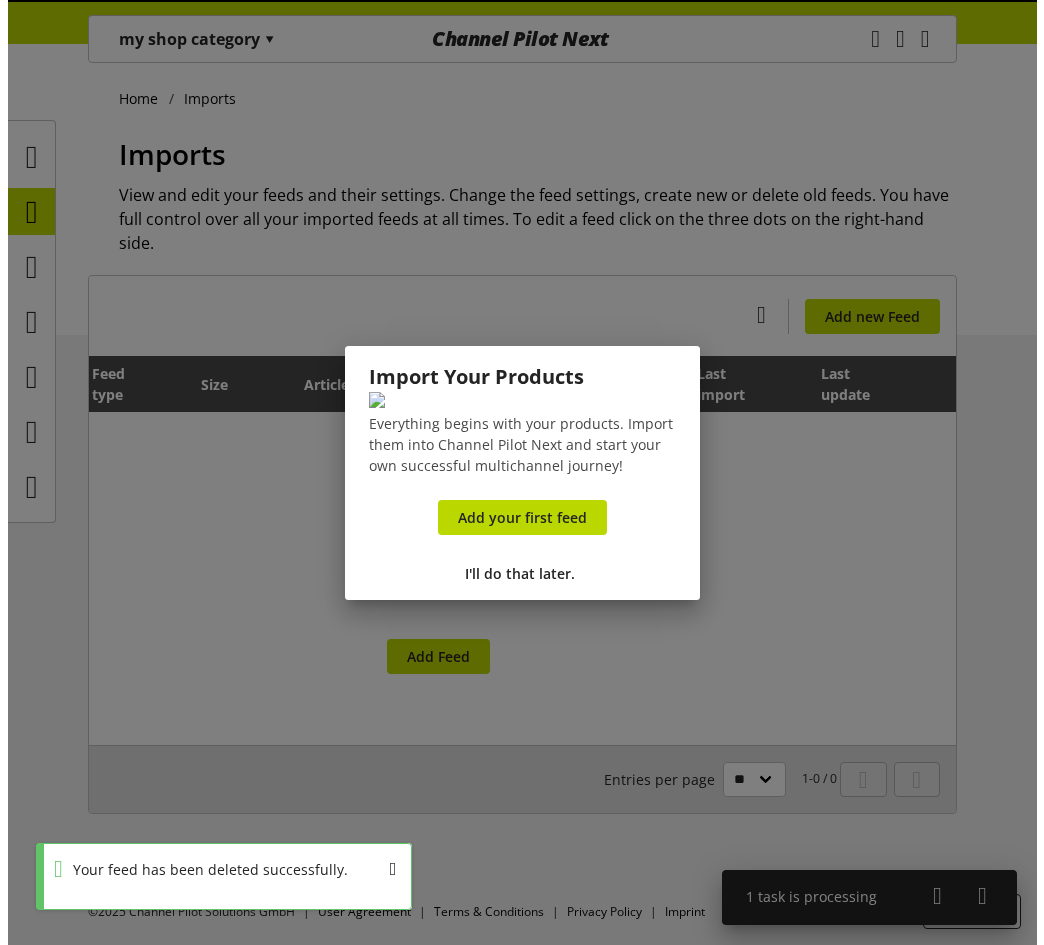 scroll, scrollTop: 0, scrollLeft: 157, axis: horizontal 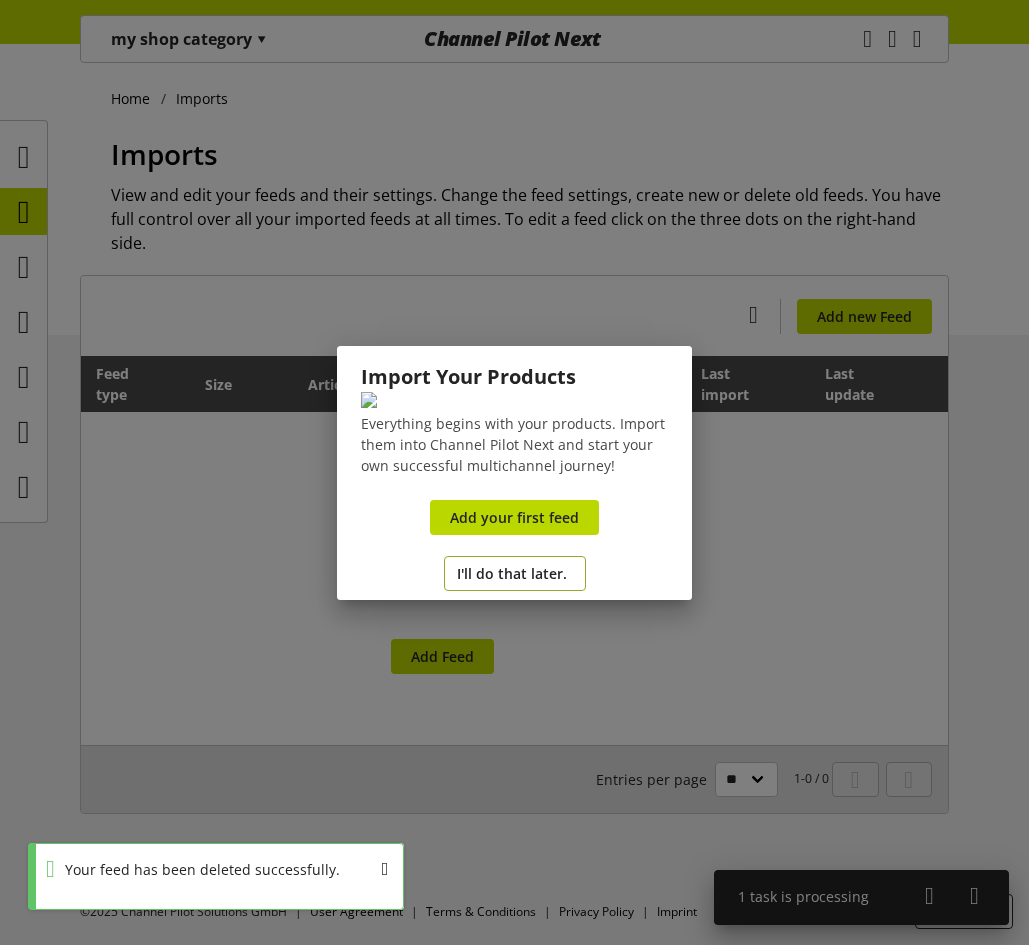 click on "I'll do that later." at bounding box center [512, 573] 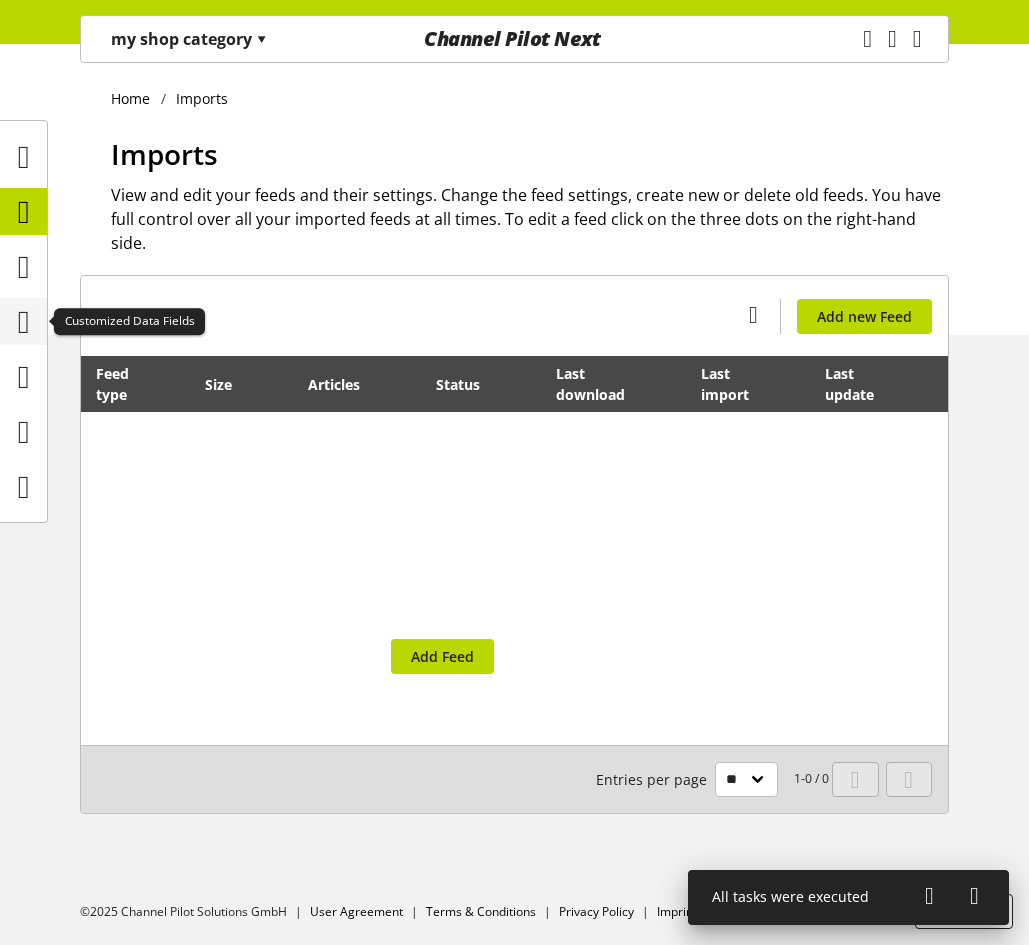 click at bounding box center (24, 322) 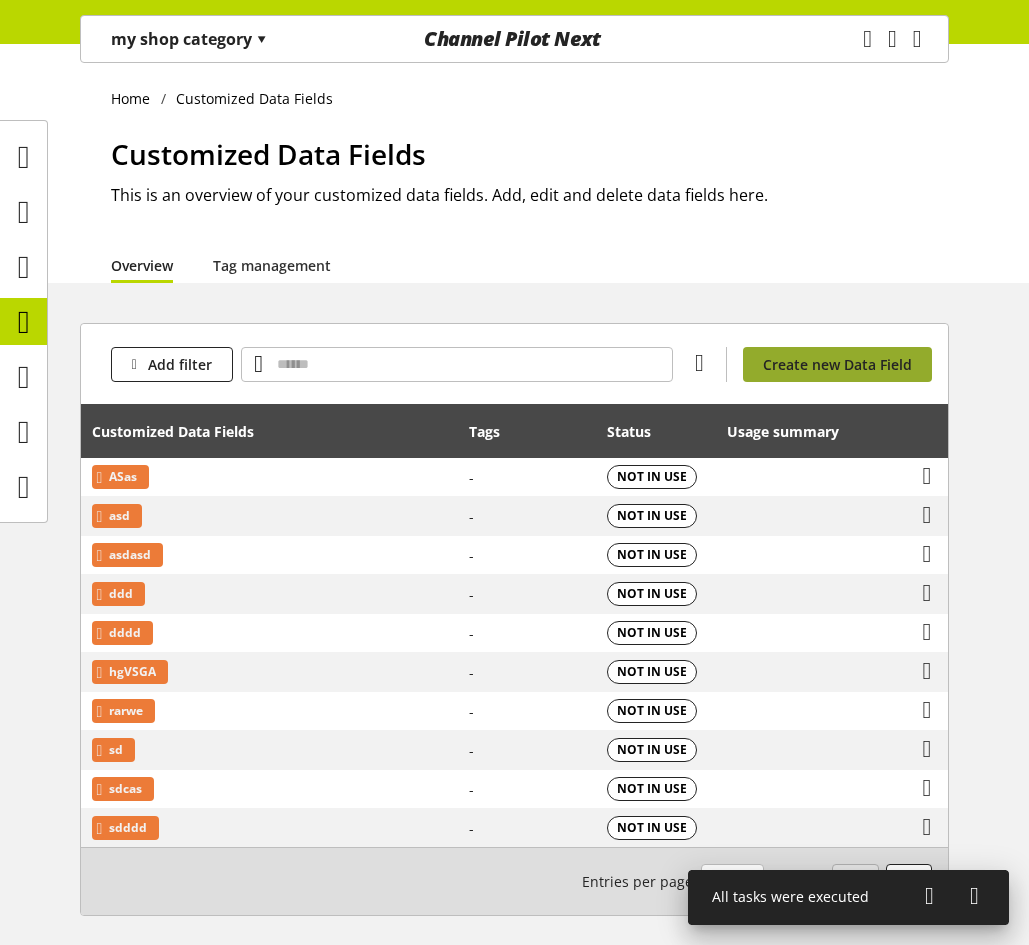 click on "Create new Data Field" at bounding box center [837, 364] 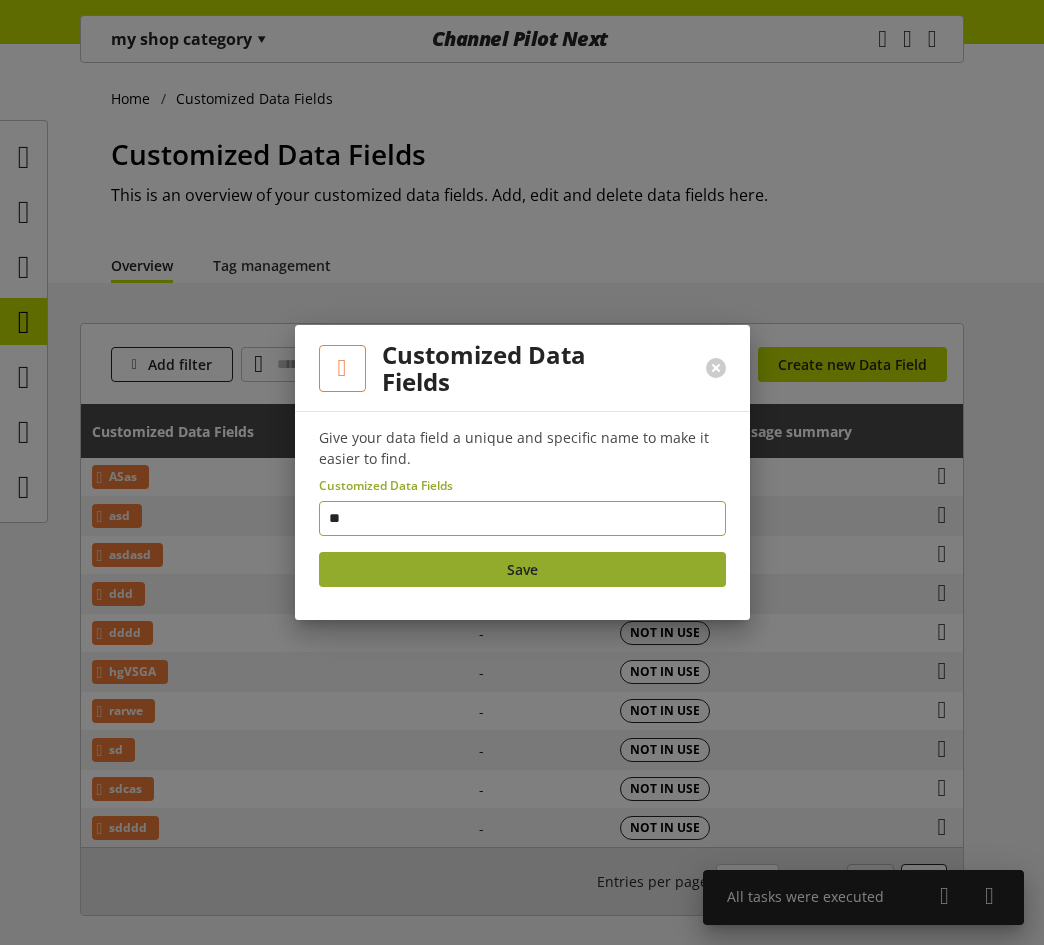 type on "**" 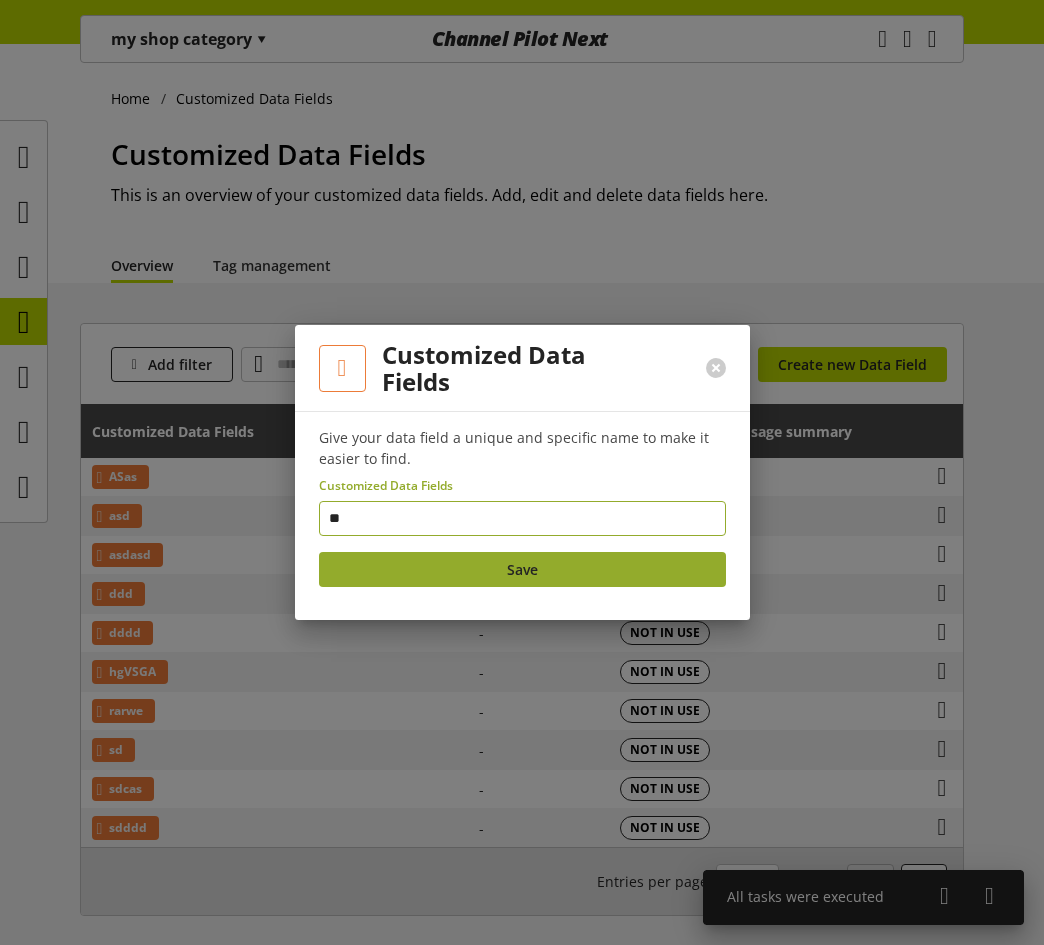 click on "Save" at bounding box center [522, 569] 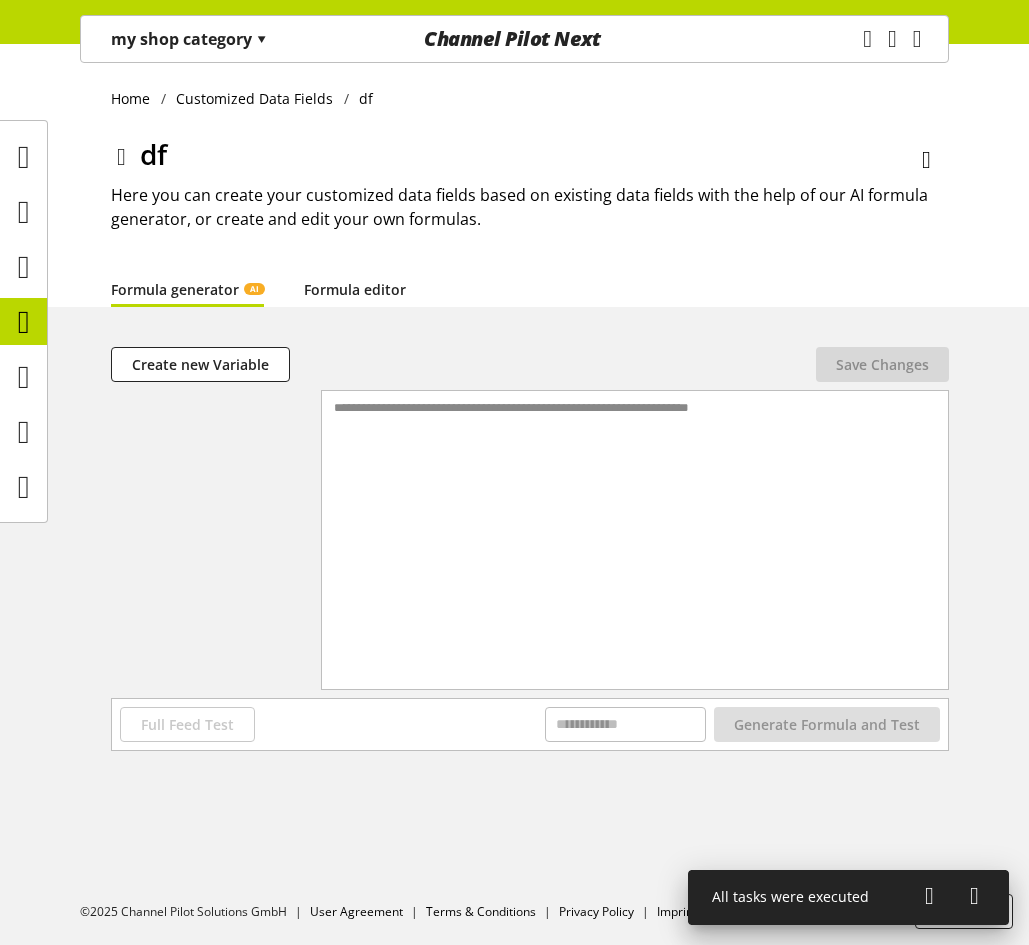 click on "Formula editor" at bounding box center (355, 289) 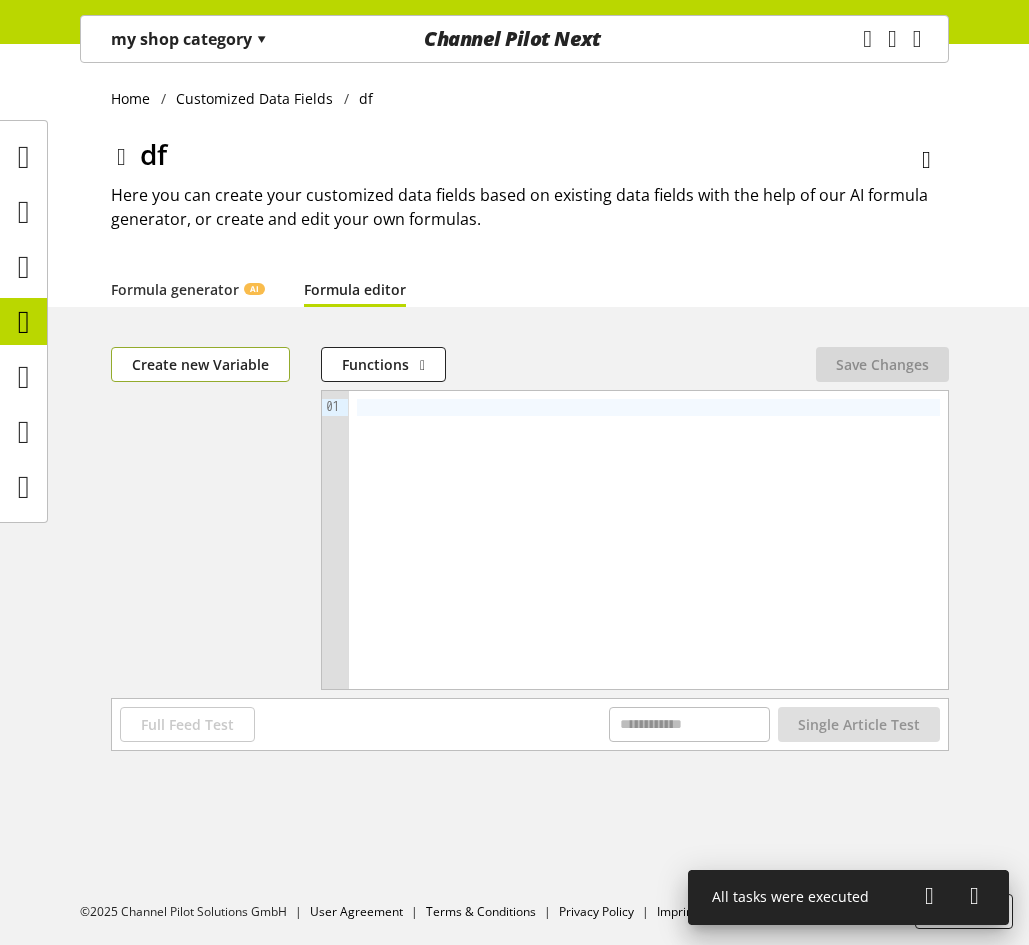 click on "Create new Variable" at bounding box center [200, 364] 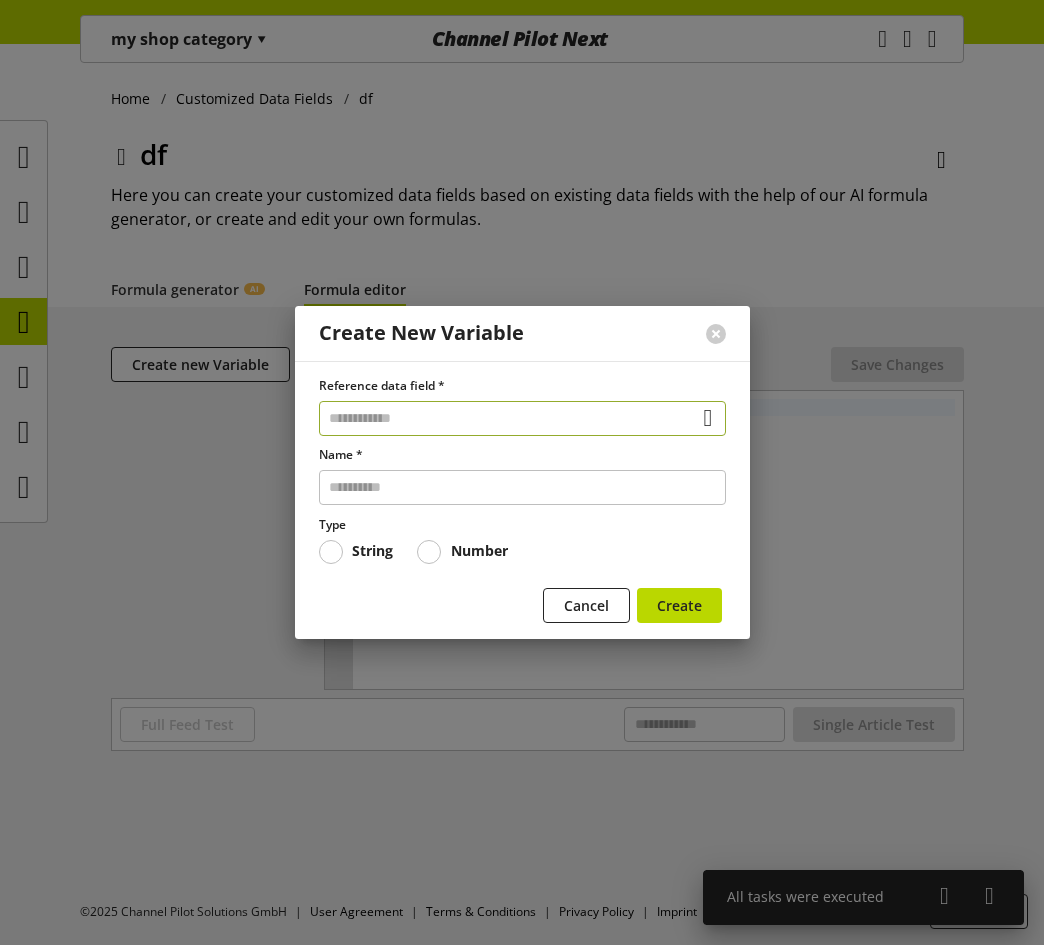 click at bounding box center [522, 418] 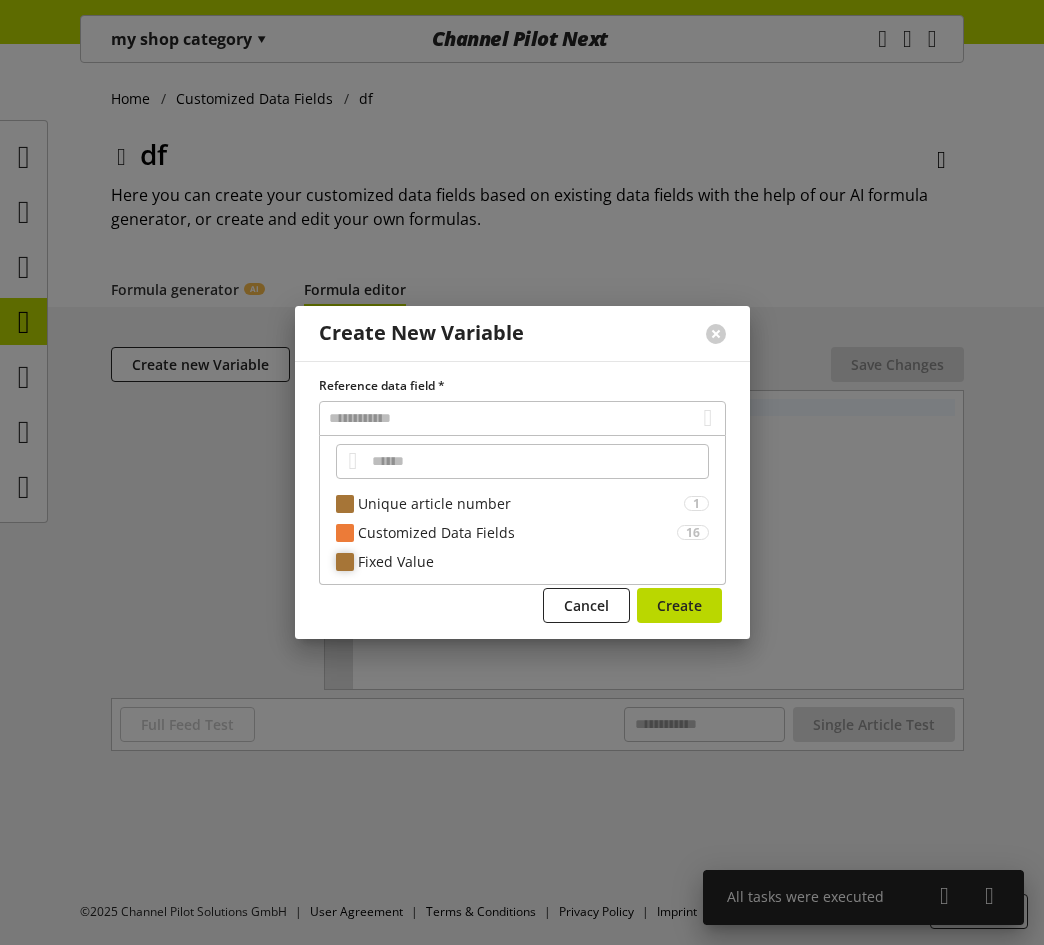 click on "Fixed Value" at bounding box center [533, 561] 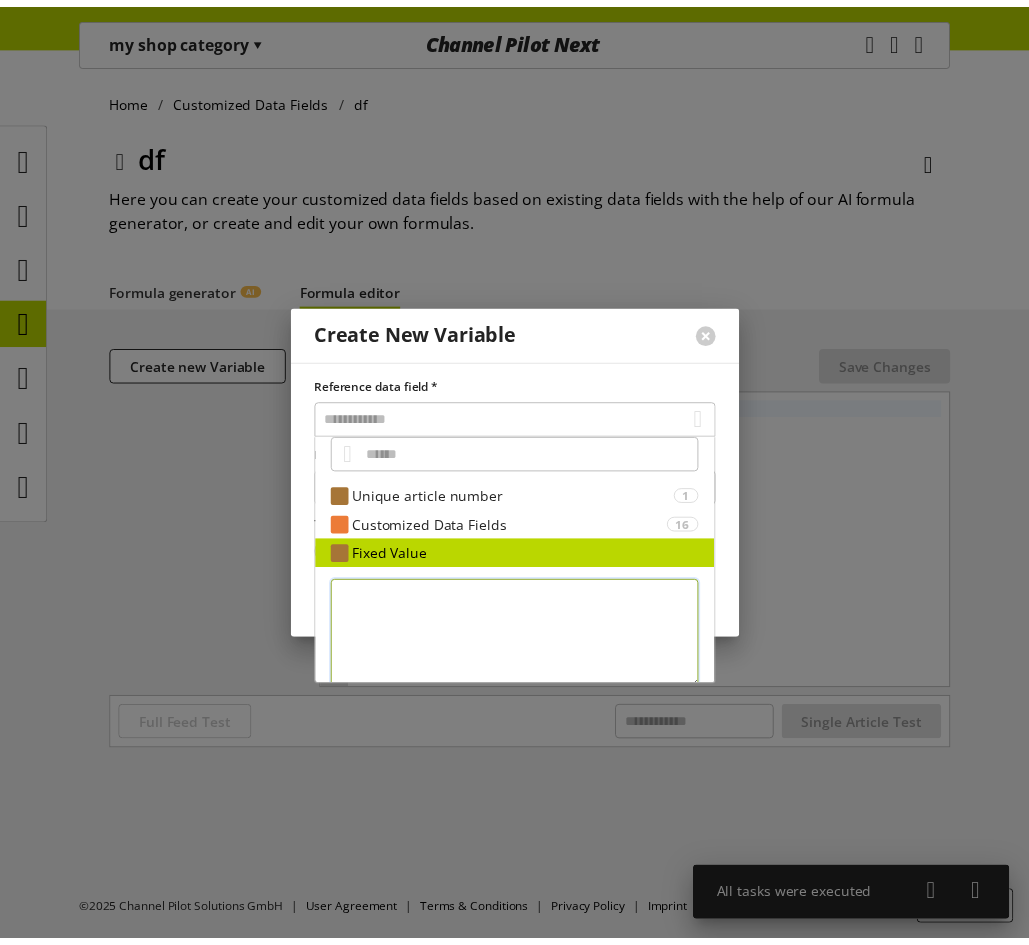 scroll, scrollTop: 73, scrollLeft: 0, axis: vertical 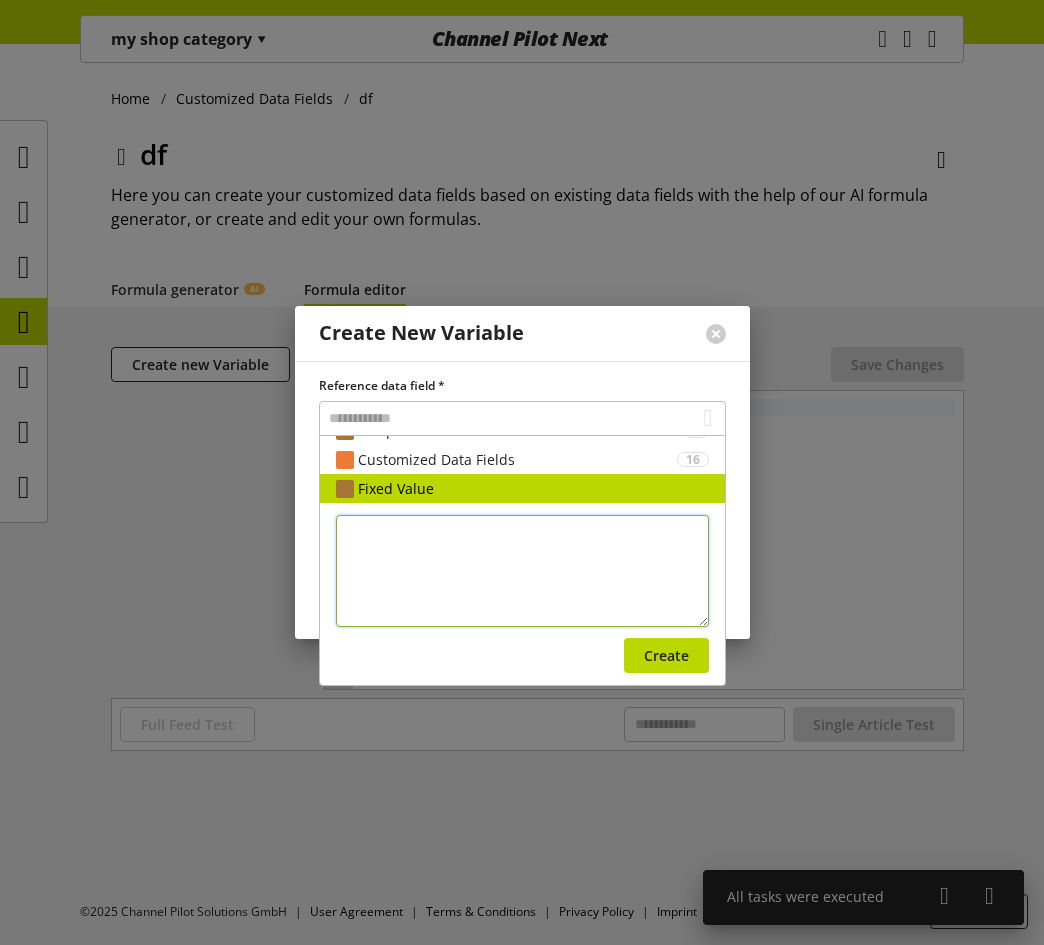click at bounding box center [522, 571] 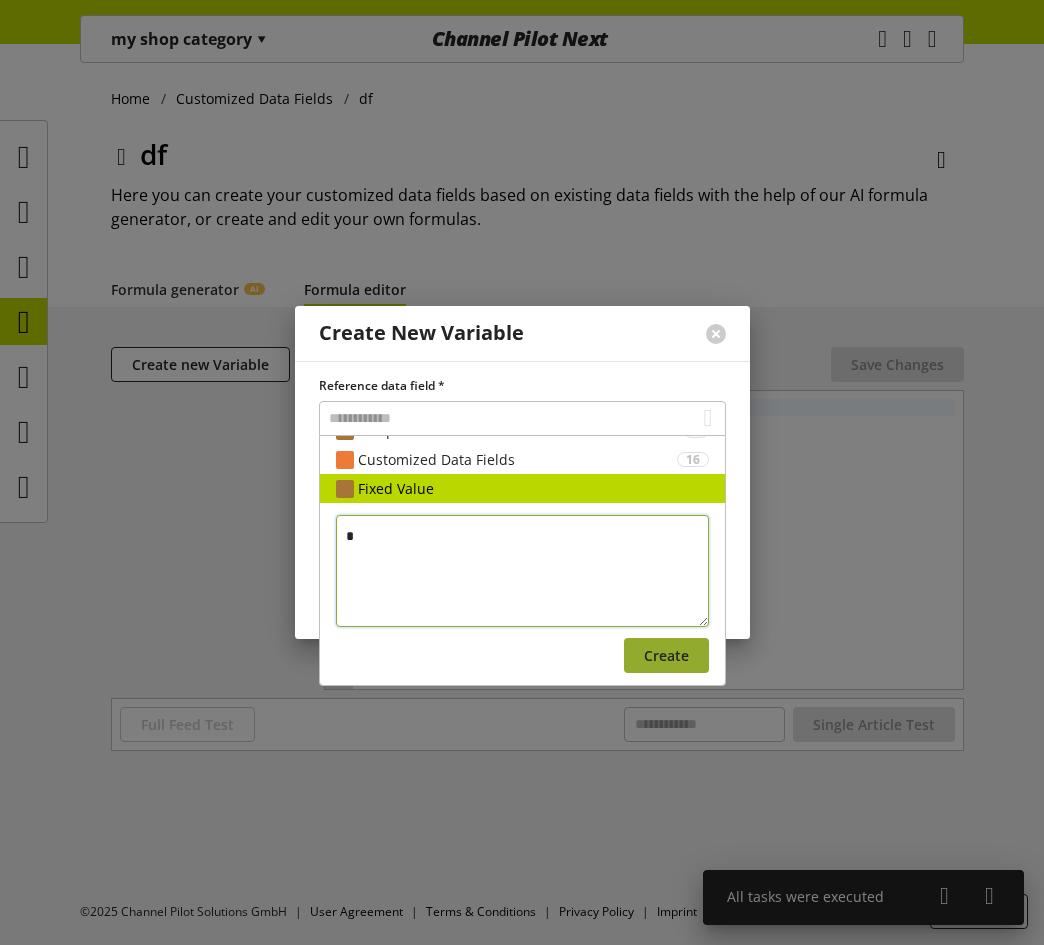 type on "*" 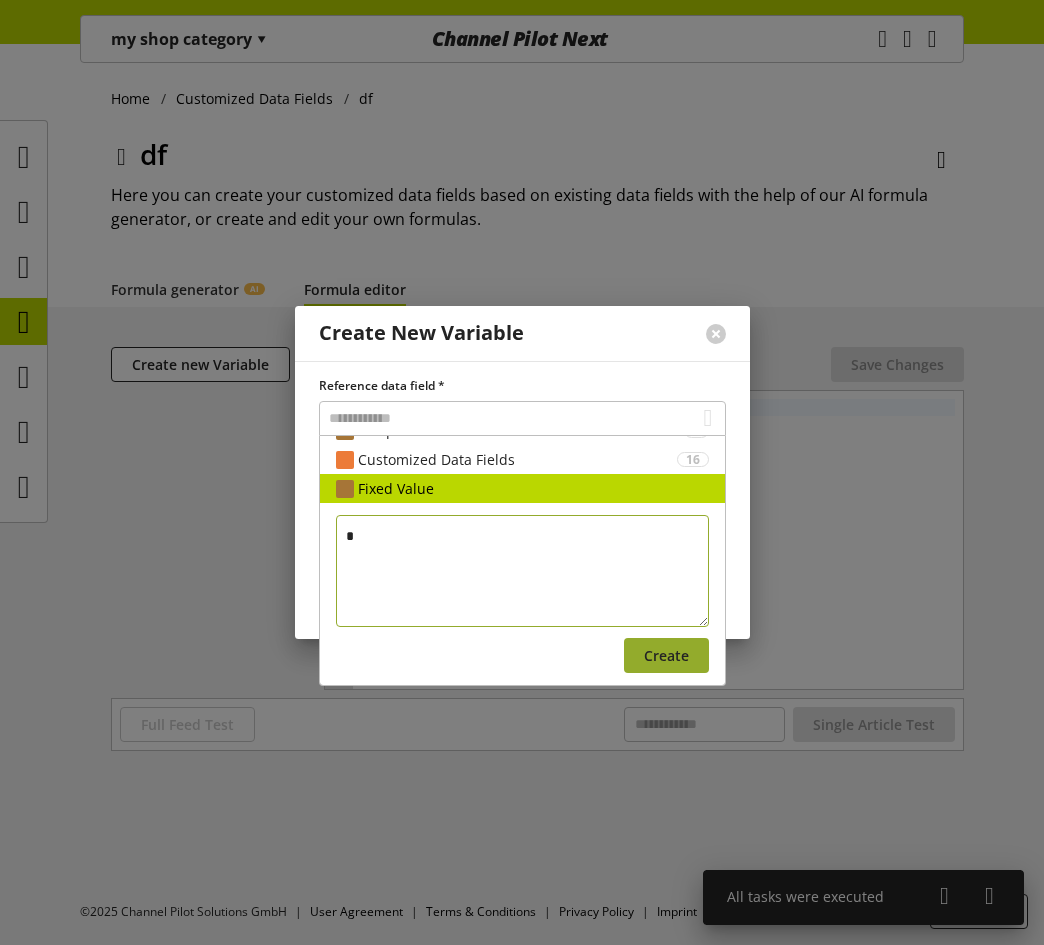 click on "Create" at bounding box center (666, 655) 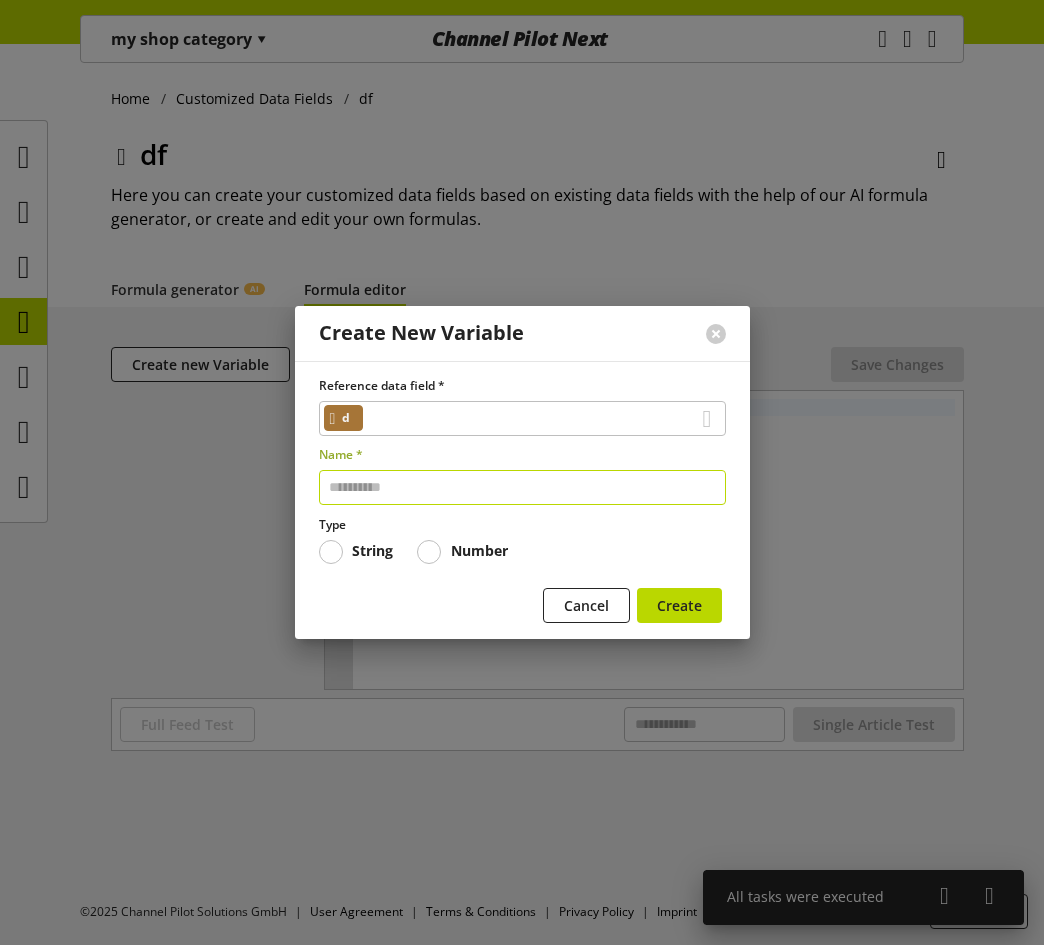 click at bounding box center [522, 487] 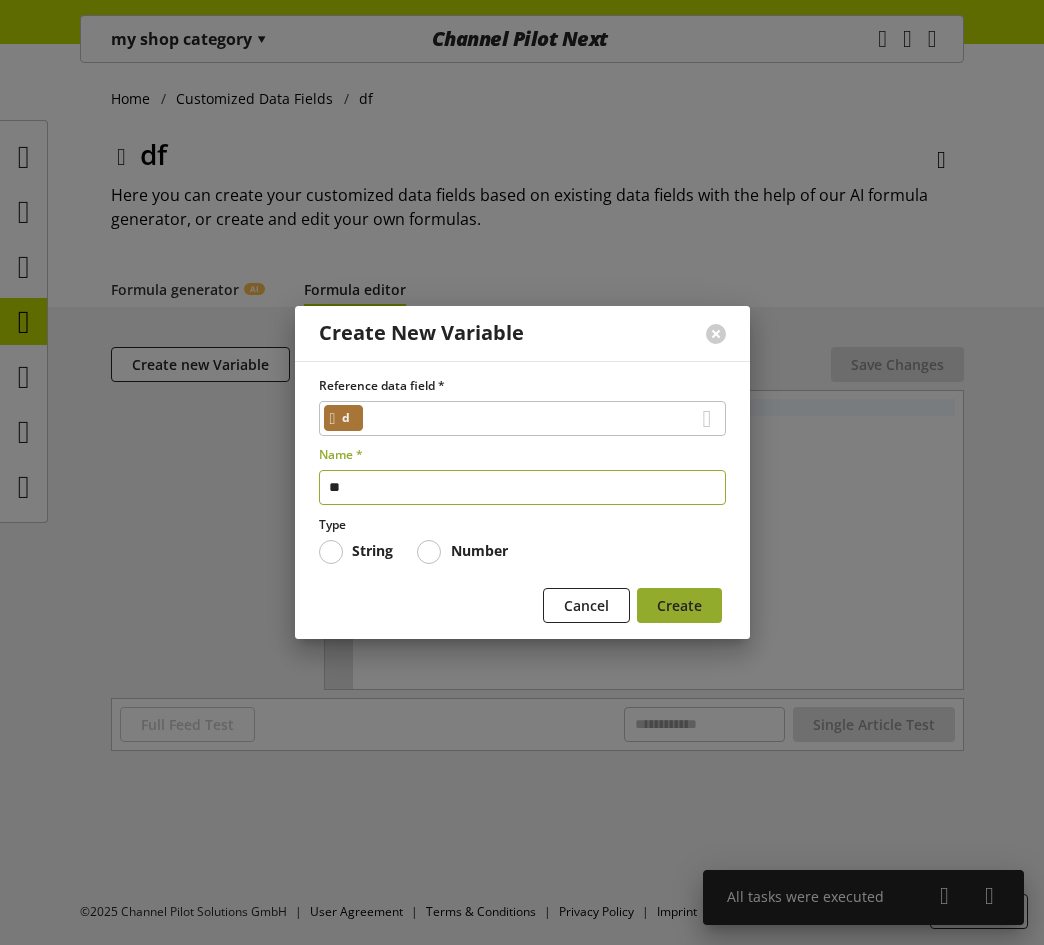 type on "**" 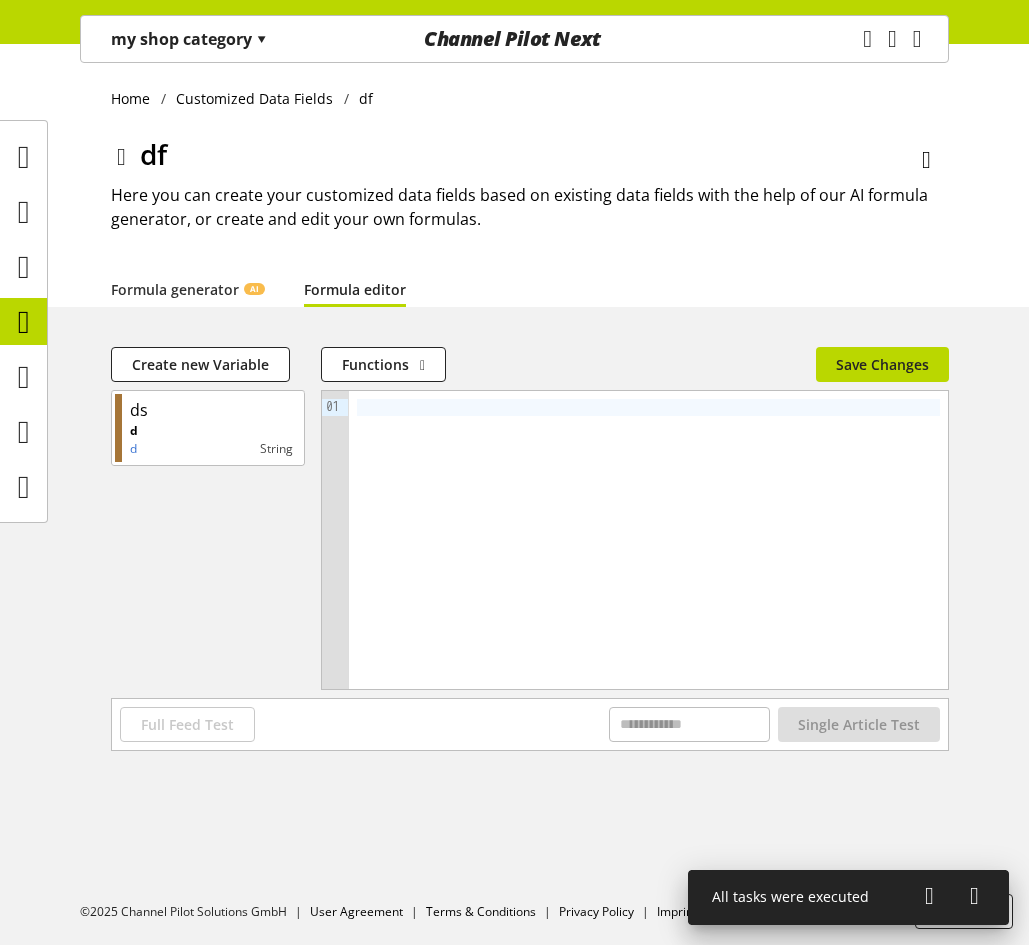 click at bounding box center (648, 407) 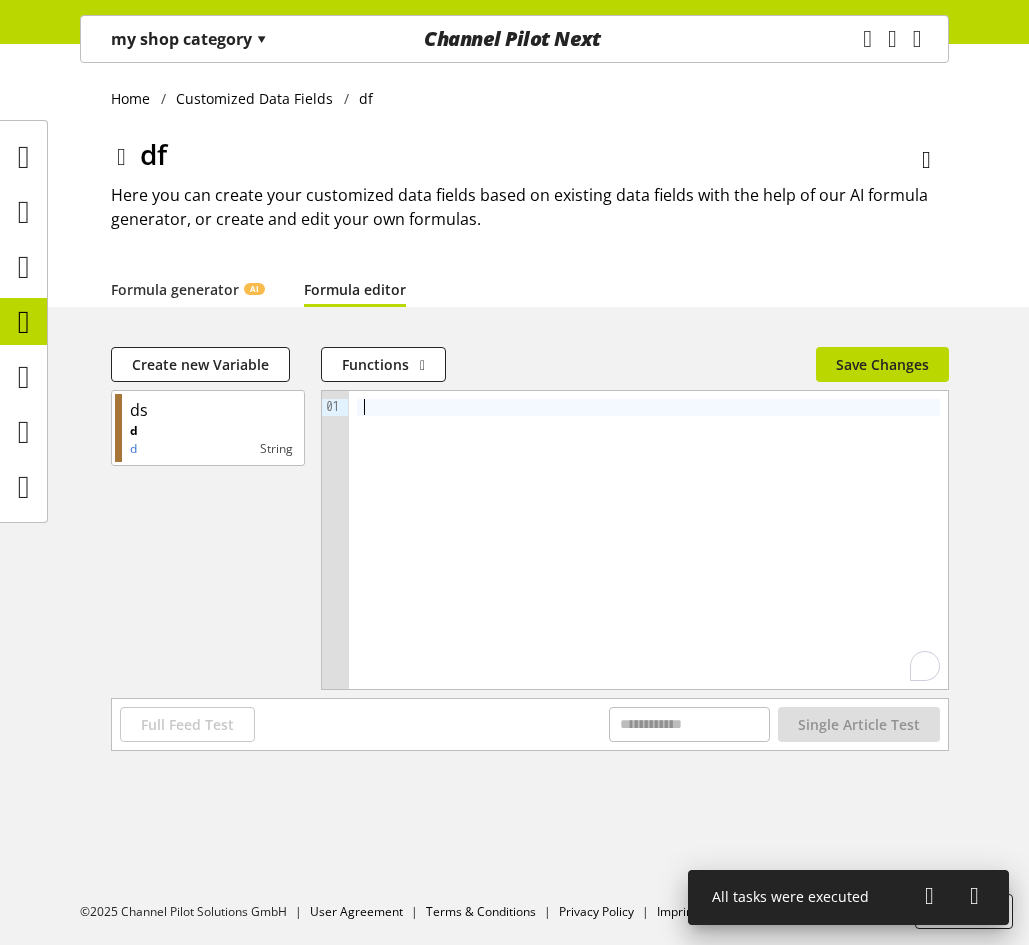 type 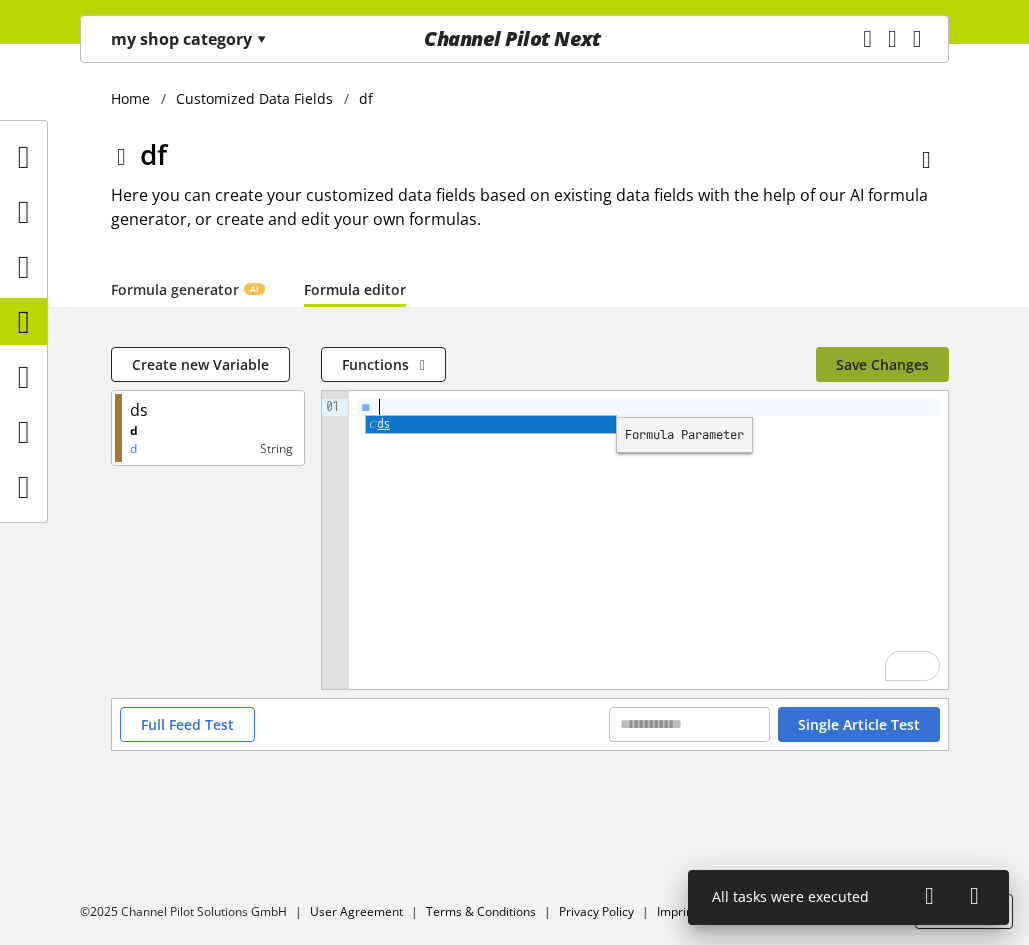 click on "Save Changes" at bounding box center [882, 364] 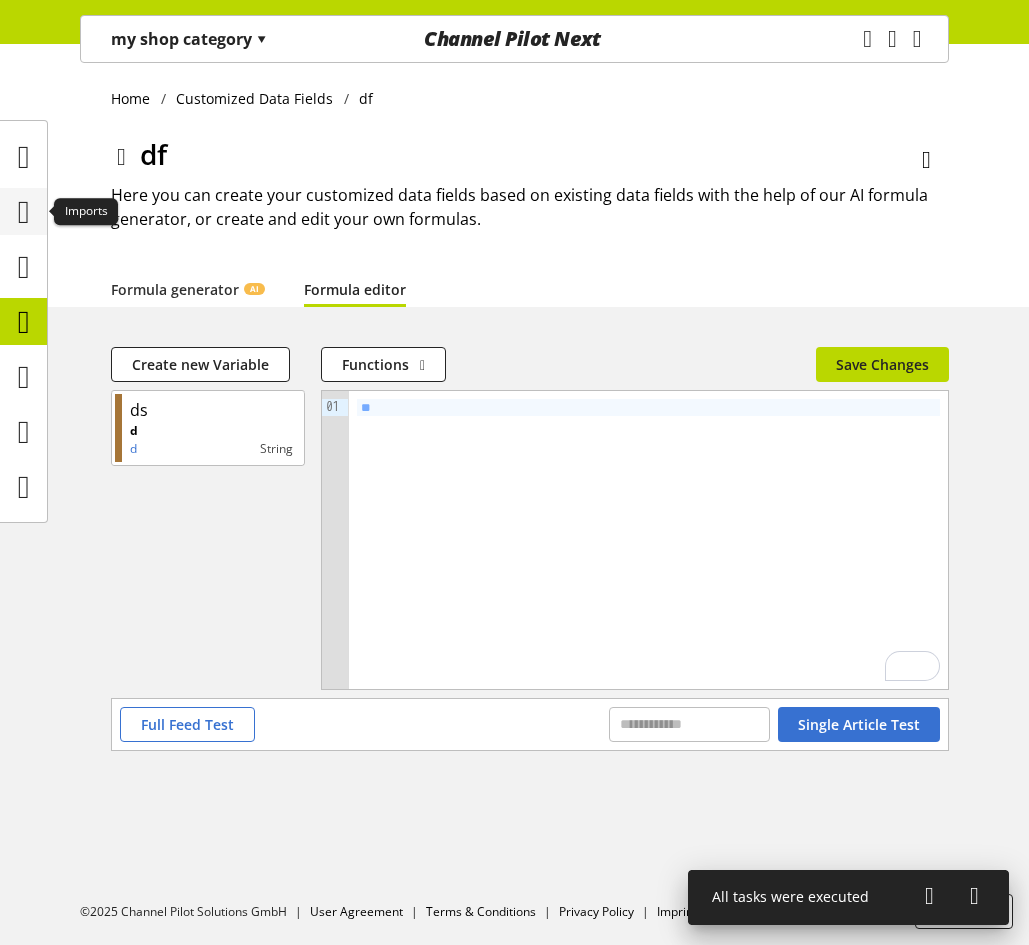 click at bounding box center [24, 212] 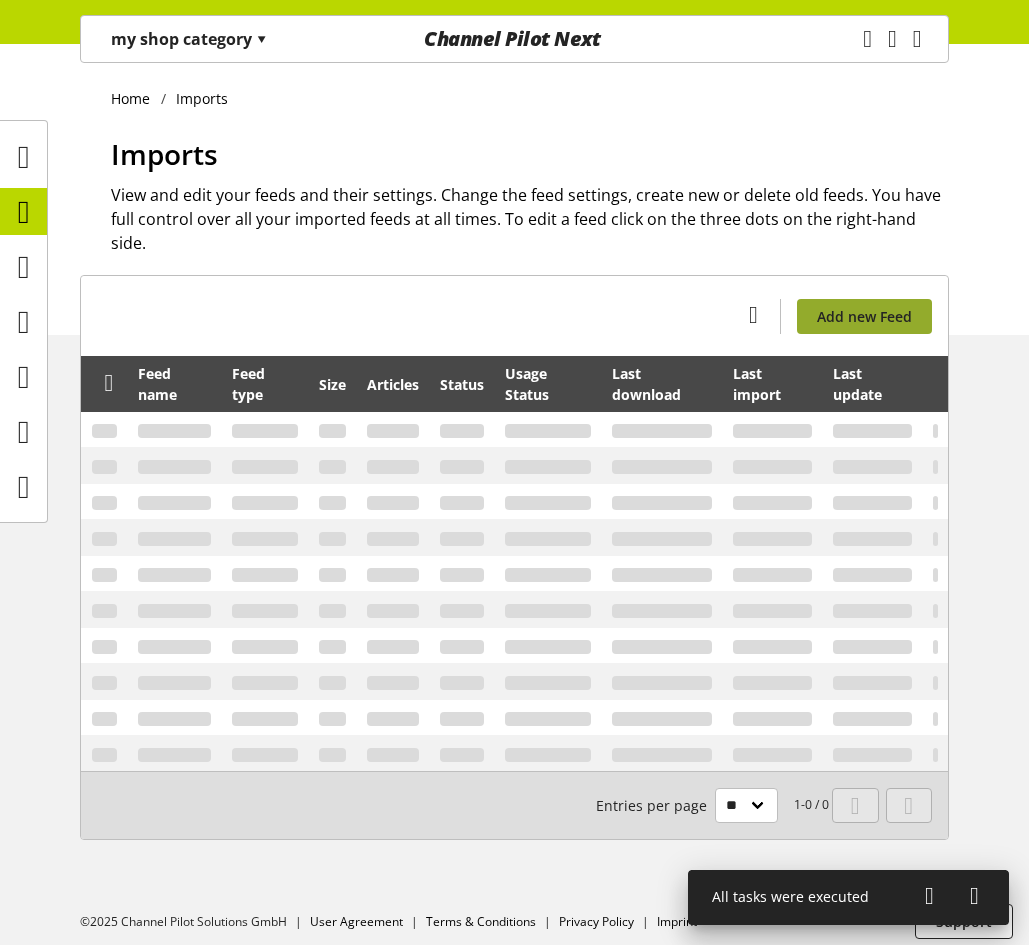 click on "Add new Feed" at bounding box center (864, 316) 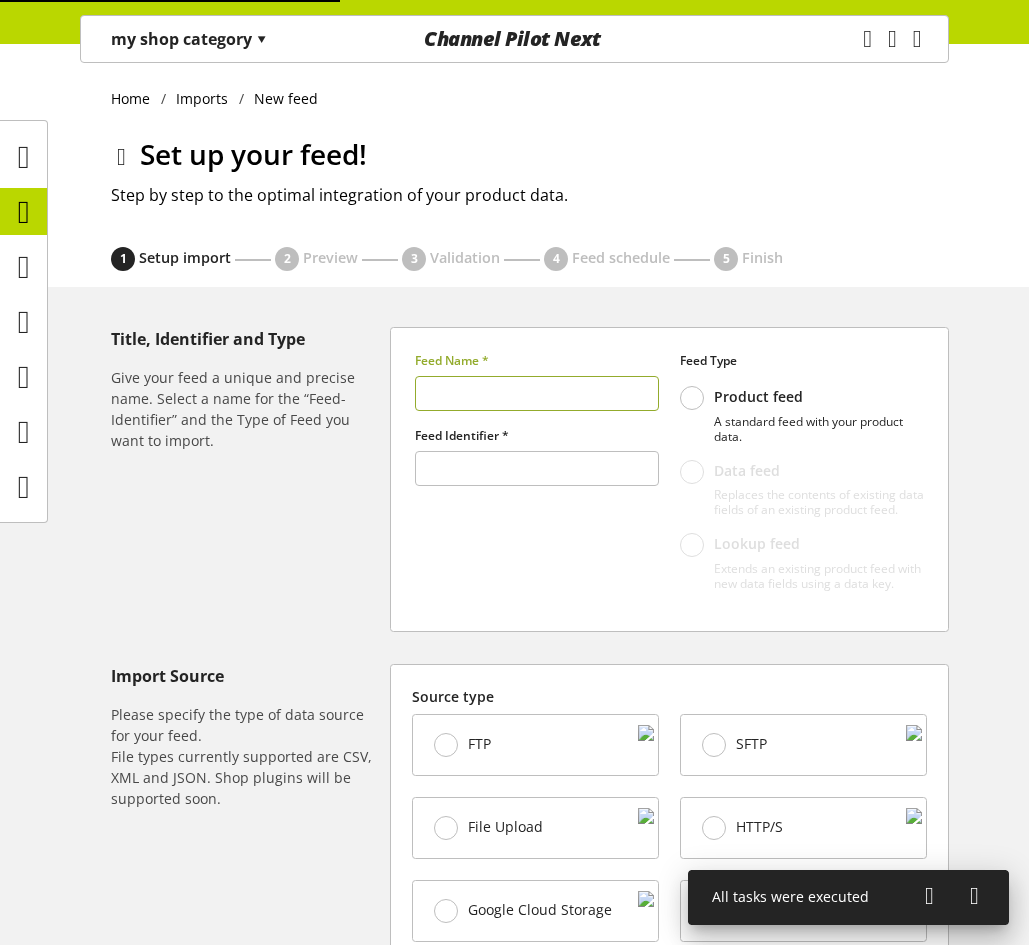 type on "******" 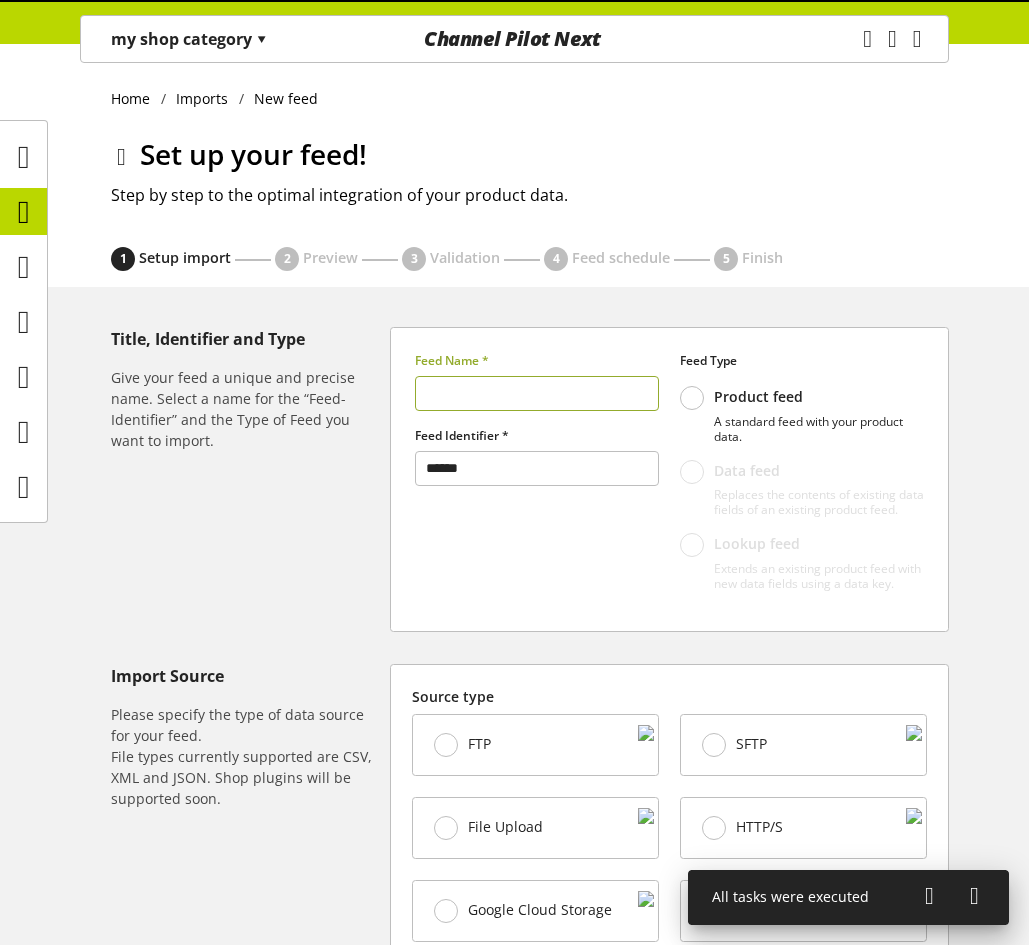 click at bounding box center (537, 393) 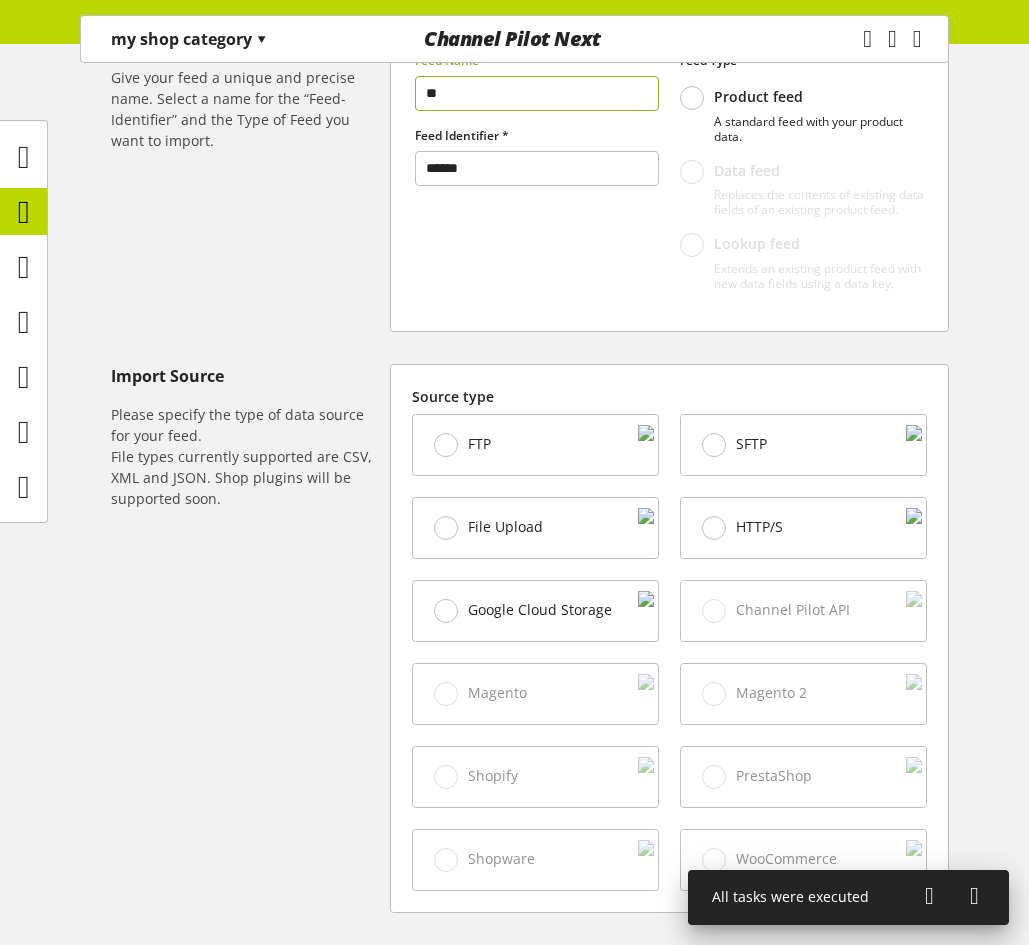 type on "**" 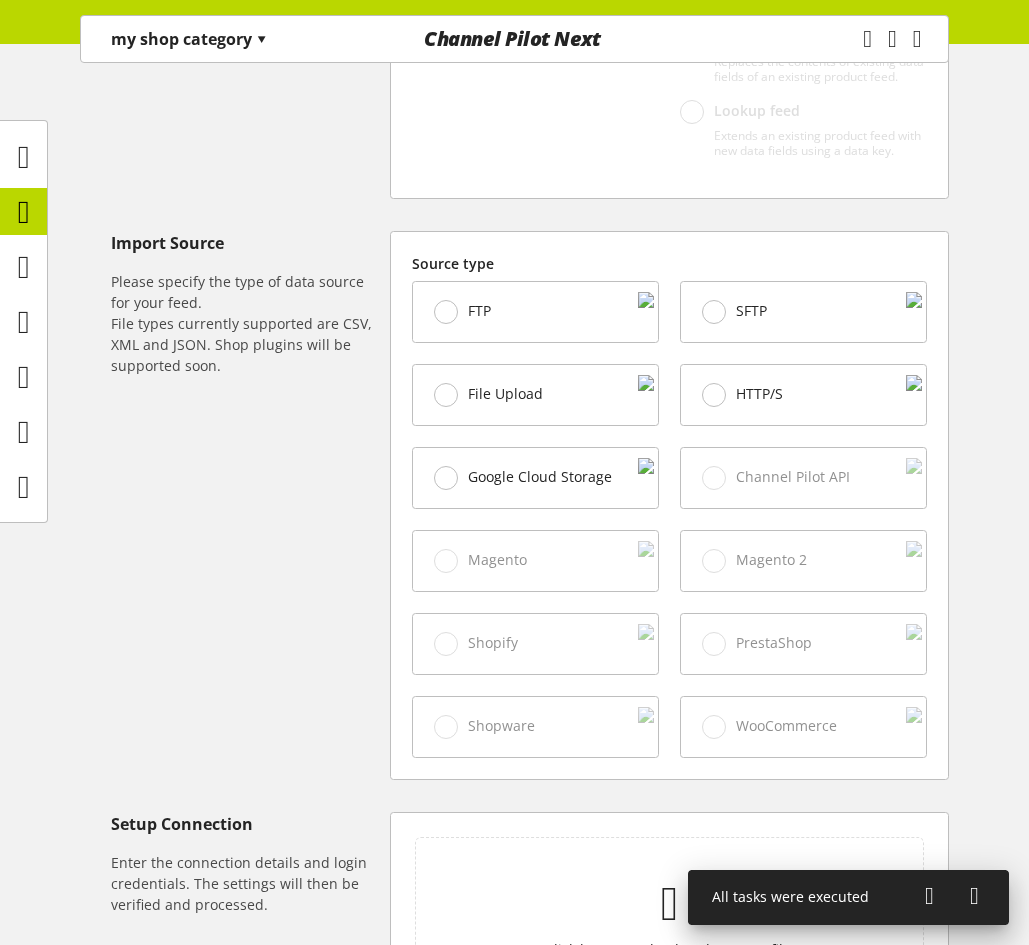 scroll, scrollTop: 700, scrollLeft: 0, axis: vertical 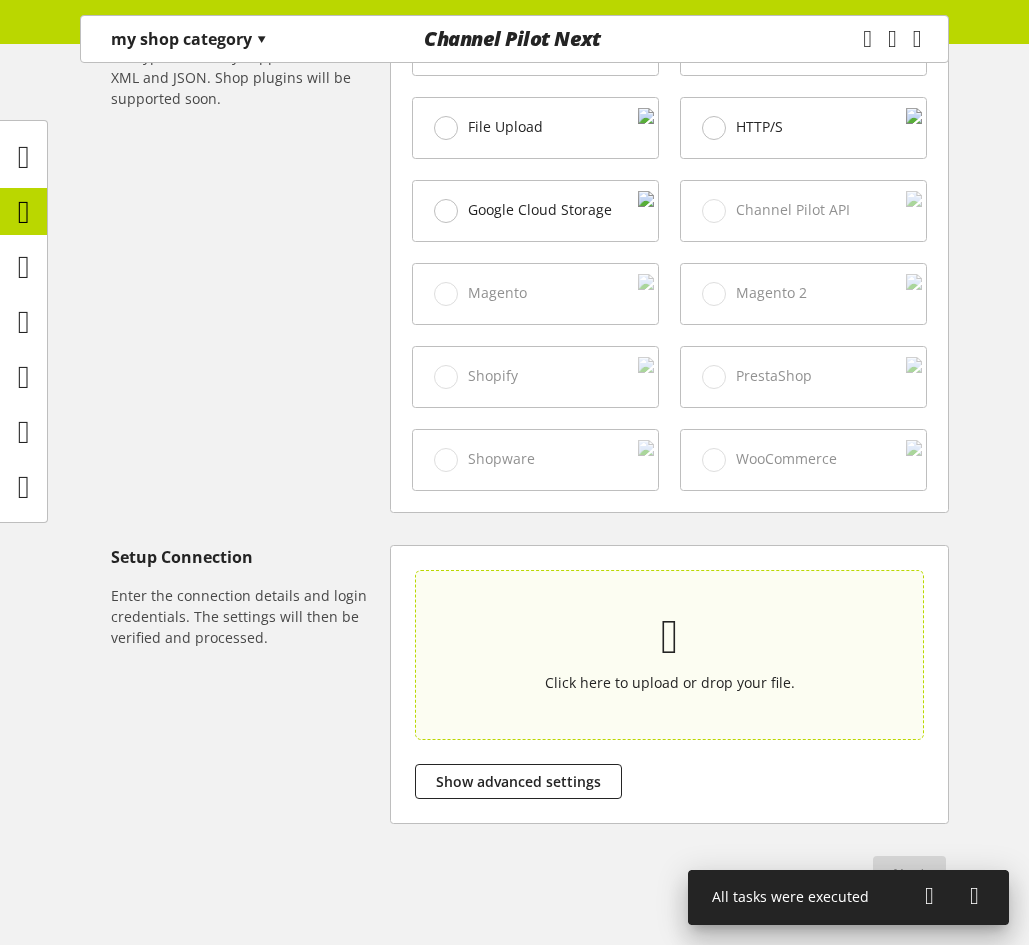 click at bounding box center (670, 637) 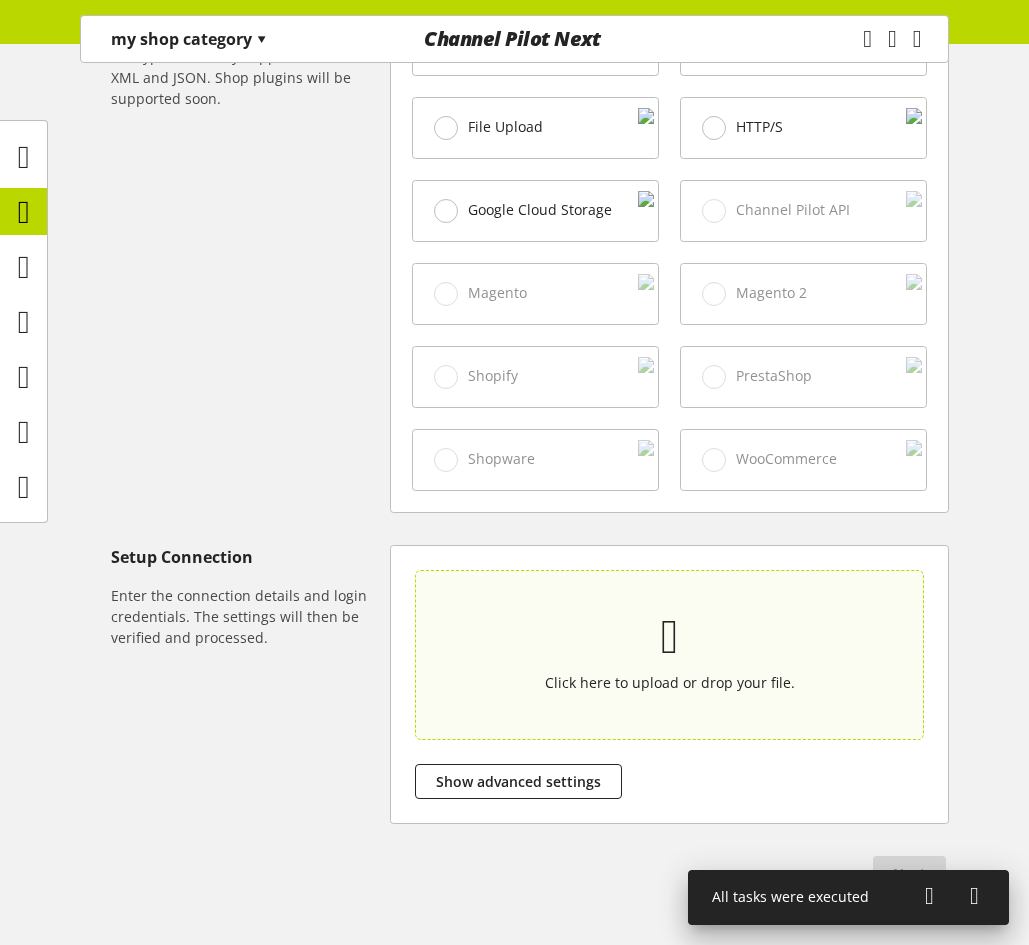 type on "**********" 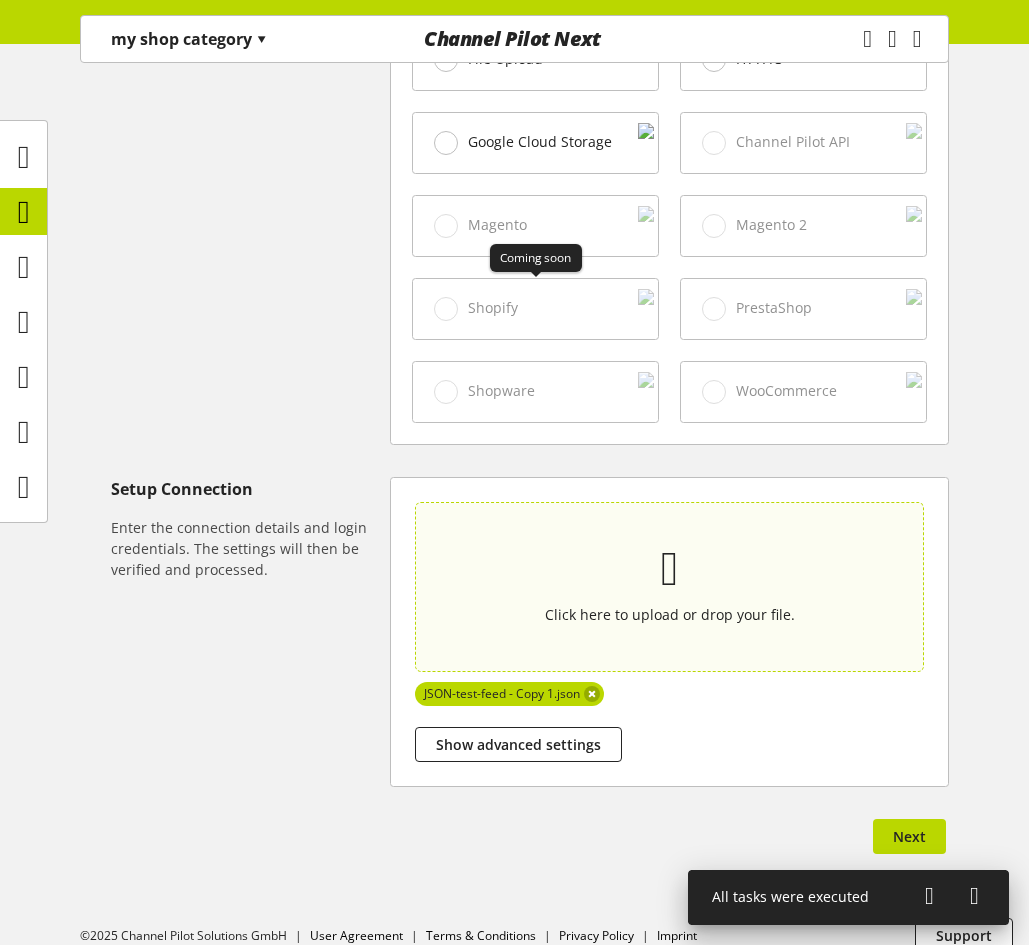 scroll, scrollTop: 809, scrollLeft: 0, axis: vertical 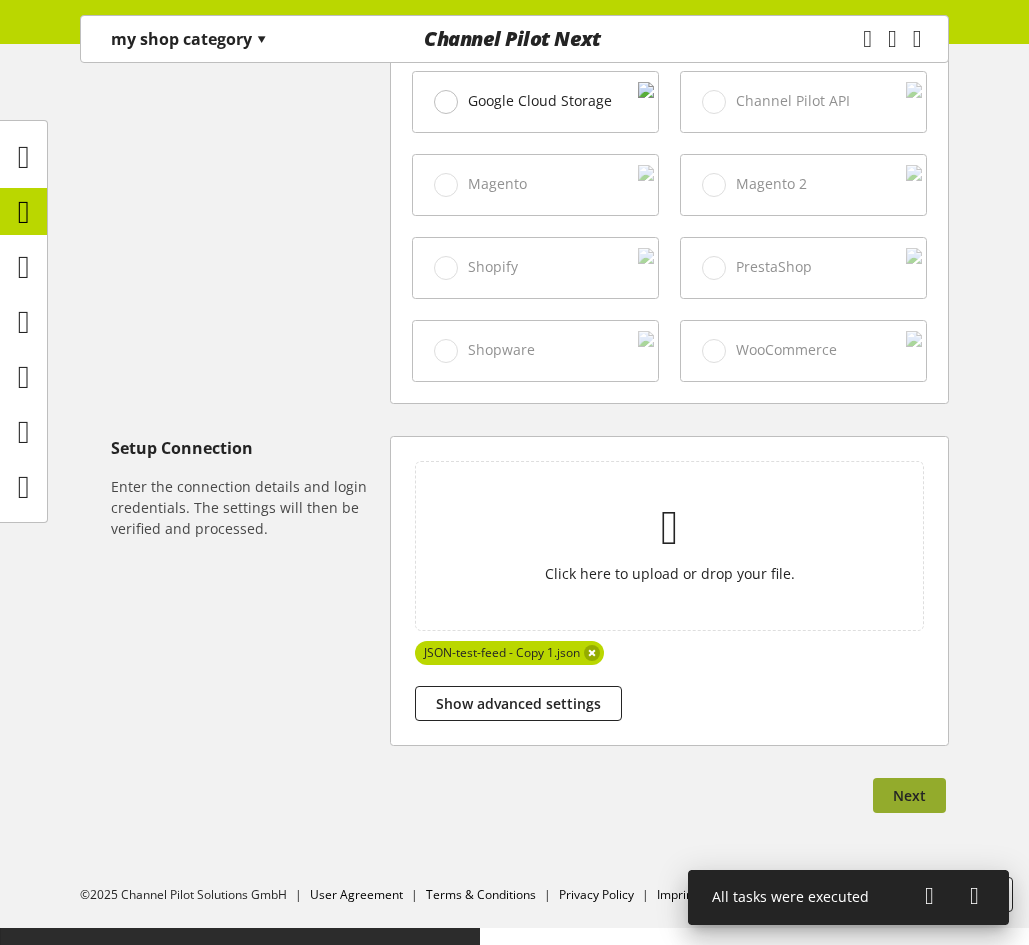 click on "Next" at bounding box center (909, 795) 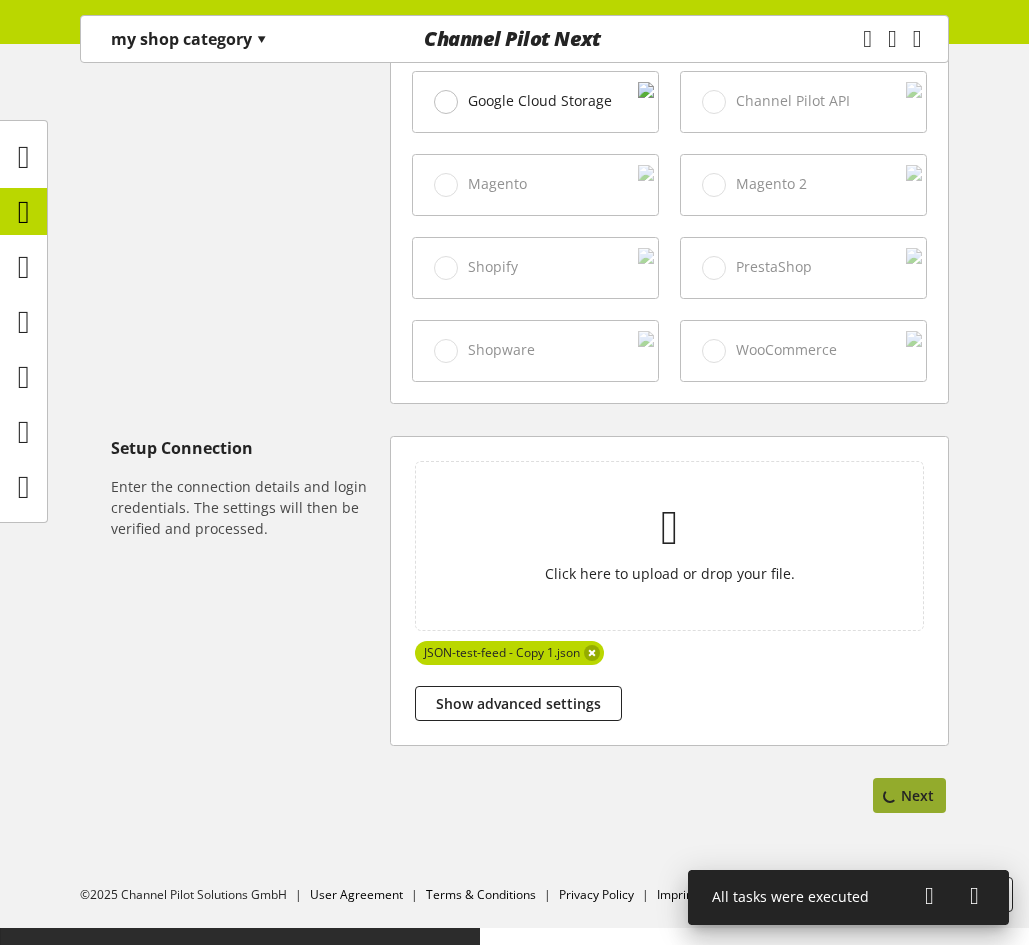 scroll, scrollTop: 0, scrollLeft: 0, axis: both 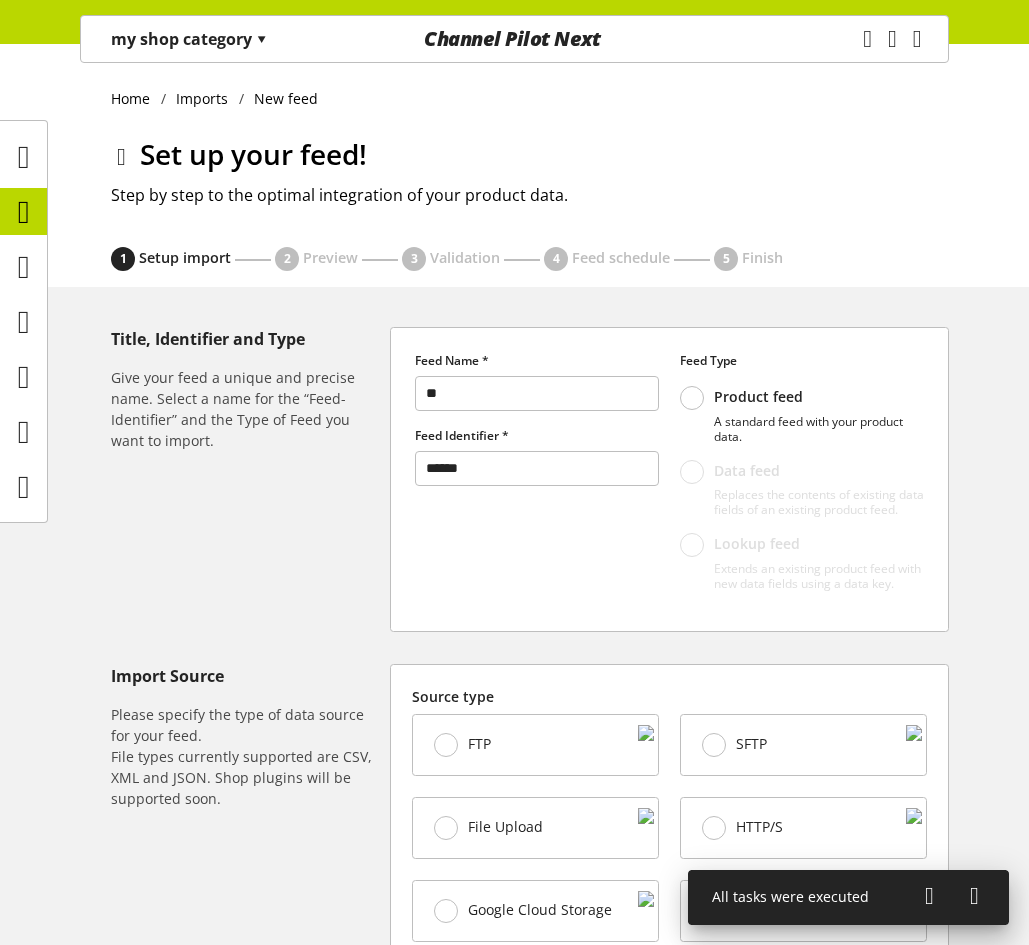 select on "*****" 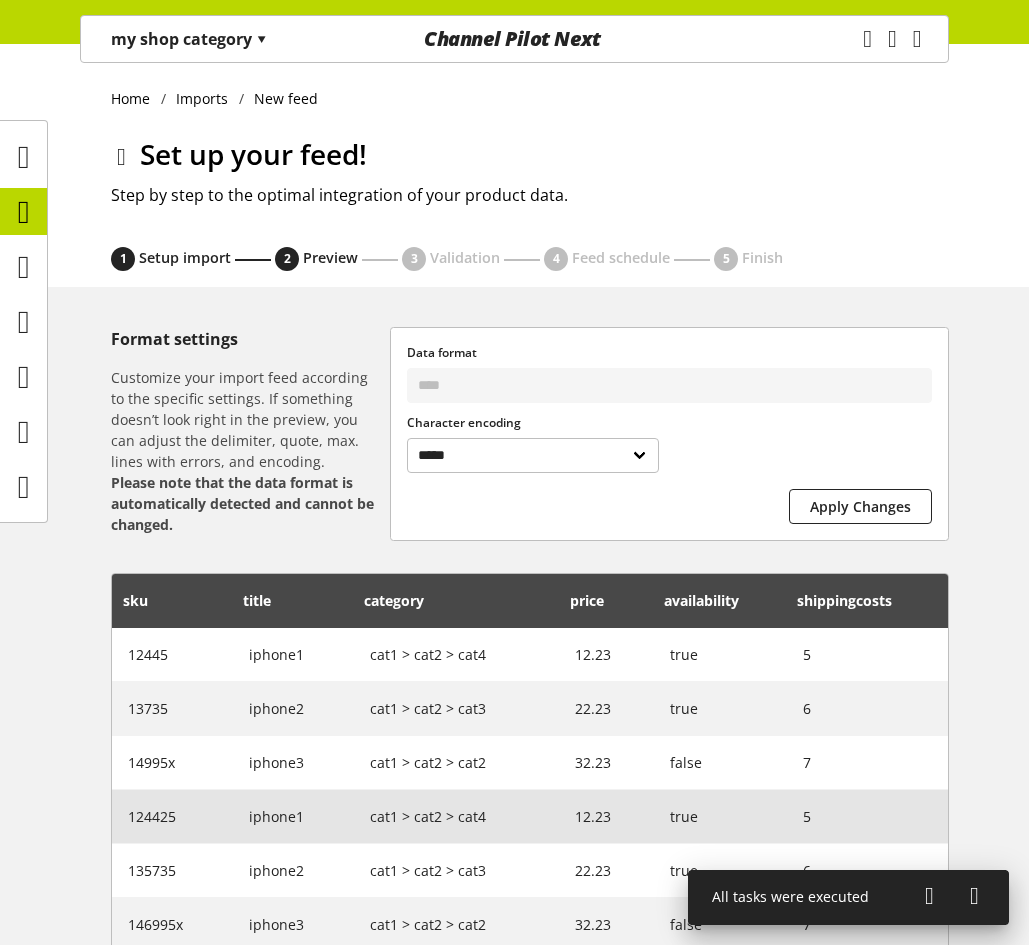 scroll, scrollTop: 412, scrollLeft: 0, axis: vertical 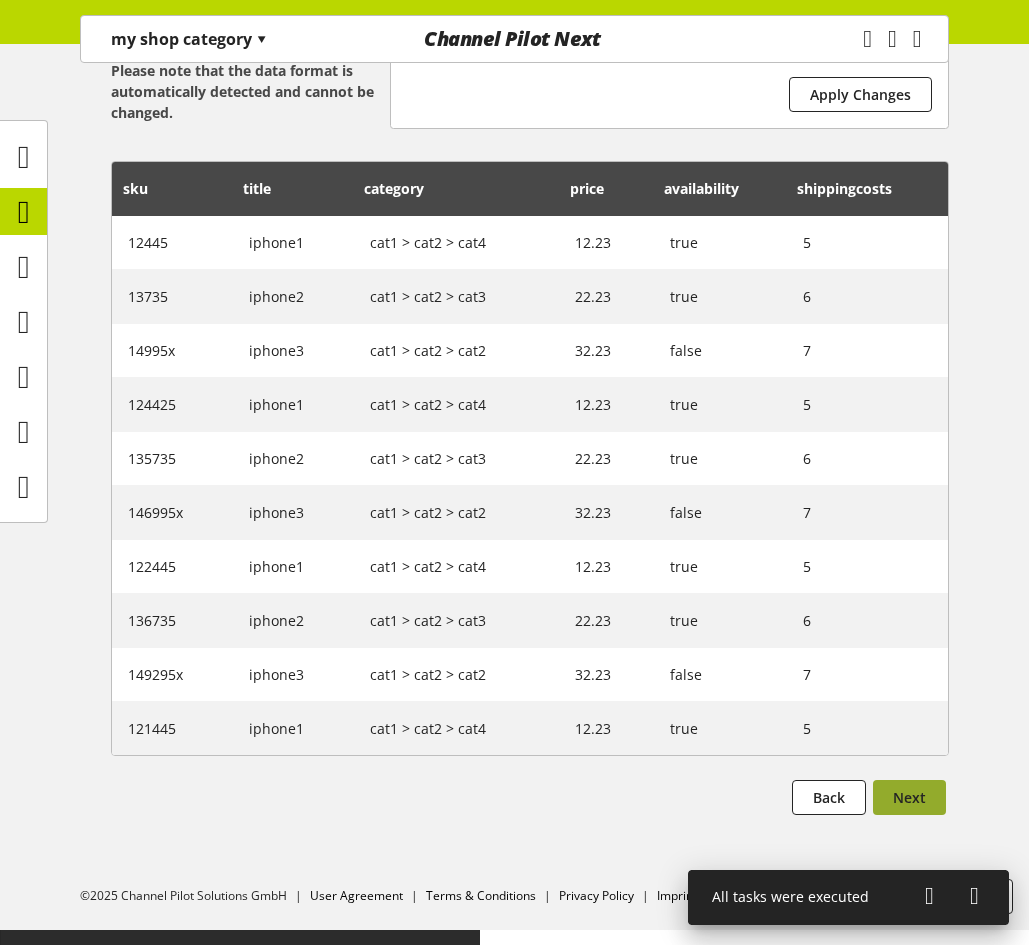 click on "Next" at bounding box center (909, 797) 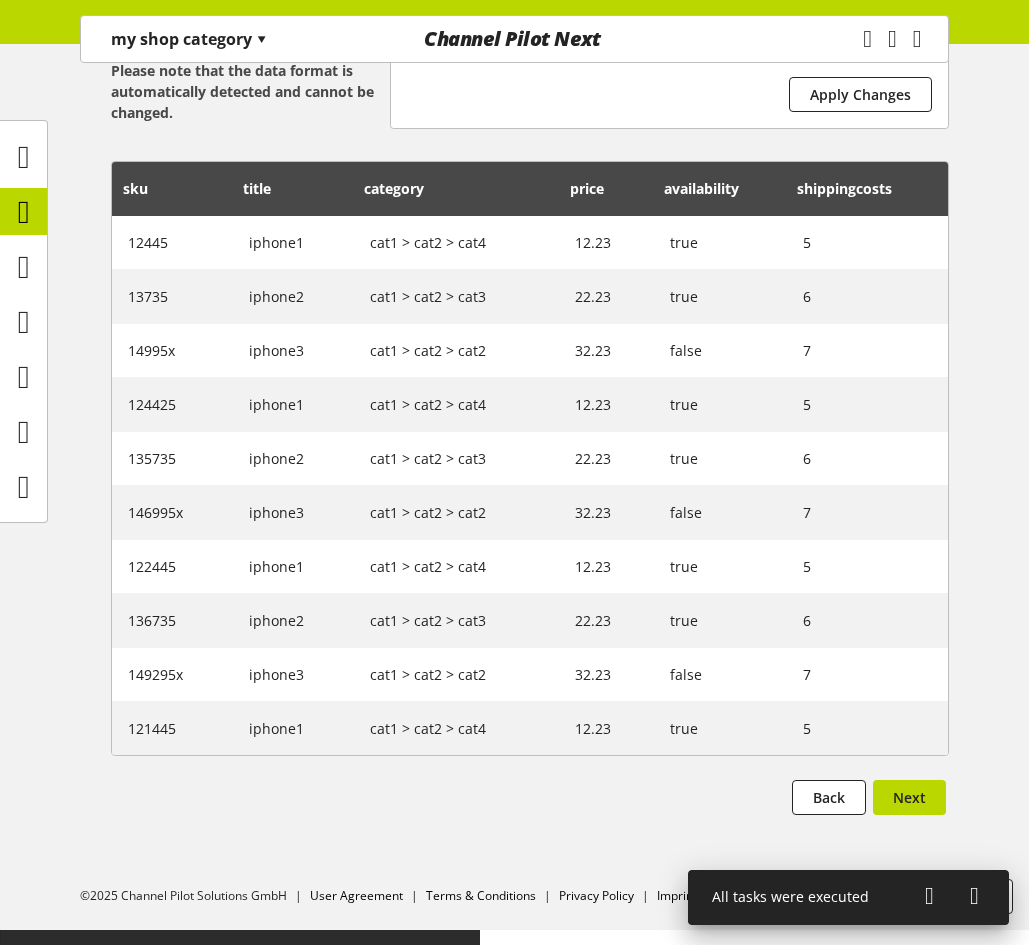 scroll, scrollTop: 0, scrollLeft: 0, axis: both 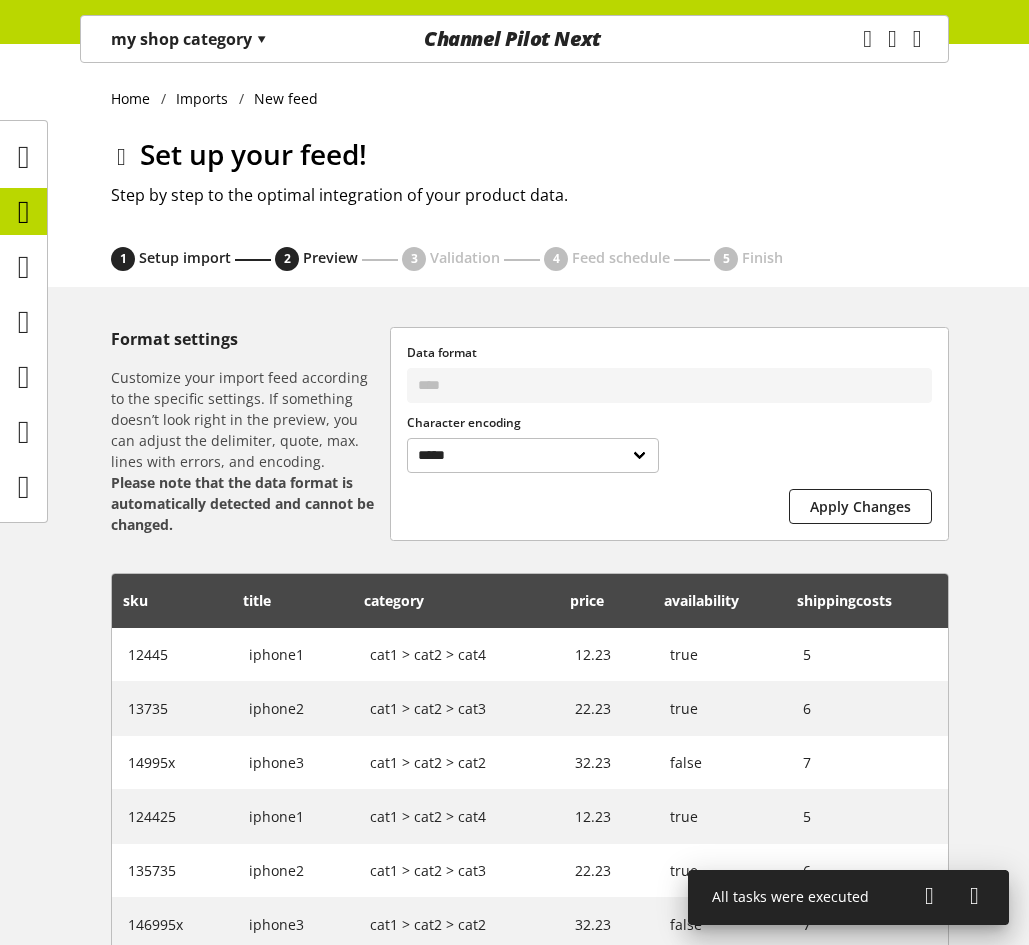 select 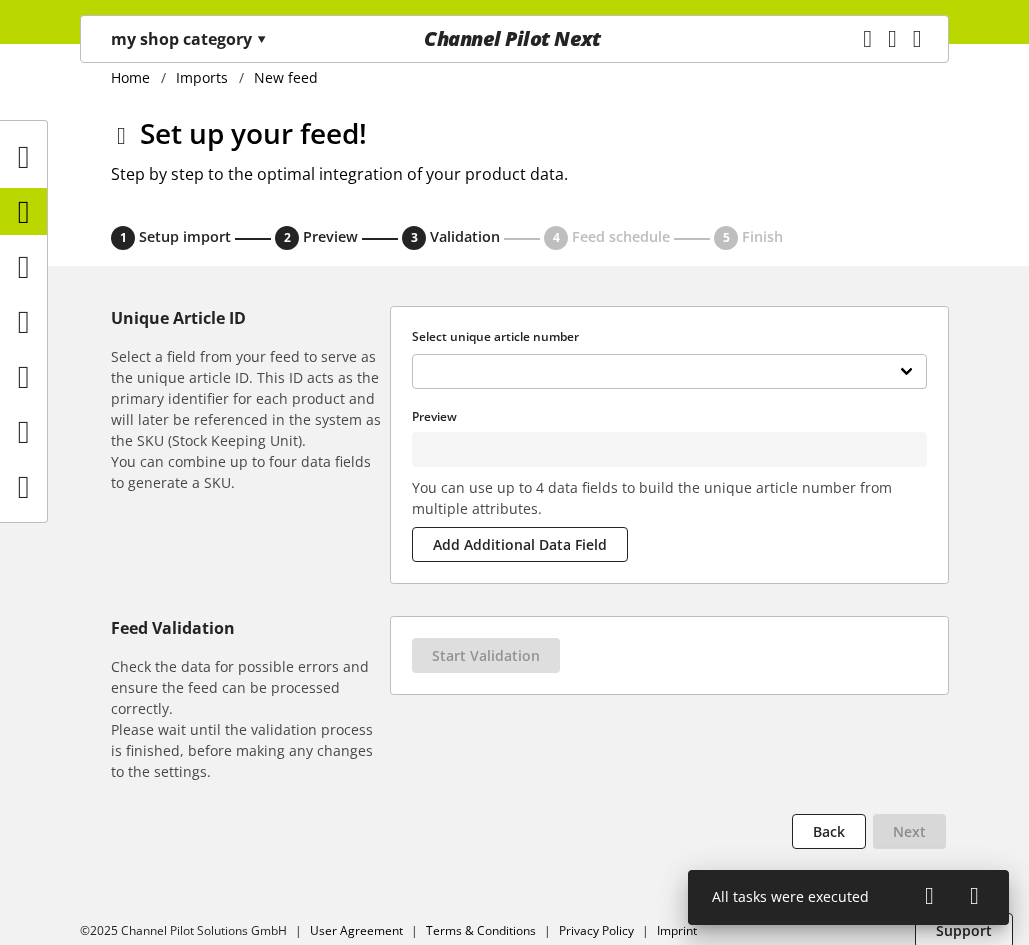 scroll, scrollTop: 40, scrollLeft: 0, axis: vertical 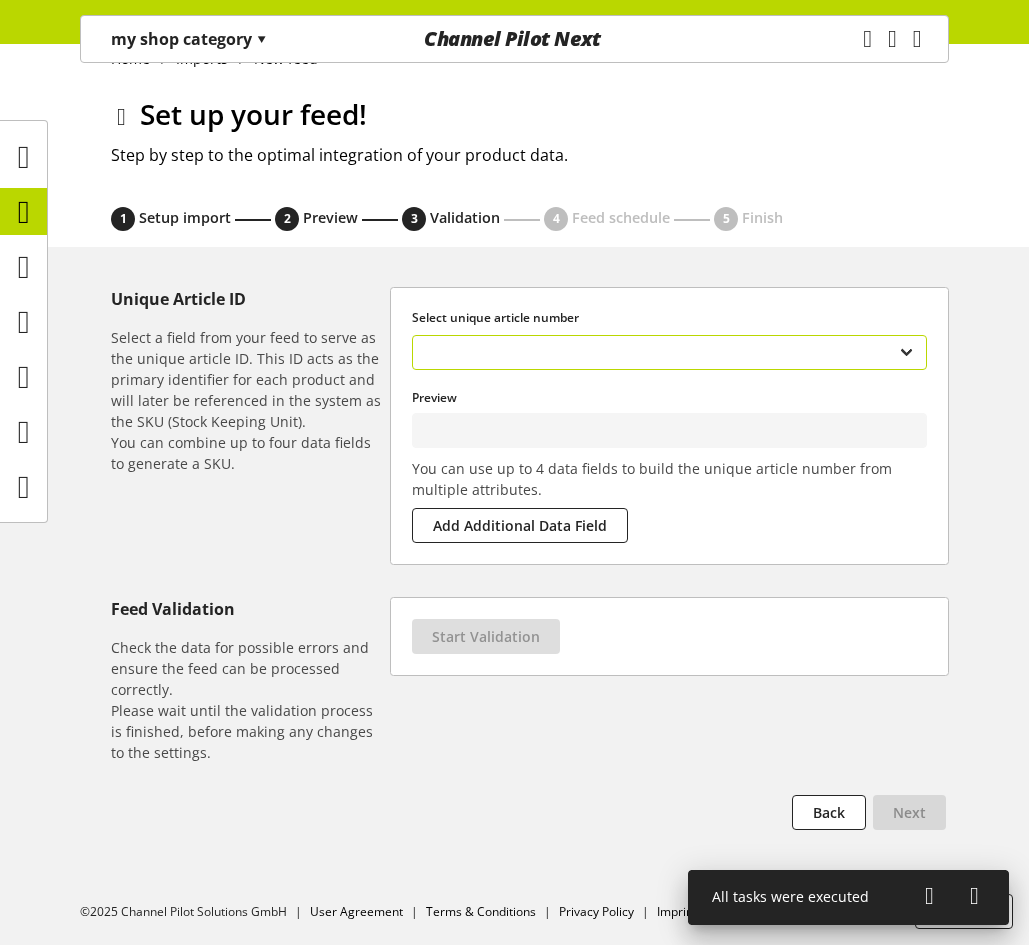 click on "**********" at bounding box center (669, 352) 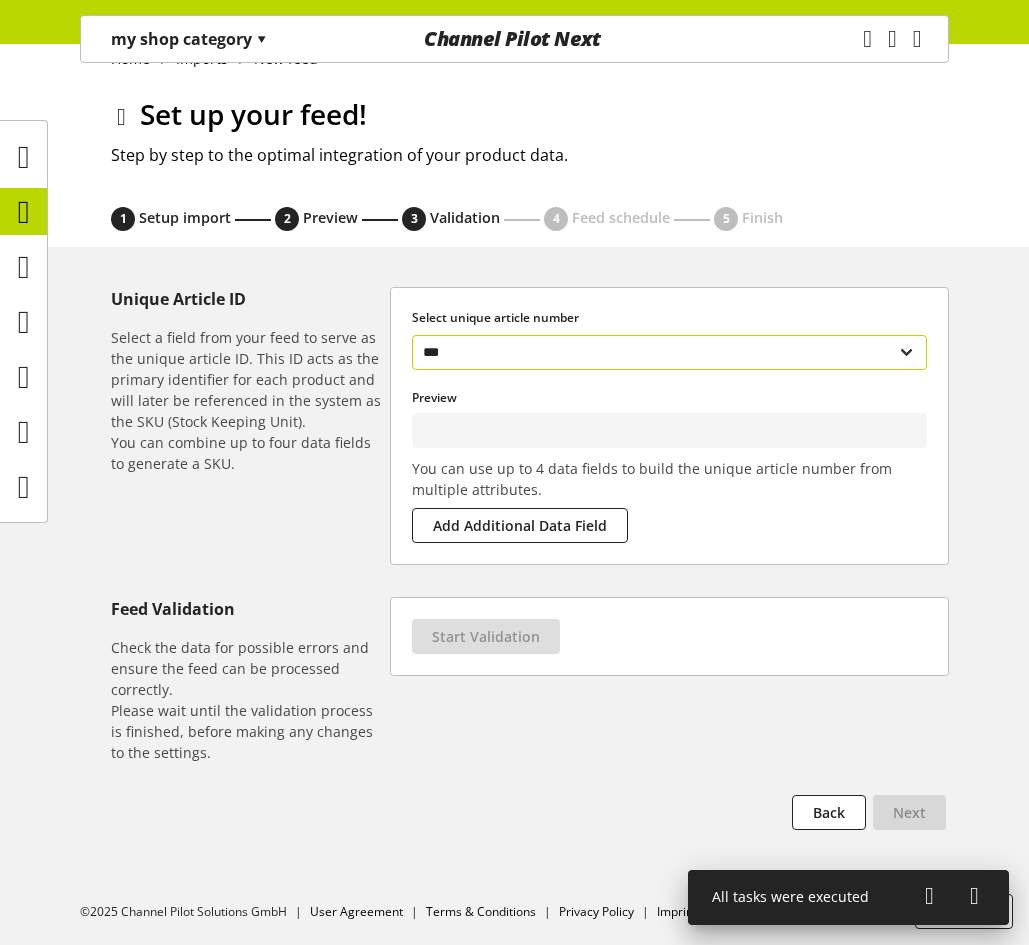 type on "*****" 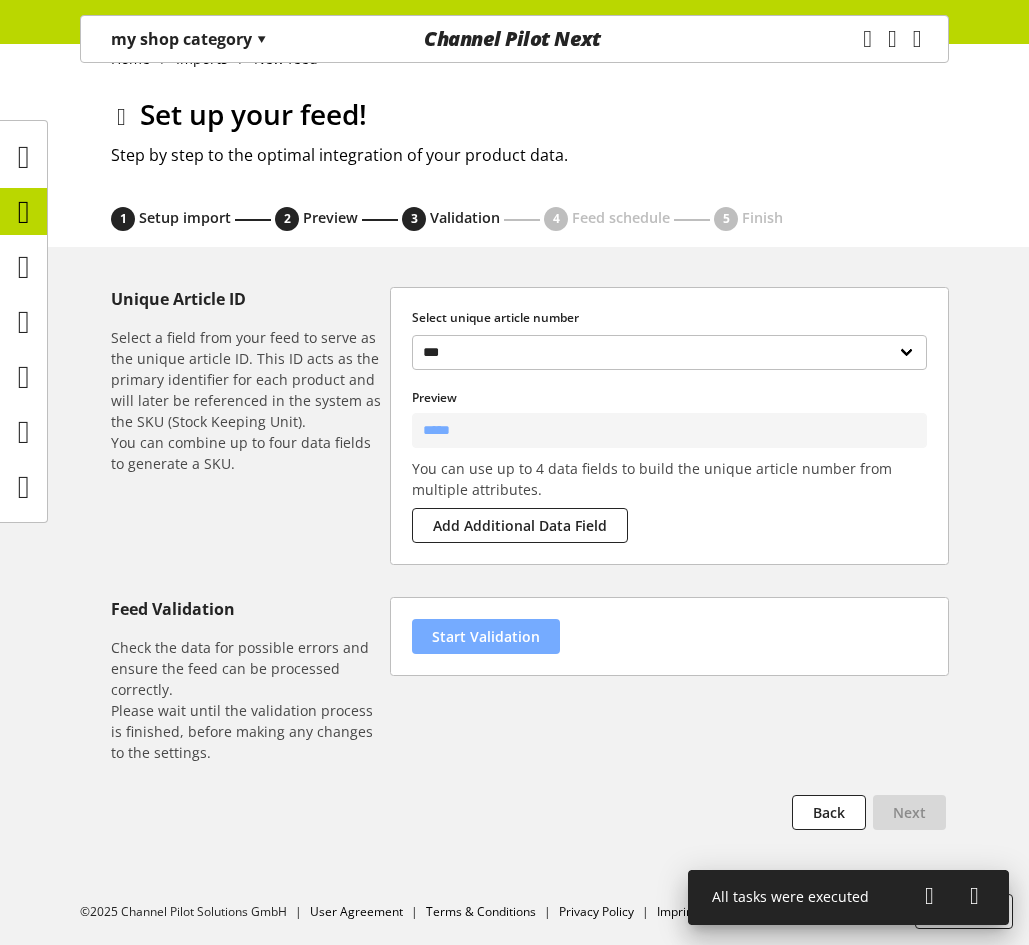 click on "Start Validation" at bounding box center (486, 636) 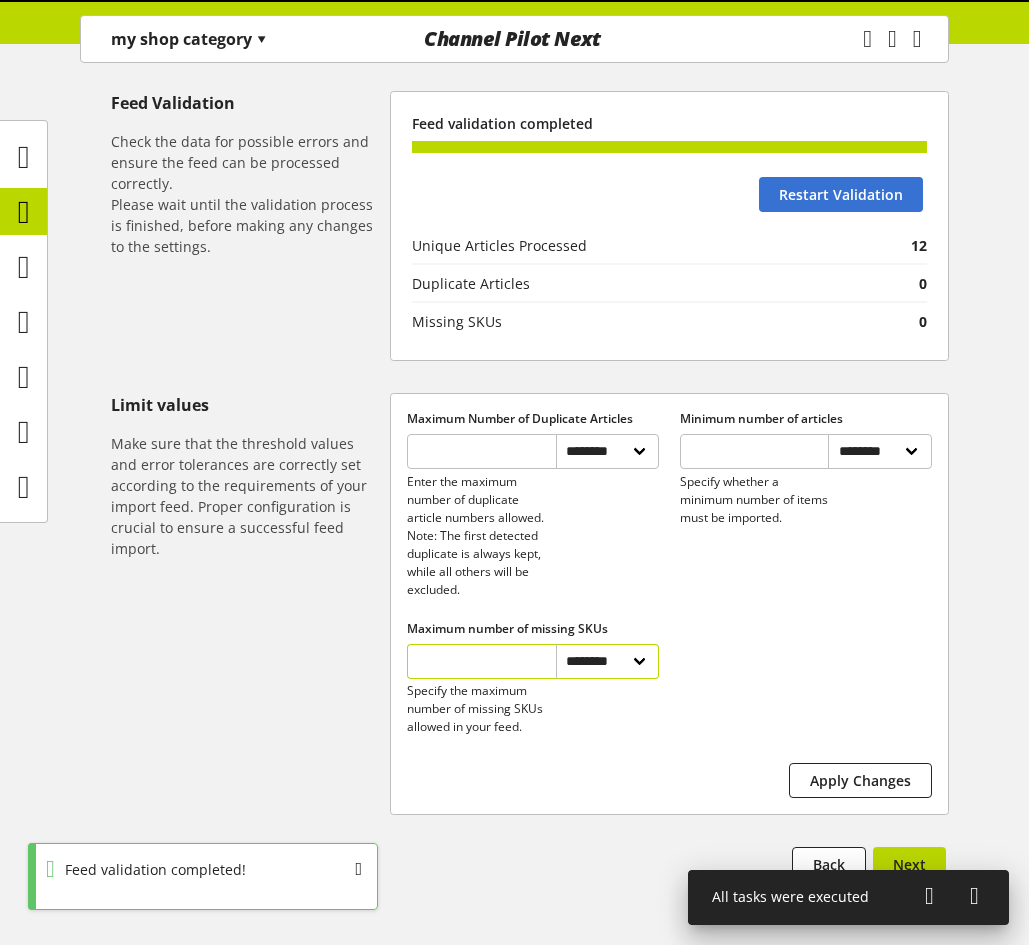 scroll, scrollTop: 634, scrollLeft: 0, axis: vertical 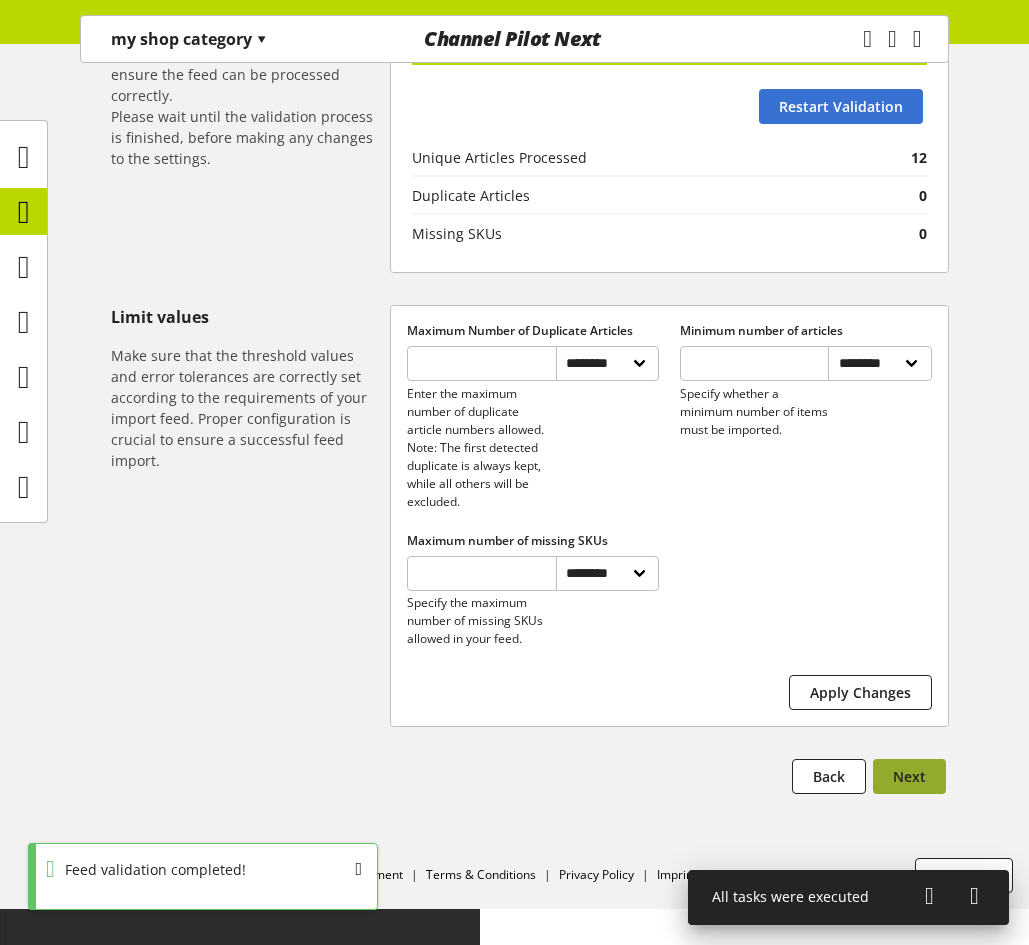 click on "Next" at bounding box center [909, 776] 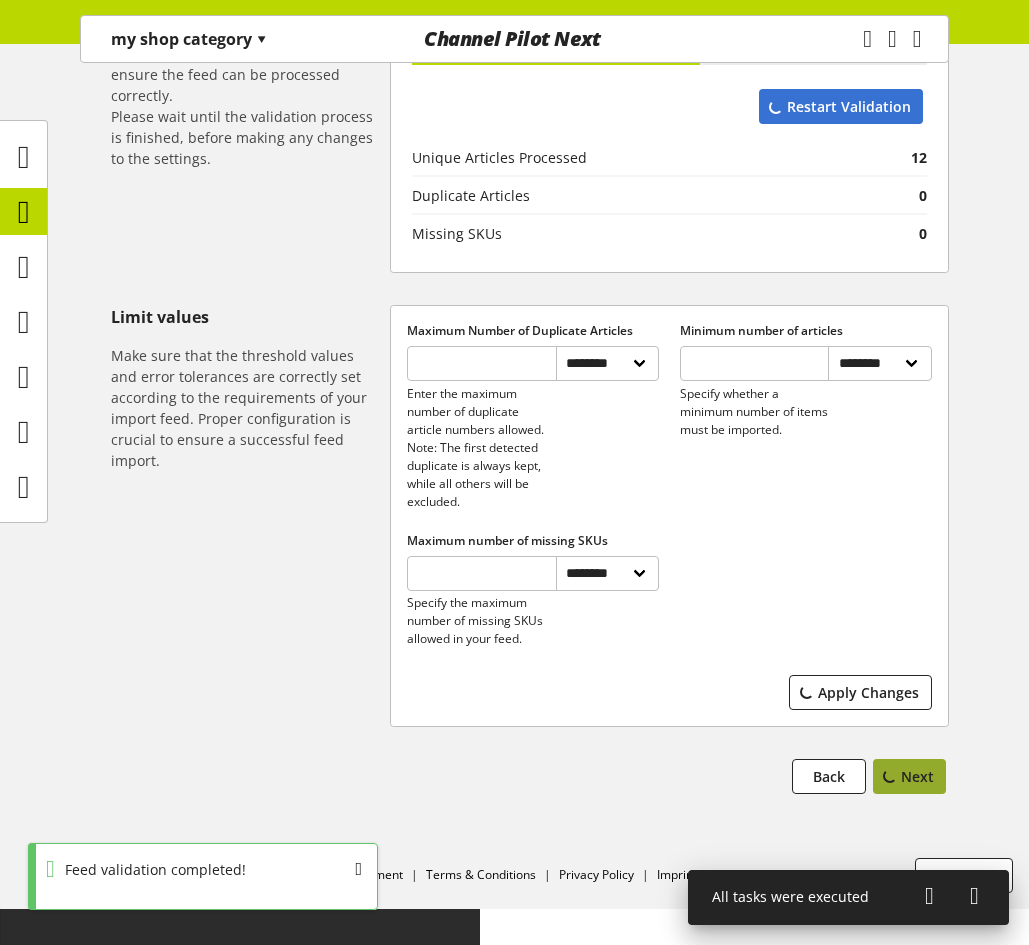 scroll, scrollTop: 0, scrollLeft: 0, axis: both 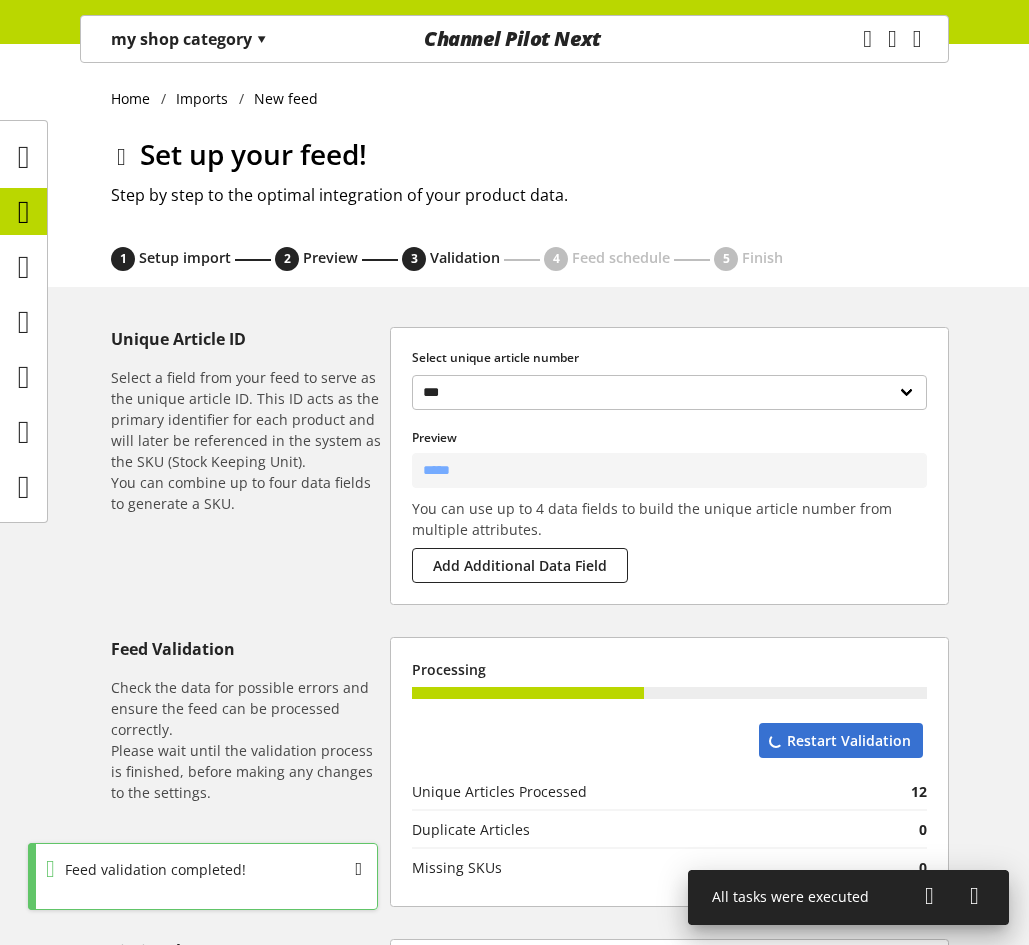 select on "****" 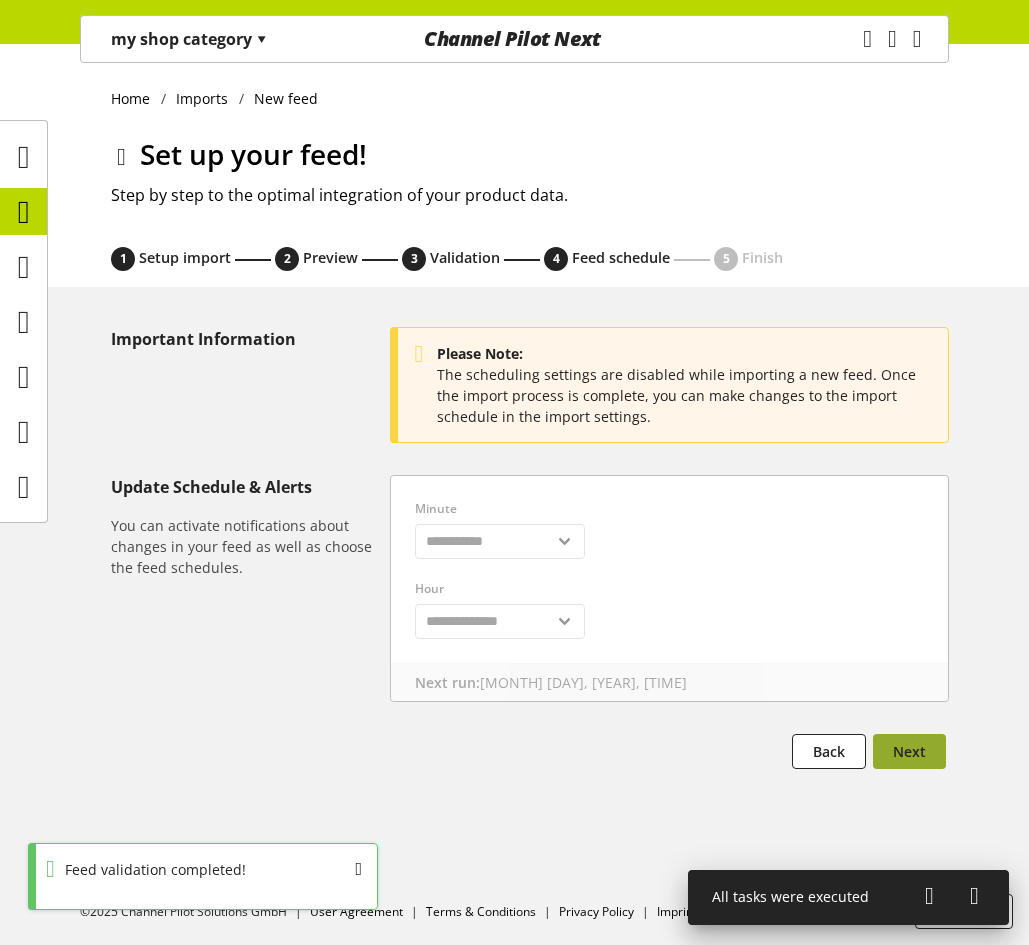 click on "Next" at bounding box center (909, 751) 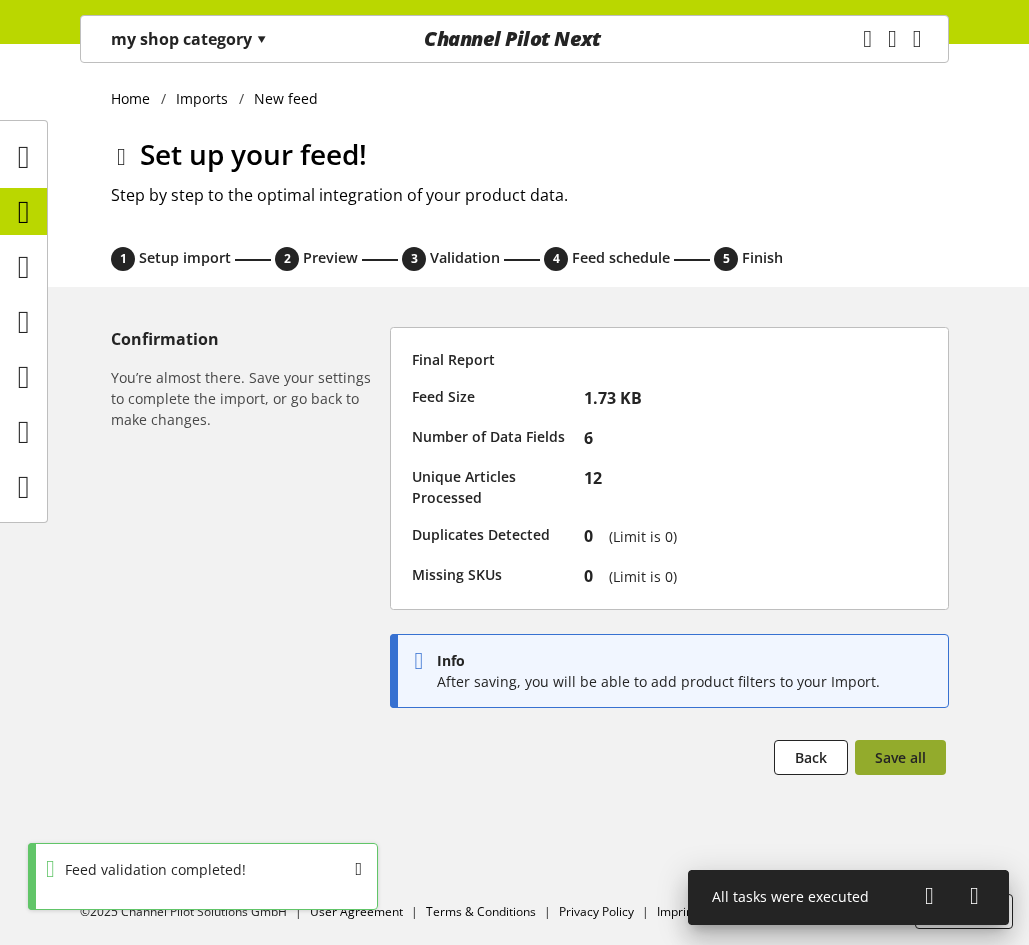 click on "Save all" at bounding box center [900, 757] 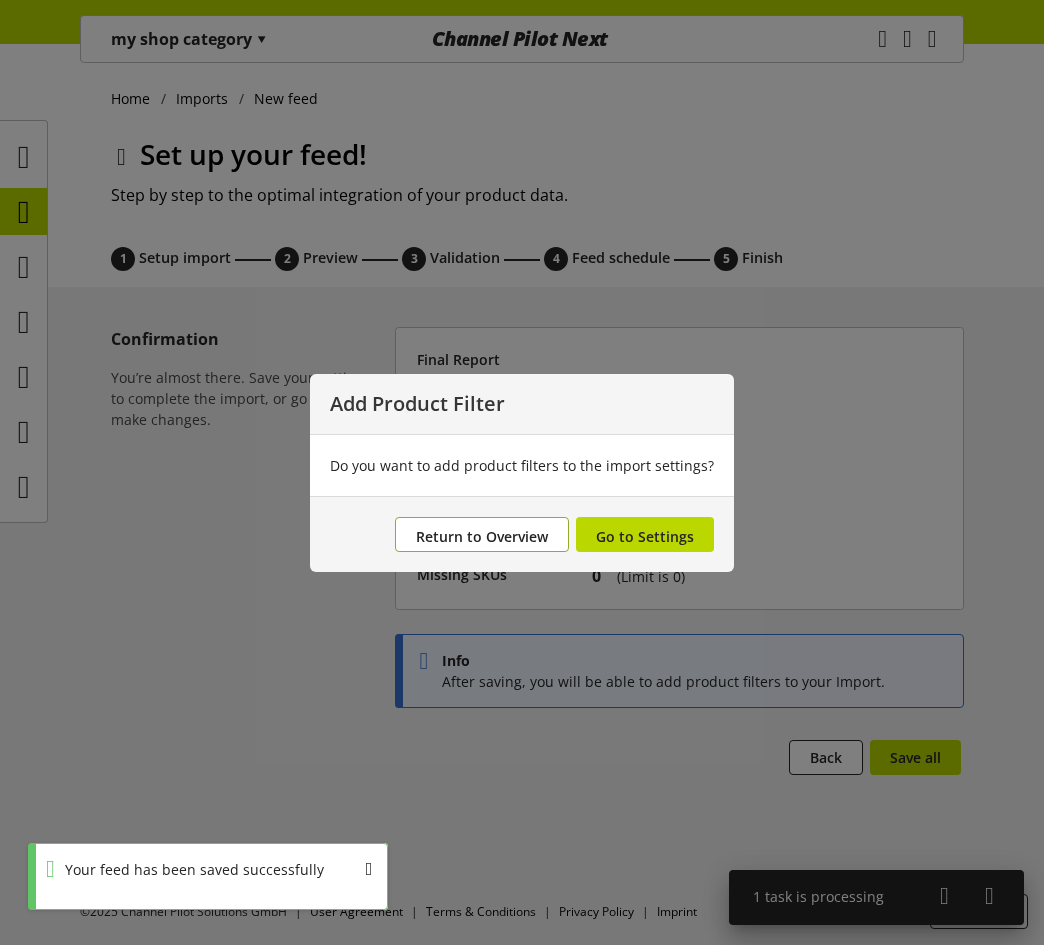 click on "Return to Overview" at bounding box center [482, 536] 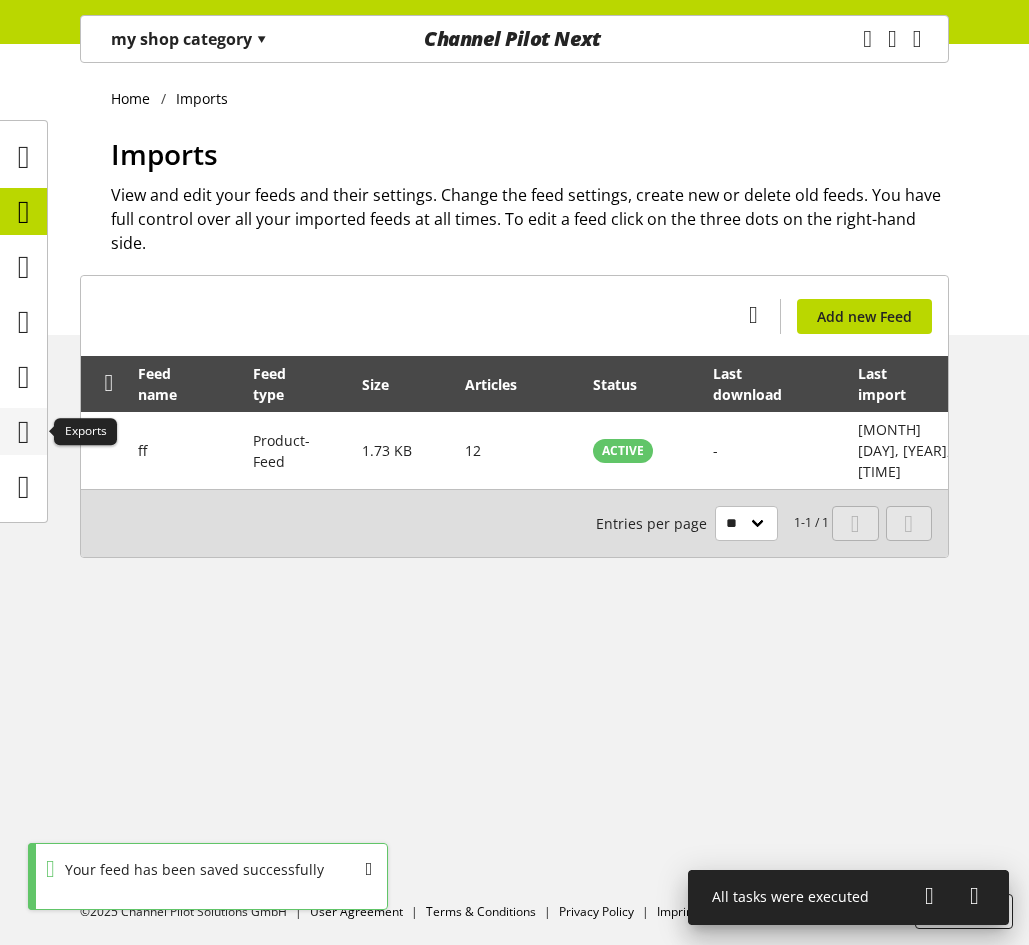 click at bounding box center (24, 432) 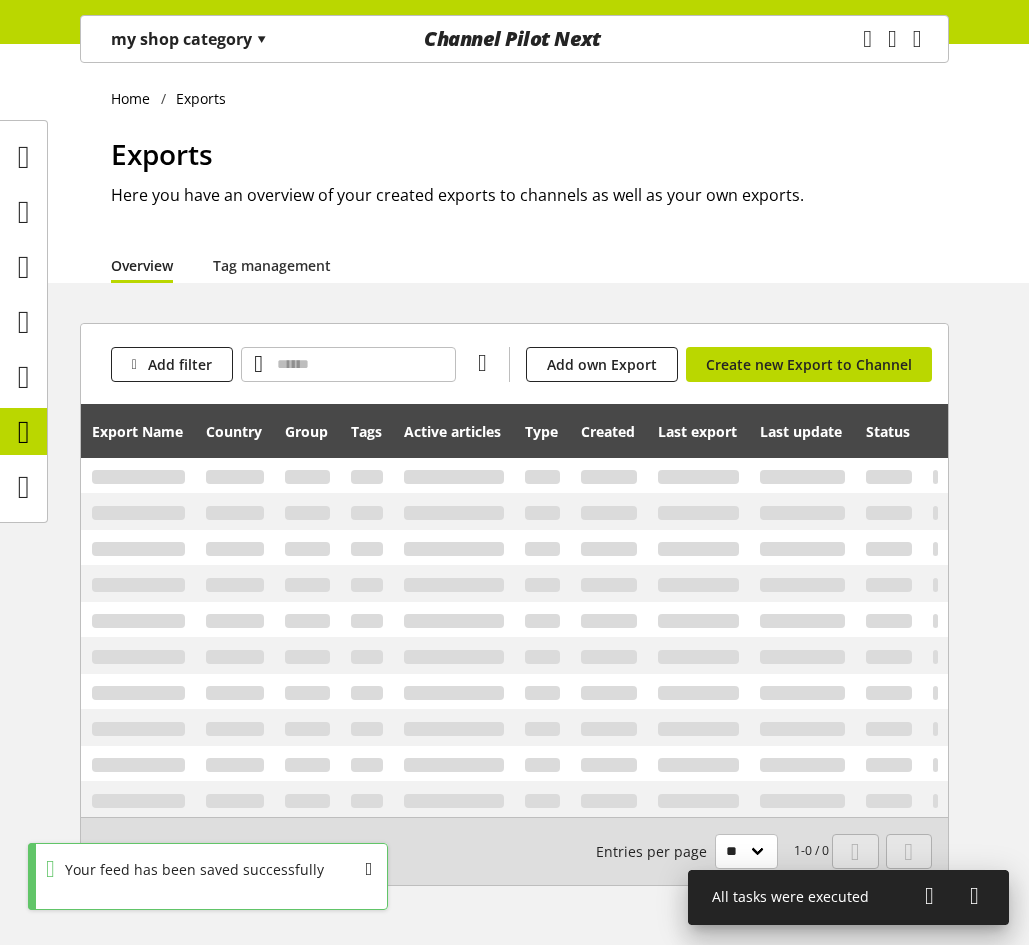 click on "Country" at bounding box center [235, 431] 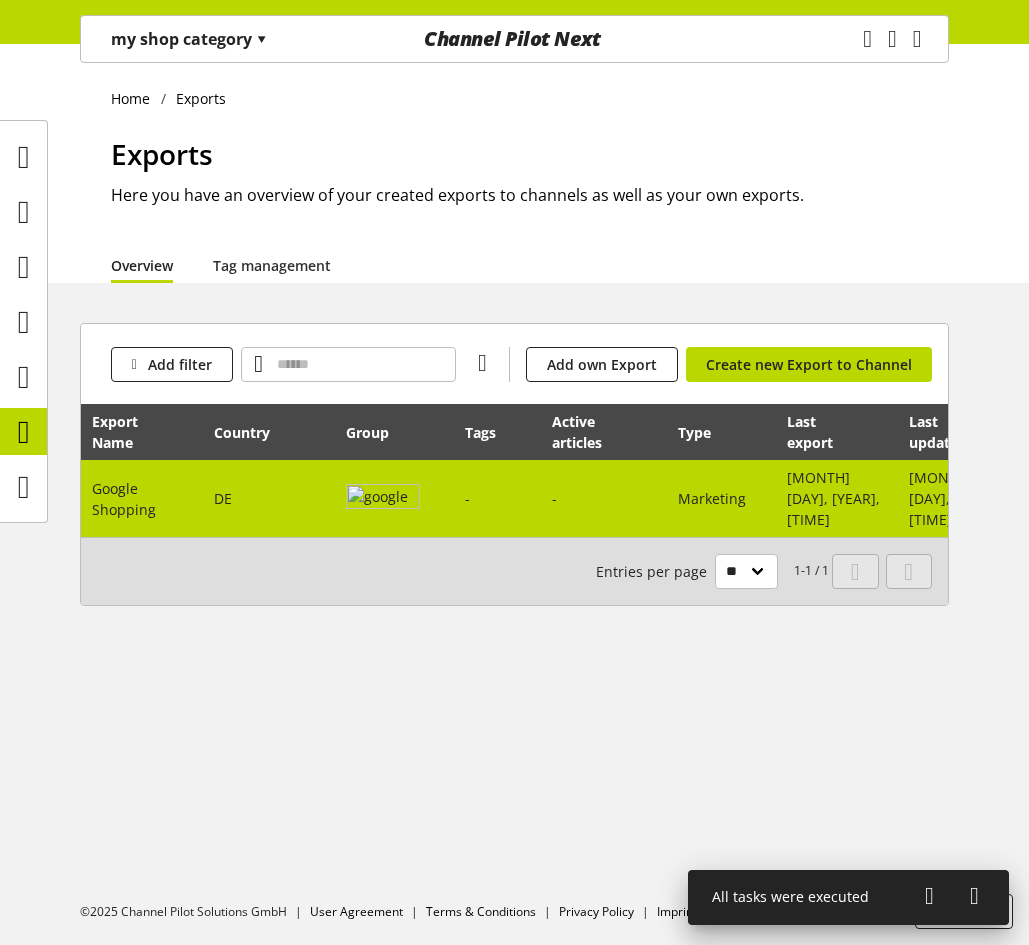 click on "DE" at bounding box center [269, 498] 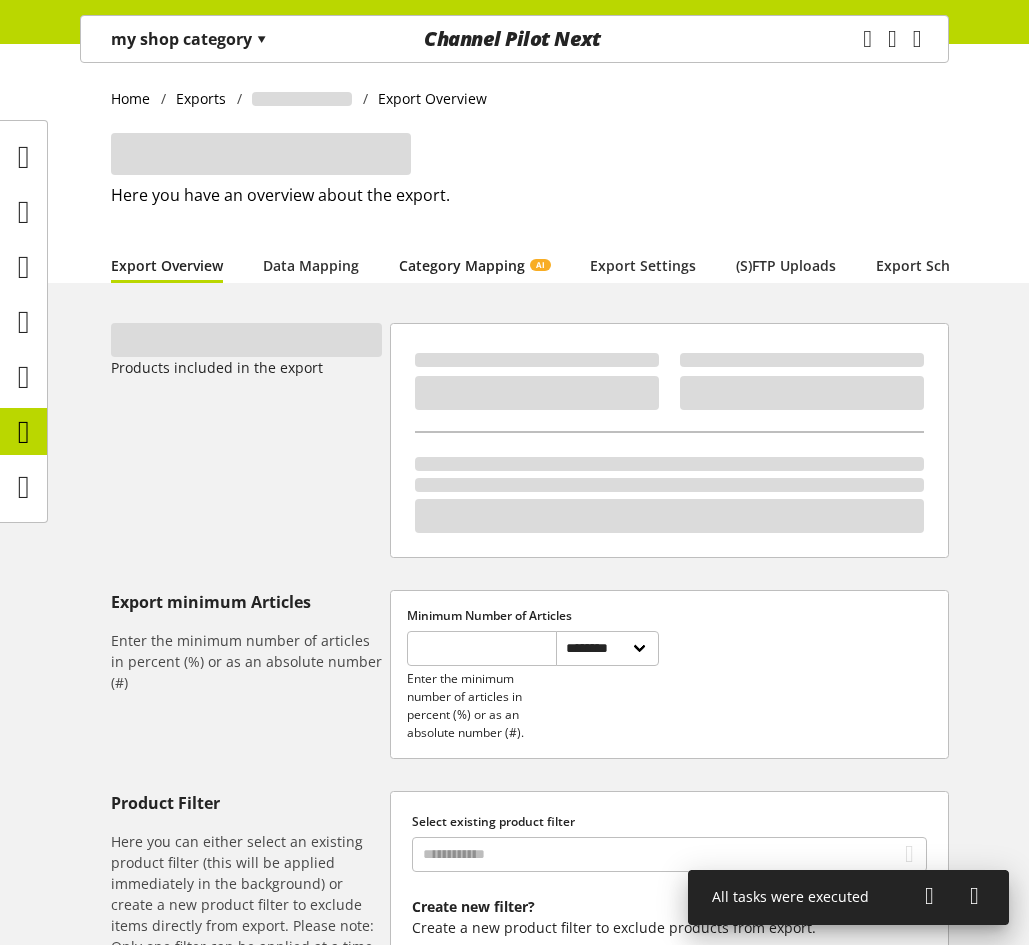 click on "Category Mapping AI" at bounding box center (474, 265) 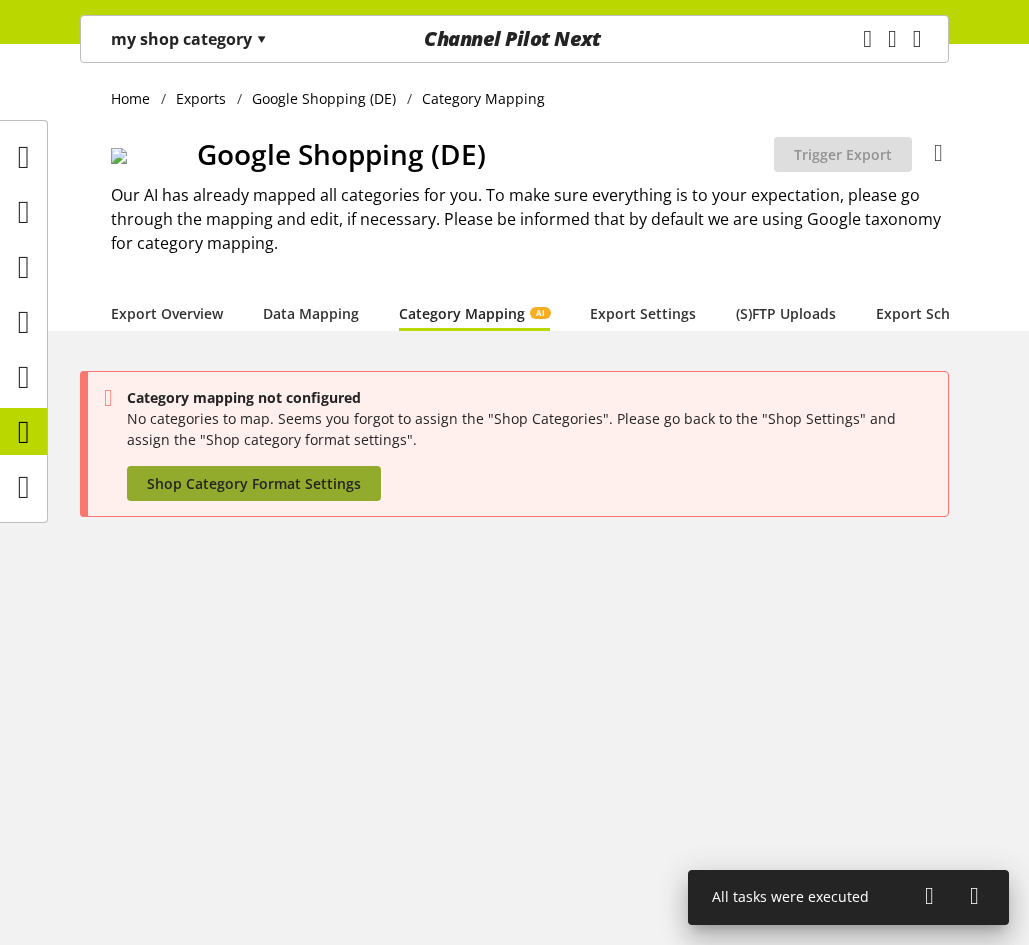 click on "Shop Category Format Settings" at bounding box center (254, 483) 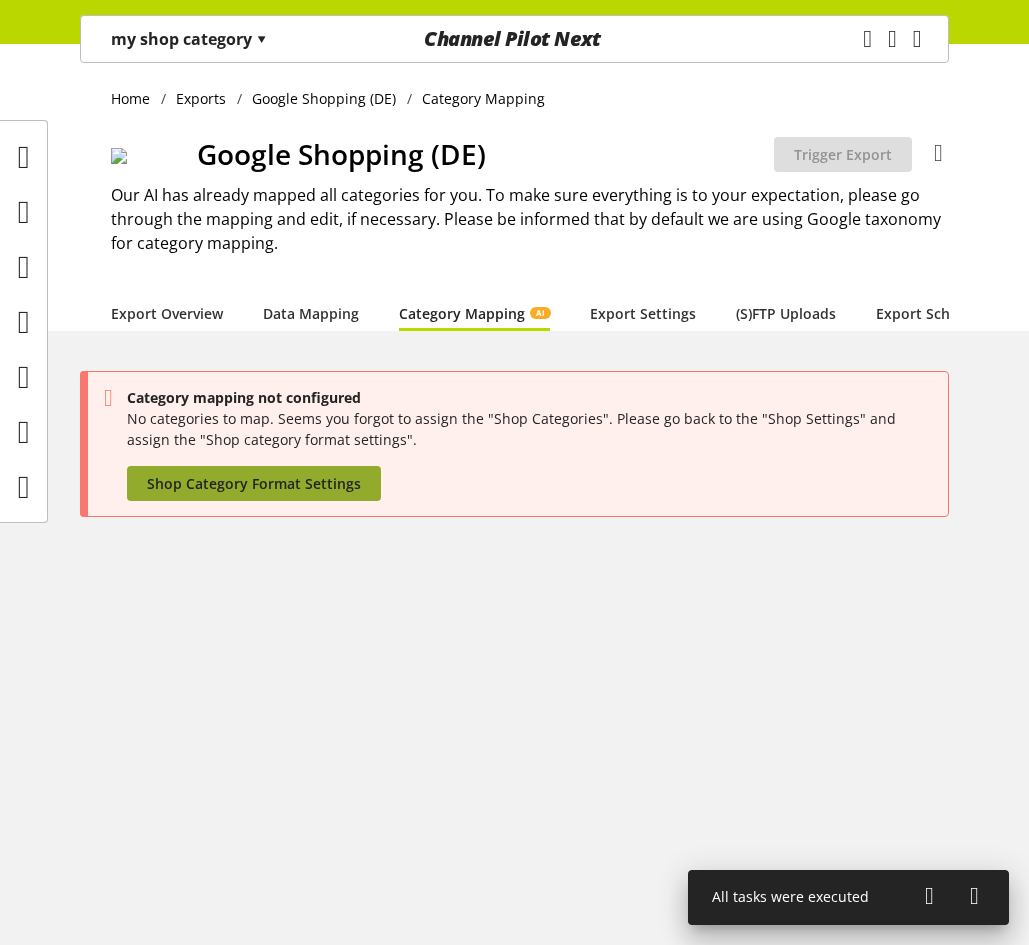 select 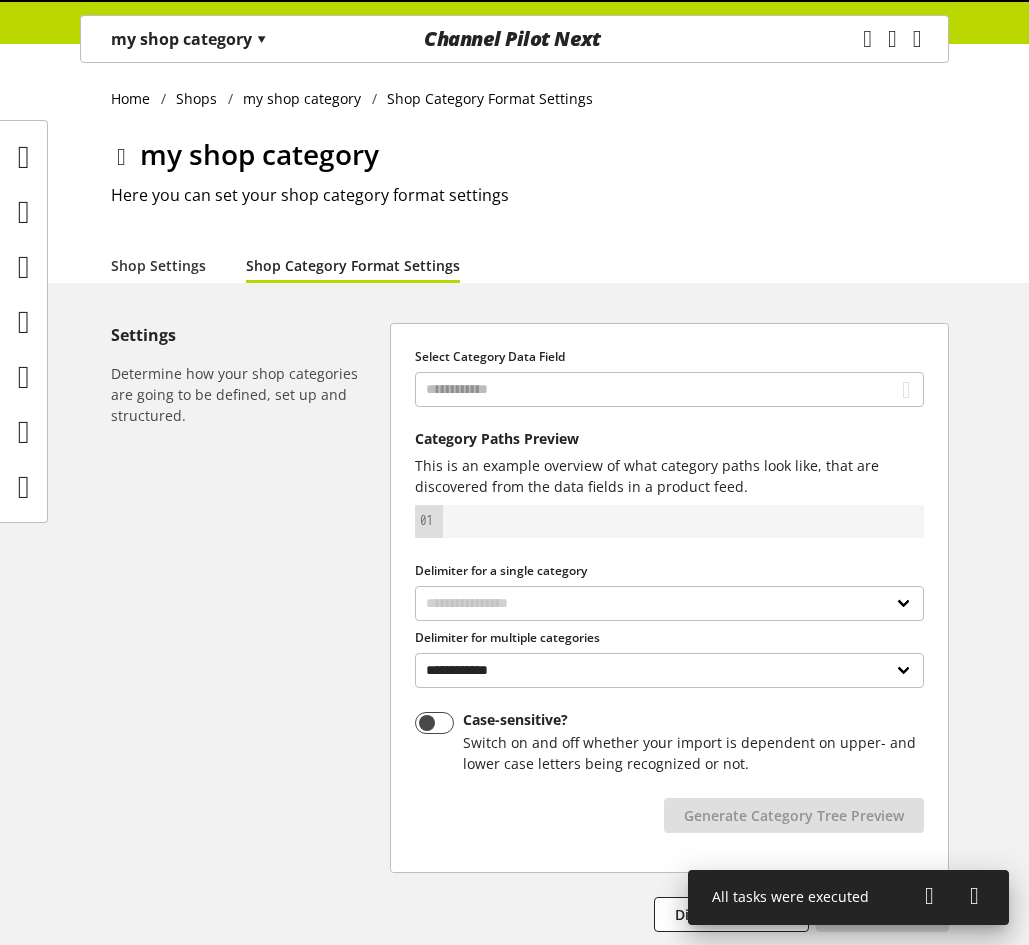 click on "**********" at bounding box center [669, 598] 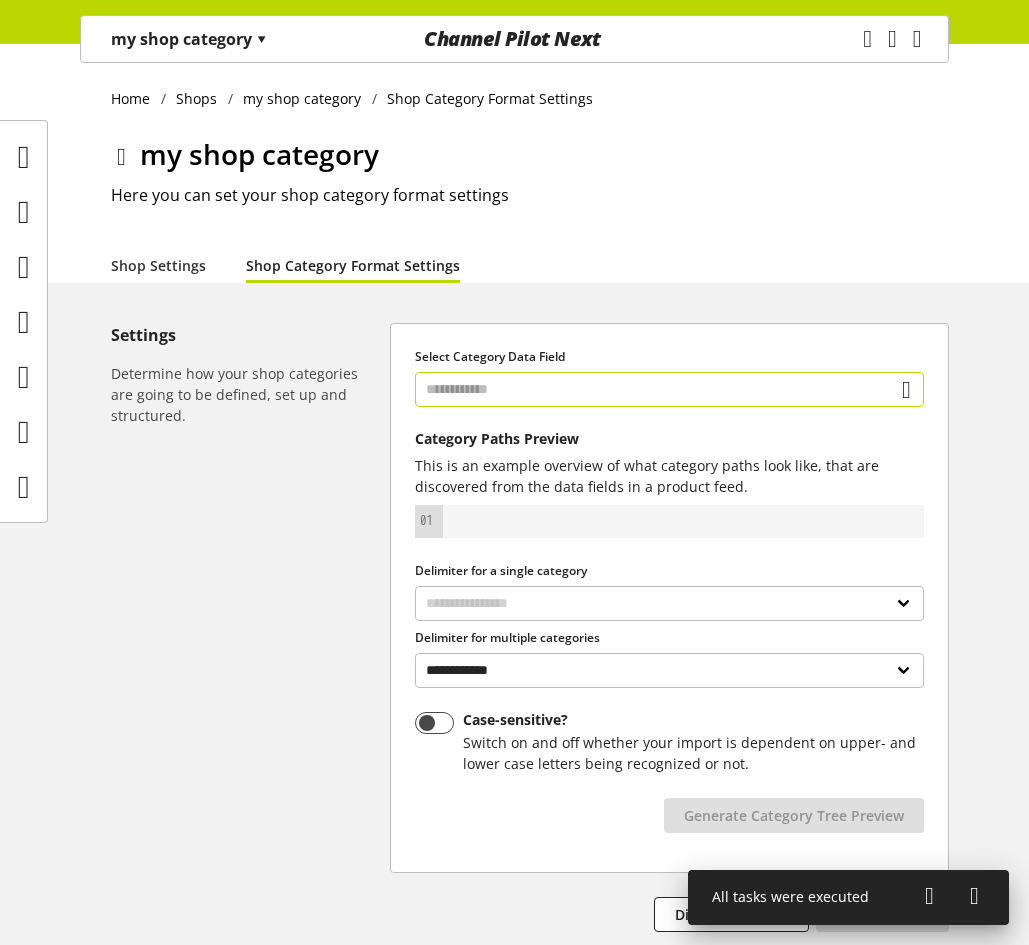 click at bounding box center [669, 389] 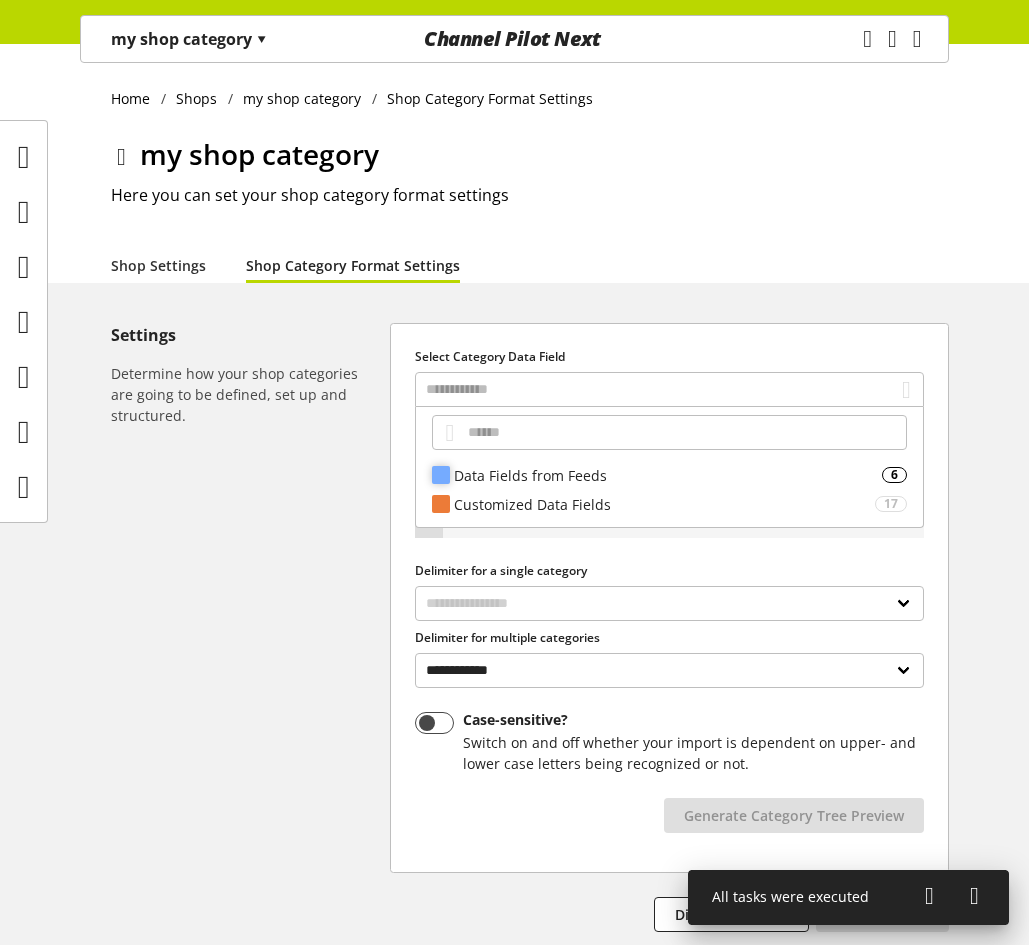 click on "Data Fields from Feeds" at bounding box center (668, 475) 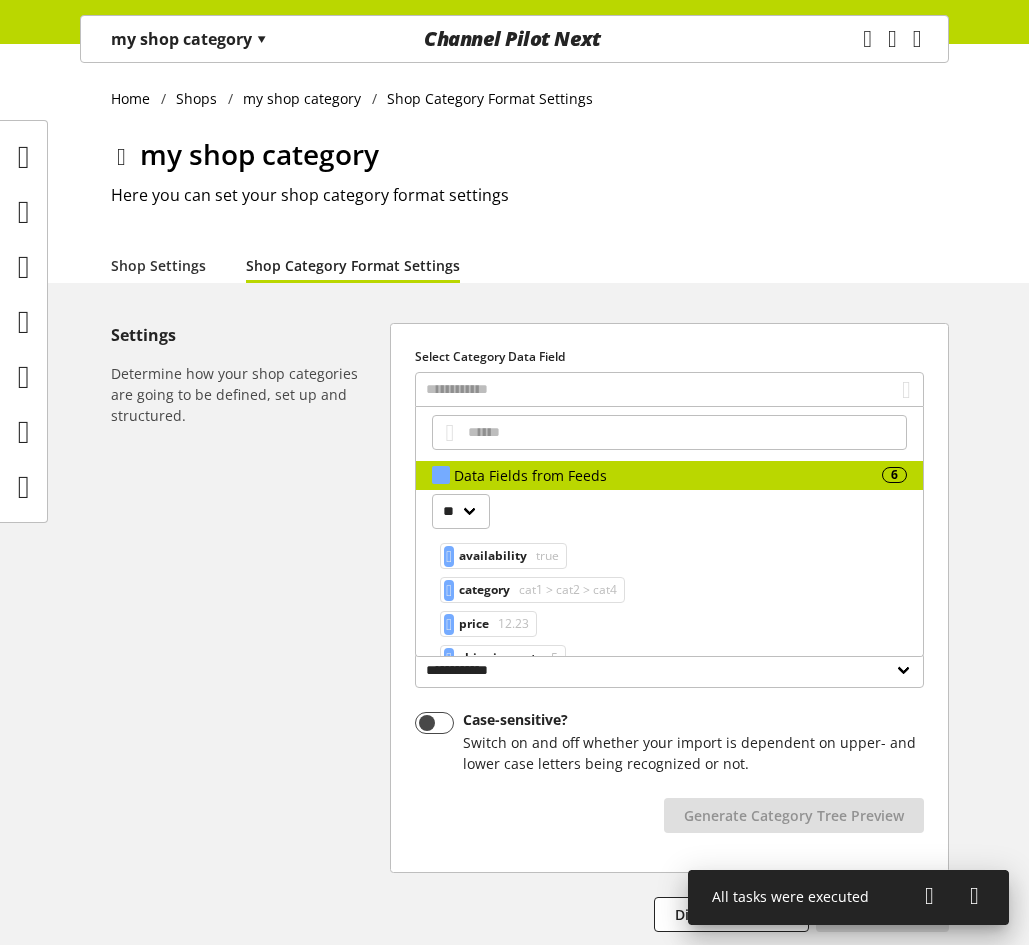 click on "category cat1 > cat2 > cat4" at bounding box center (528, 590) 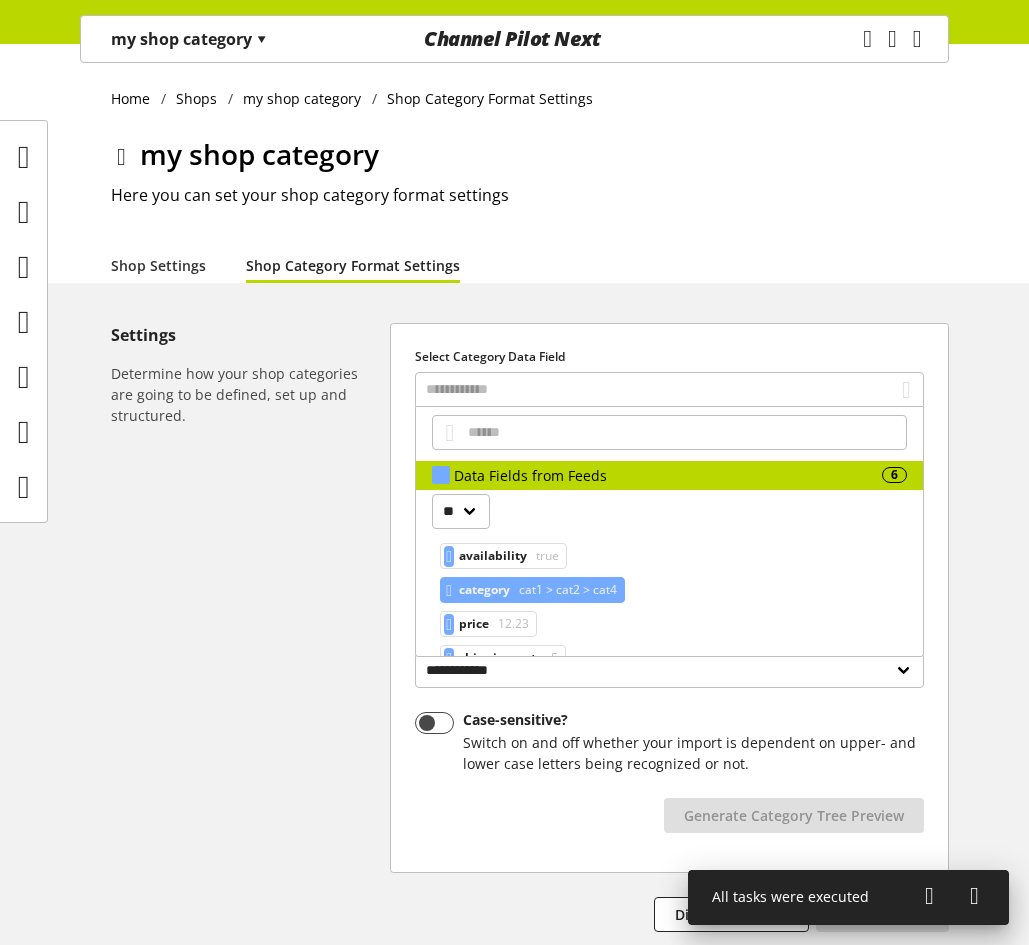 click on "category" at bounding box center [484, 590] 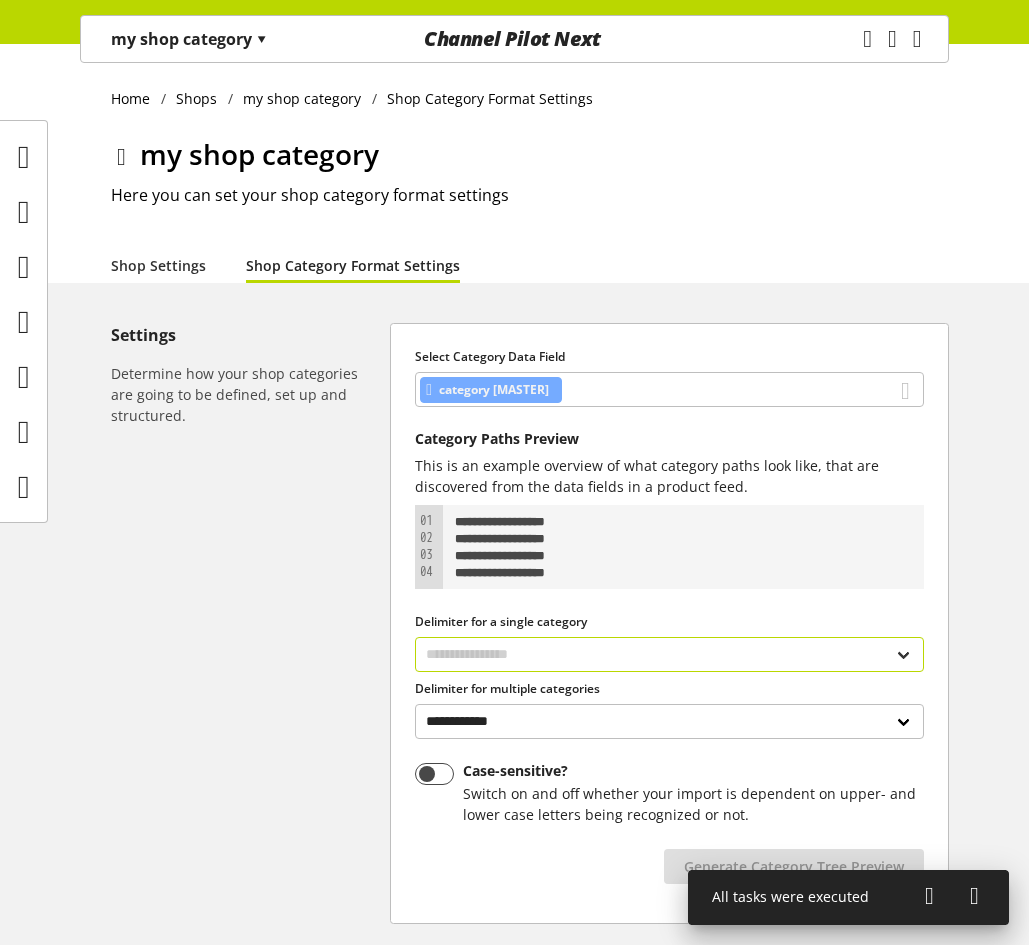 click on "**********" at bounding box center [669, 654] 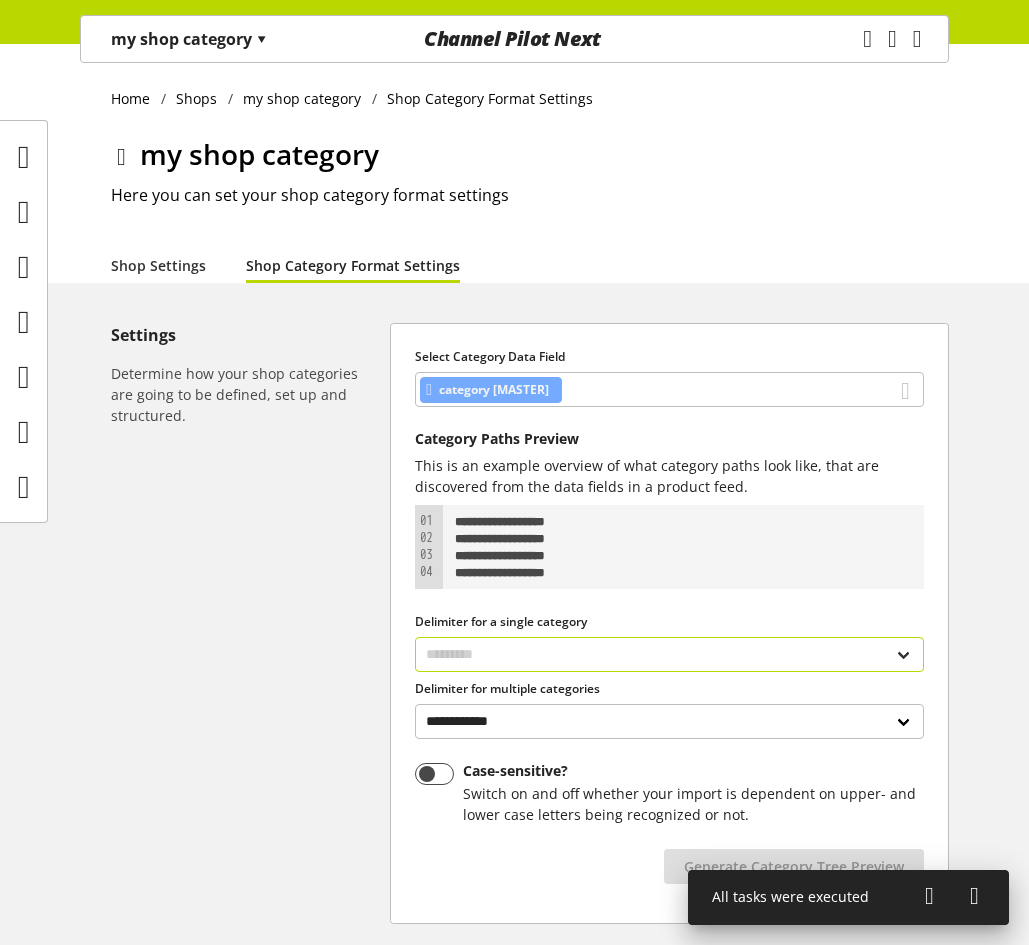 click on "**********" at bounding box center [669, 654] 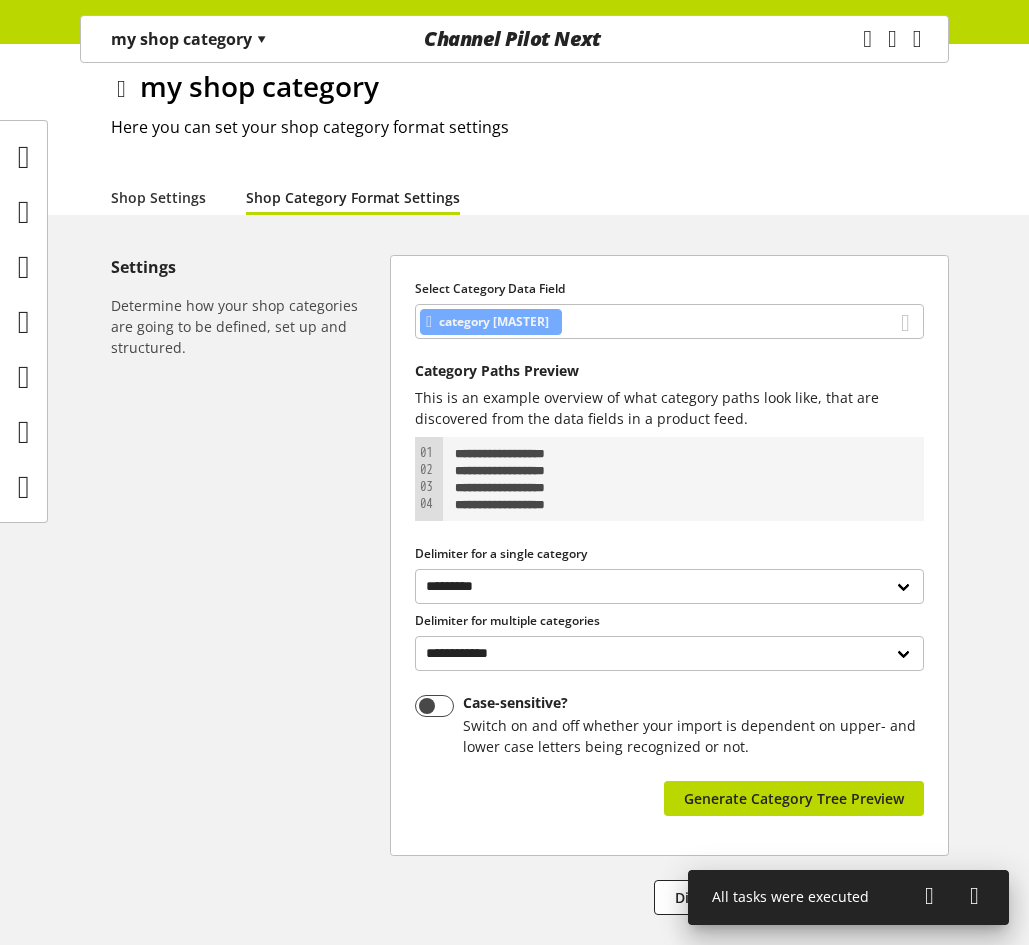 scroll, scrollTop: 185, scrollLeft: 0, axis: vertical 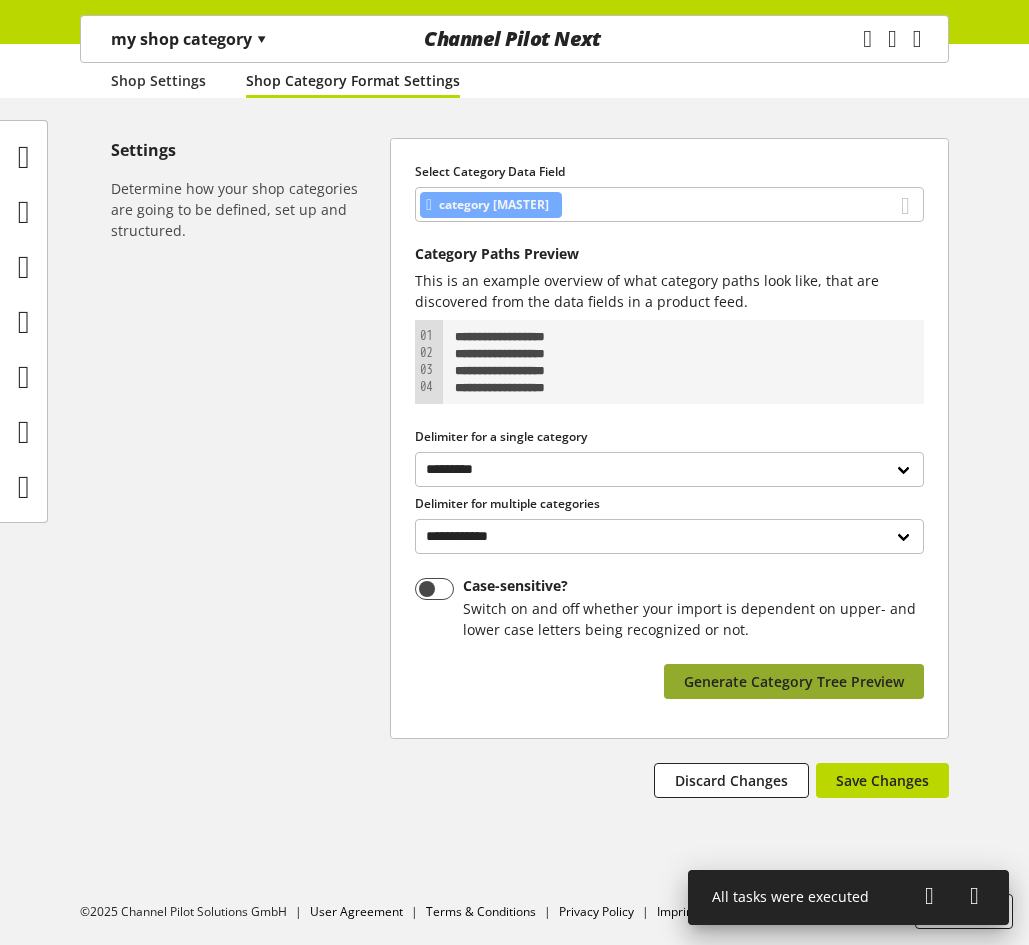 click on "Generate Category Tree Preview" at bounding box center [794, 681] 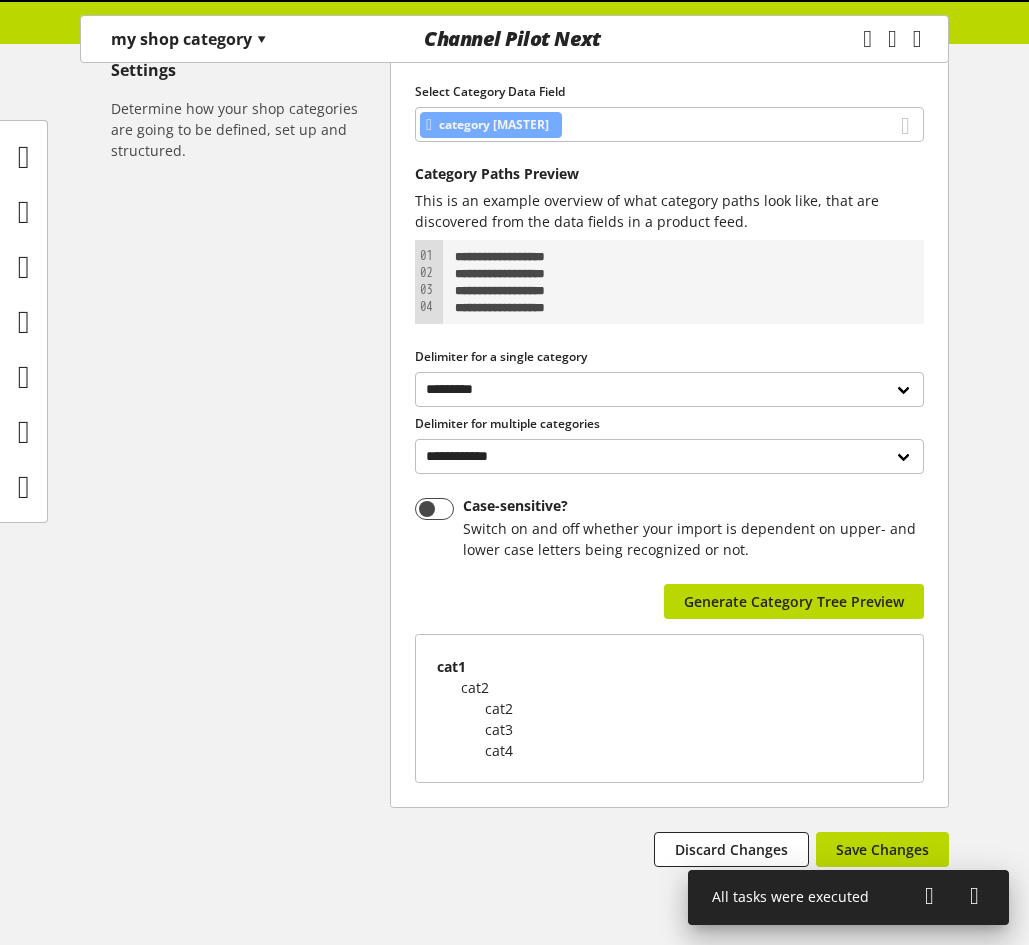 scroll, scrollTop: 334, scrollLeft: 0, axis: vertical 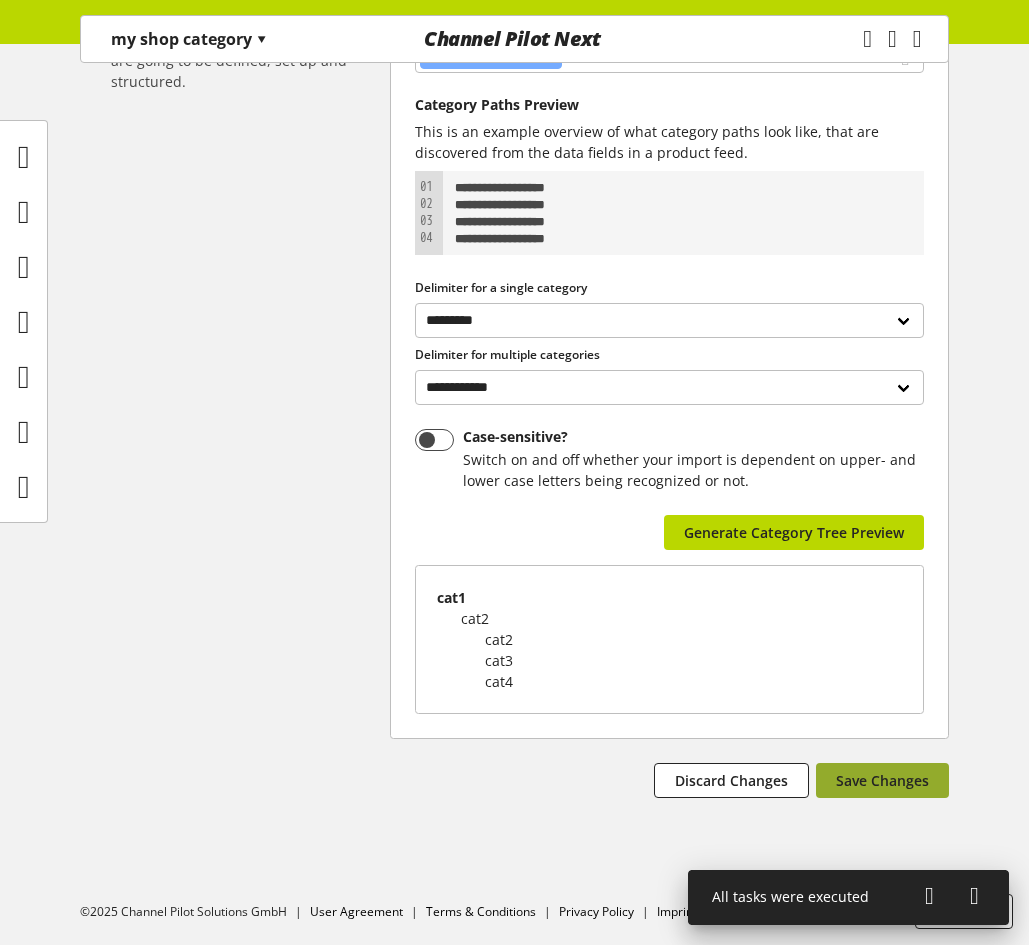 click on "Save Changes" at bounding box center (882, 780) 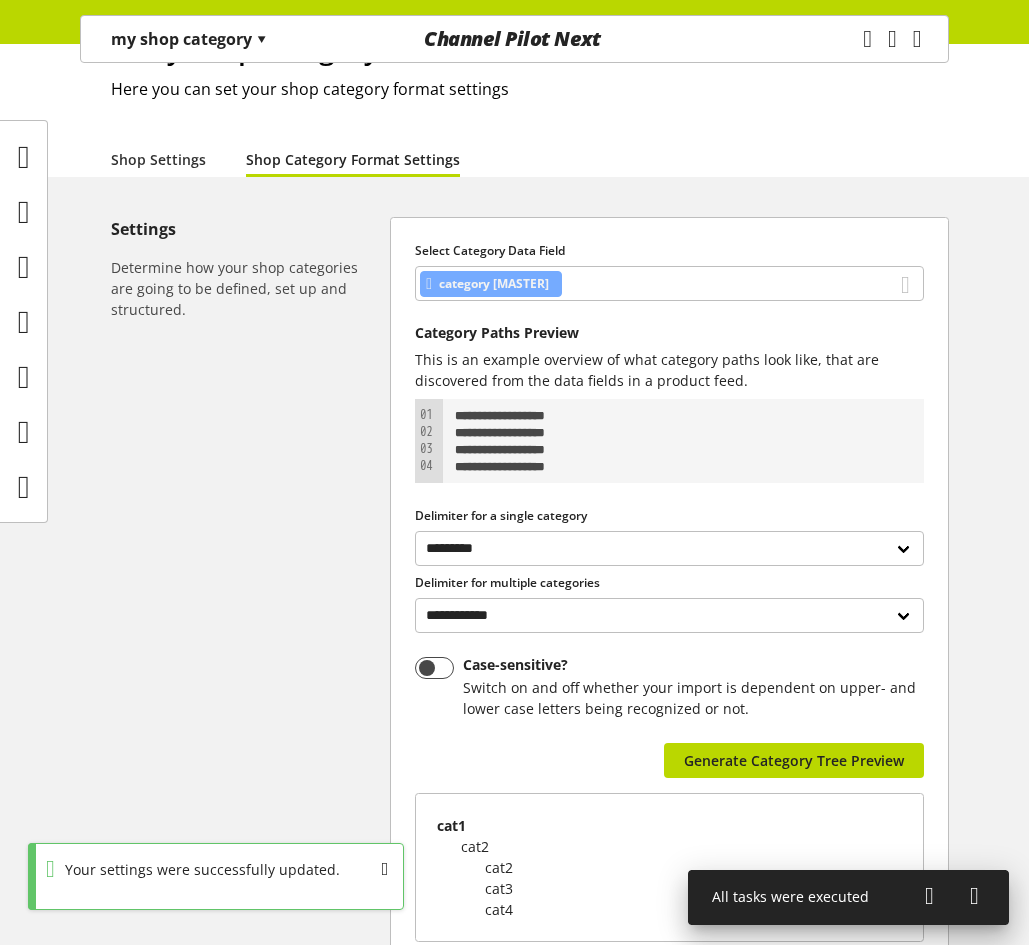 scroll, scrollTop: 34, scrollLeft: 0, axis: vertical 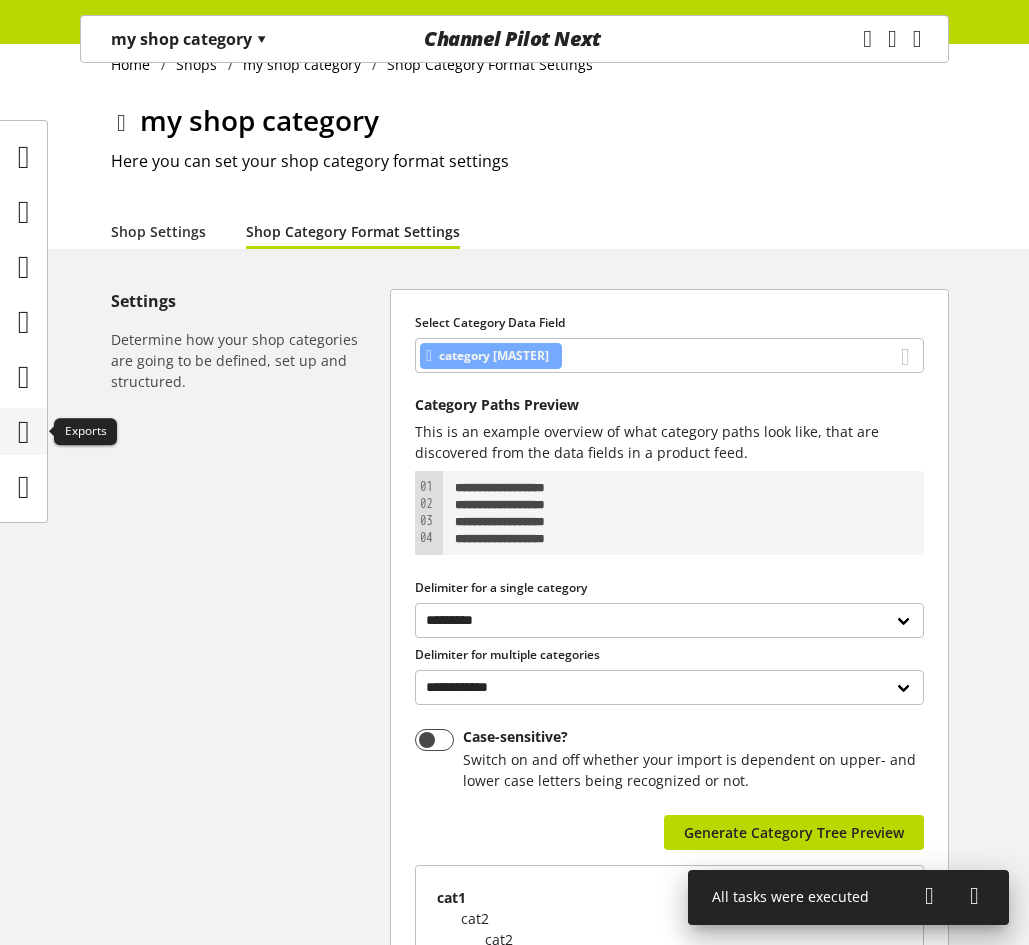 click at bounding box center (24, 432) 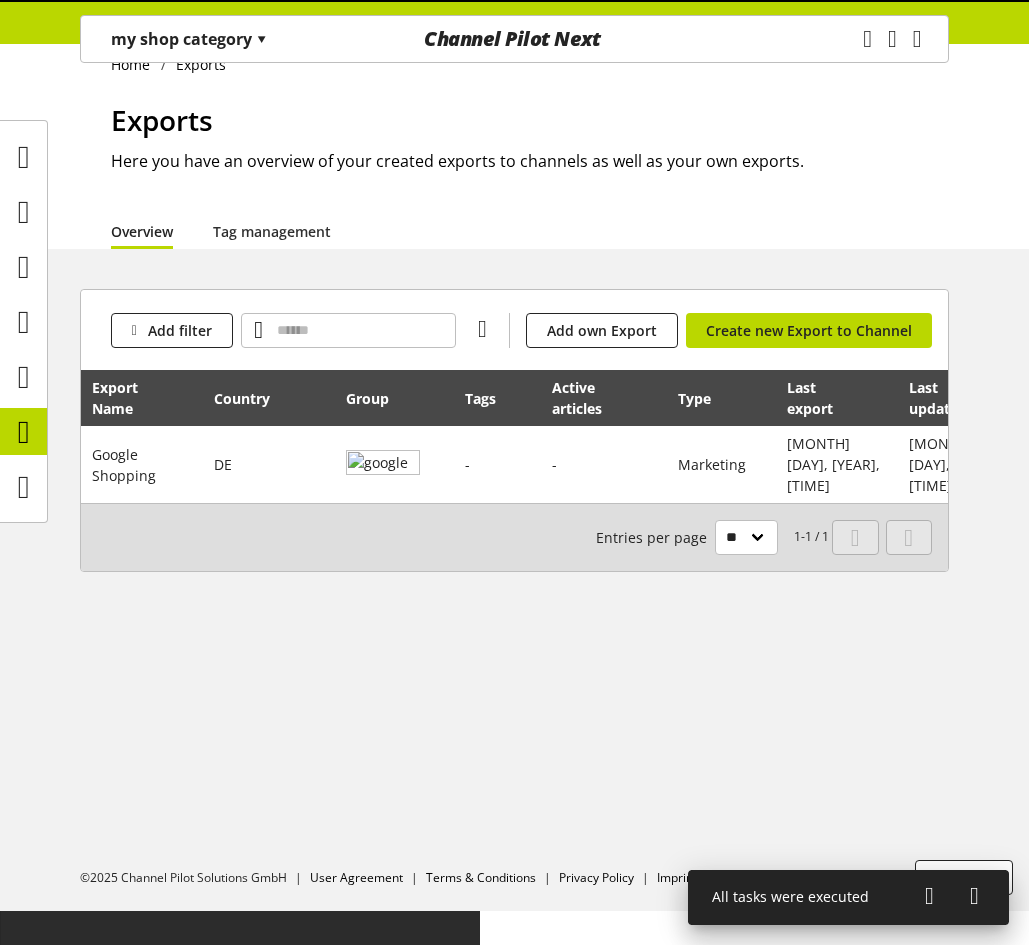 scroll, scrollTop: 0, scrollLeft: 0, axis: both 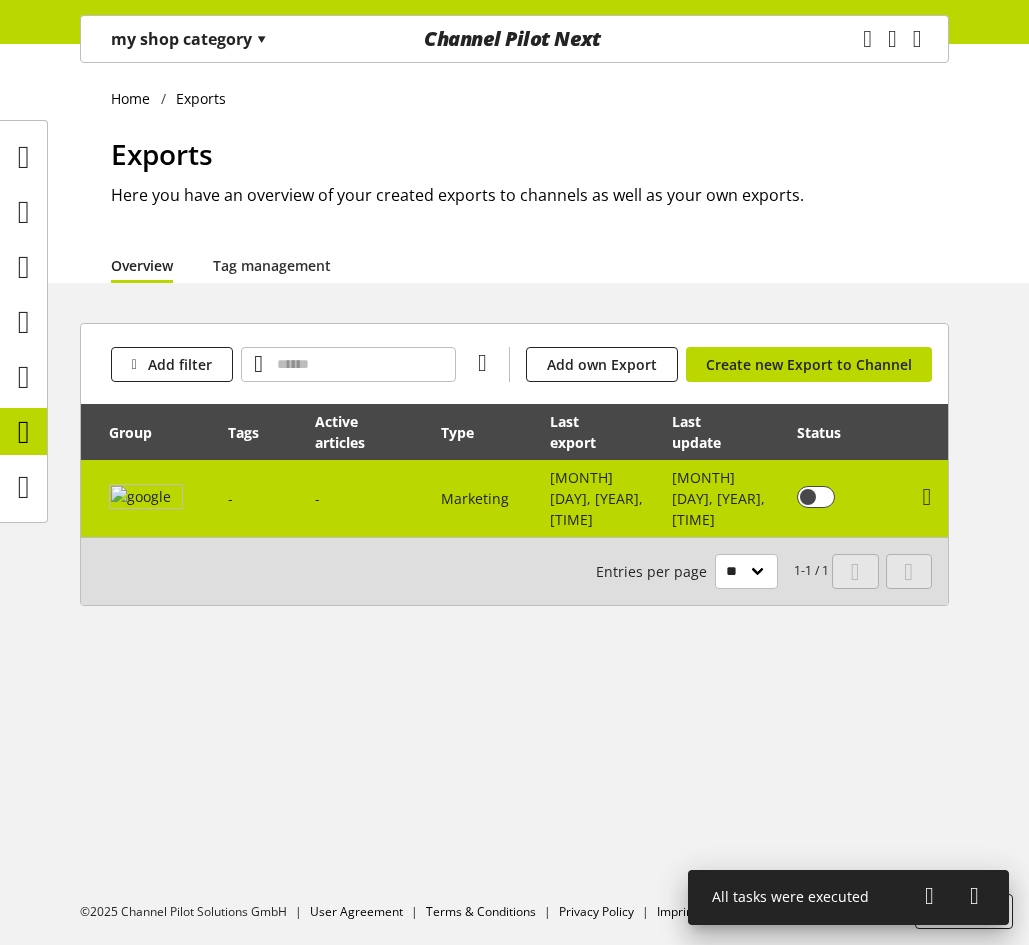 click on "[MONTH] [DAY], [YEAR], [TIME]" at bounding box center [718, 498] 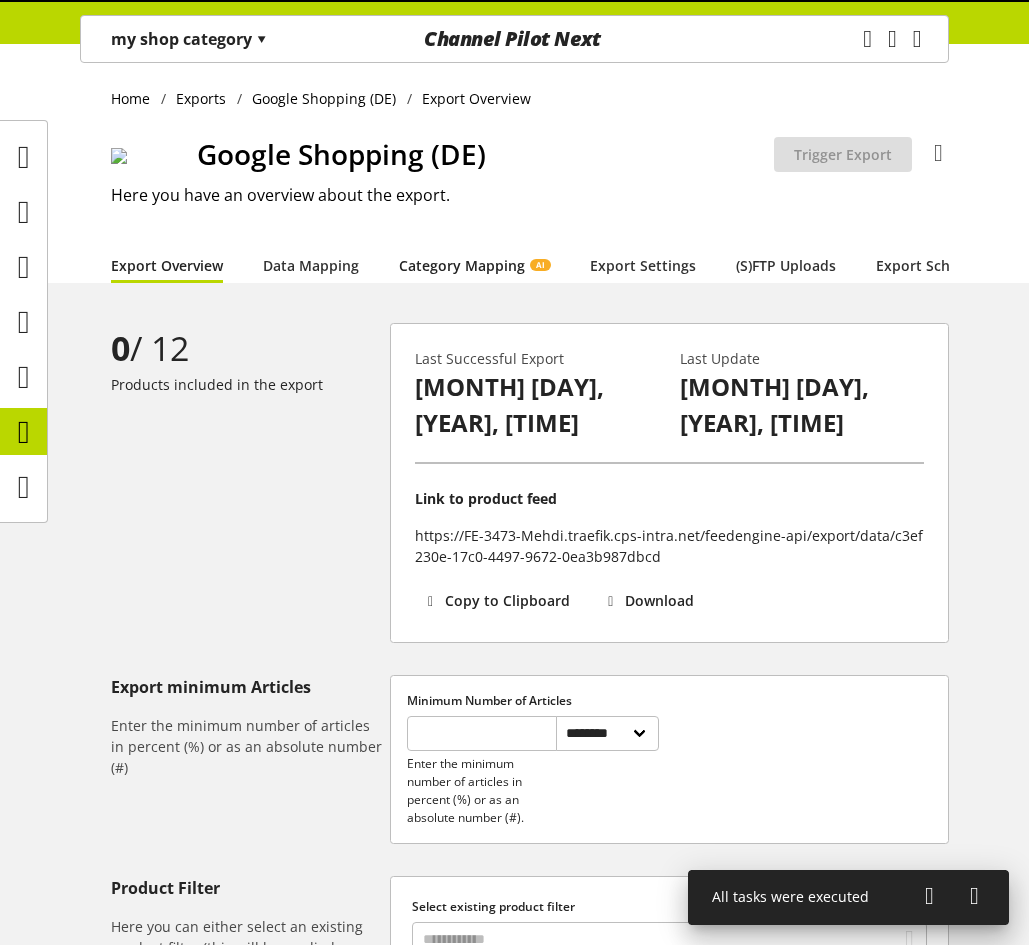 click on "Category Mapping AI" at bounding box center (474, 265) 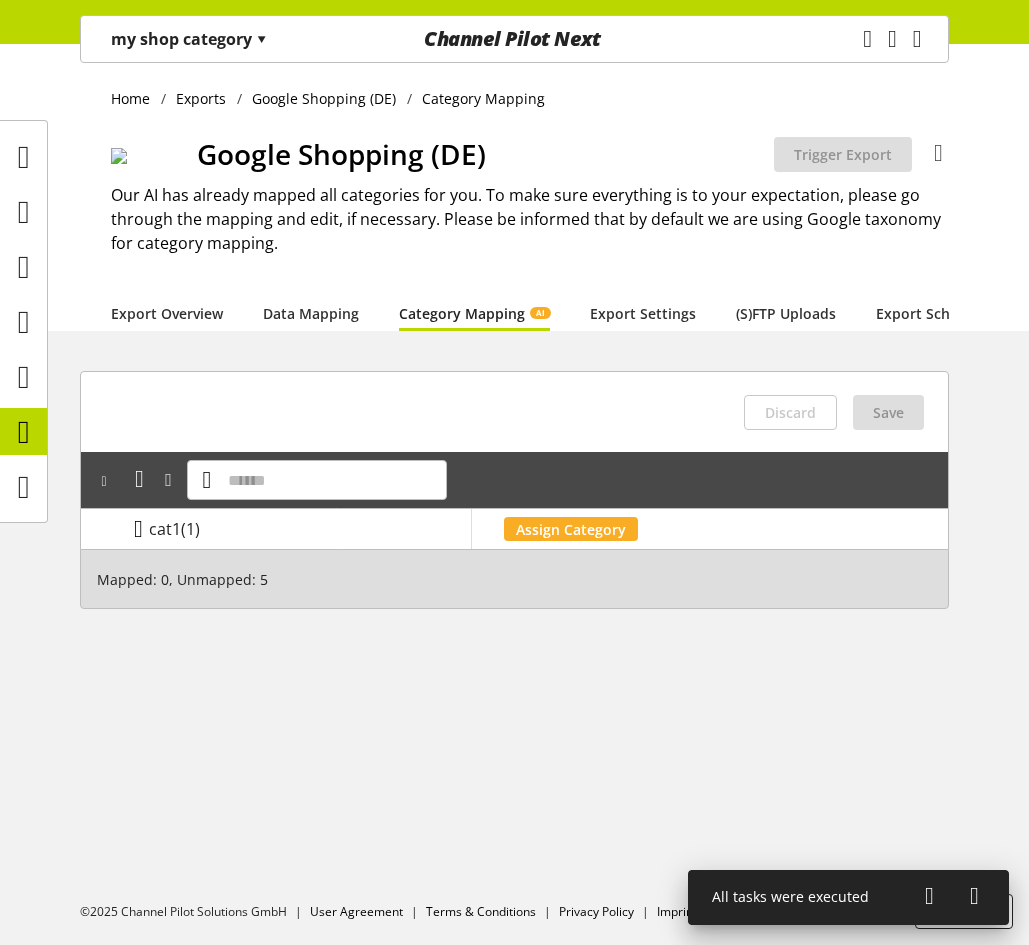 click at bounding box center (138, 529) 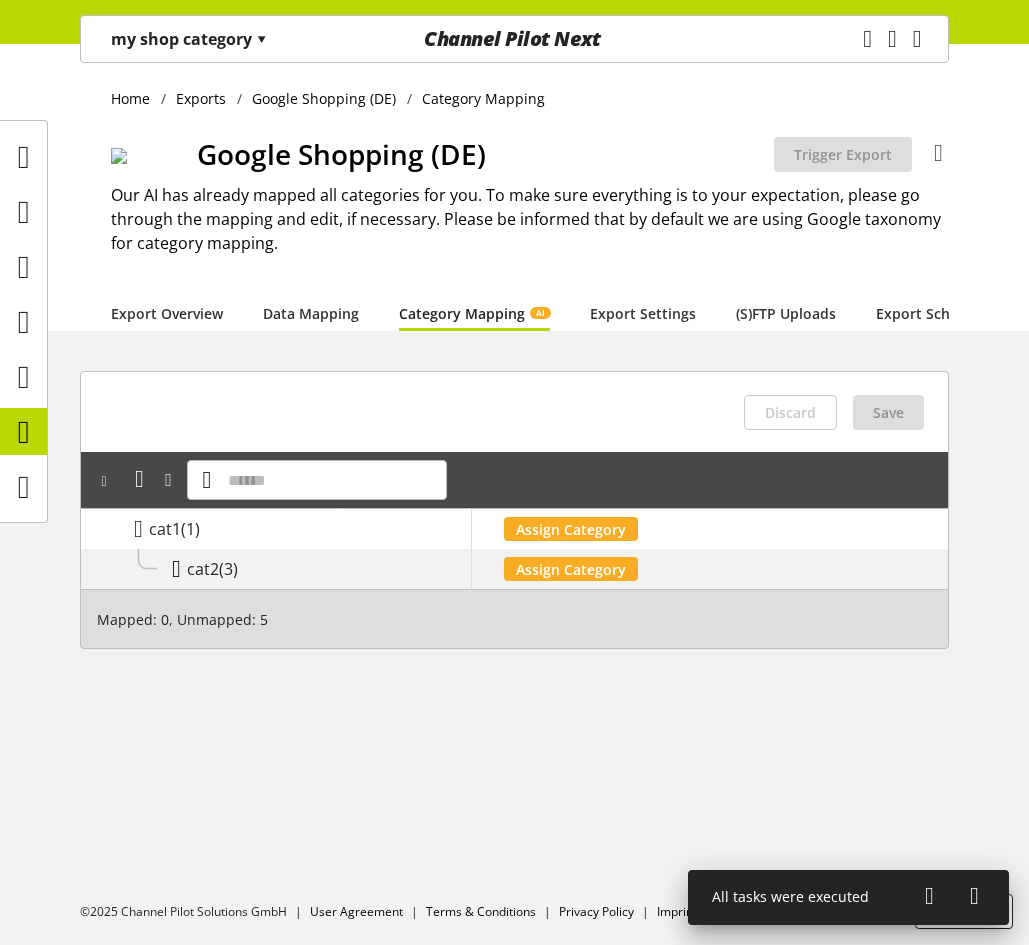 click at bounding box center (176, 569) 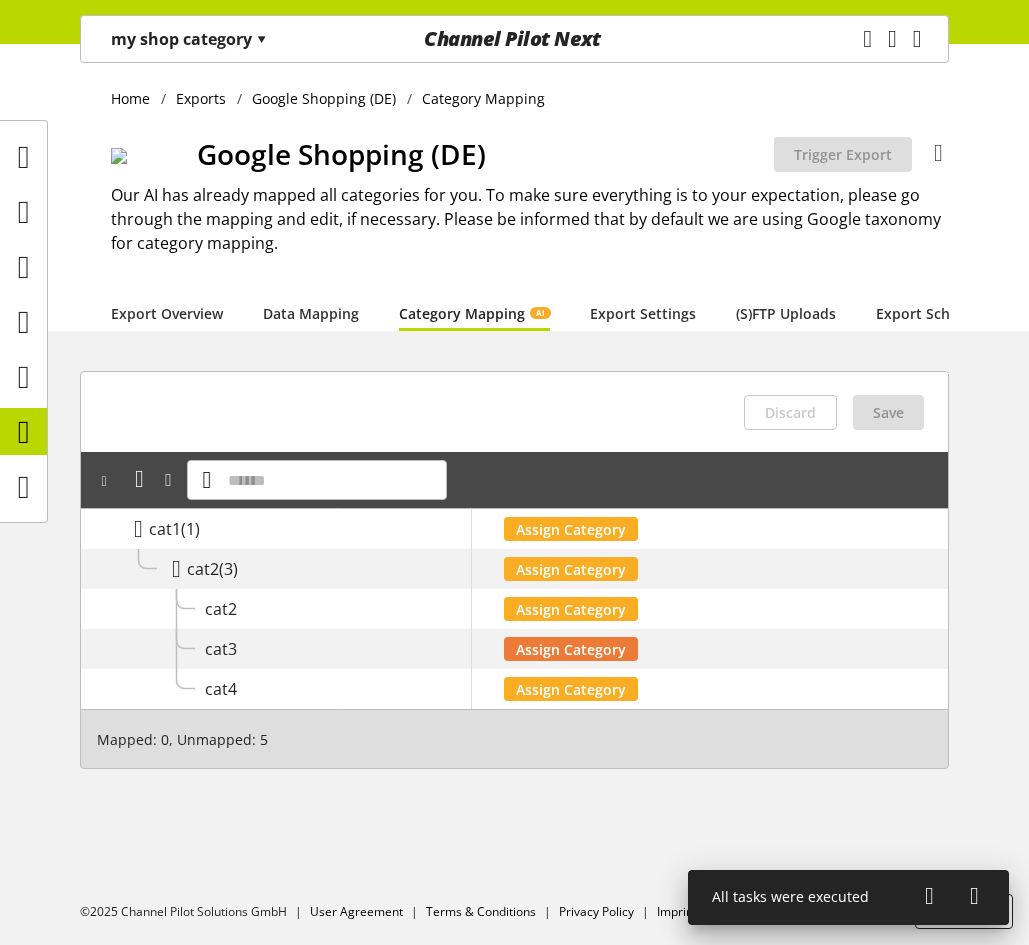 click on "Assign Category" at bounding box center [571, 649] 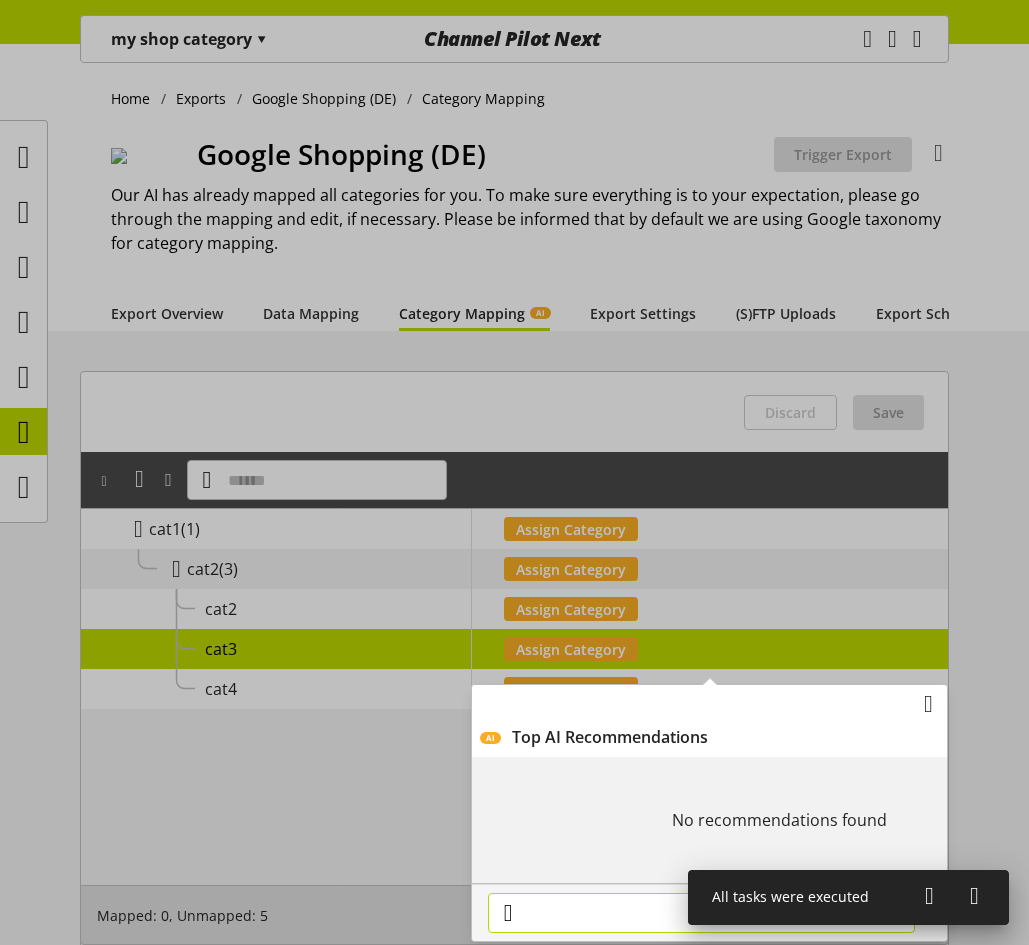 click at bounding box center (701, 913) 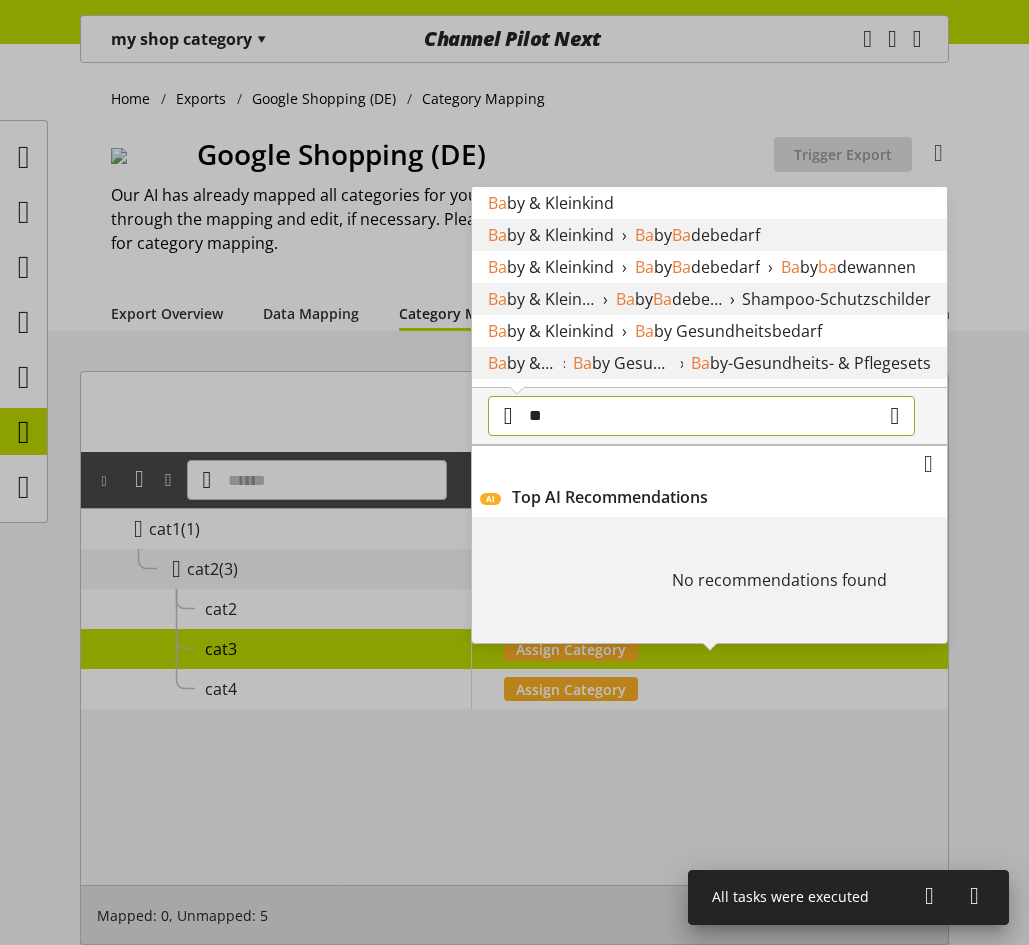 type on "**" 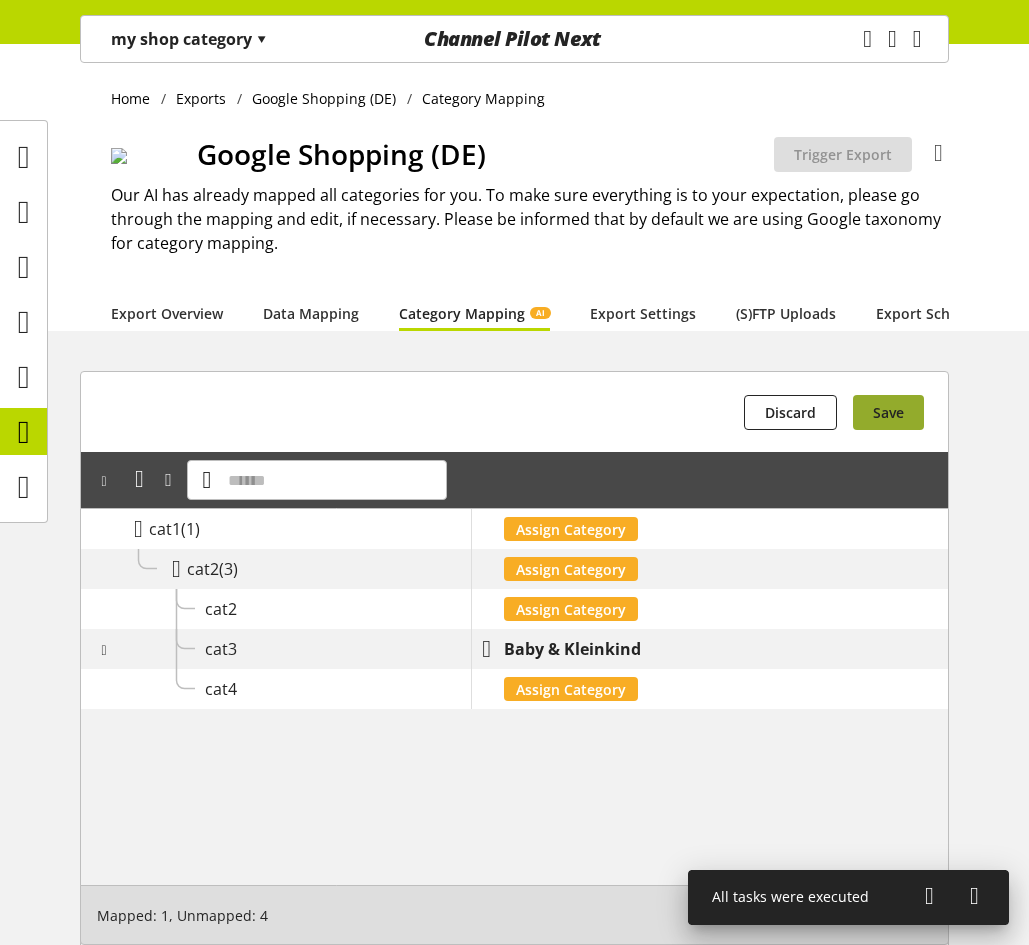 click on "Save" at bounding box center (888, 412) 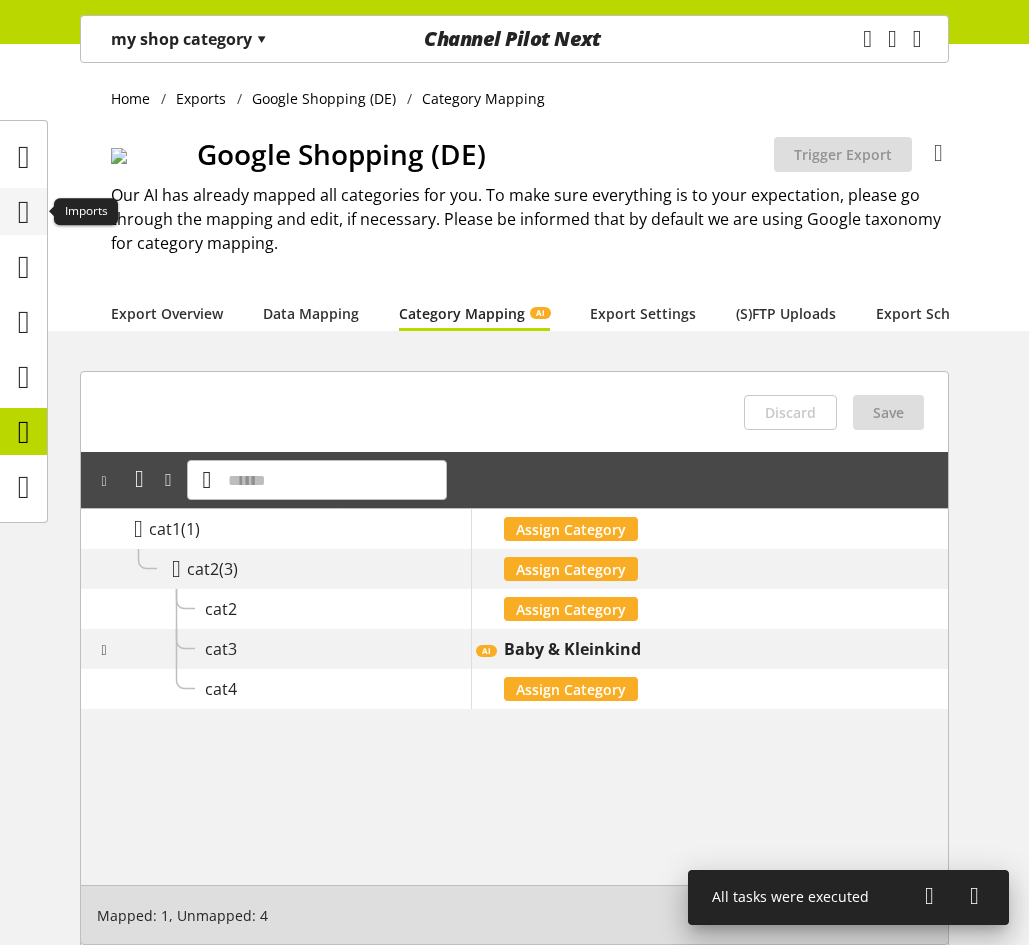 click at bounding box center [24, 212] 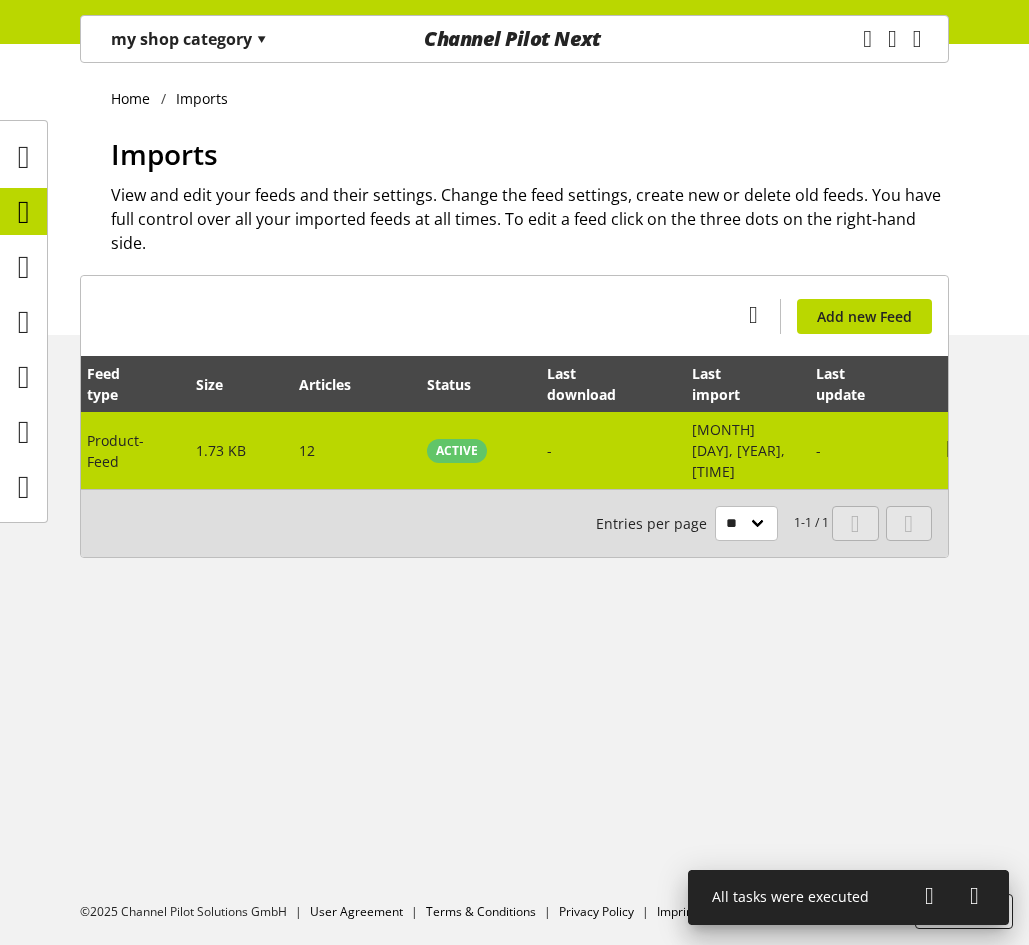 scroll, scrollTop: 0, scrollLeft: 193, axis: horizontal 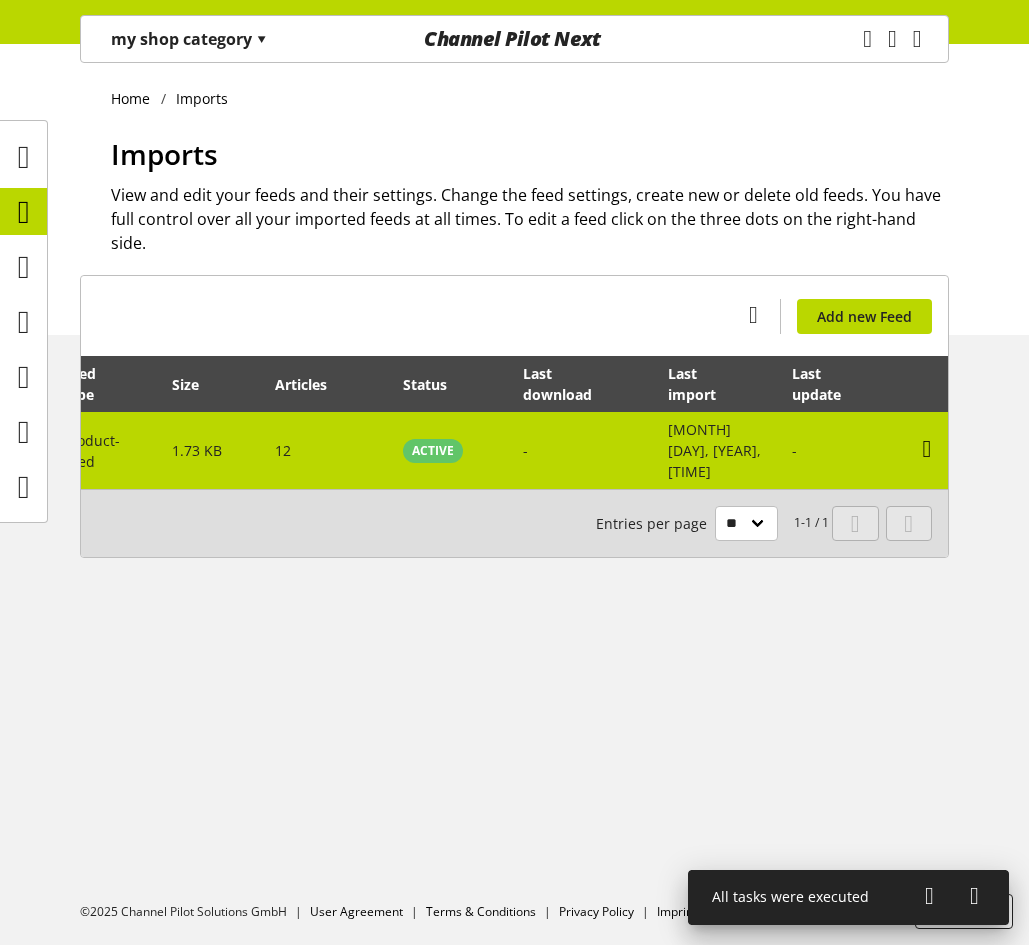 click at bounding box center [927, 449] 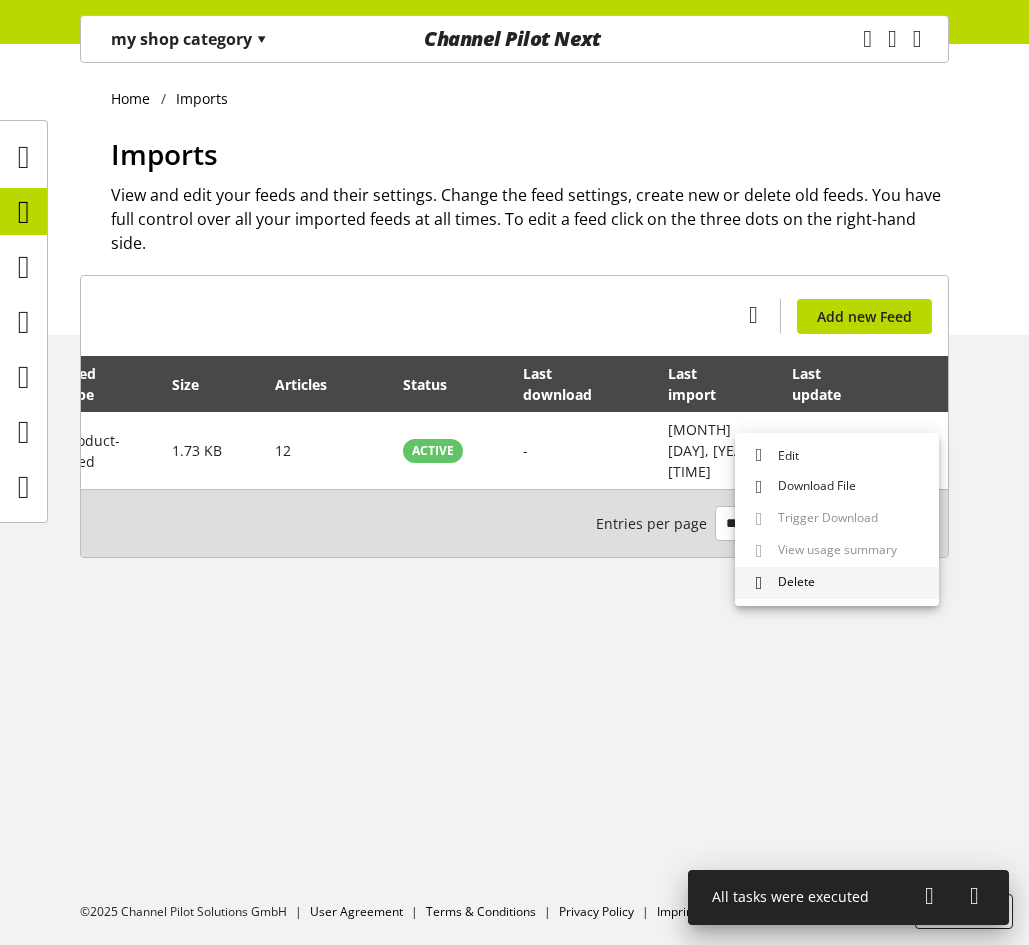 click on "Delete" at bounding box center [837, 583] 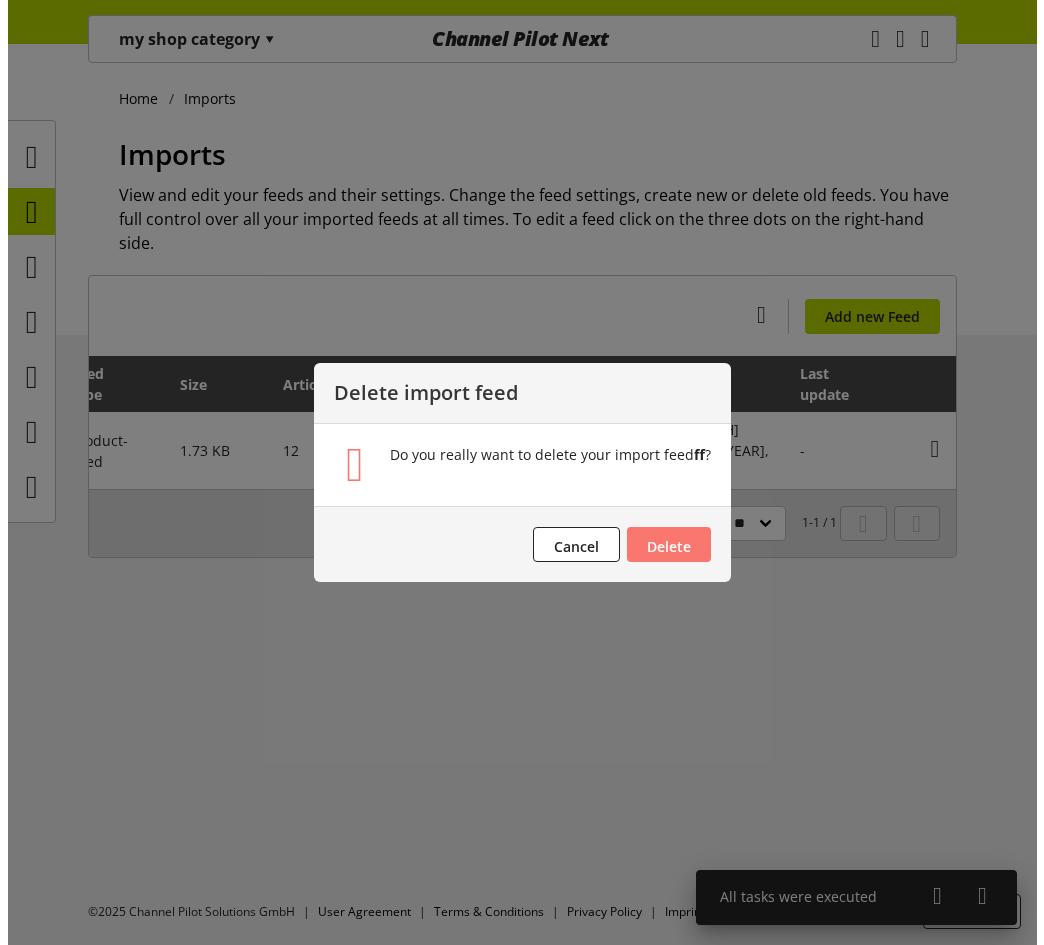 scroll, scrollTop: 0, scrollLeft: 178, axis: horizontal 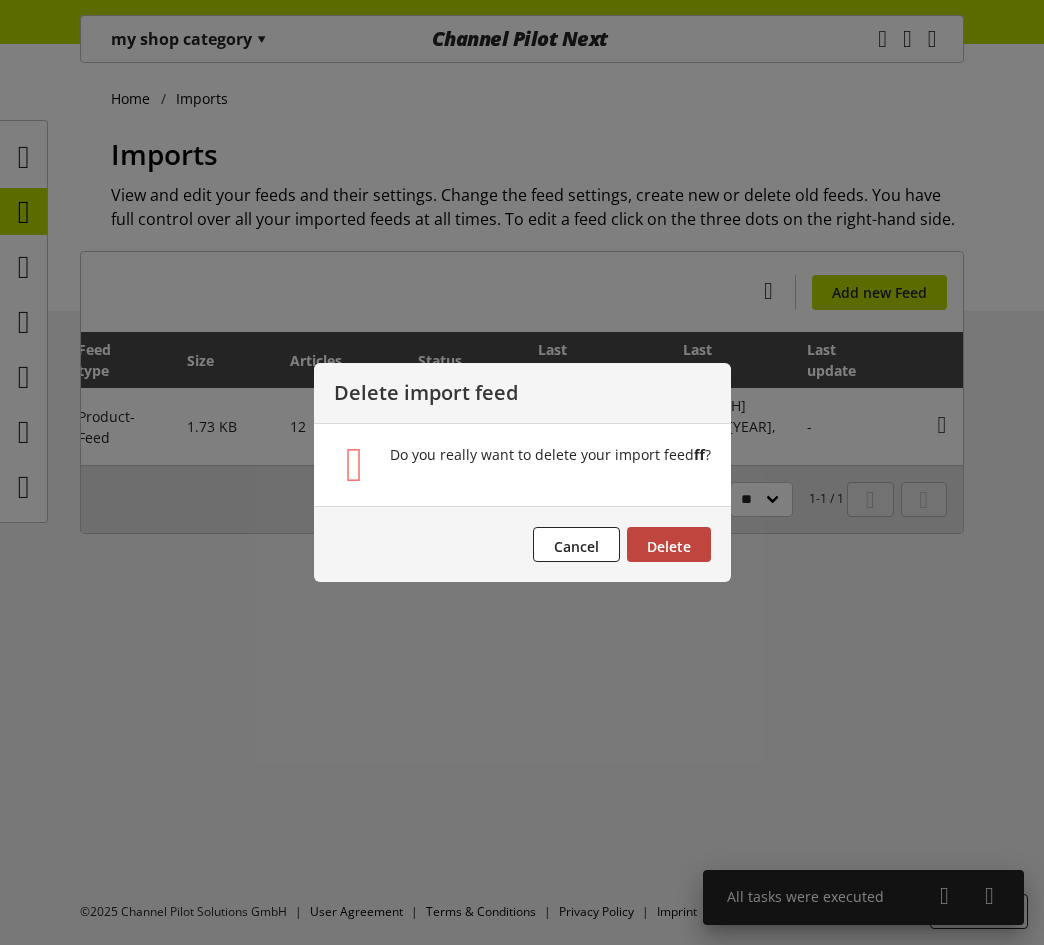 click on "Delete" at bounding box center [669, 546] 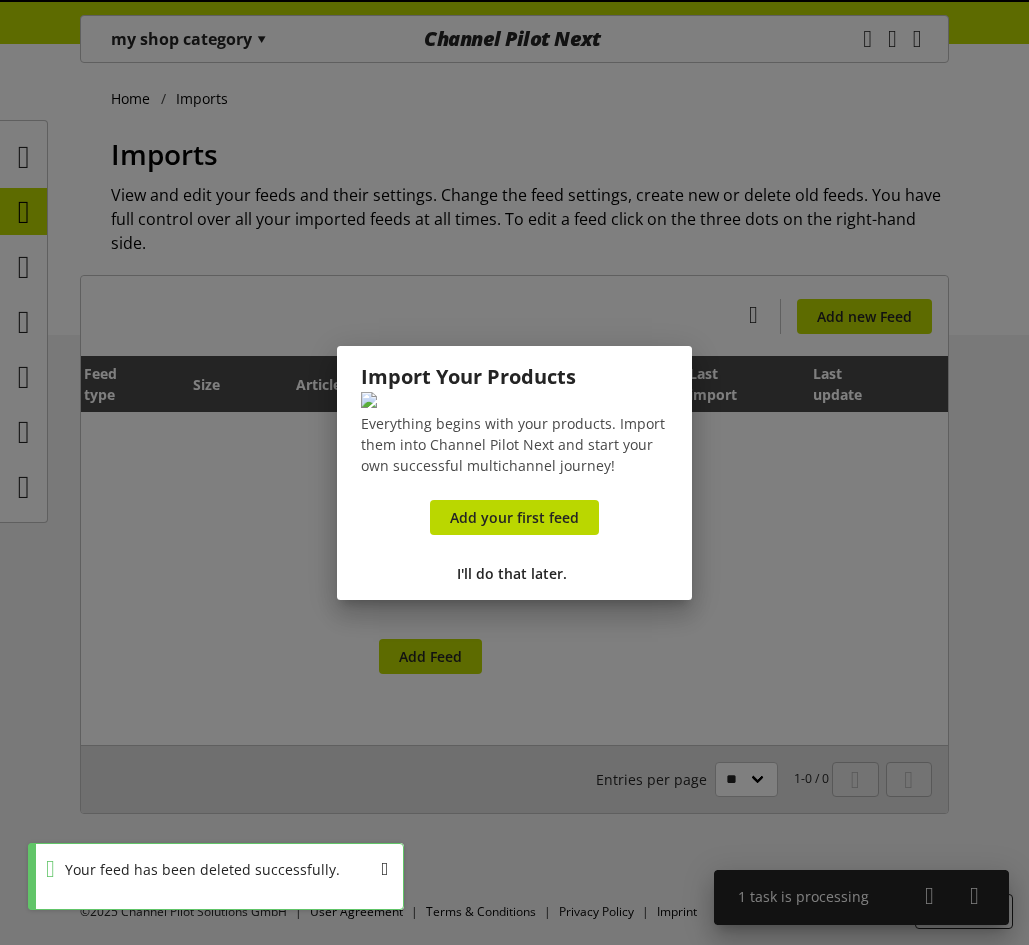 scroll, scrollTop: 0, scrollLeft: 157, axis: horizontal 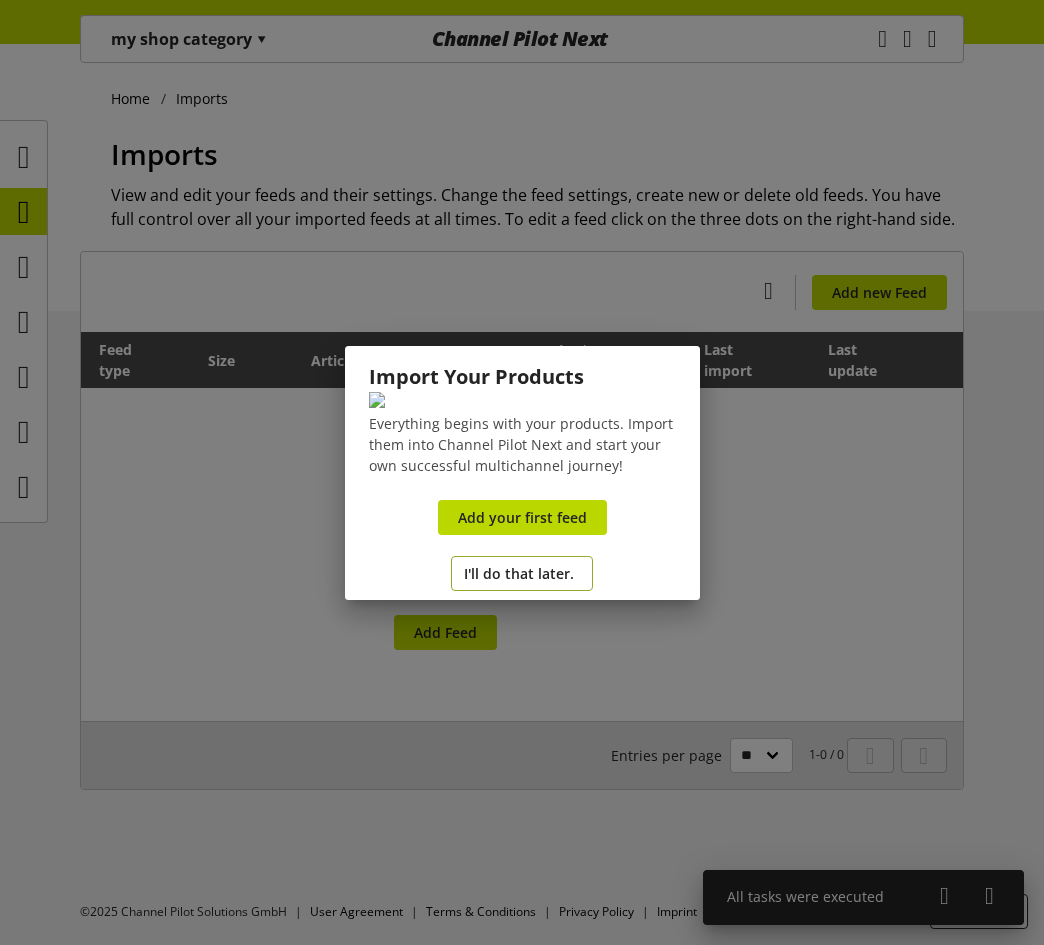 click on "I'll do that later." at bounding box center (519, 573) 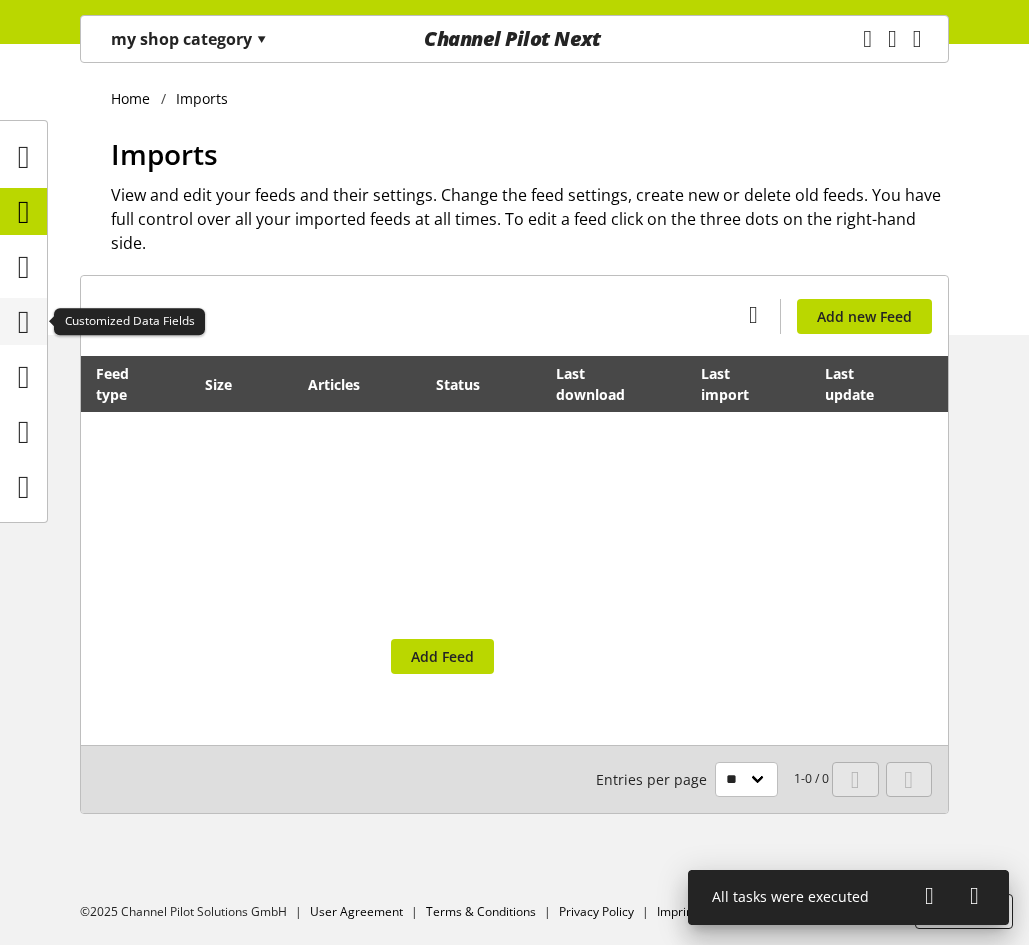 click at bounding box center (24, 322) 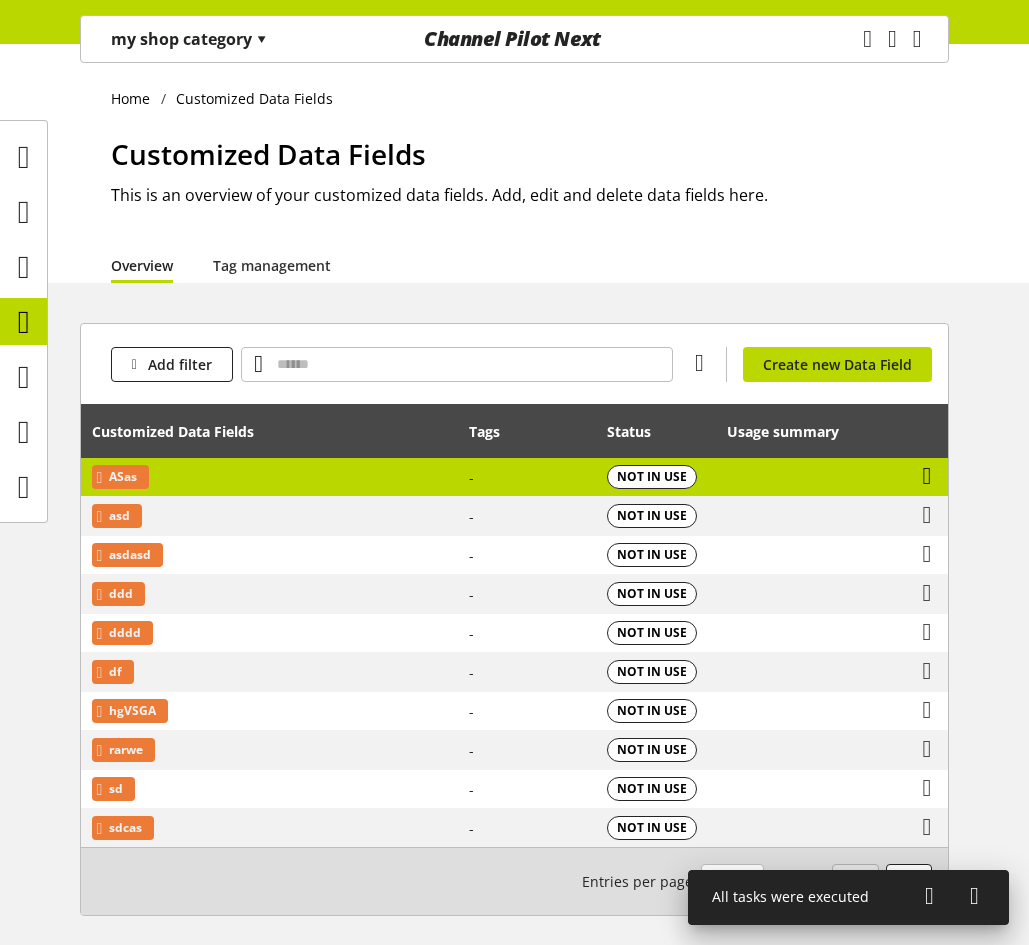 click at bounding box center [927, 476] 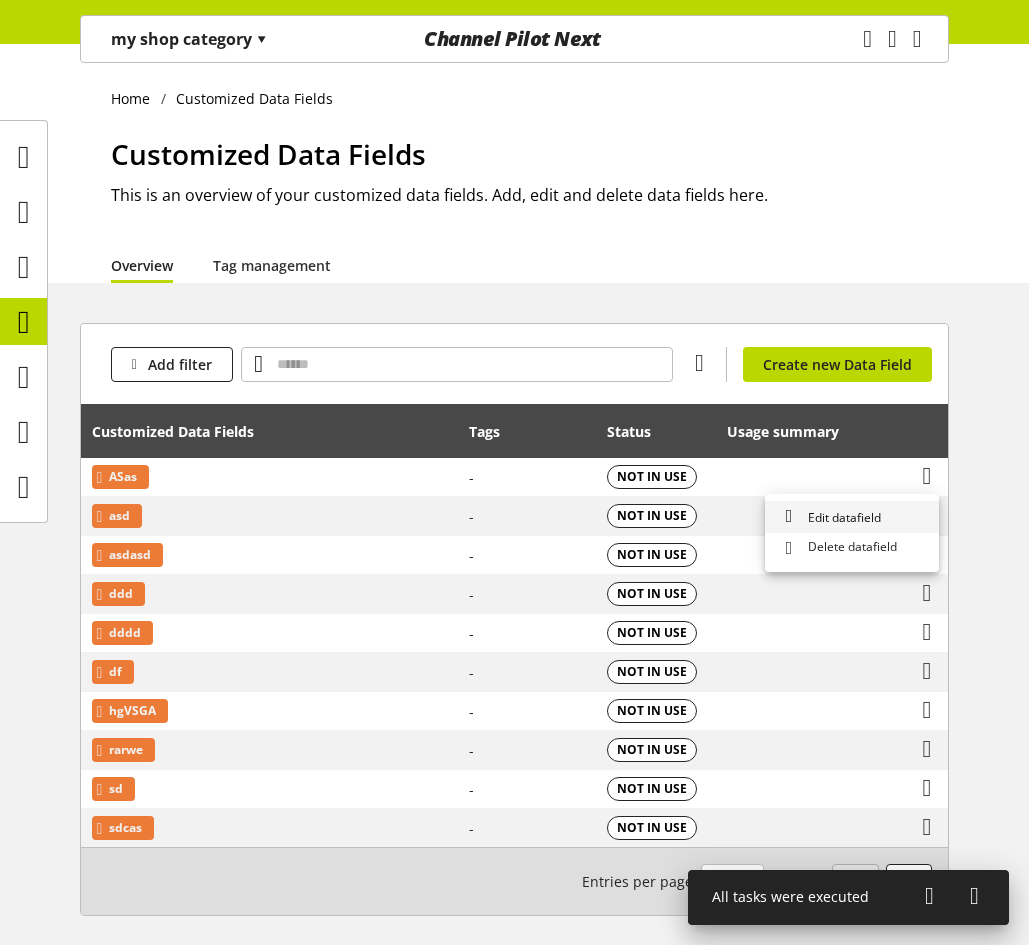 click on "Edit datafield" at bounding box center [852, 517] 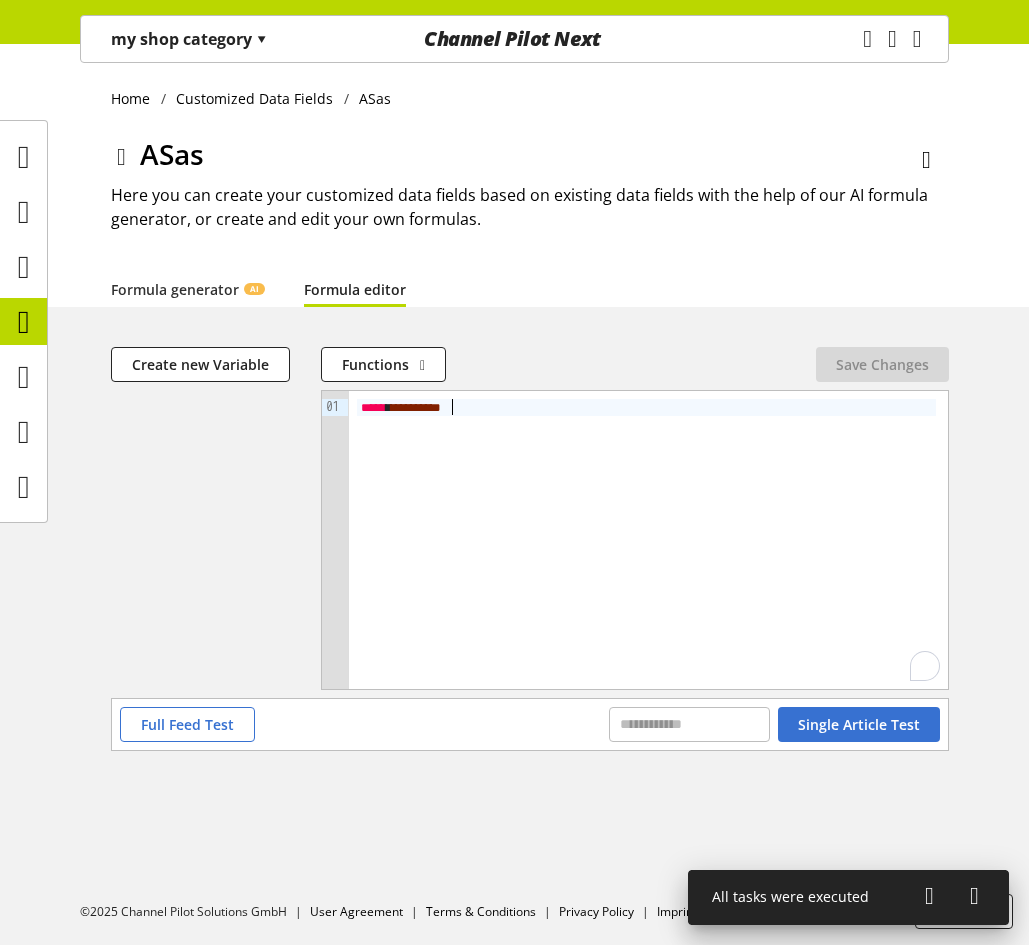 click on "*******" at bounding box center [413, 407] 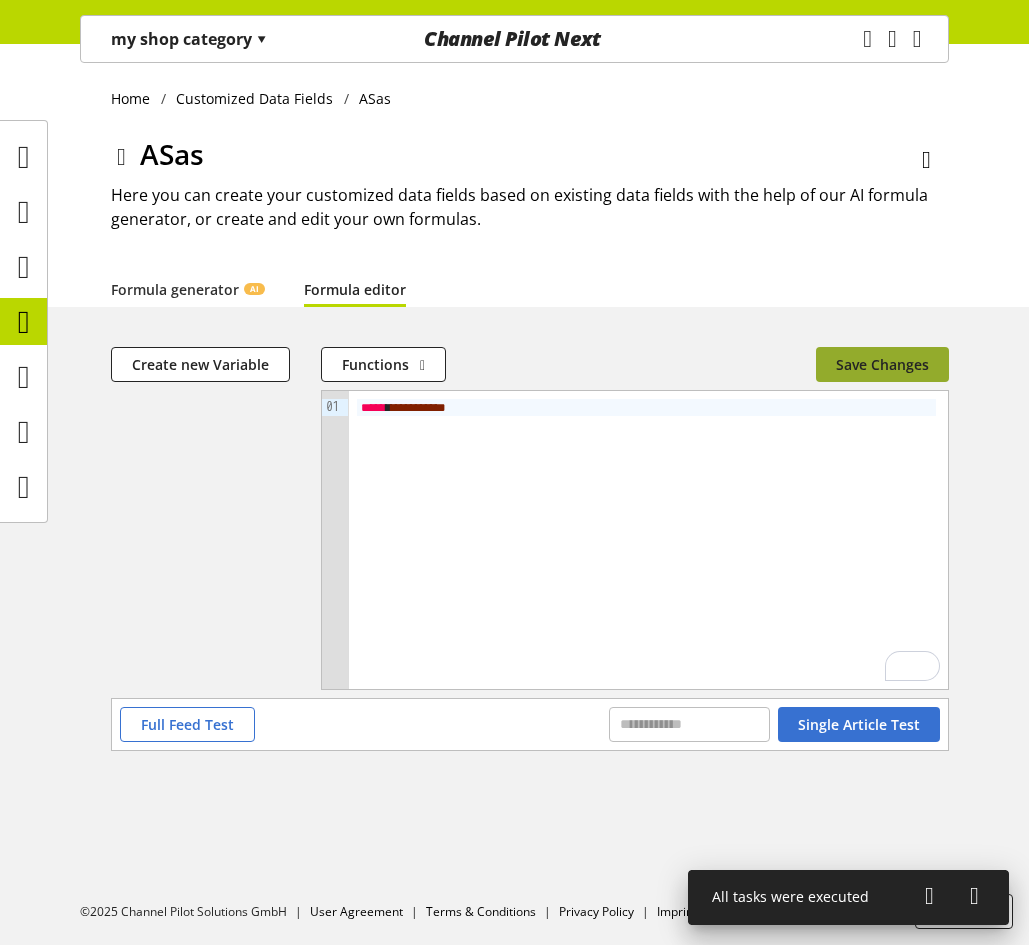 click on "Save Changes" at bounding box center [882, 364] 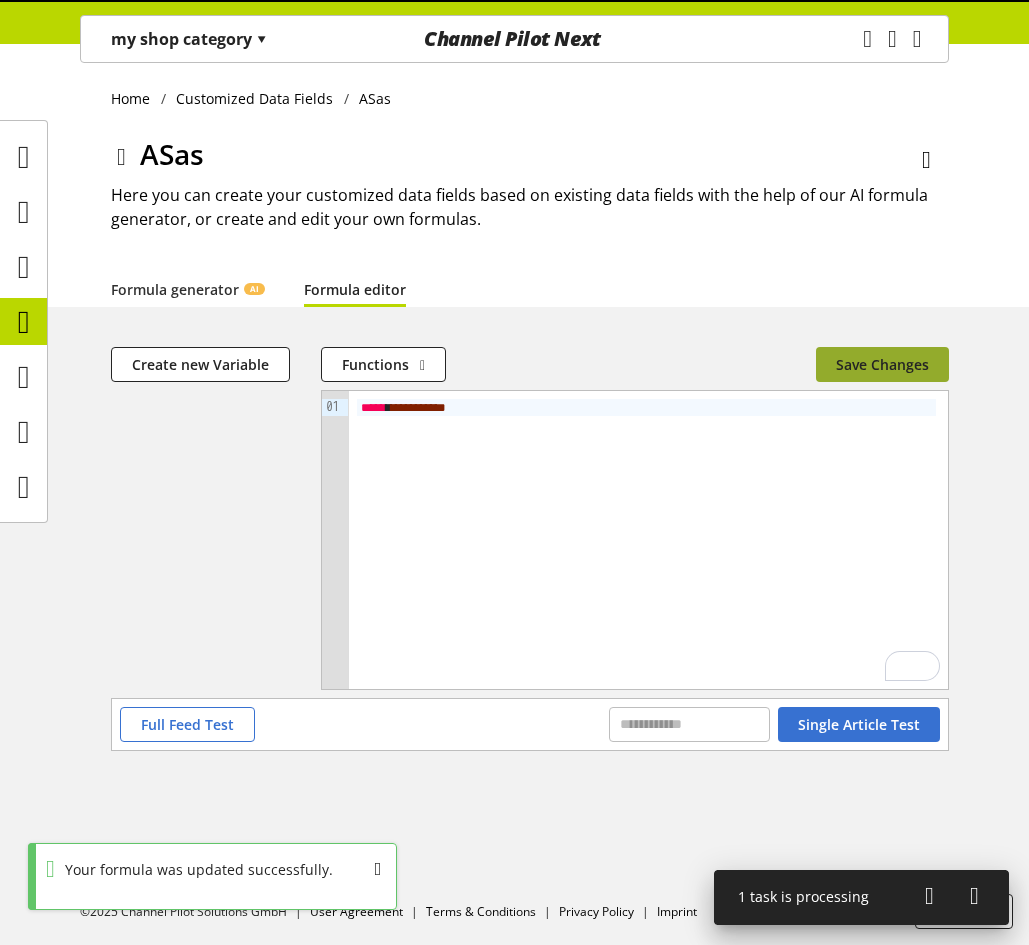 type 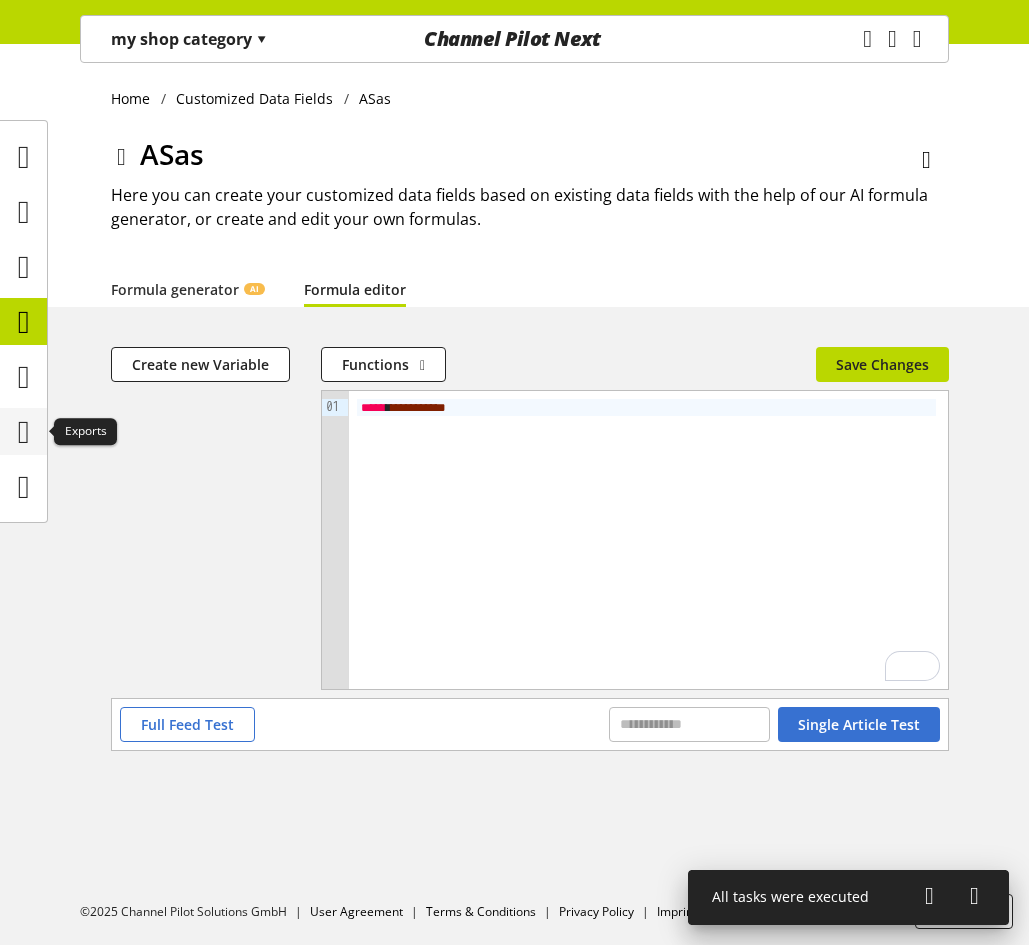 click at bounding box center (23, 431) 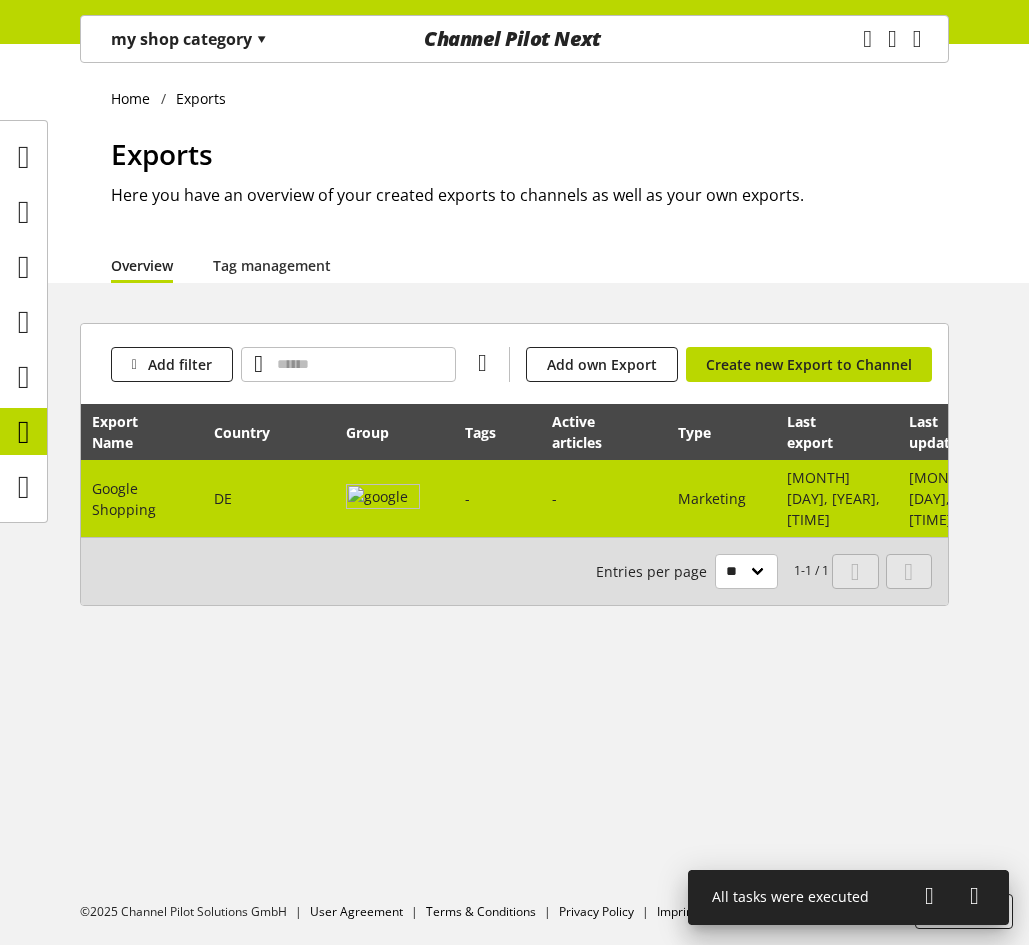 click at bounding box center [383, 499] 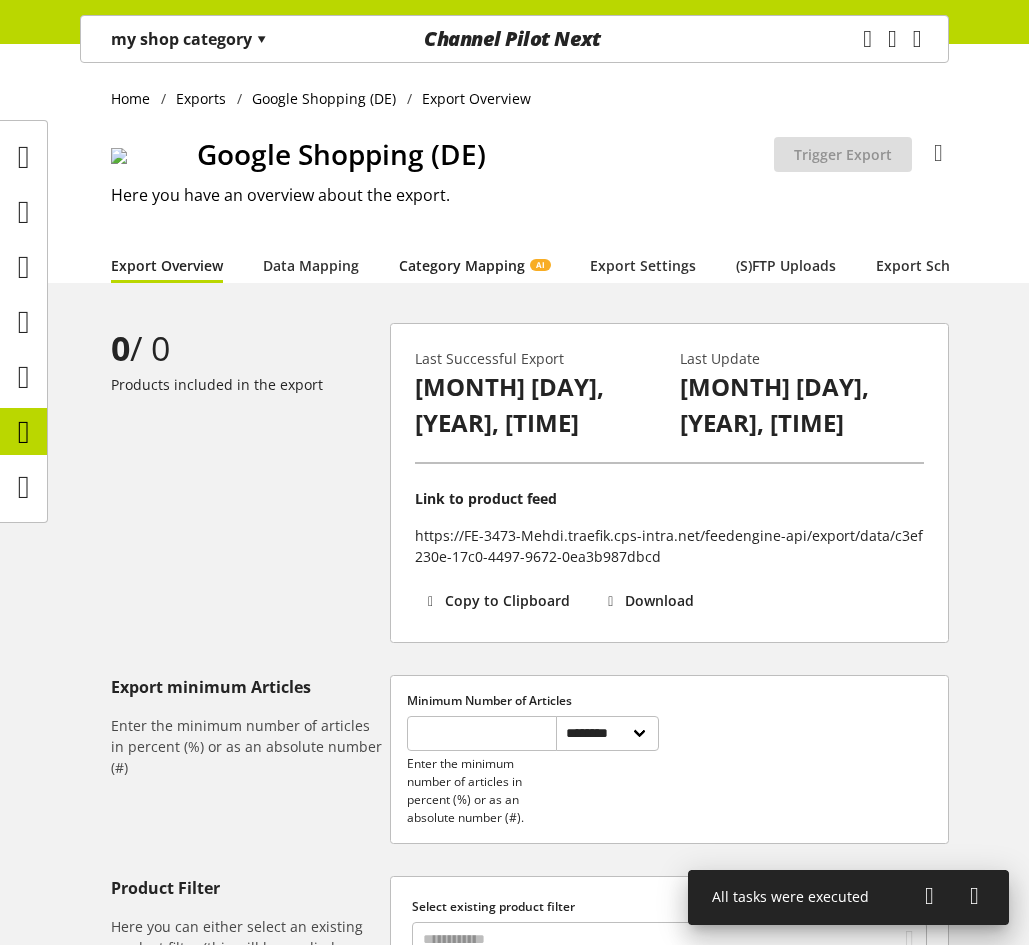 click on "Category Mapping AI" at bounding box center [474, 265] 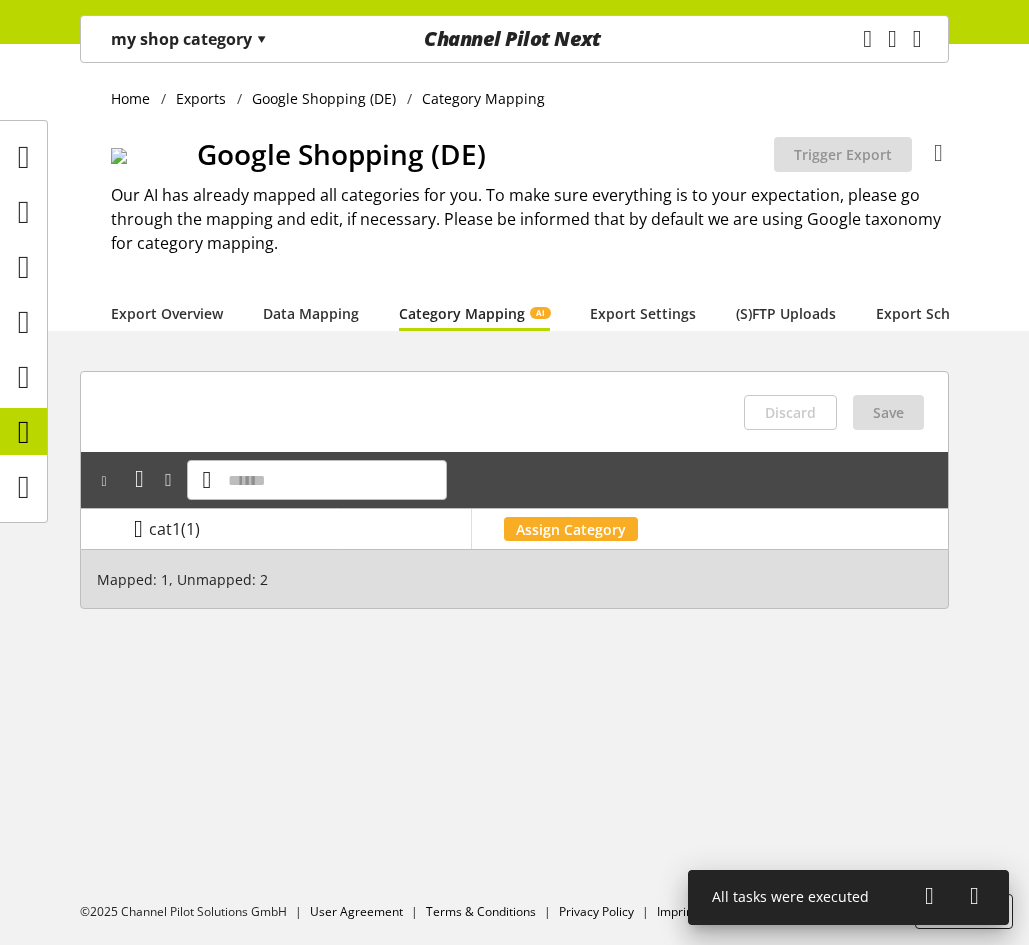 click at bounding box center (138, 529) 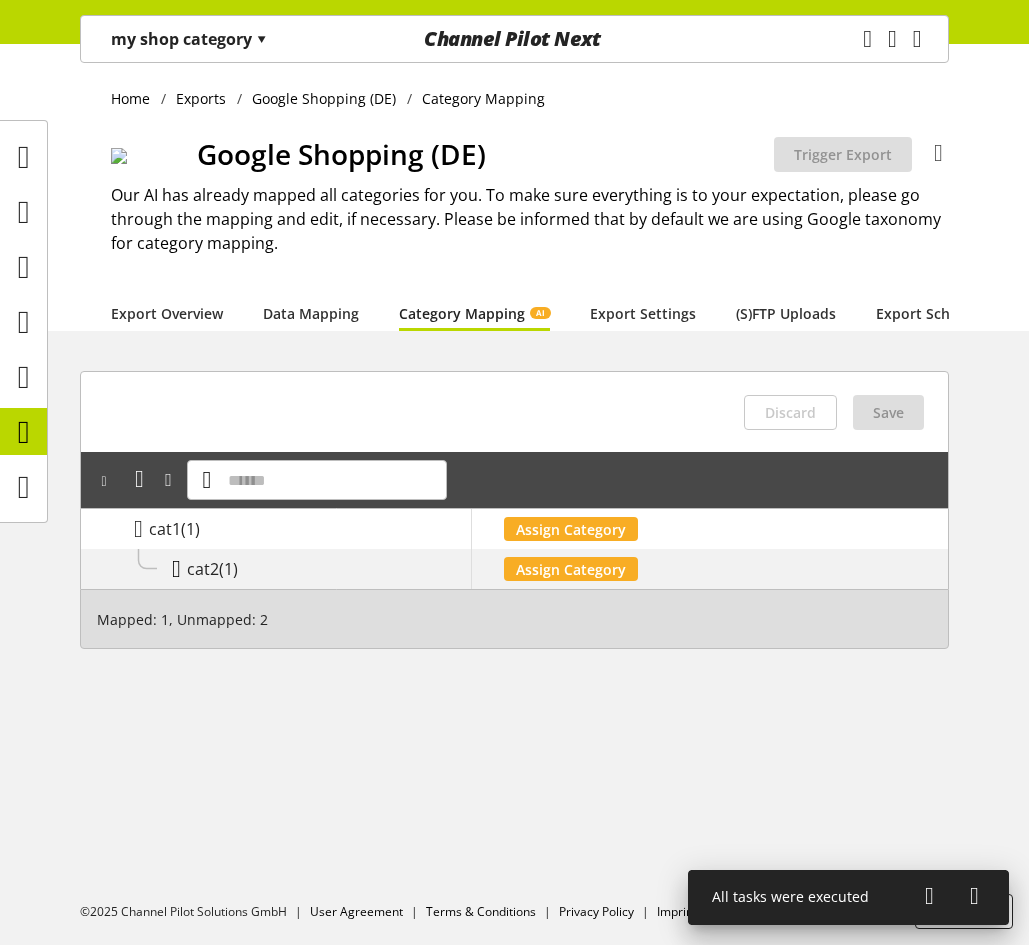click at bounding box center [176, 569] 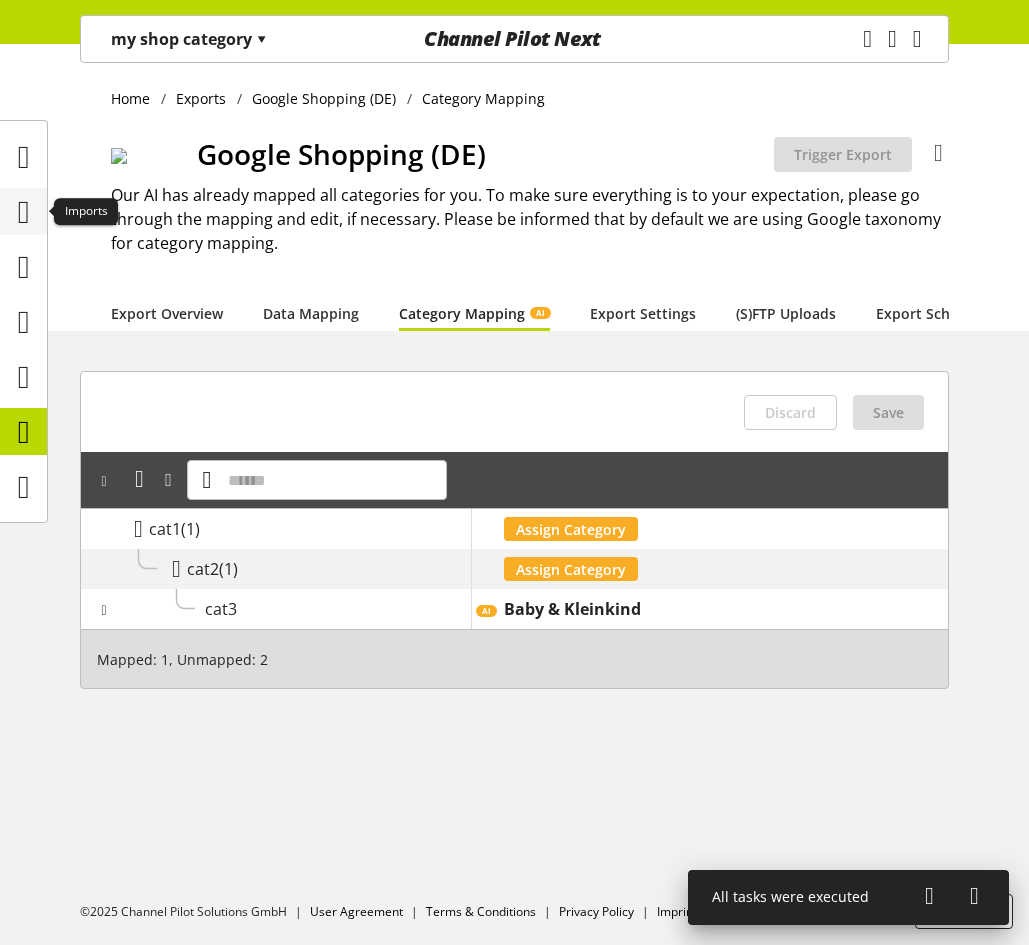 click at bounding box center (24, 212) 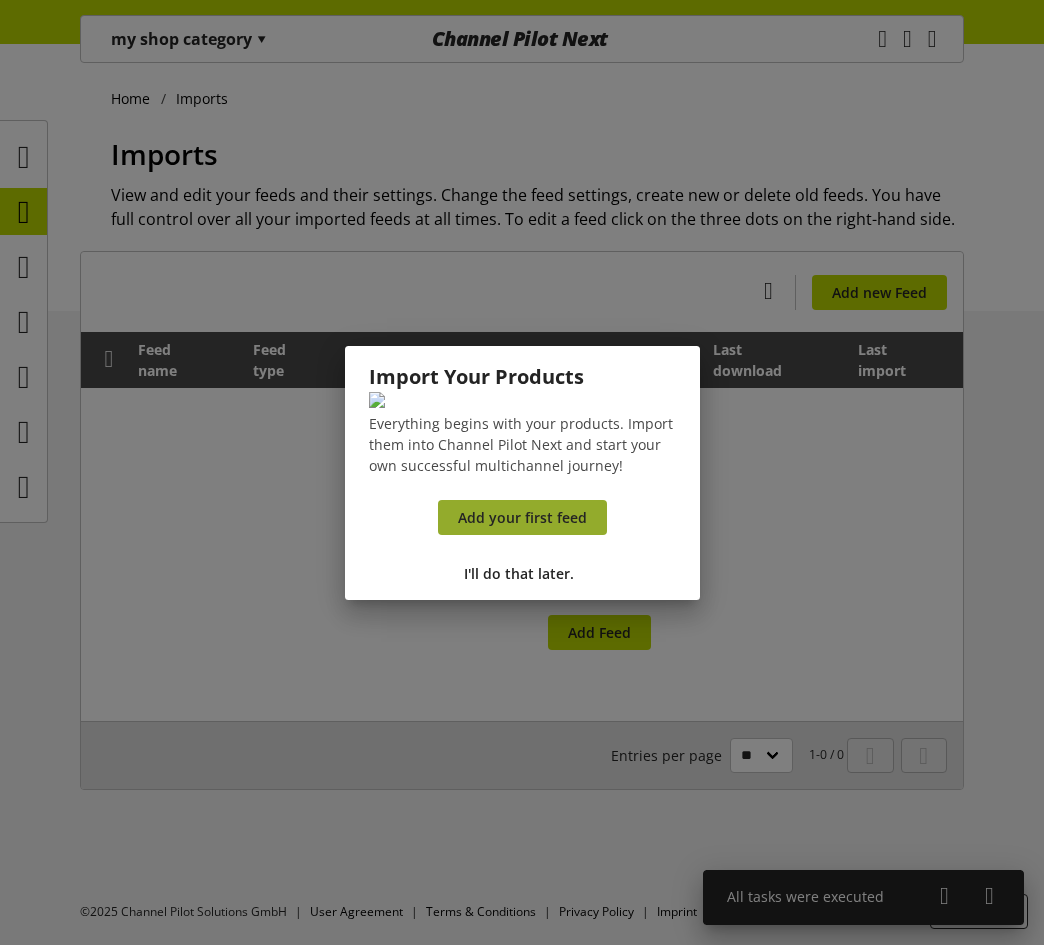 click on "Add your first feed" at bounding box center (522, 517) 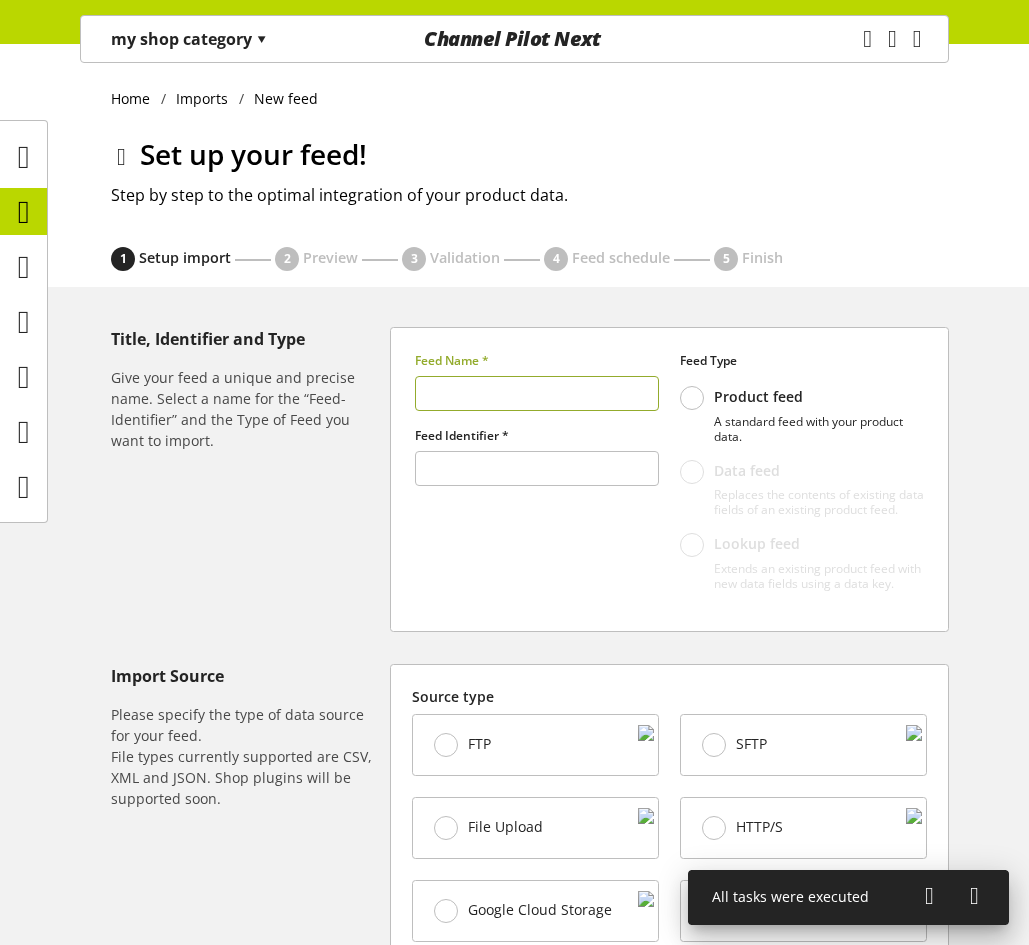 type on "******" 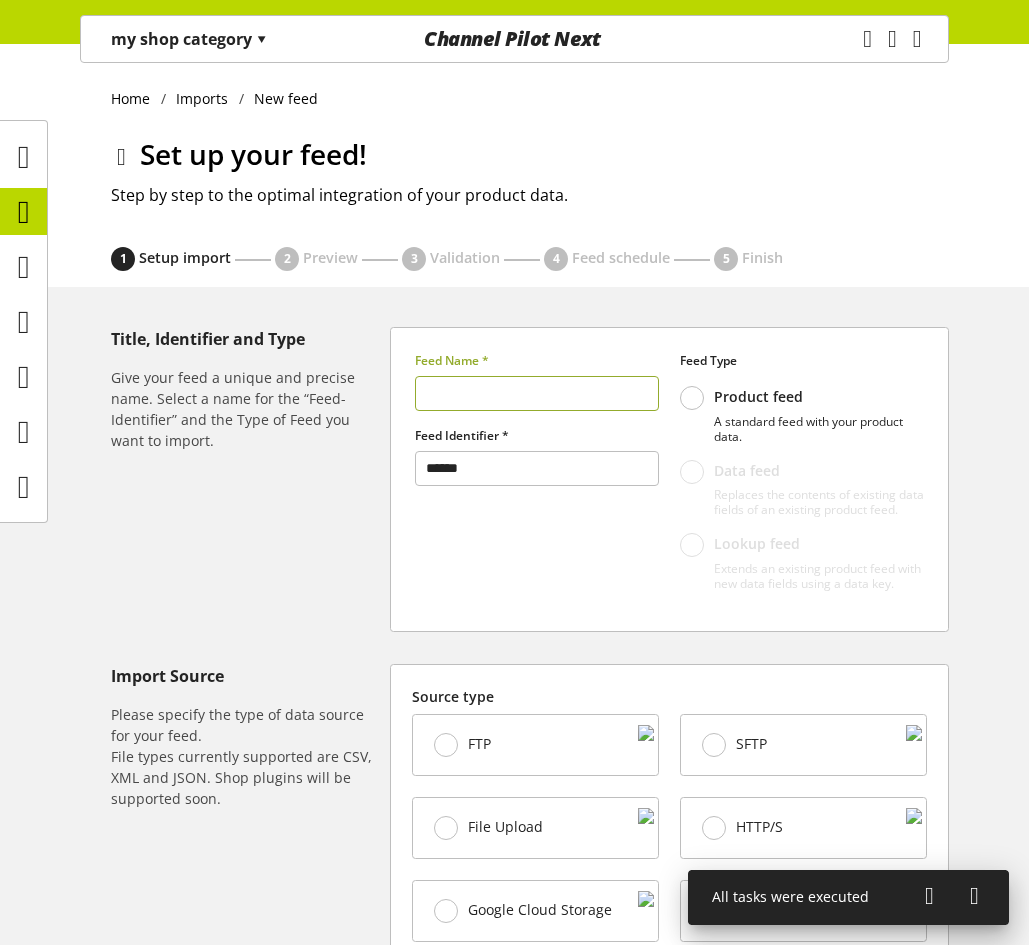 click at bounding box center [537, 393] 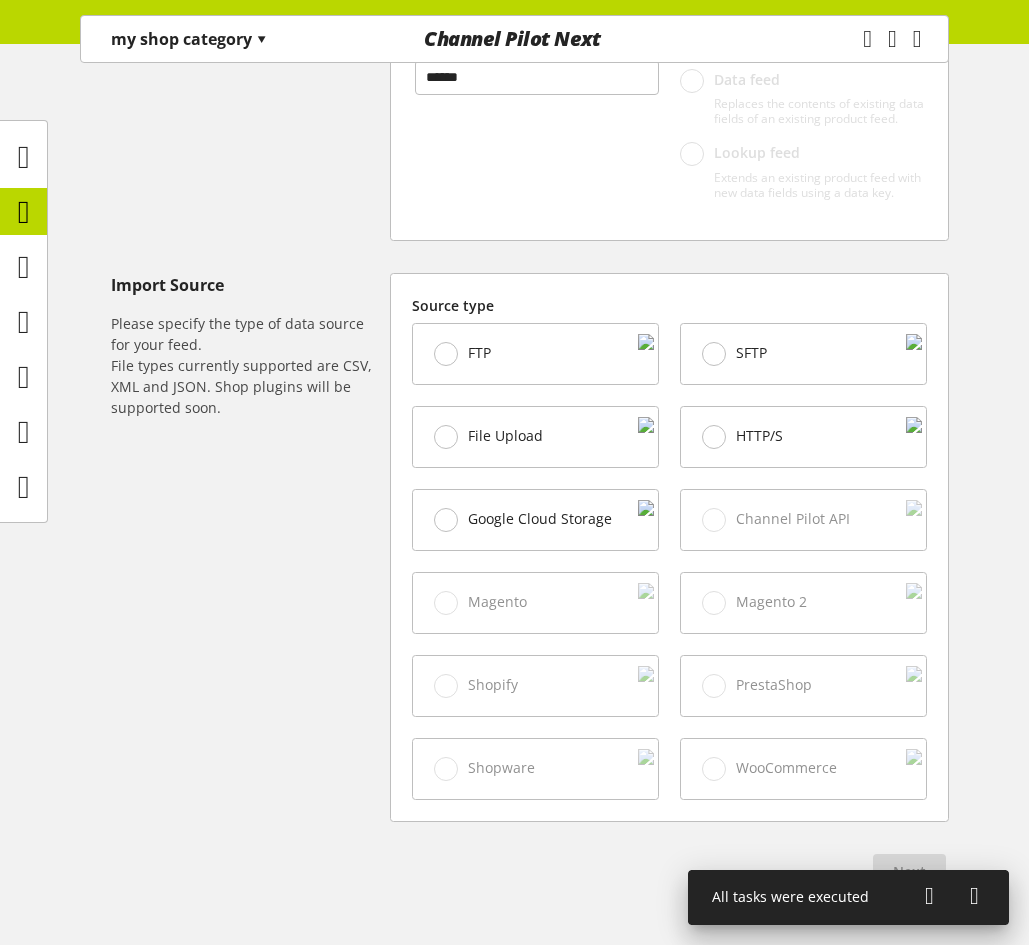 scroll, scrollTop: 400, scrollLeft: 0, axis: vertical 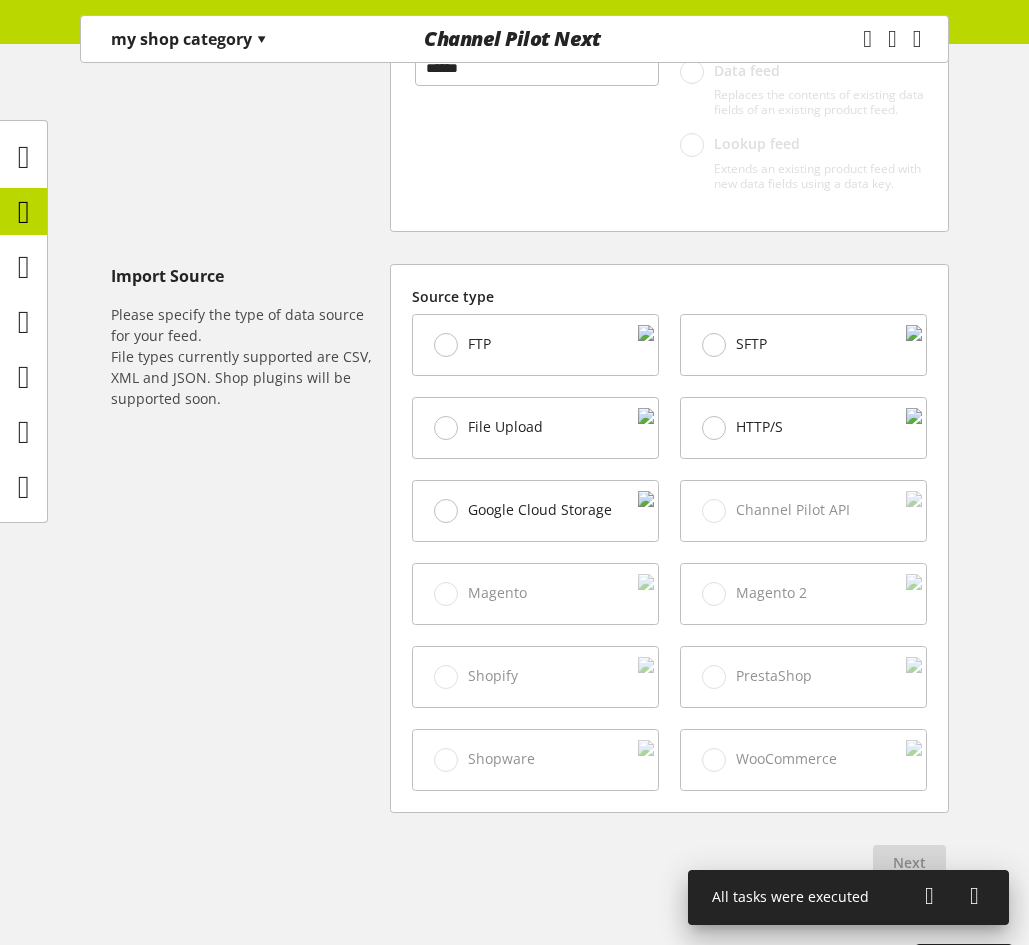 type on "***" 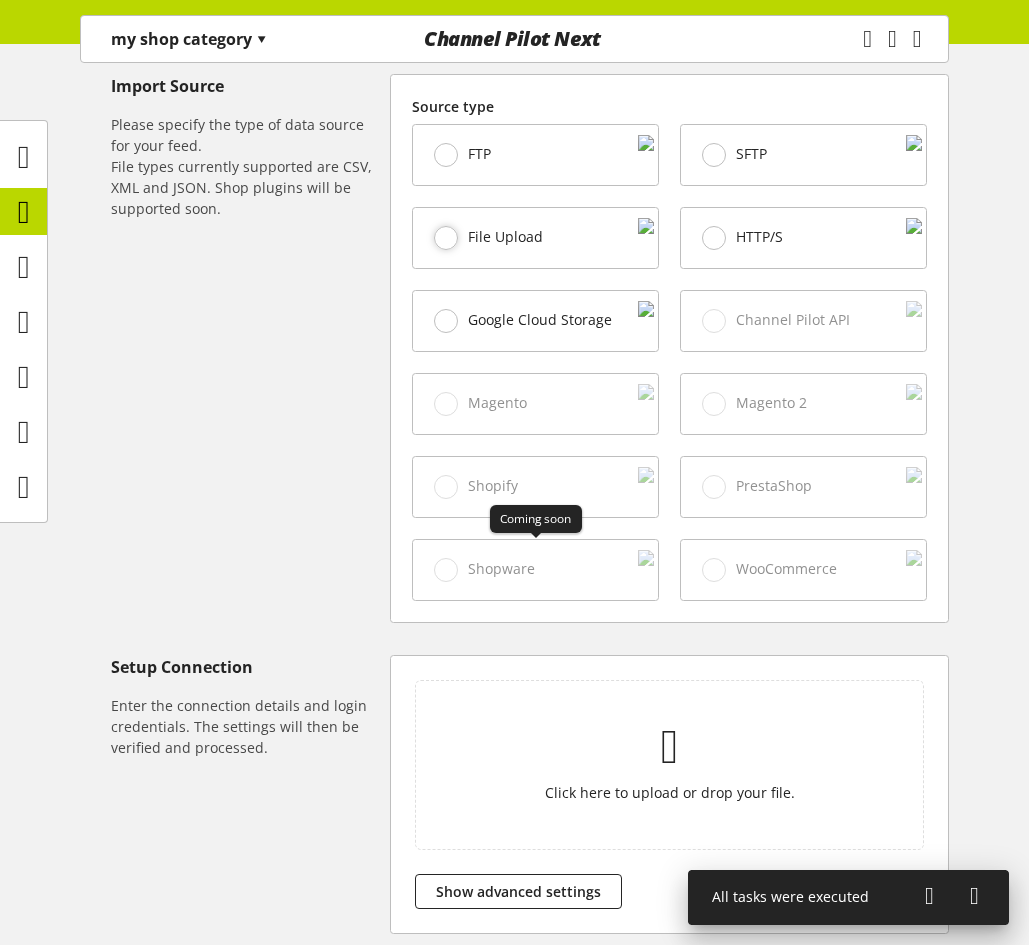 scroll, scrollTop: 700, scrollLeft: 0, axis: vertical 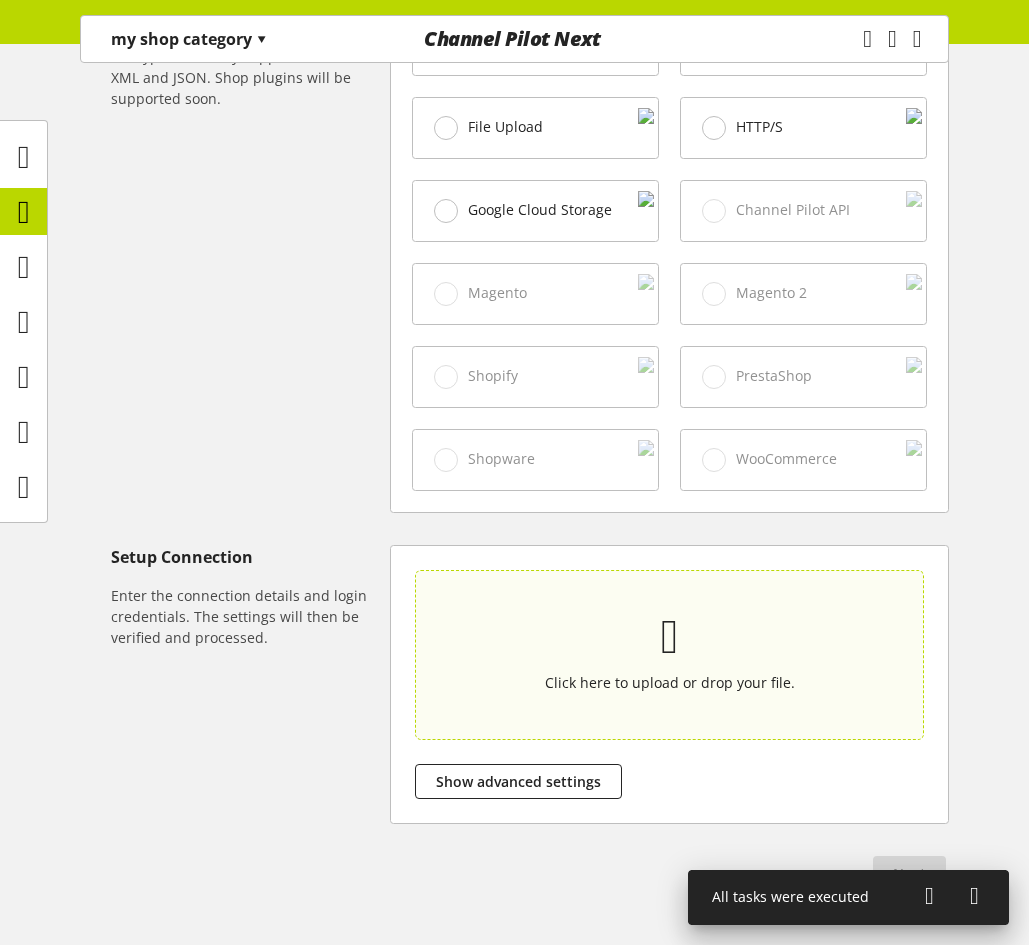 click on "Click here to upload or drop your file." at bounding box center (670, 654) 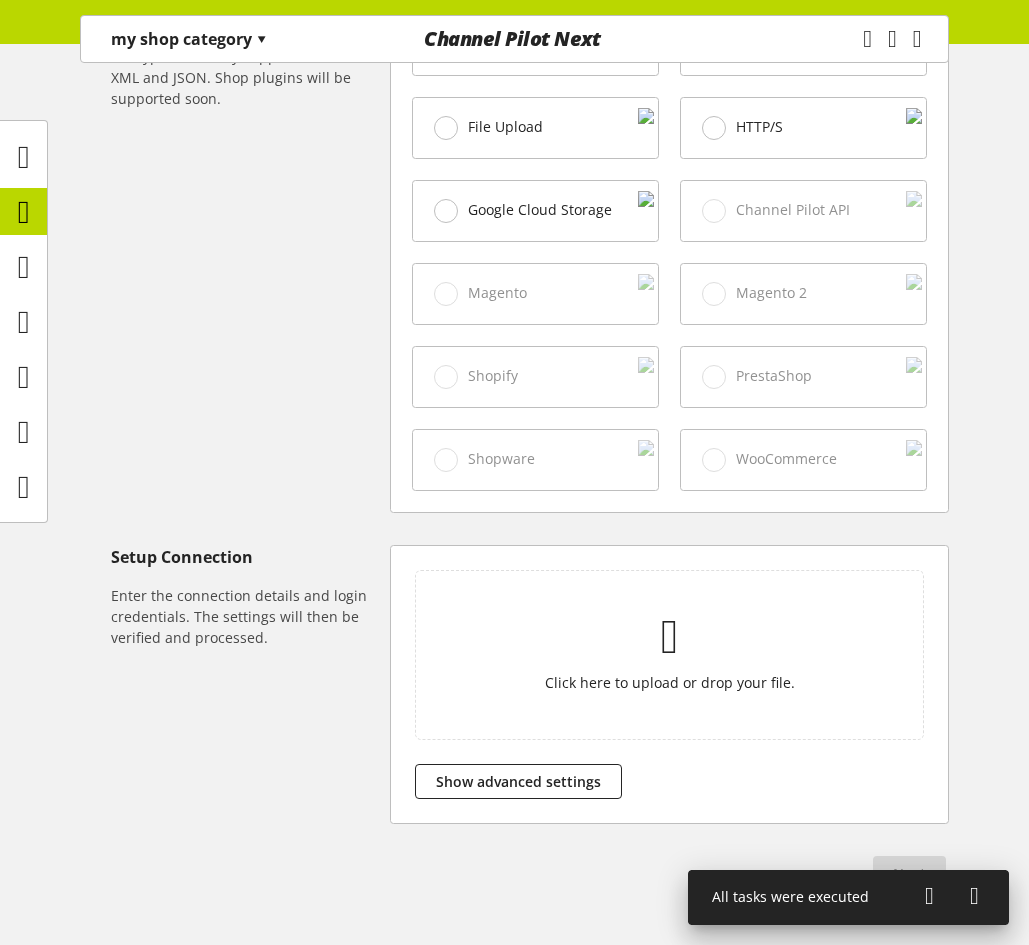 type on "**********" 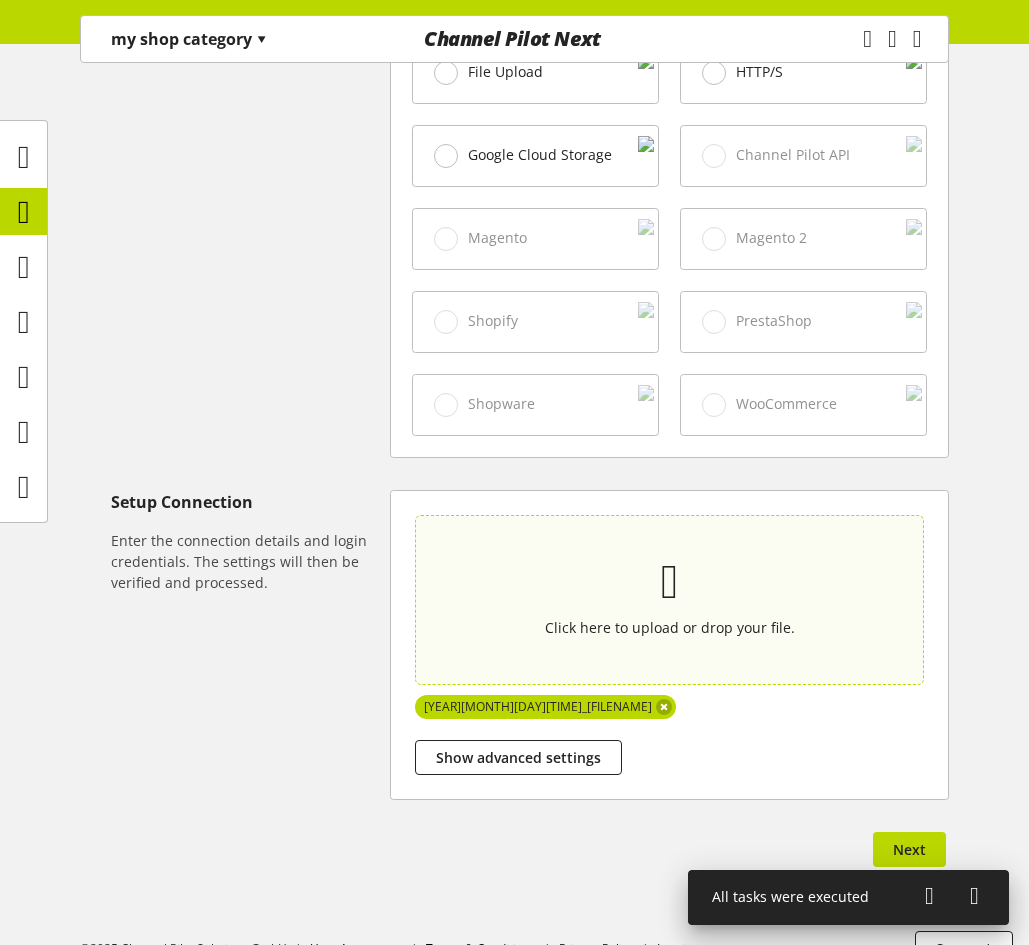 scroll, scrollTop: 809, scrollLeft: 0, axis: vertical 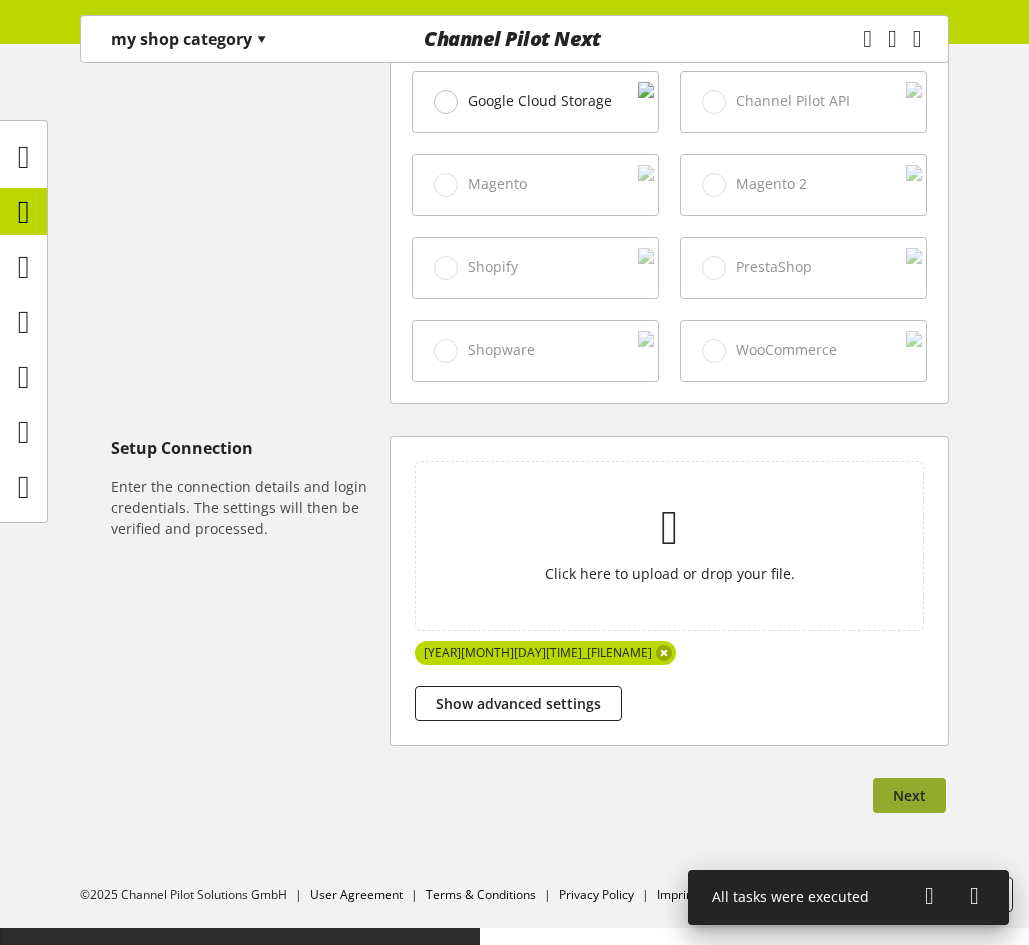 click on "Next" at bounding box center (909, 795) 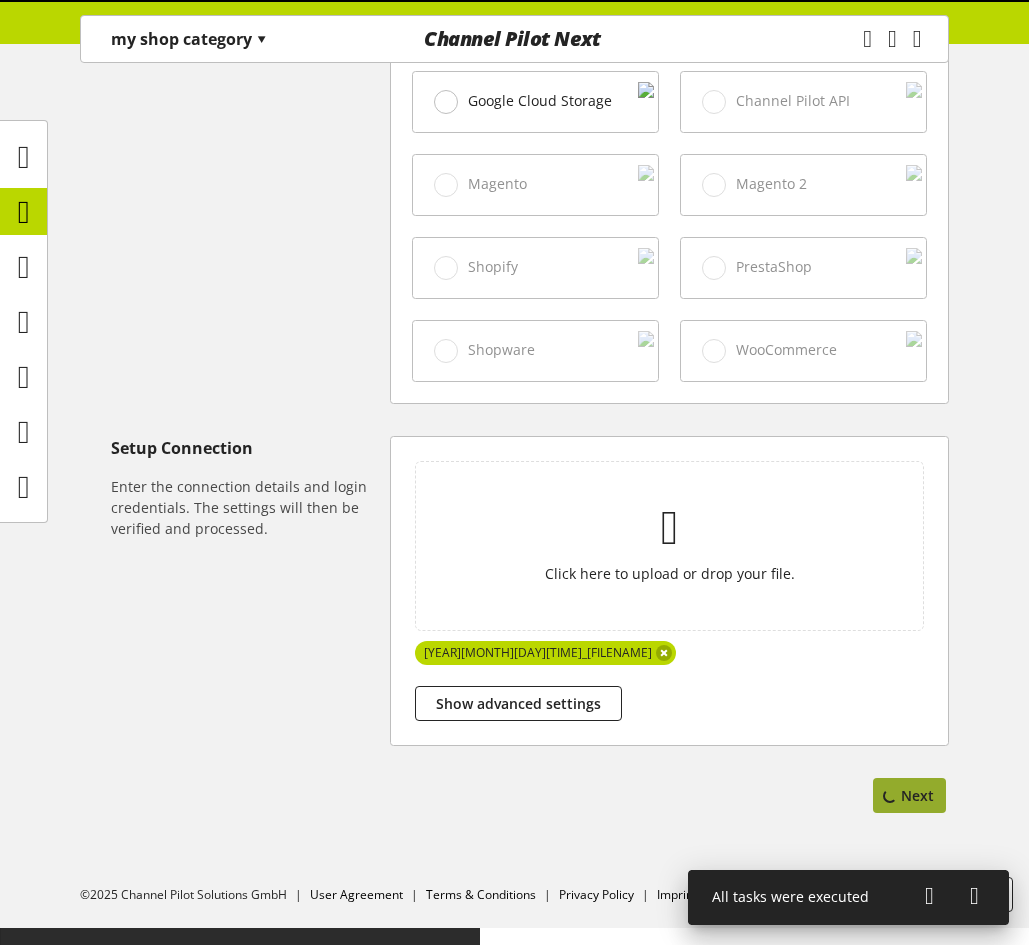 select on "*" 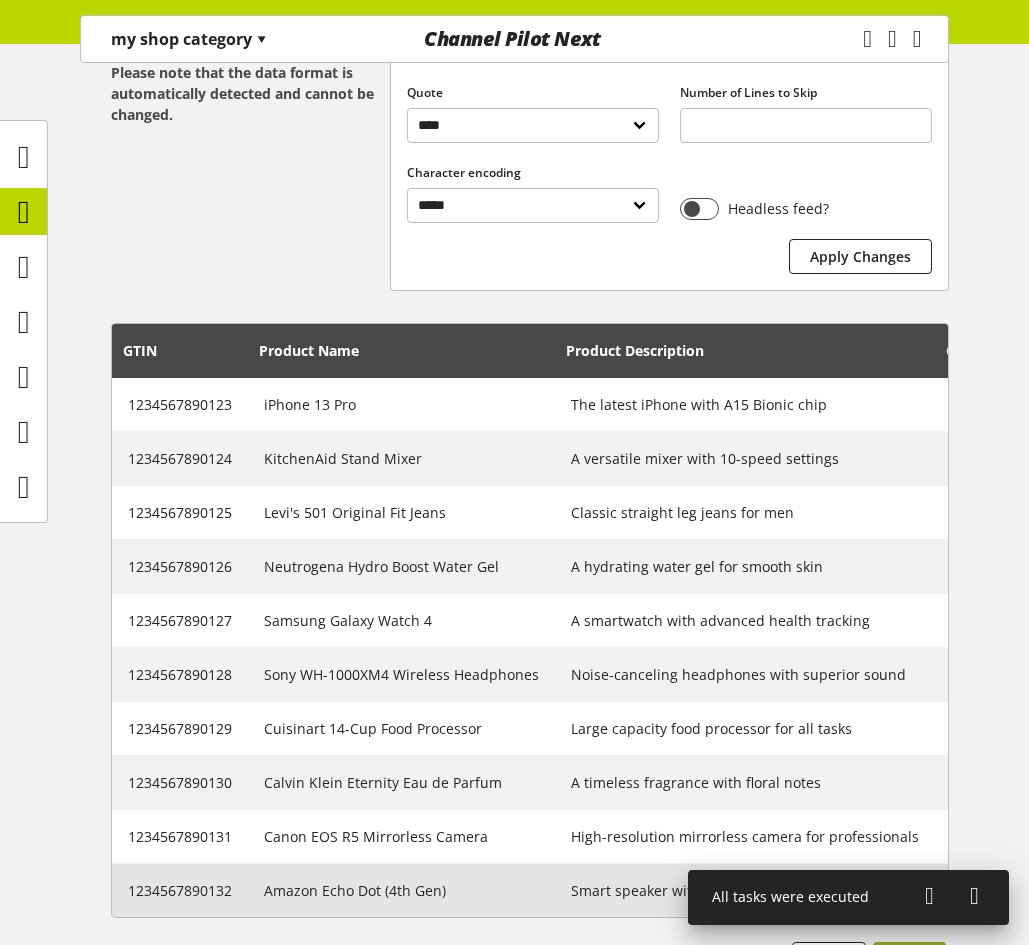 scroll, scrollTop: 572, scrollLeft: 0, axis: vertical 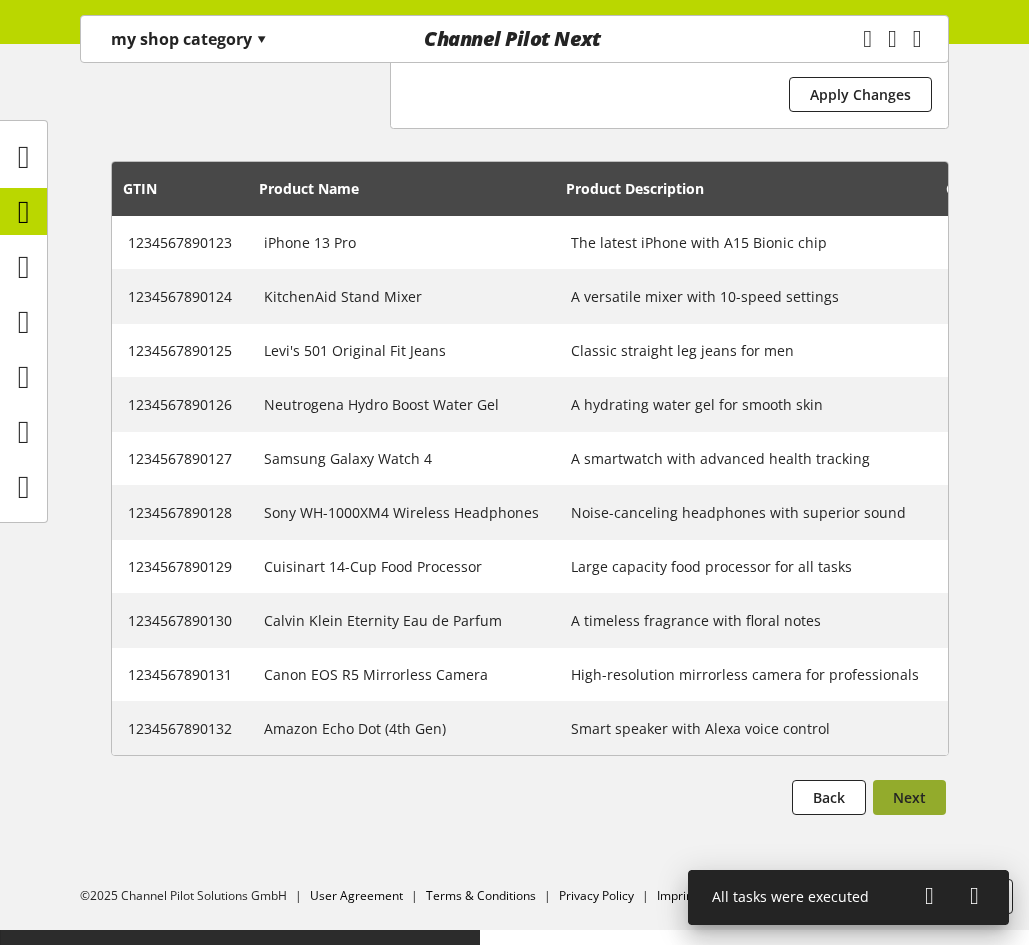 click on "Next" at bounding box center [909, 797] 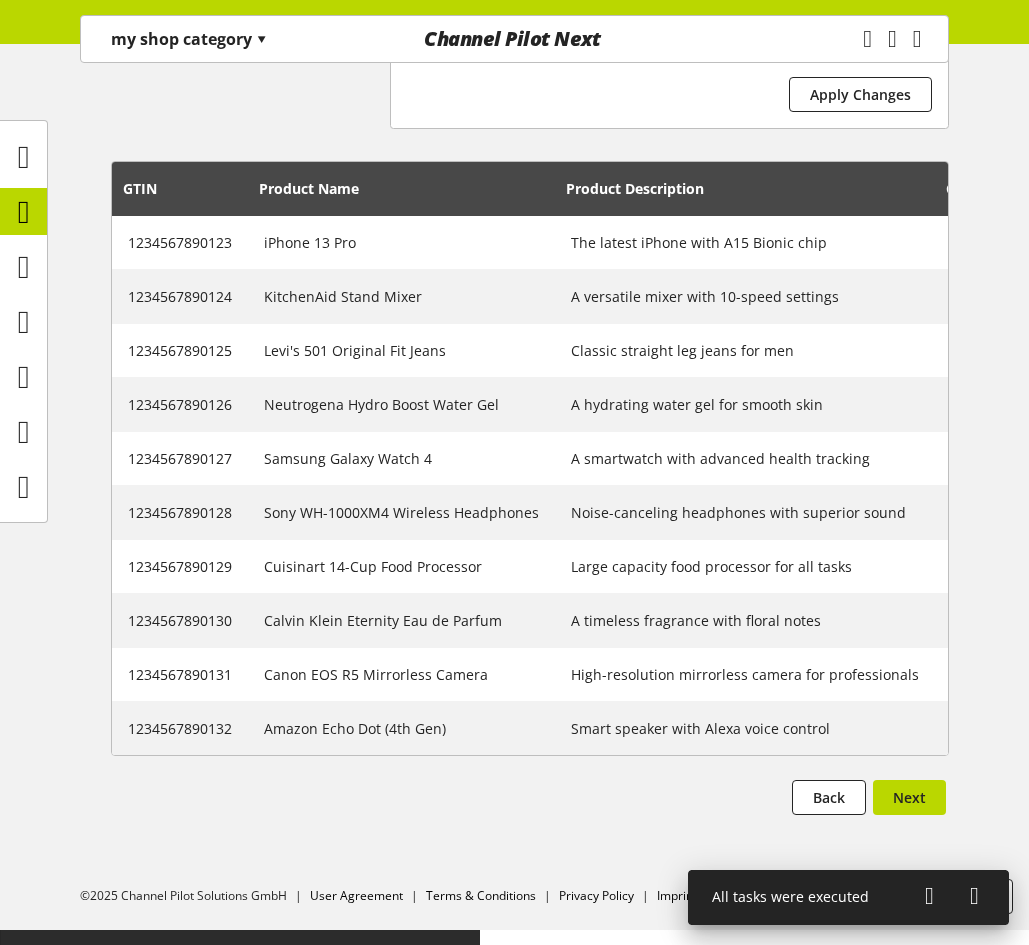 select 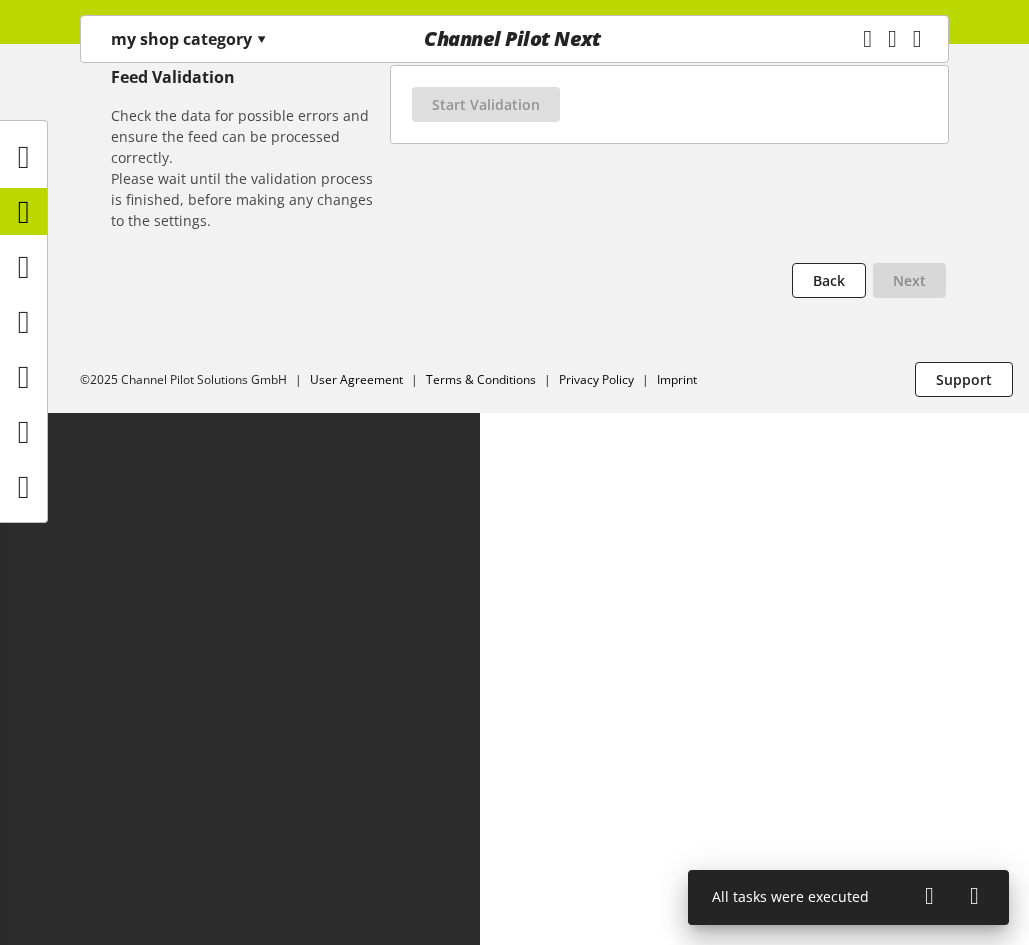 scroll, scrollTop: 0, scrollLeft: 0, axis: both 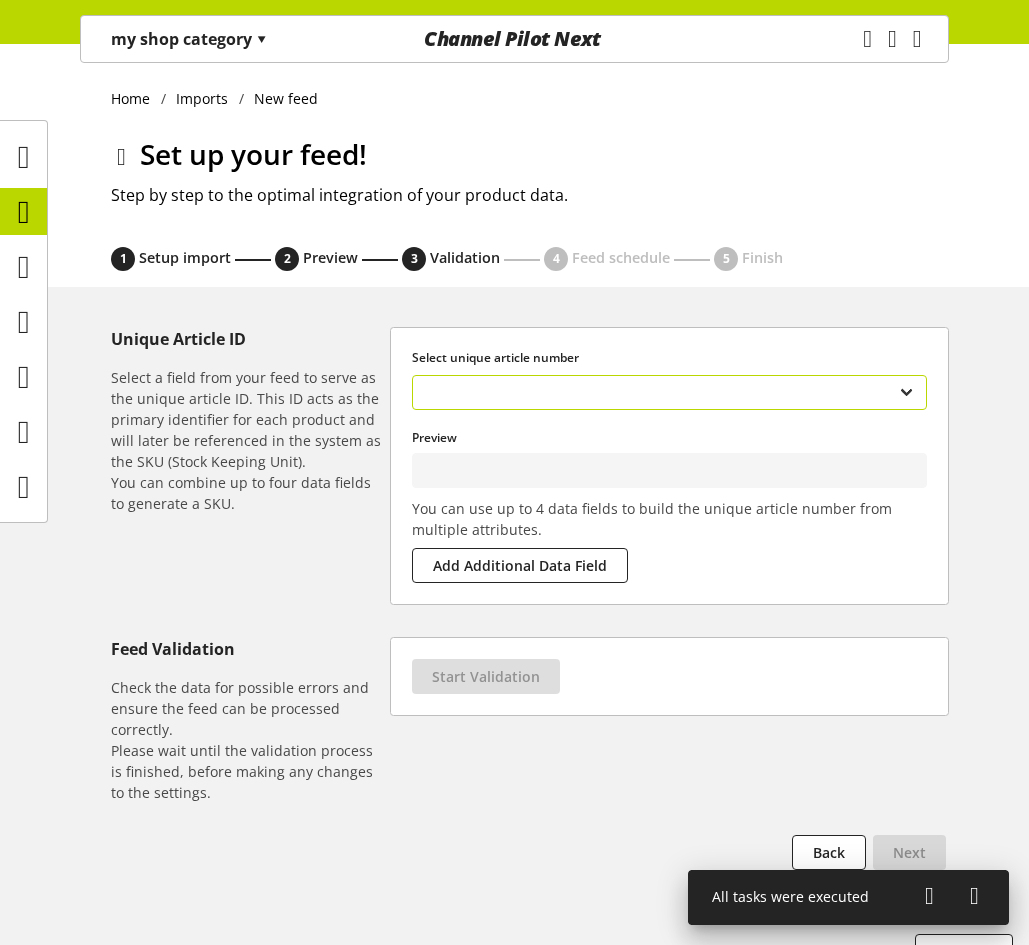 click on "**********" at bounding box center (669, 392) 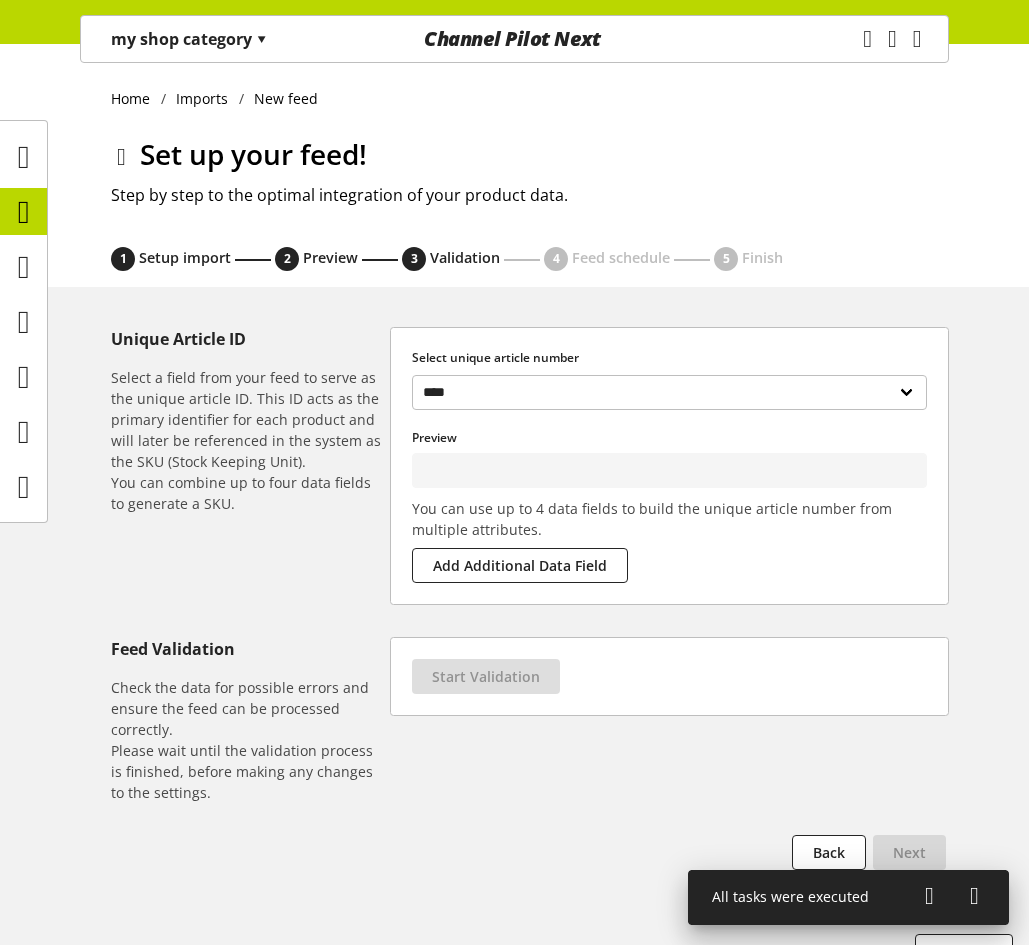 type on "**********" 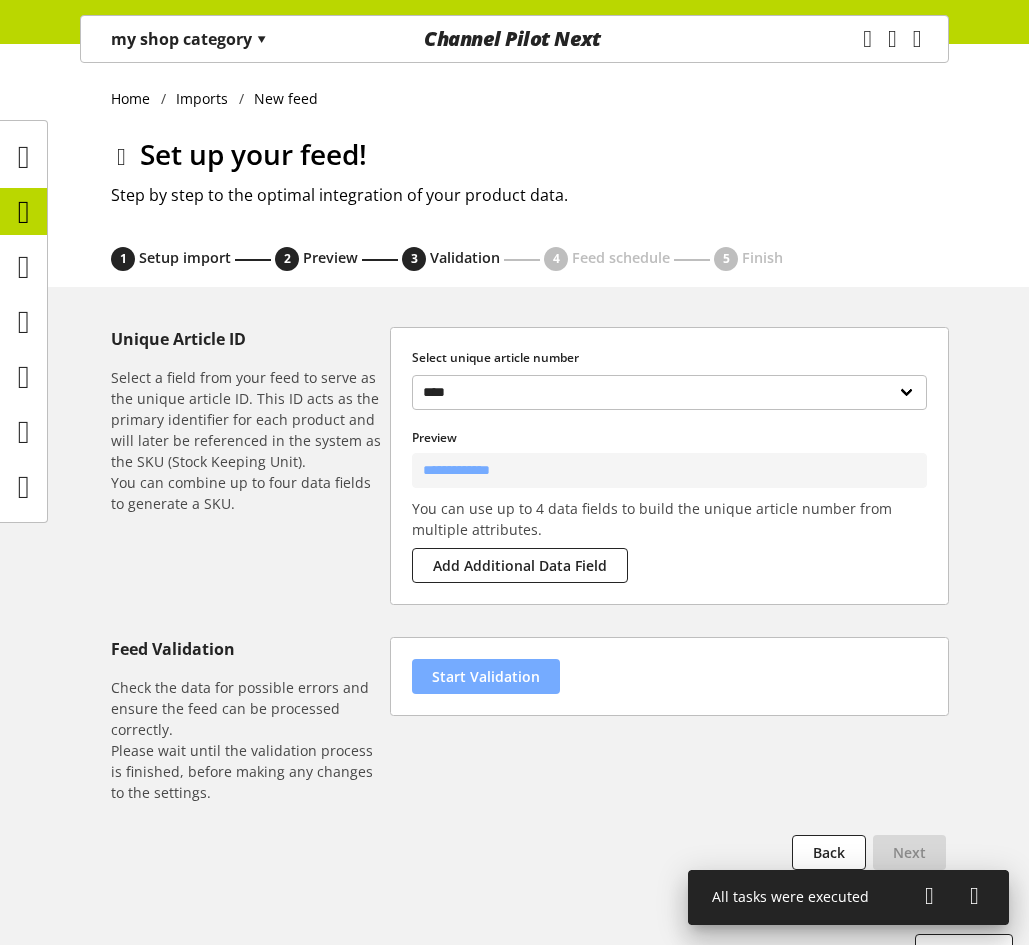 click on "Start Validation" at bounding box center [486, 676] 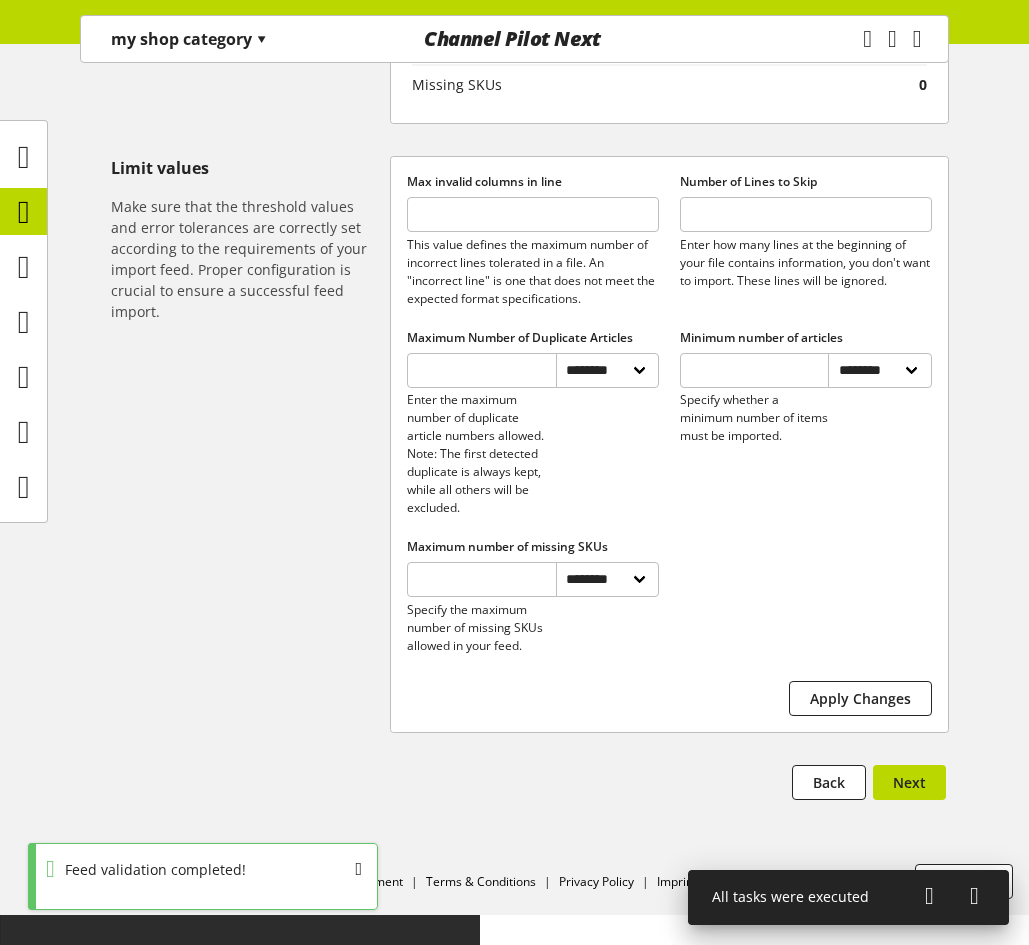 scroll, scrollTop: 827, scrollLeft: 0, axis: vertical 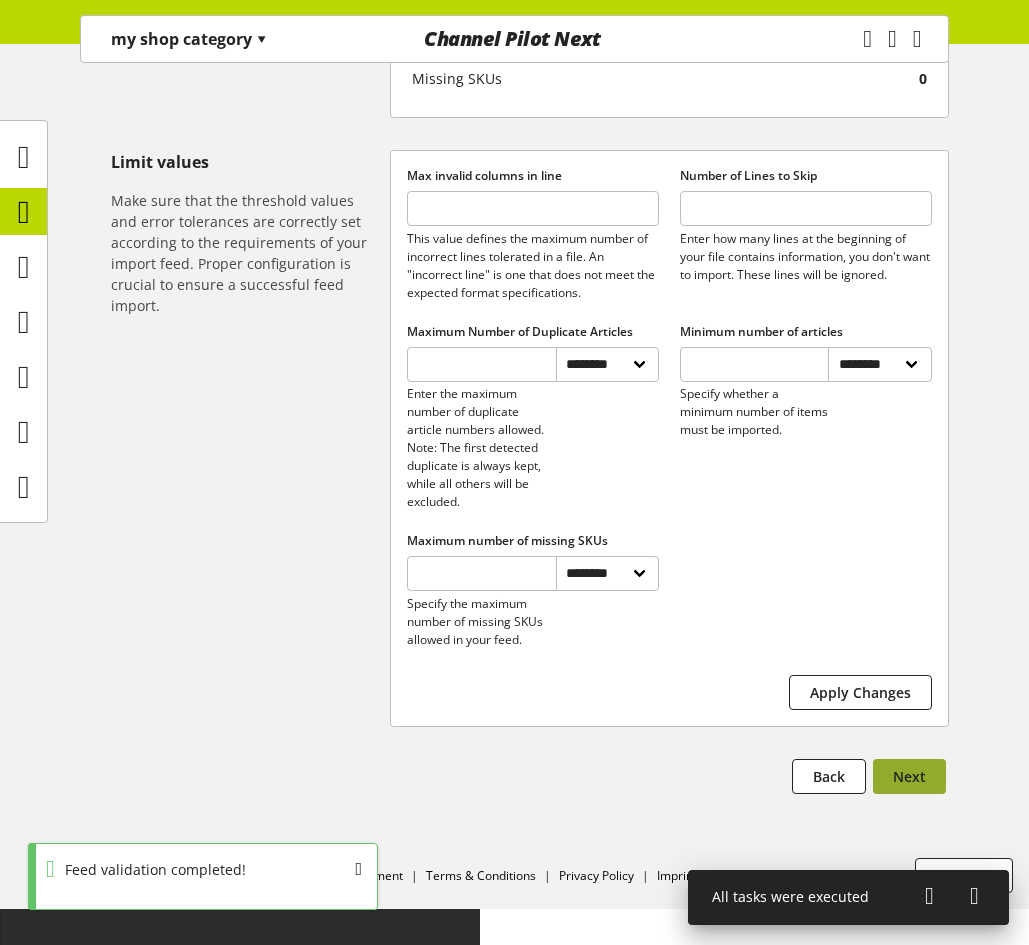 click on "Next" at bounding box center [909, 776] 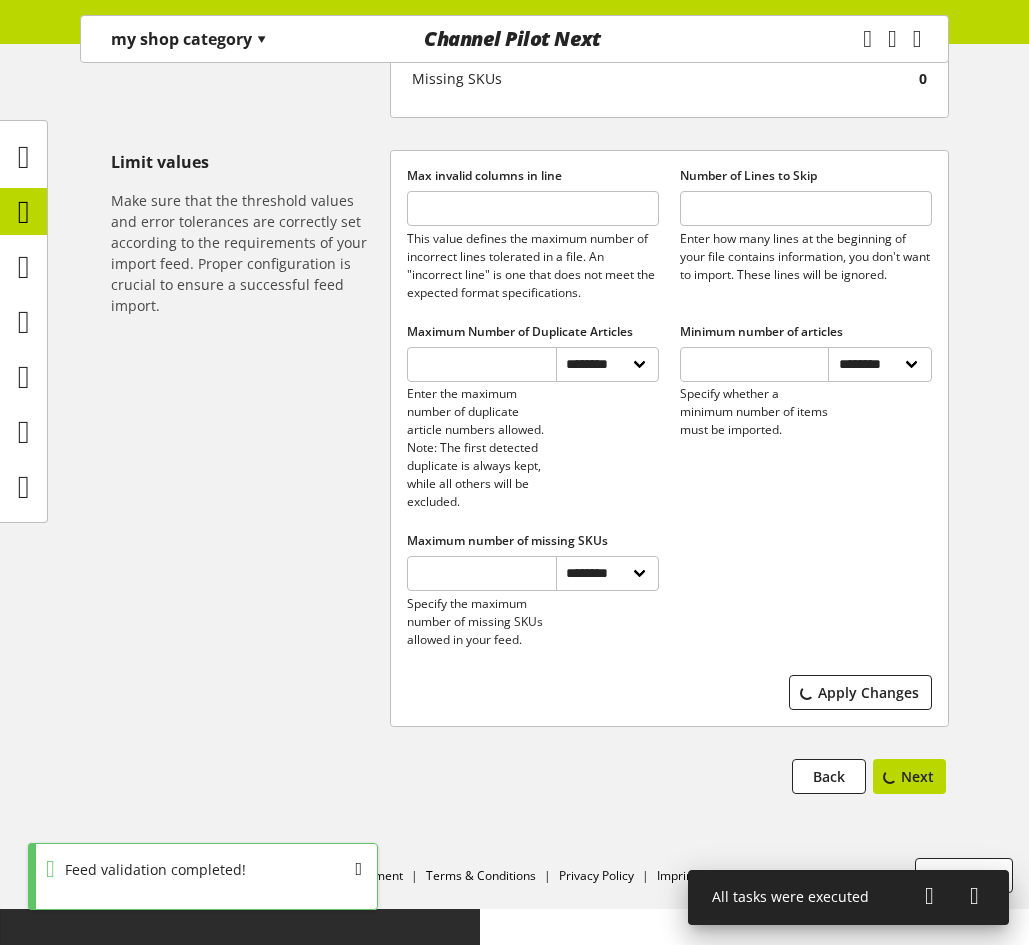 scroll, scrollTop: 0, scrollLeft: 0, axis: both 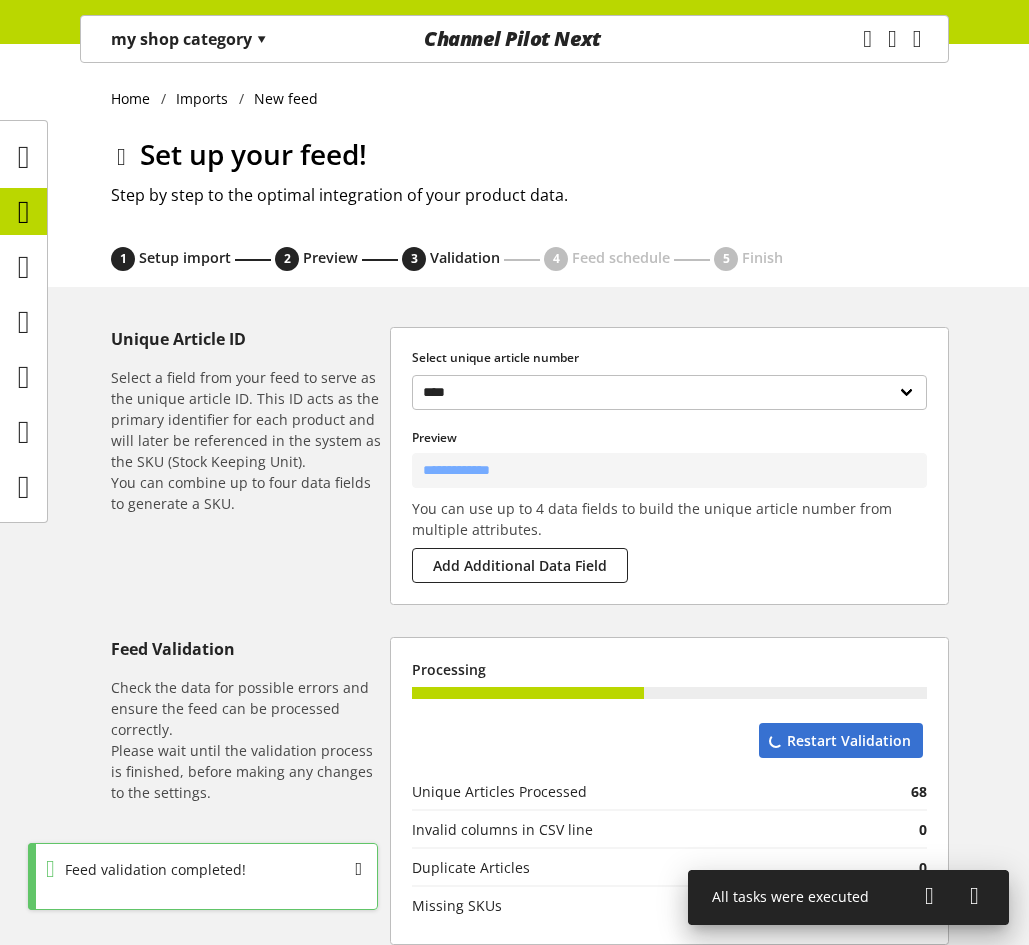 select on "****" 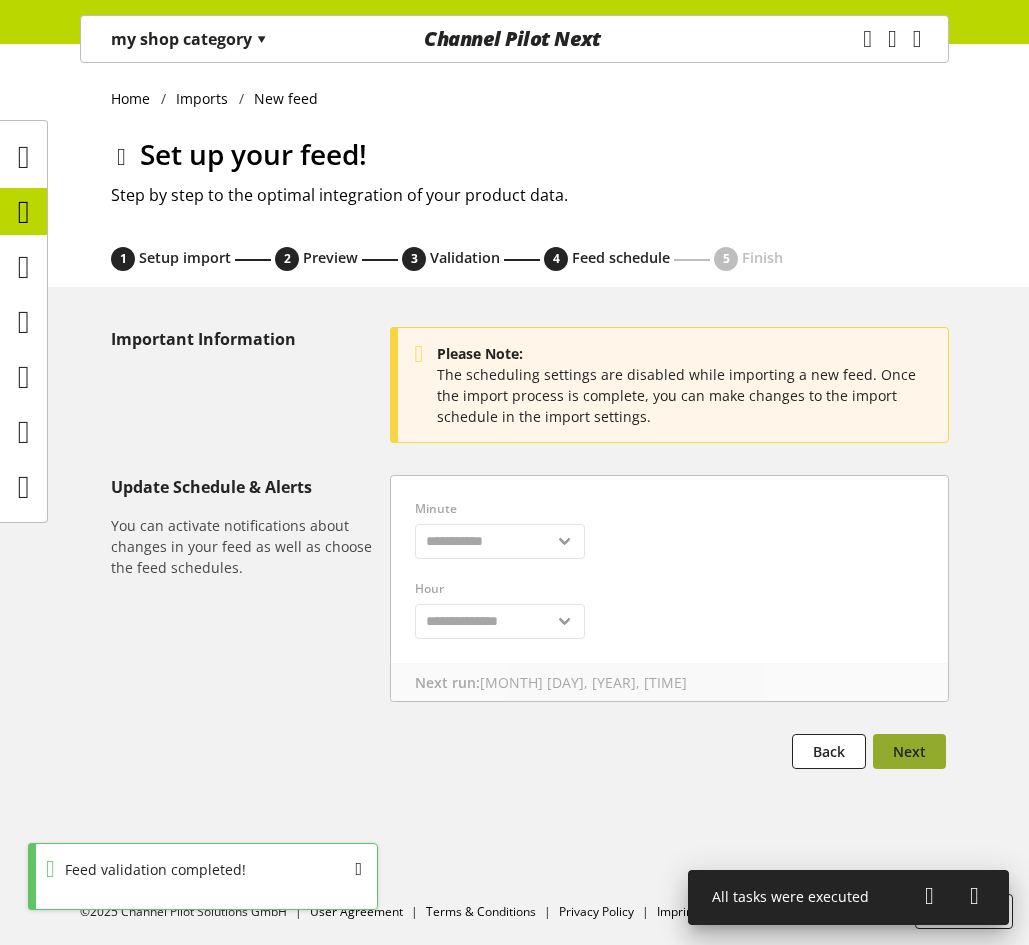 click on "Next" at bounding box center (909, 751) 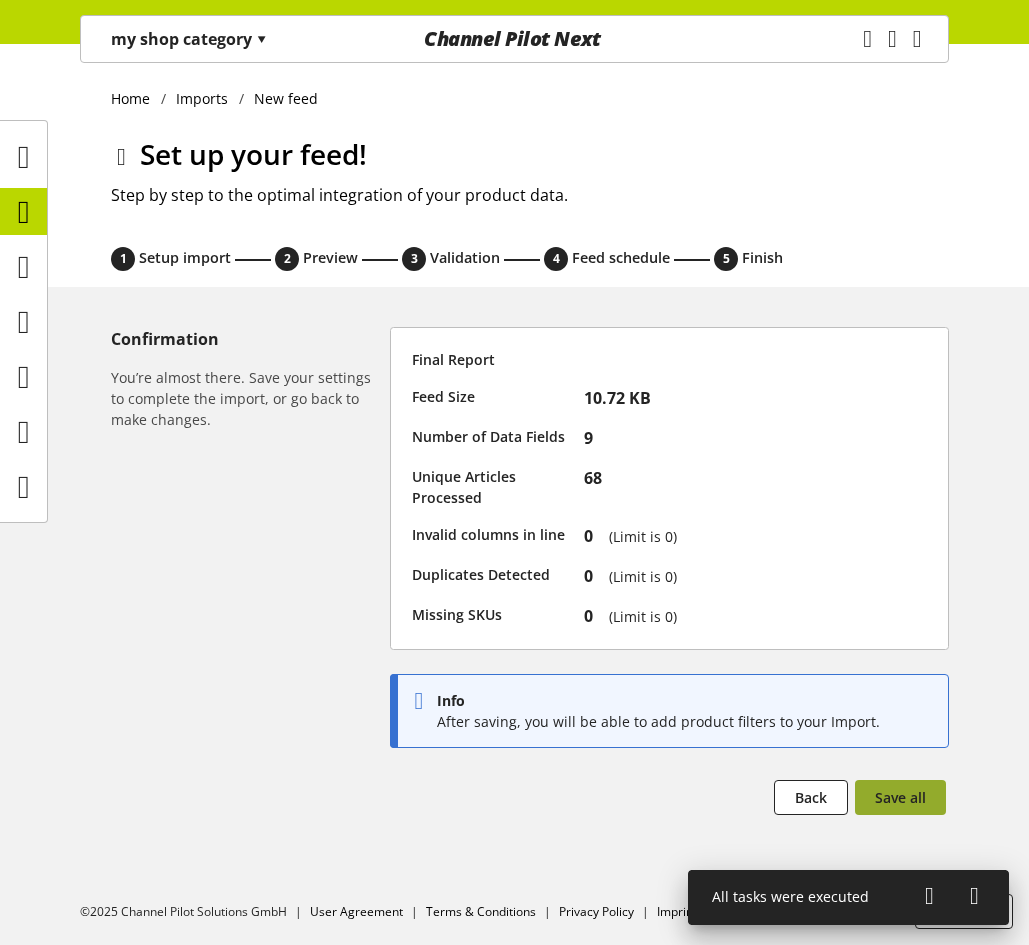 click on "Save all" at bounding box center (900, 797) 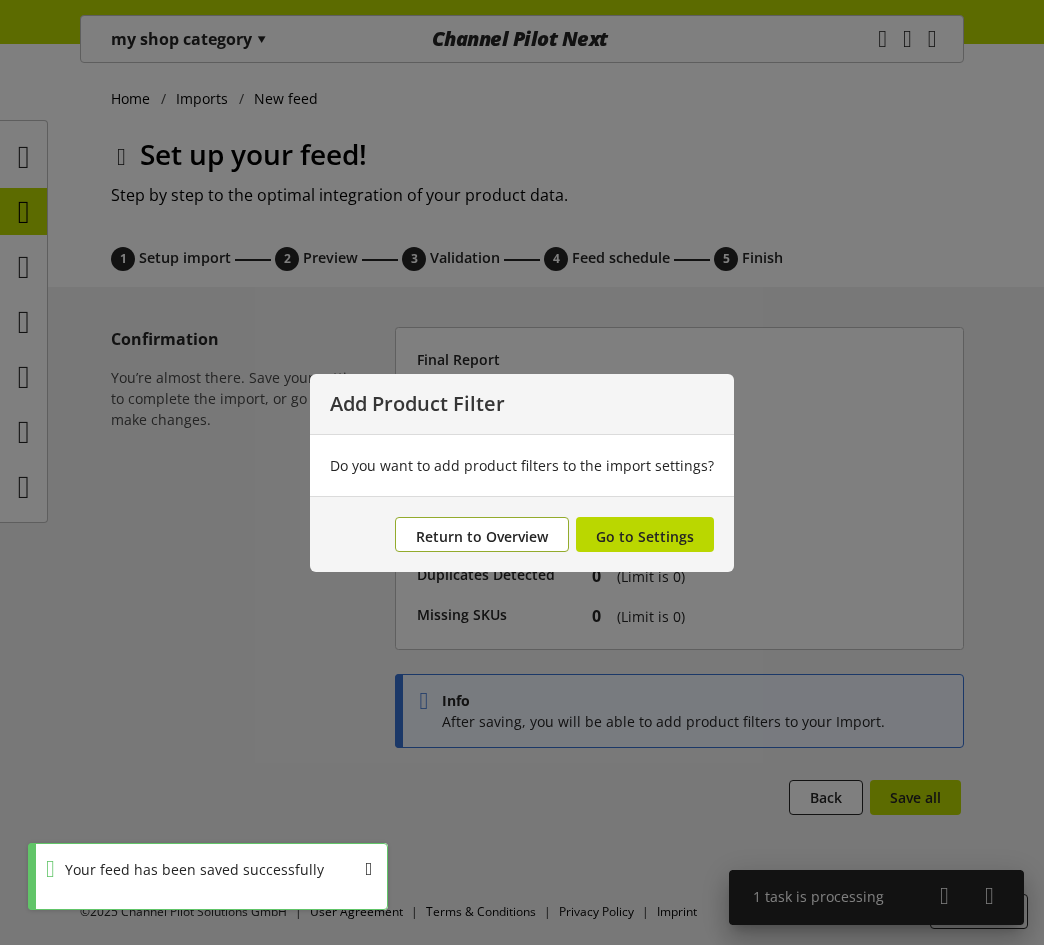 click on "Return to Overview" at bounding box center (482, 536) 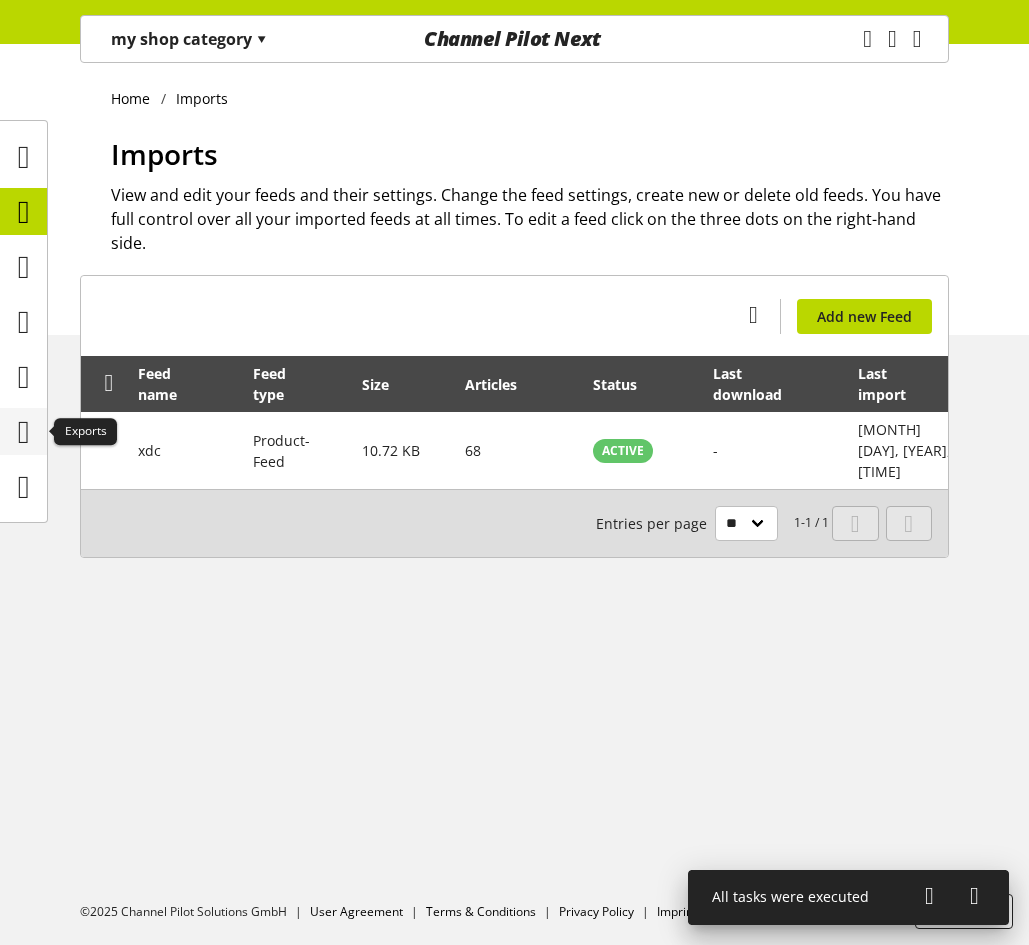 click at bounding box center (24, 432) 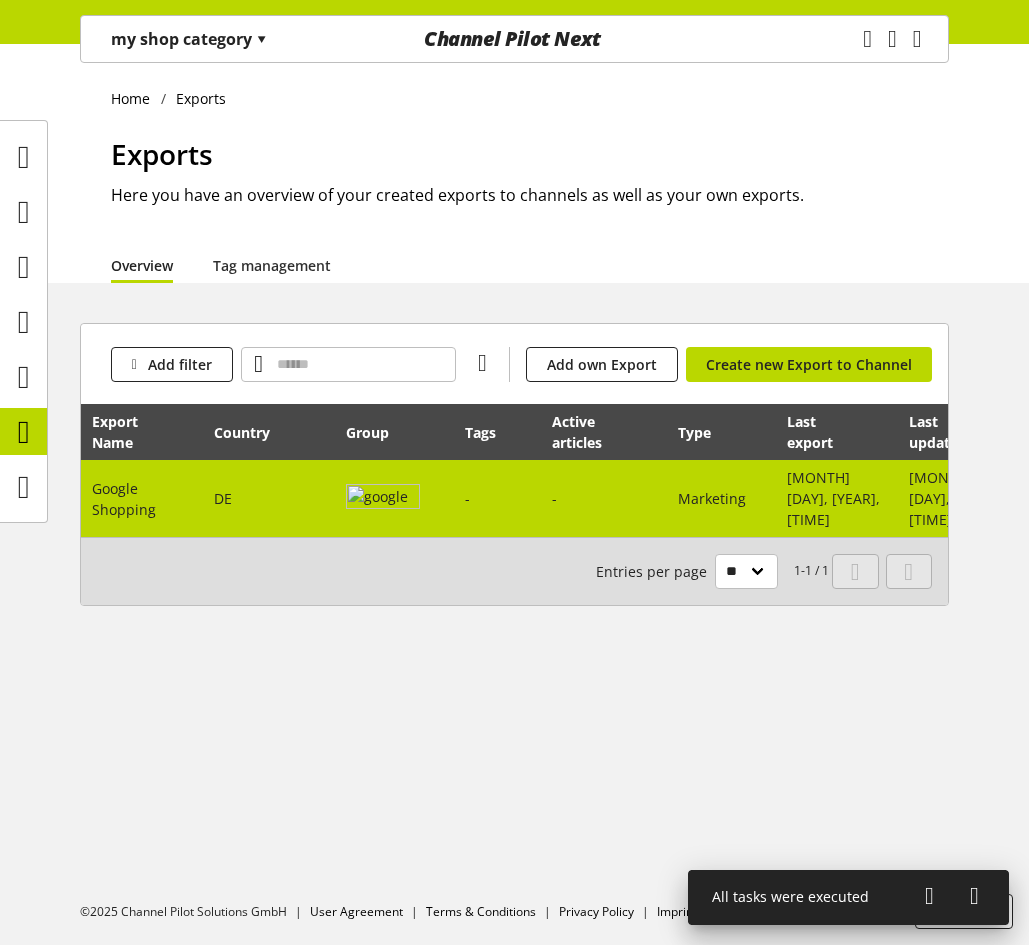click at bounding box center [394, 498] 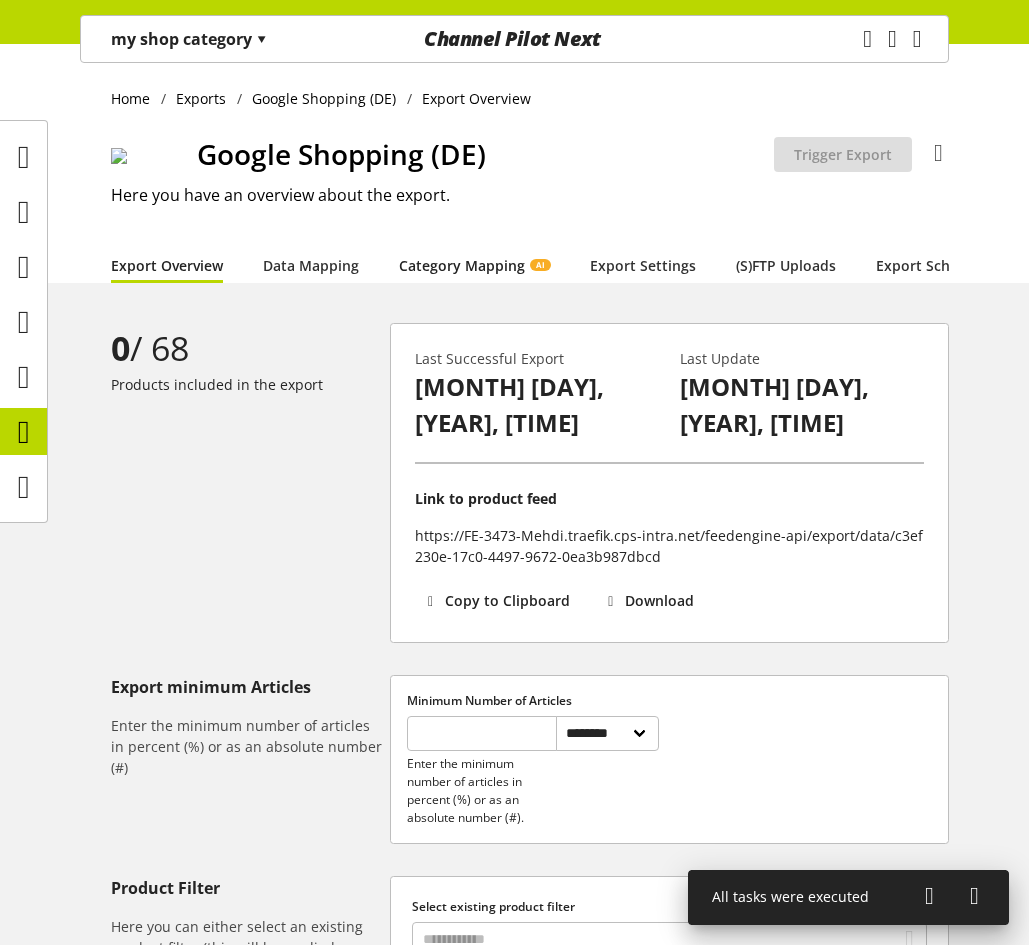 click on "Category Mapping AI" at bounding box center [474, 265] 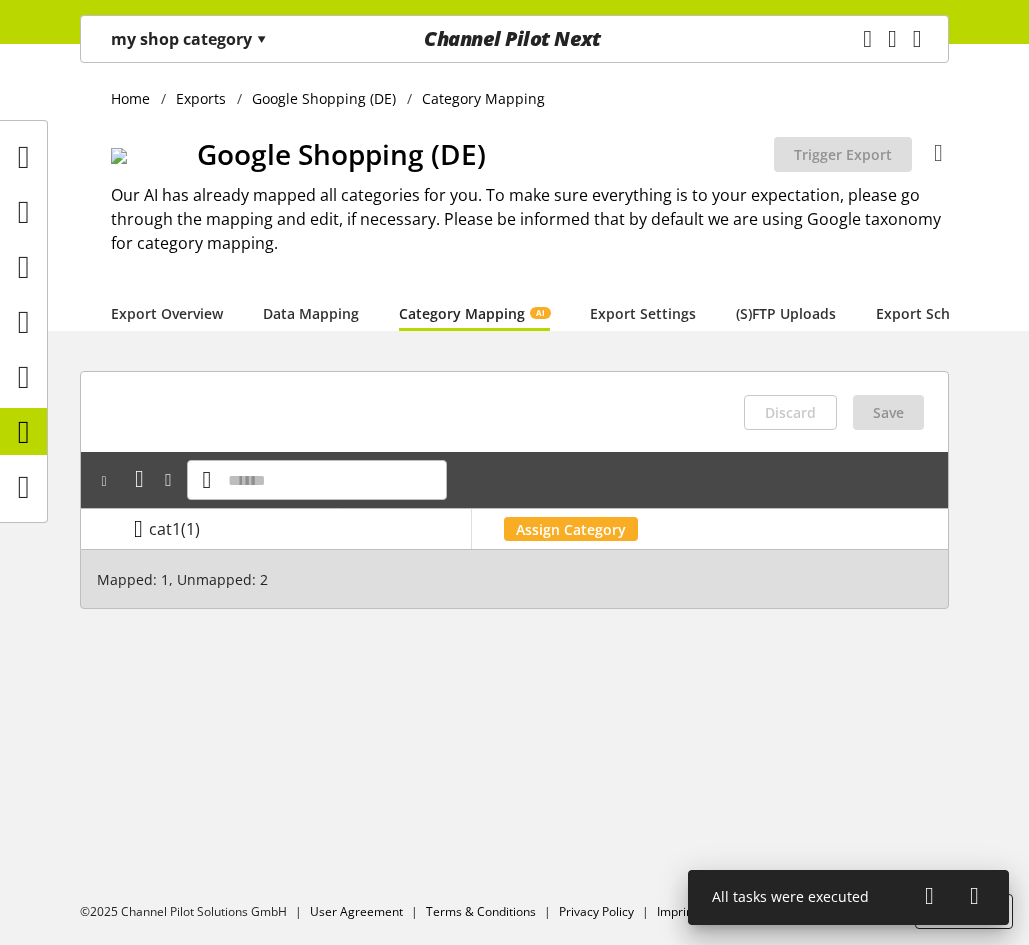 click at bounding box center (138, 529) 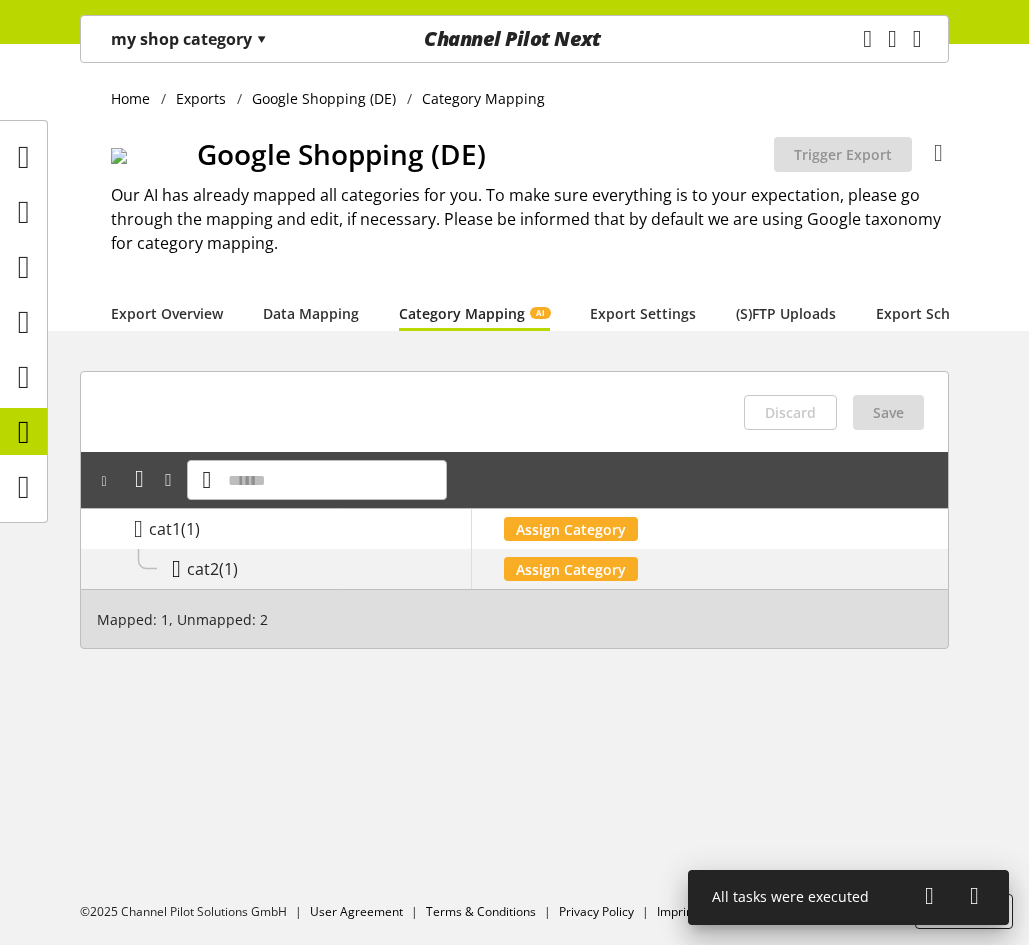 click at bounding box center [176, 569] 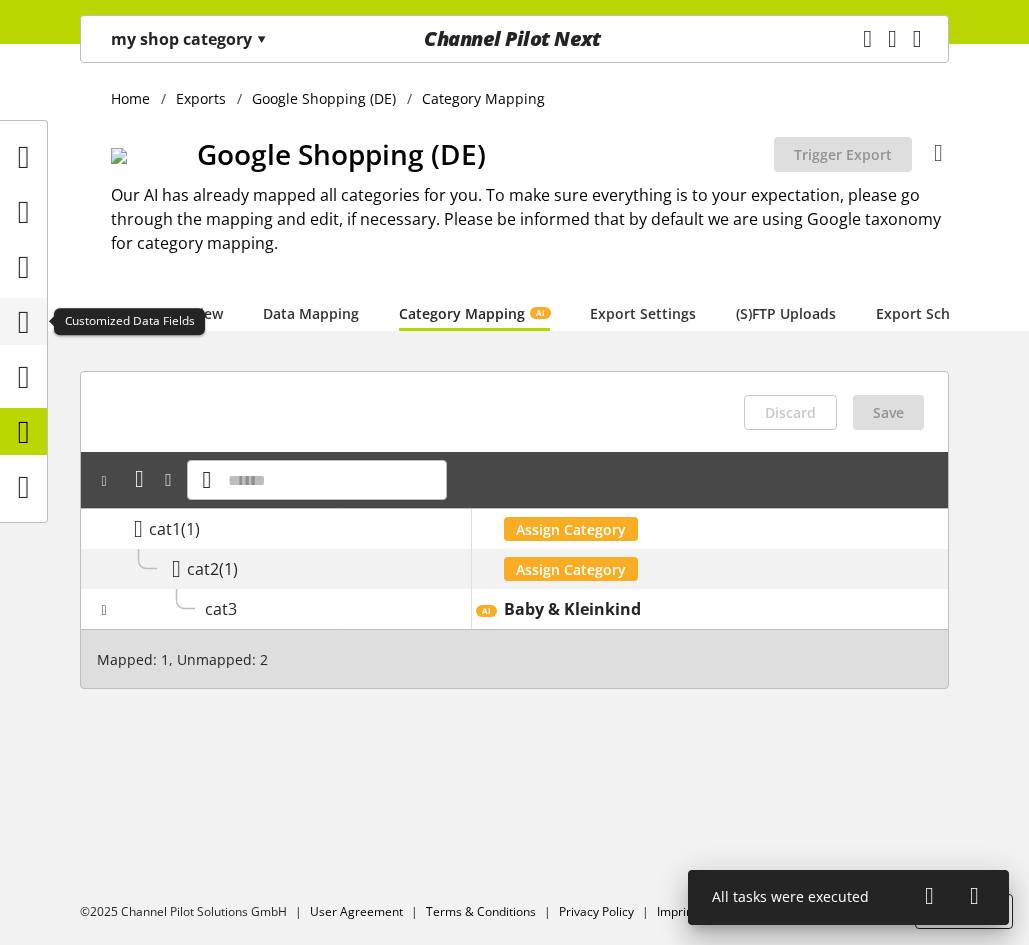 click at bounding box center [24, 322] 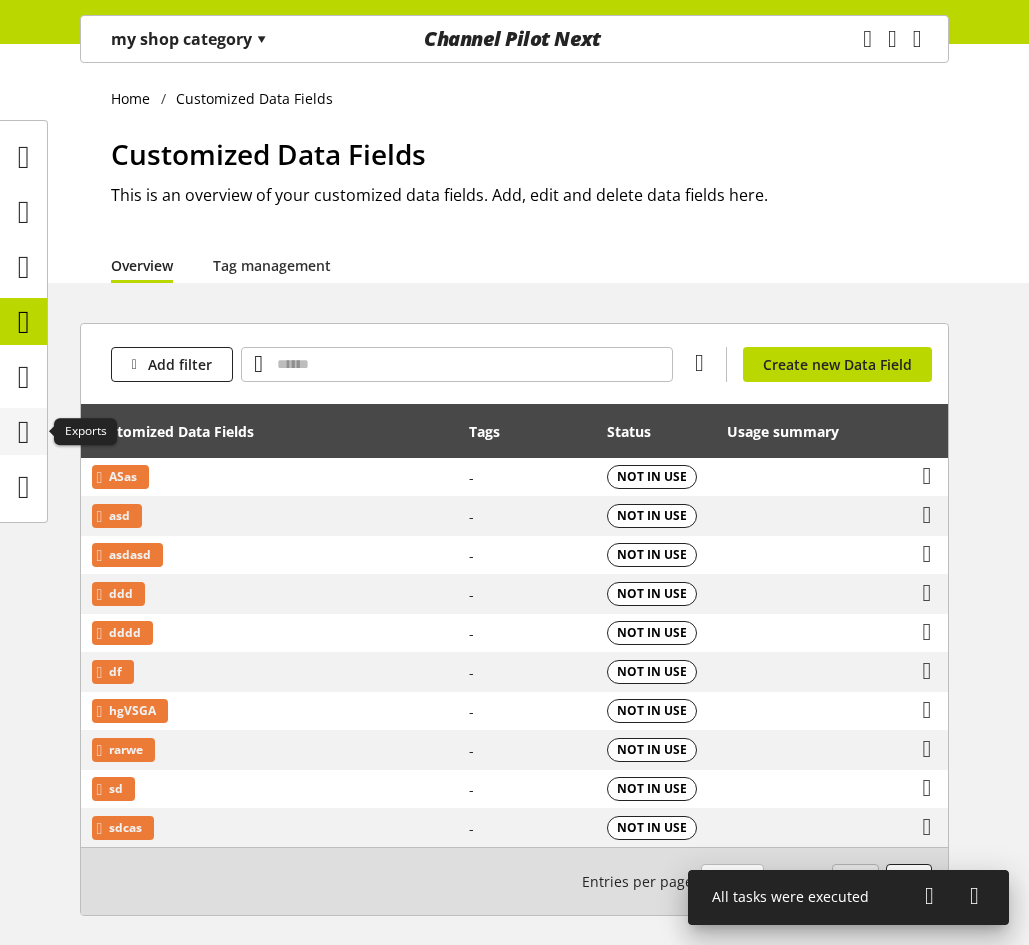 click at bounding box center [24, 432] 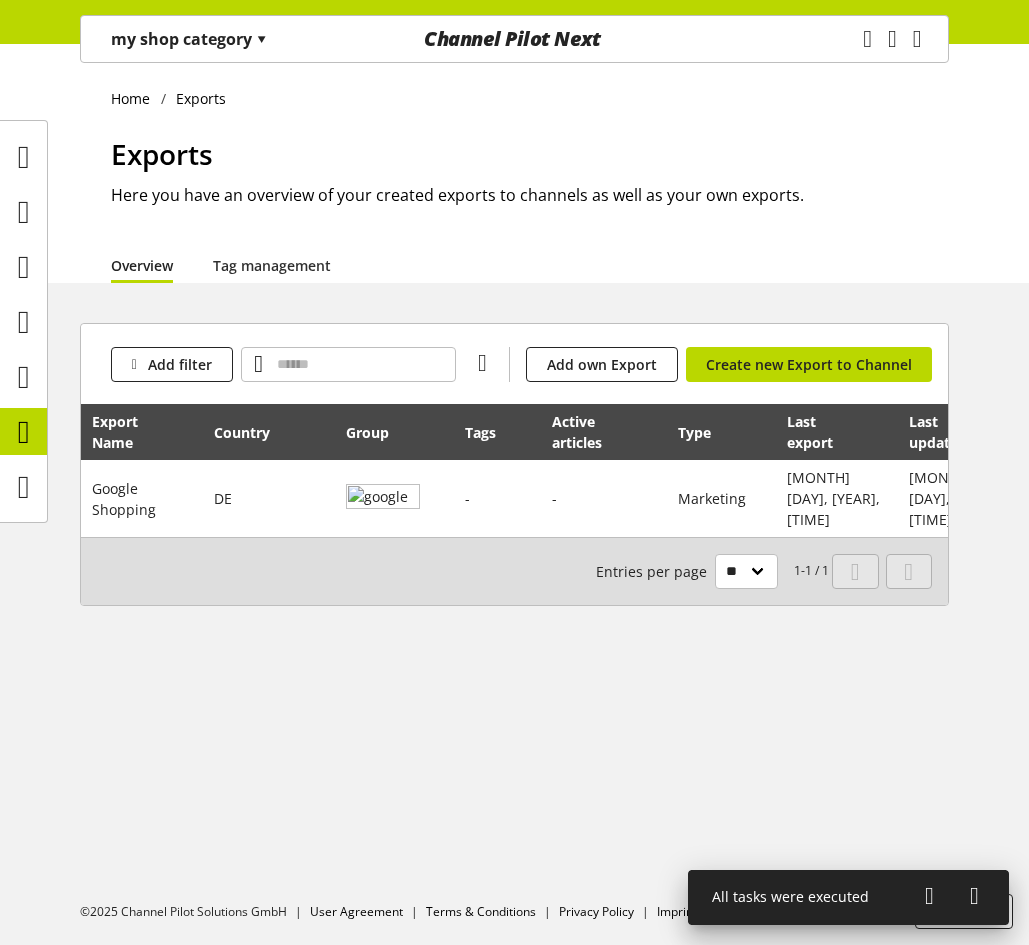 click on "my shop category ▾" at bounding box center (189, 39) 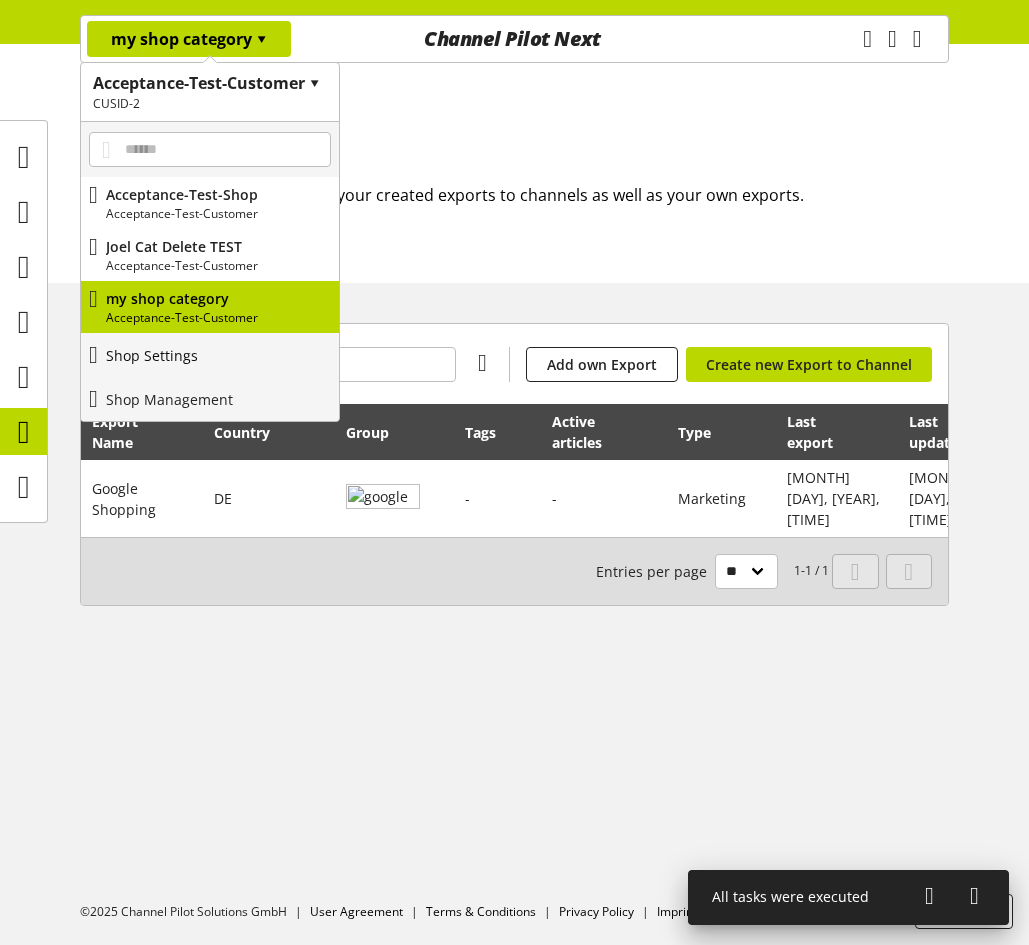 click on "Shop Settings" at bounding box center [152, 355] 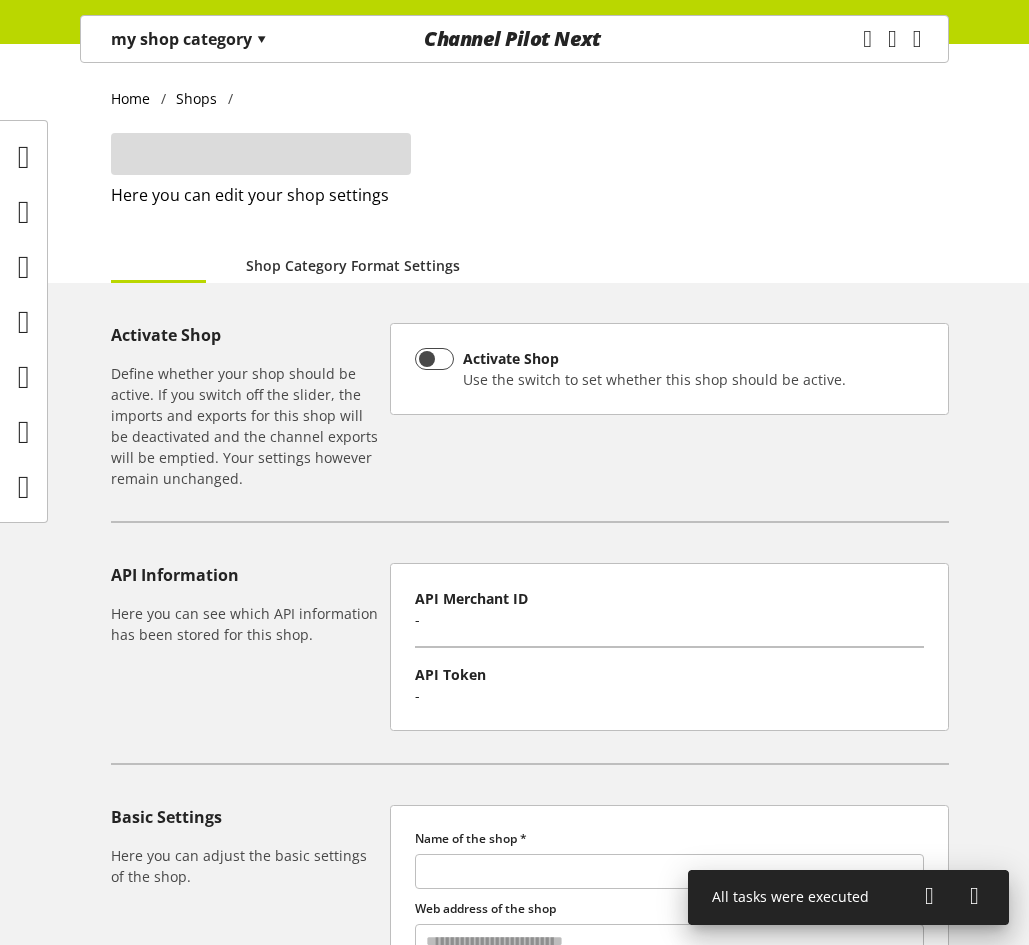 type on "**********" 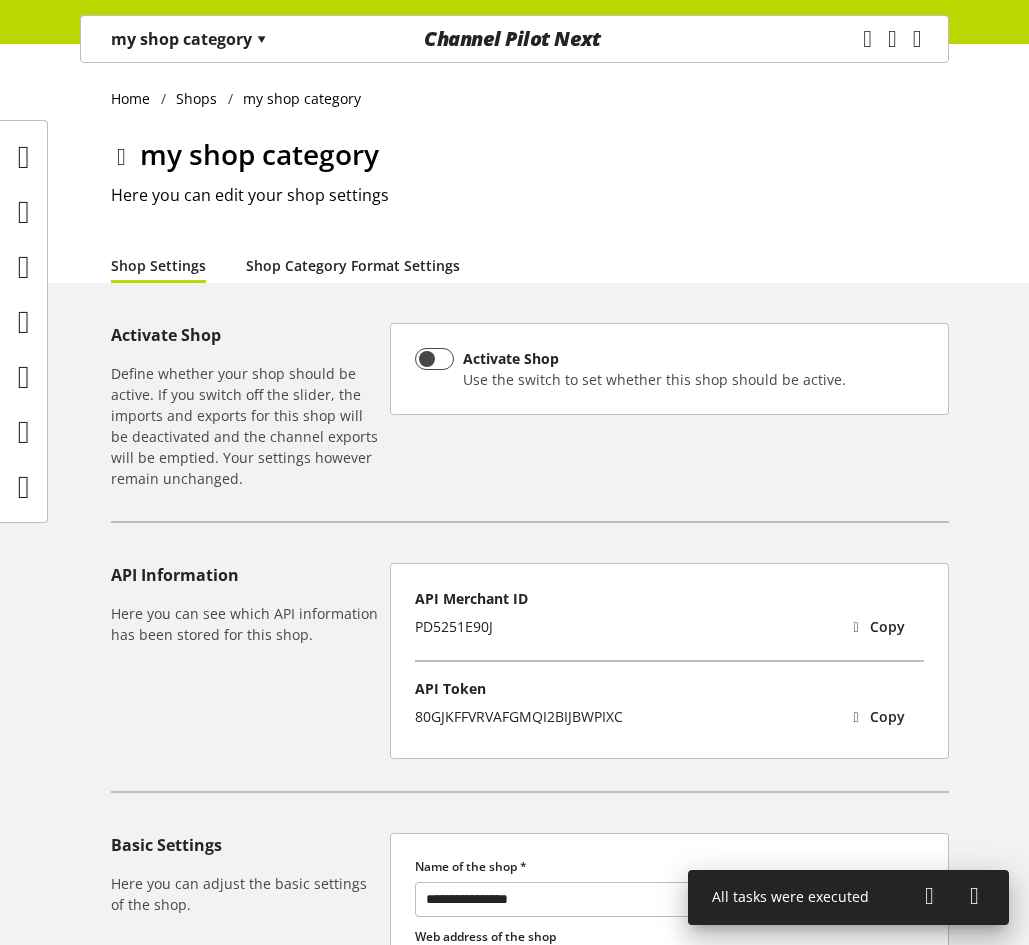 click on "Shop Category Format Settings" at bounding box center (353, 265) 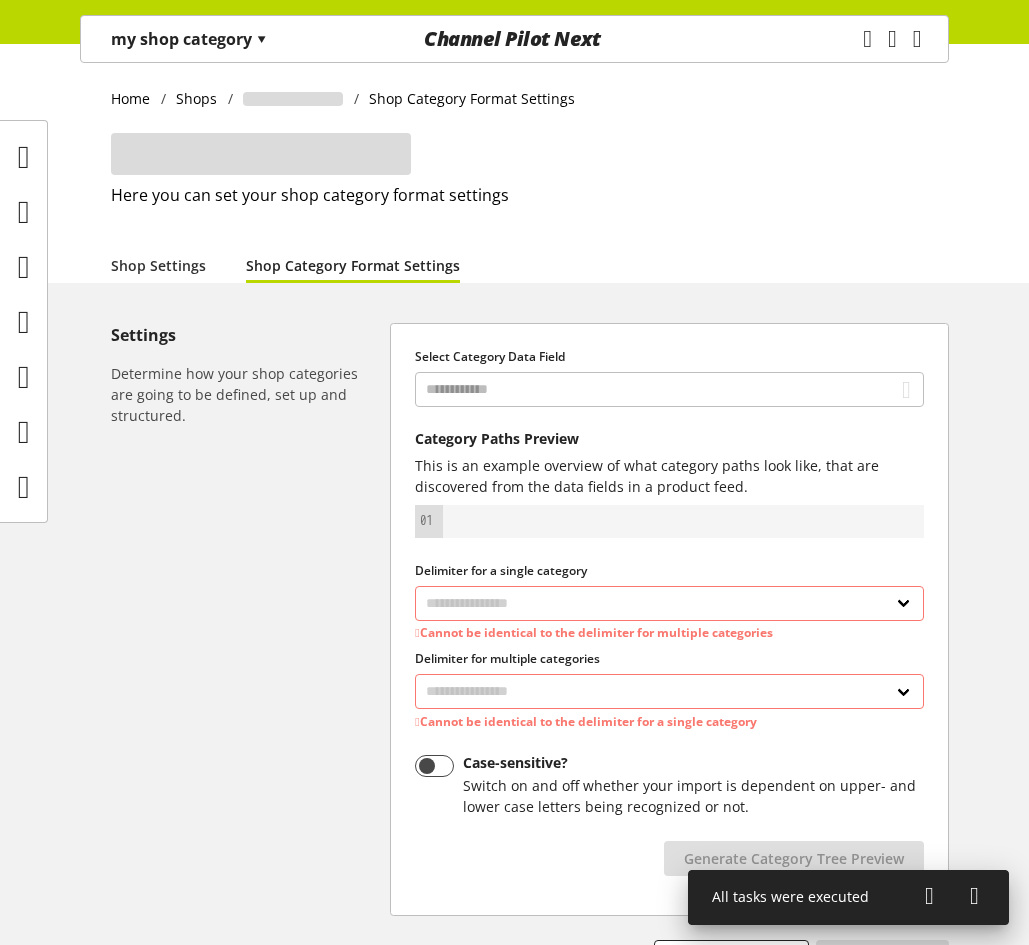 select 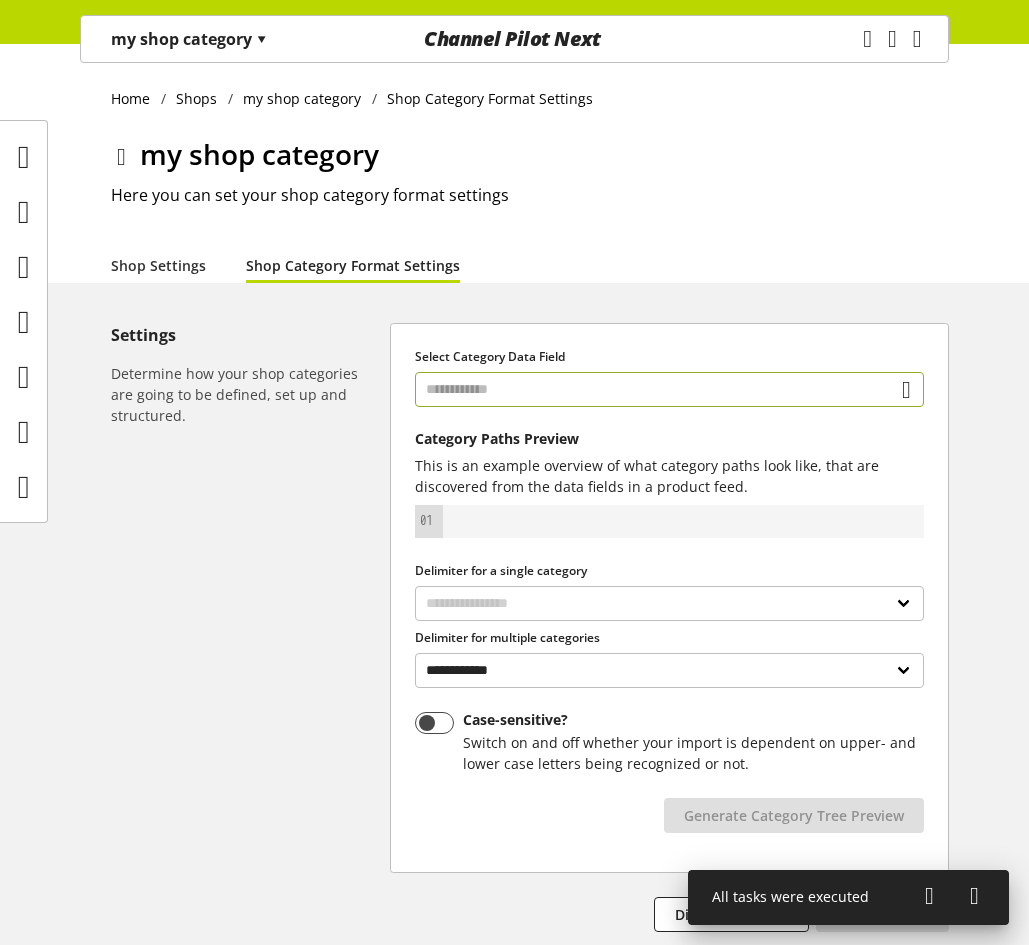 click at bounding box center (669, 389) 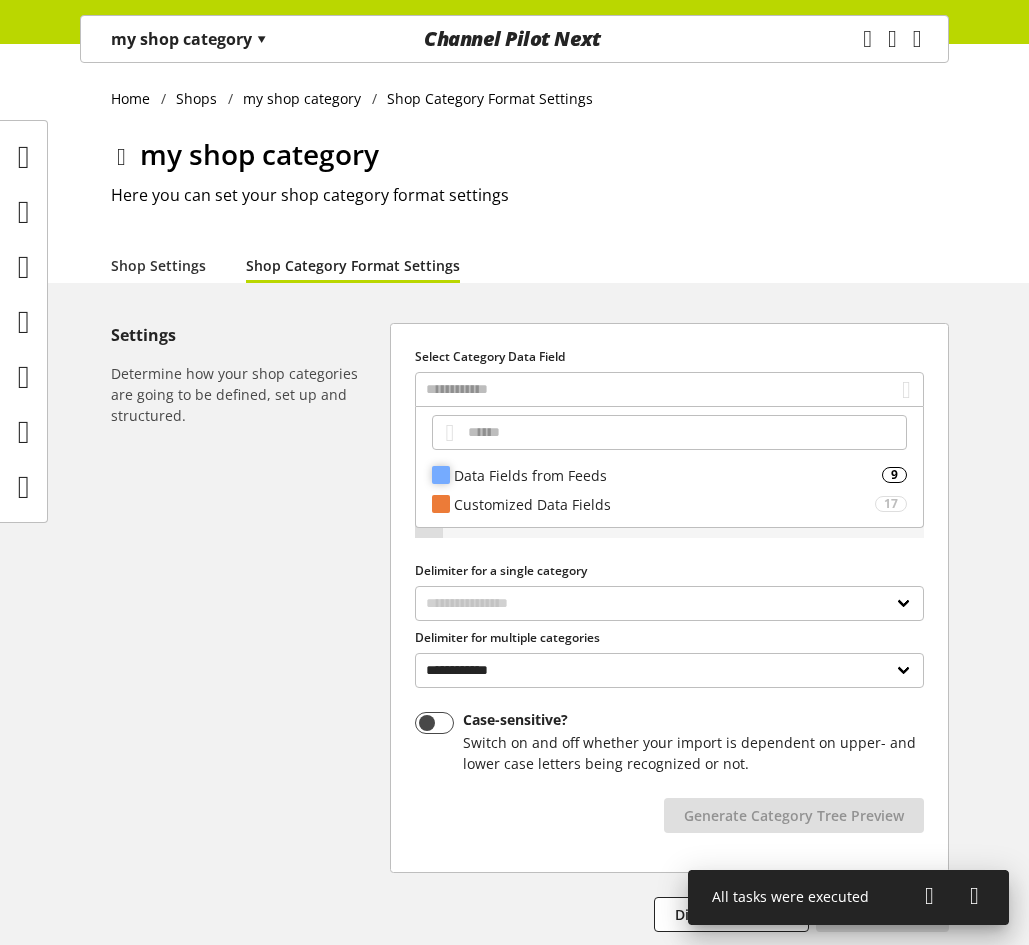 click on "Data Fields from Feeds" at bounding box center [668, 475] 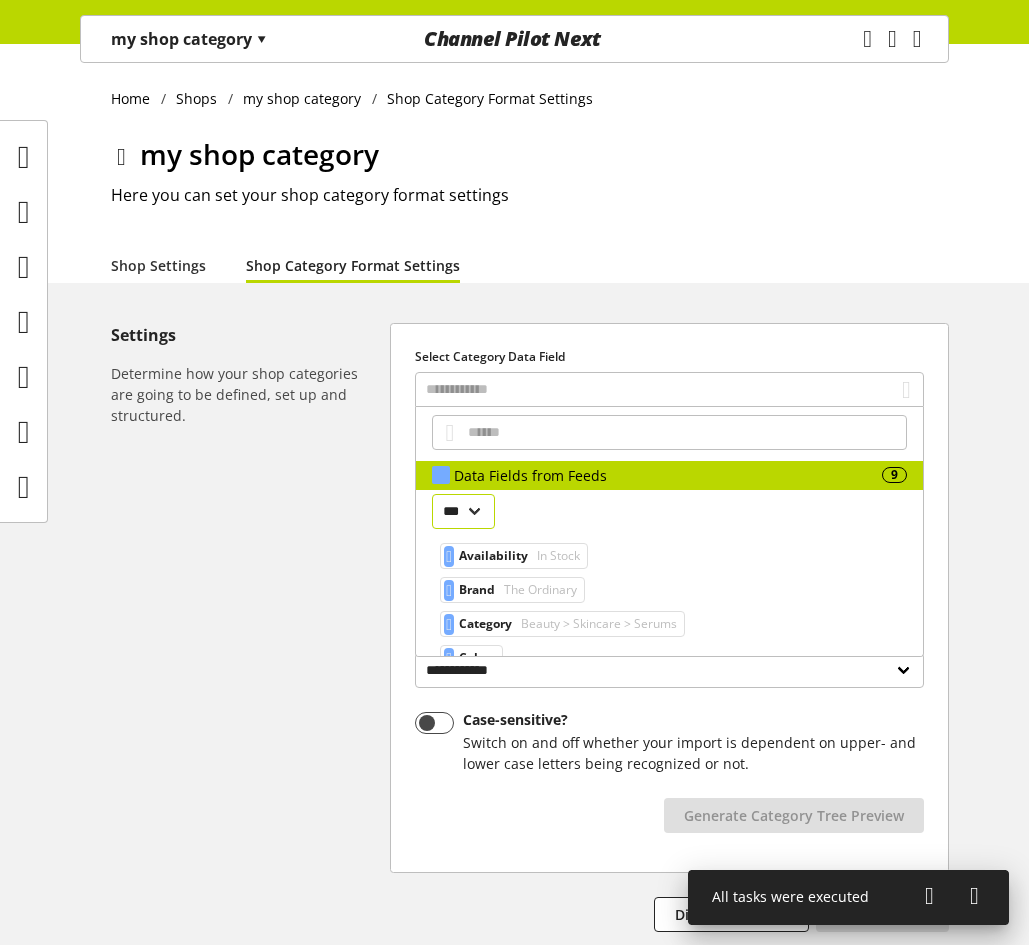 click on "***" at bounding box center (463, 511) 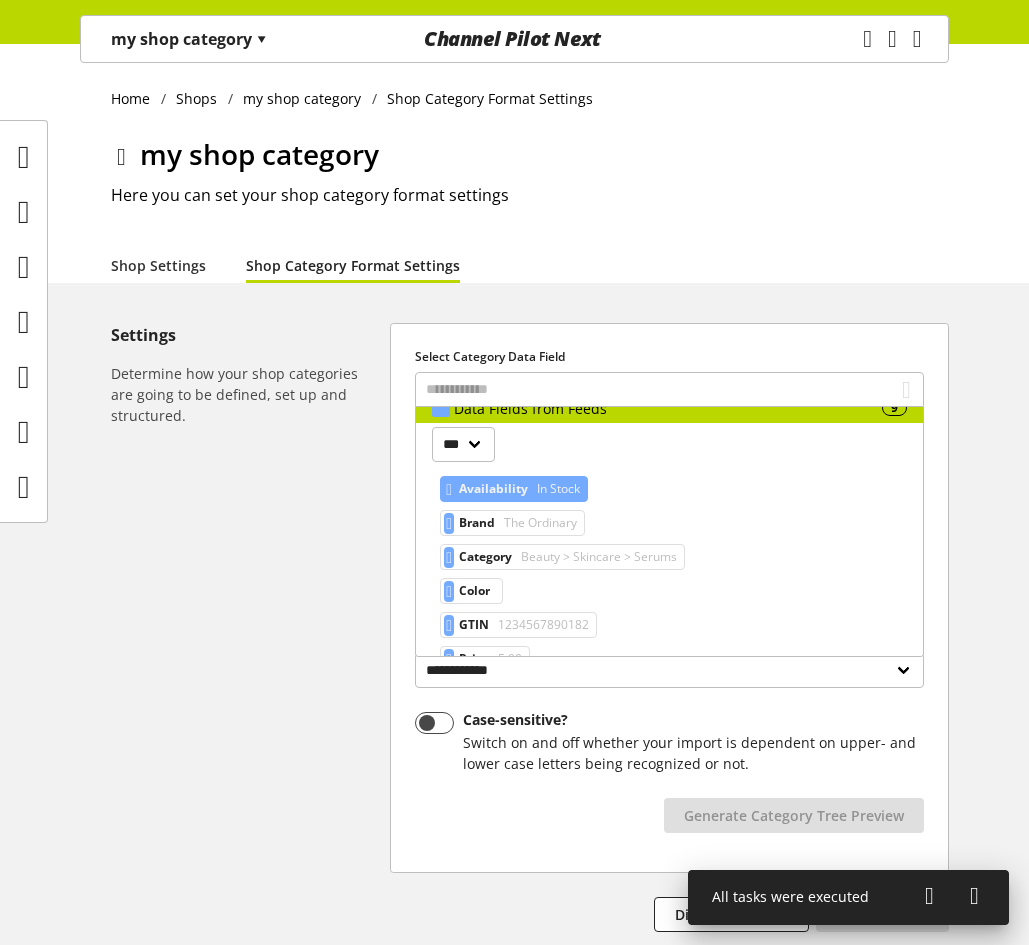 scroll, scrollTop: 100, scrollLeft: 0, axis: vertical 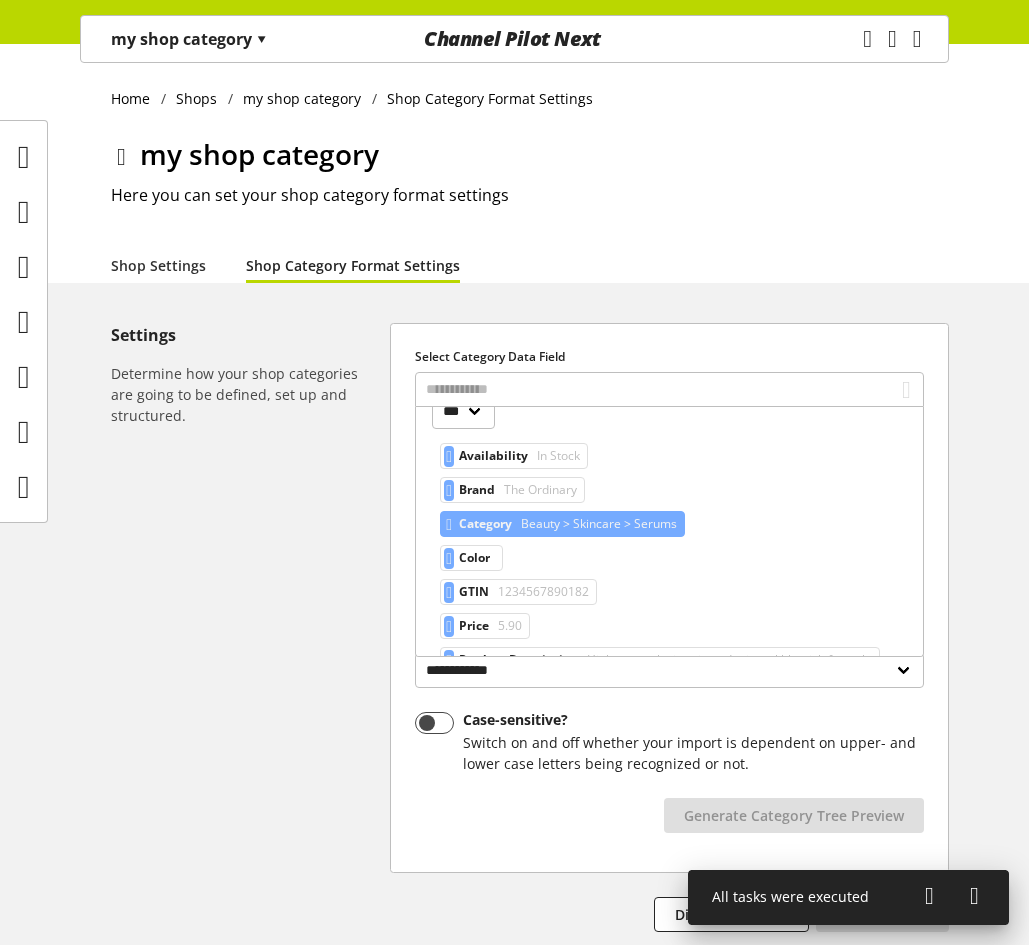 click on "Beauty > Skincare > Serums" at bounding box center [597, 524] 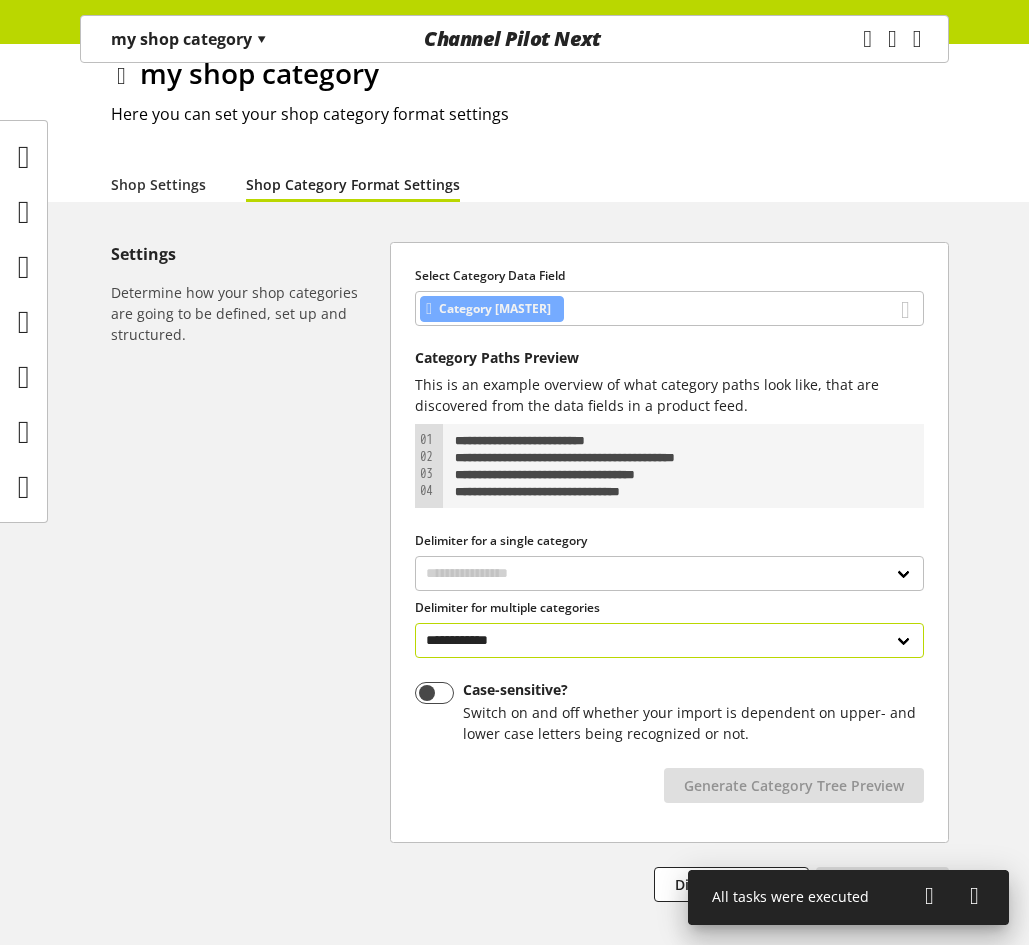 scroll, scrollTop: 185, scrollLeft: 0, axis: vertical 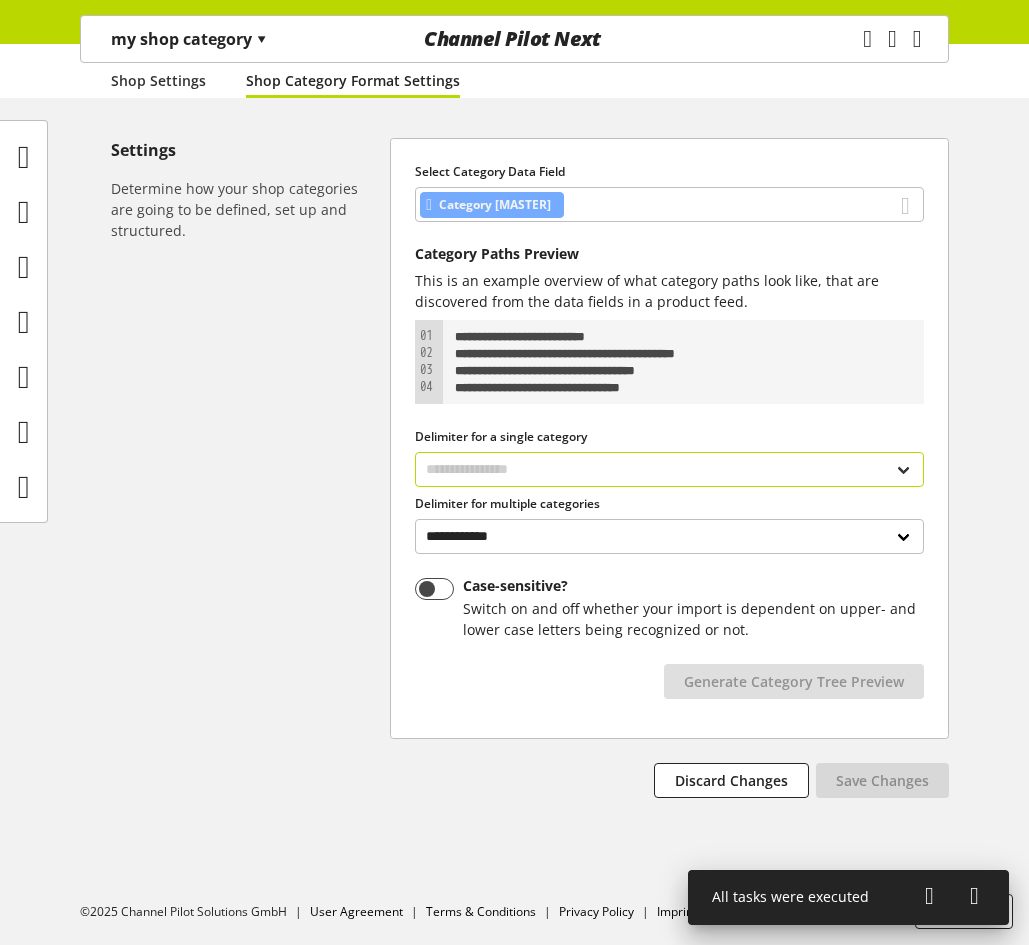 click on "**********" at bounding box center (669, 469) 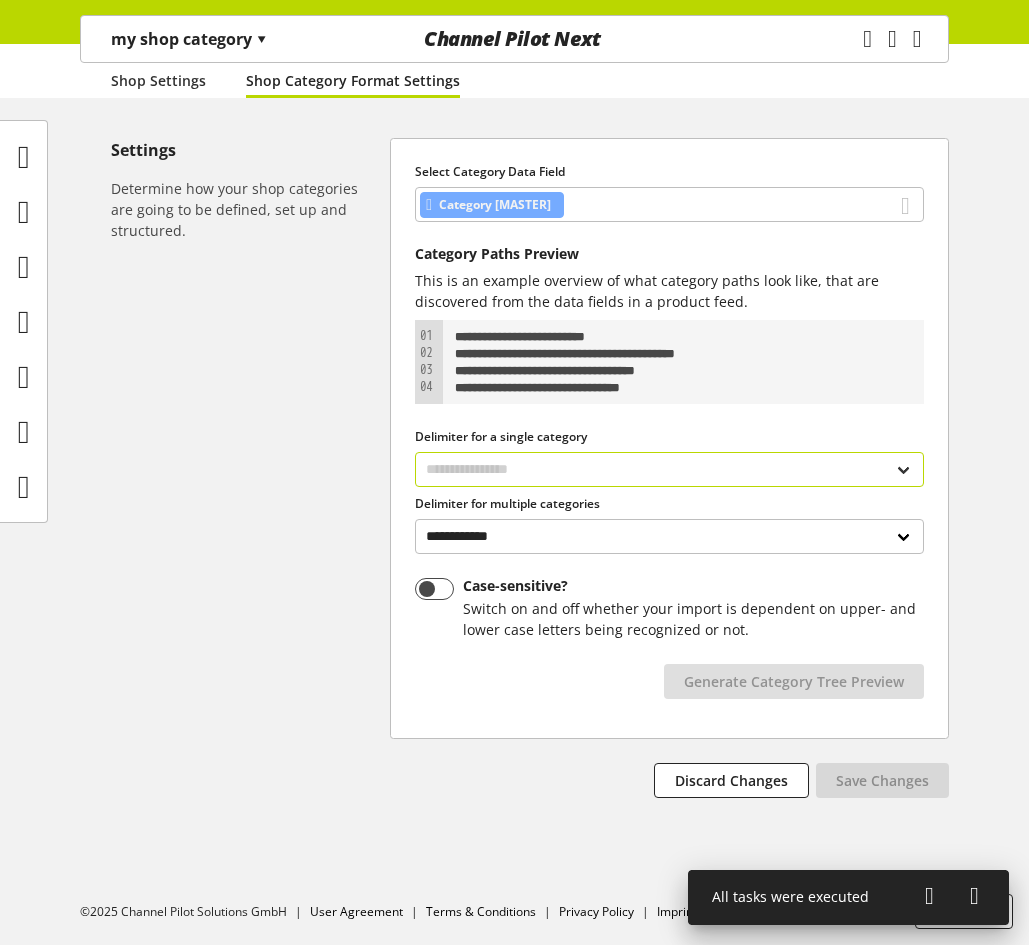 select on "*" 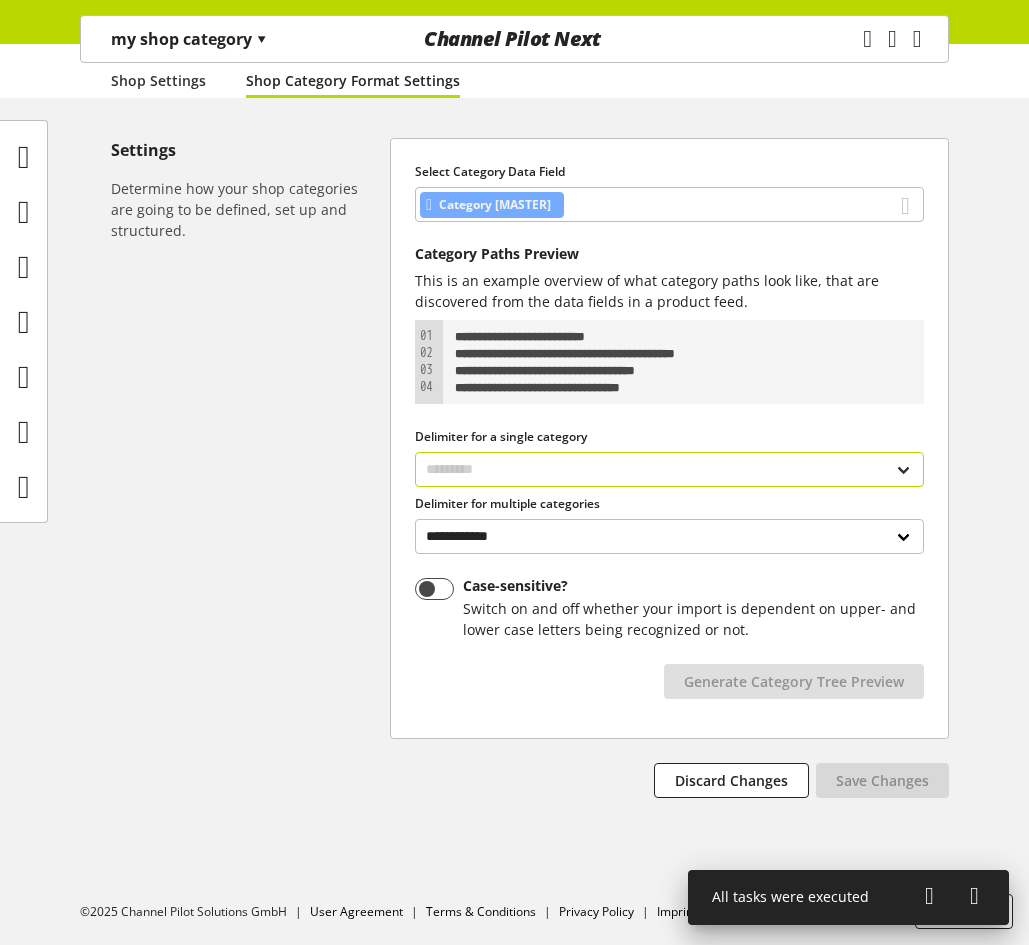 click on "**********" at bounding box center (669, 469) 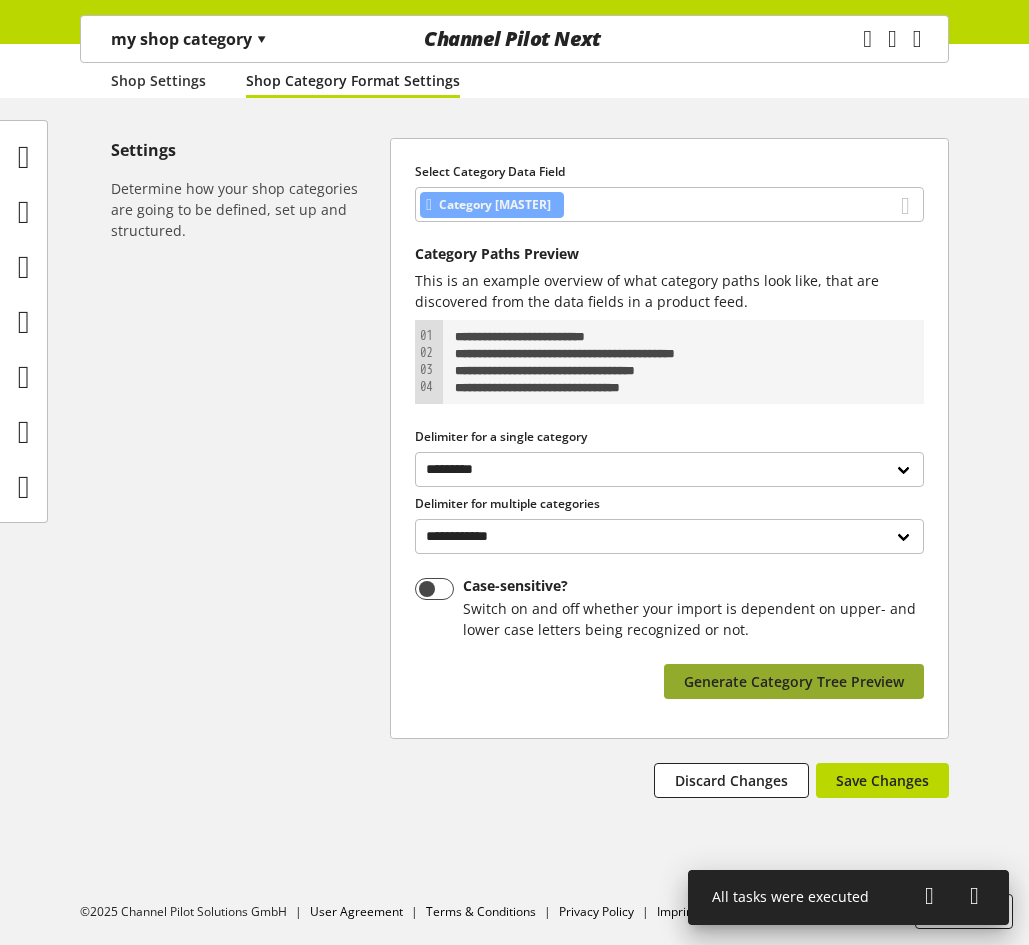 click on "Generate Category Tree Preview" at bounding box center (794, 681) 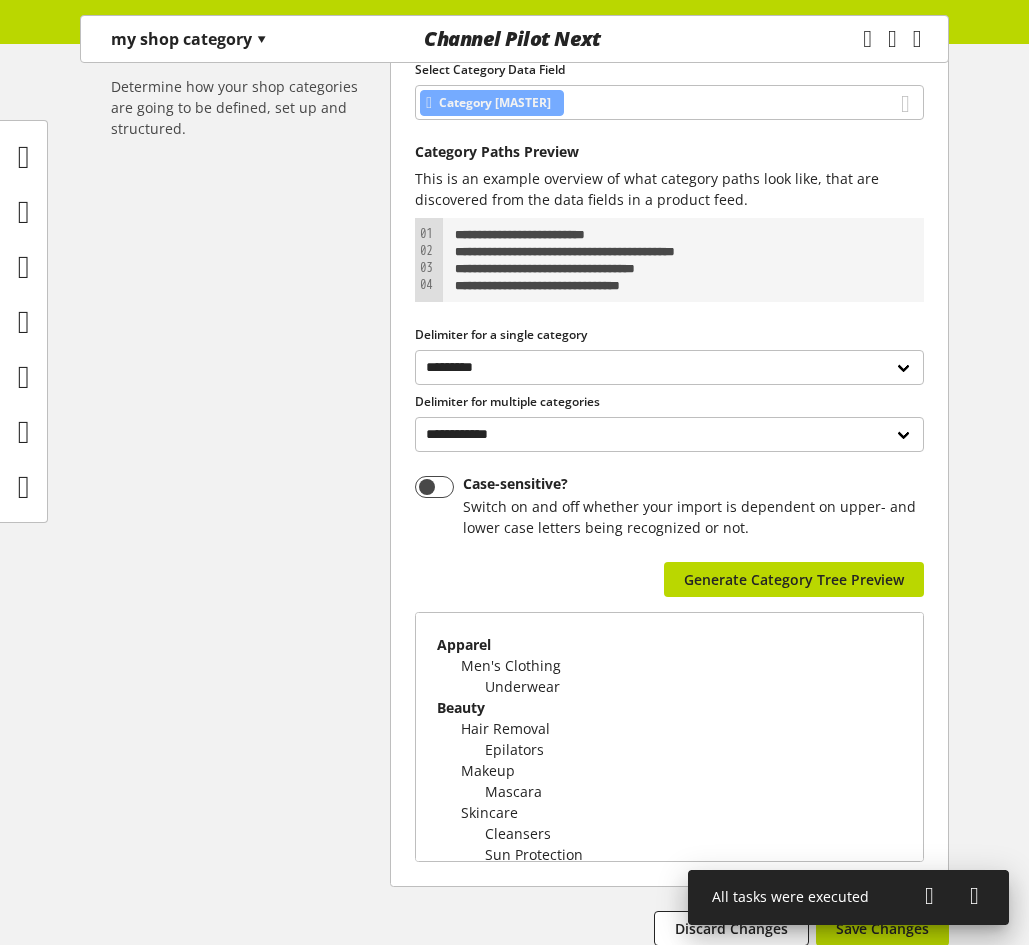scroll, scrollTop: 435, scrollLeft: 0, axis: vertical 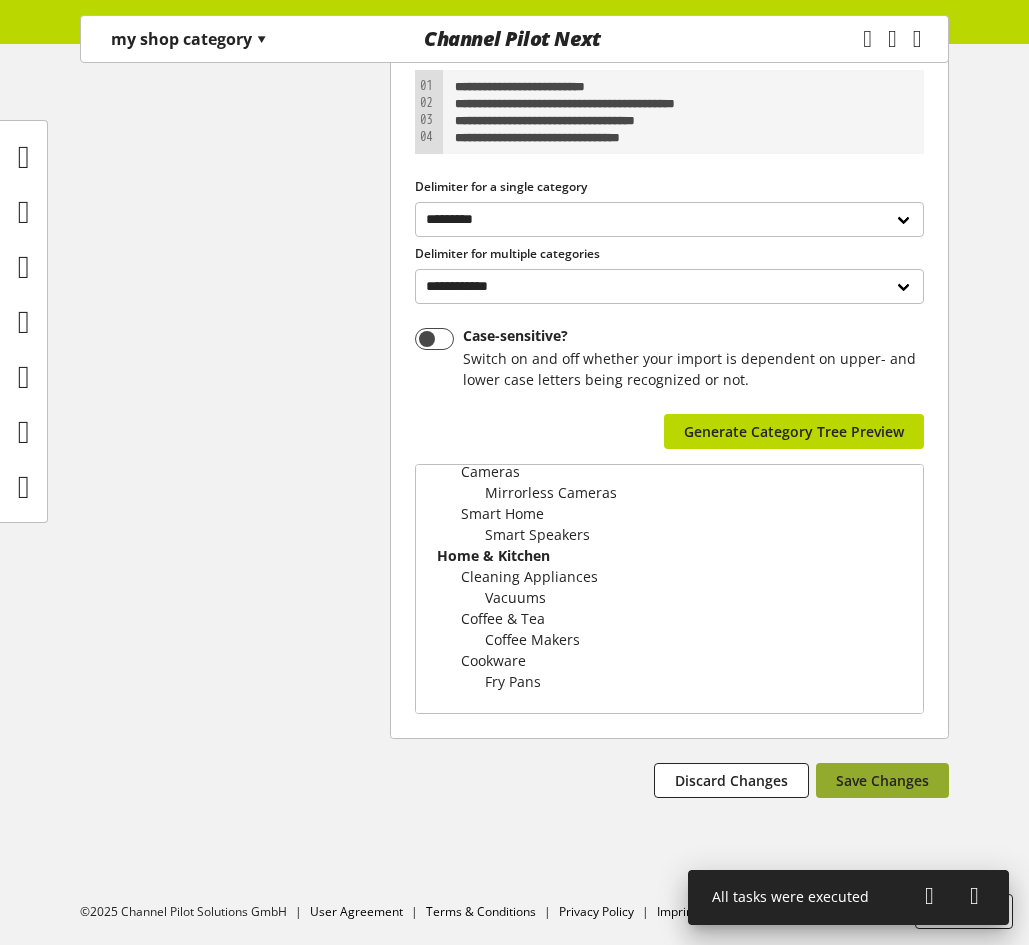 click on "Save Changes" at bounding box center [882, 780] 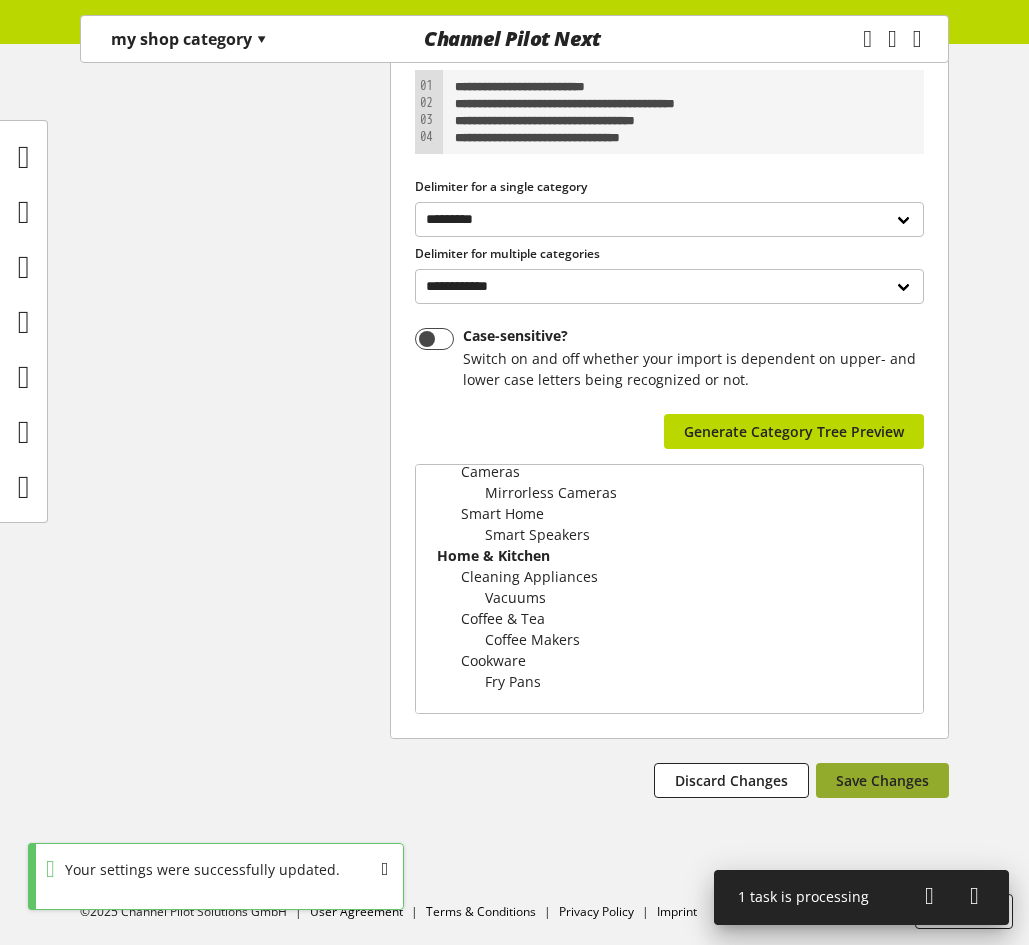 type 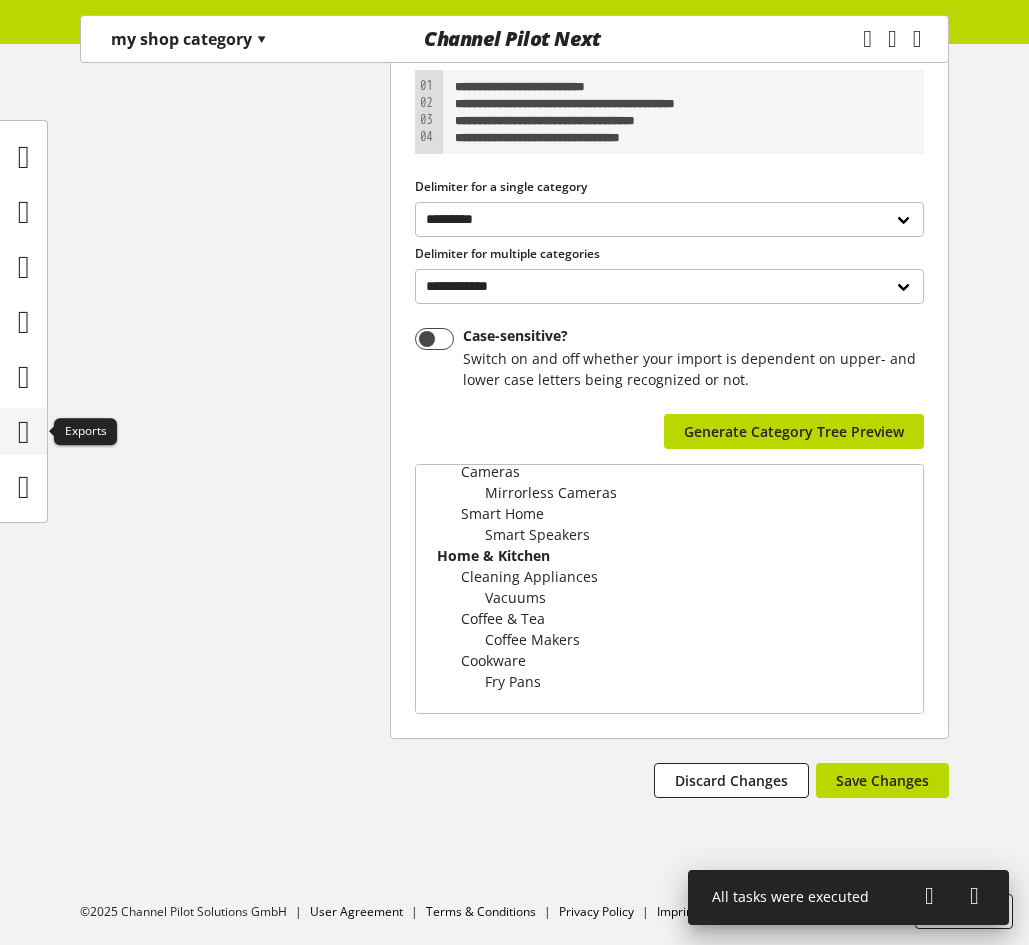 click at bounding box center [24, 432] 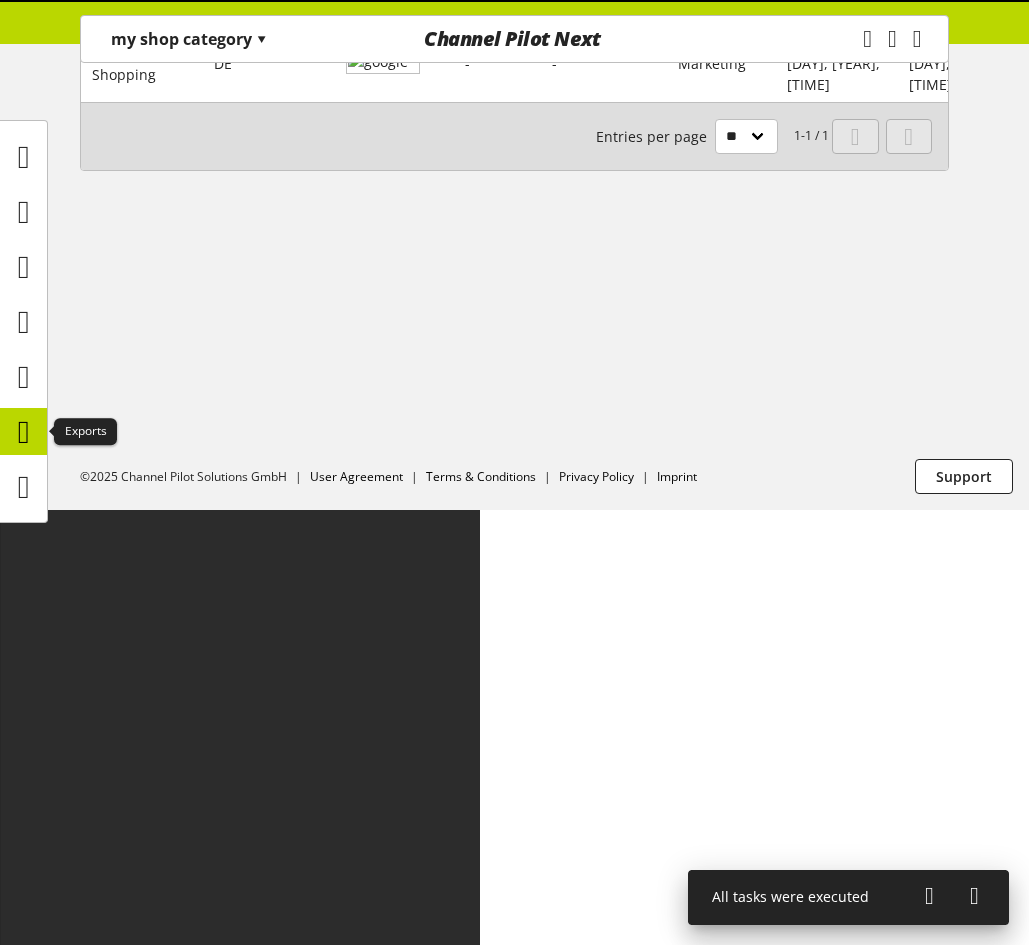 scroll, scrollTop: 0, scrollLeft: 0, axis: both 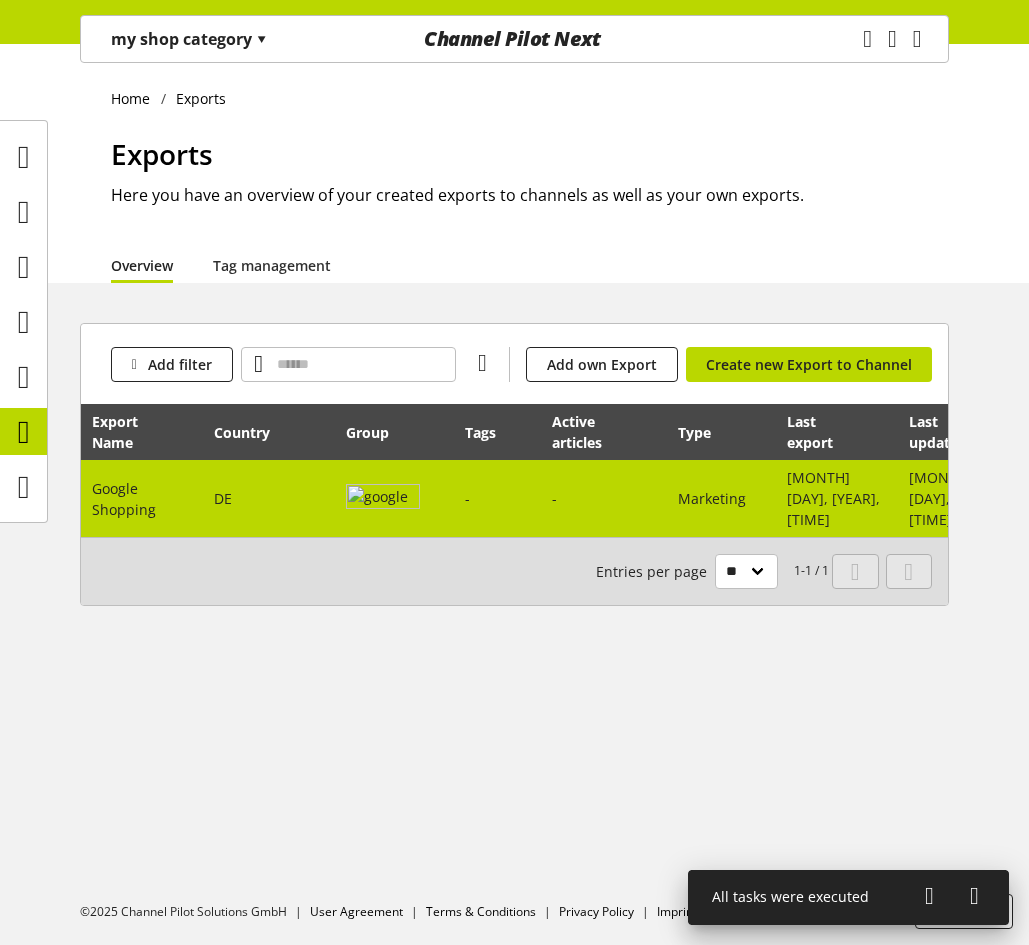 click on "DE" at bounding box center [269, 498] 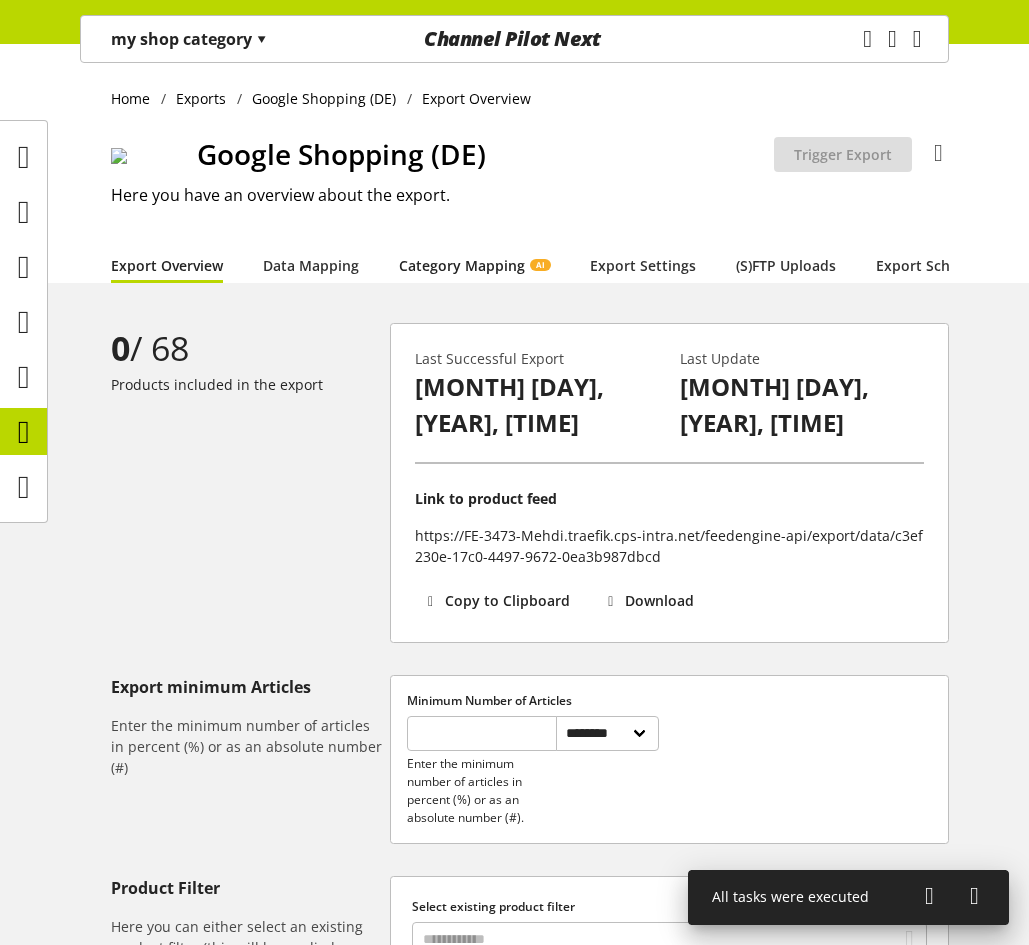 click on "Category Mapping AI" at bounding box center [474, 265] 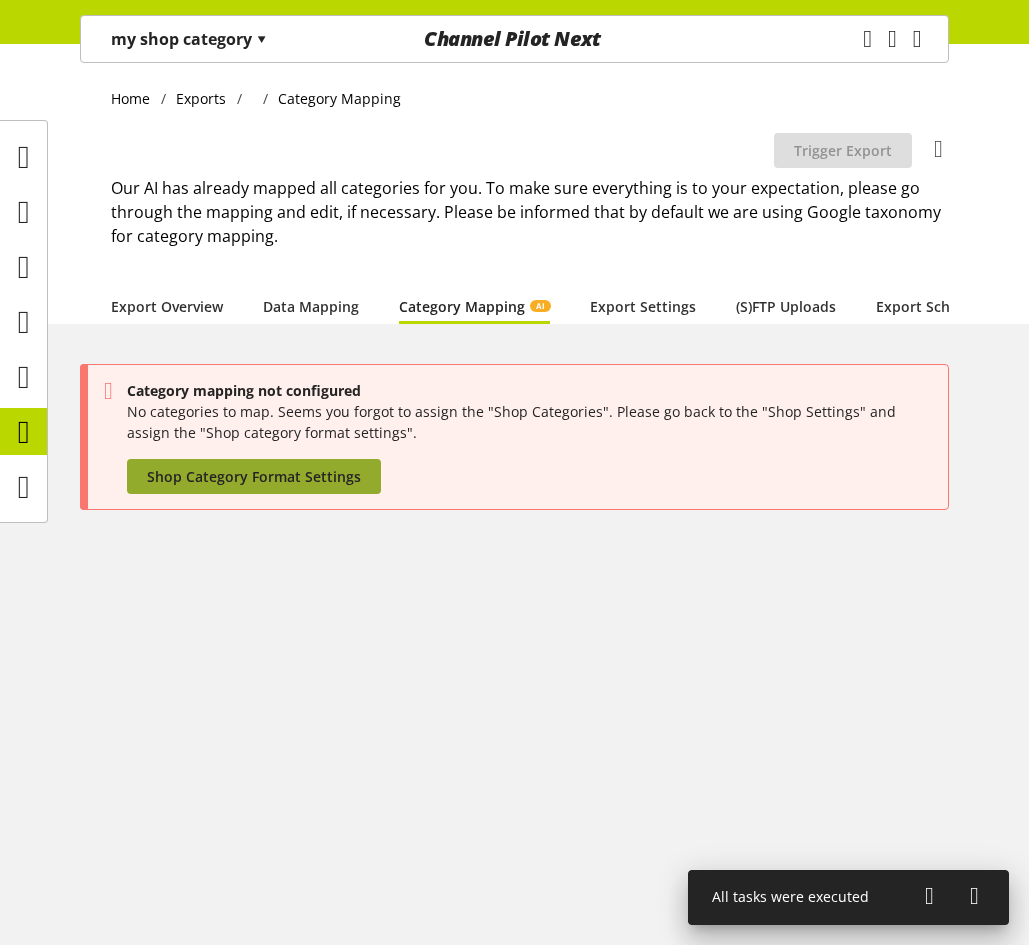 click on "Shop Category Format Settings" at bounding box center [254, 476] 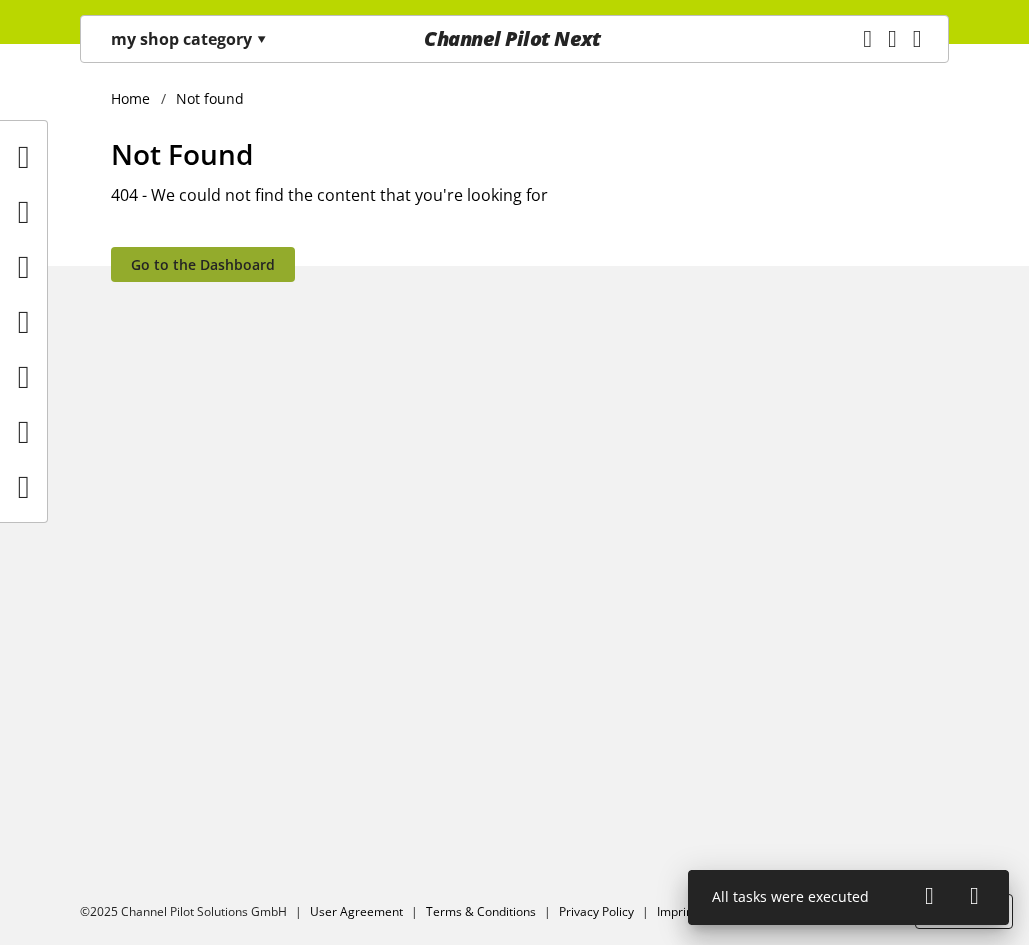 click on "Go to the Dashboard" at bounding box center [203, 264] 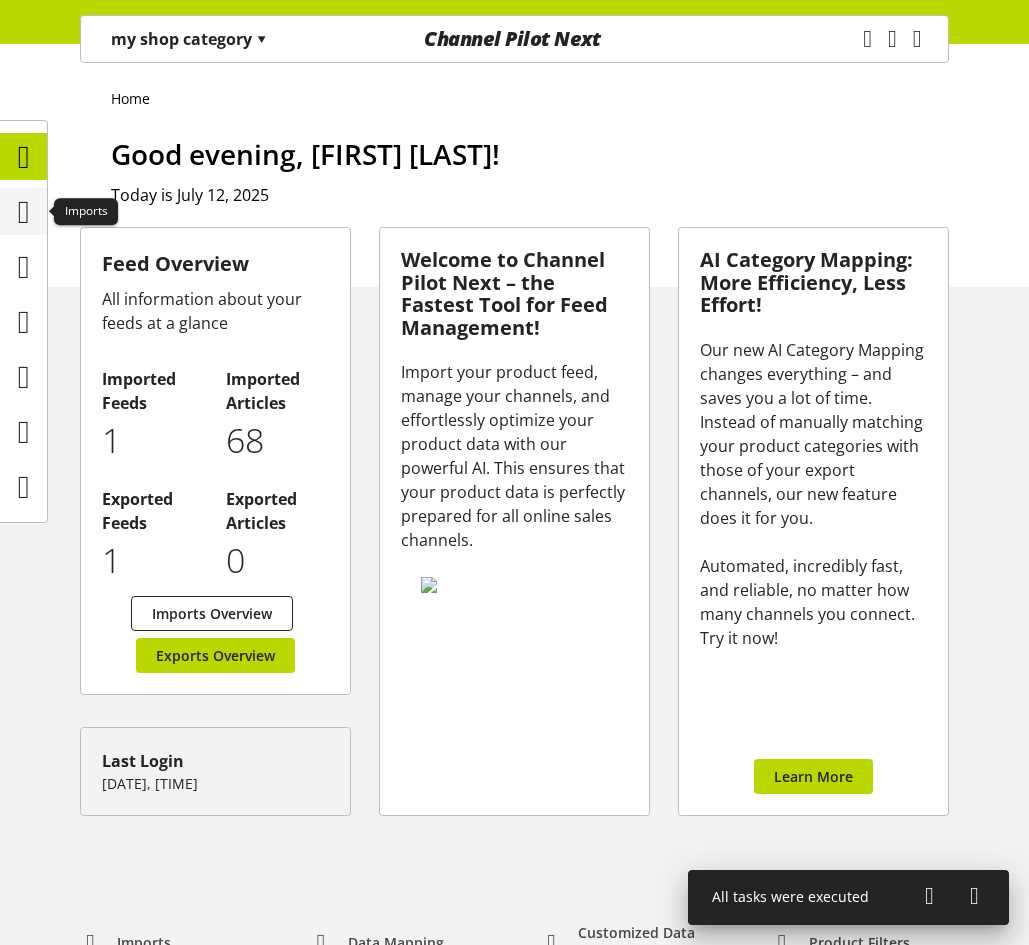 click at bounding box center [23, 211] 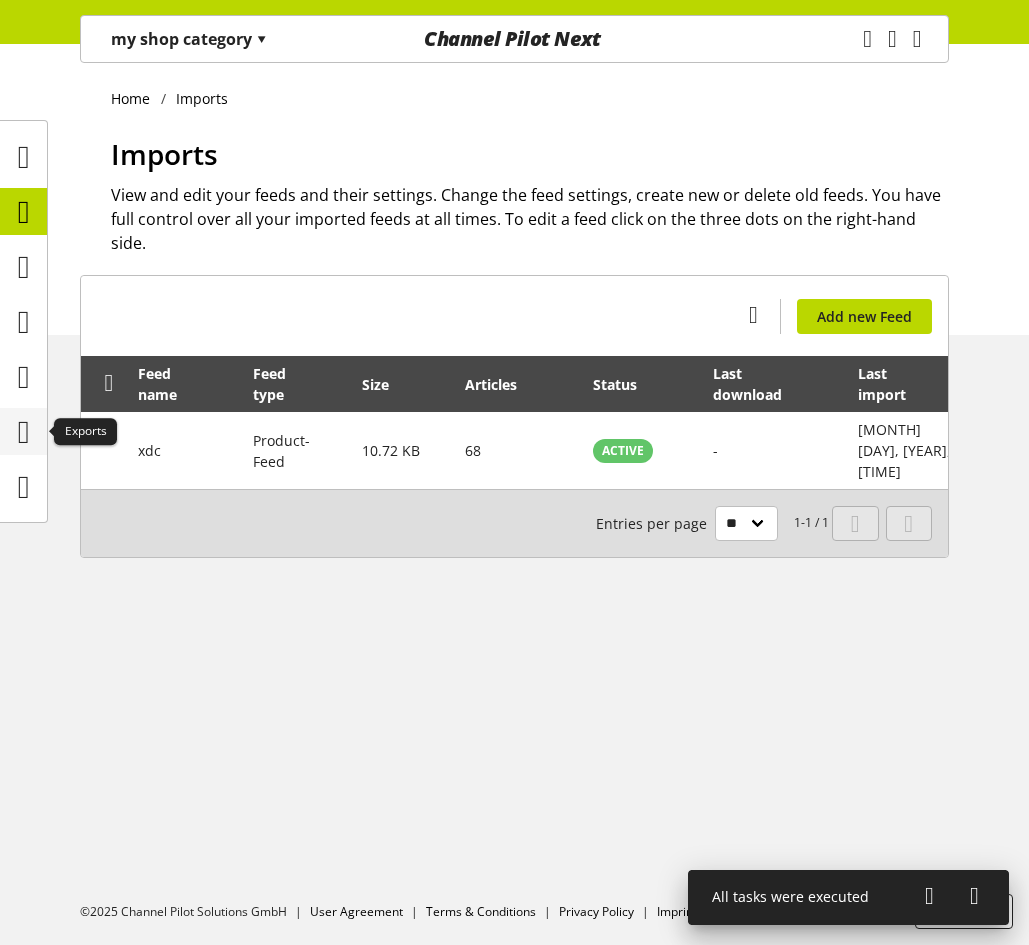 click at bounding box center [24, 432] 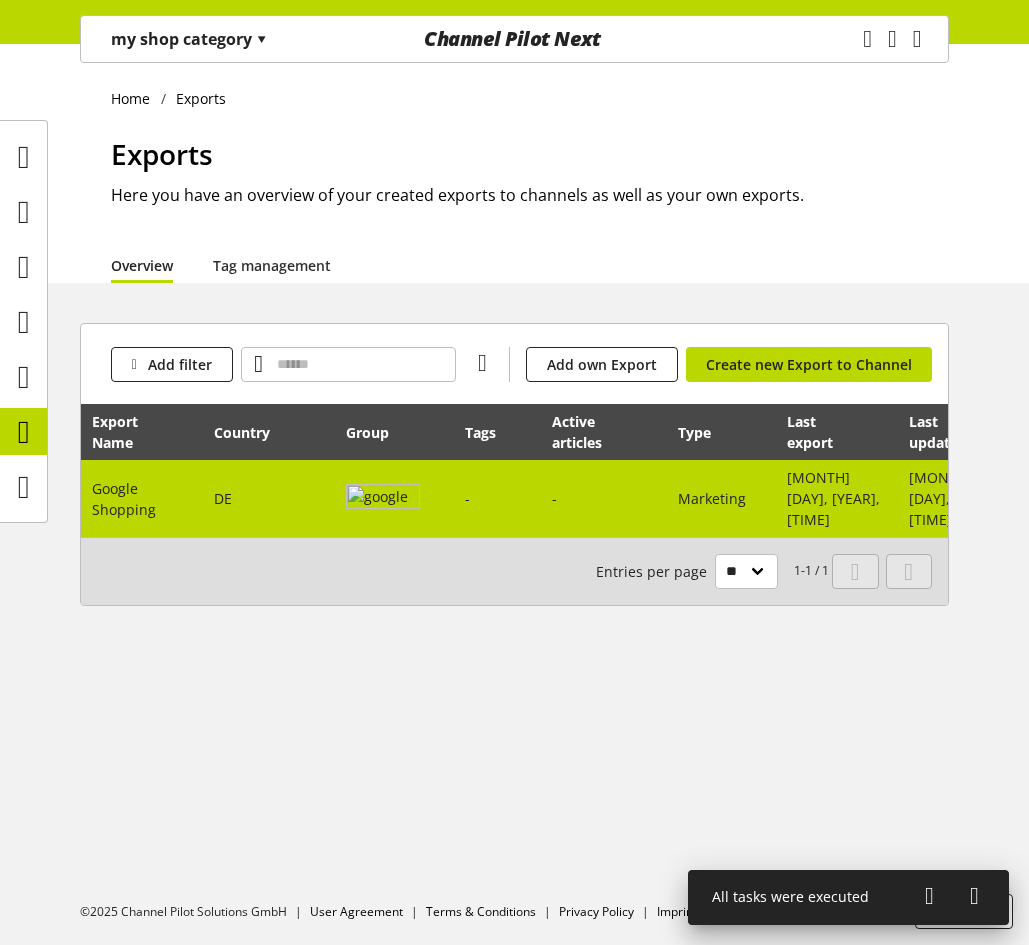 click at bounding box center (383, 499) 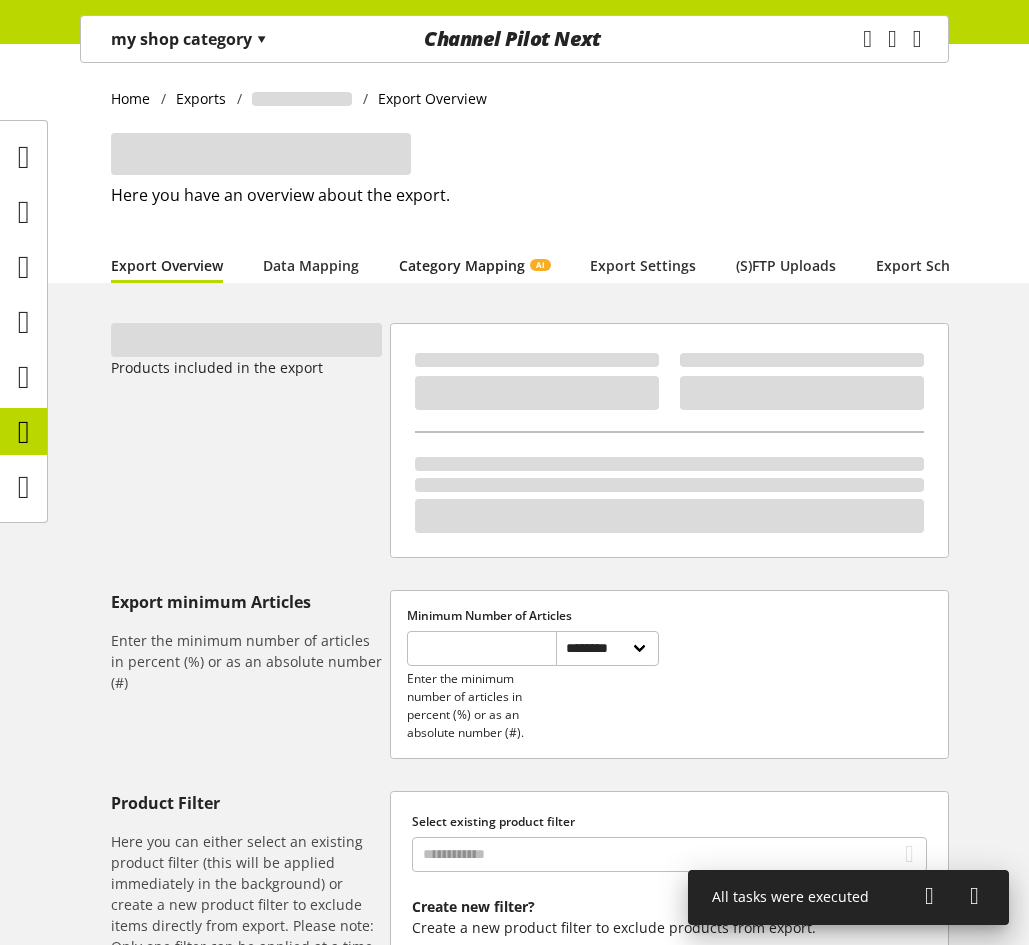 click on "Category Mapping AI" at bounding box center [474, 265] 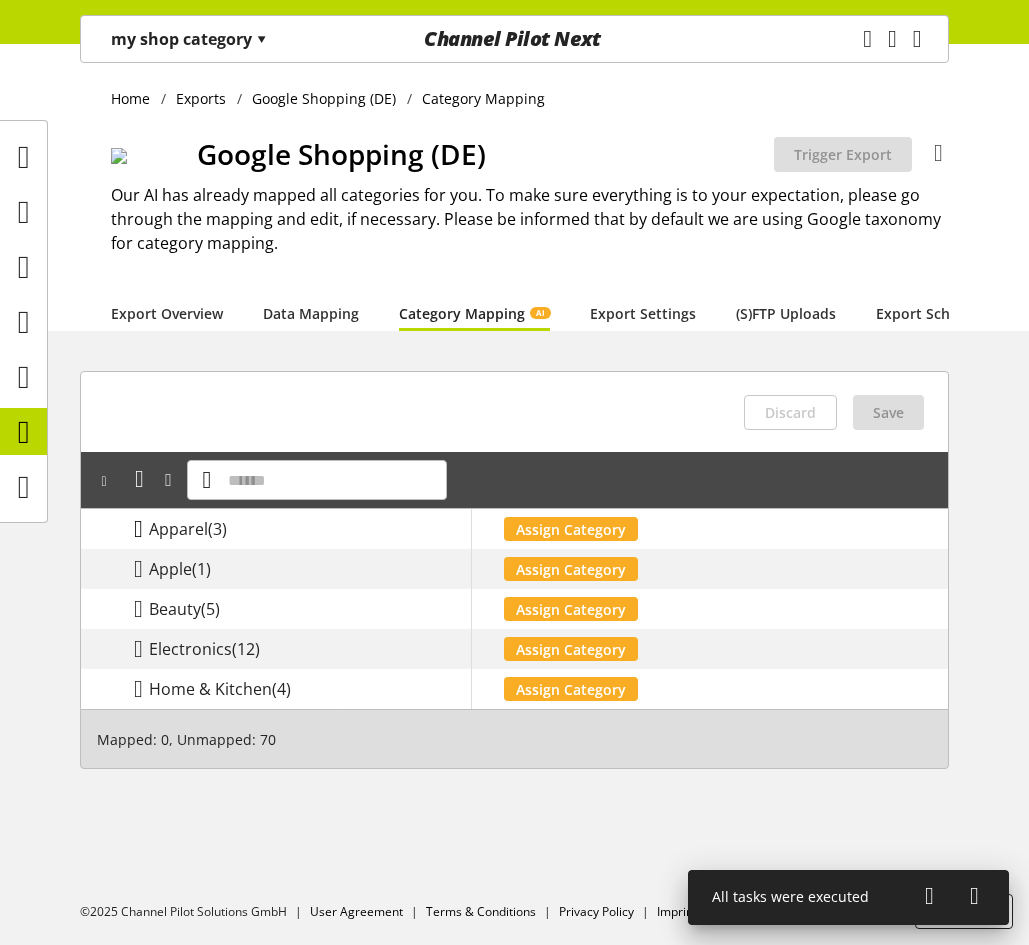click at bounding box center [138, 529] 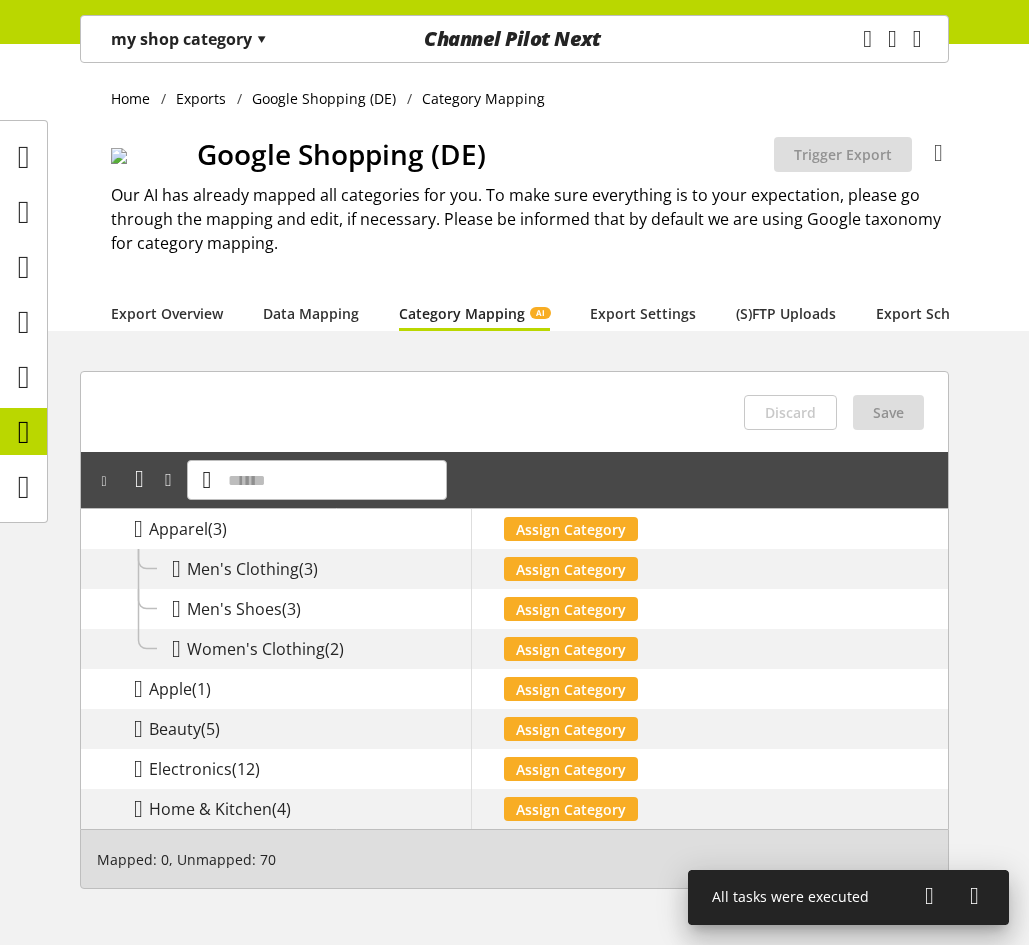 click on "my shop category ▾" at bounding box center [189, 39] 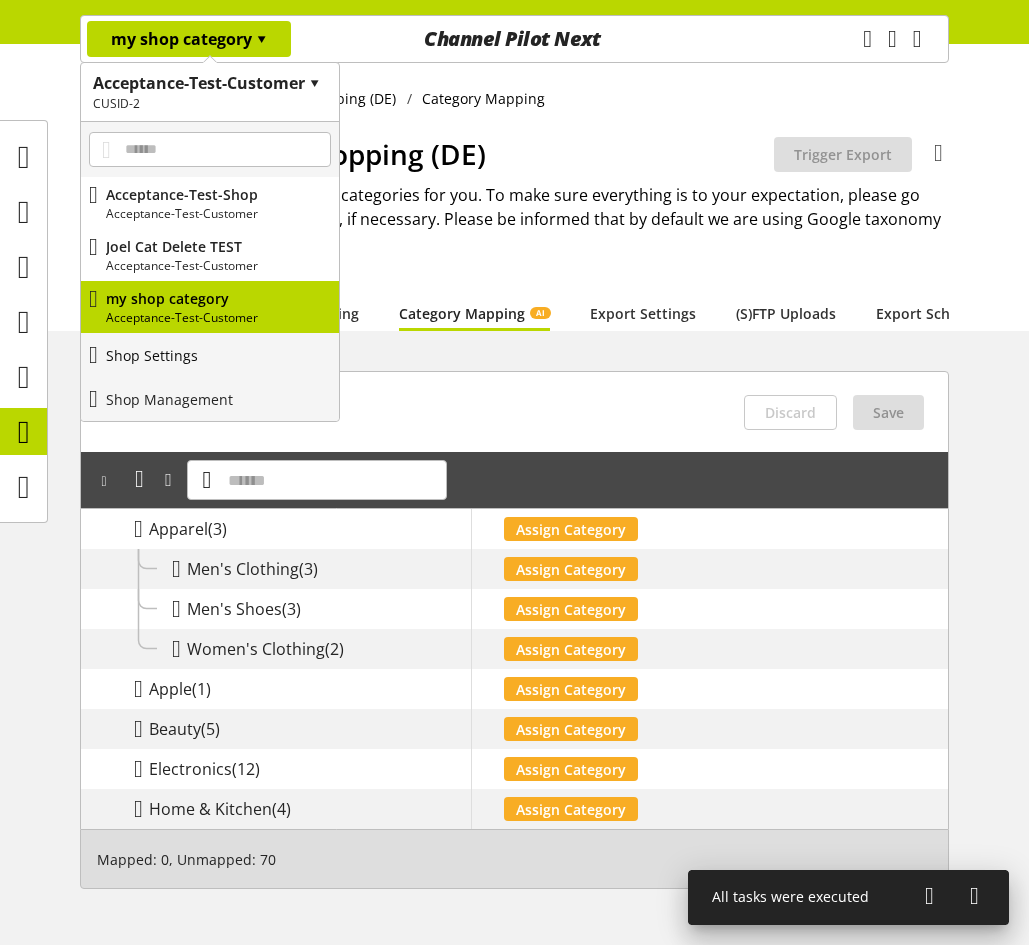 click on "Shop Settings" at bounding box center [210, 355] 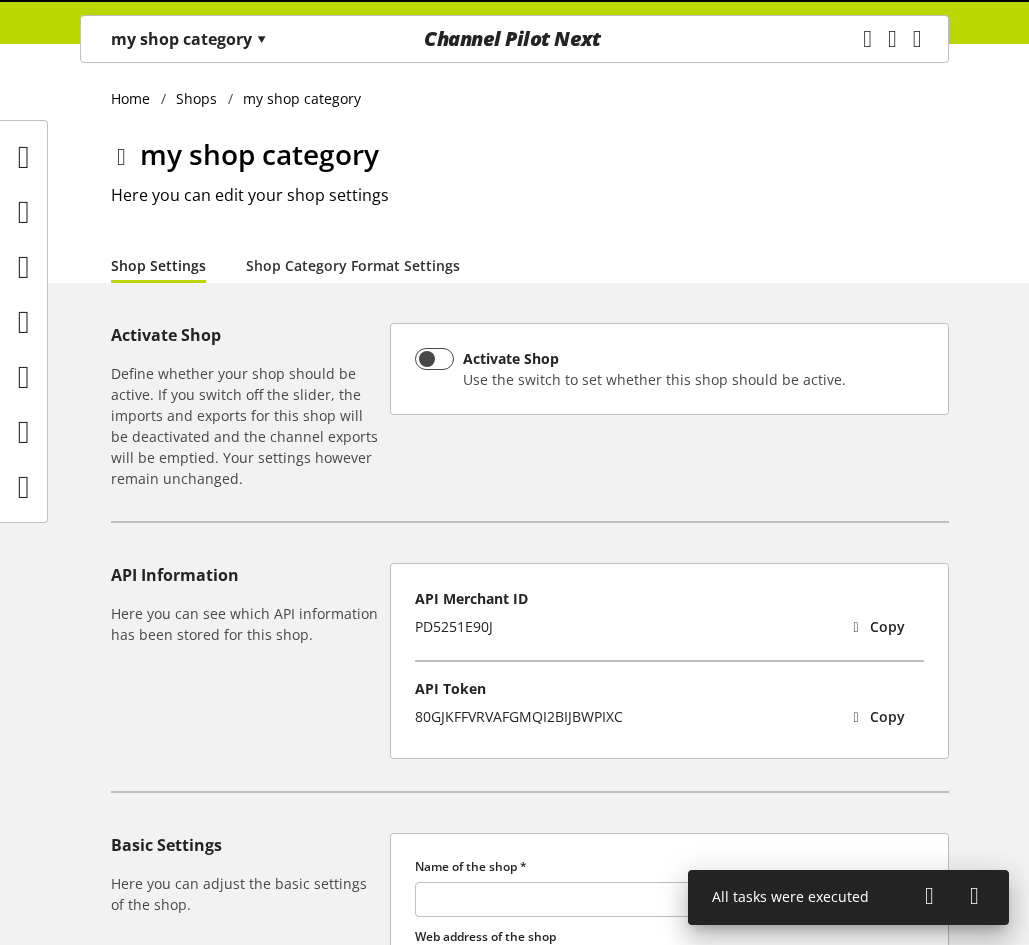 type on "**********" 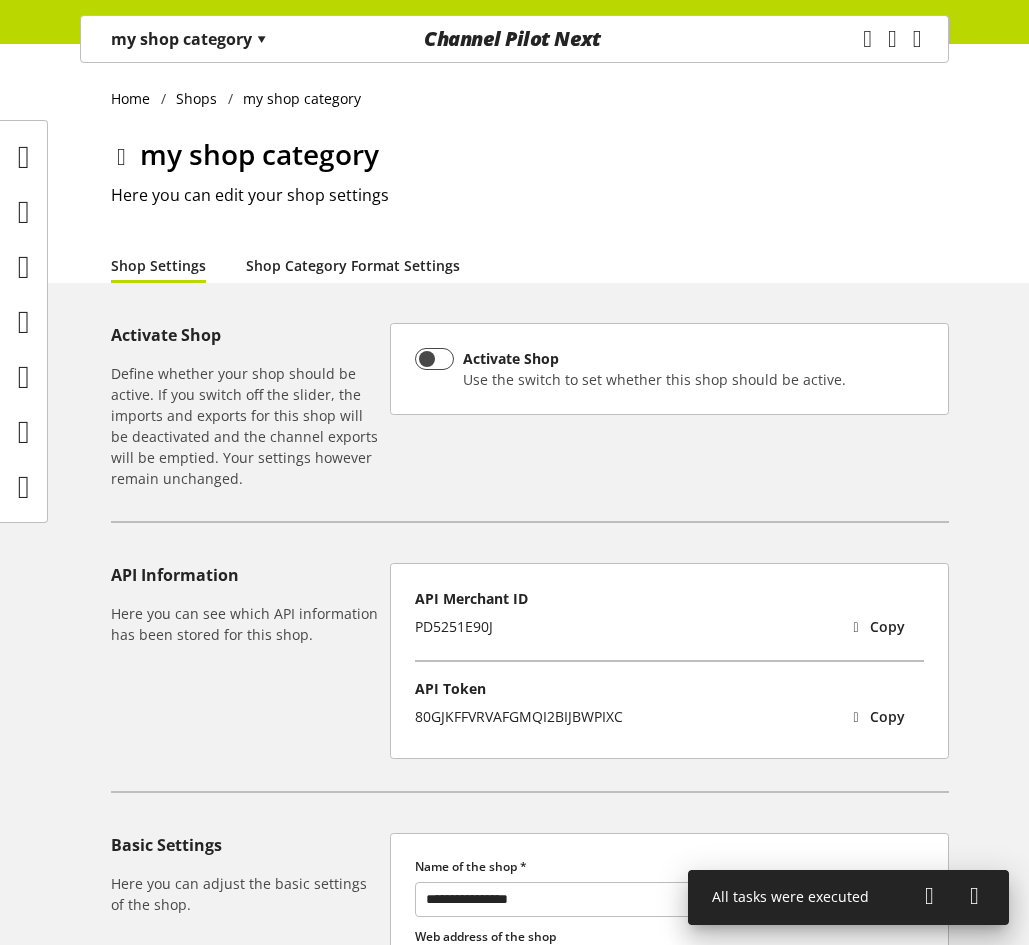 click on "Shop Category Format Settings" at bounding box center [353, 265] 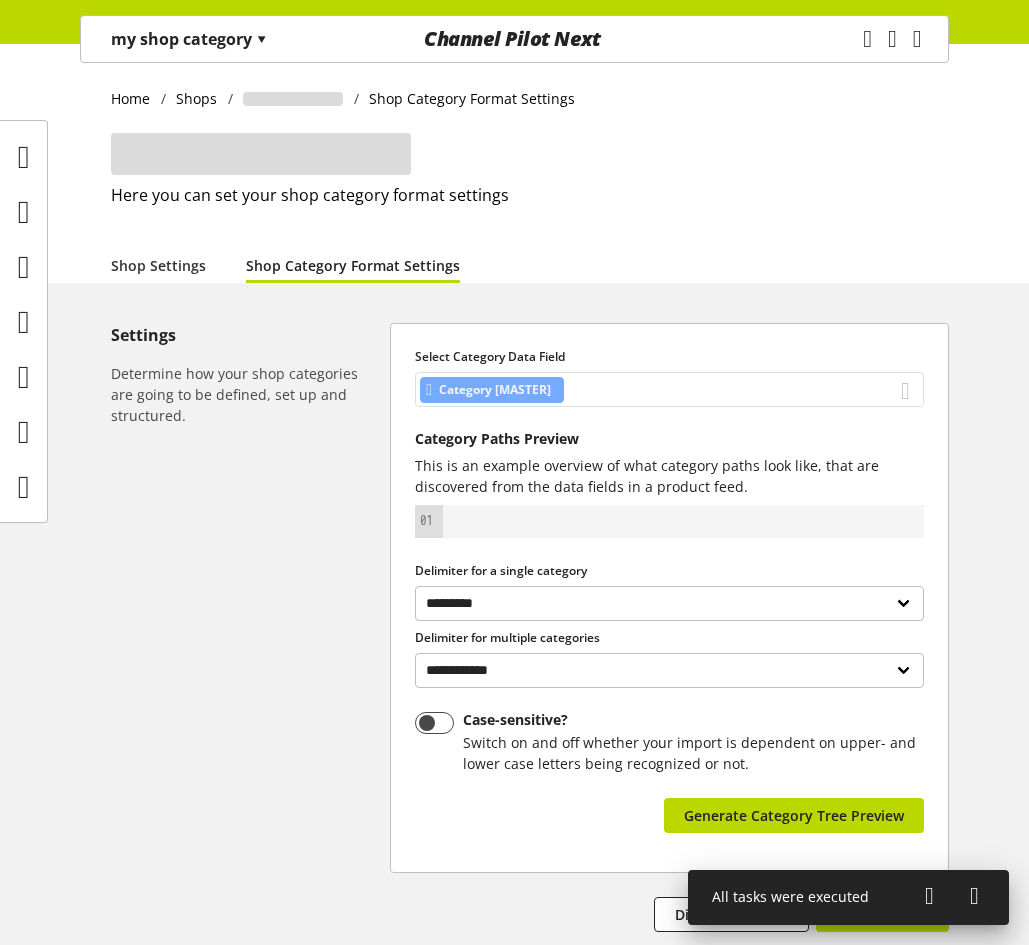 click on "Category [MASTER]" at bounding box center [669, 389] 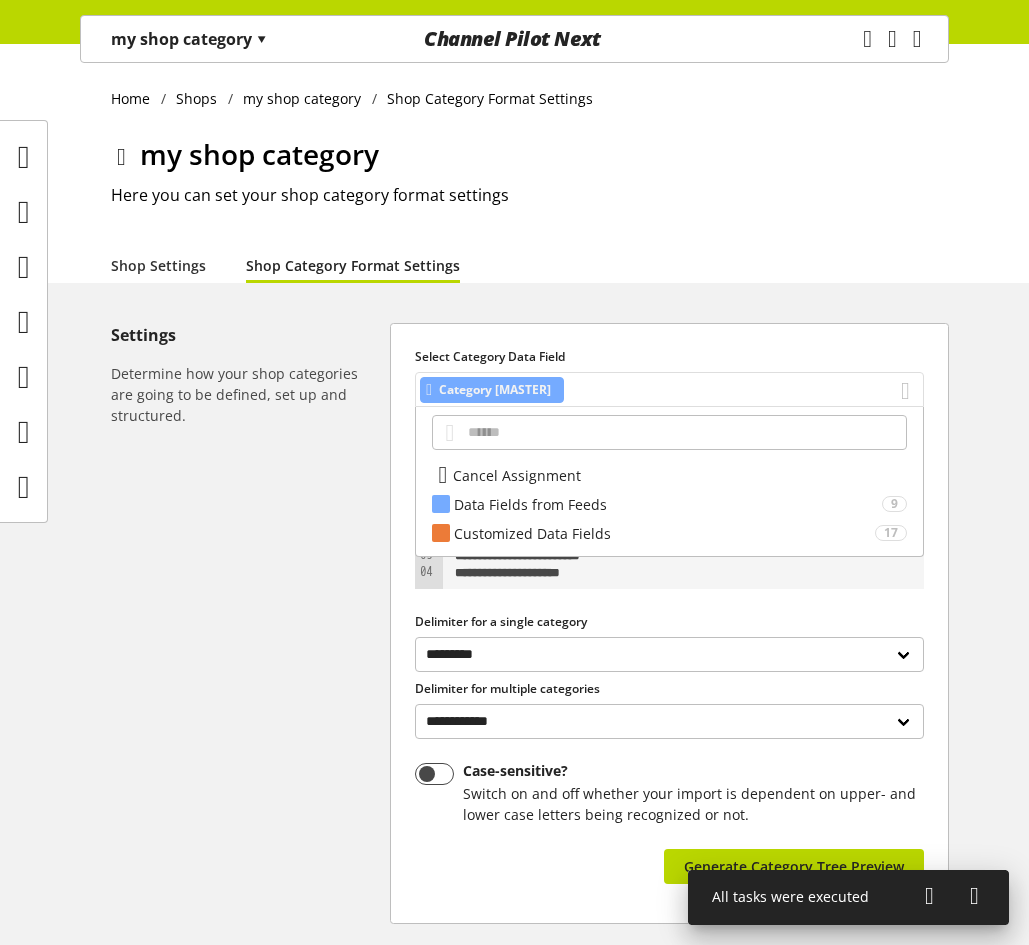 click on "Category [MASTER]" at bounding box center (669, 389) 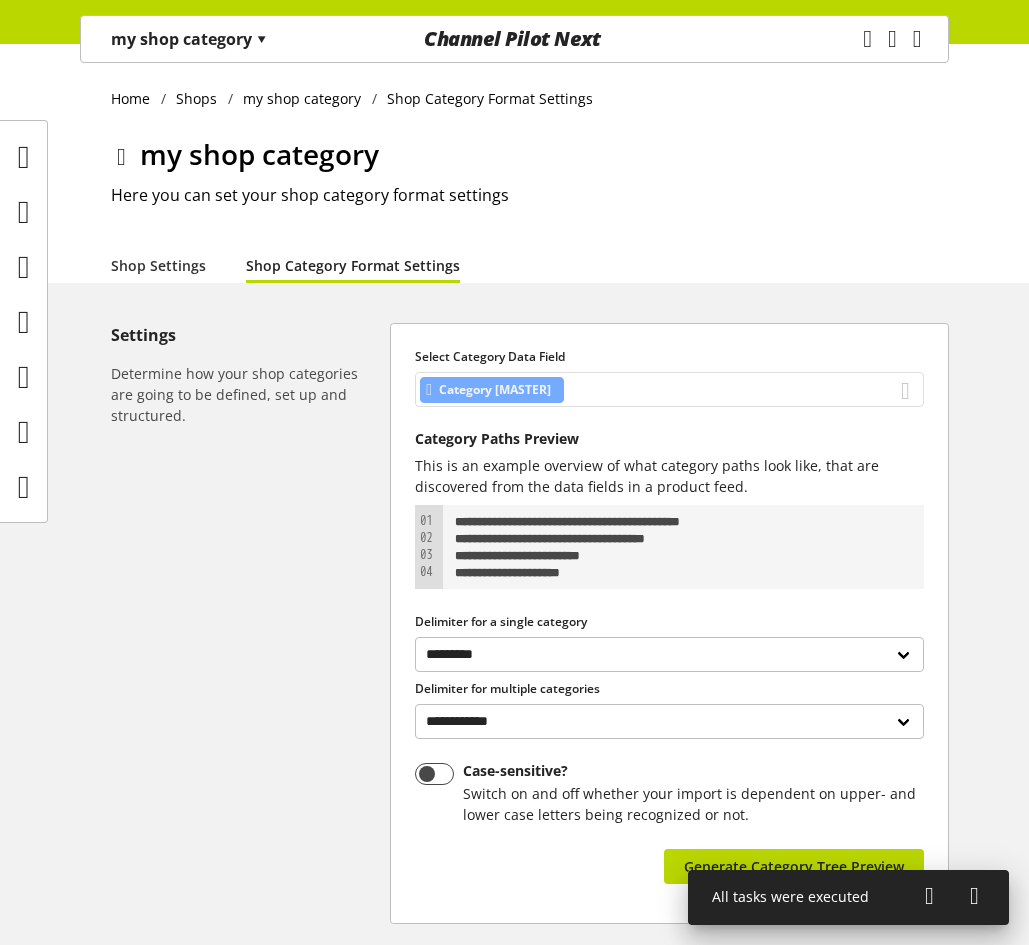 click on "Category [MASTER]" at bounding box center (669, 389) 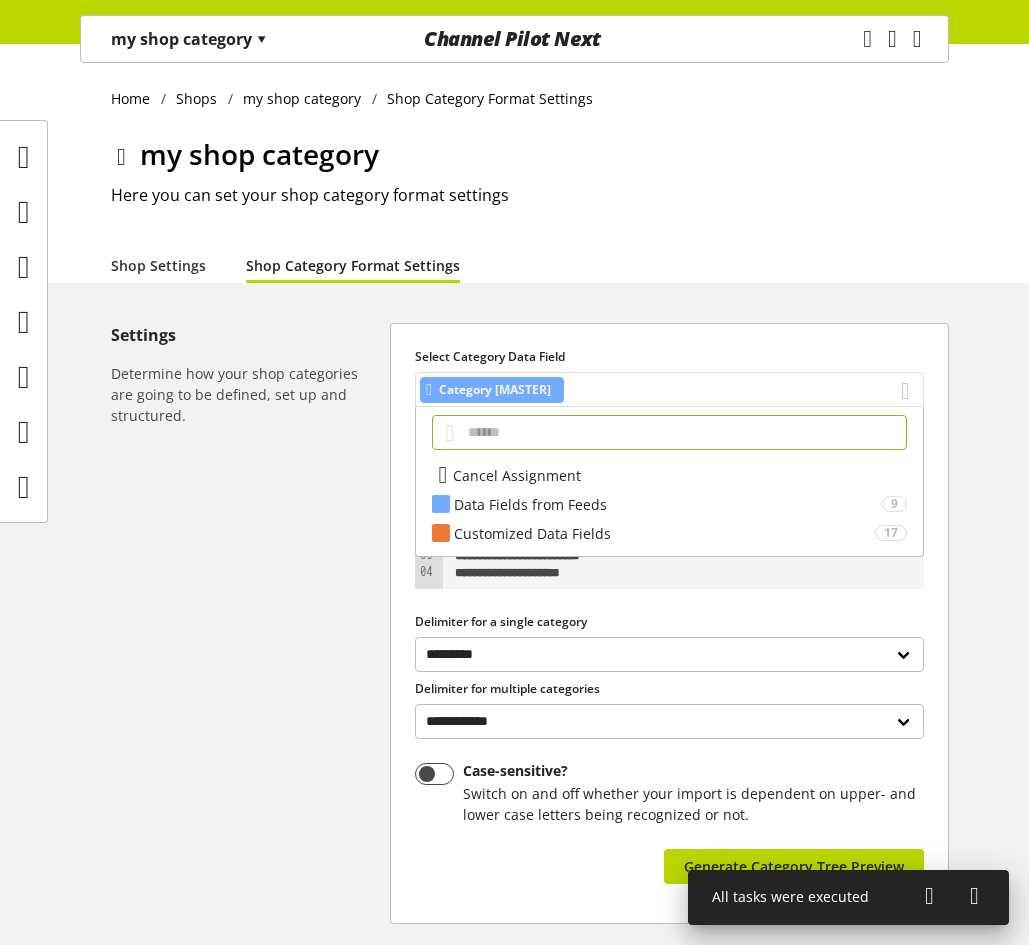 click on "Category [MASTER]" at bounding box center [669, 389] 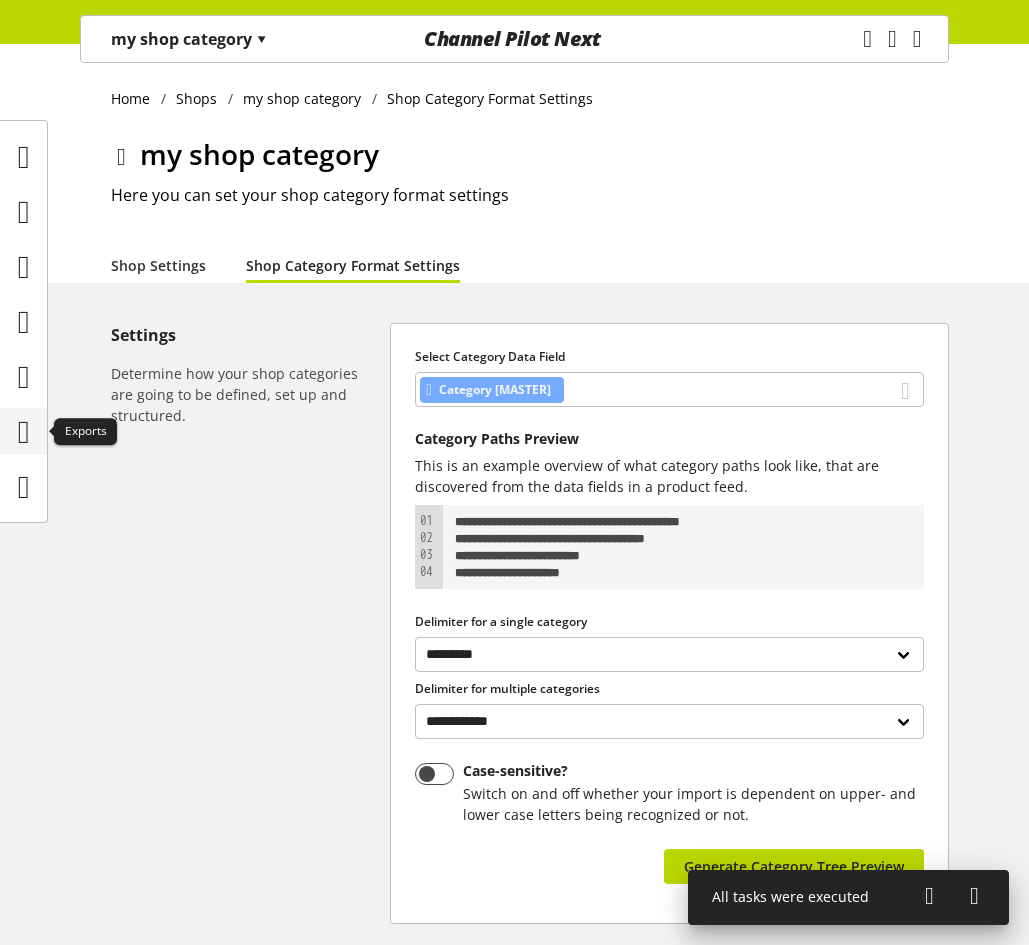 click at bounding box center [24, 432] 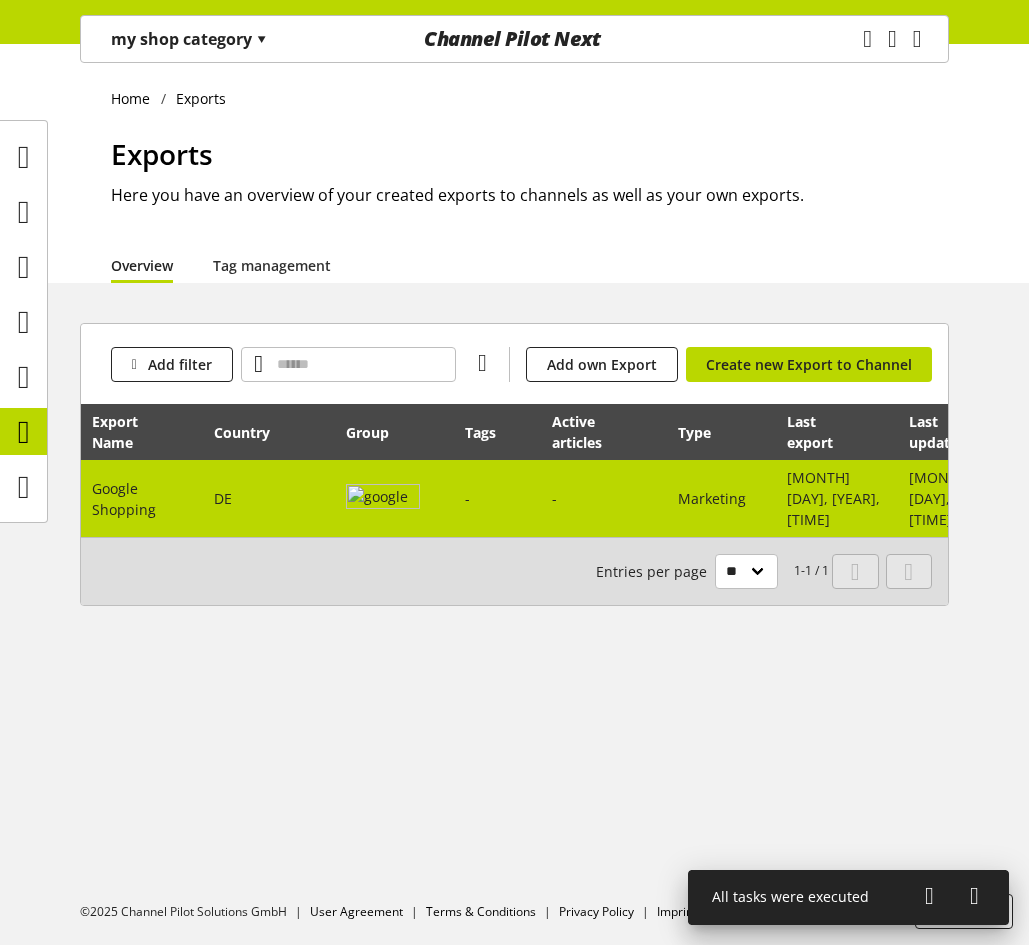 click on "-" at bounding box center (604, 498) 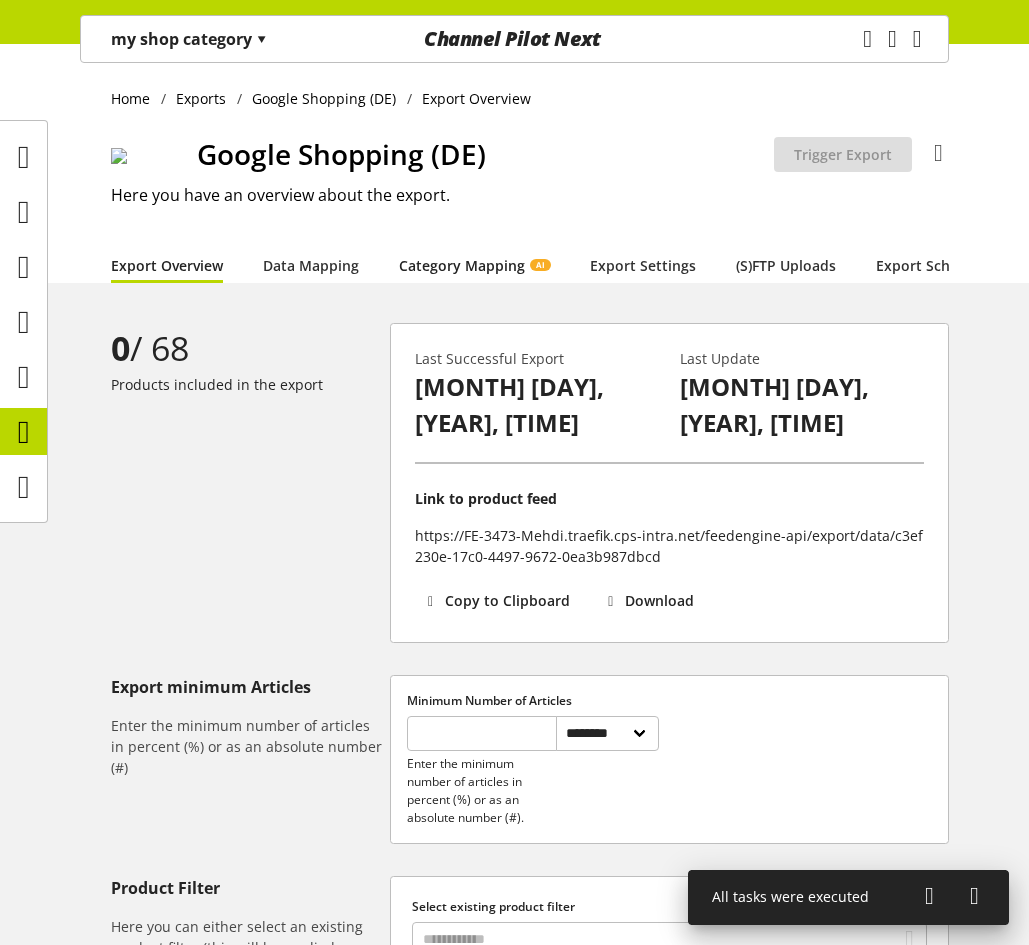click on "Category Mapping AI" at bounding box center [474, 265] 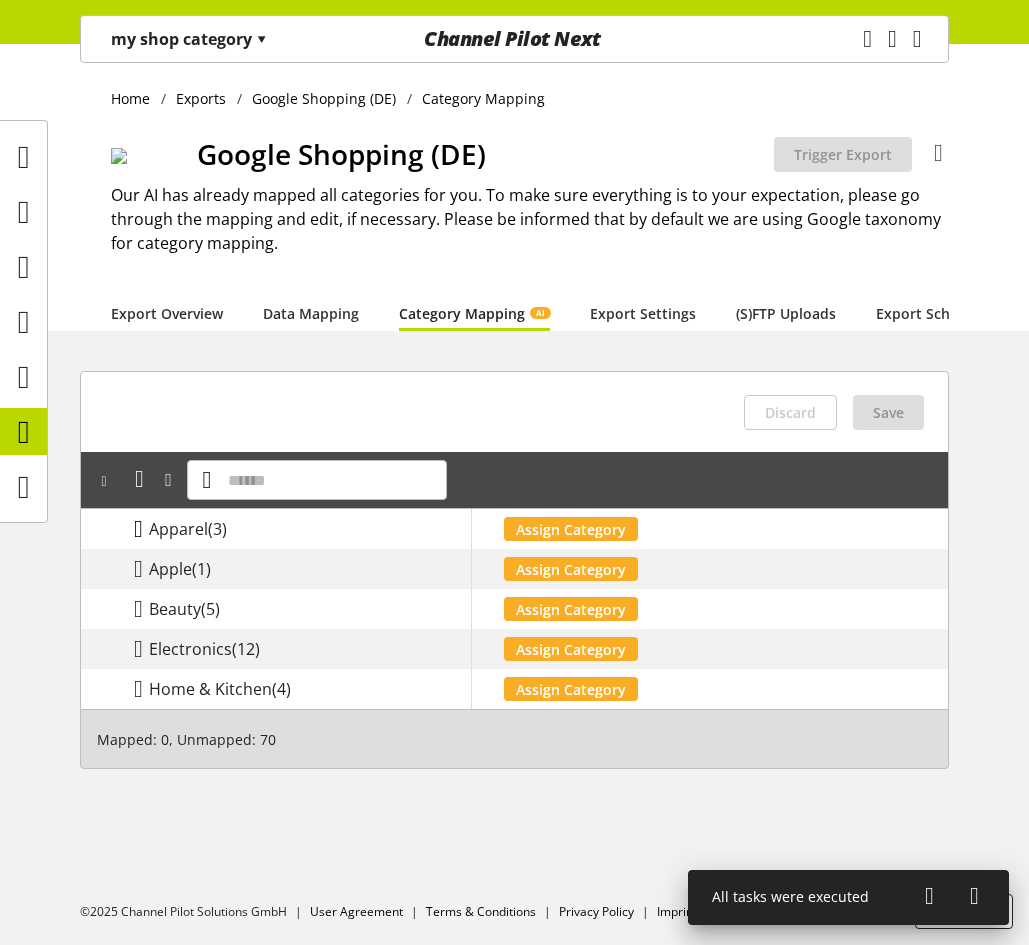 click at bounding box center [138, 529] 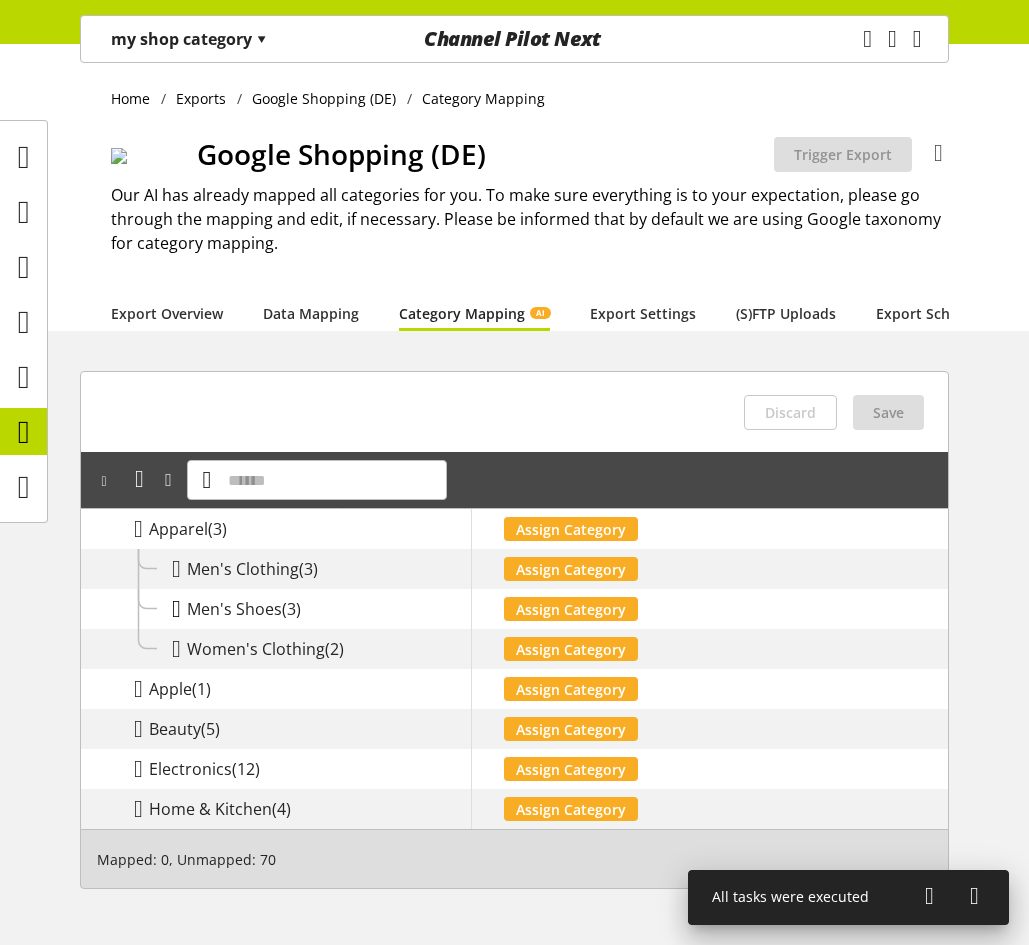 click at bounding box center [176, 609] 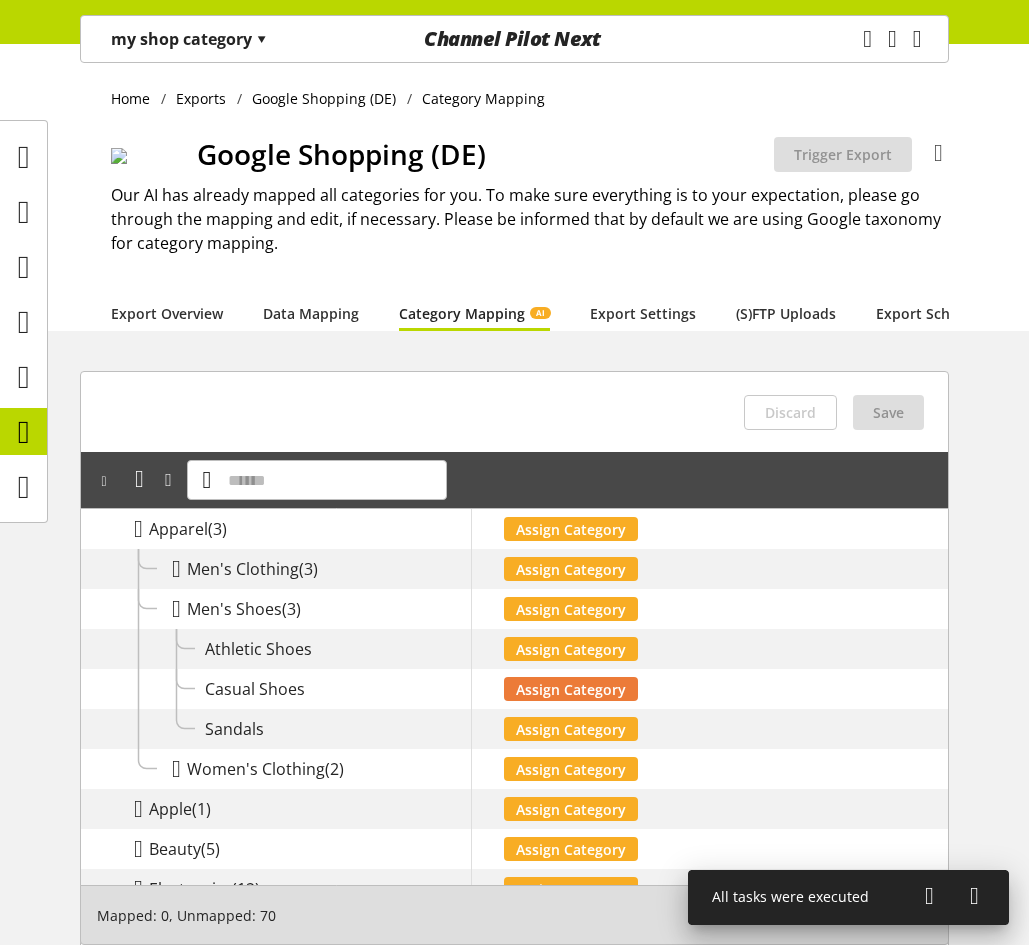 click on "Assign Category" at bounding box center (571, 689) 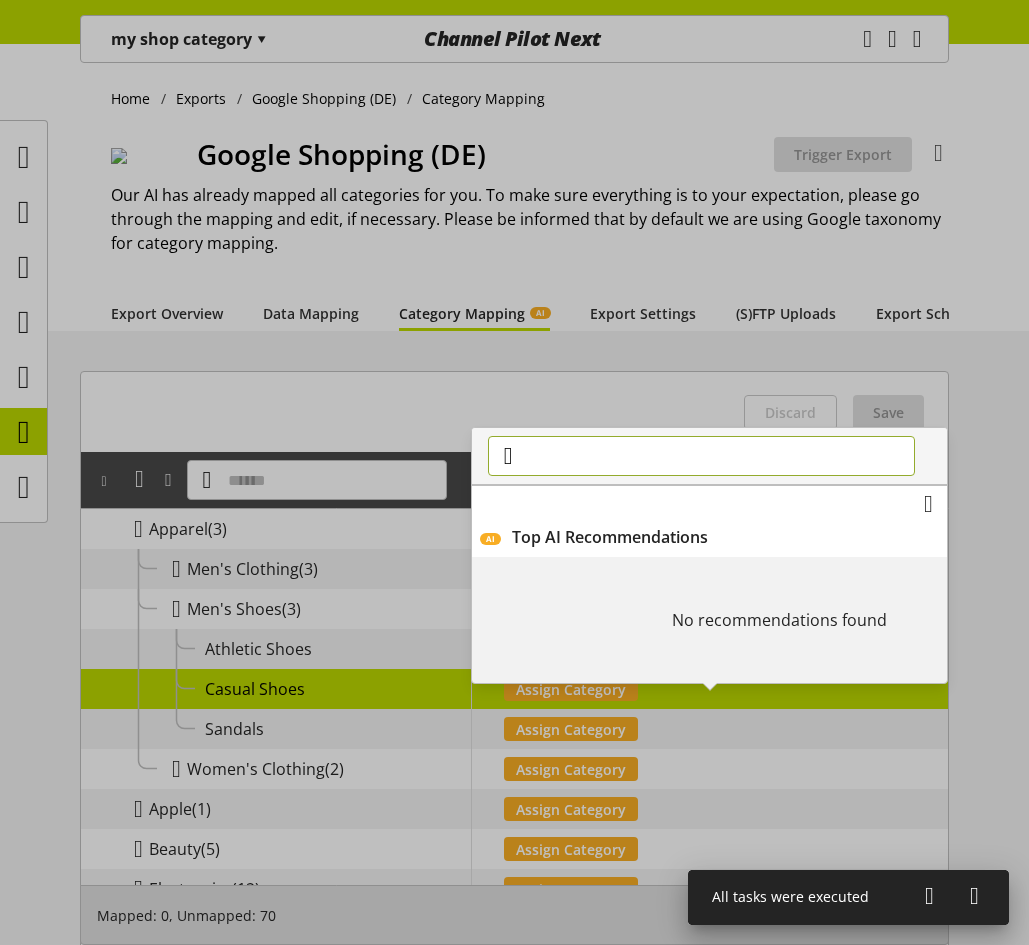 click at bounding box center (701, 456) 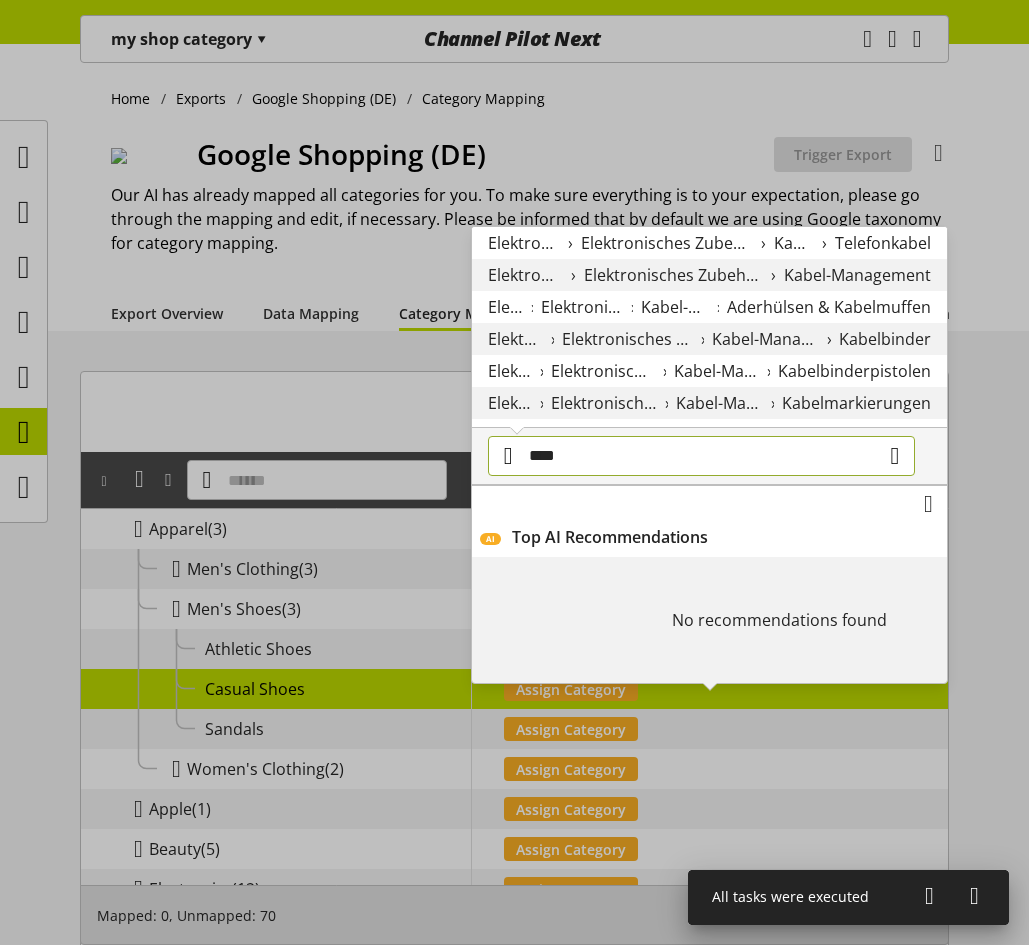 type on "****" 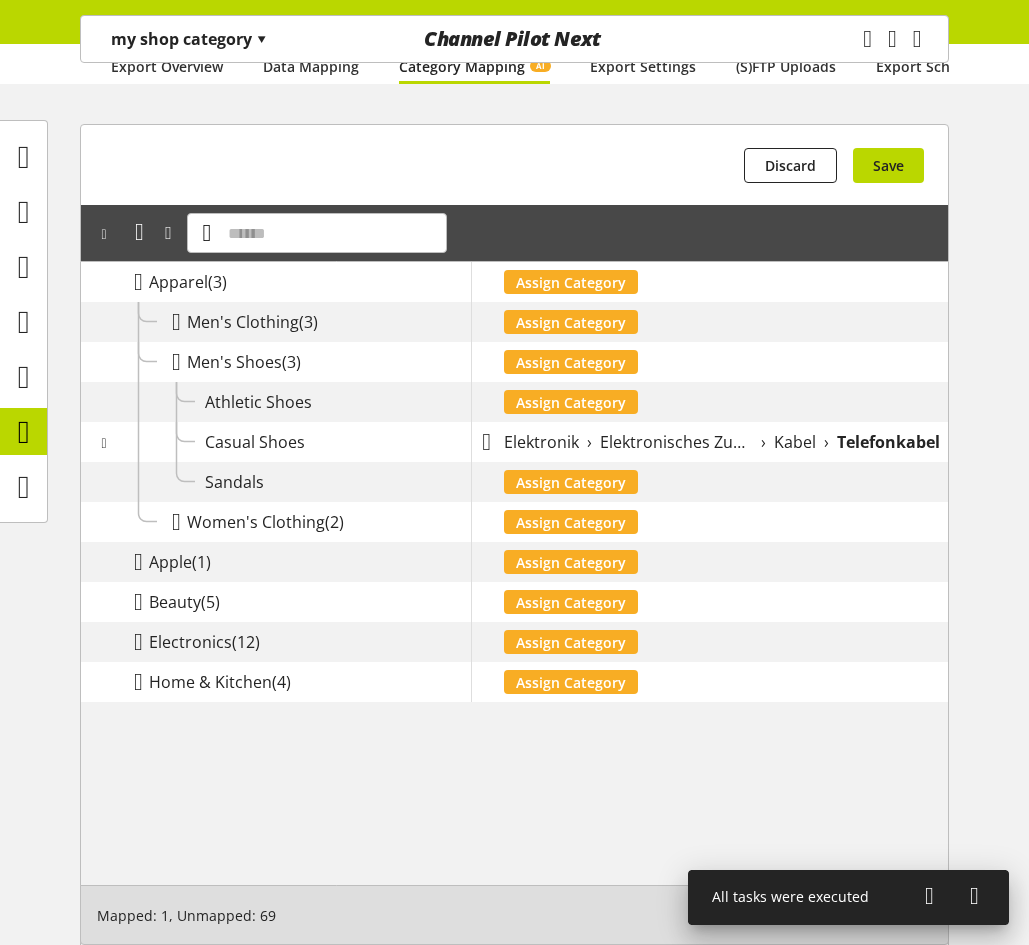 scroll, scrollTop: 300, scrollLeft: 0, axis: vertical 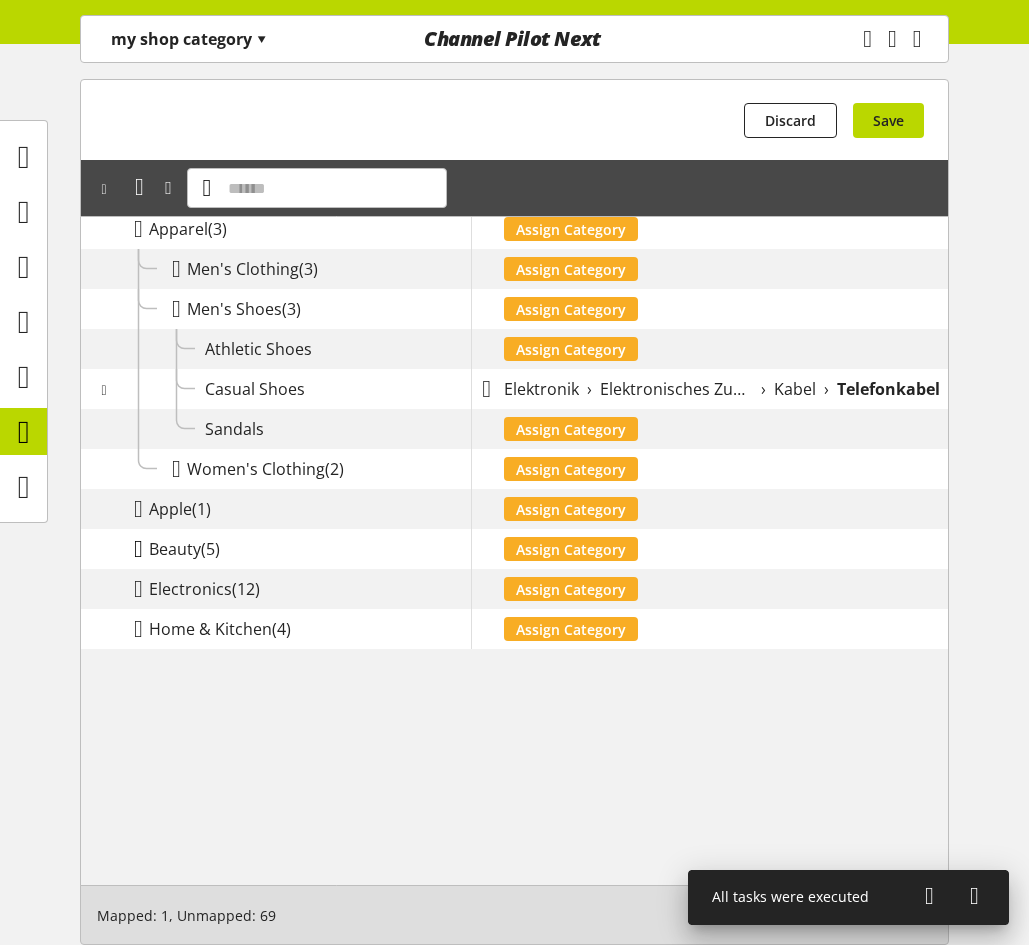 click at bounding box center [138, 549] 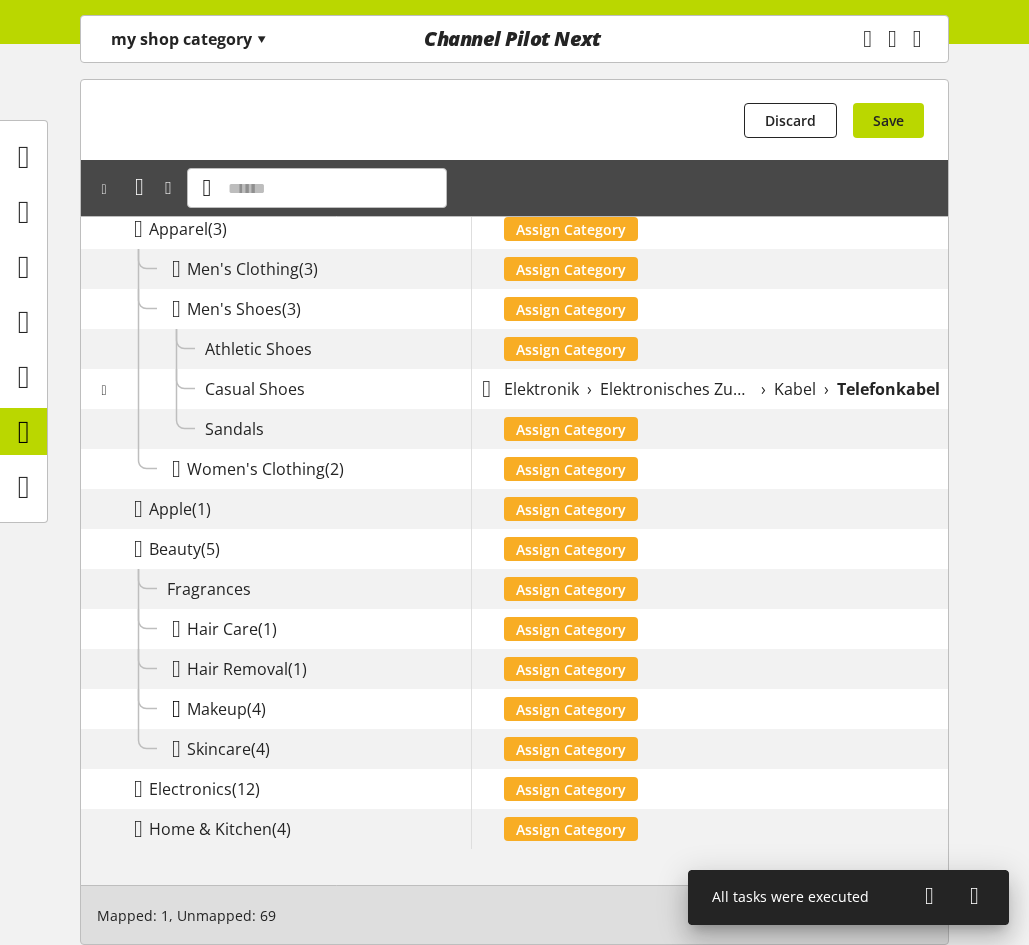 click at bounding box center (176, 709) 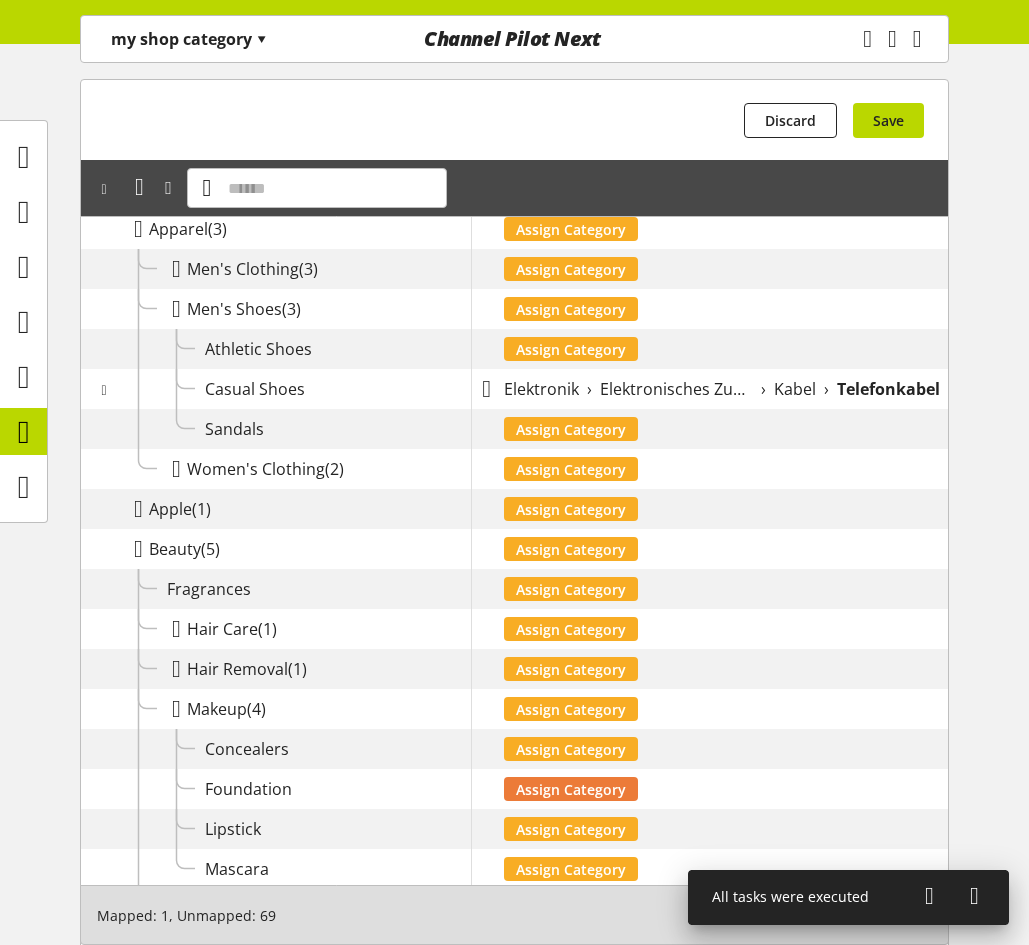 click on "Assign Category" at bounding box center (571, 789) 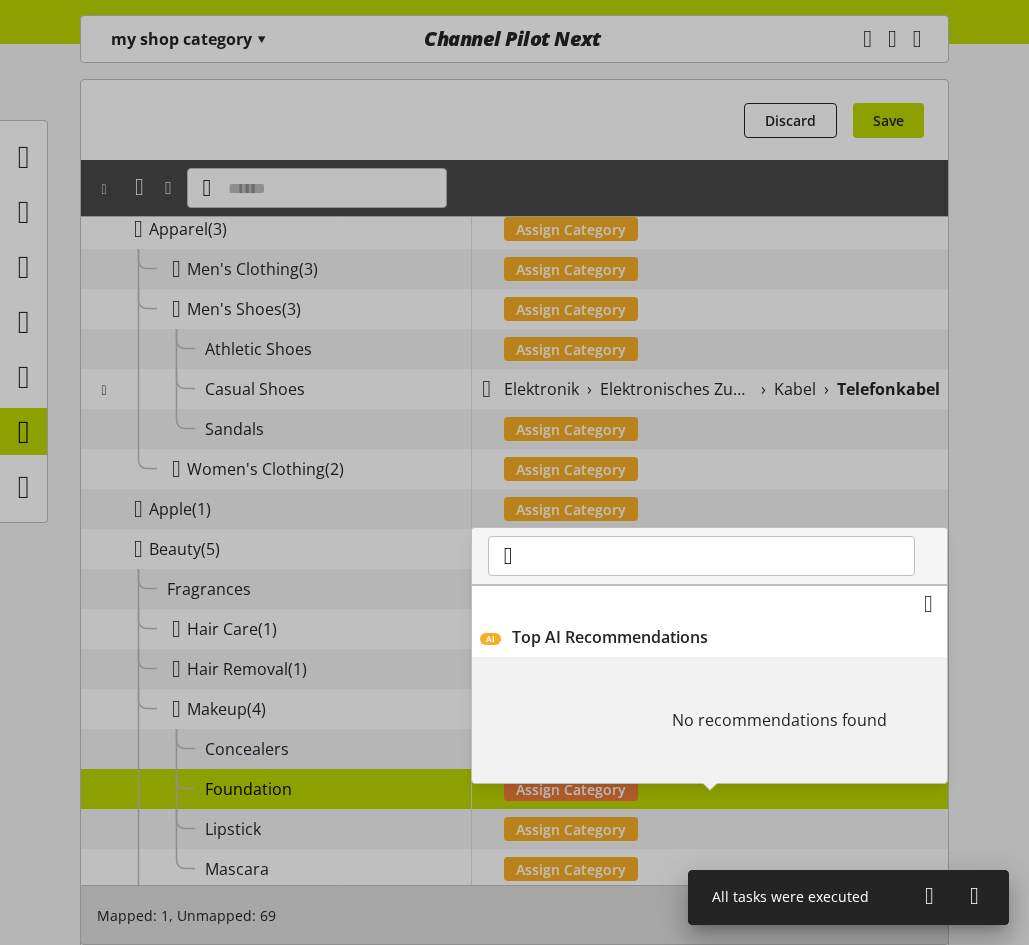 type 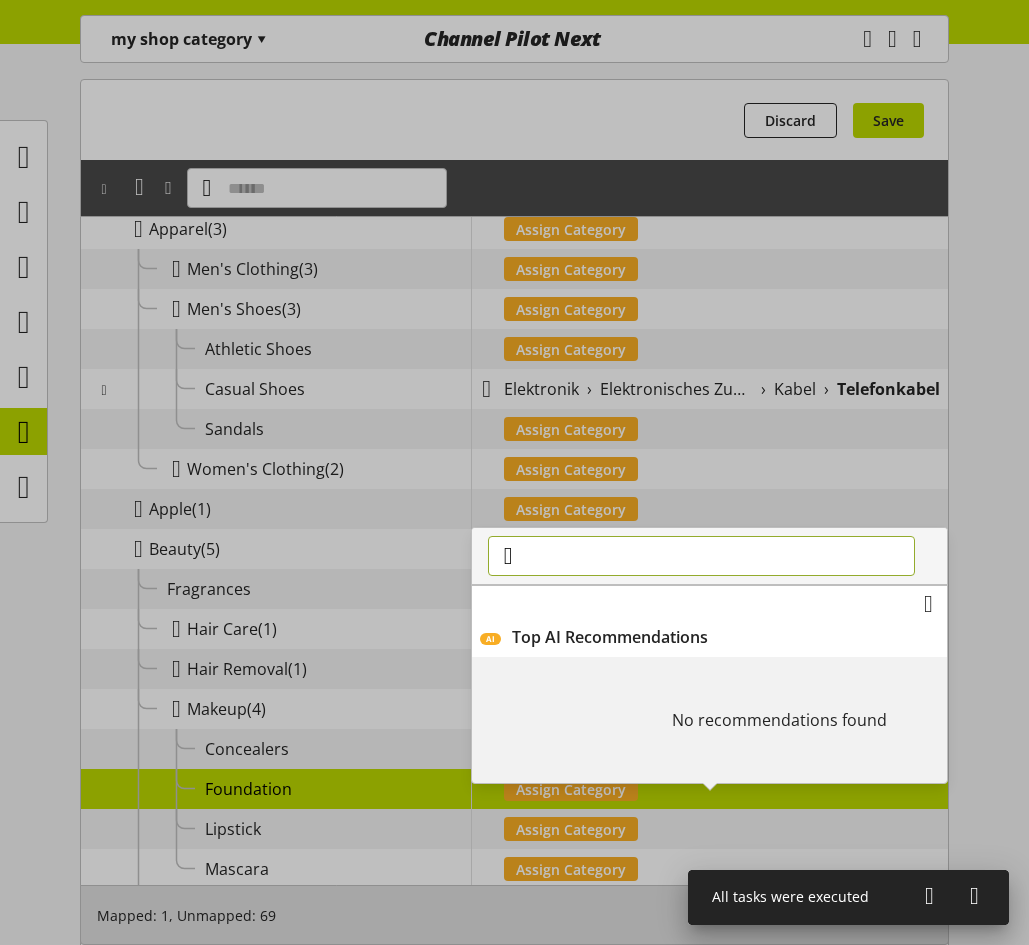 click at bounding box center [701, 556] 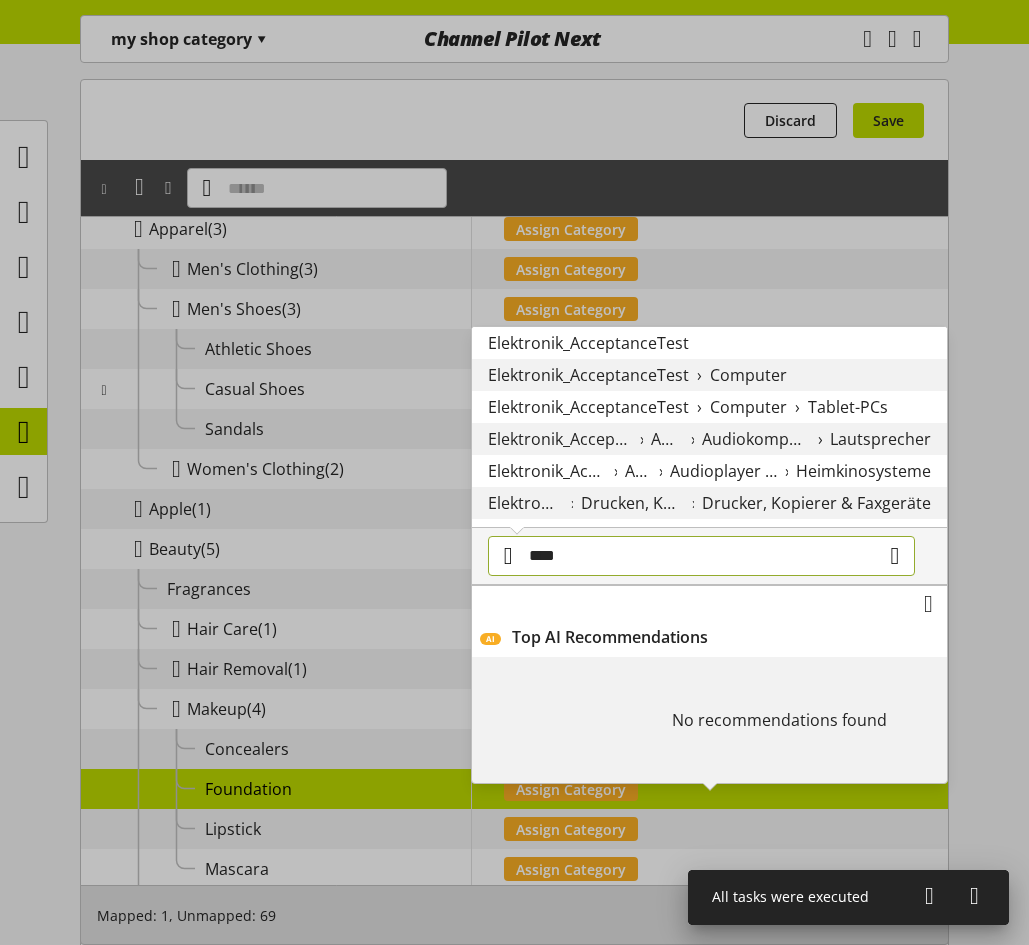type on "****" 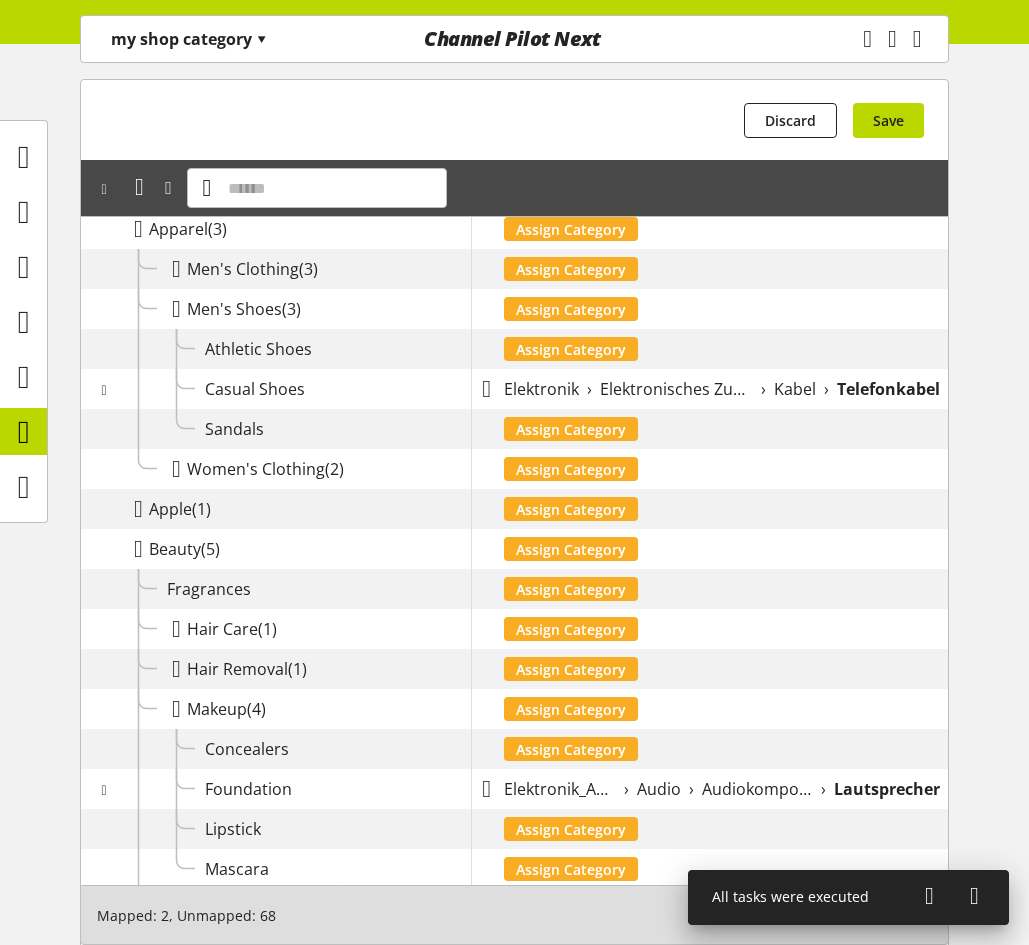 scroll, scrollTop: 554, scrollLeft: 0, axis: vertical 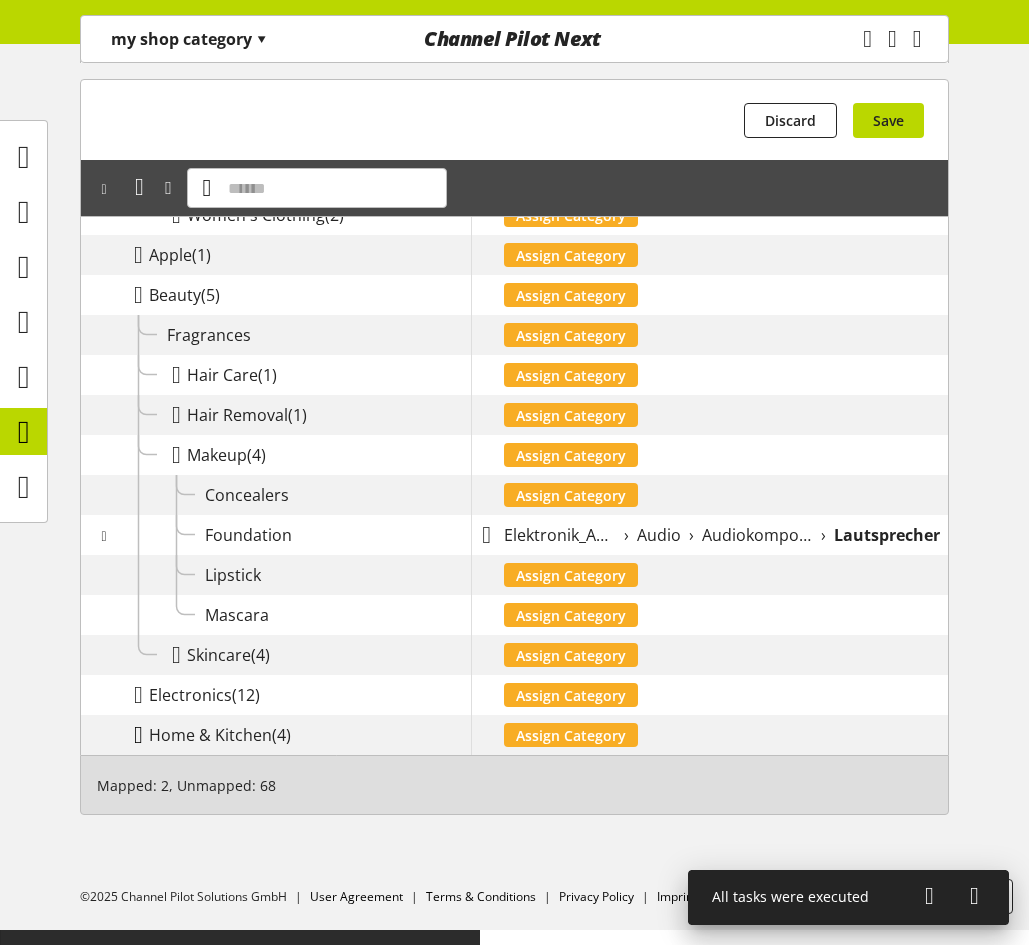 click at bounding box center (138, 735) 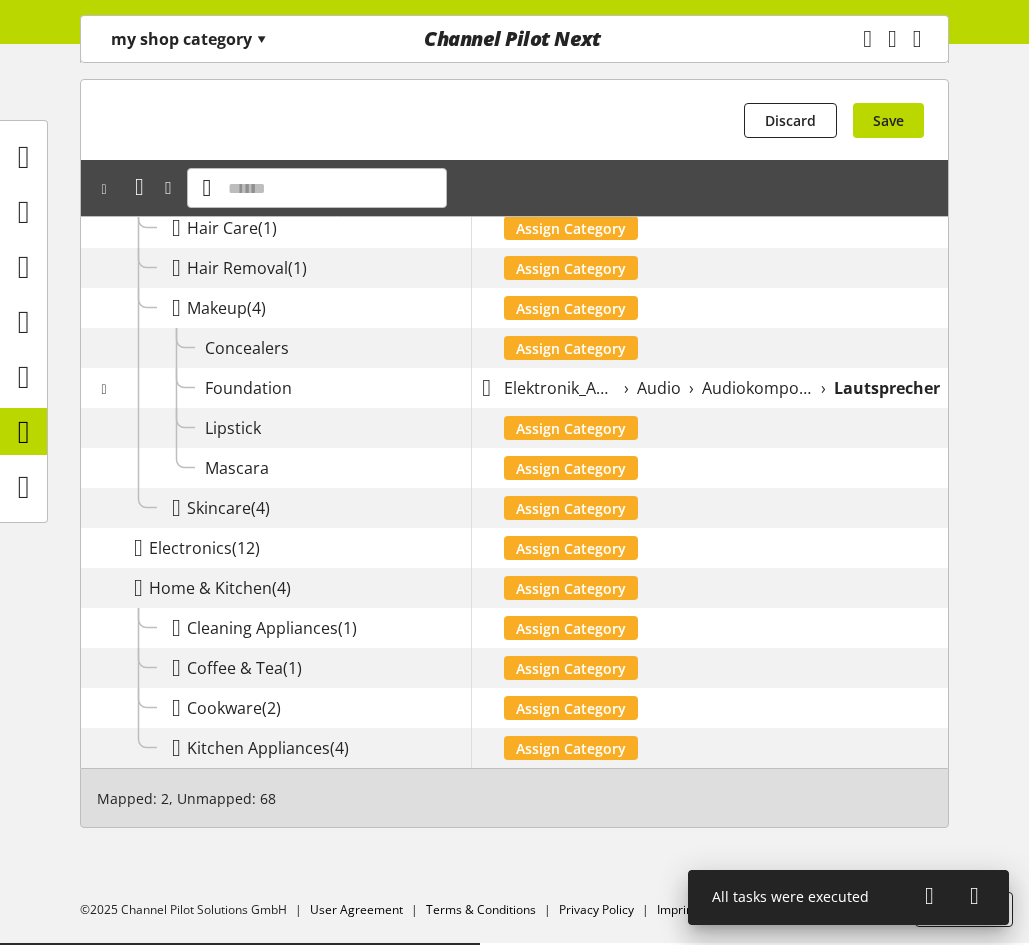 scroll, scrollTop: 714, scrollLeft: 0, axis: vertical 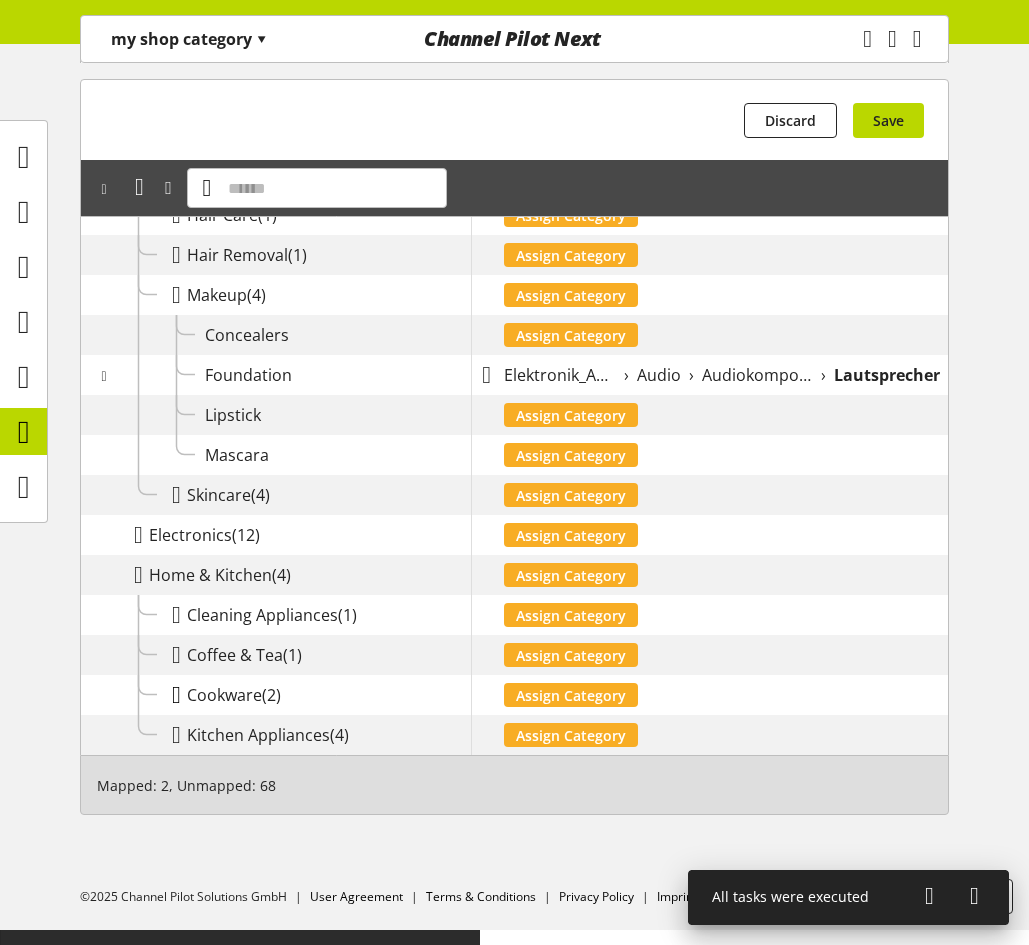 click at bounding box center (176, 695) 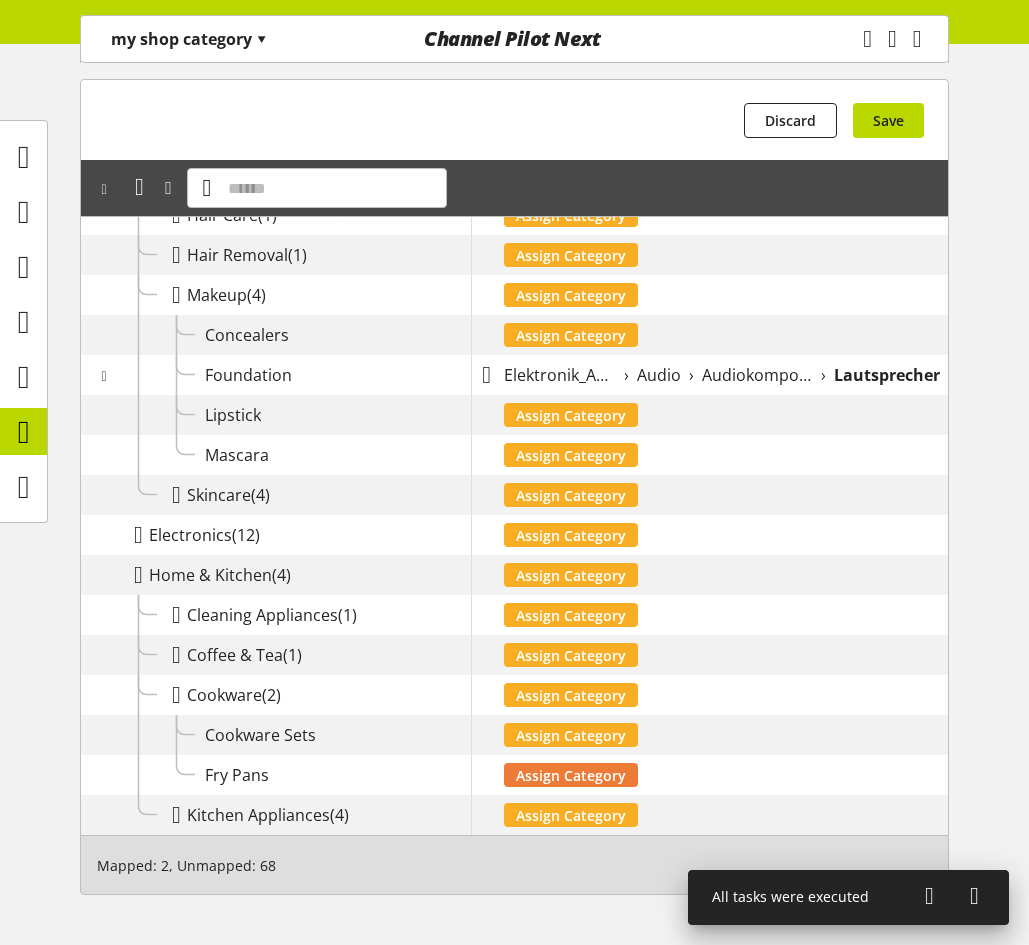 click on "Assign Category" at bounding box center [571, 775] 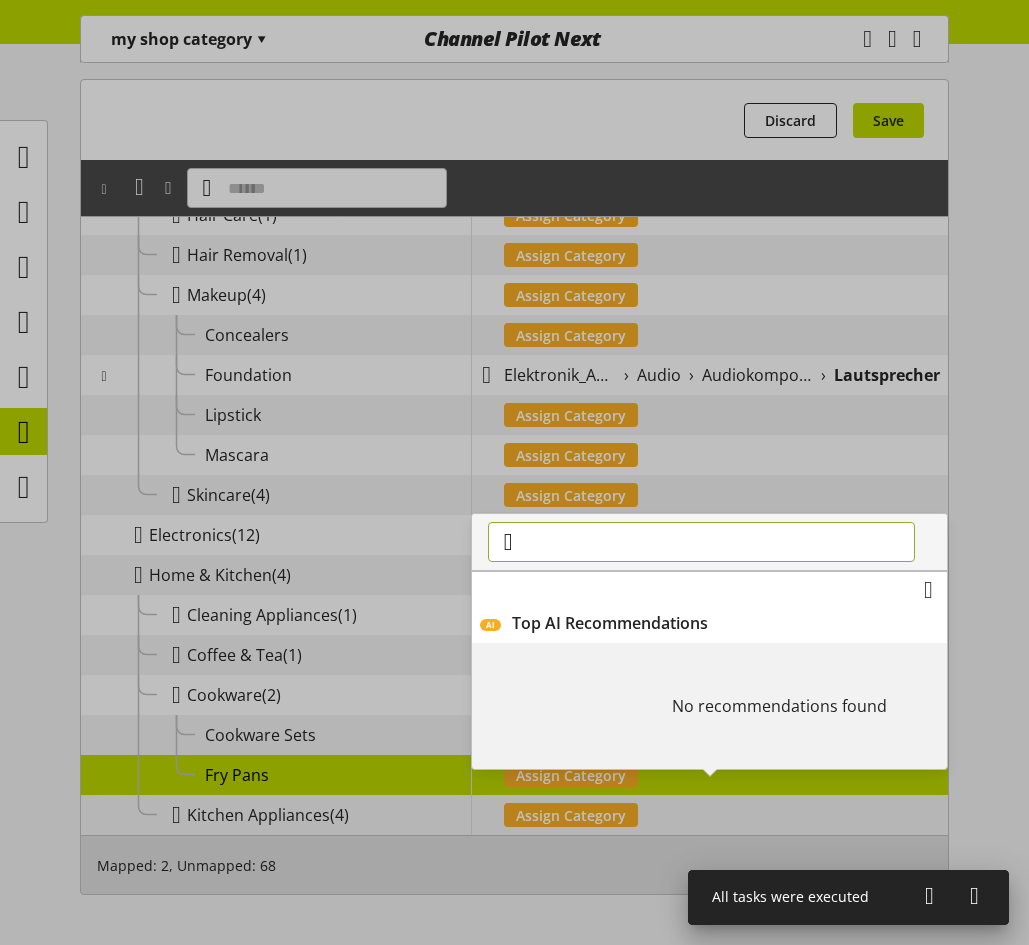 click at bounding box center [701, 542] 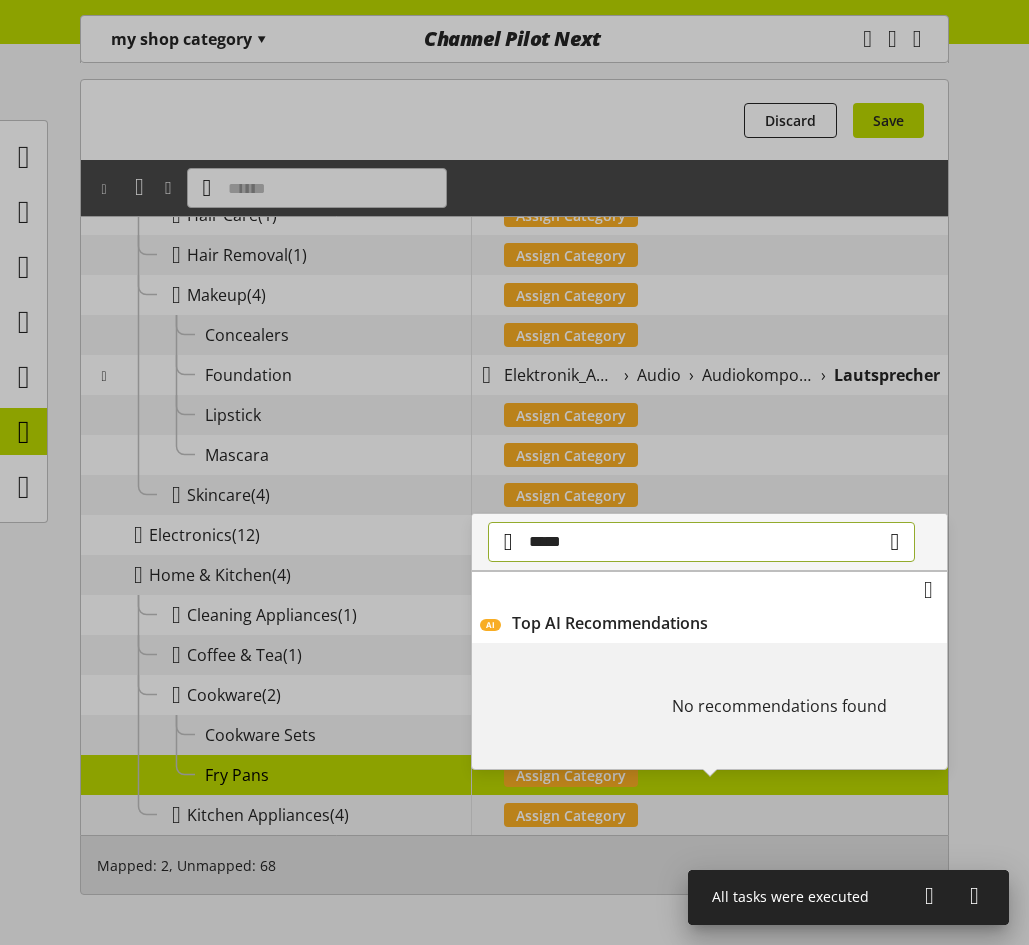 type on "******" 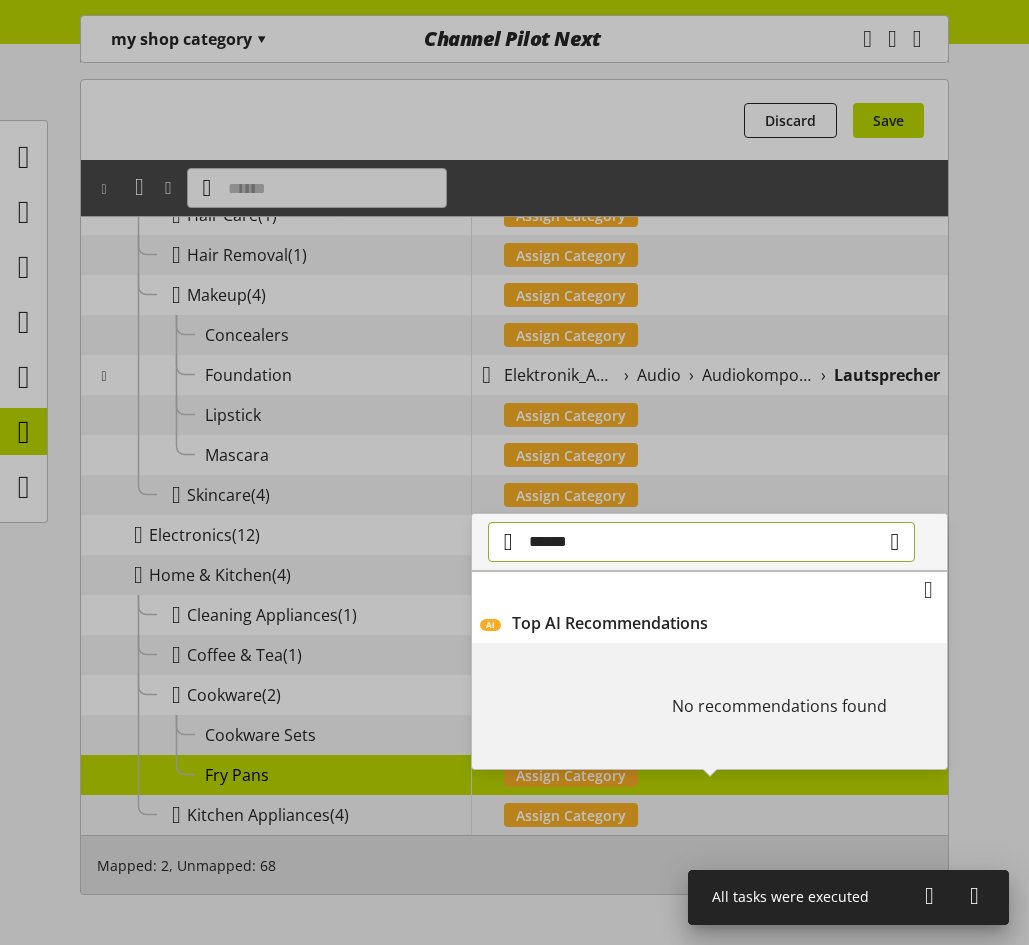 click on "******" at bounding box center [701, 542] 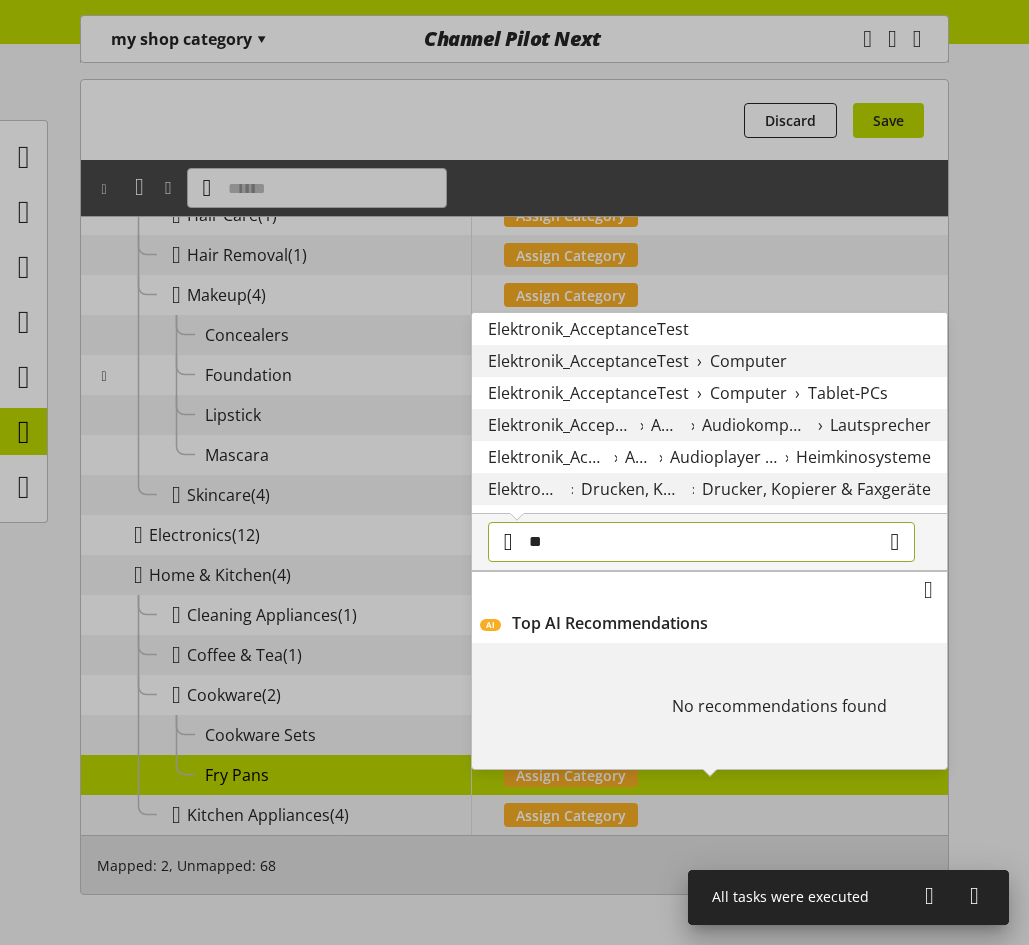 type on "**" 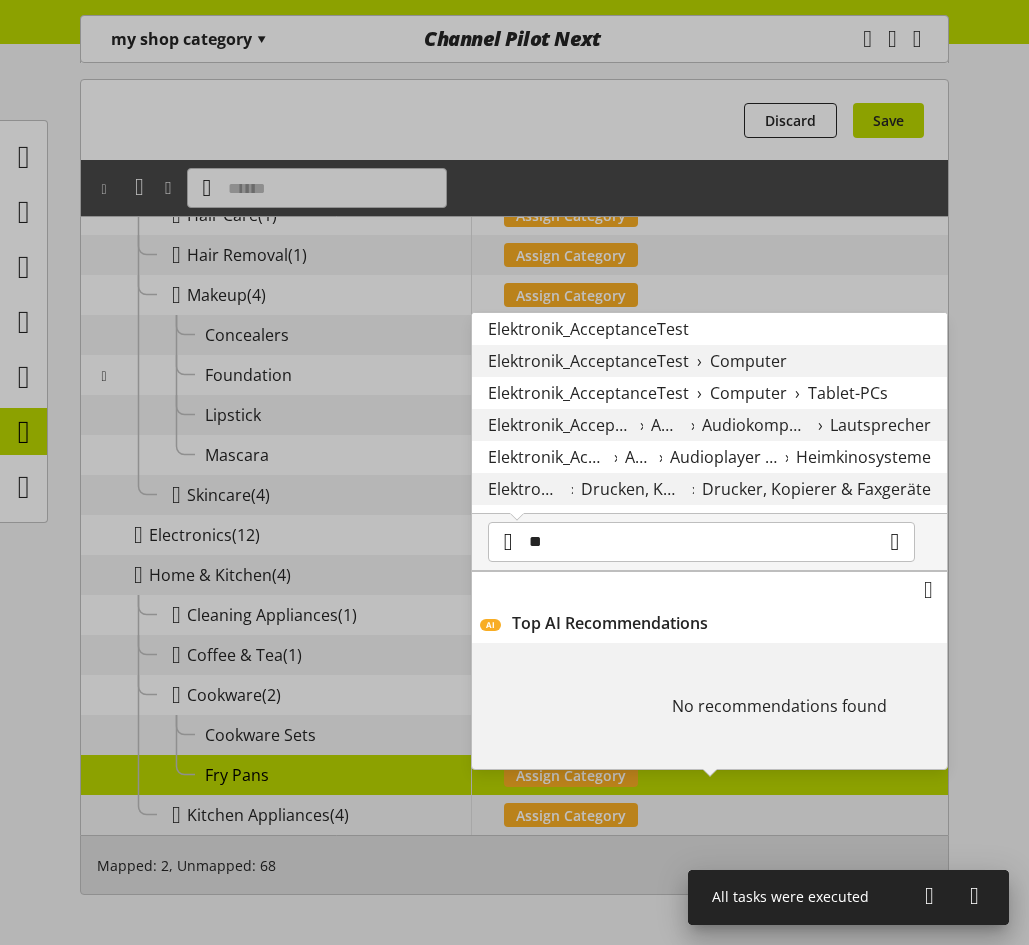 click on "Elektronik_AcceptanceTest" at bounding box center [588, 329] 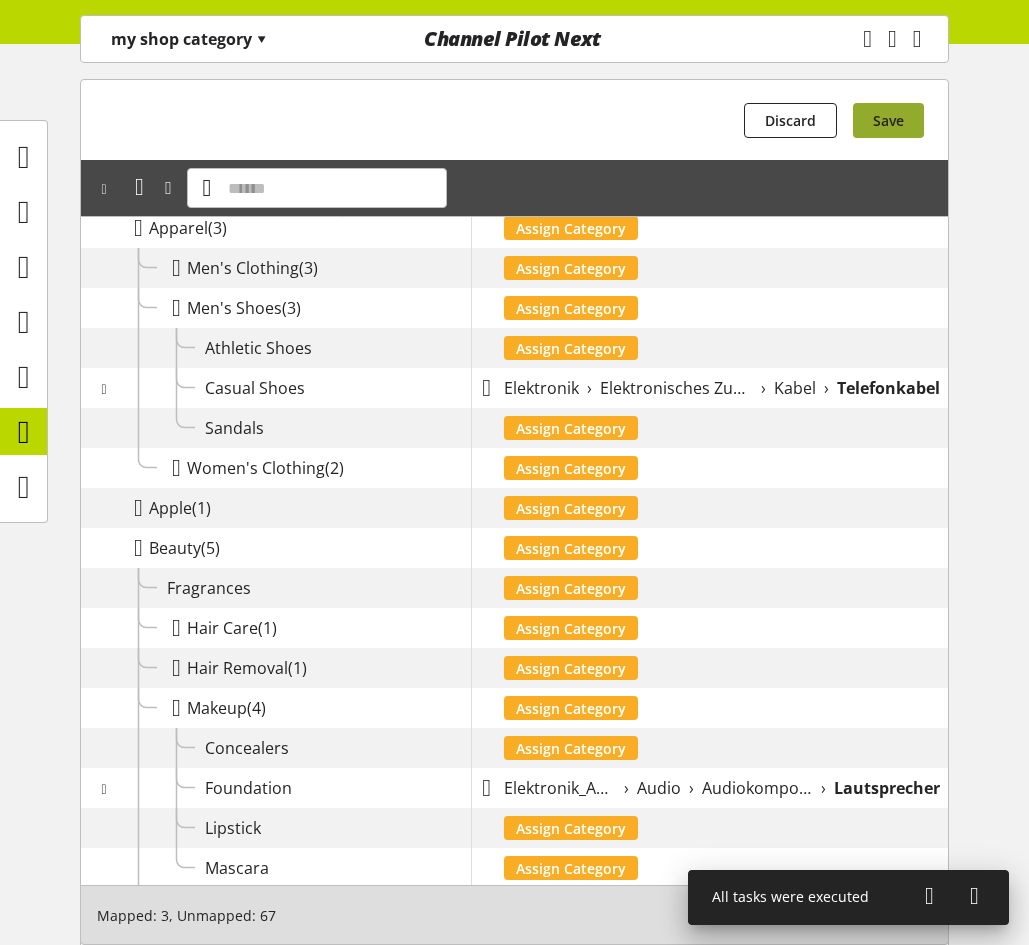 scroll, scrollTop: 194, scrollLeft: 0, axis: vertical 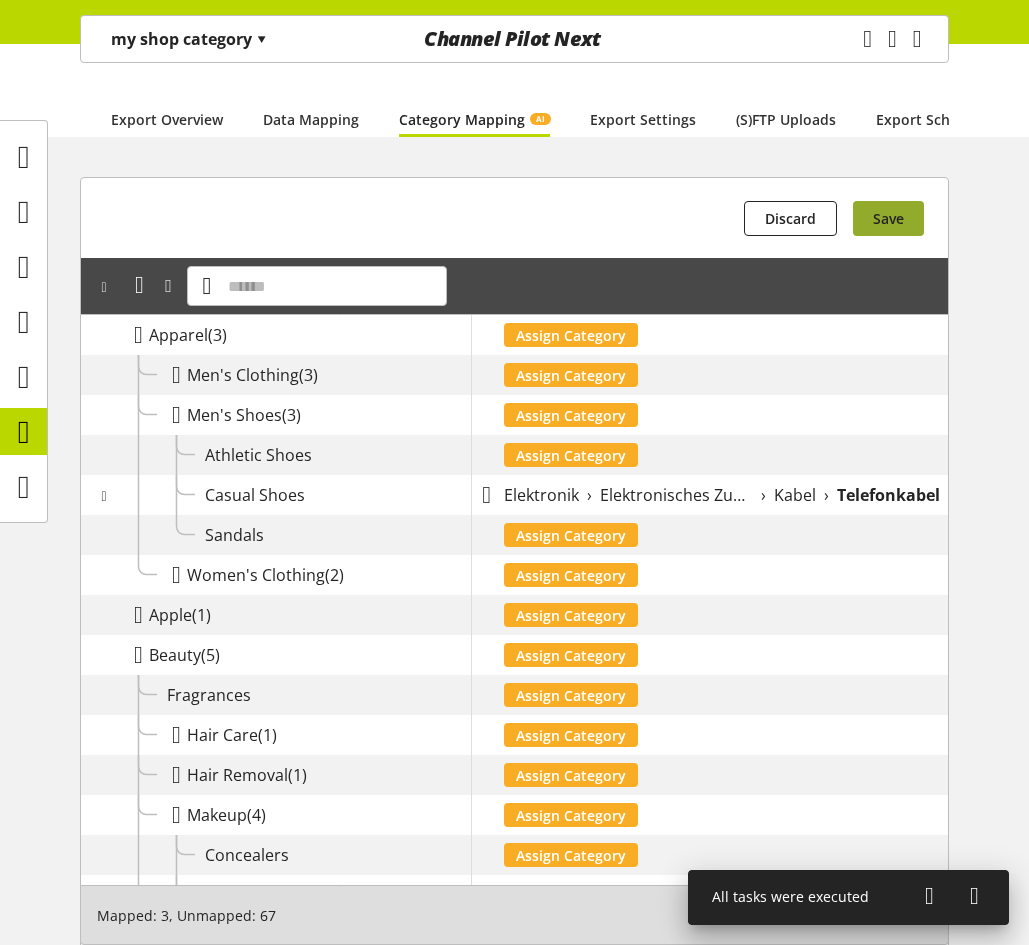 click on "Save" at bounding box center [888, 218] 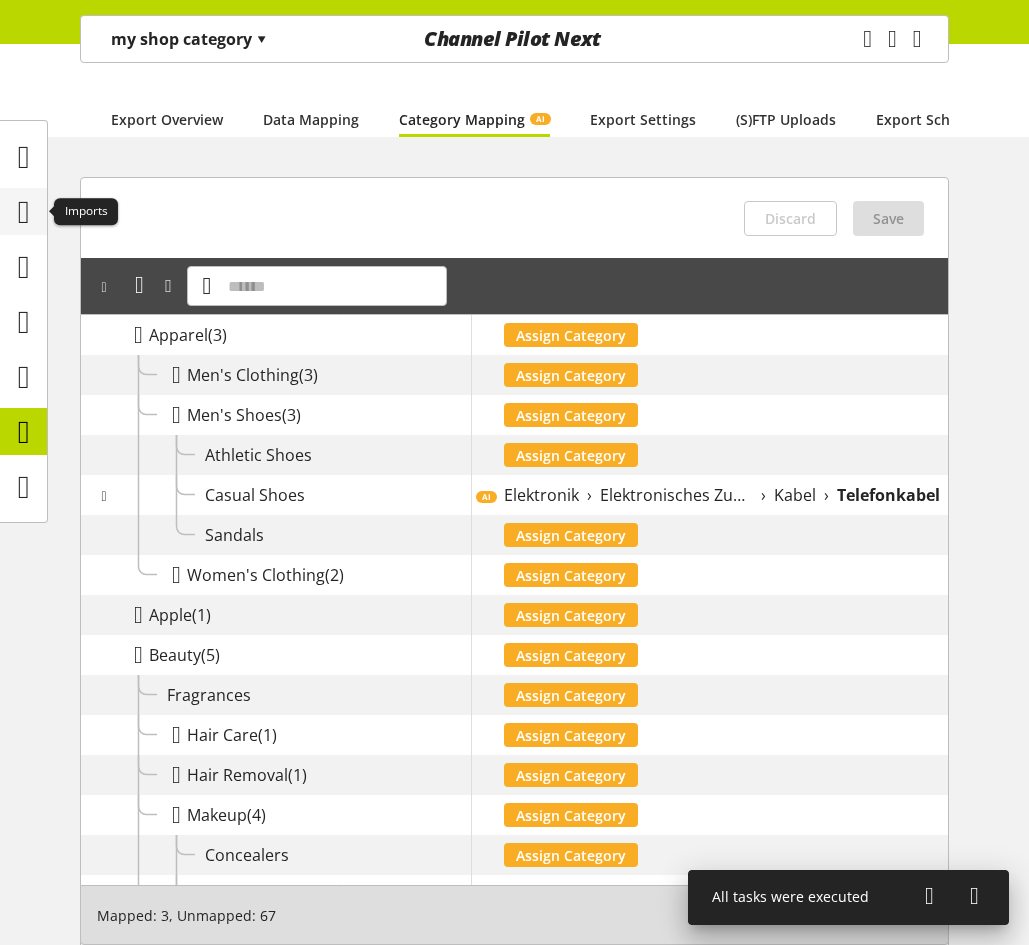 click at bounding box center [24, 212] 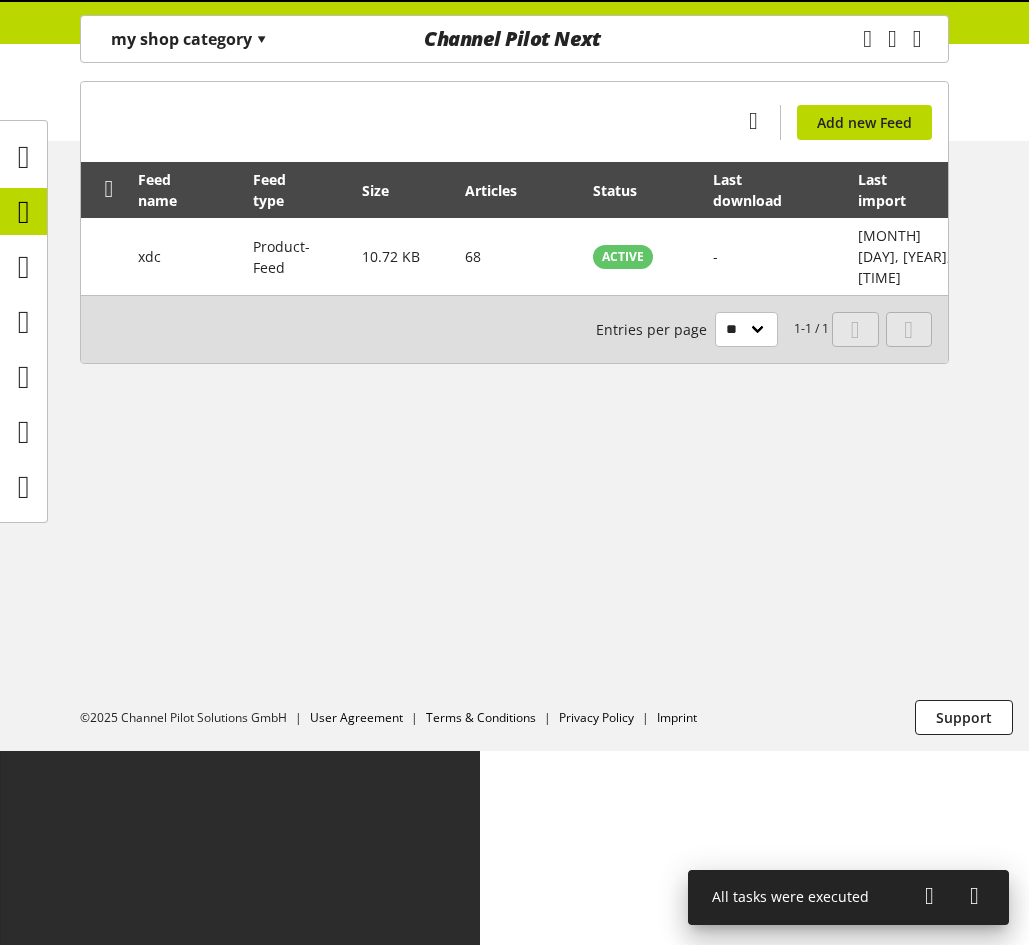 scroll, scrollTop: 0, scrollLeft: 0, axis: both 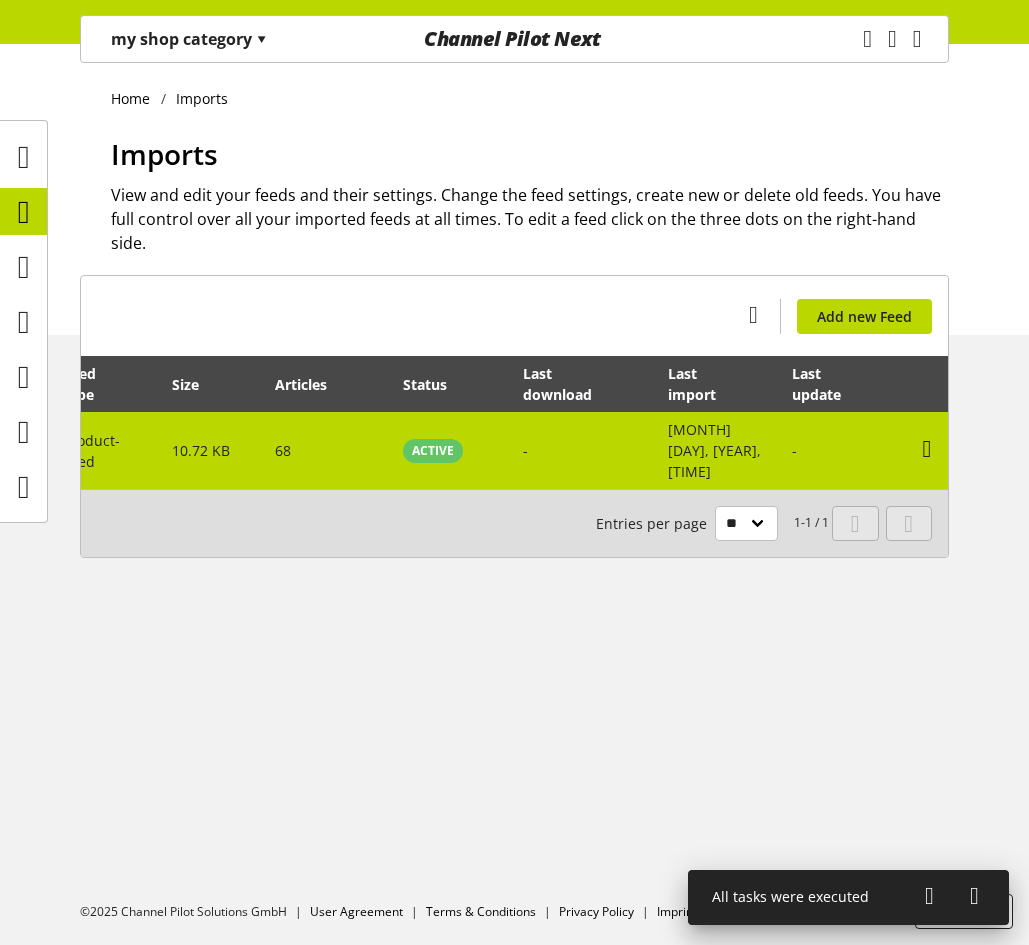 click at bounding box center (927, 449) 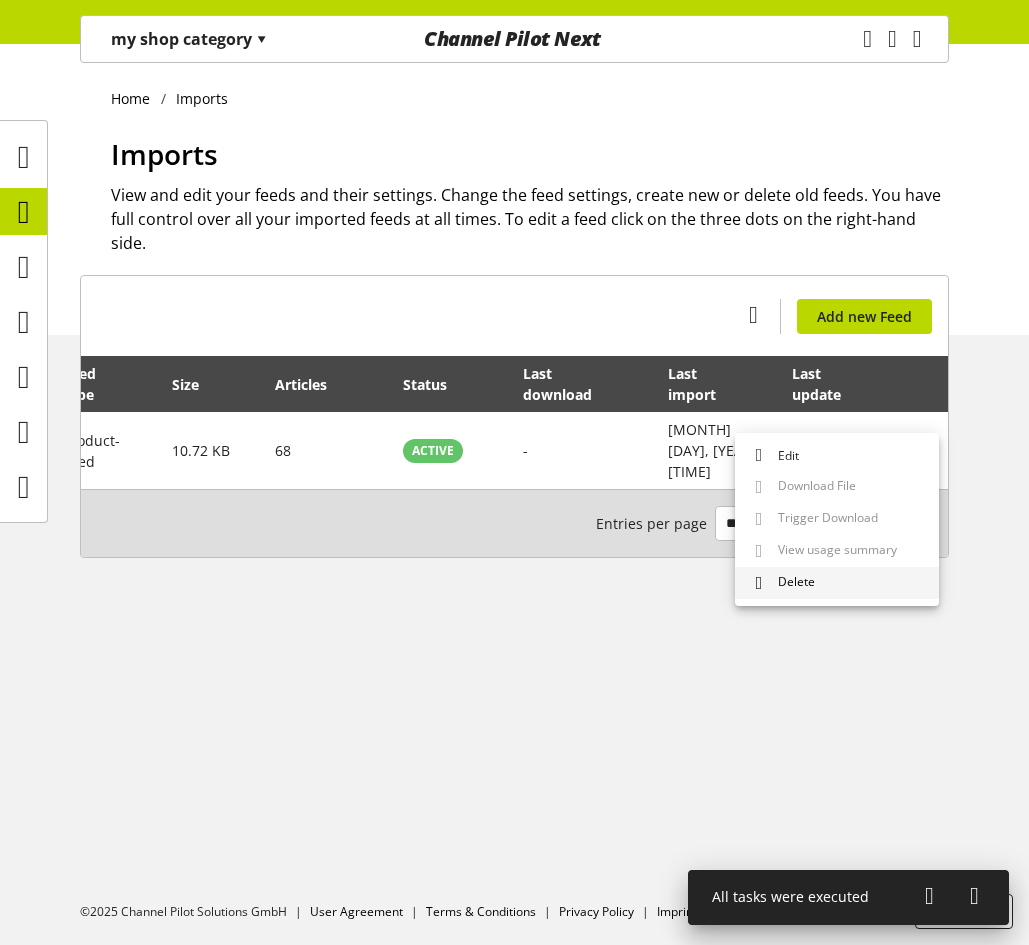 click on "Delete" at bounding box center [837, 583] 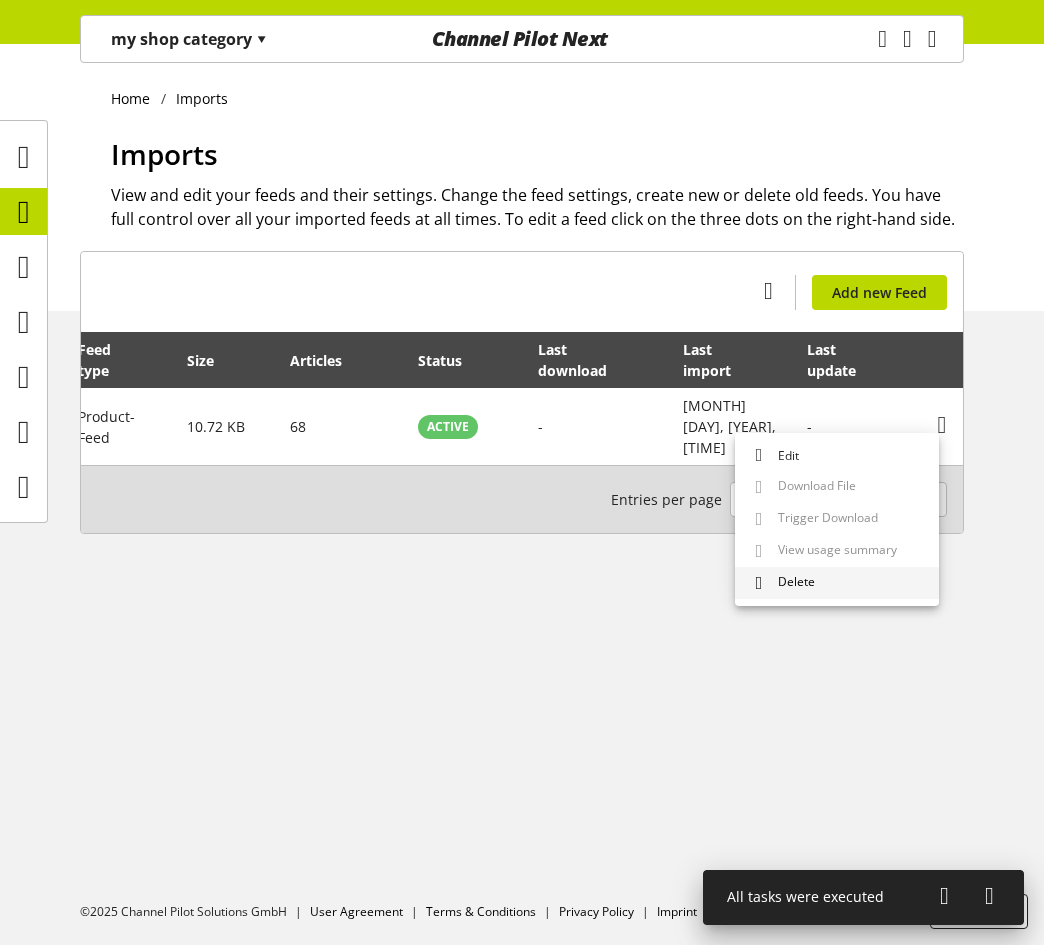 scroll, scrollTop: 0, scrollLeft: 178, axis: horizontal 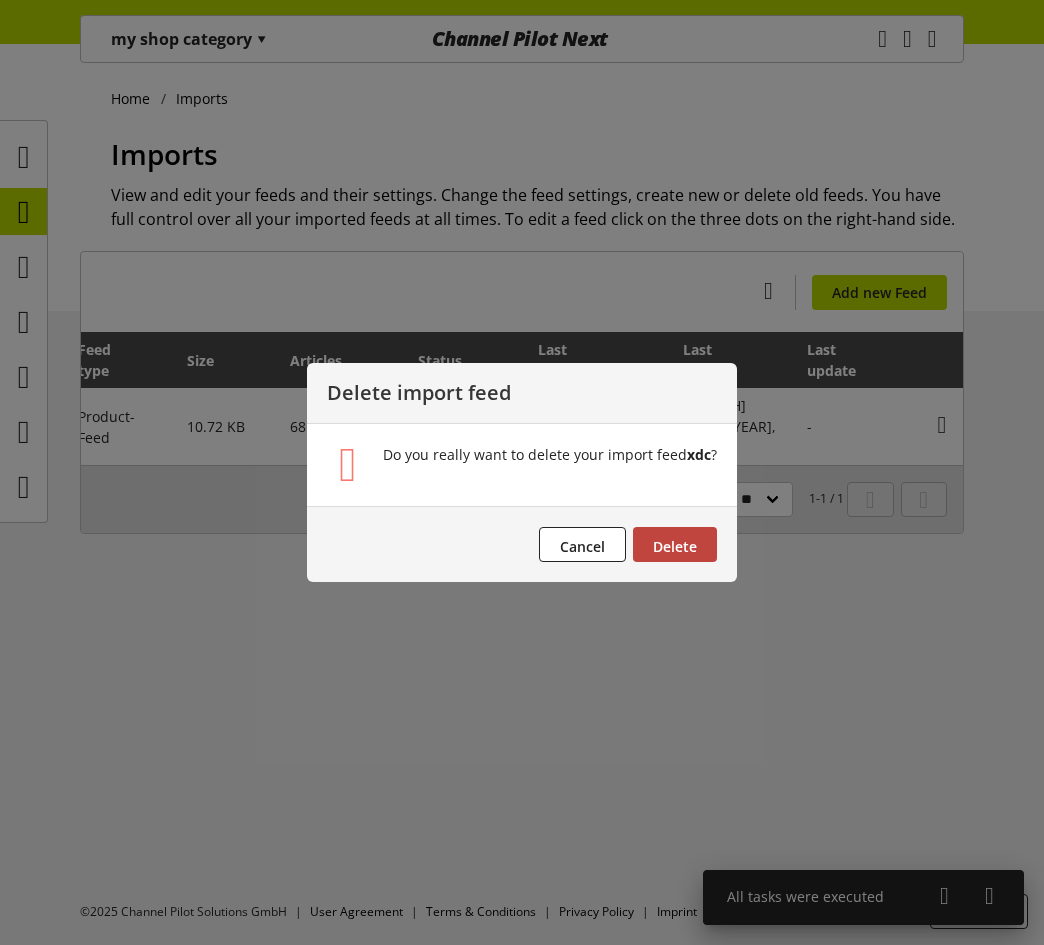 click on "Delete" at bounding box center [675, 544] 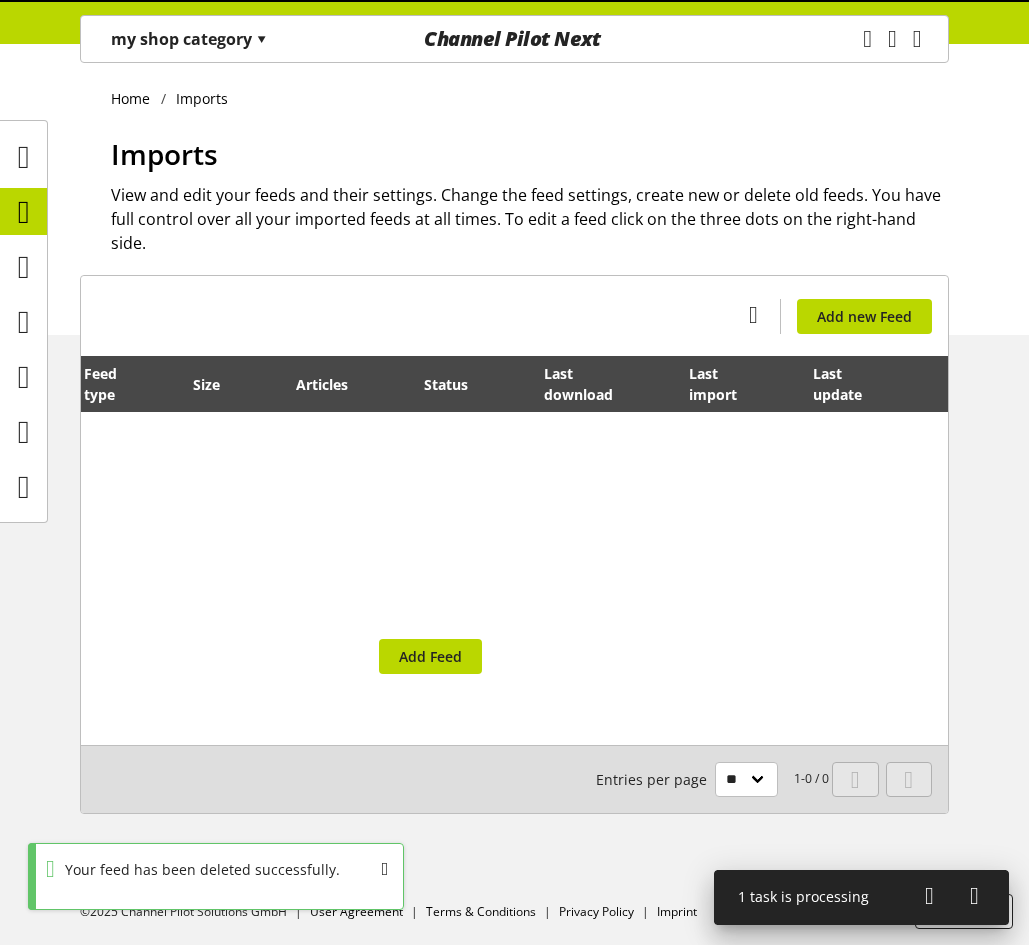 scroll, scrollTop: 0, scrollLeft: 157, axis: horizontal 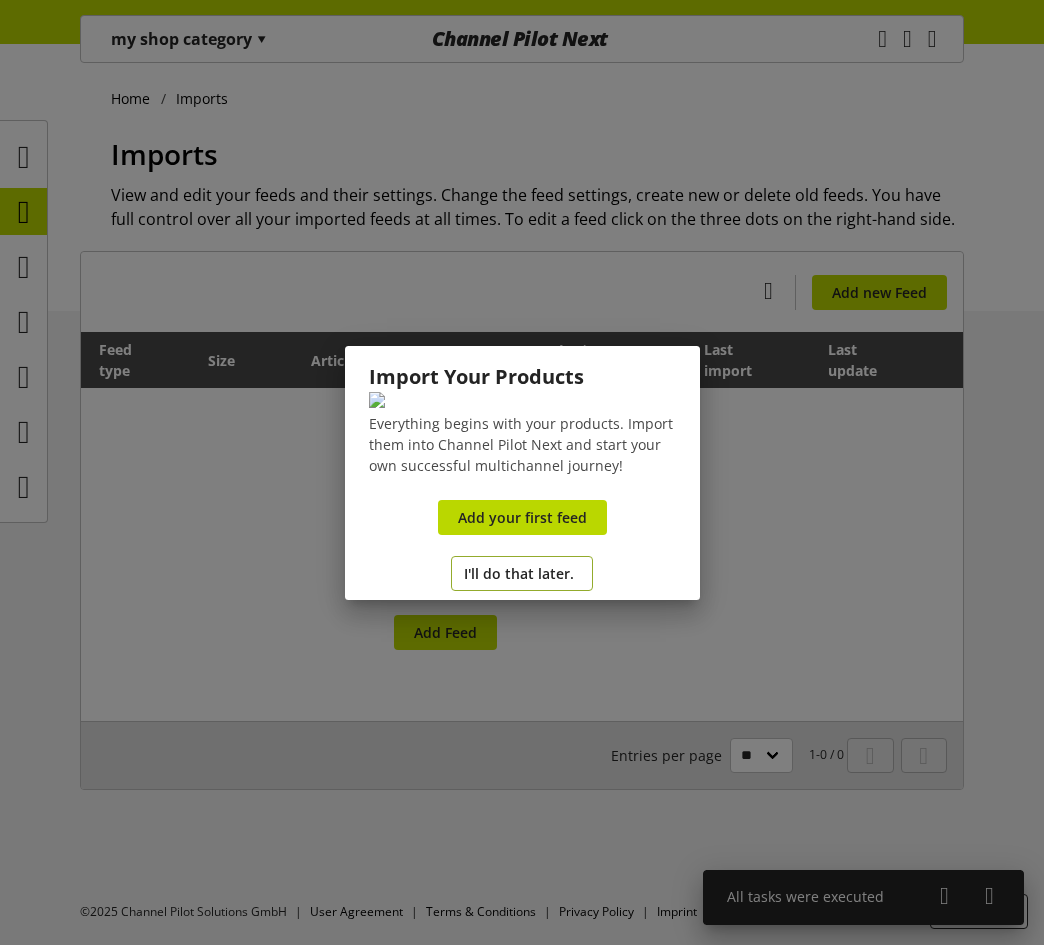 click on "I'll do that later." at bounding box center [519, 573] 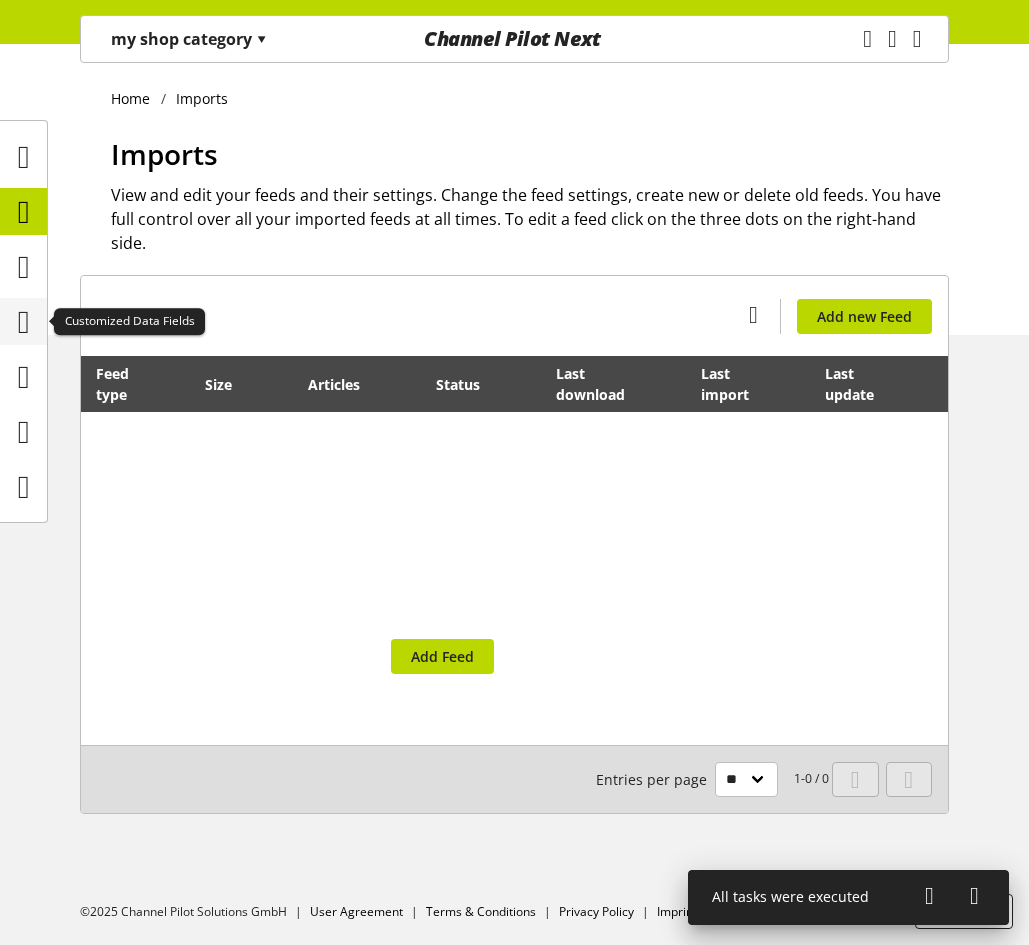 click at bounding box center [24, 322] 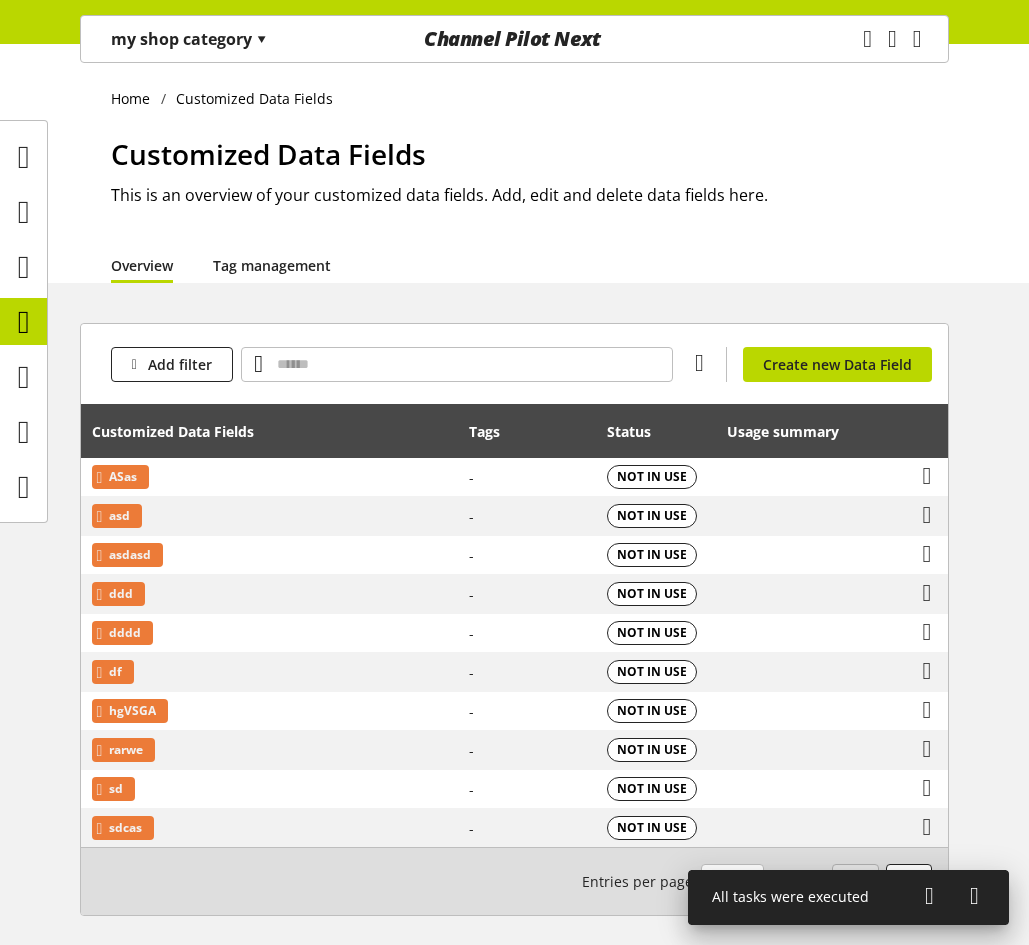 click on "Tag management" at bounding box center [272, 265] 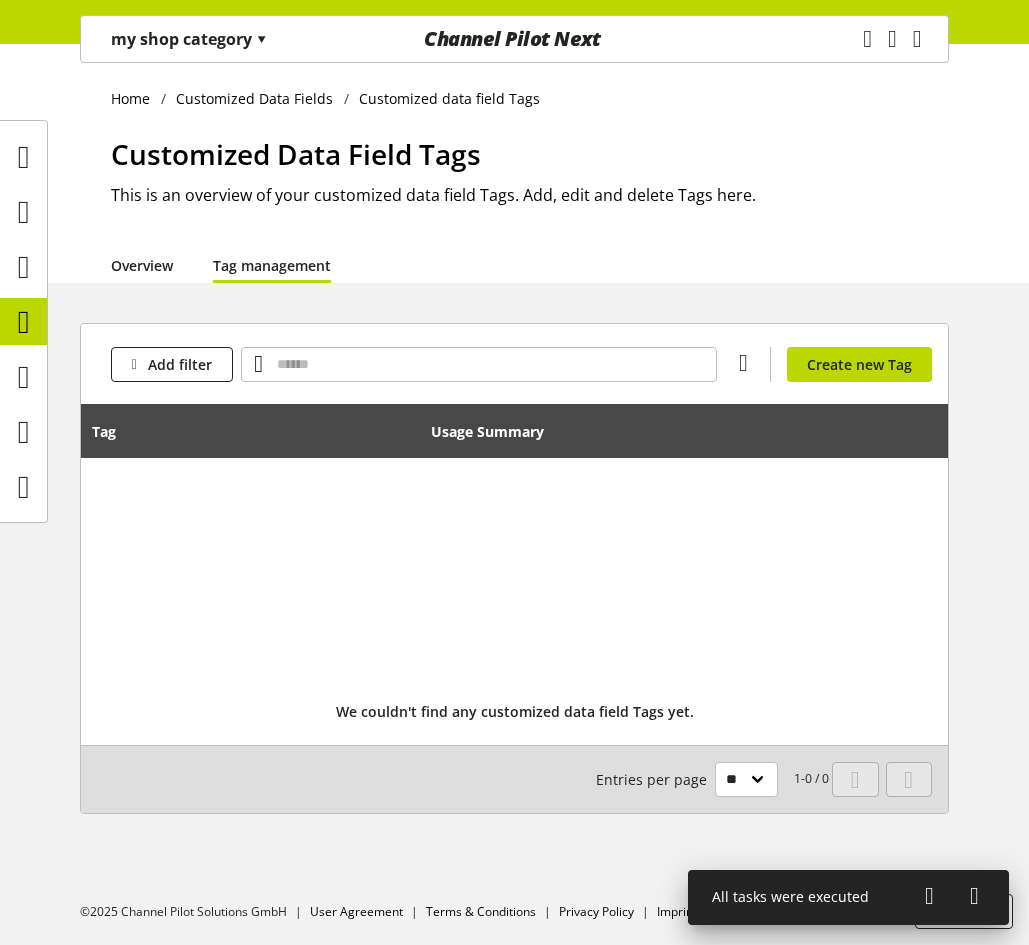 click on "Overview" at bounding box center (142, 265) 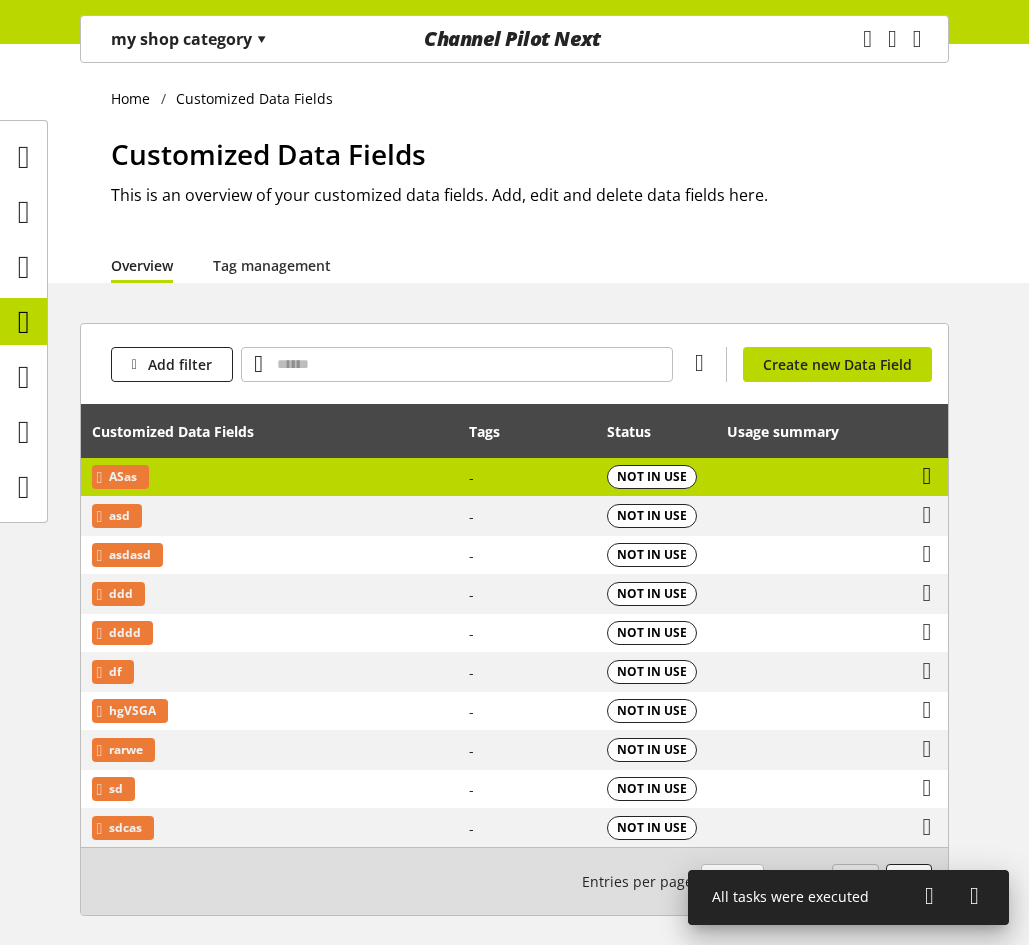click at bounding box center (927, 476) 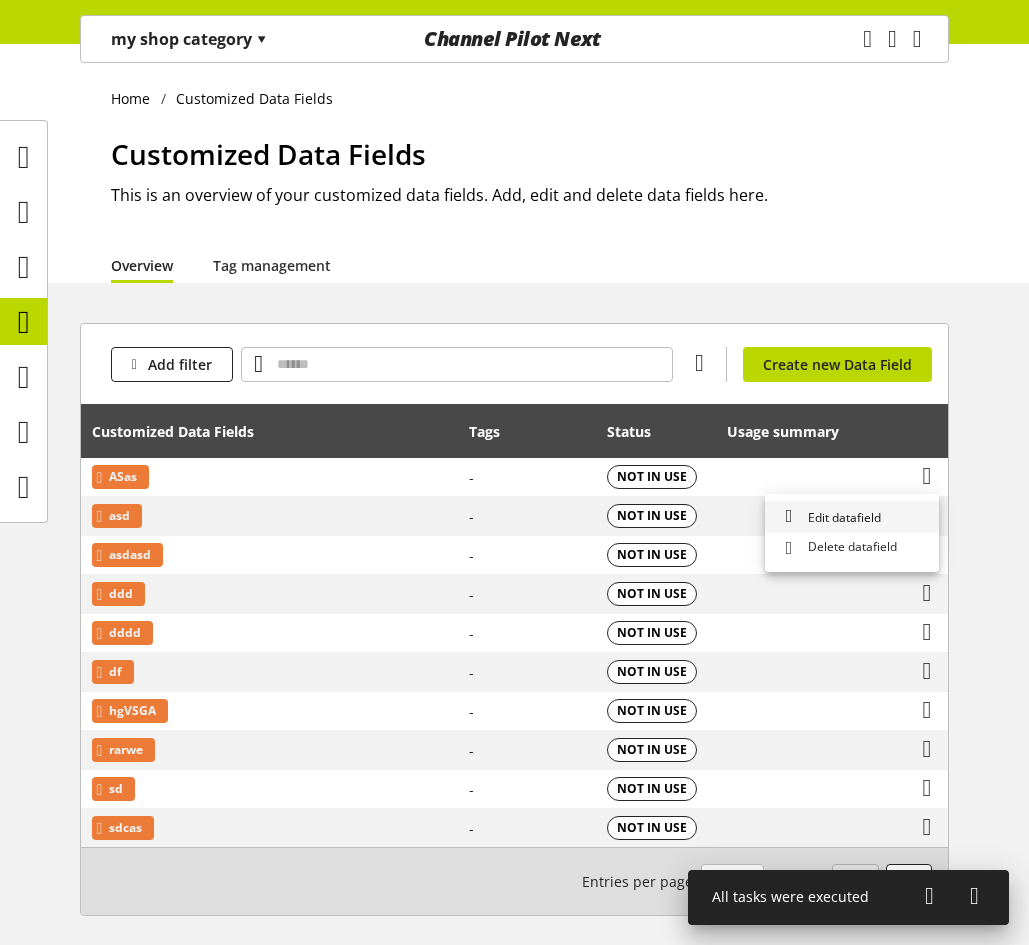 click on "Edit datafield" at bounding box center [840, 517] 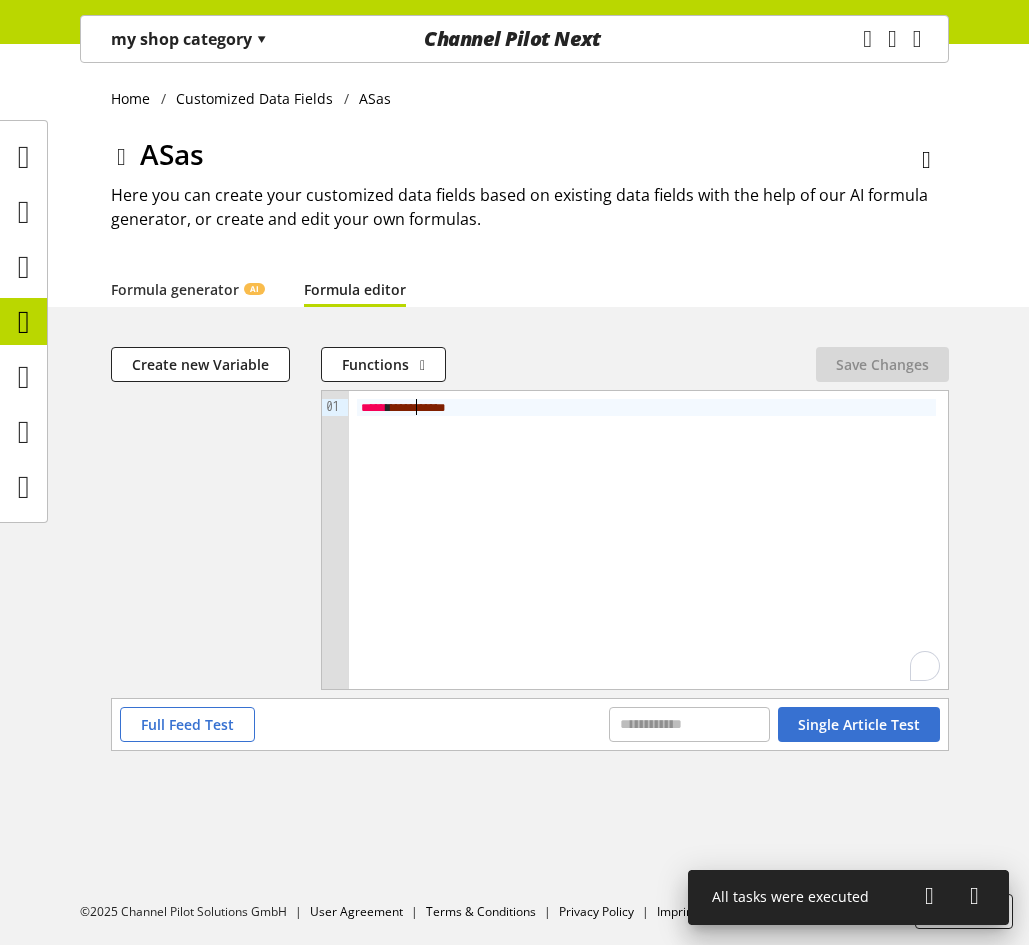 click on "********" at bounding box center (416, 407) 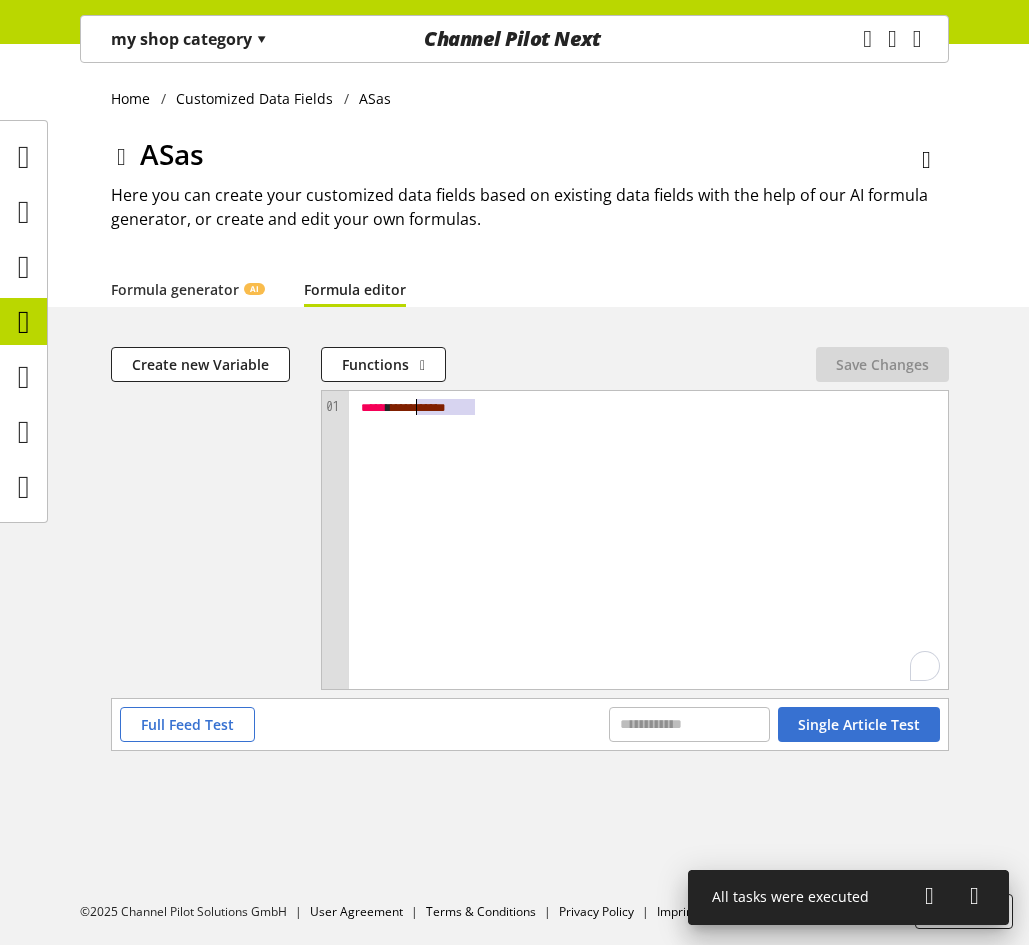 click on "********" at bounding box center (416, 407) 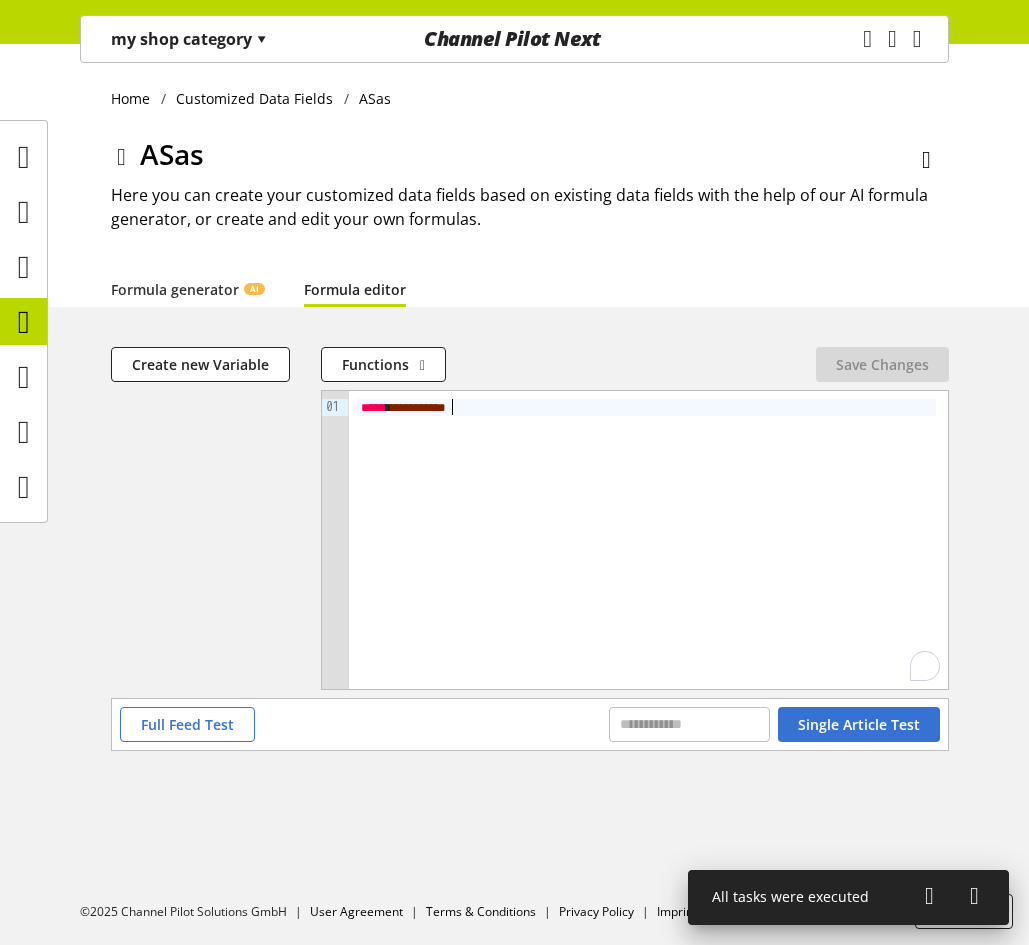 type 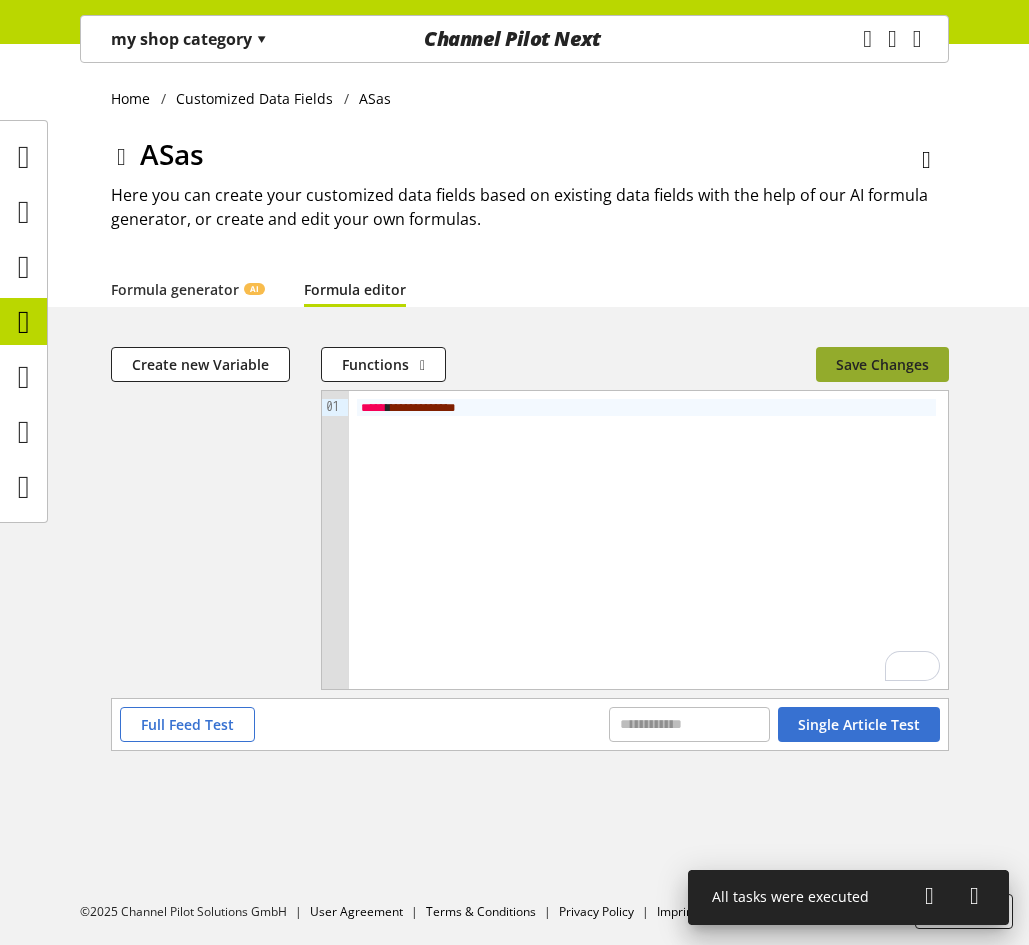click on "Save Changes" at bounding box center (882, 364) 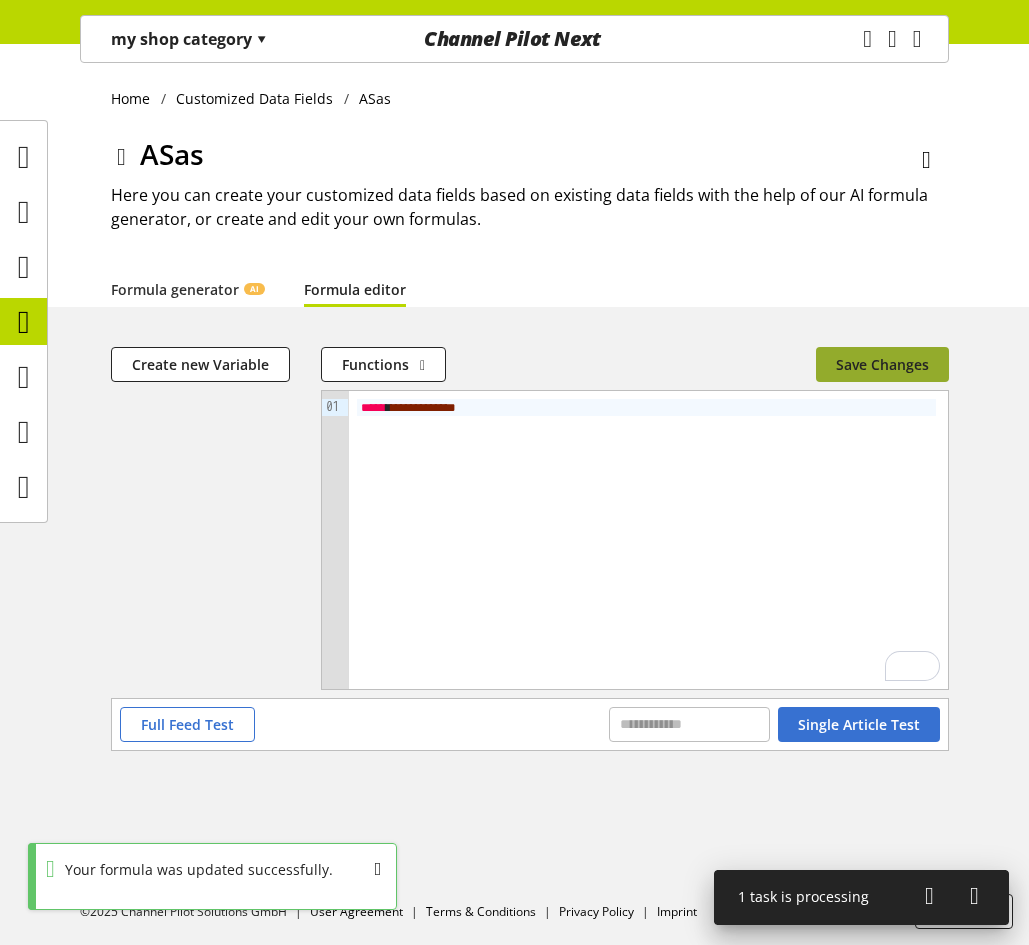 type 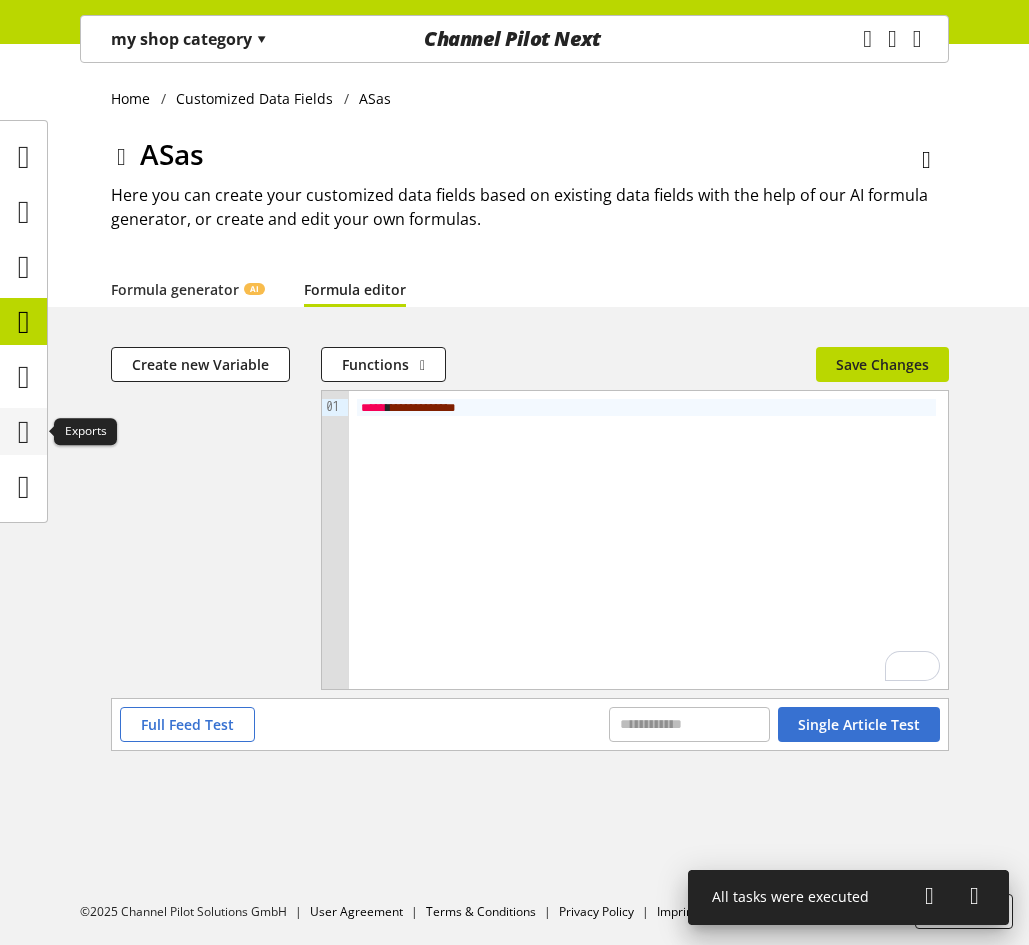 click at bounding box center (24, 432) 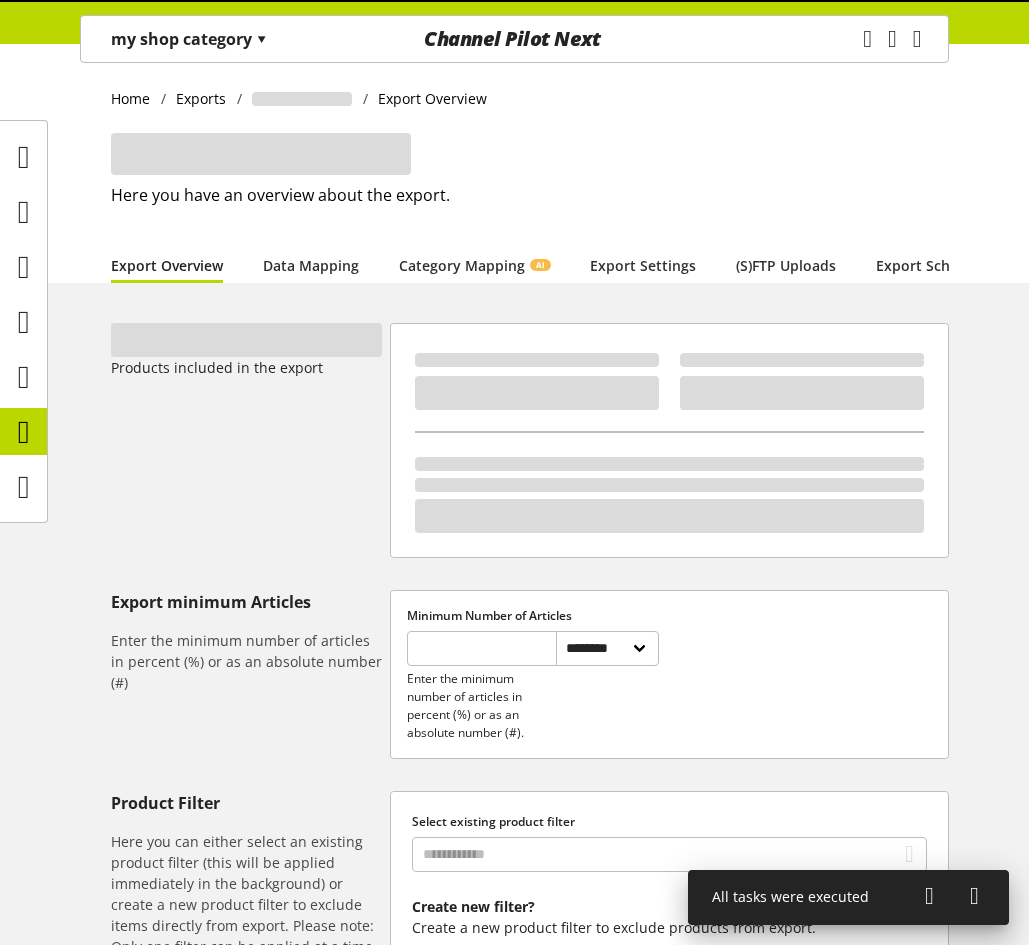 select on "********" 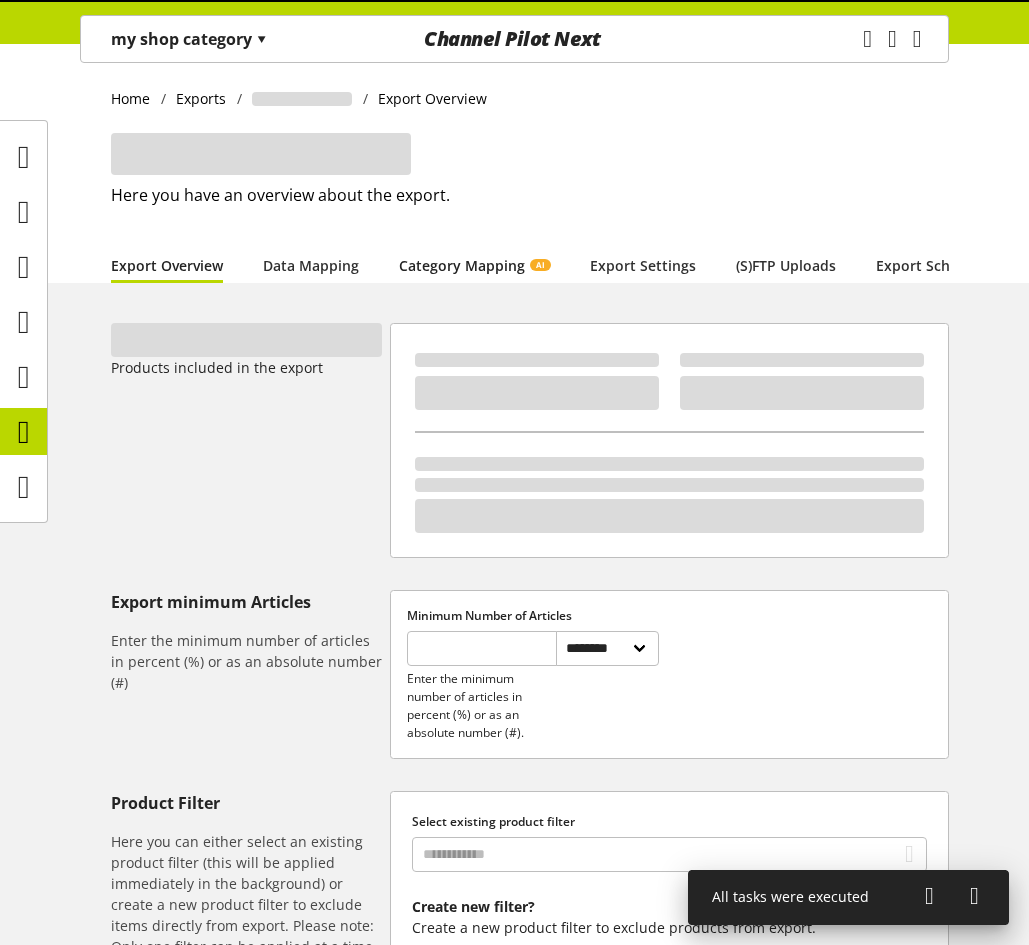 scroll, scrollTop: 0, scrollLeft: 0, axis: both 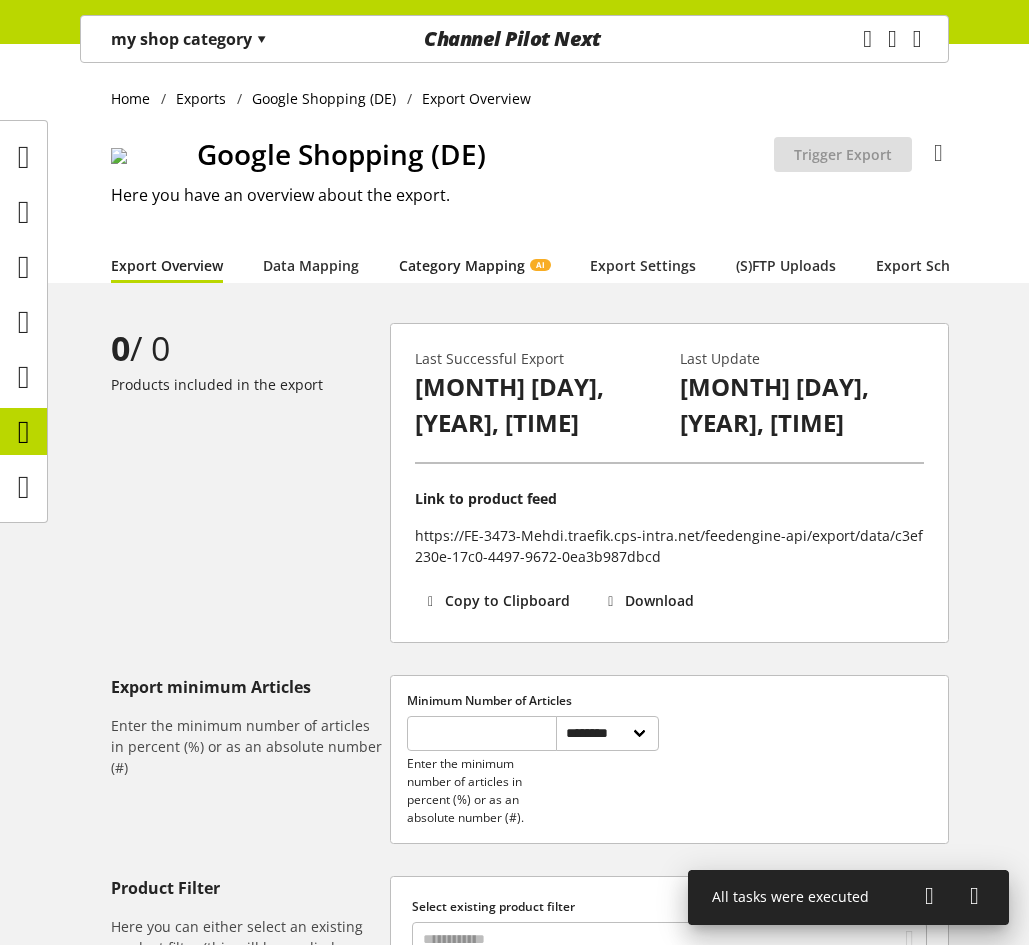 click on "Category Mapping AI" at bounding box center [474, 265] 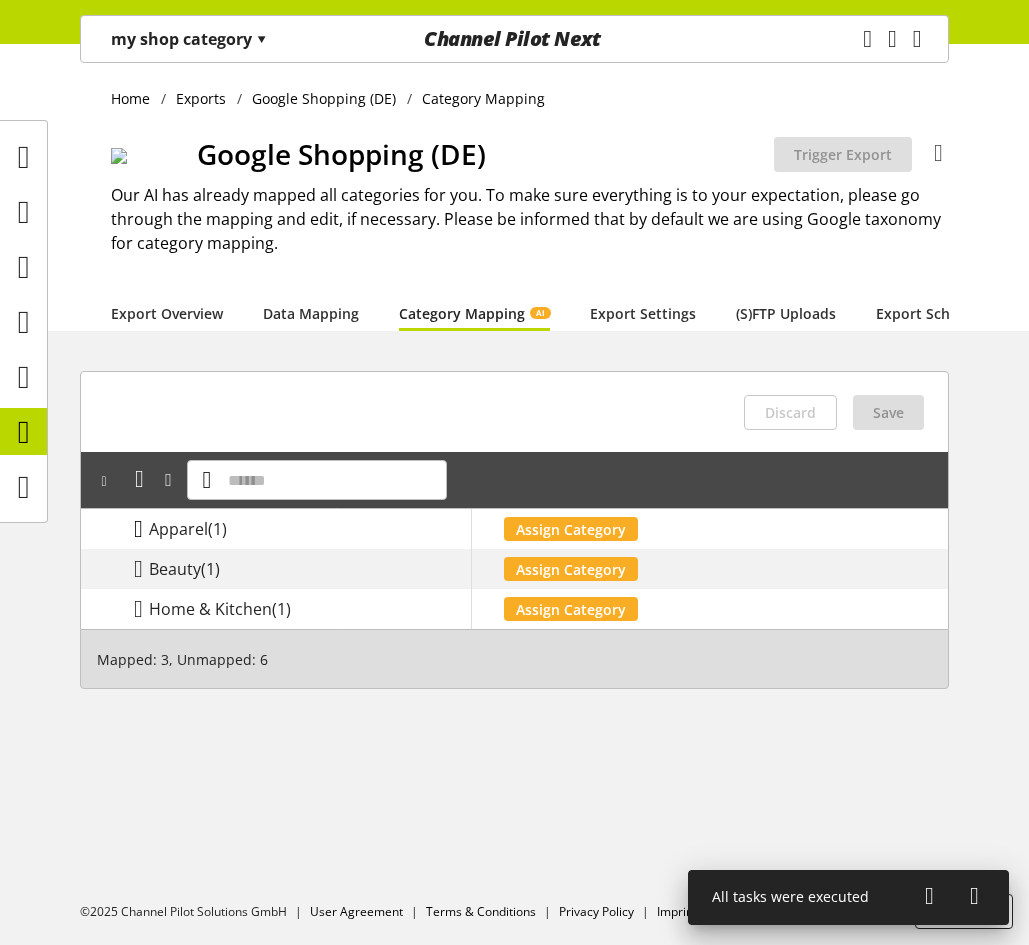 click at bounding box center (138, 529) 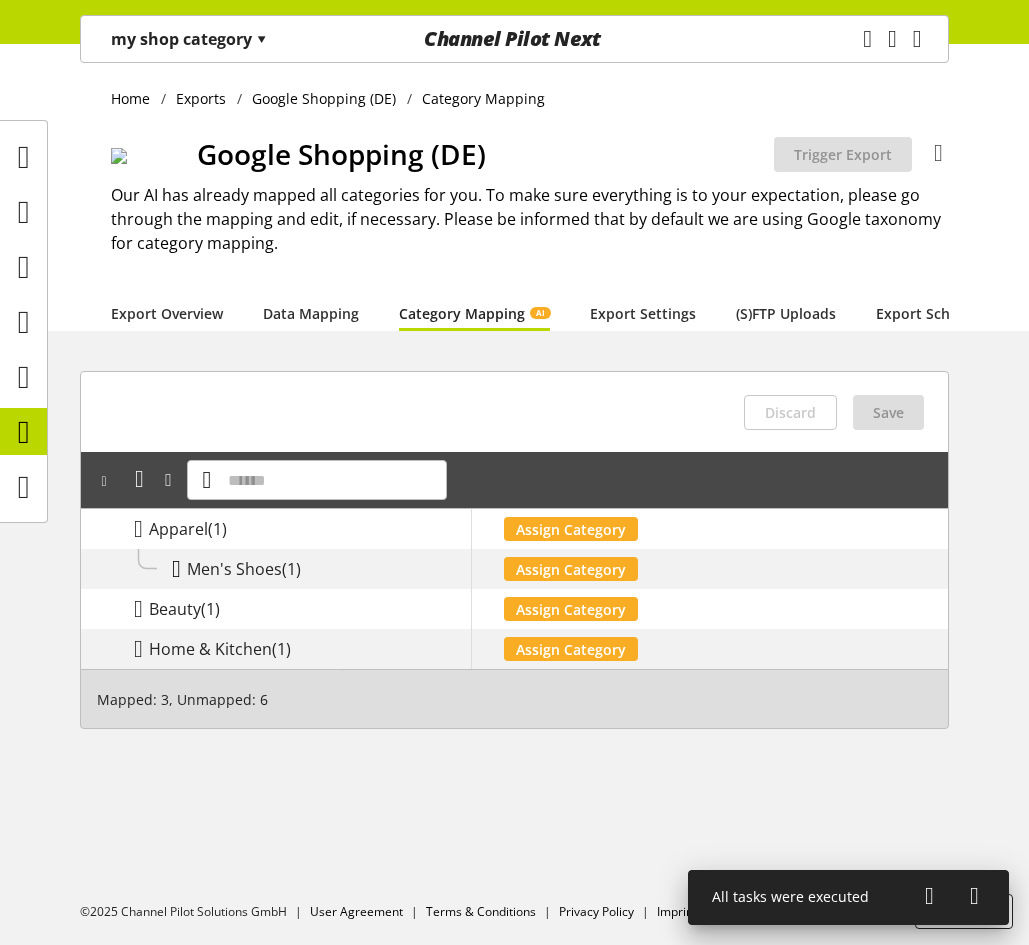 click at bounding box center [176, 569] 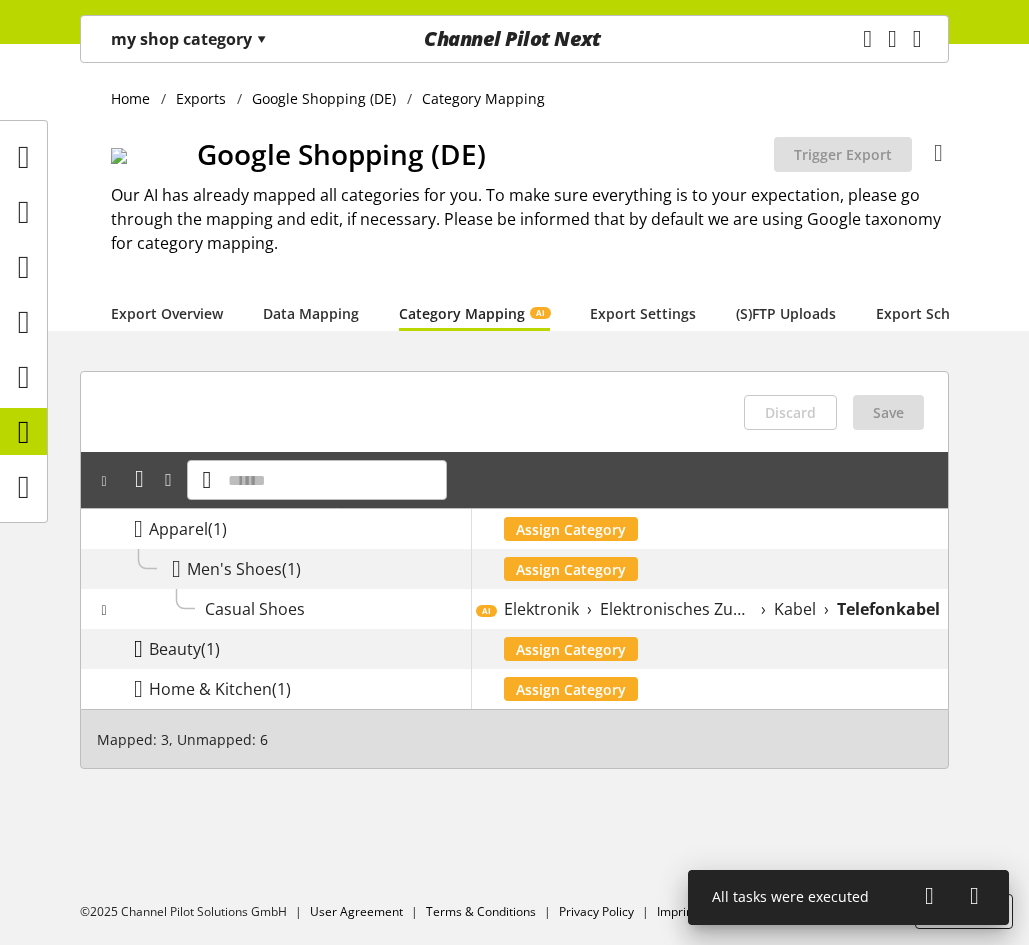 click at bounding box center [138, 649] 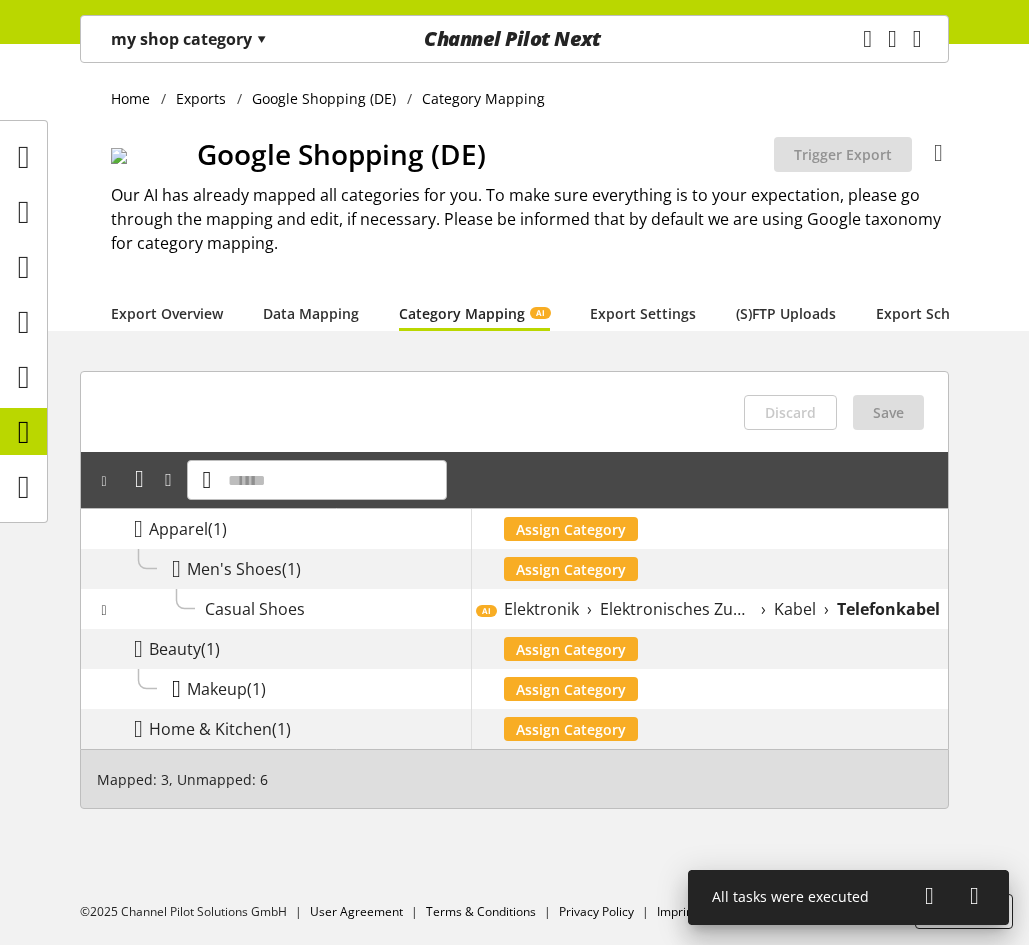 click at bounding box center (176, 689) 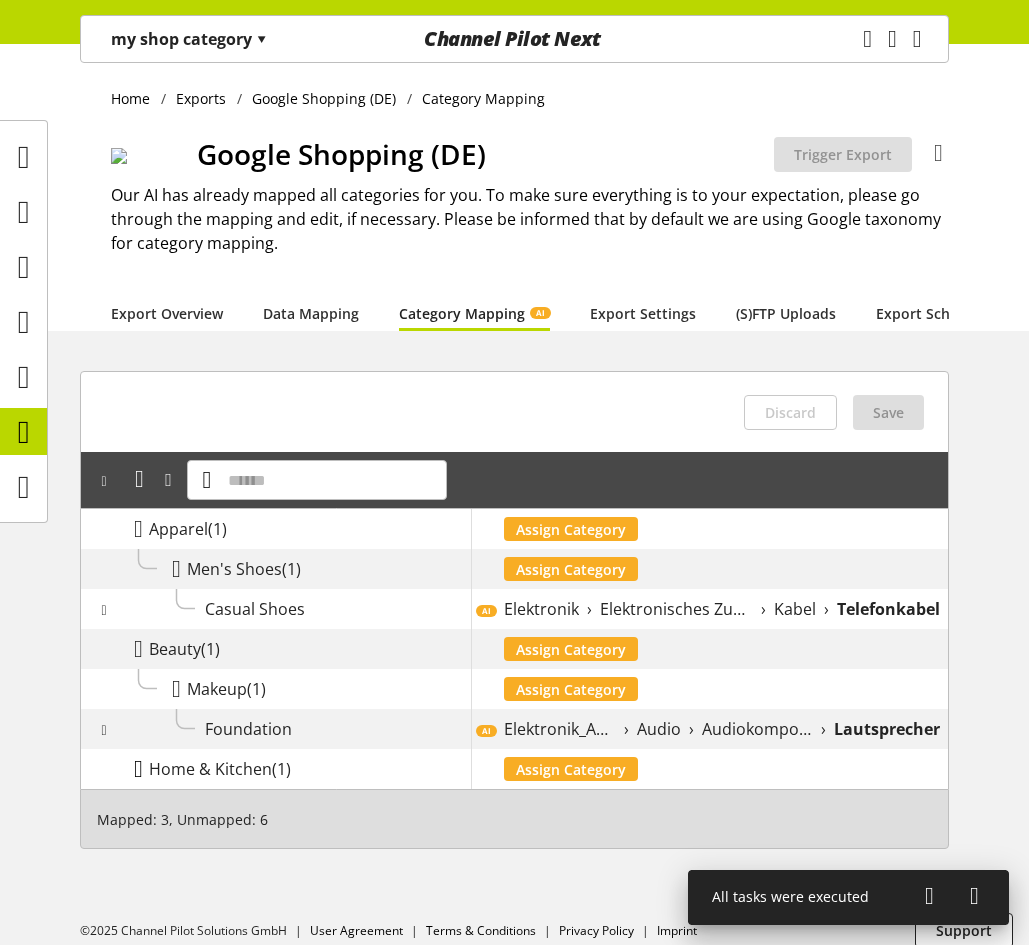 click at bounding box center [138, 769] 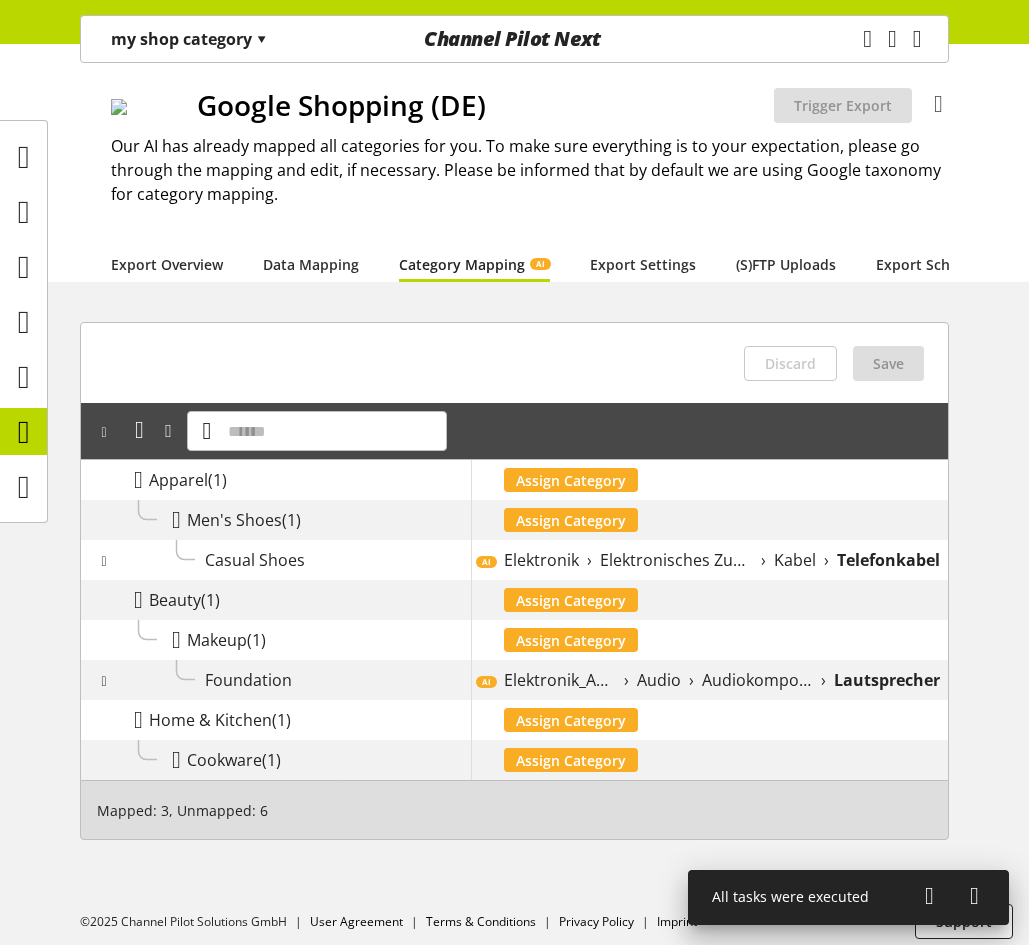 scroll, scrollTop: 74, scrollLeft: 0, axis: vertical 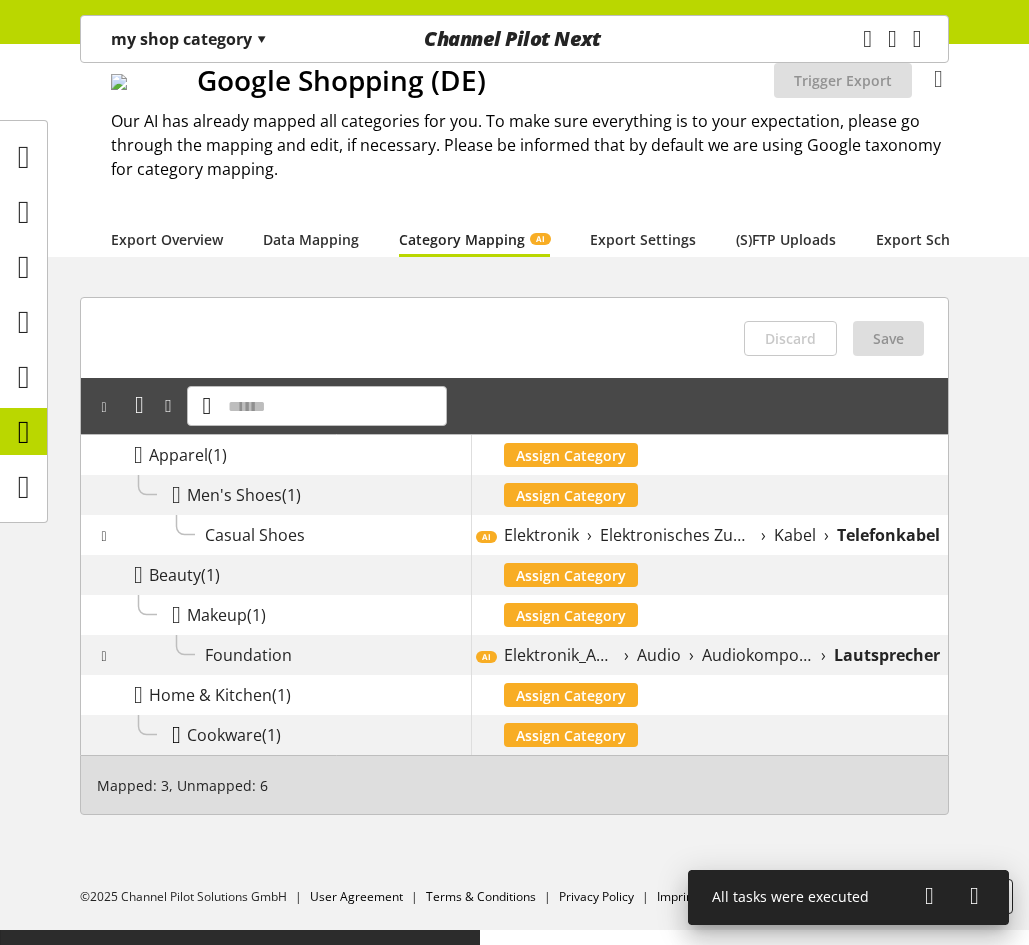 click at bounding box center [176, 735] 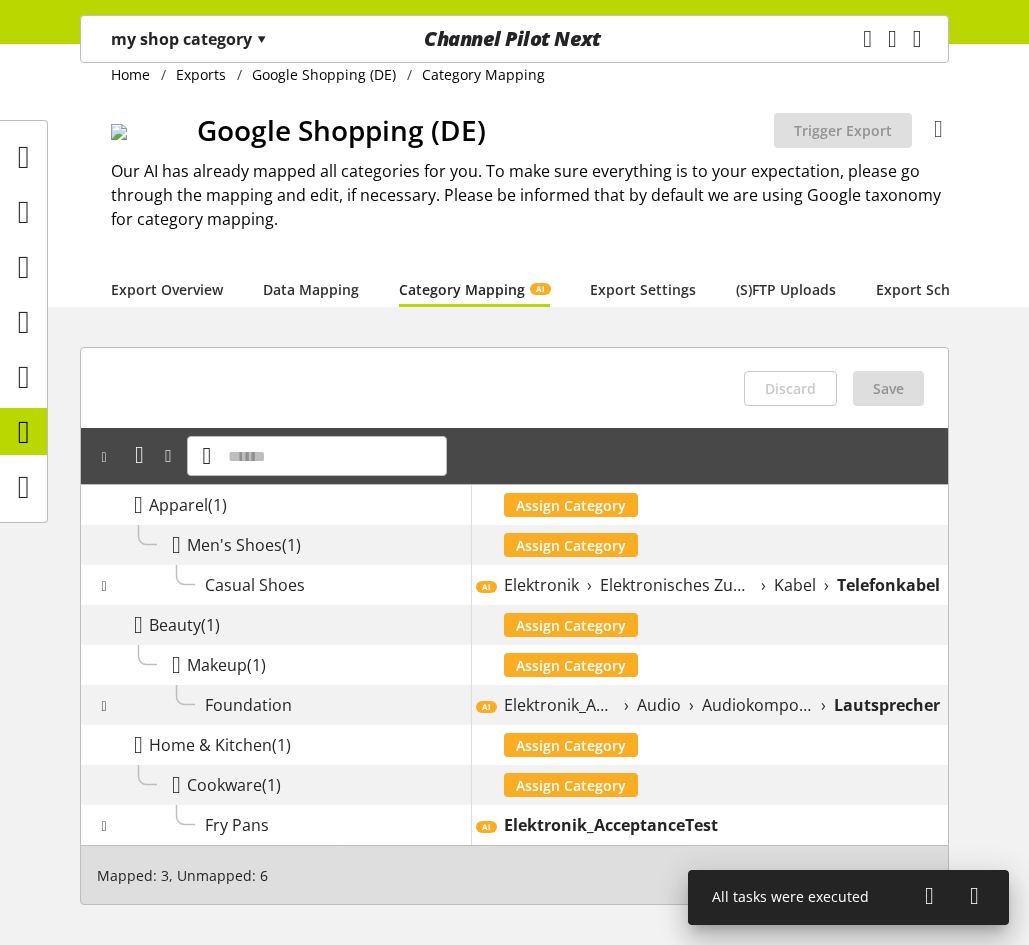 scroll, scrollTop: 0, scrollLeft: 0, axis: both 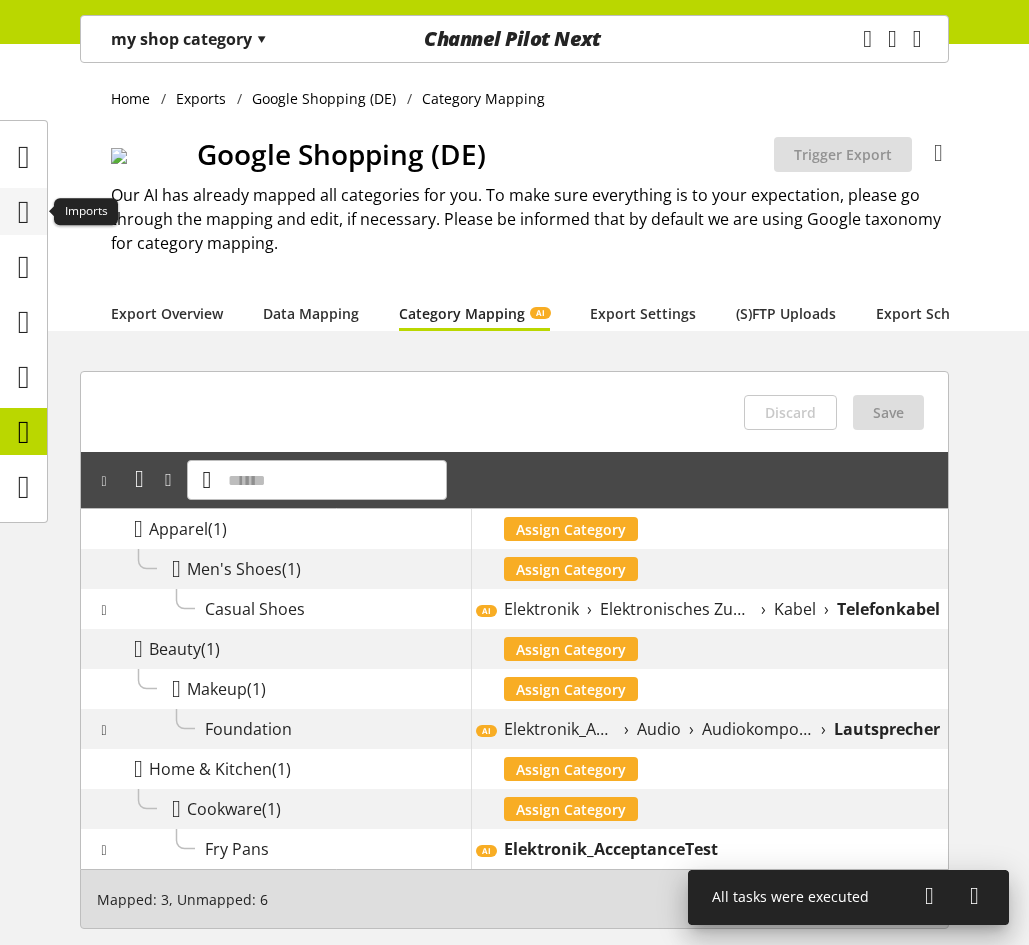 click at bounding box center [24, 212] 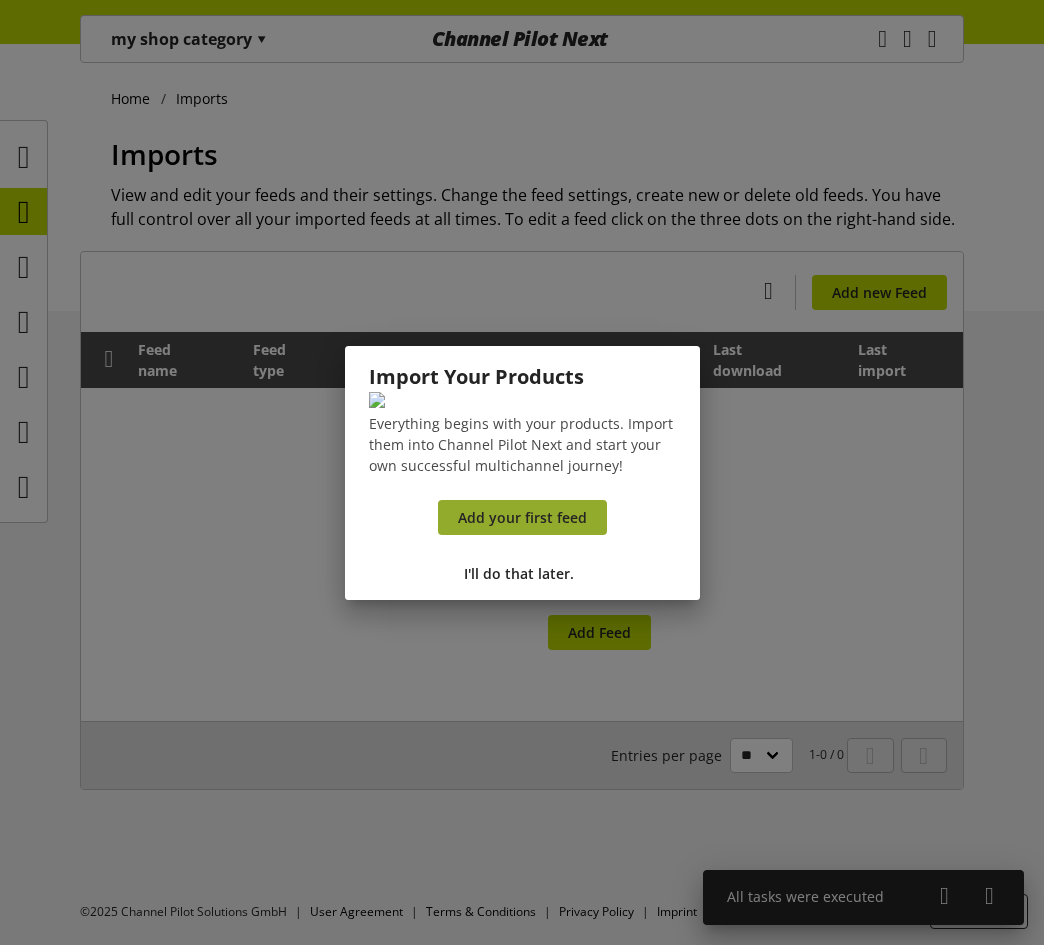 click on "Add your first feed" at bounding box center (522, 517) 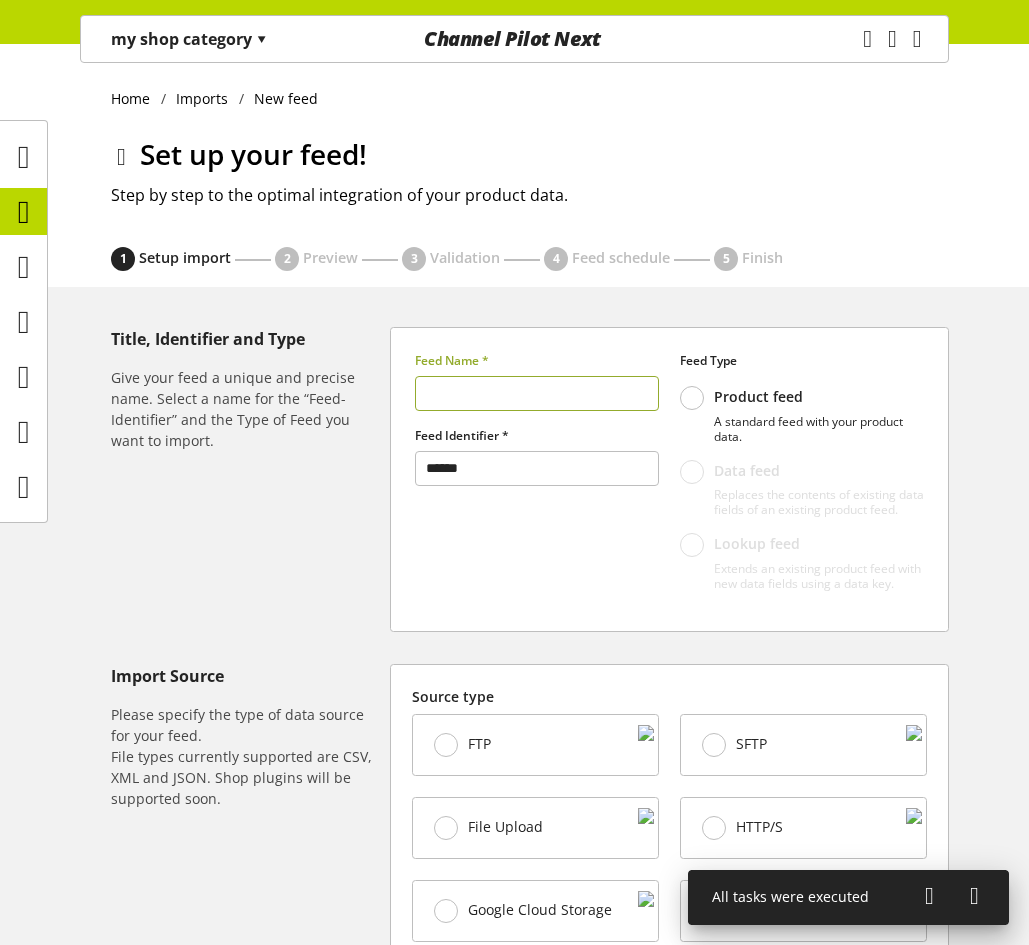 click at bounding box center (537, 393) 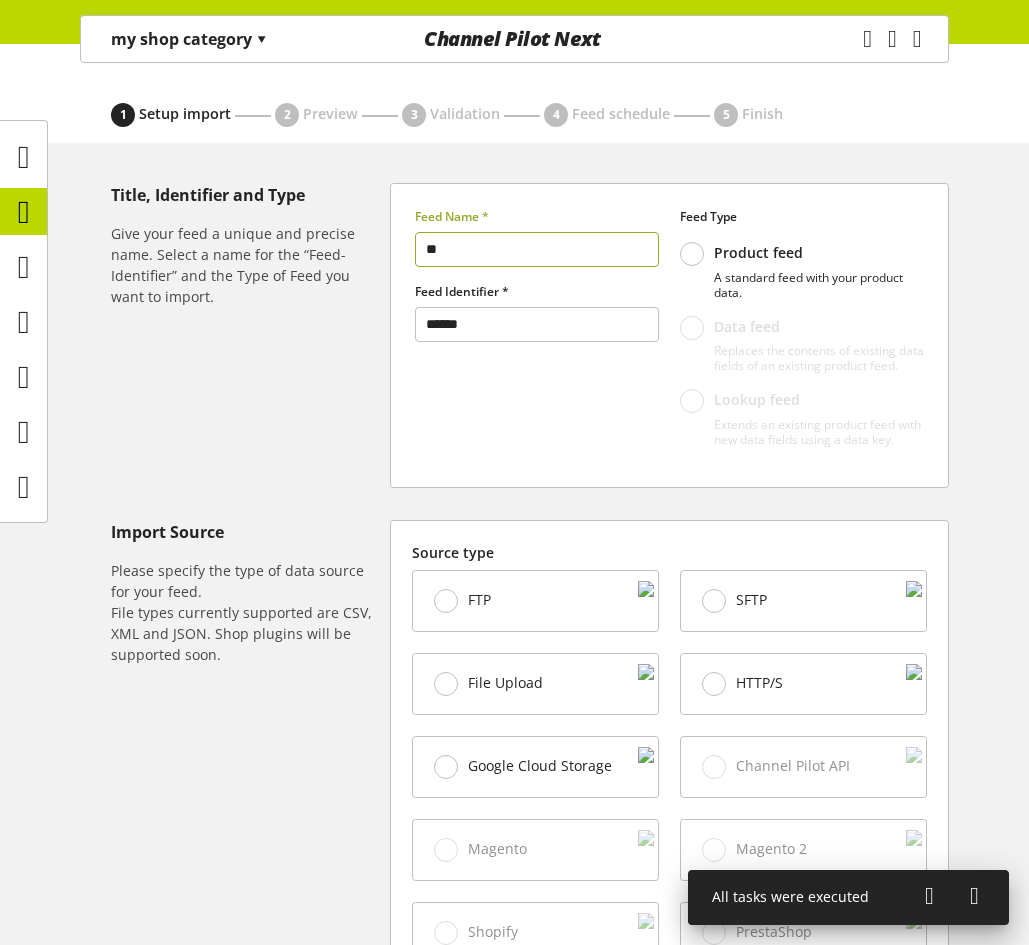 scroll, scrollTop: 300, scrollLeft: 0, axis: vertical 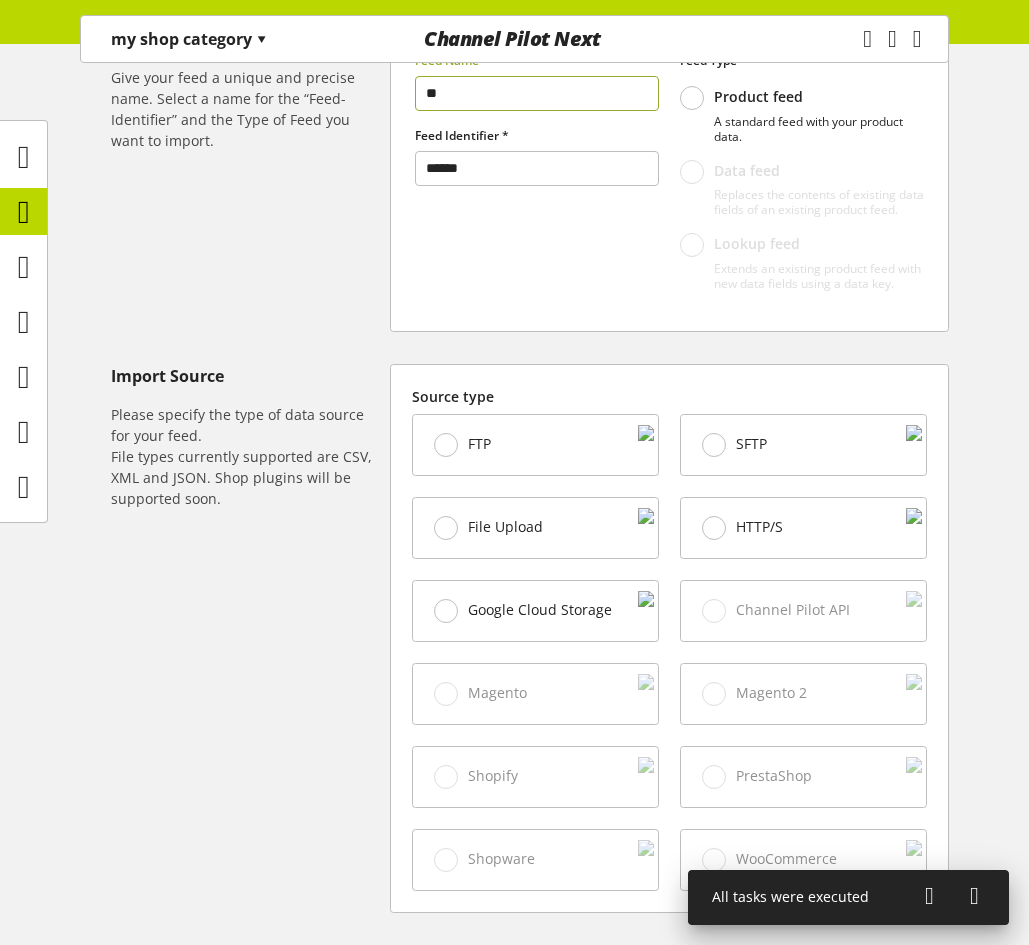 type on "**" 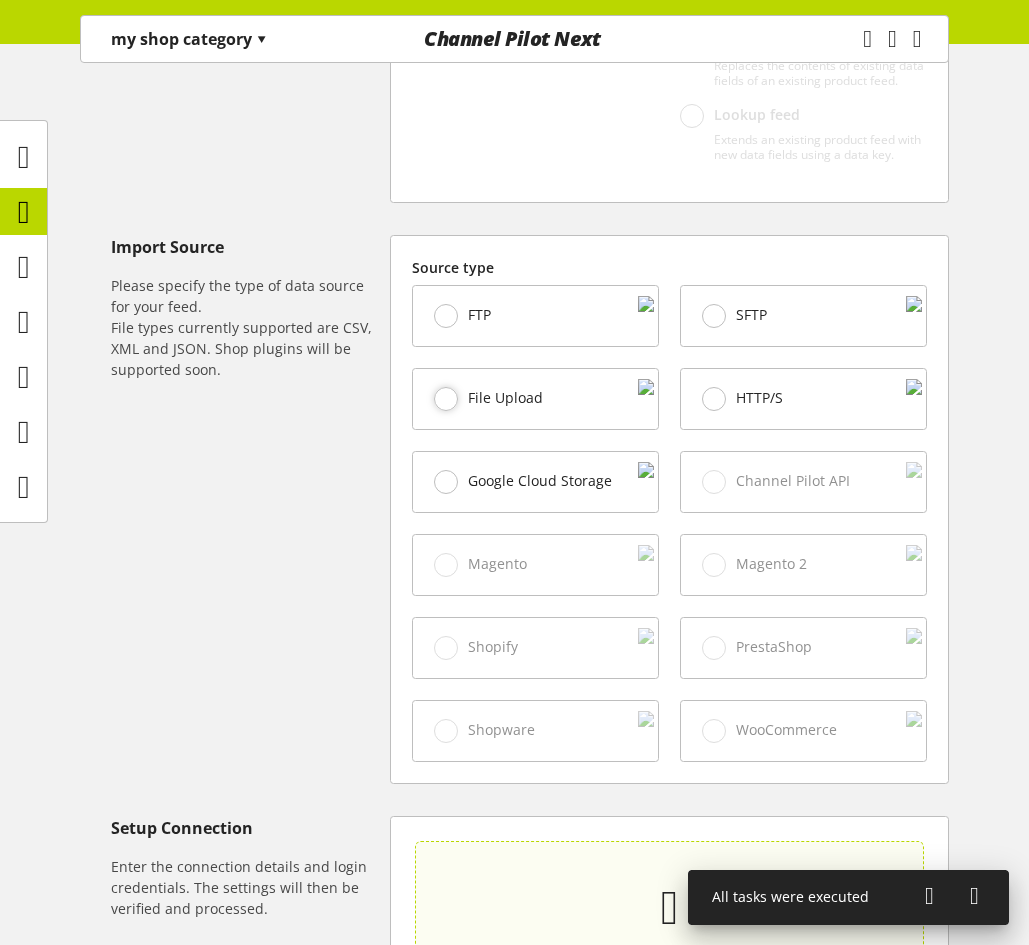 scroll, scrollTop: 700, scrollLeft: 0, axis: vertical 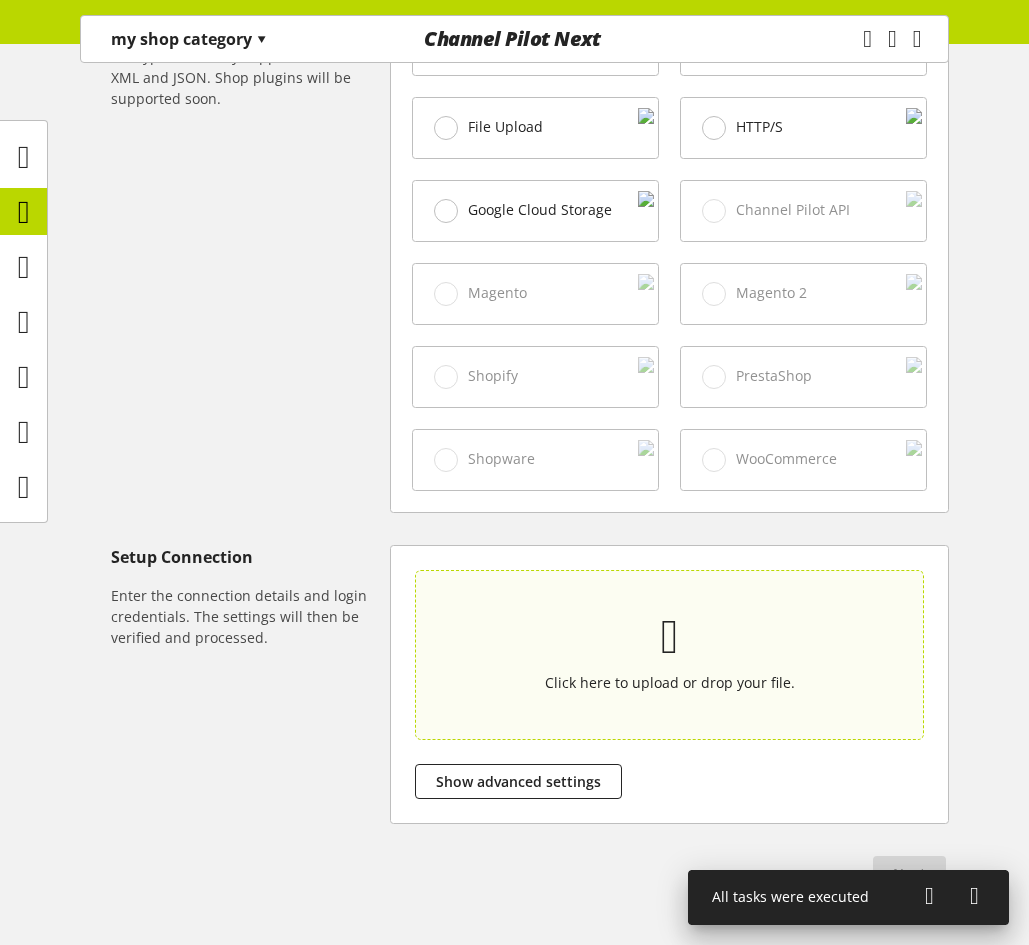 click on "Click here to upload or drop your file." at bounding box center [670, 682] 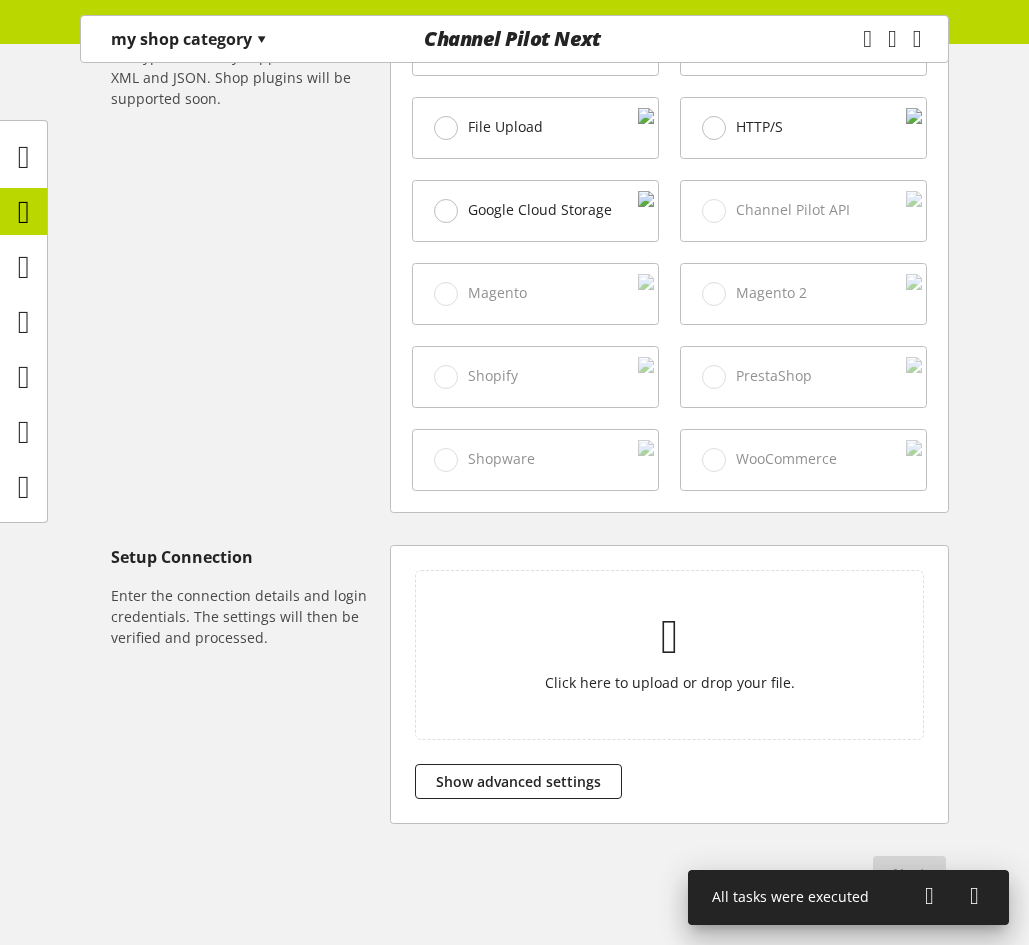 type on "**********" 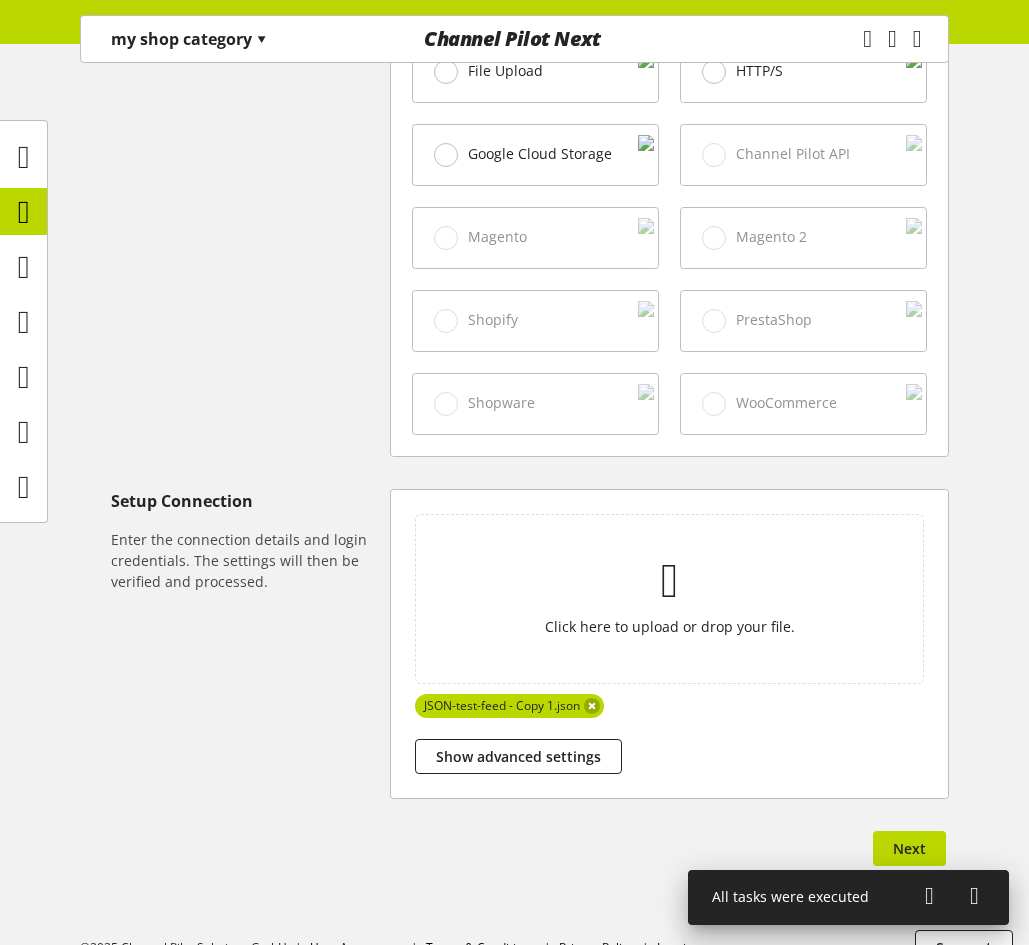 scroll, scrollTop: 809, scrollLeft: 0, axis: vertical 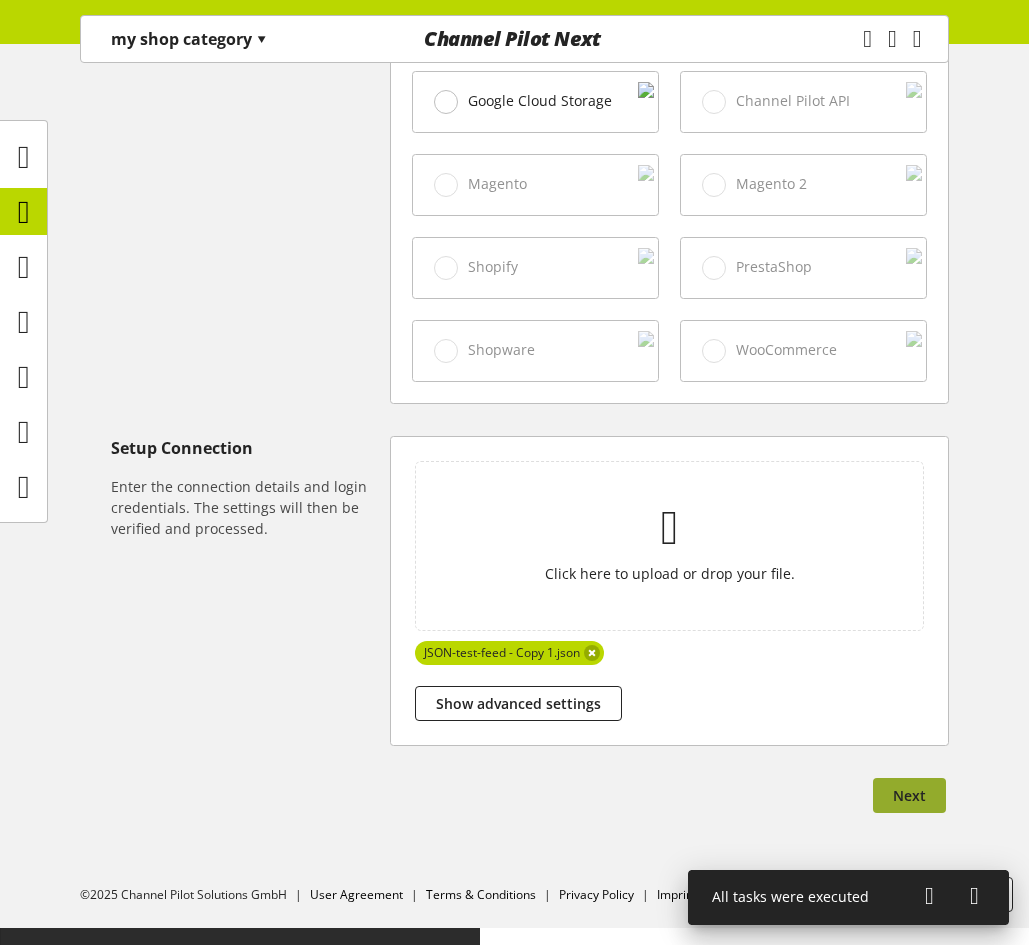 click on "Next" at bounding box center (909, 795) 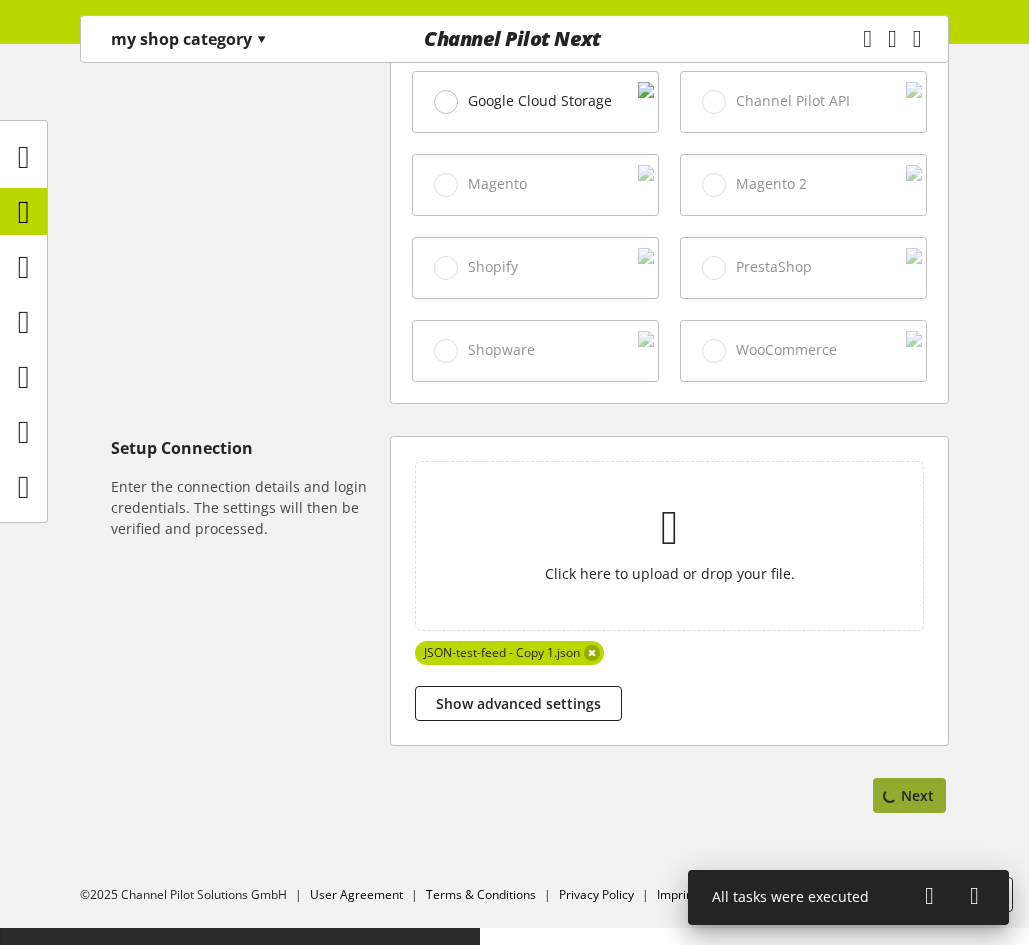 select on "*****" 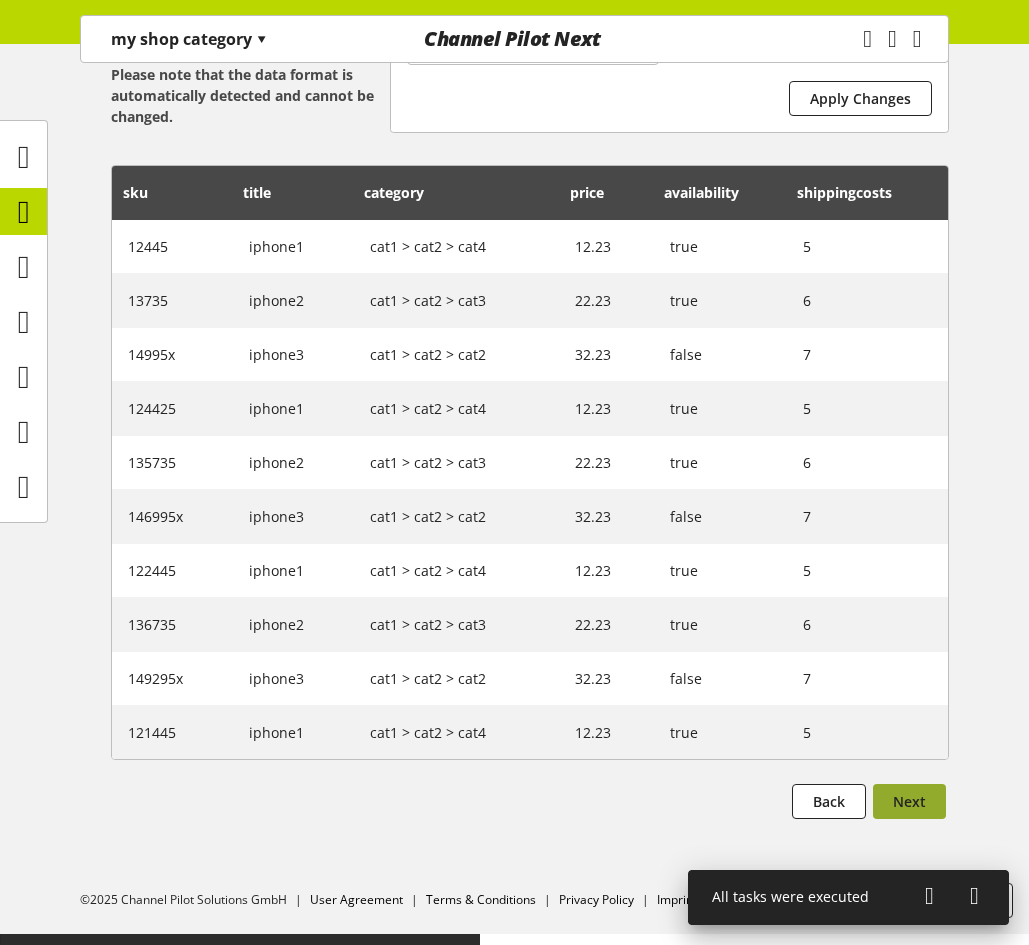 scroll, scrollTop: 412, scrollLeft: 0, axis: vertical 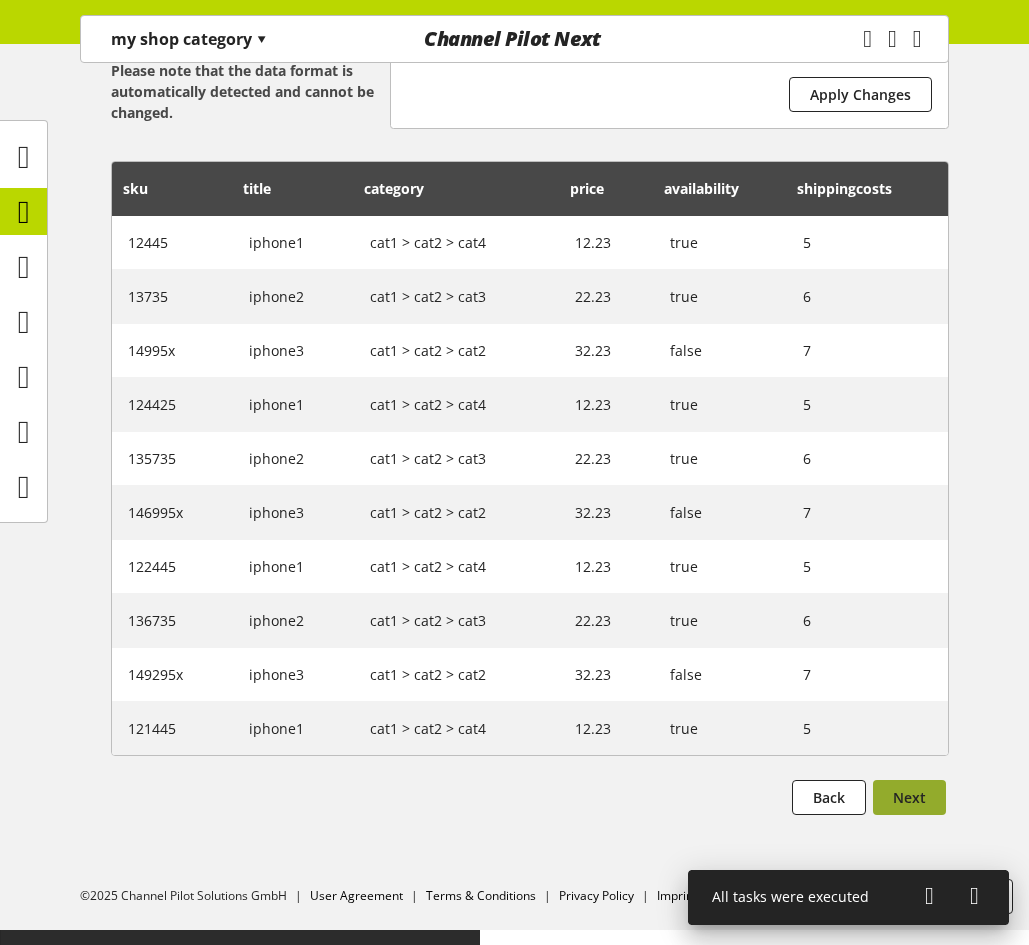 click on "Next" at bounding box center (909, 797) 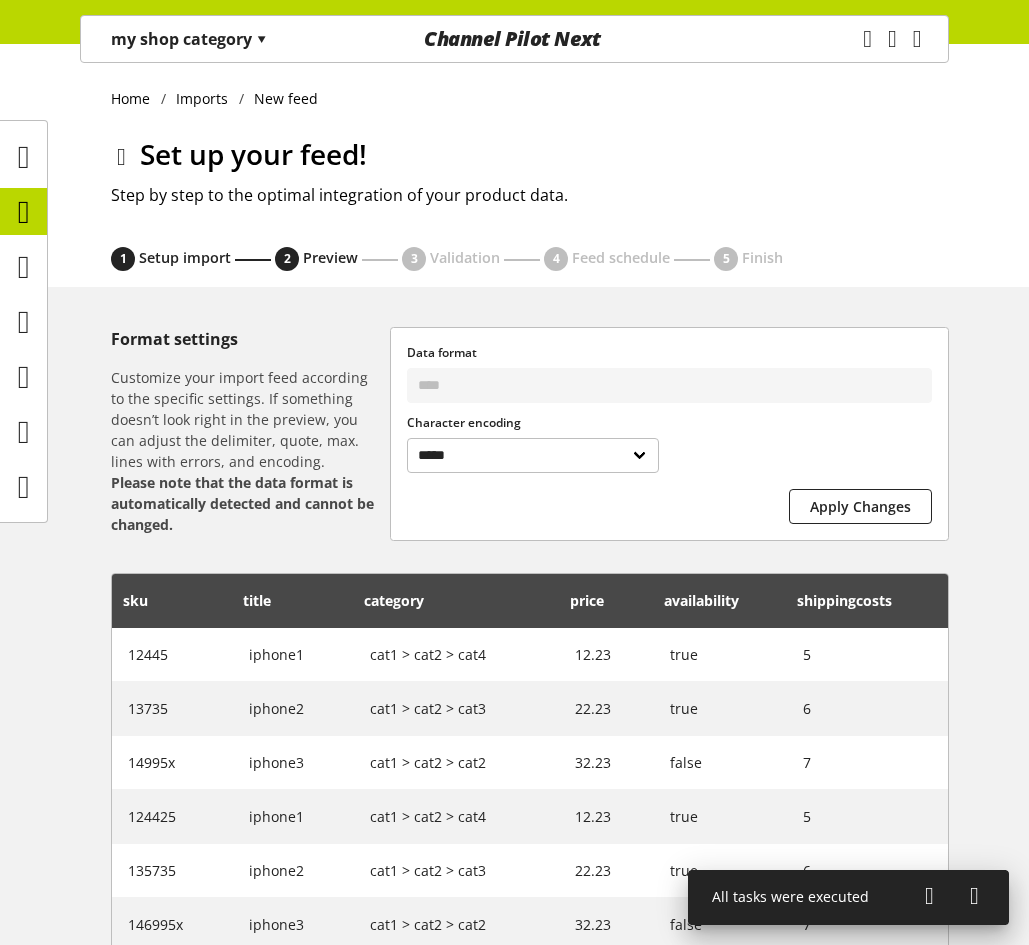 select 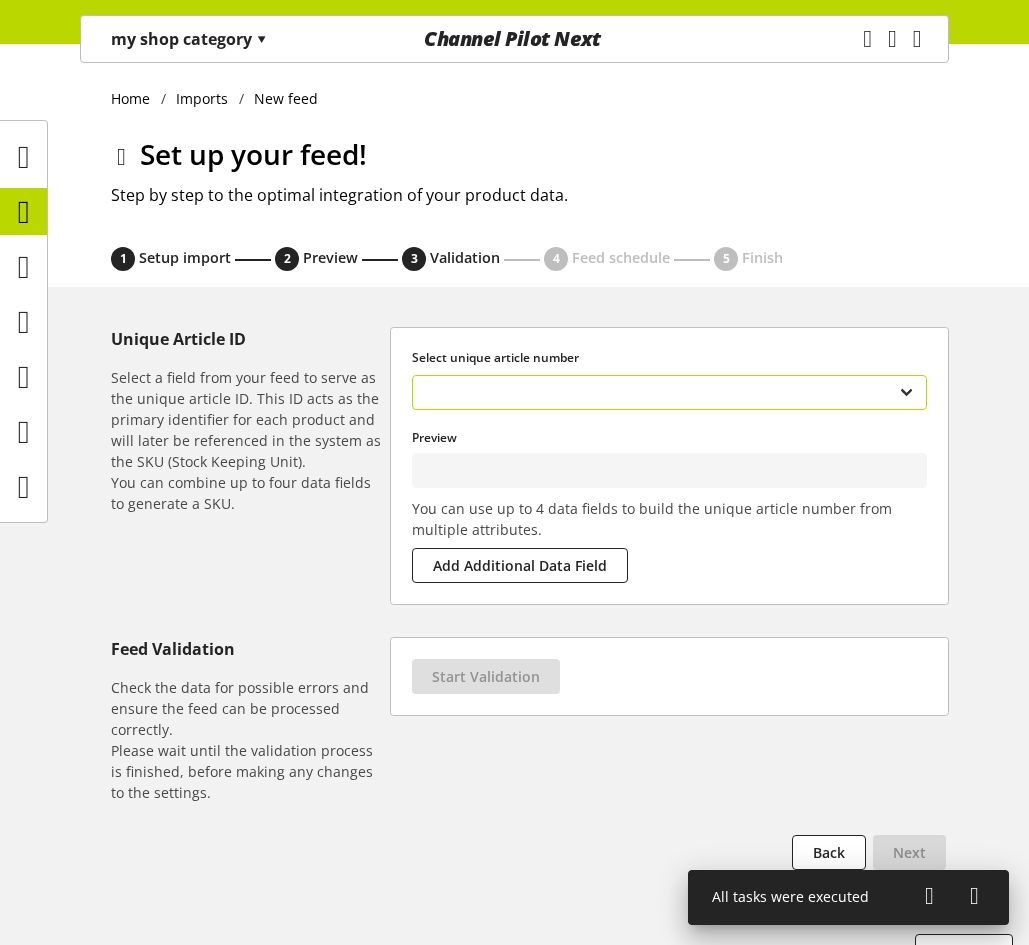 click on "**********" at bounding box center (669, 392) 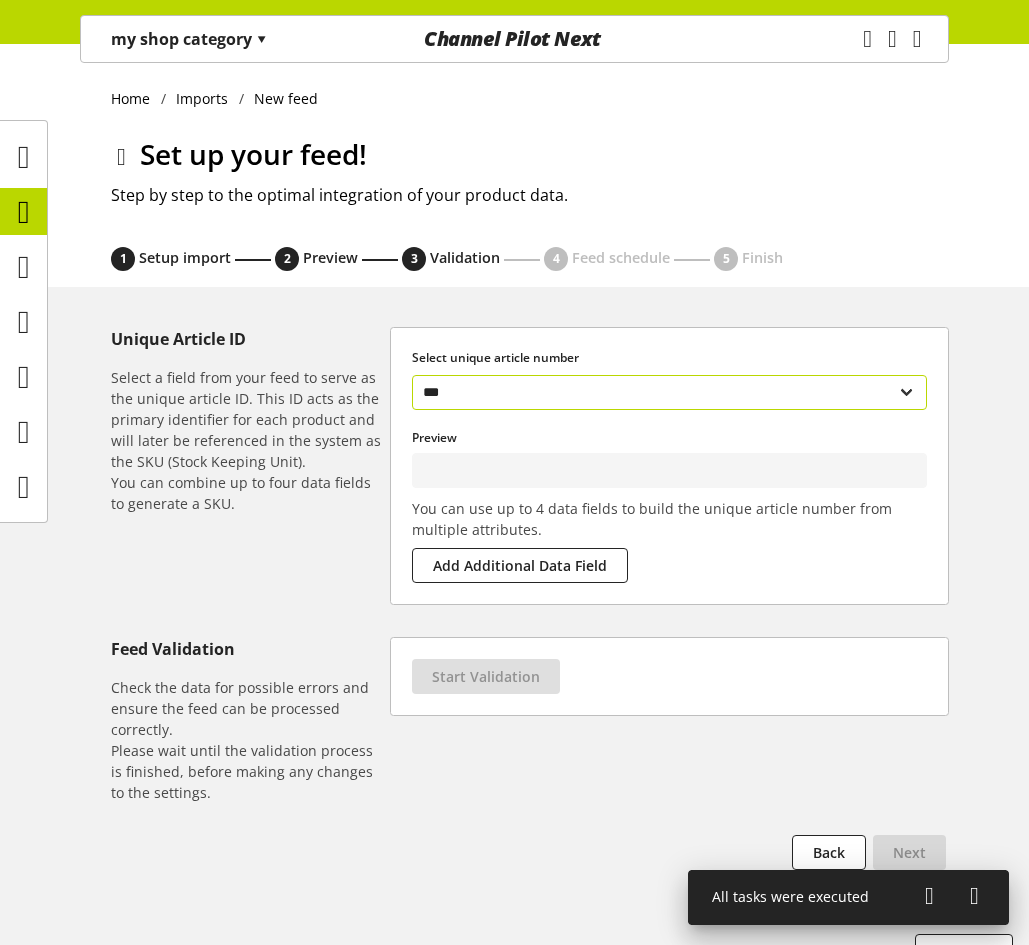 type on "*****" 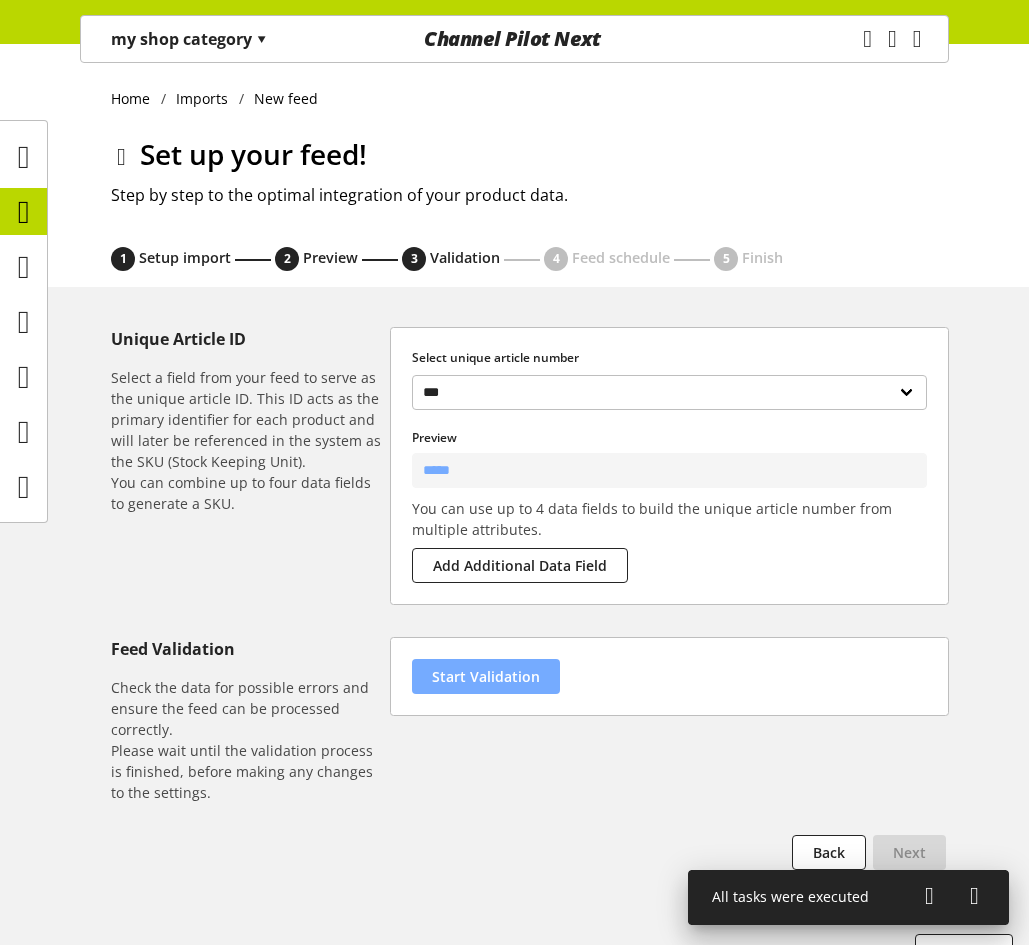 click on "Start Validation" at bounding box center [486, 676] 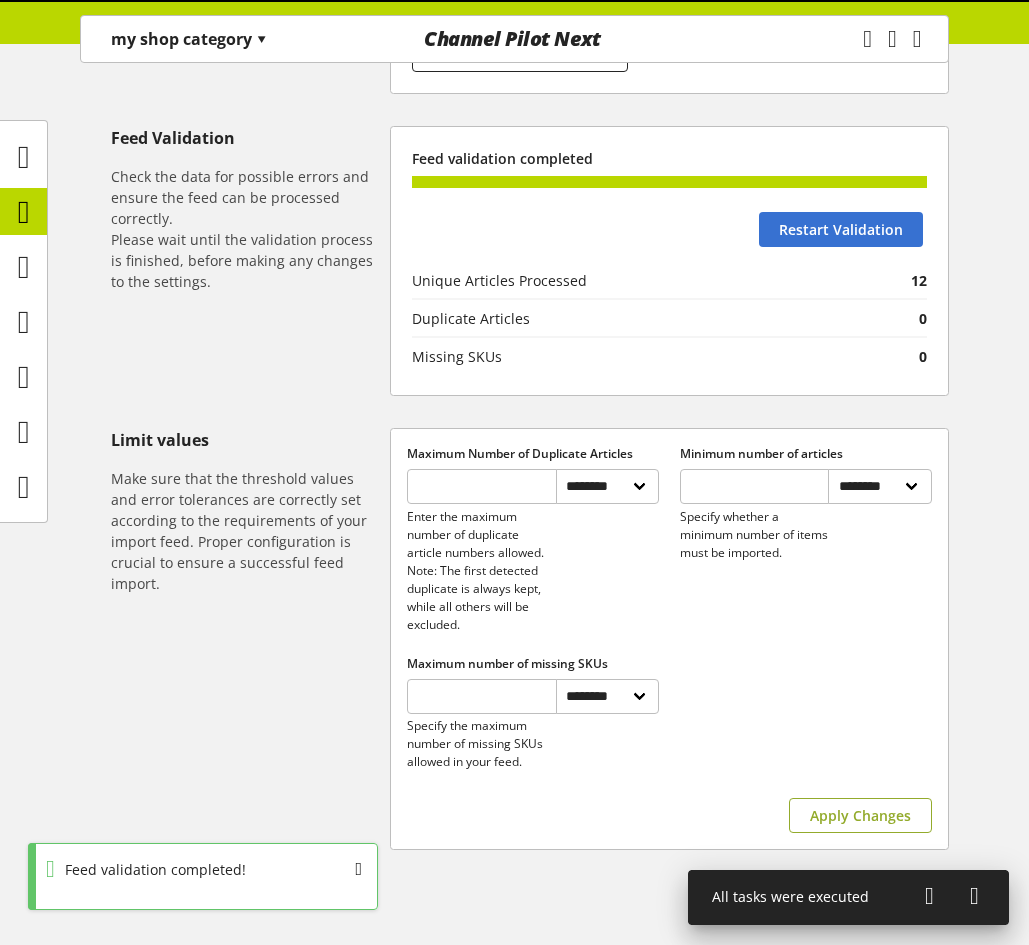 scroll, scrollTop: 634, scrollLeft: 0, axis: vertical 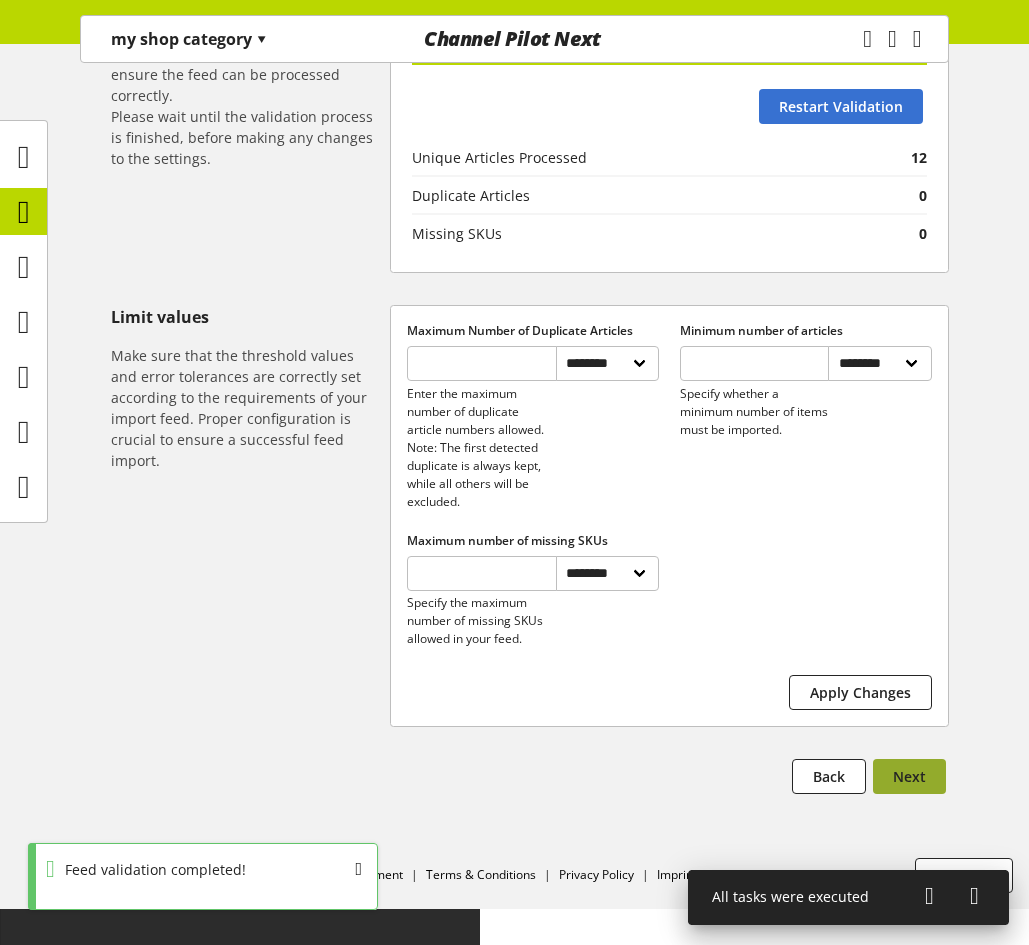 click on "Next" at bounding box center (909, 776) 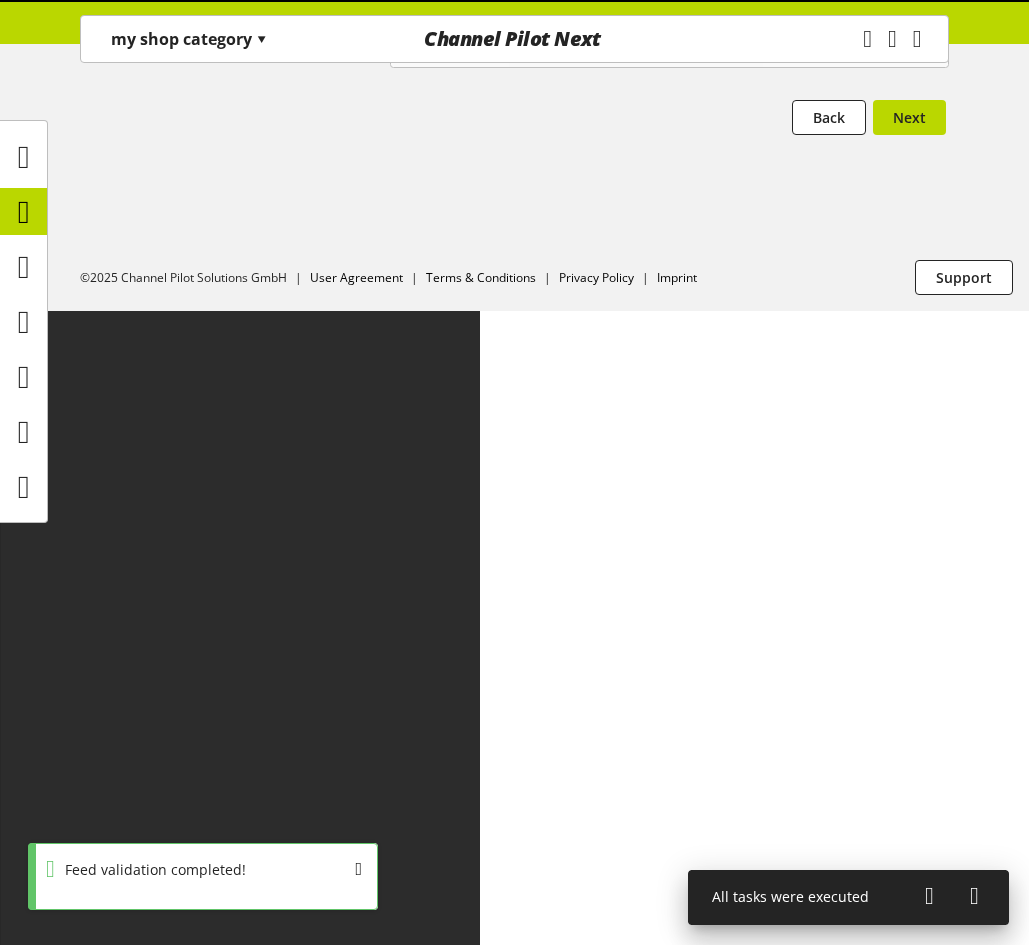 scroll, scrollTop: 0, scrollLeft: 0, axis: both 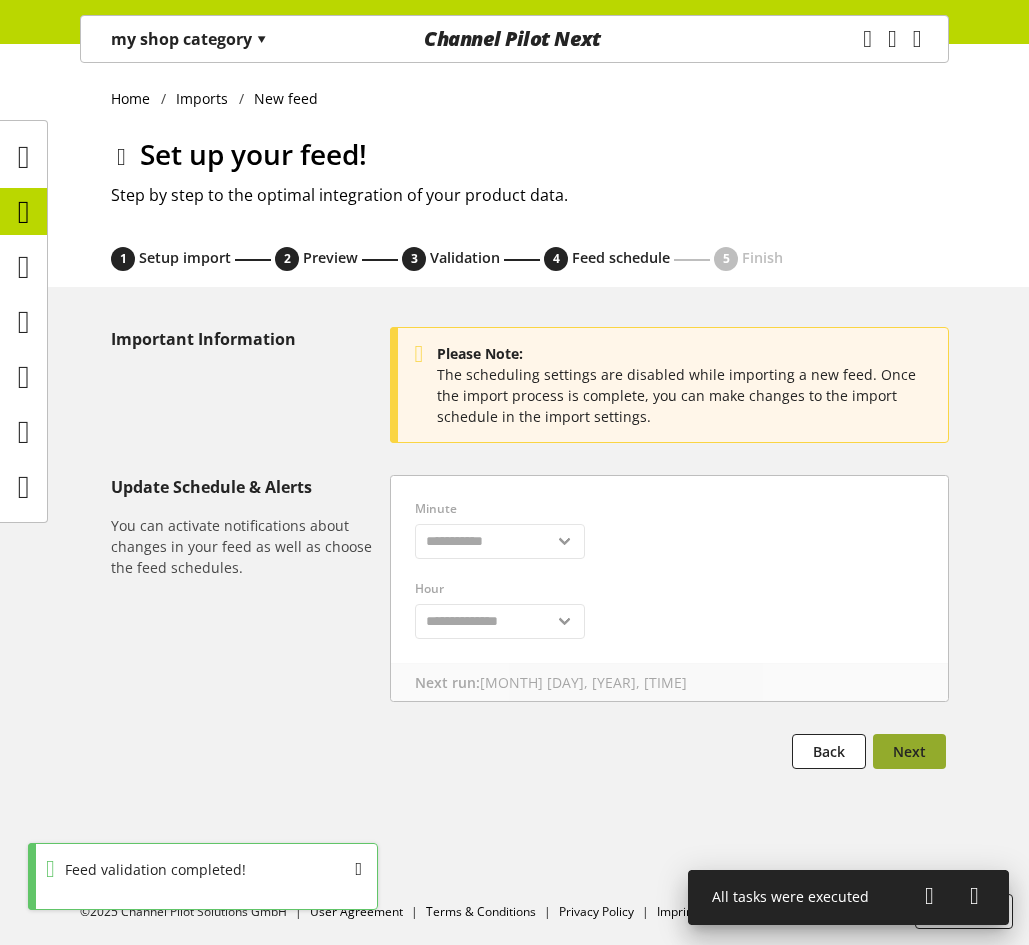 click on "Next" at bounding box center (909, 751) 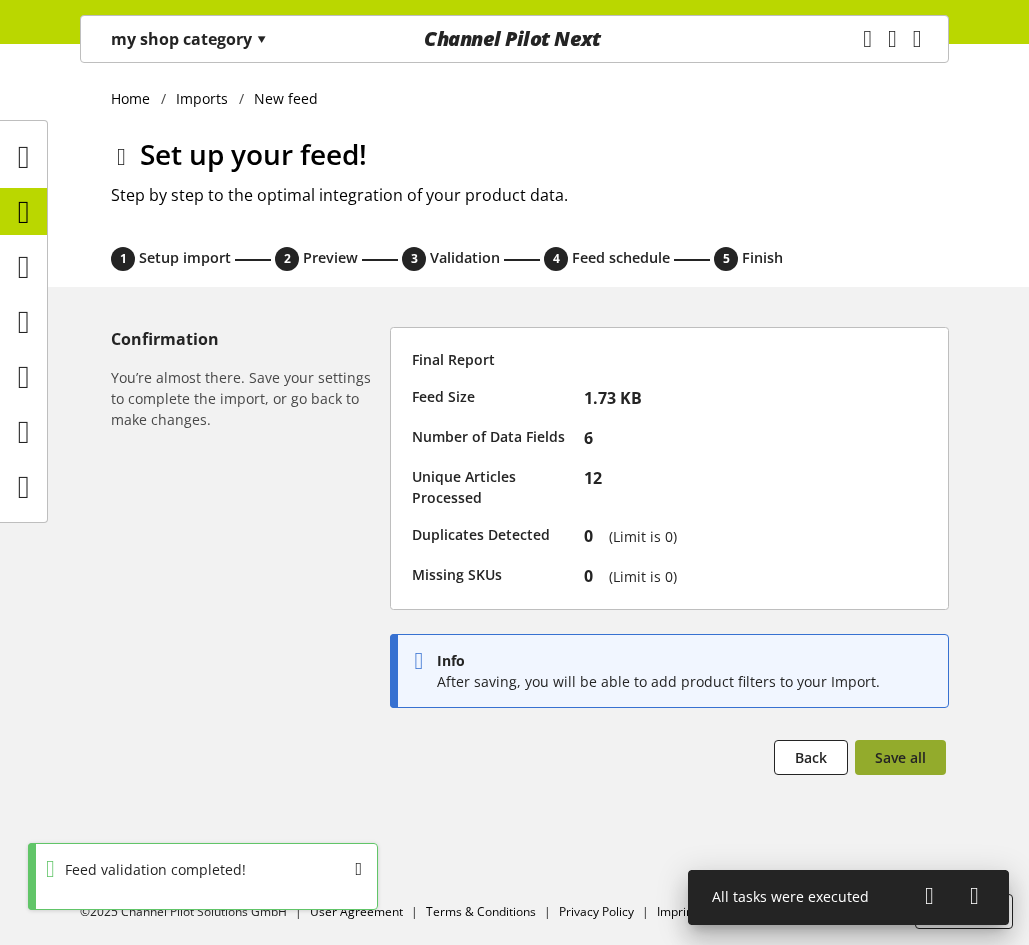 click on "Save all" at bounding box center [900, 757] 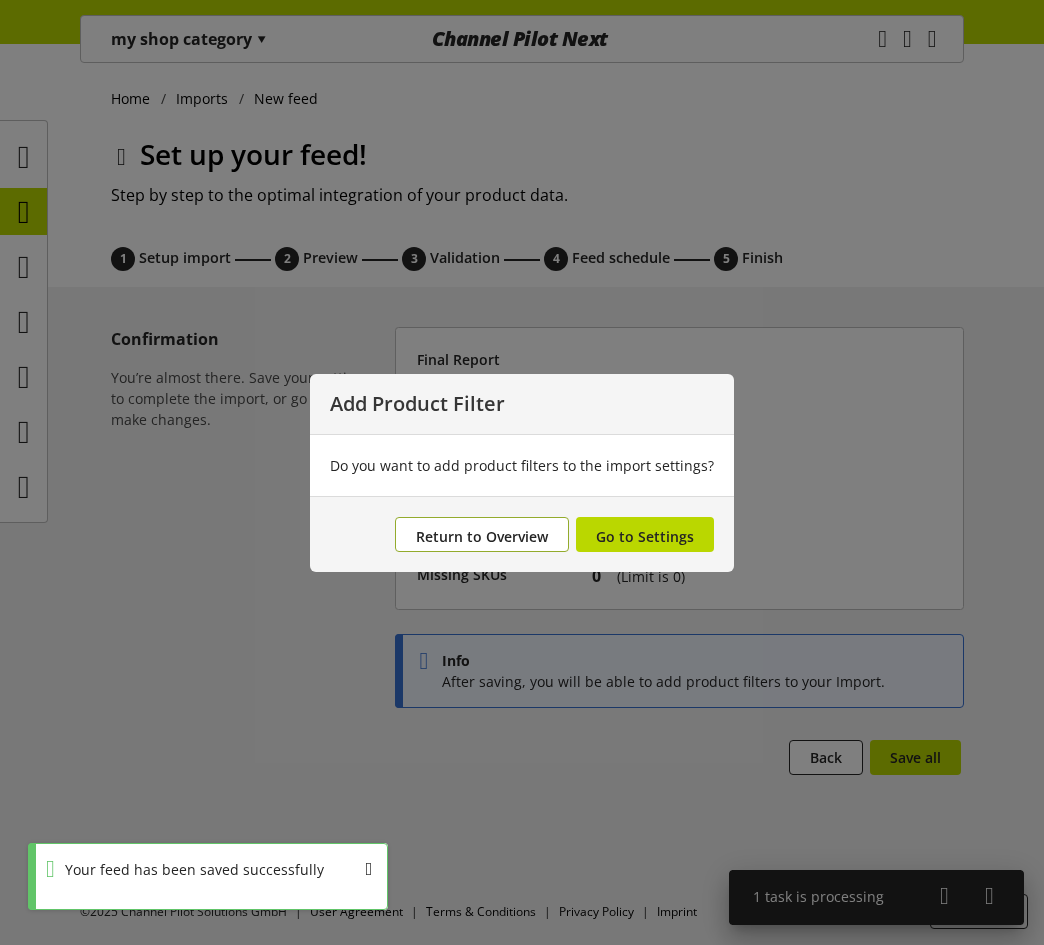 click on "Return to Overview" at bounding box center [482, 534] 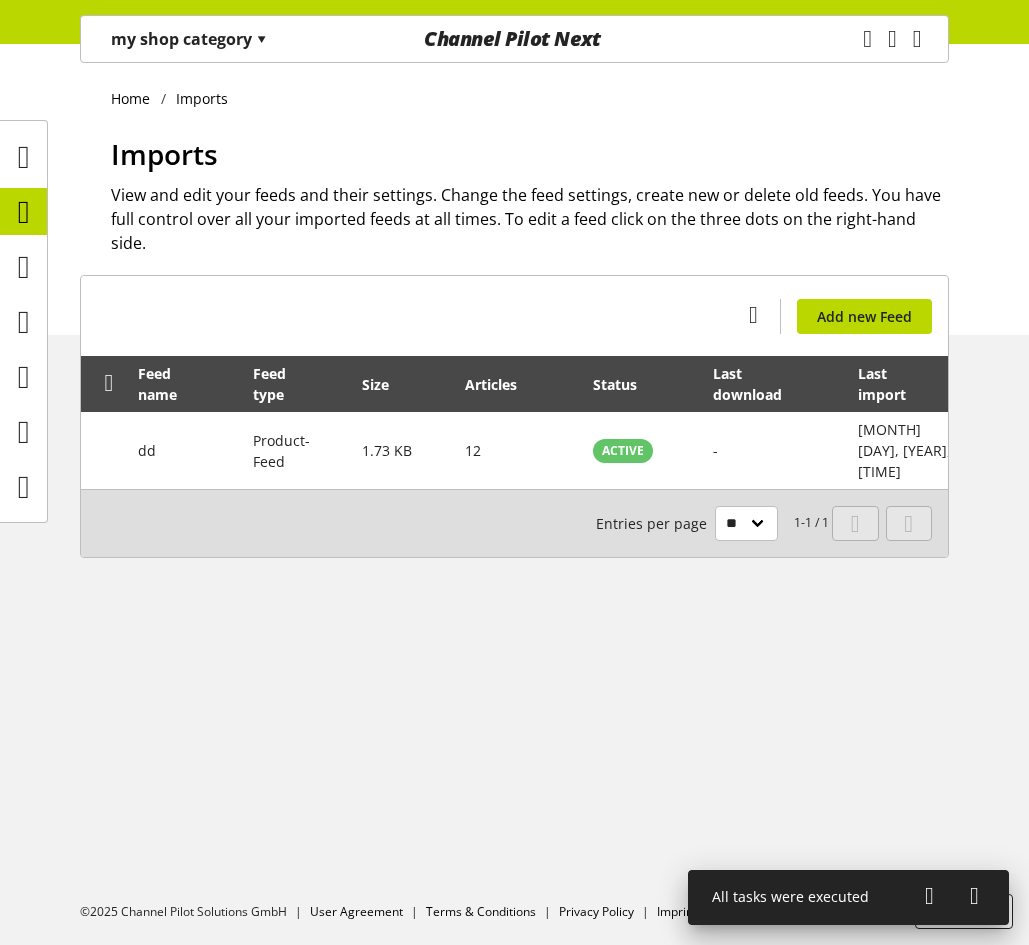 click on "my shop category ▾" at bounding box center (189, 39) 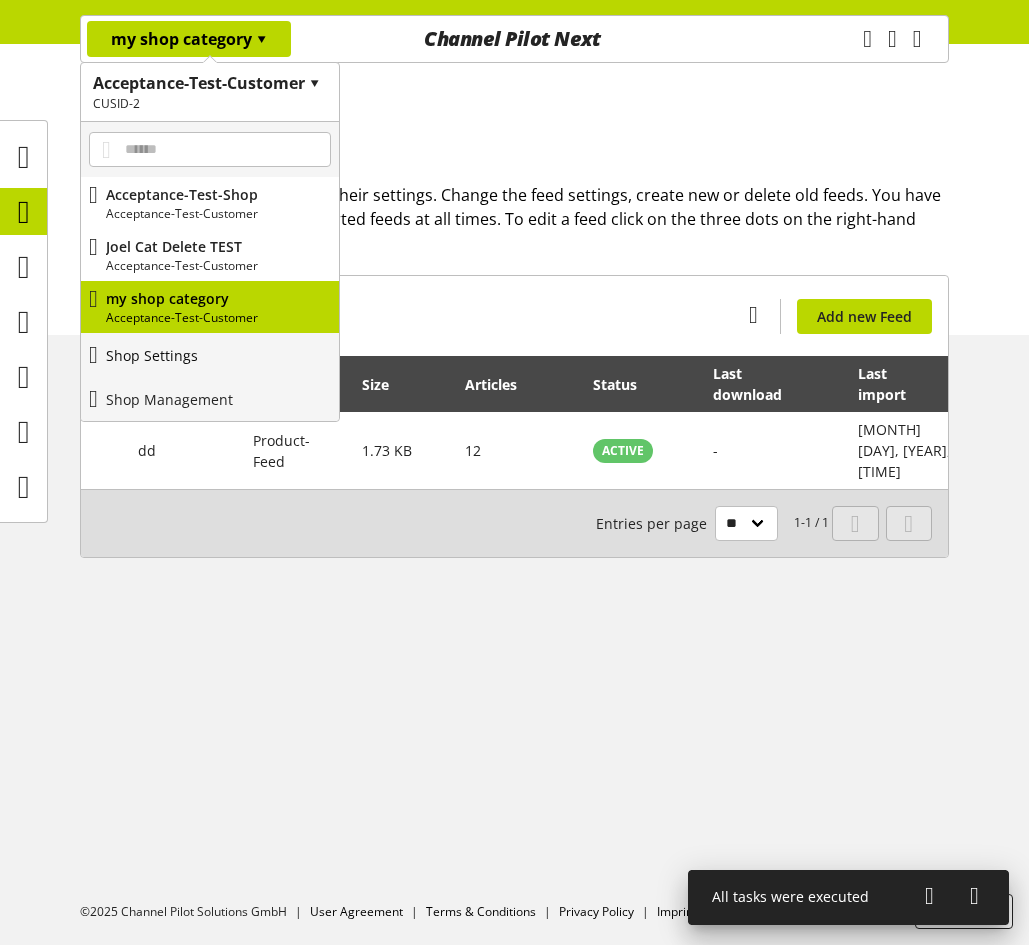 click on "Shop Settings" at bounding box center [210, 355] 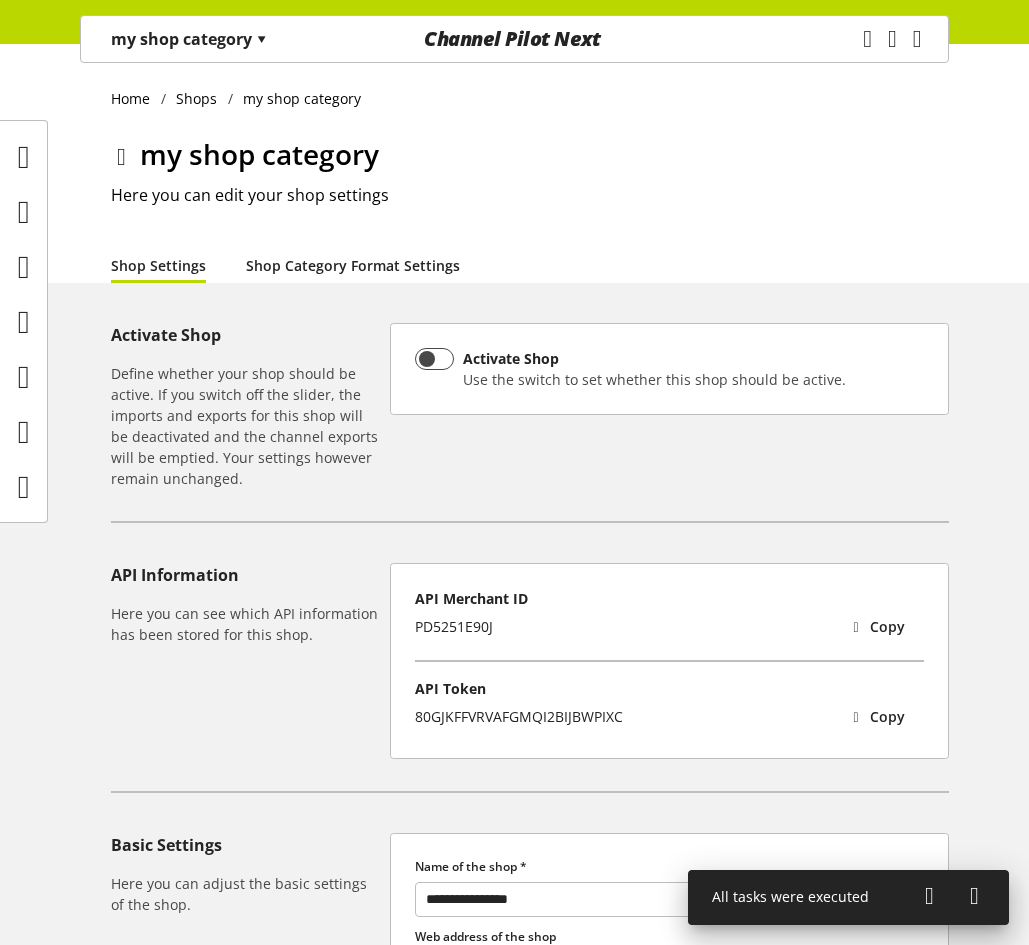 click on "Shop Category Format Settings" at bounding box center (353, 265) 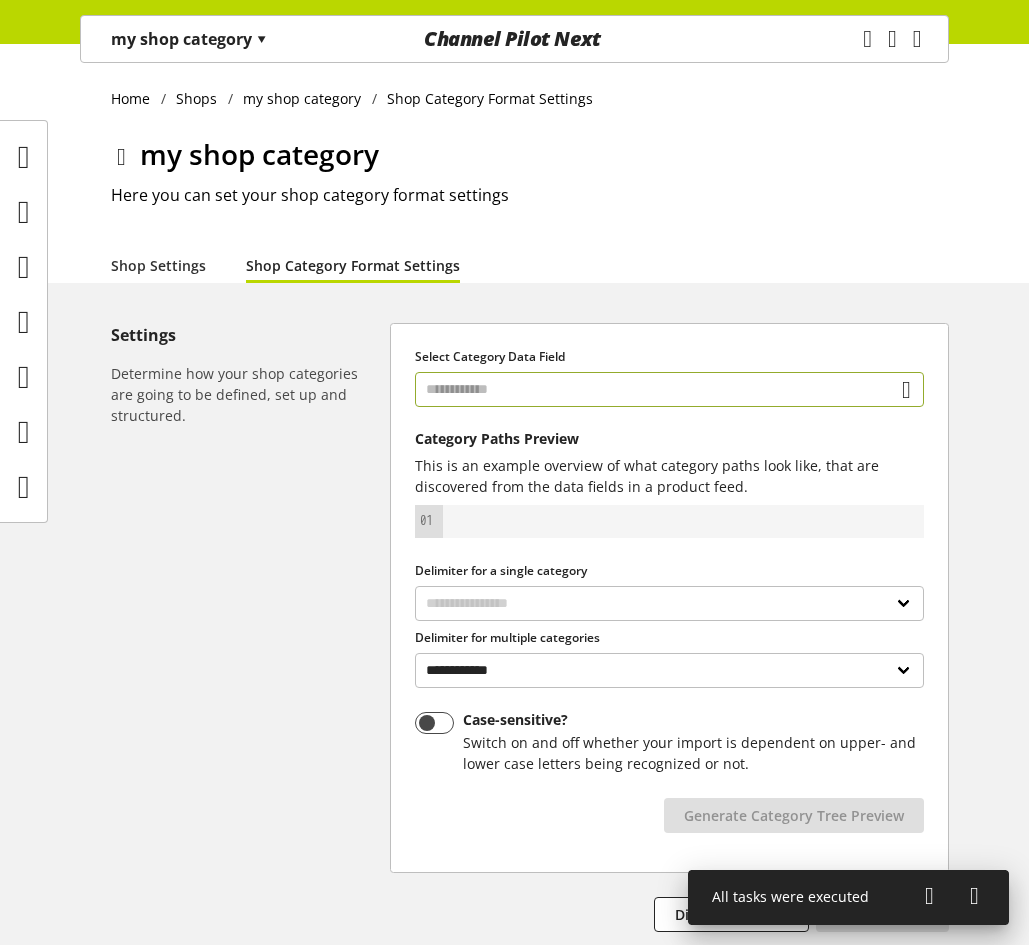 click at bounding box center [669, 389] 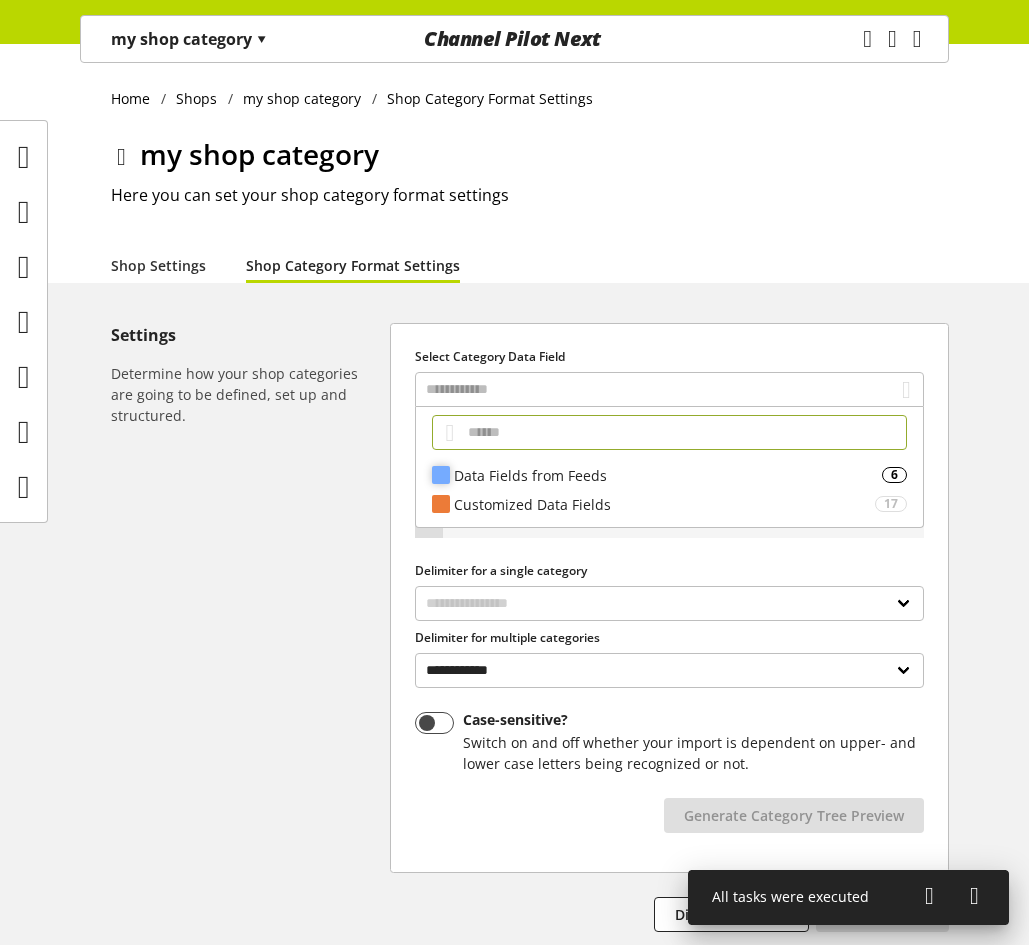 click on "Data Fields from Feeds" at bounding box center [668, 475] 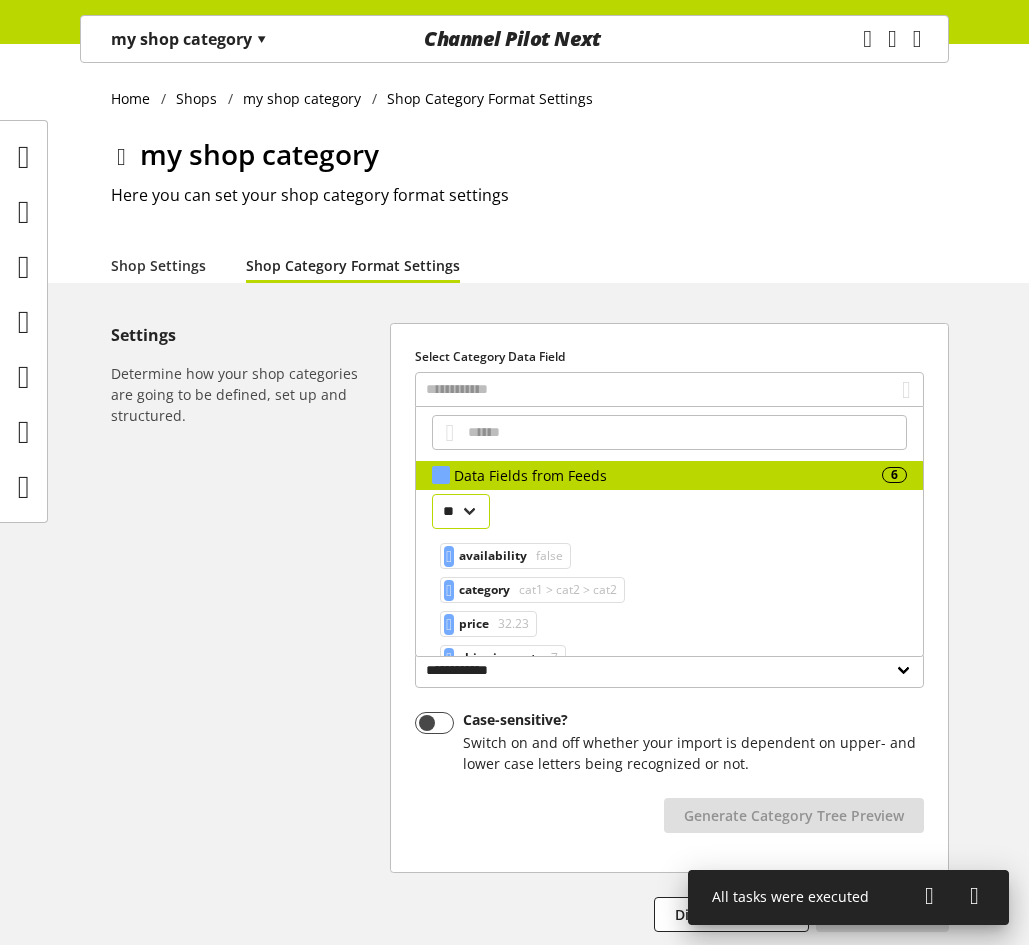 click on "**" at bounding box center [461, 511] 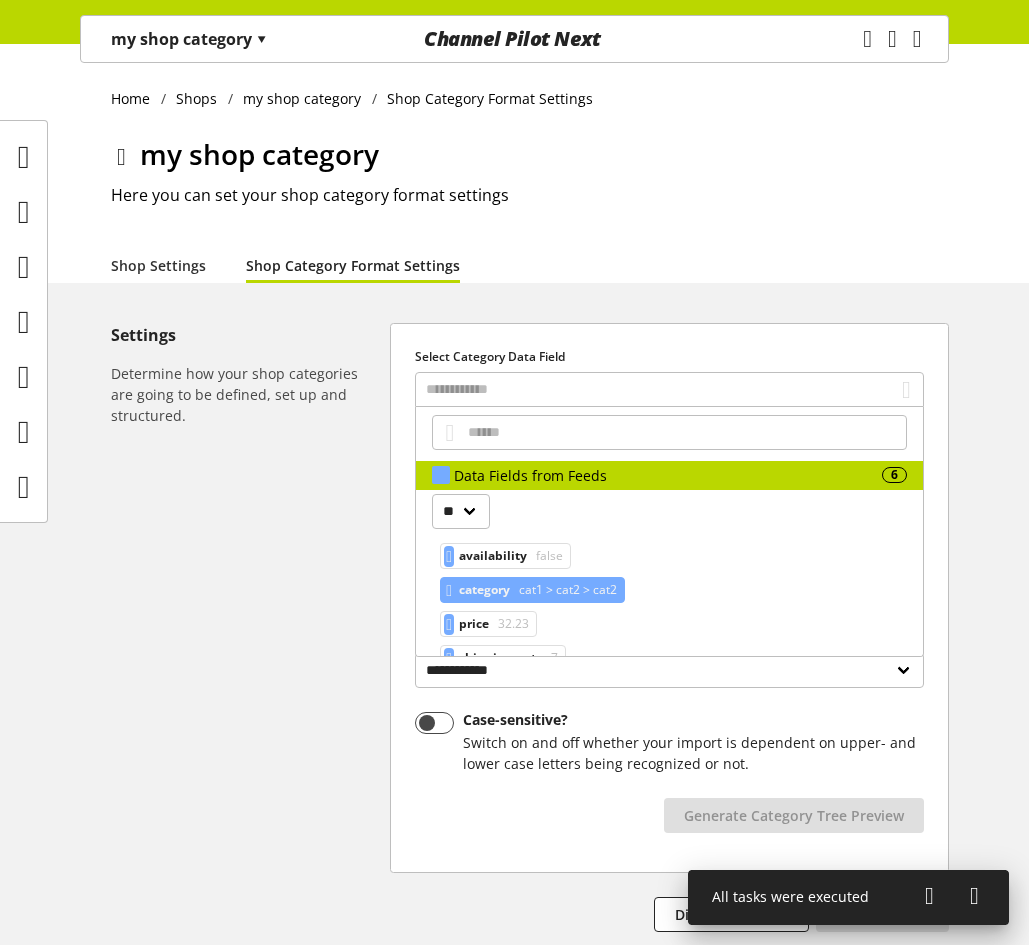 click on "cat1 > cat2 > cat2" at bounding box center (566, 590) 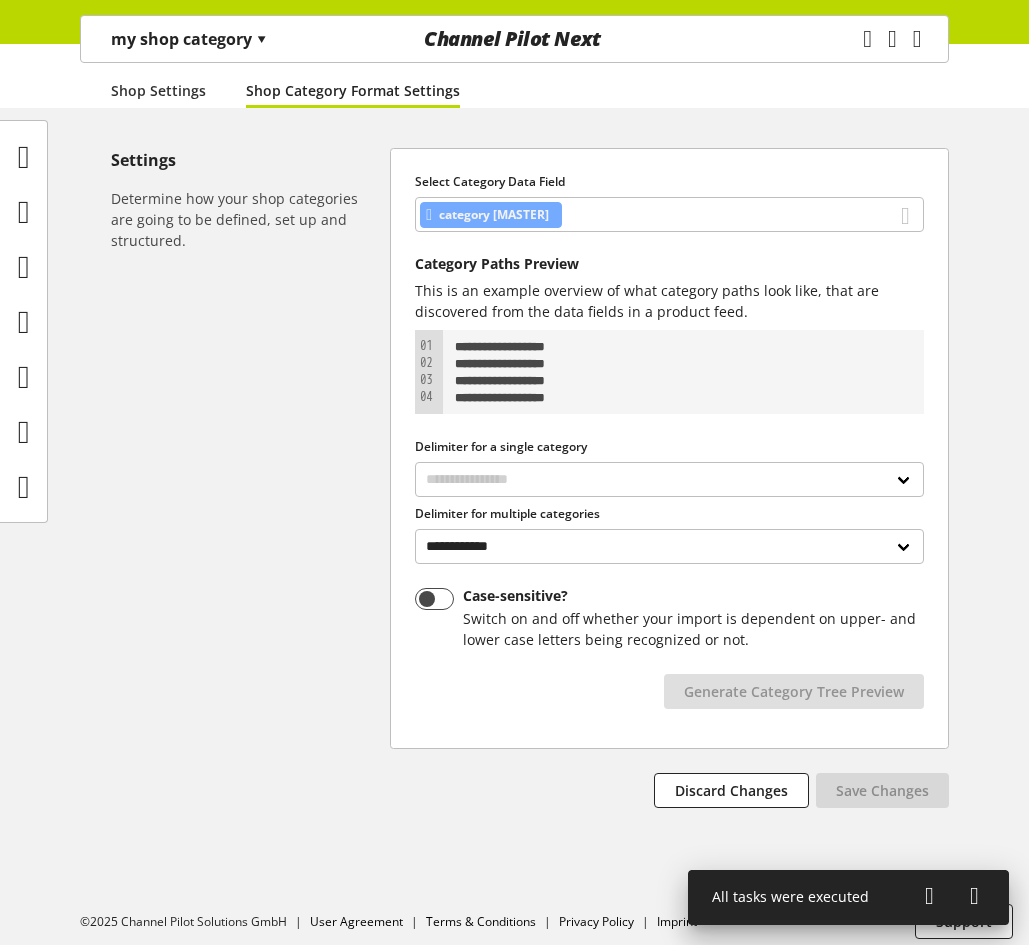 scroll, scrollTop: 185, scrollLeft: 0, axis: vertical 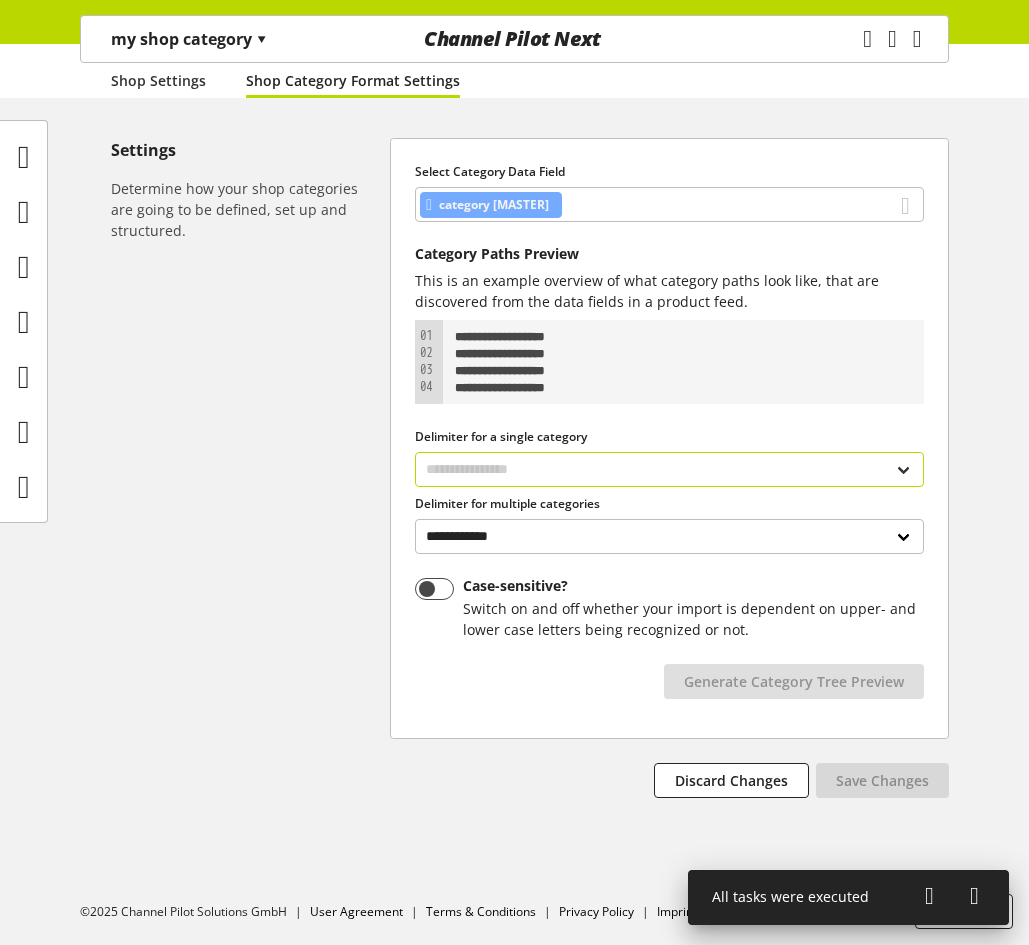 click on "**********" at bounding box center (669, 469) 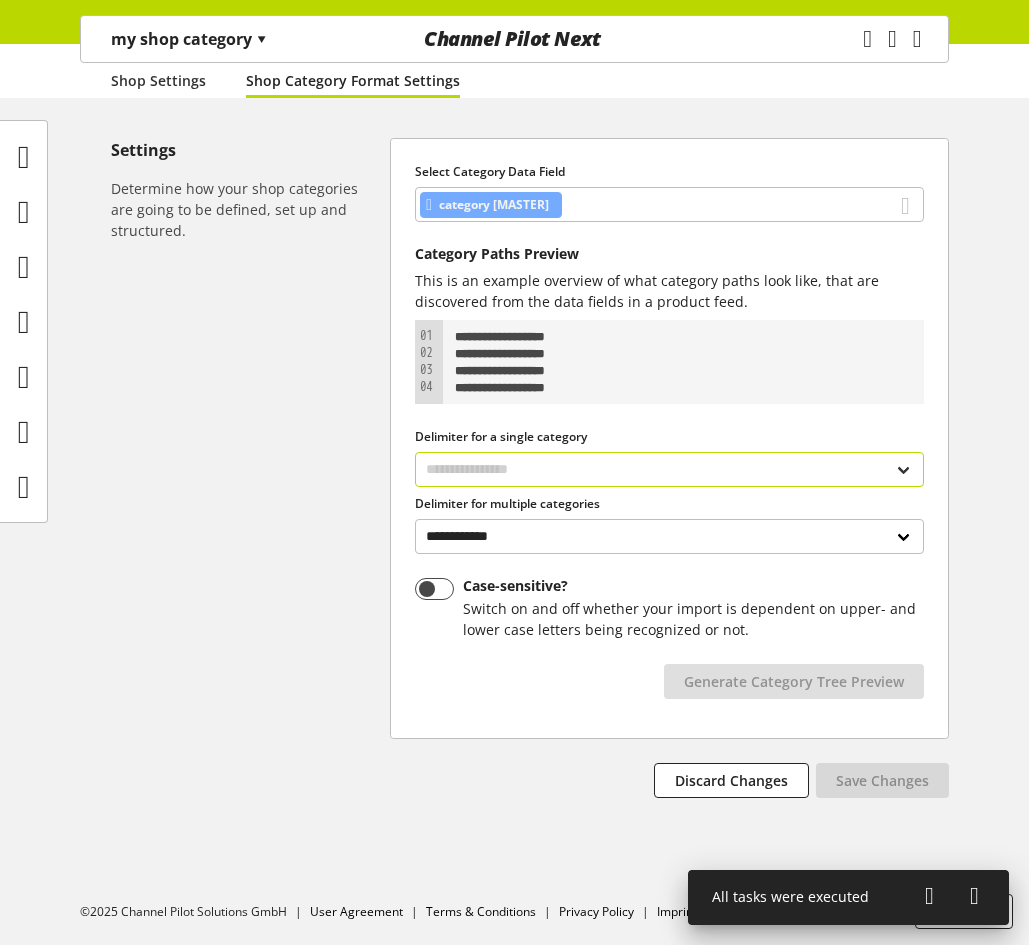 select on "*" 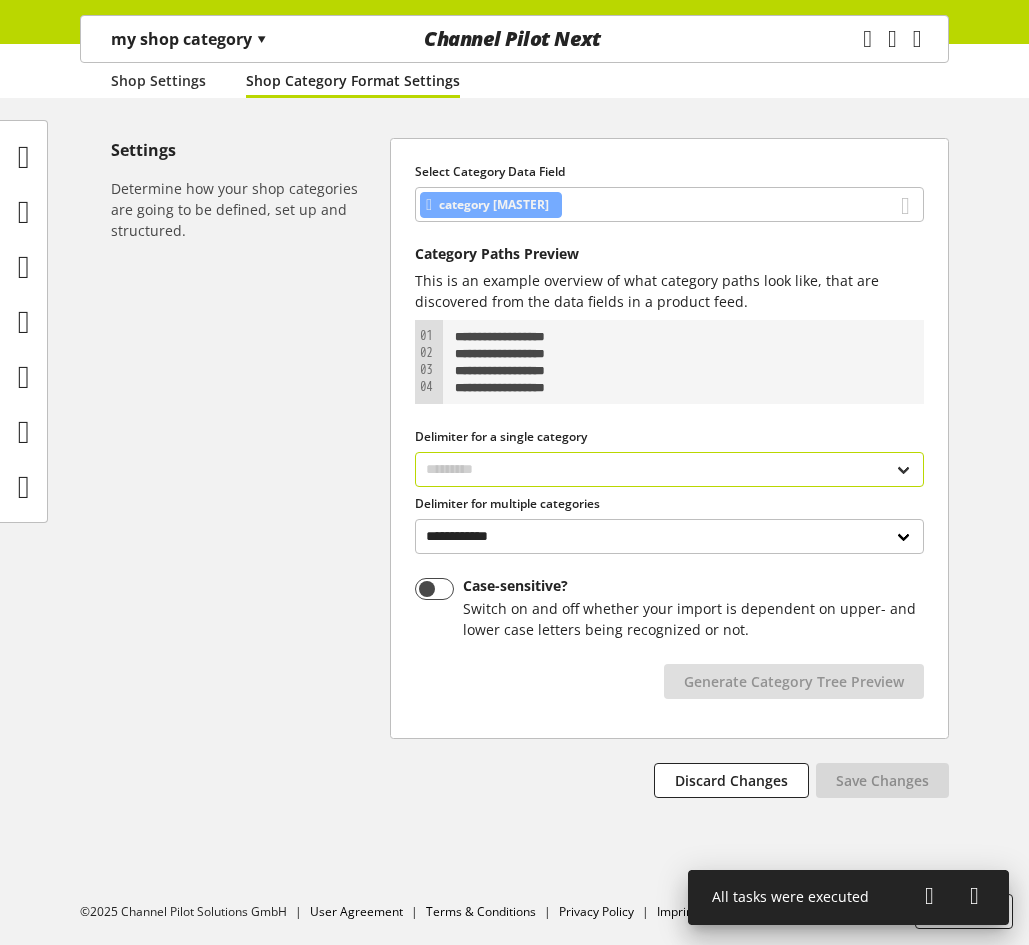 click on "**********" at bounding box center [669, 469] 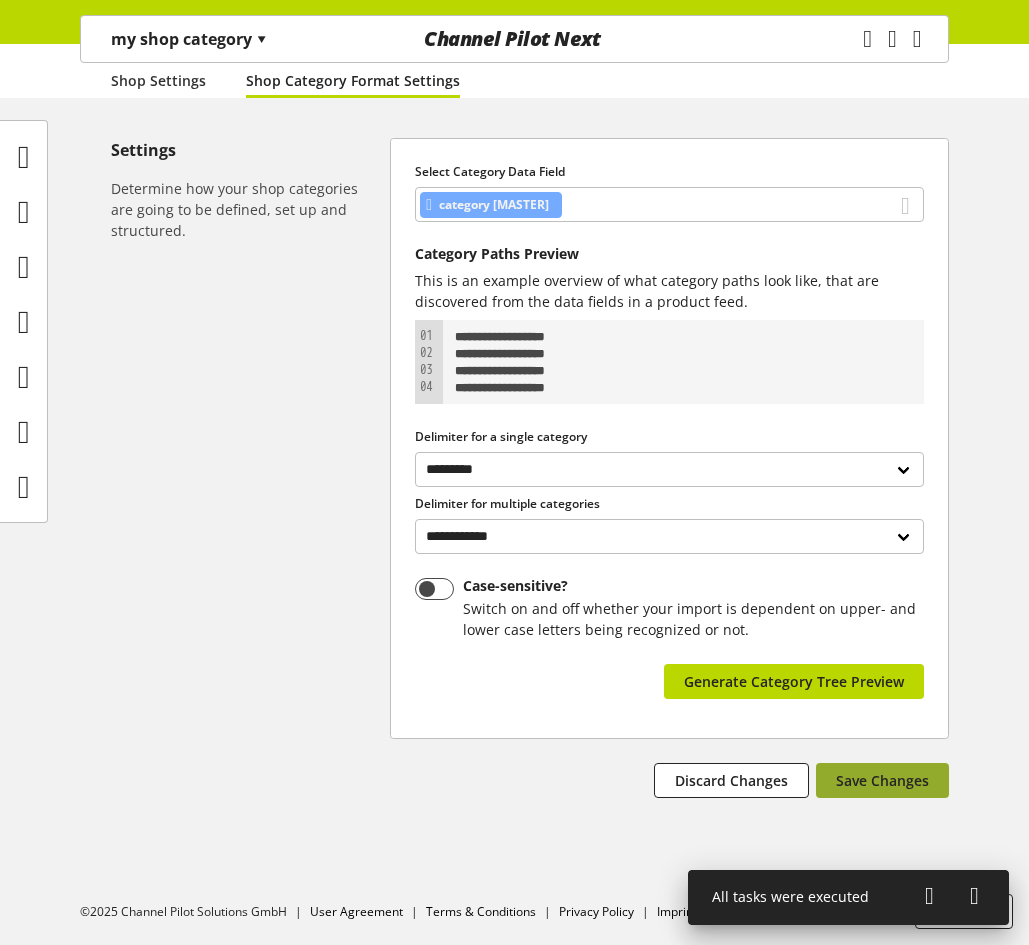 click on "Save Changes" at bounding box center [882, 780] 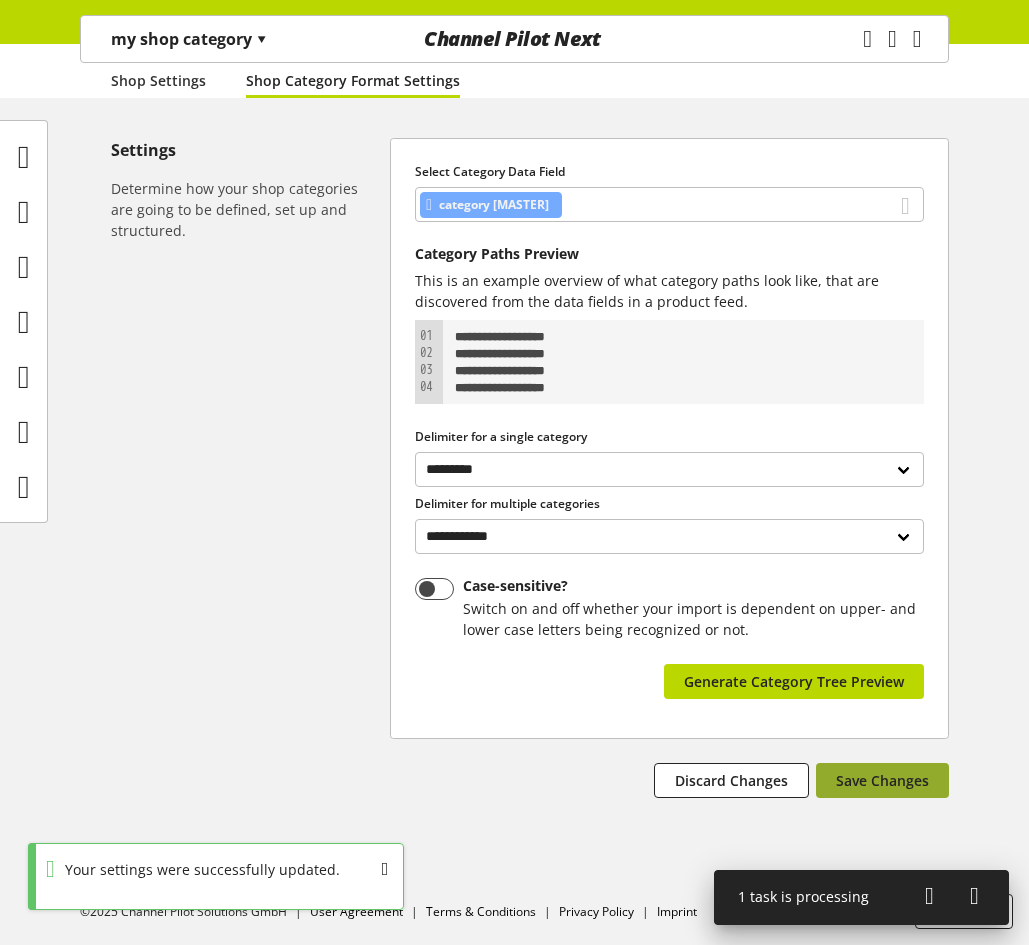 type 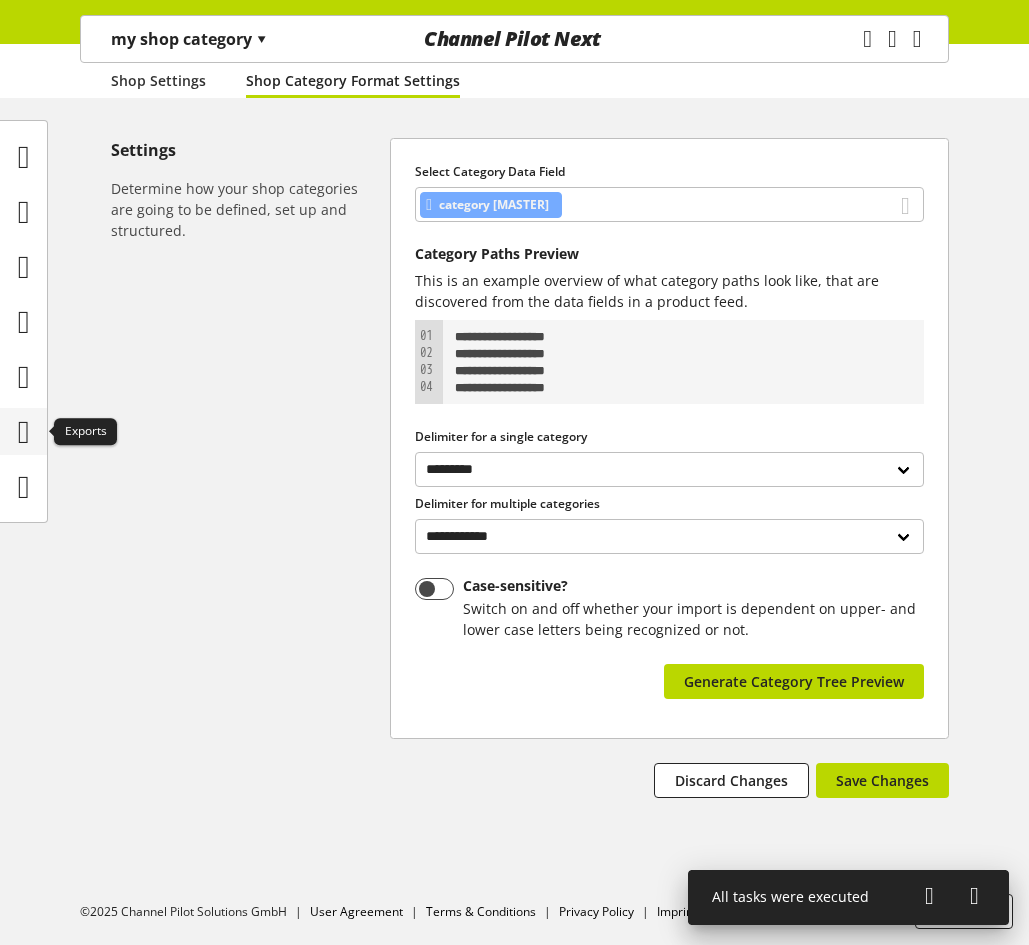 click at bounding box center (24, 432) 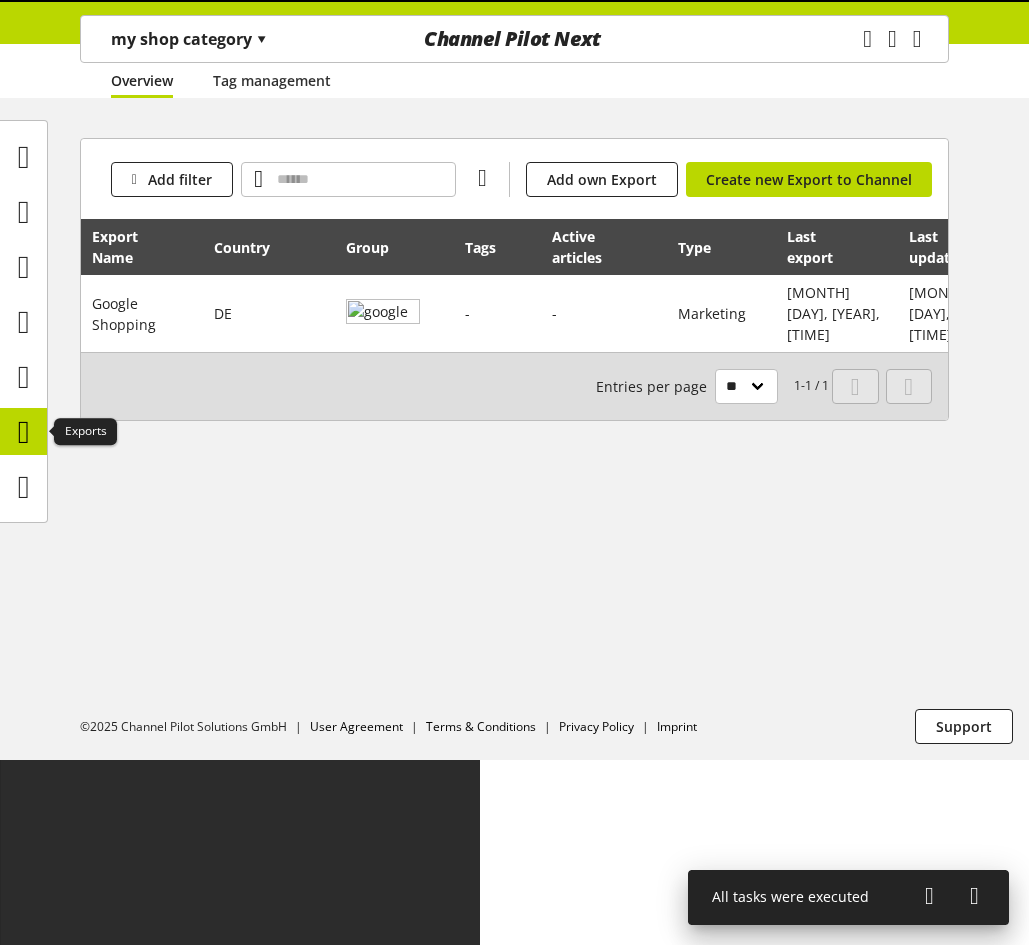 scroll, scrollTop: 0, scrollLeft: 0, axis: both 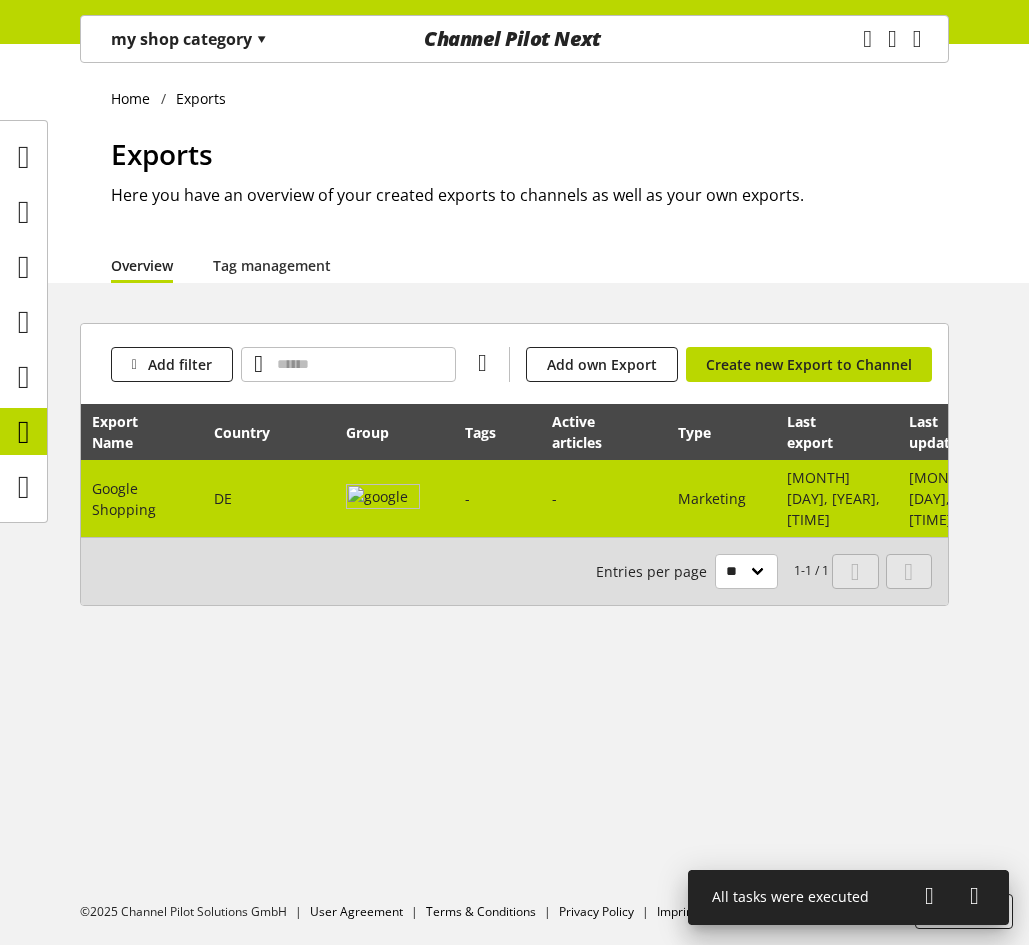 click at bounding box center [394, 498] 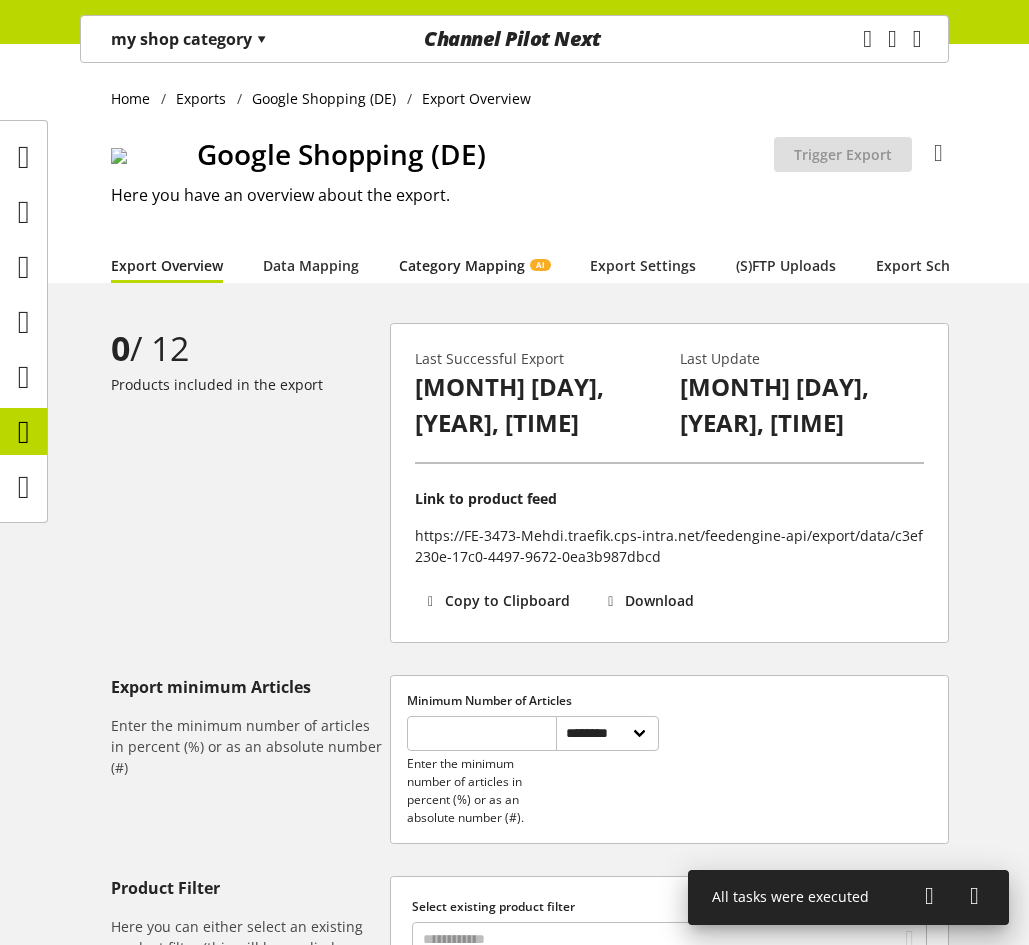 click on "Category Mapping AI" at bounding box center (474, 265) 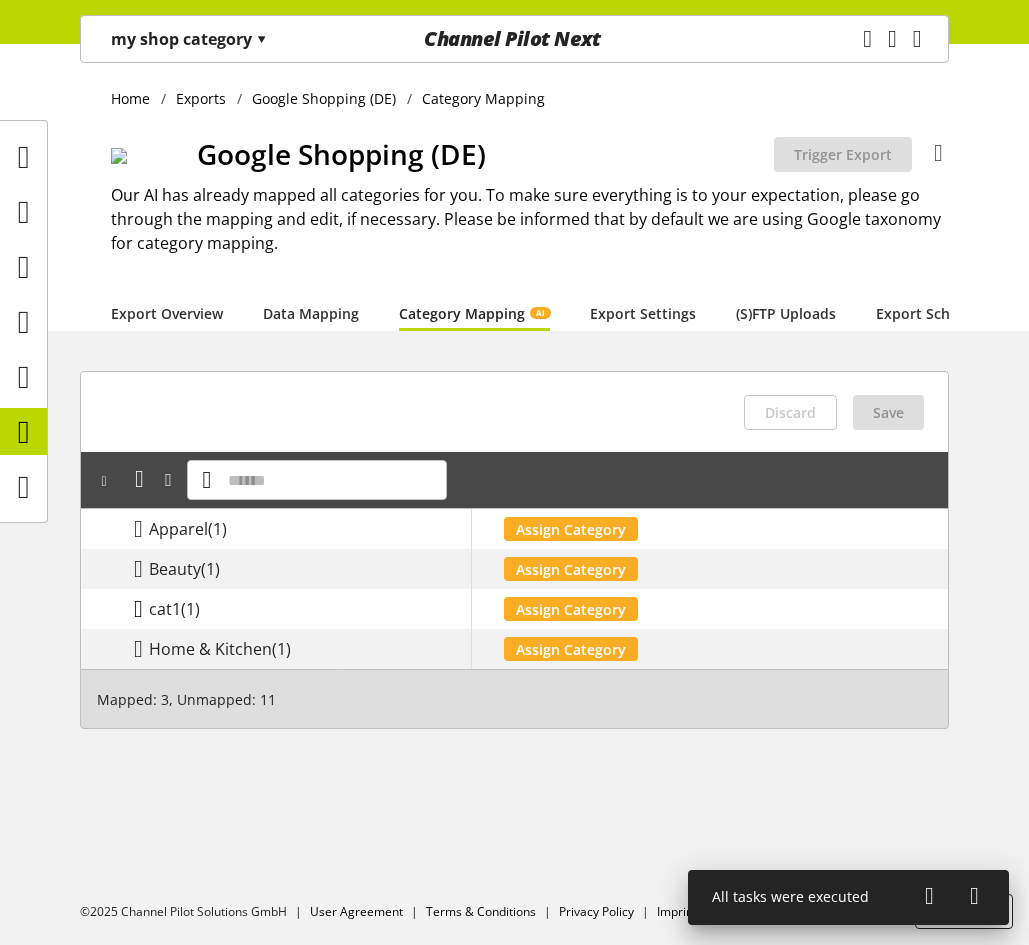 click at bounding box center (138, 609) 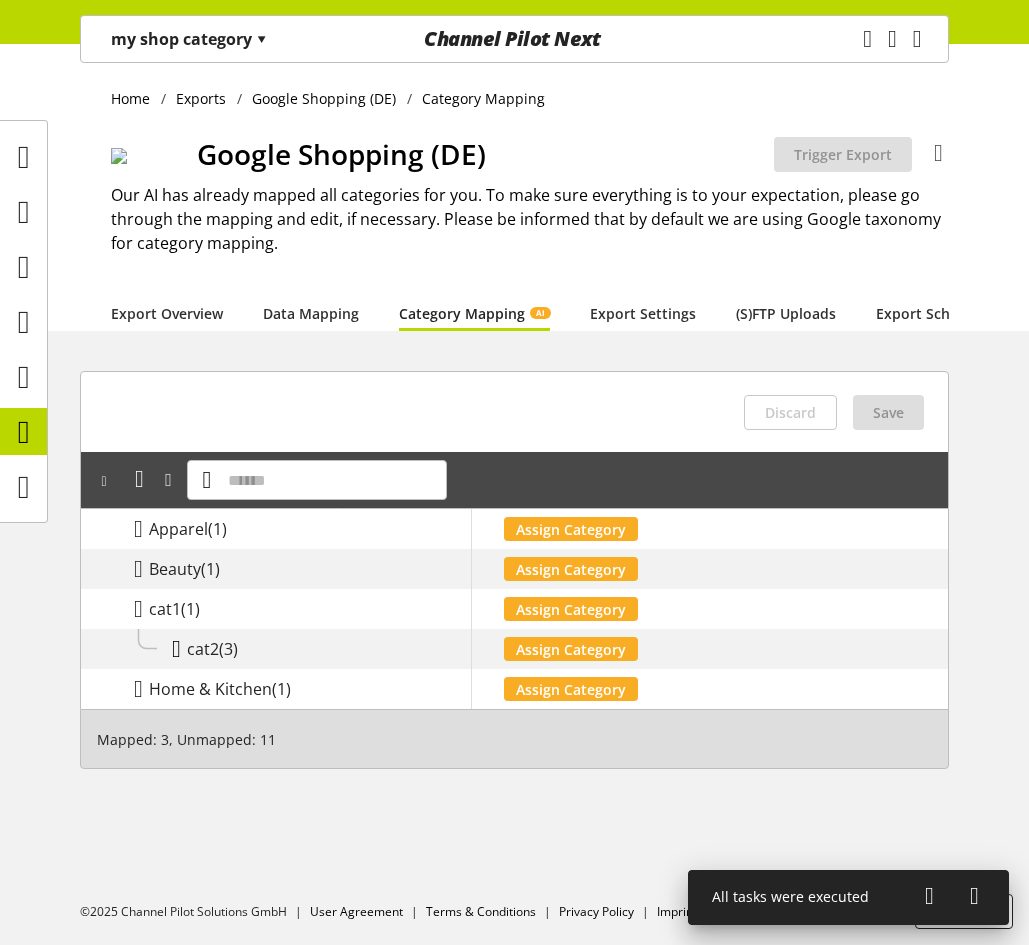 click at bounding box center [176, 649] 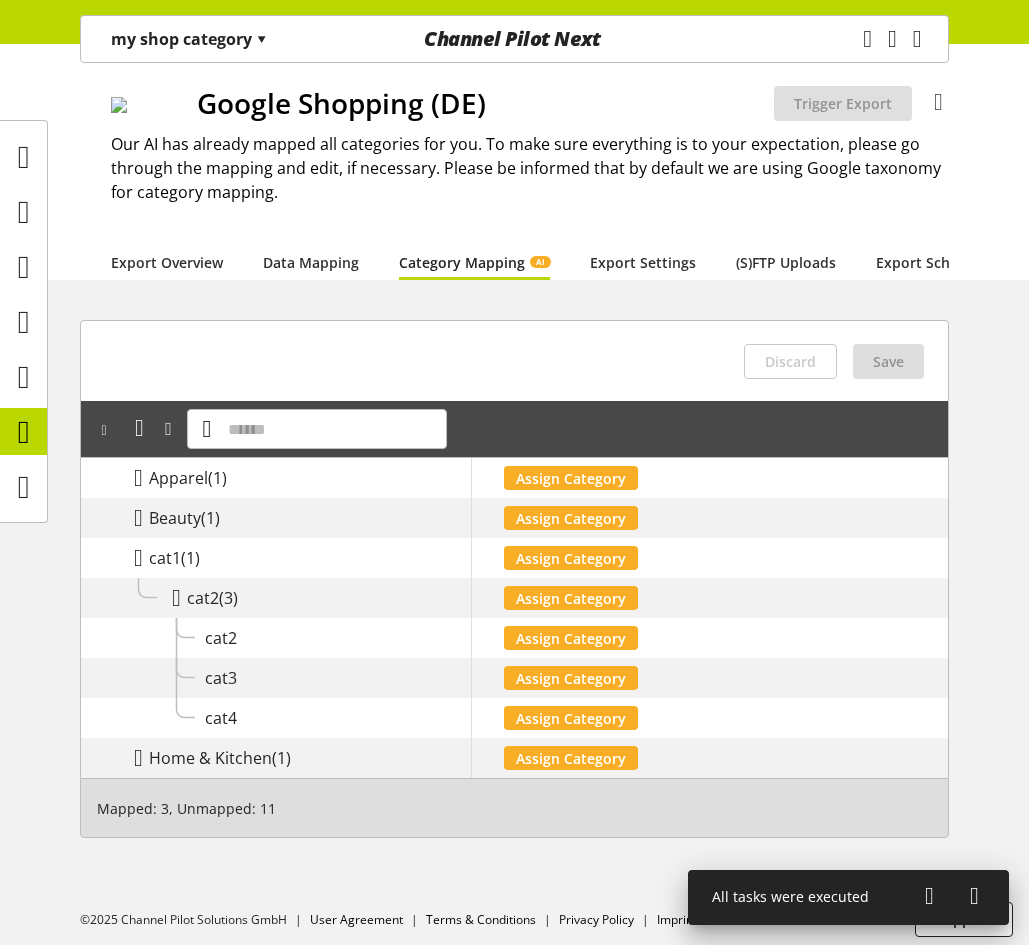 scroll, scrollTop: 74, scrollLeft: 0, axis: vertical 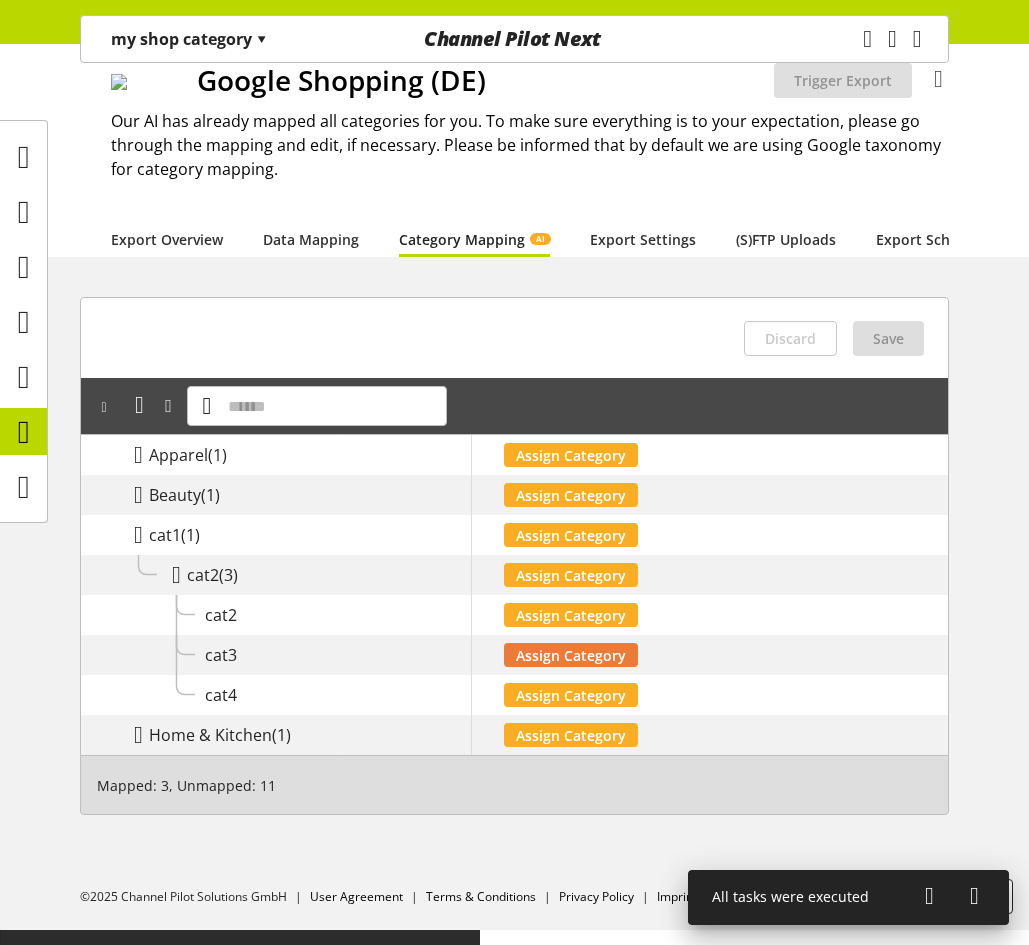 click on "Assign Category" at bounding box center [571, 655] 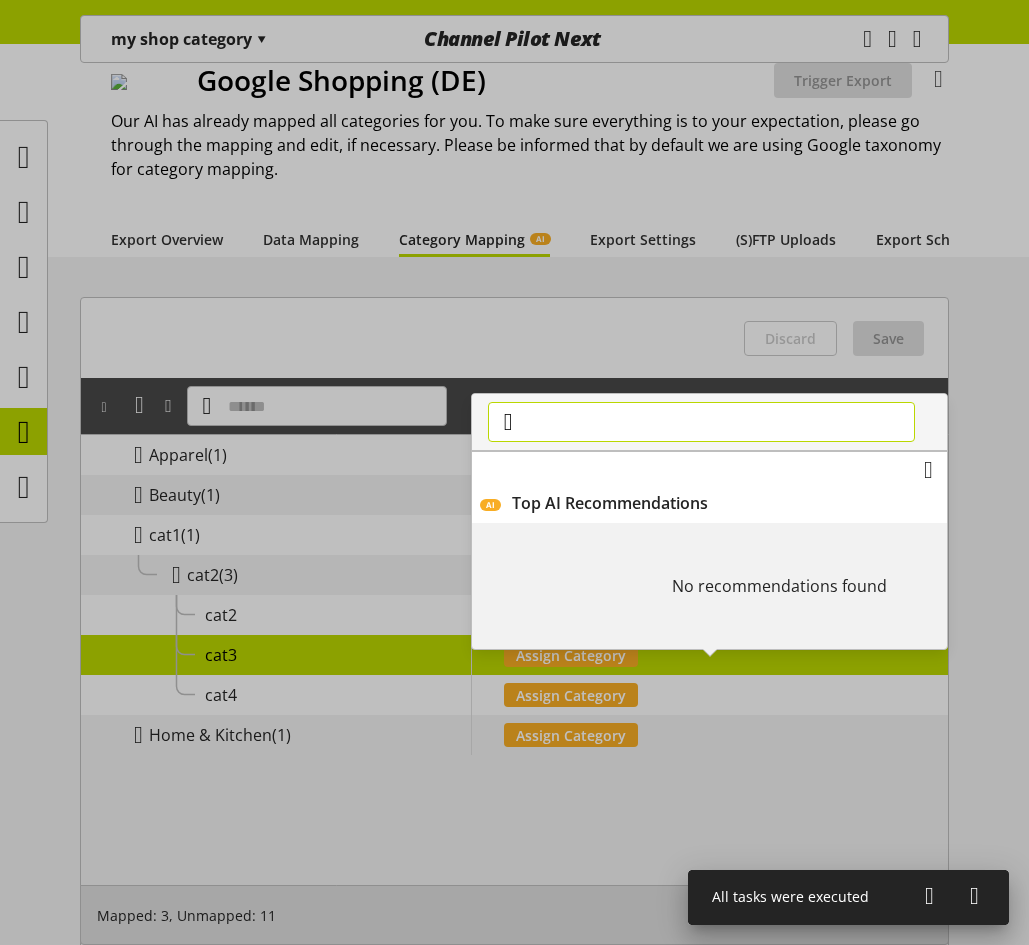 click at bounding box center (701, 422) 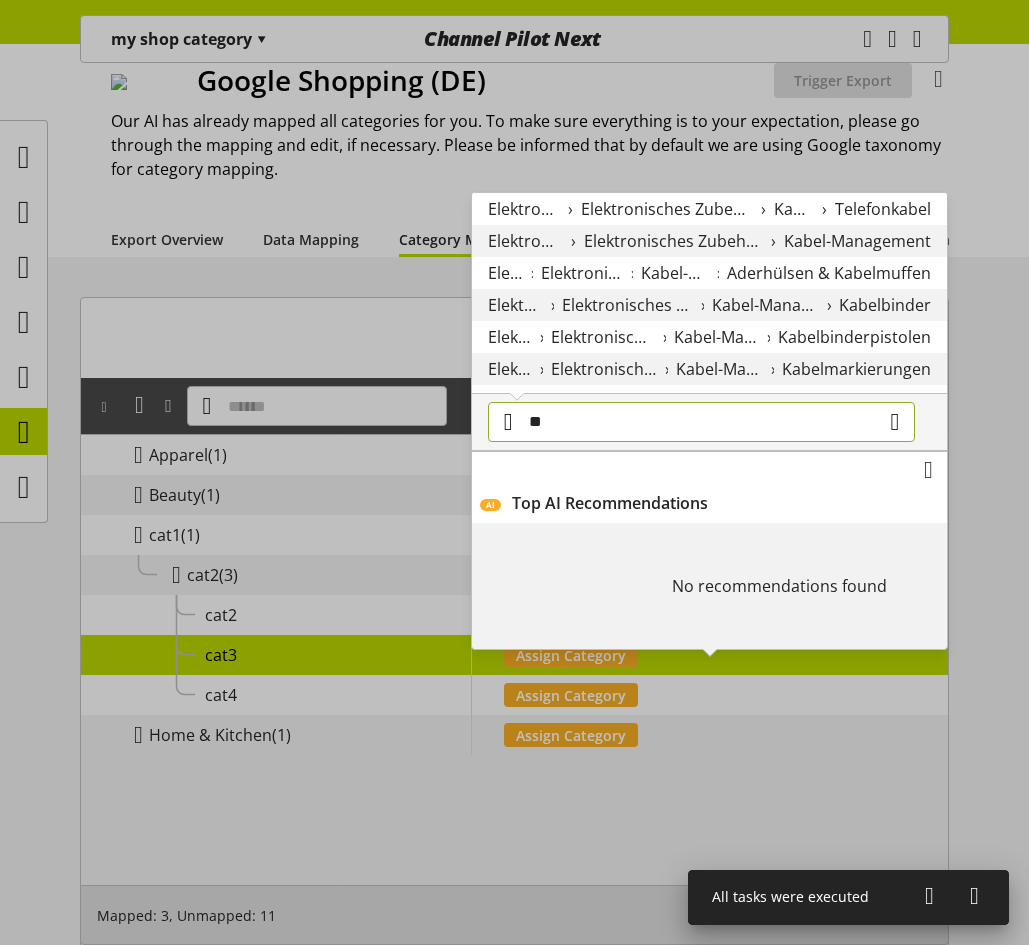 type on "**" 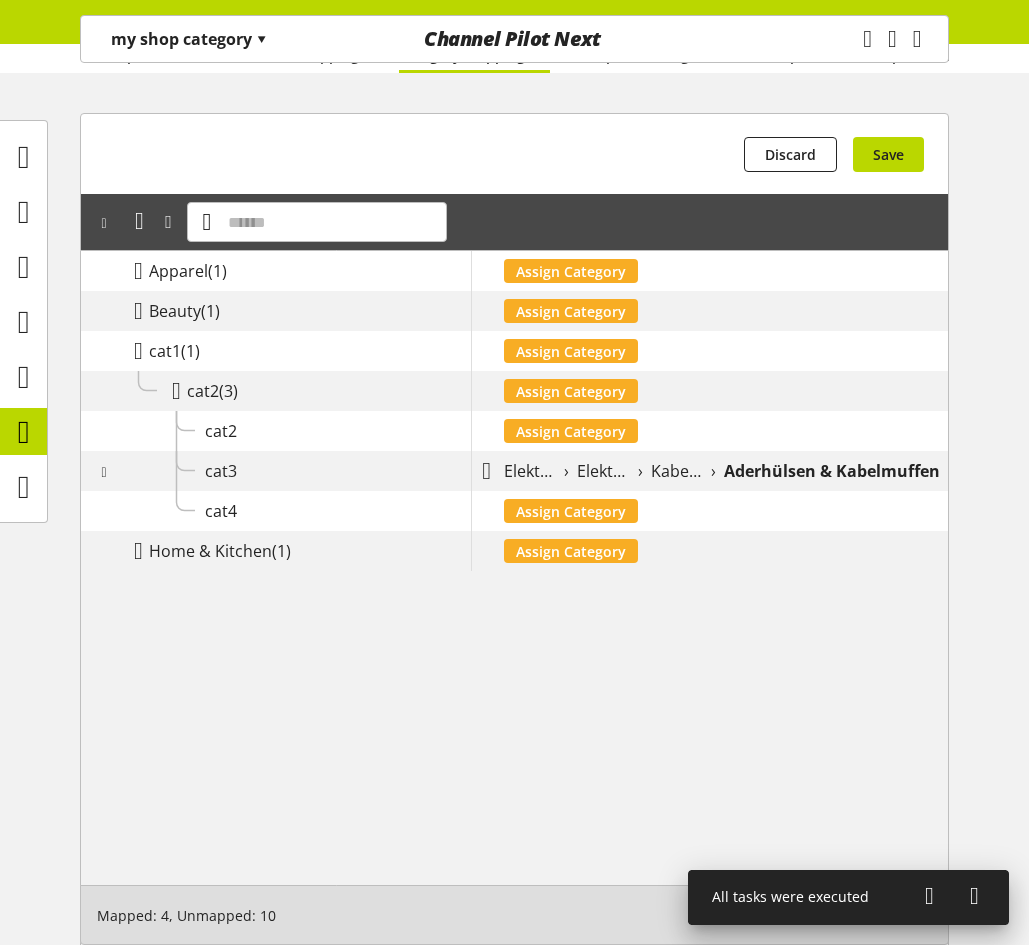 scroll, scrollTop: 274, scrollLeft: 0, axis: vertical 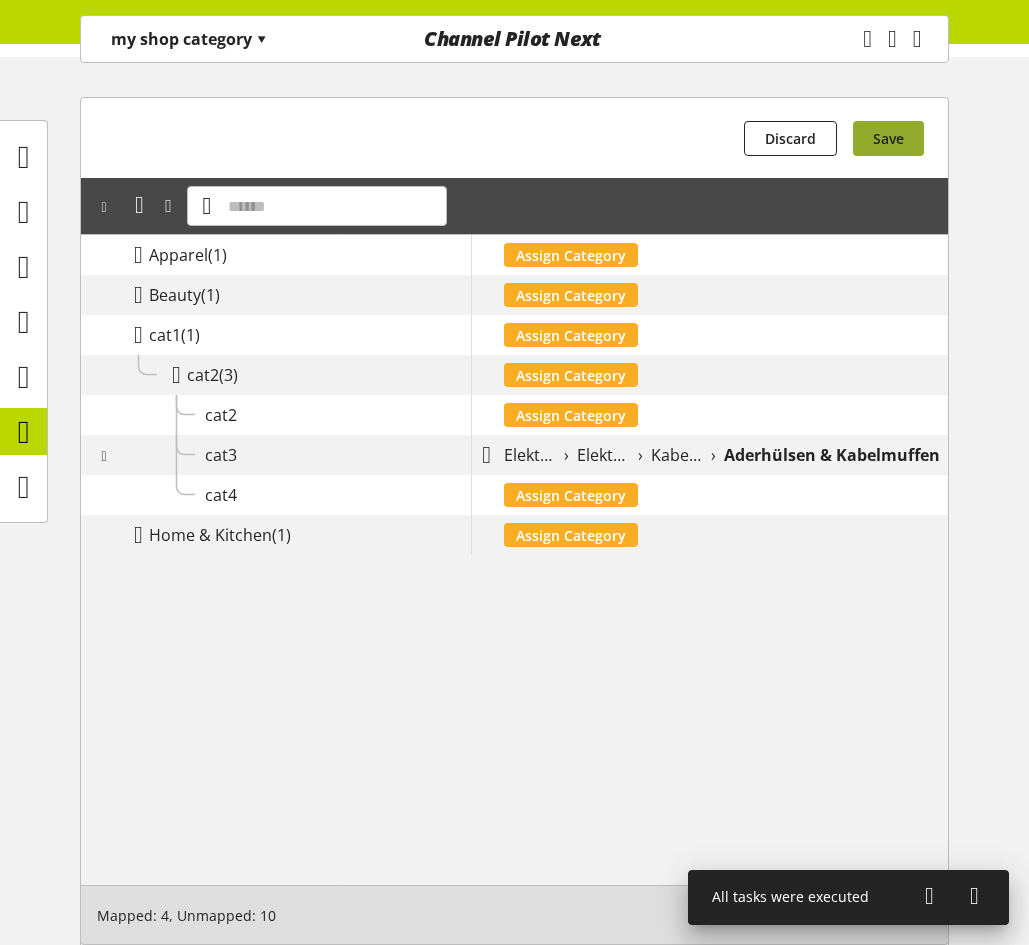 click on "Save" at bounding box center (888, 138) 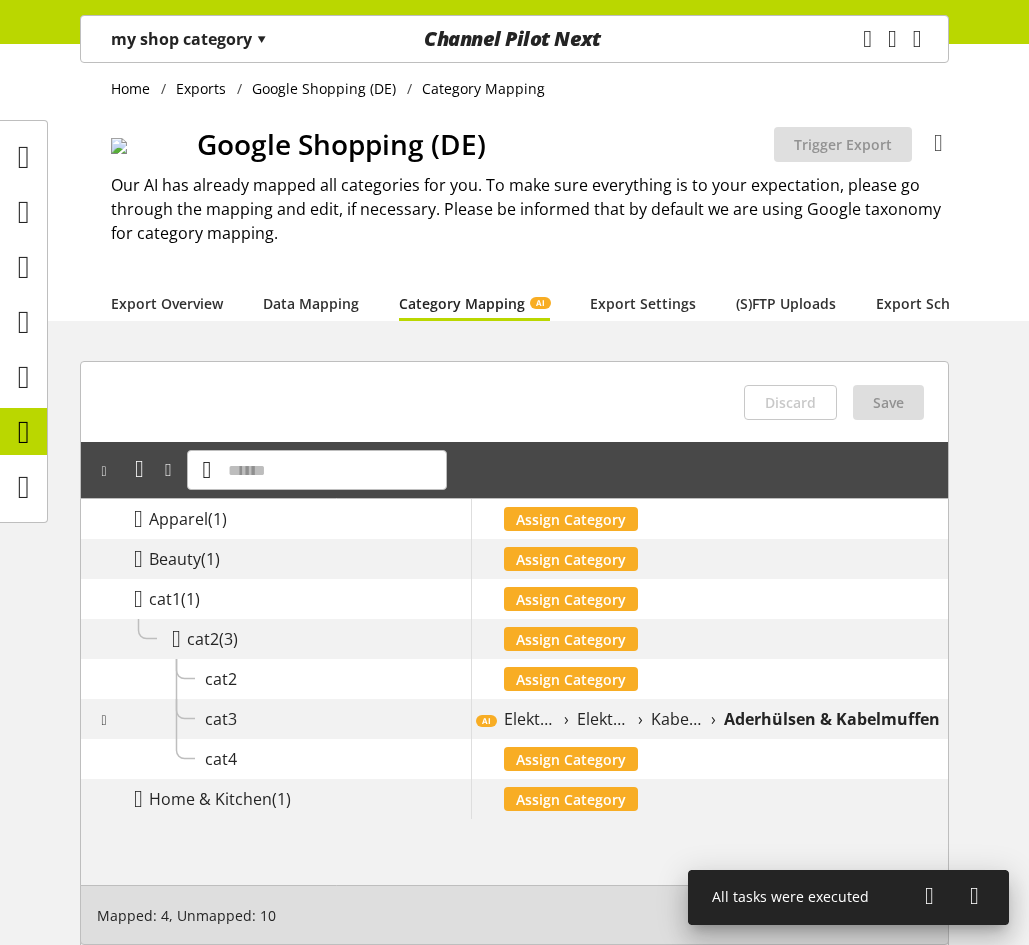 scroll, scrollTop: 0, scrollLeft: 0, axis: both 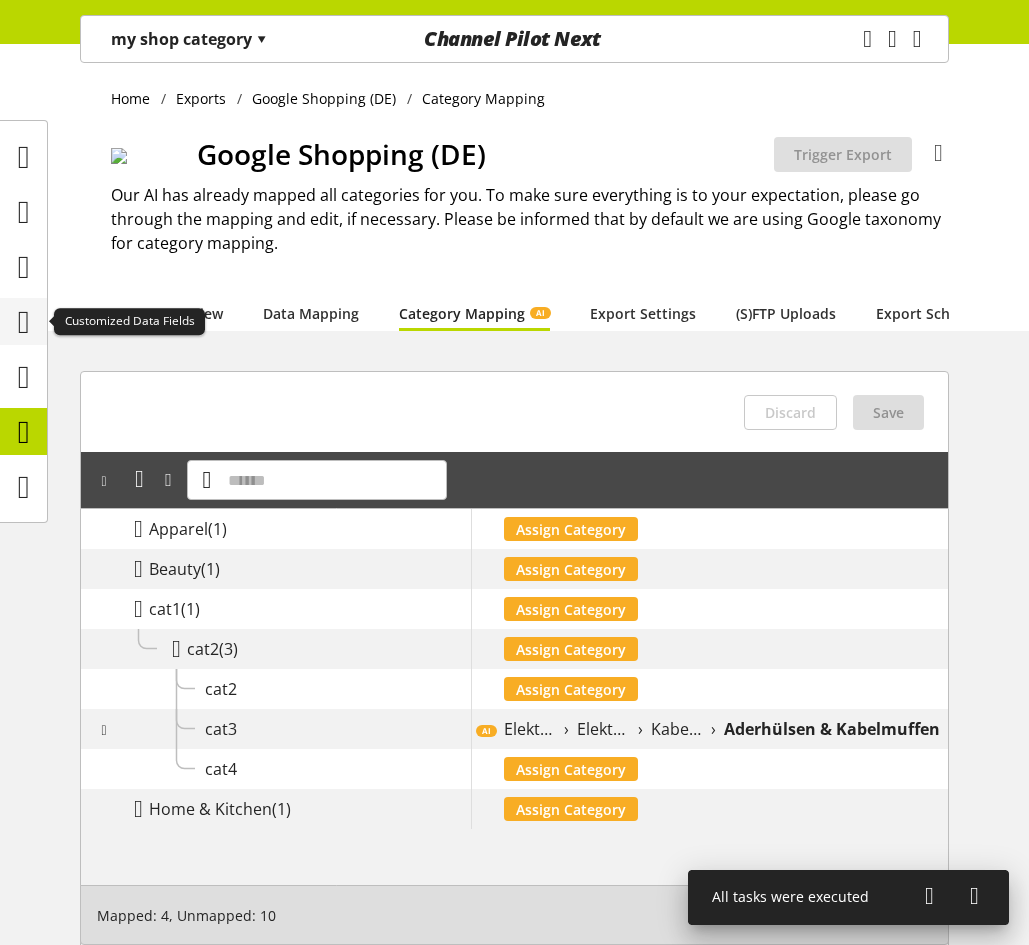 click at bounding box center (24, 322) 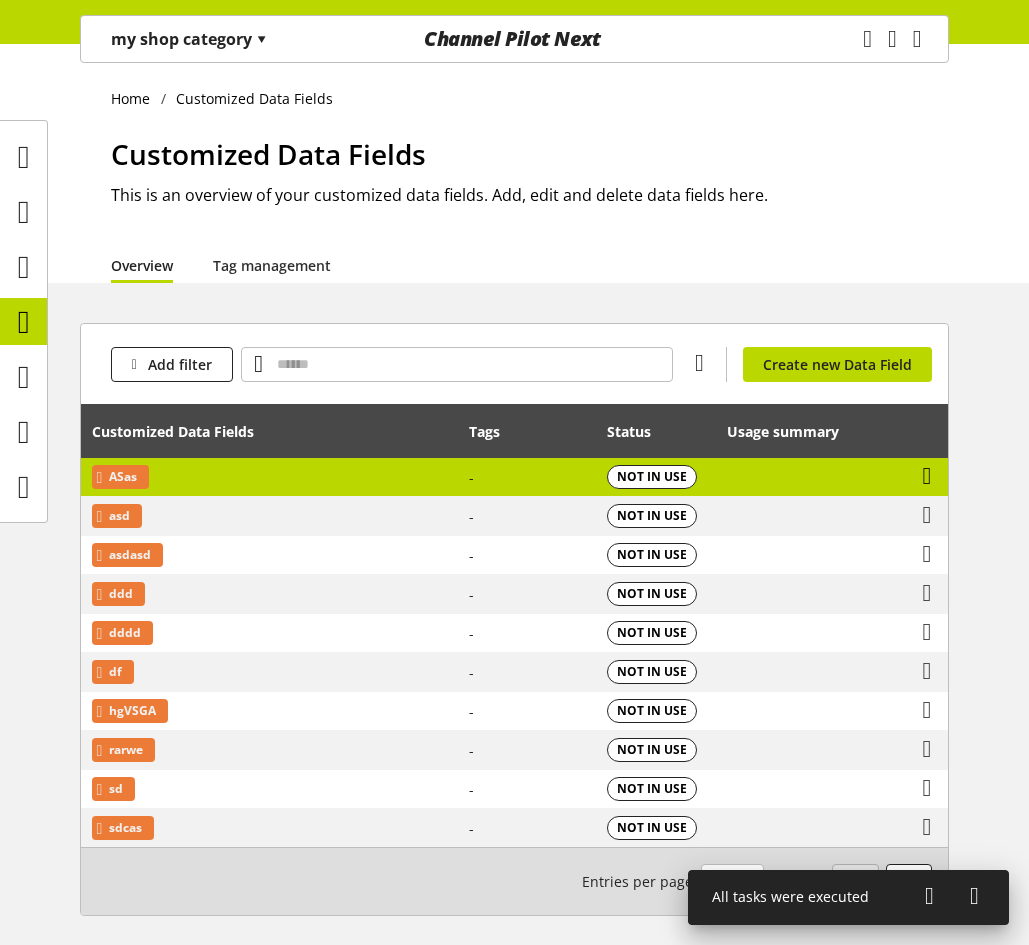 click at bounding box center [927, 476] 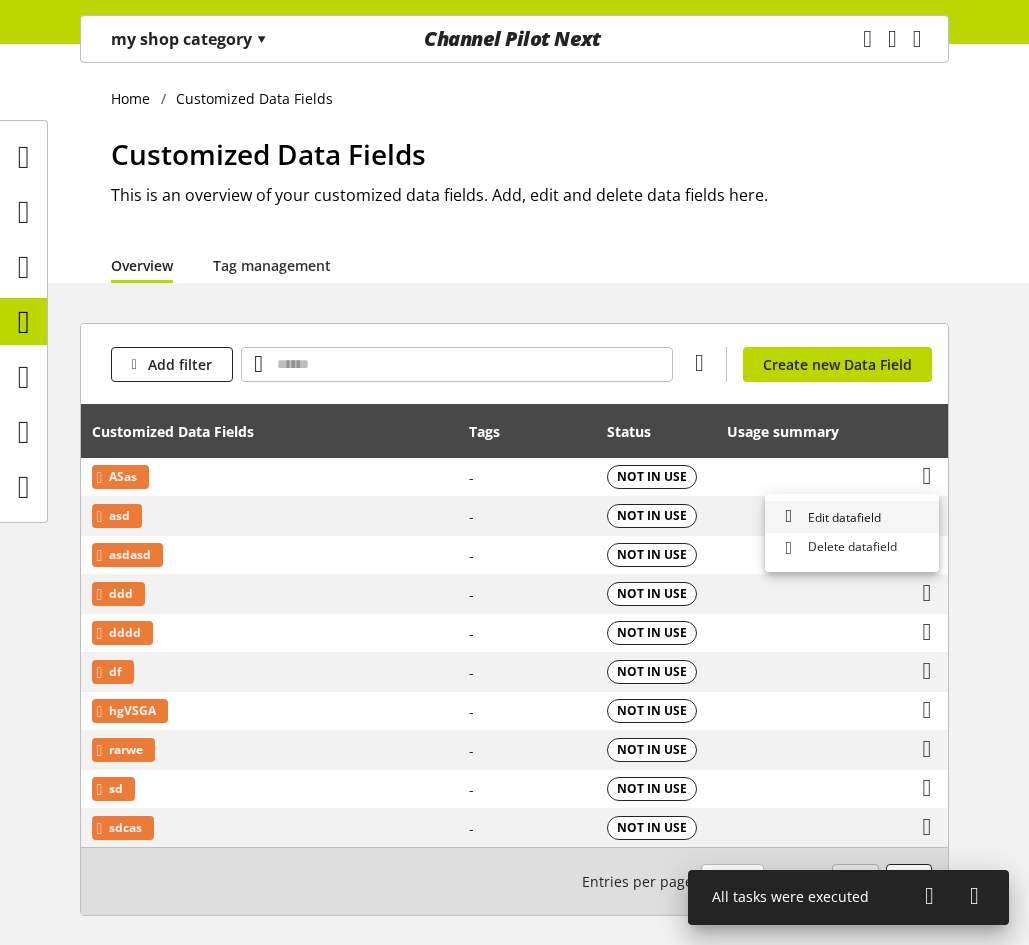 click on "Edit datafield" at bounding box center [852, 517] 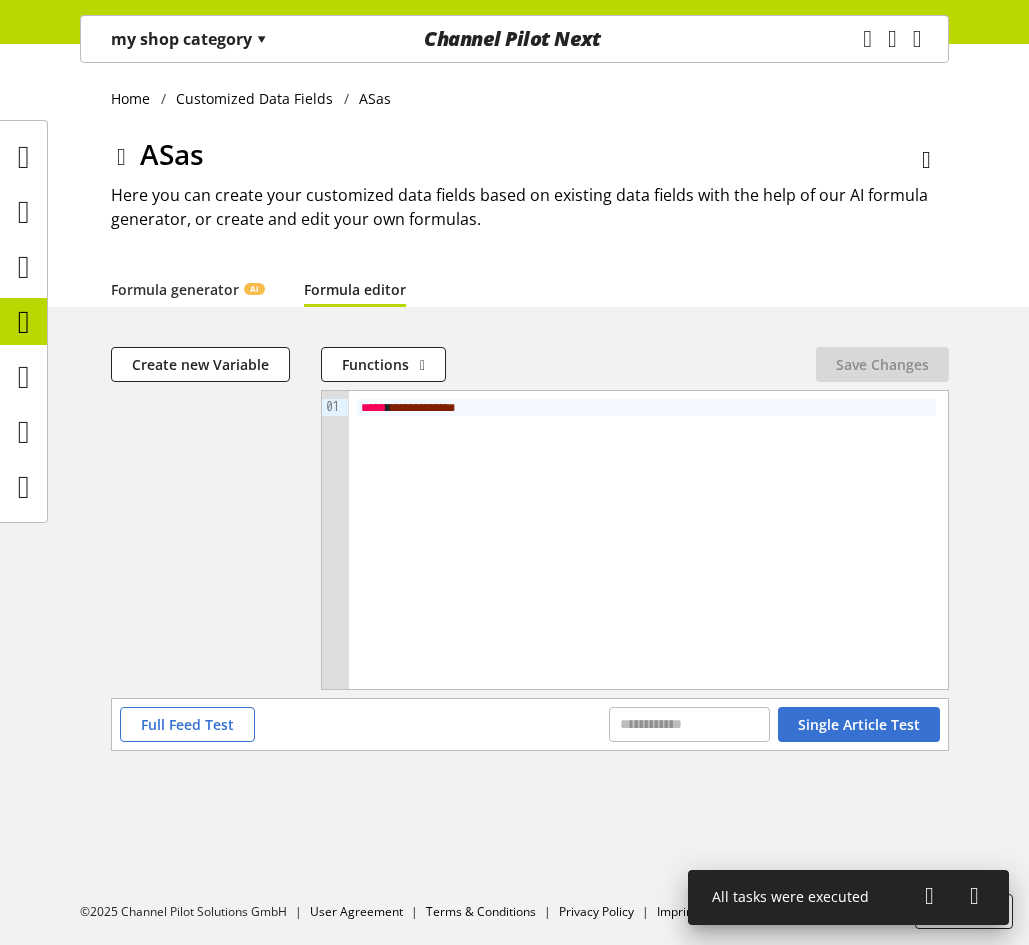 click on "**********" at bounding box center (421, 407) 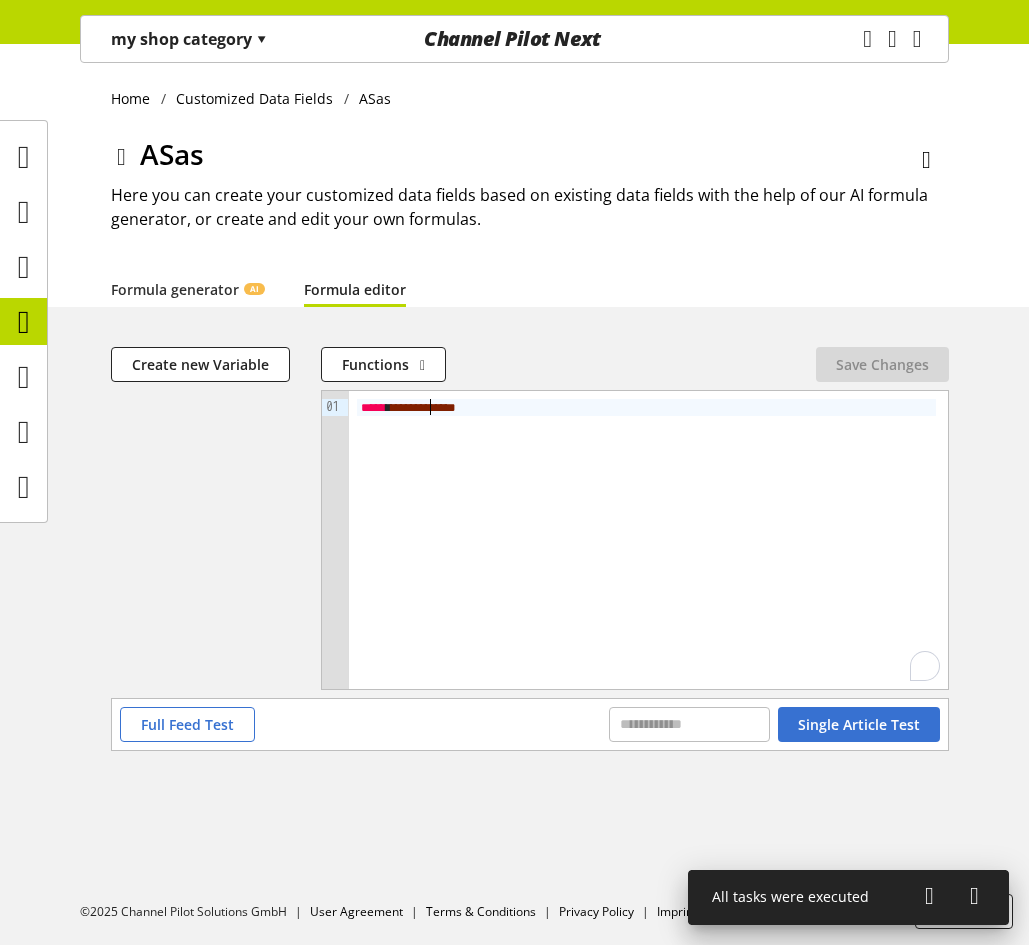 type 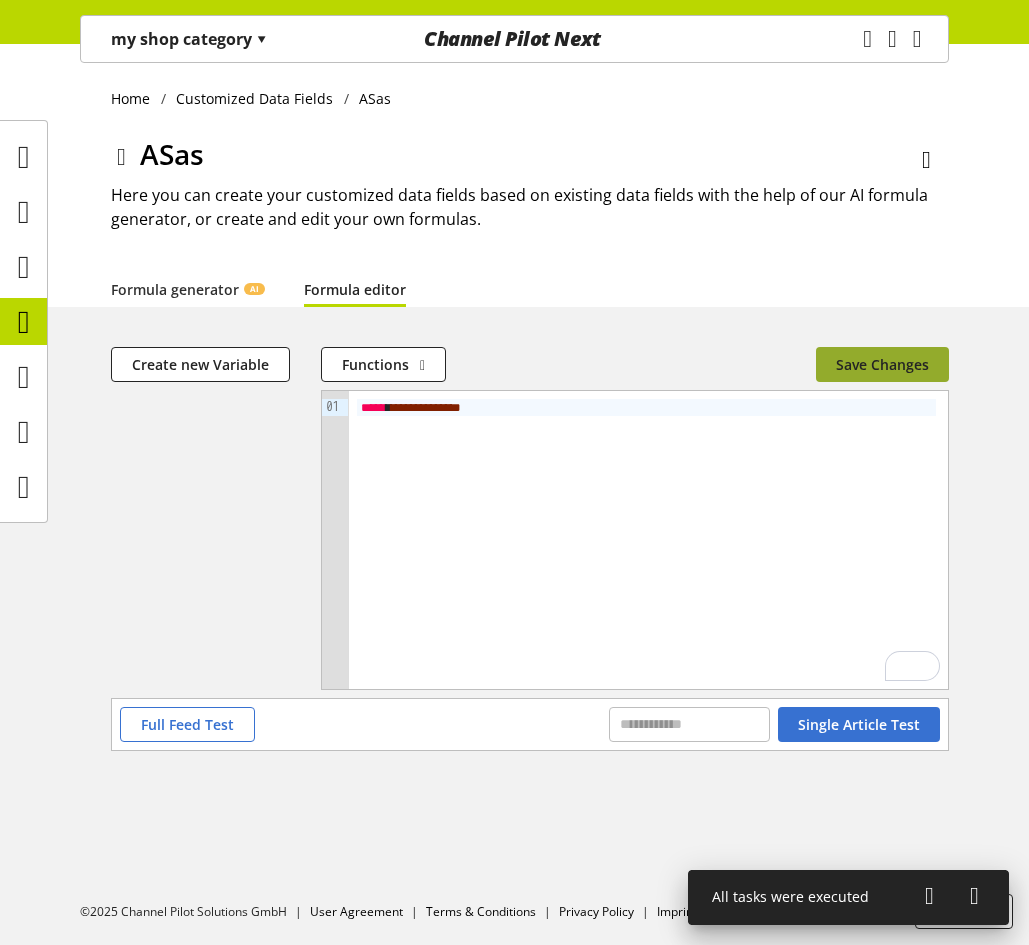 click on "Save Changes" at bounding box center [882, 364] 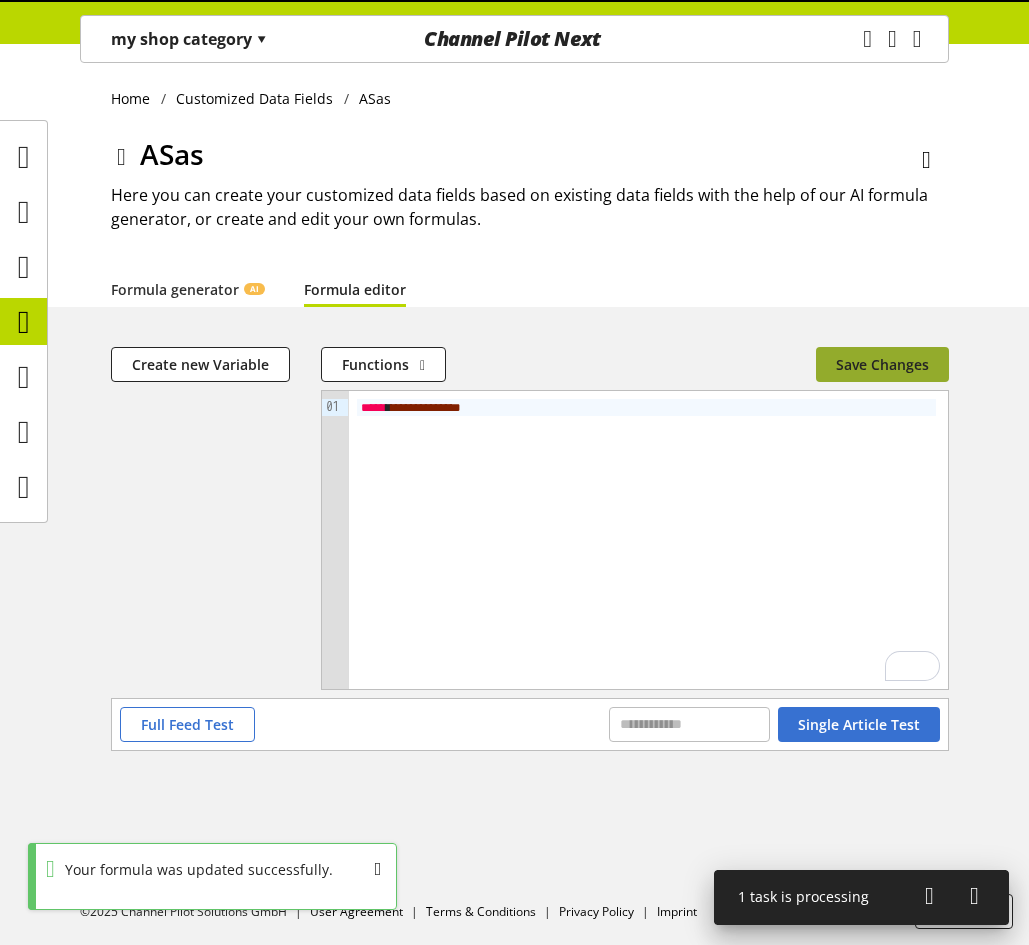 type 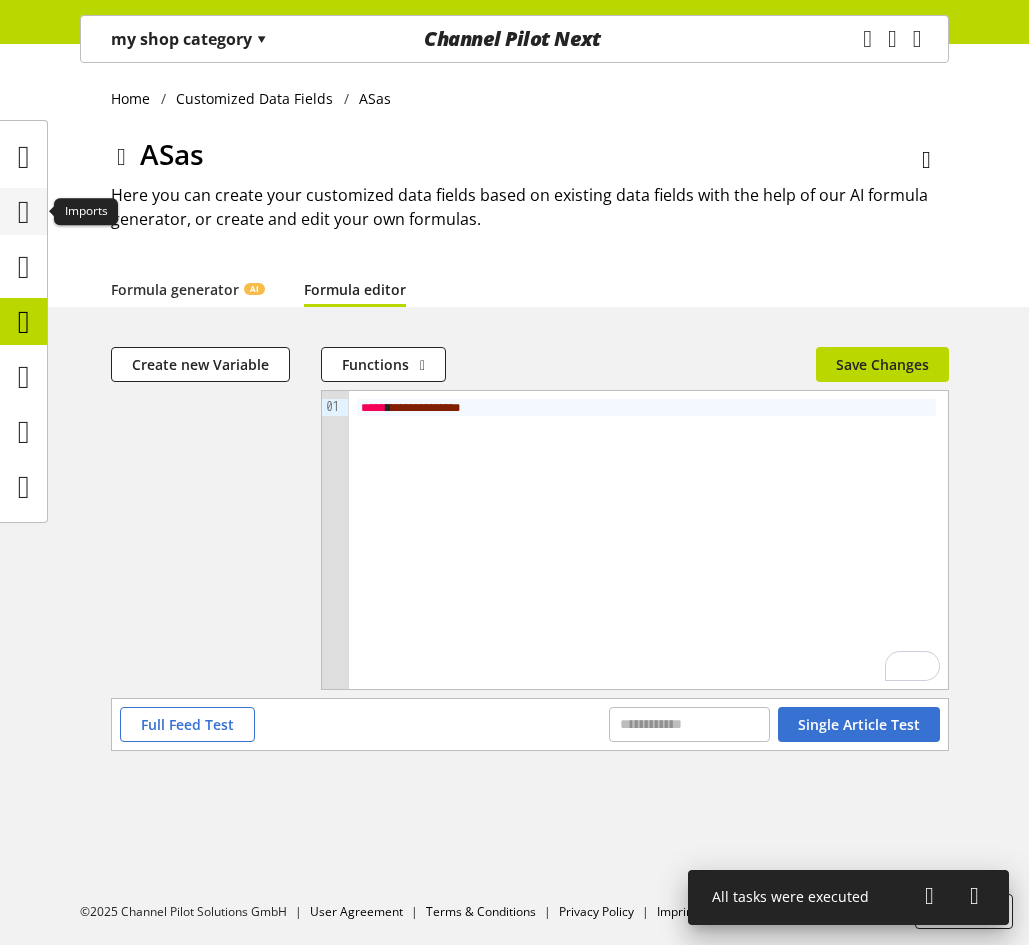click at bounding box center (24, 212) 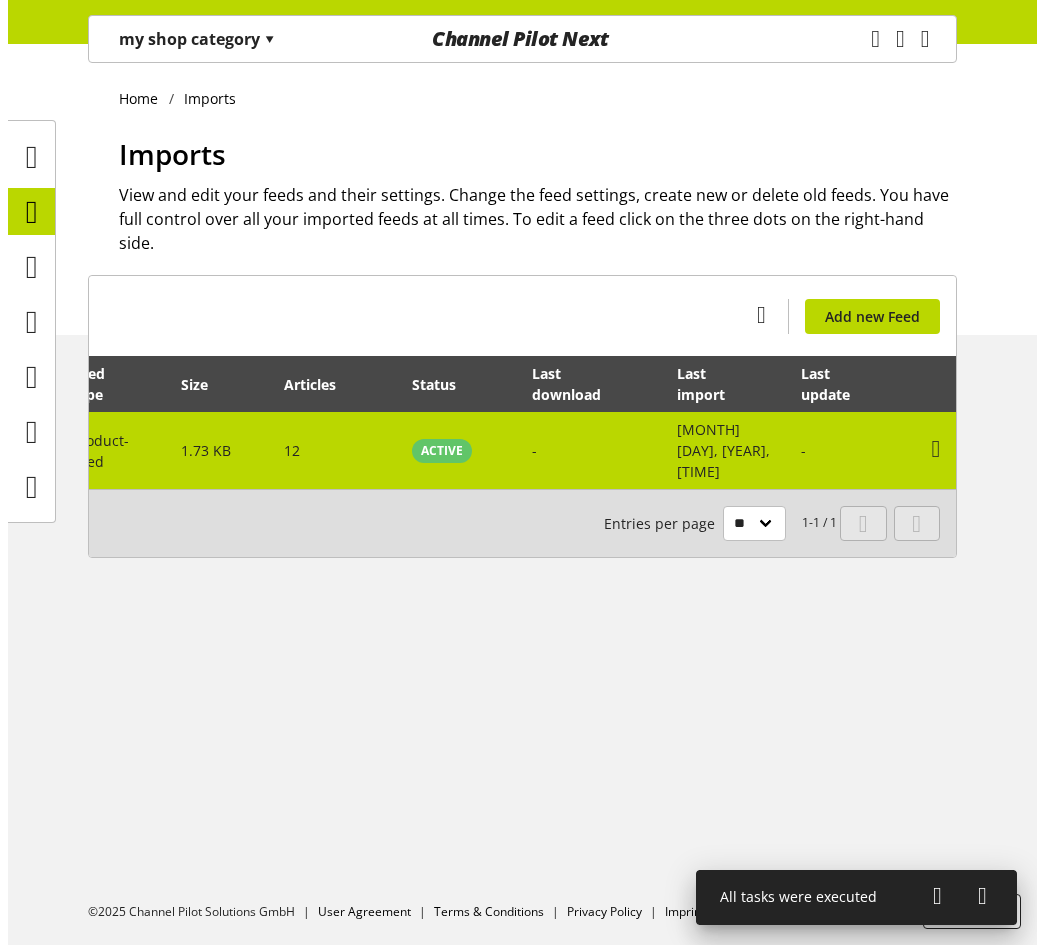 scroll, scrollTop: 0, scrollLeft: 193, axis: horizontal 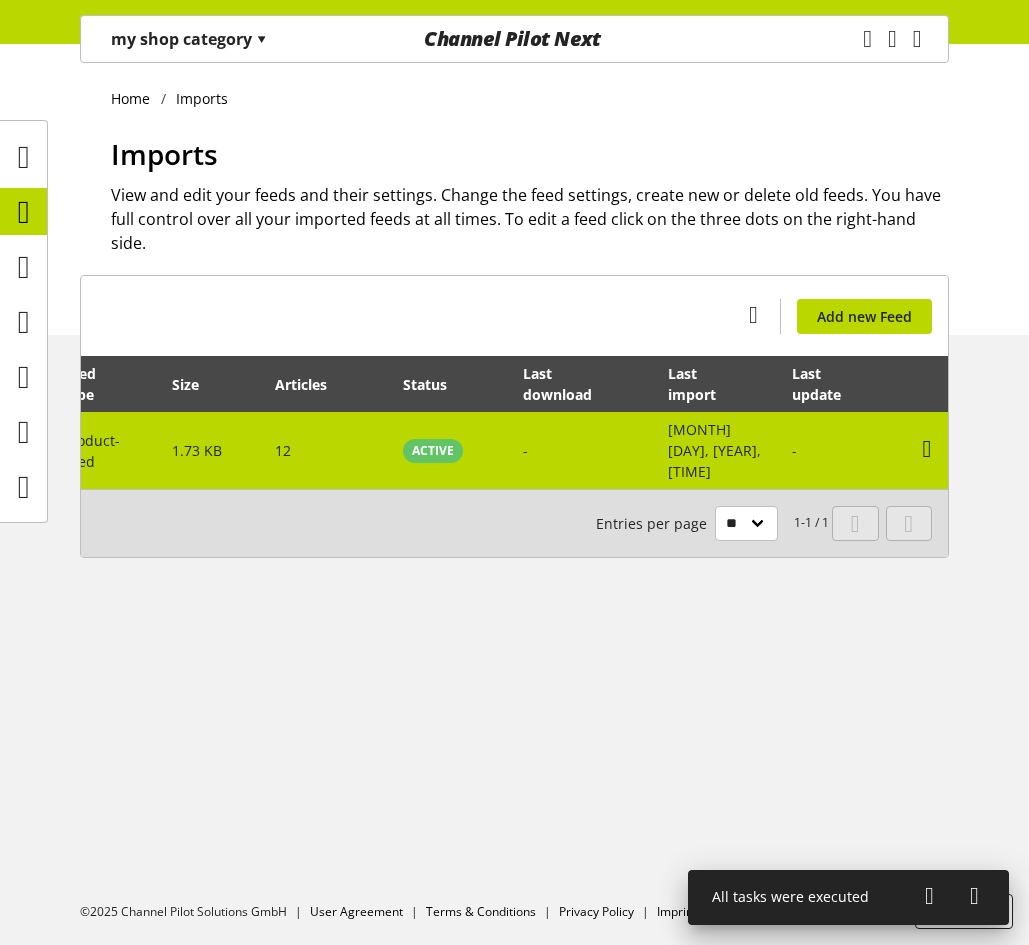 click at bounding box center (927, 449) 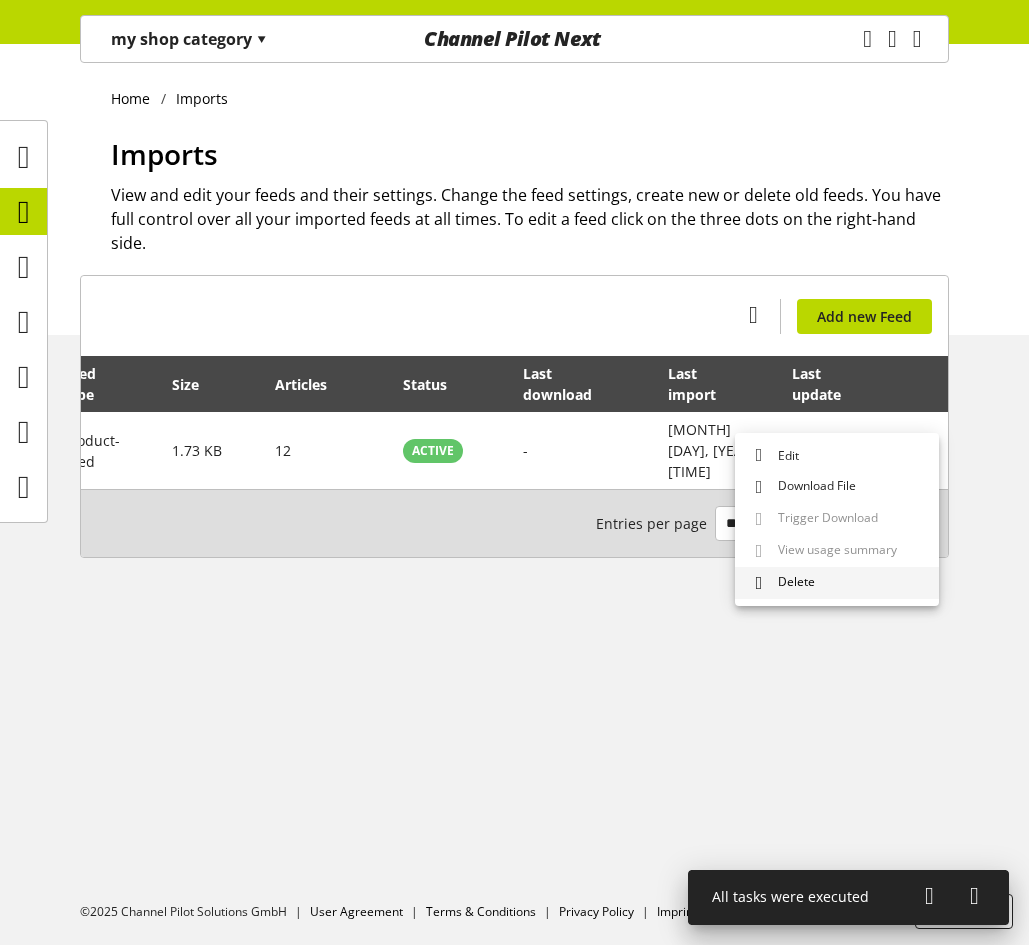 click on "Delete" at bounding box center [837, 583] 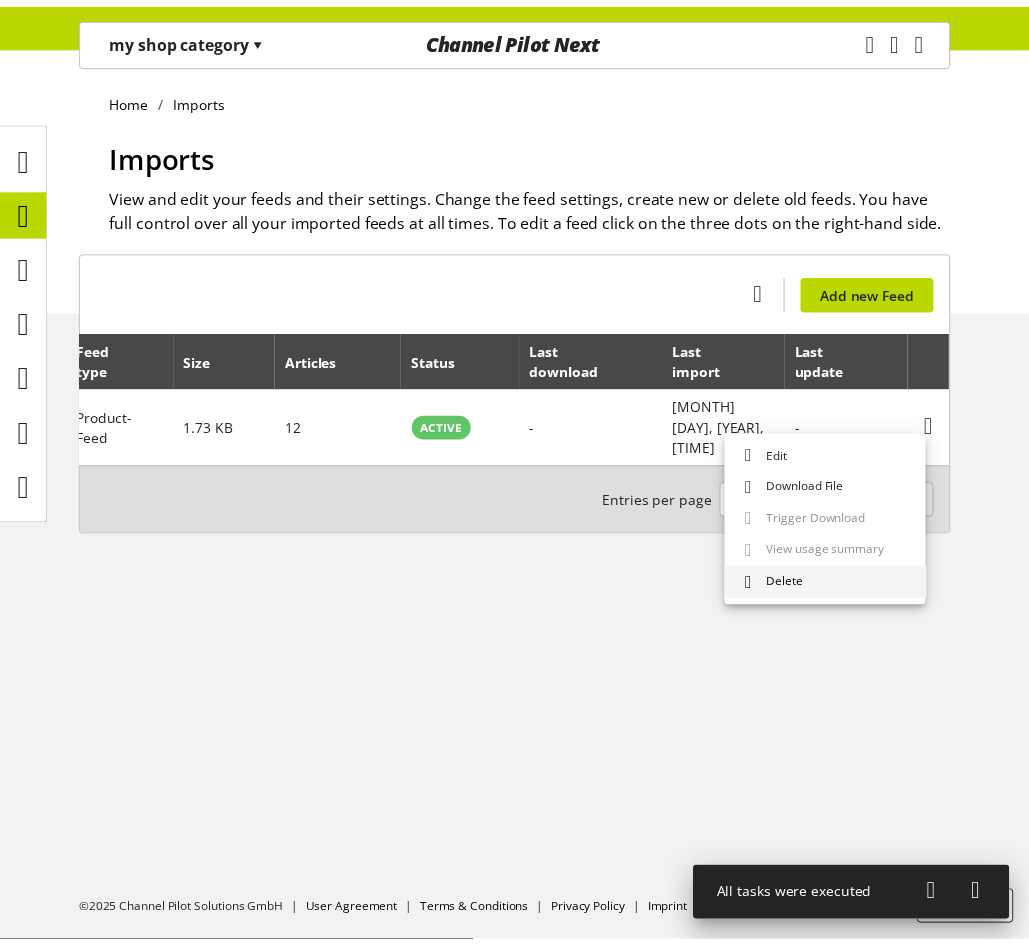 scroll, scrollTop: 0, scrollLeft: 178, axis: horizontal 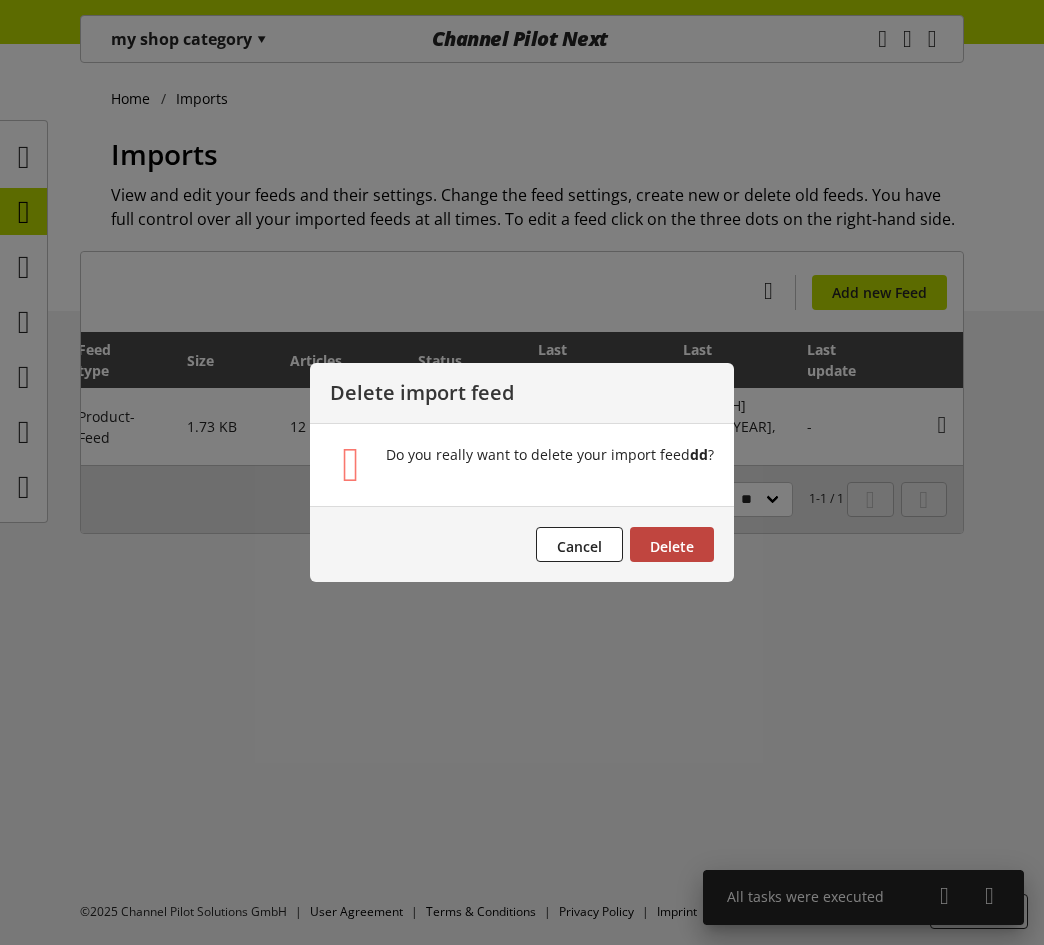 click on "Delete" at bounding box center [672, 546] 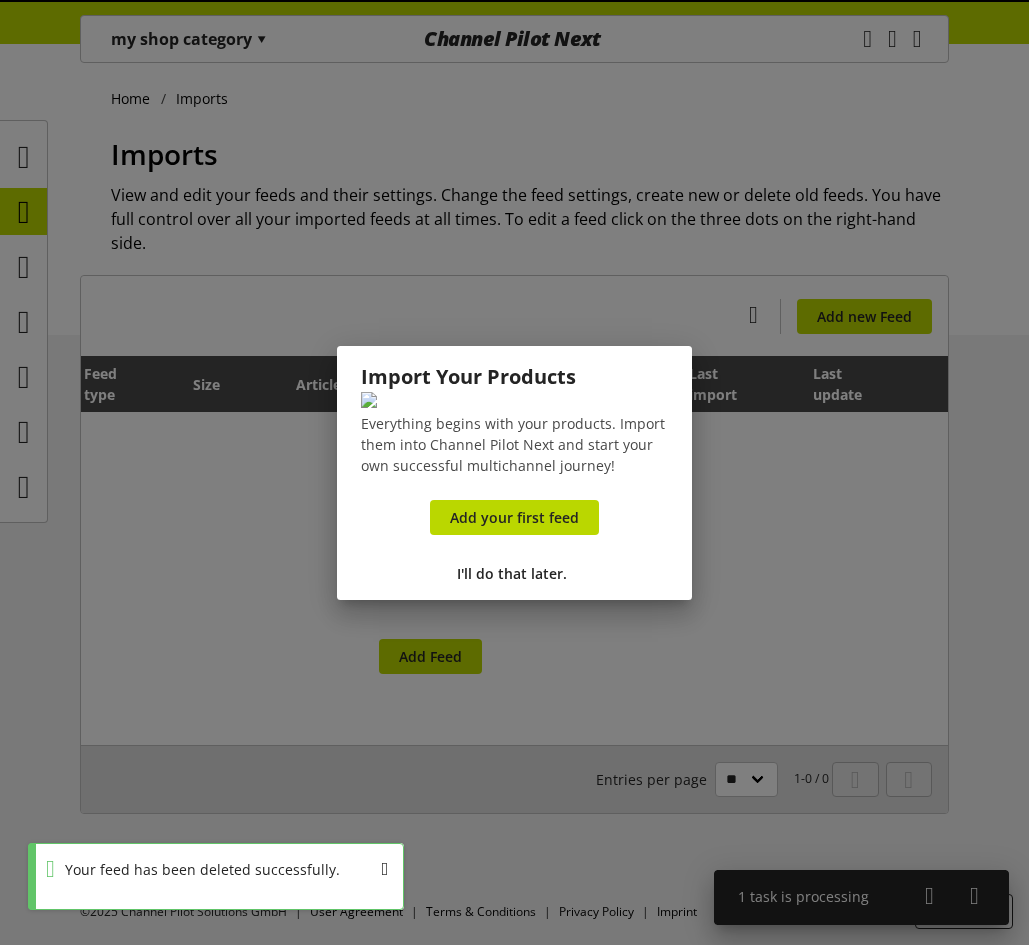 scroll, scrollTop: 0, scrollLeft: 157, axis: horizontal 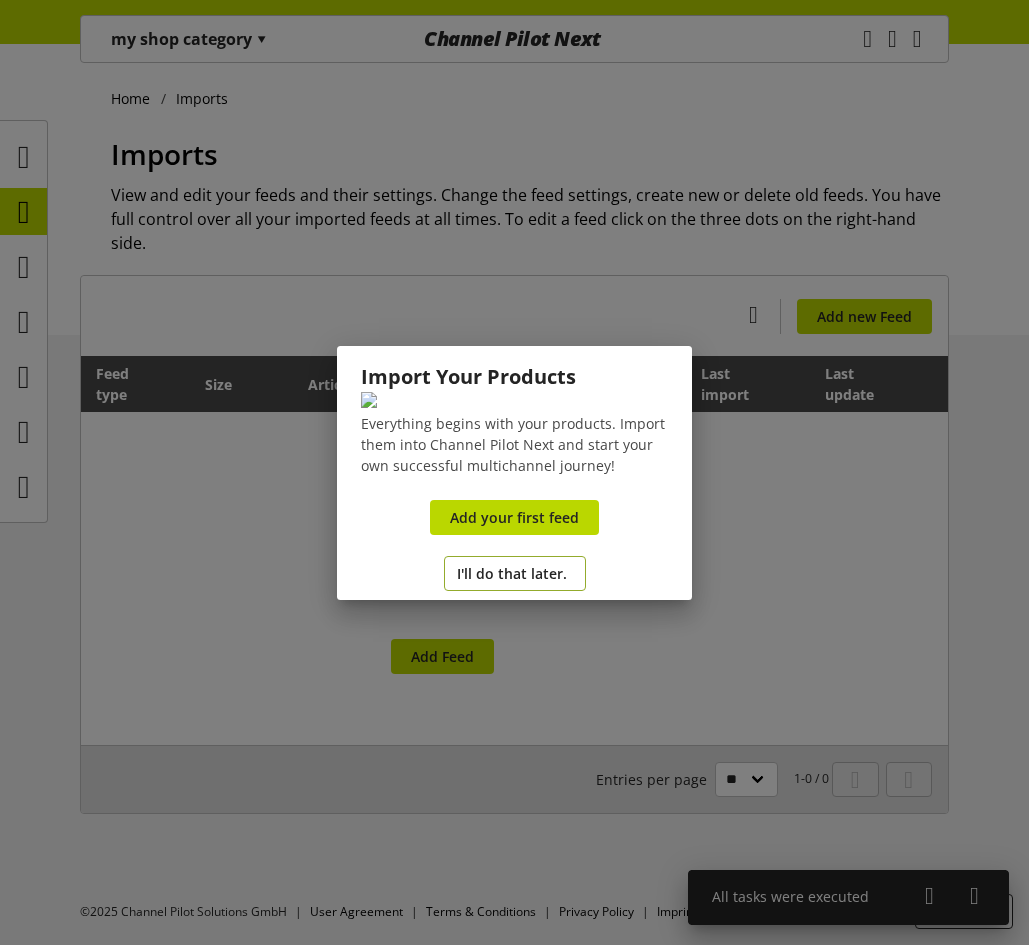 click on "I'll do that later." at bounding box center (512, 573) 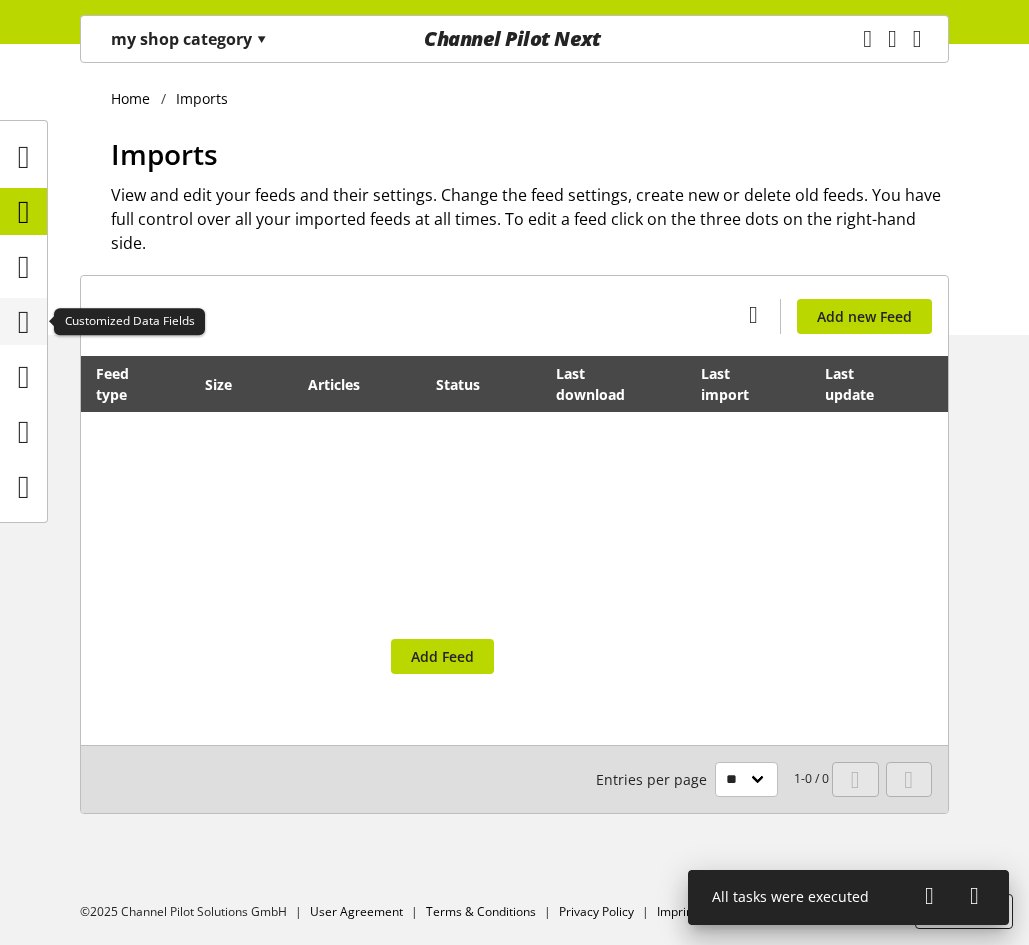 click at bounding box center (24, 322) 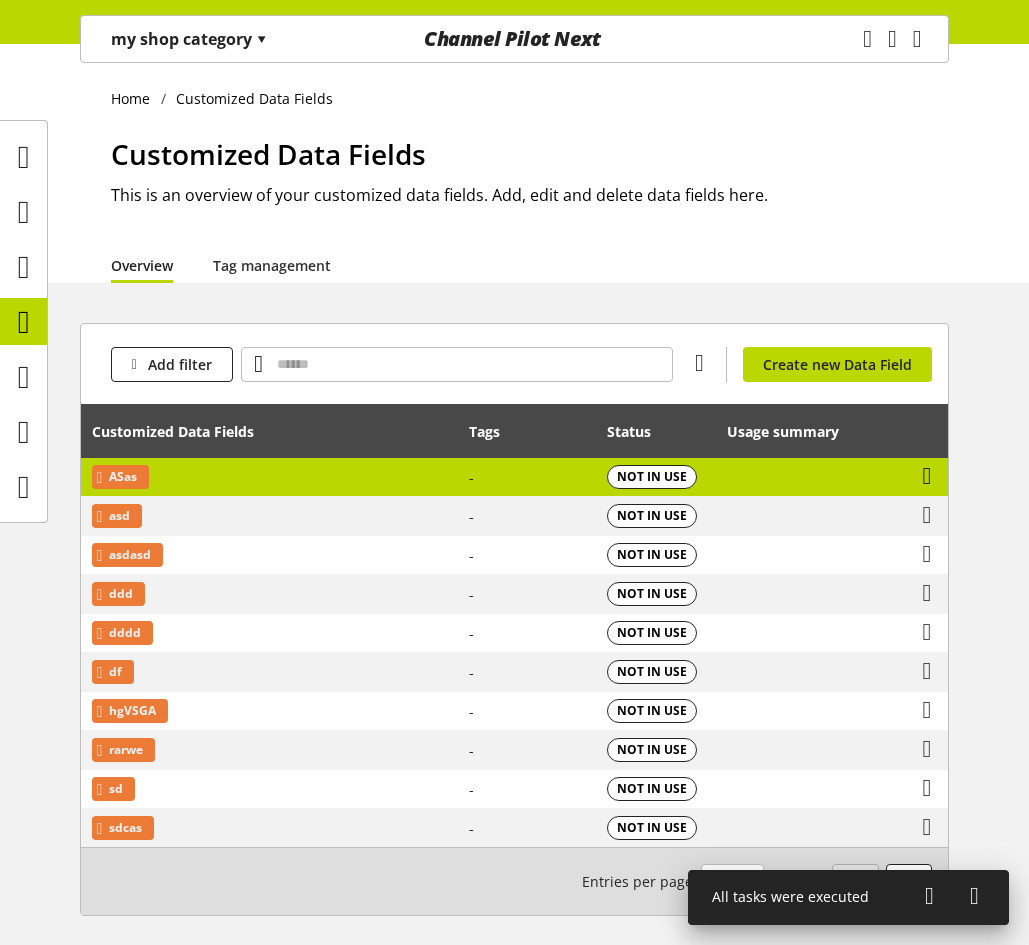 click at bounding box center [927, 476] 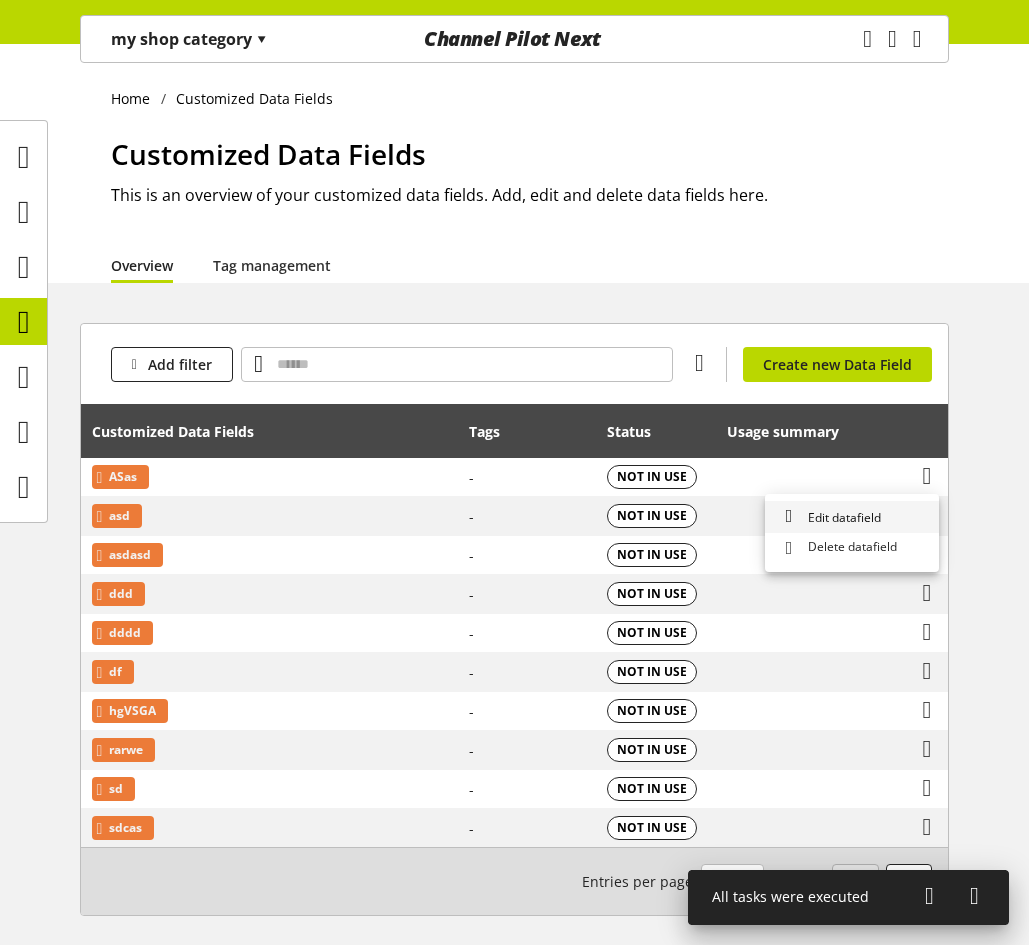 click on "Edit datafield" at bounding box center [840, 517] 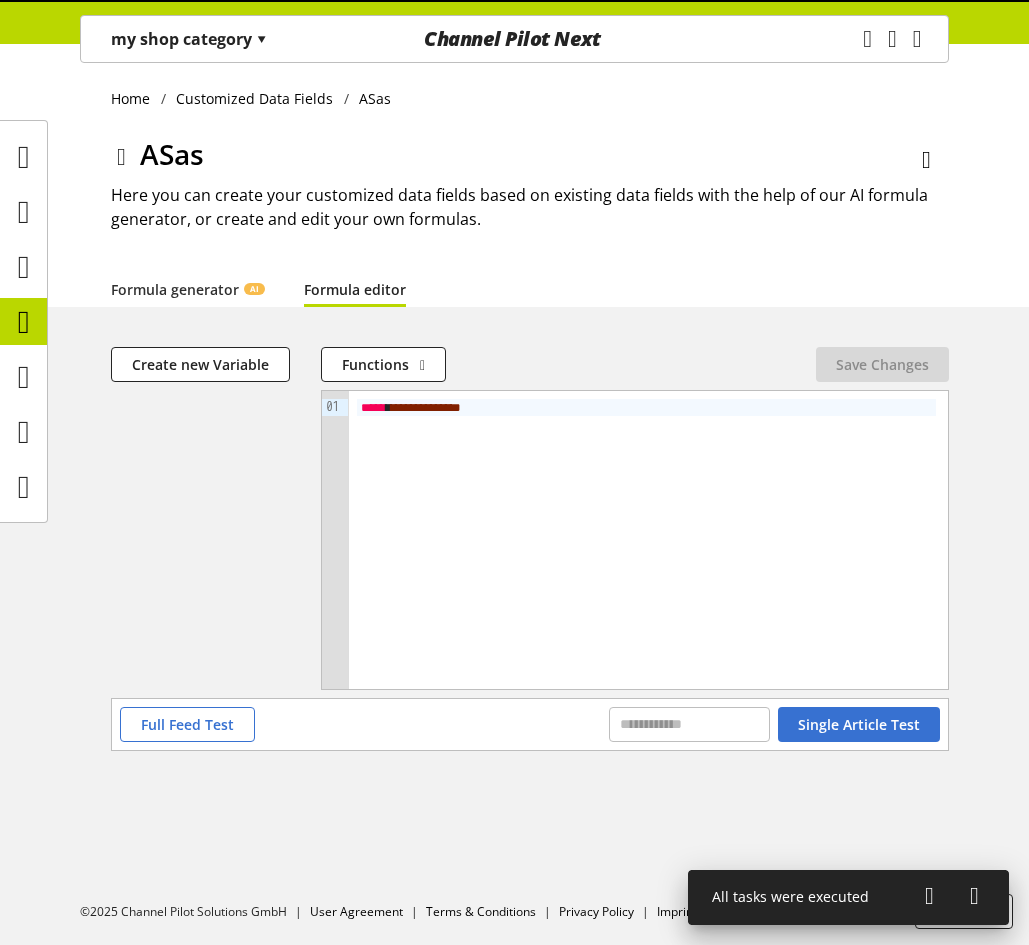 click on "**********" at bounding box center [423, 407] 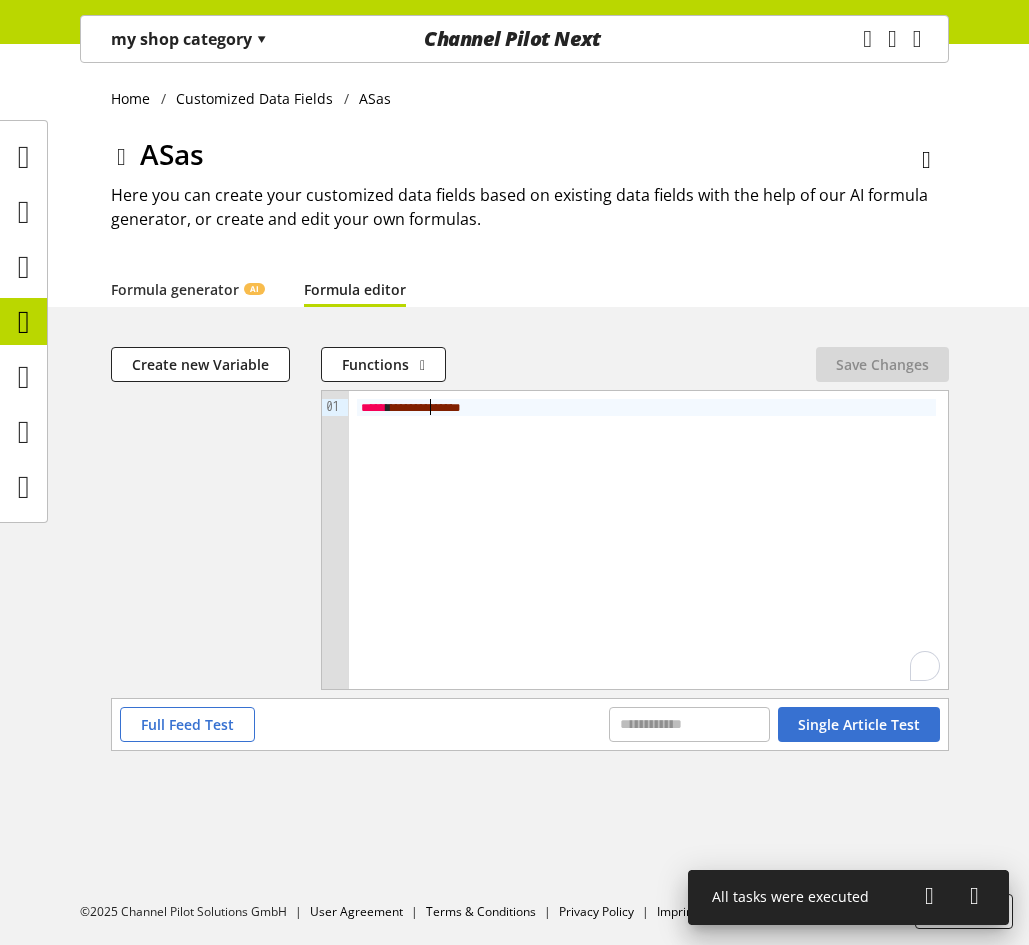 type 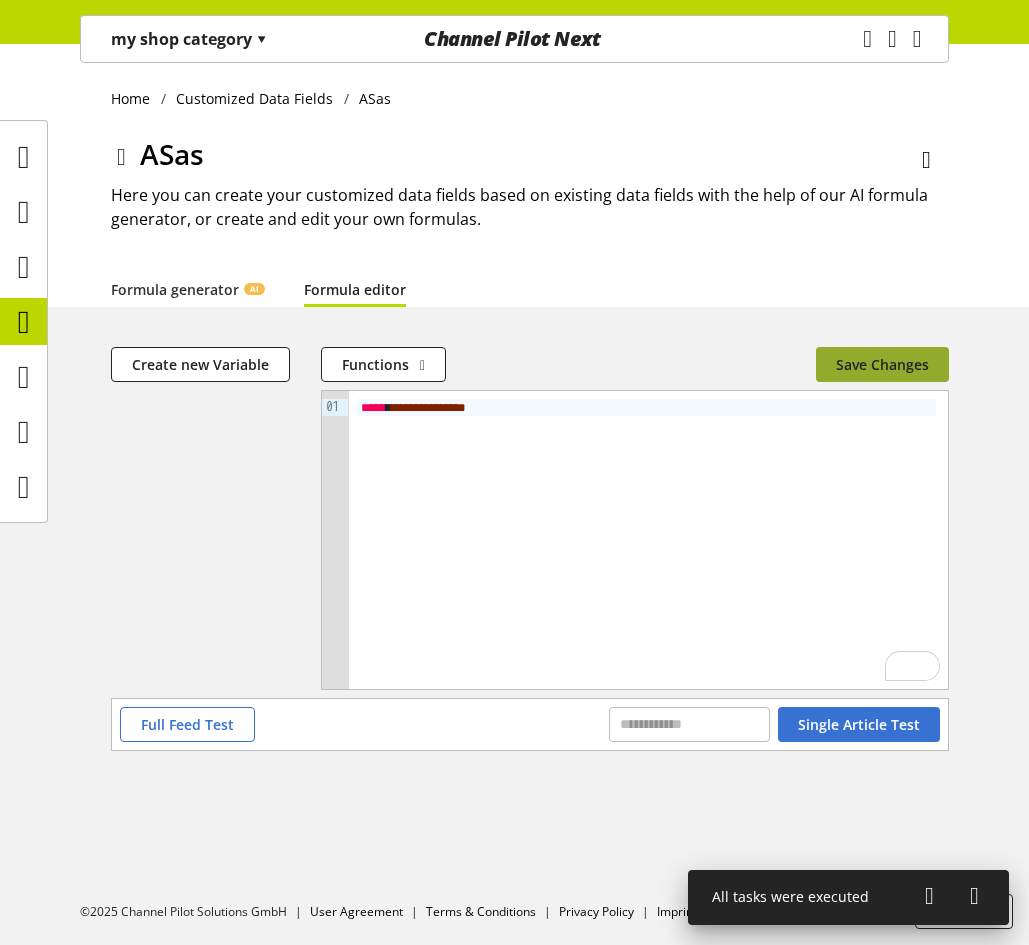 click on "Save Changes" at bounding box center [882, 364] 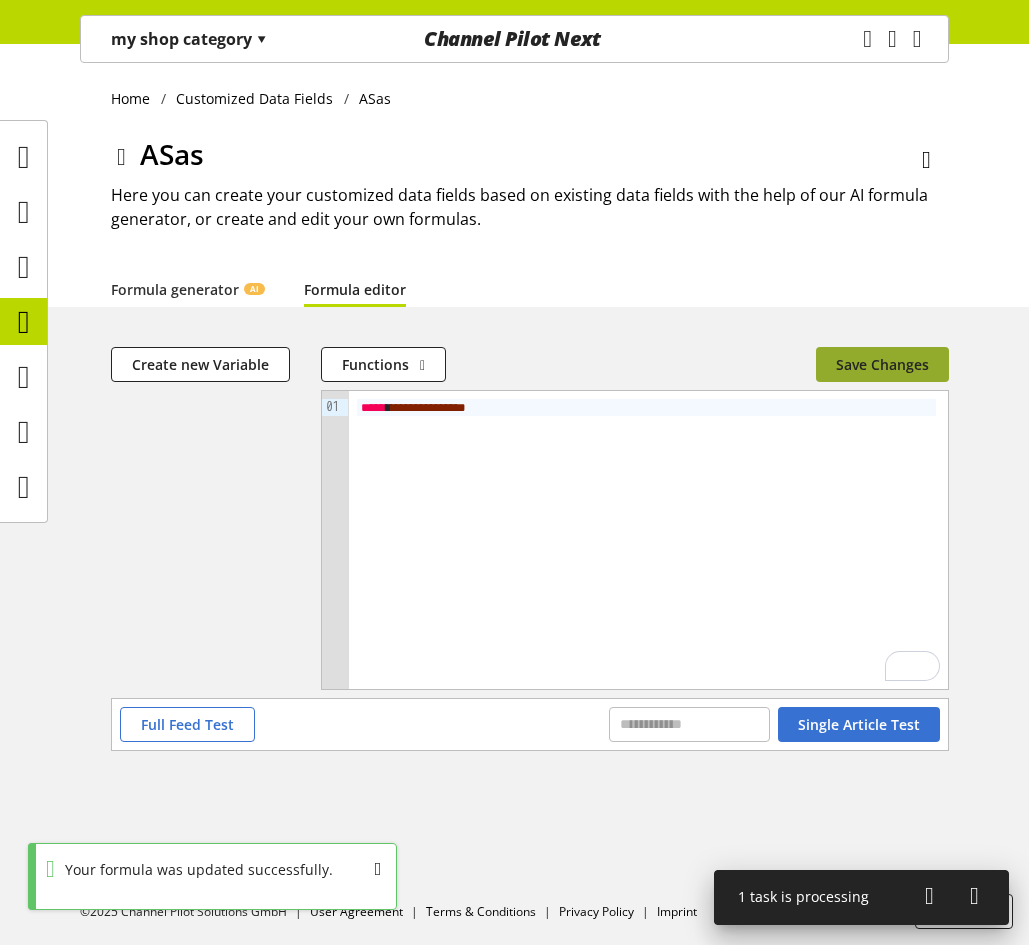 type 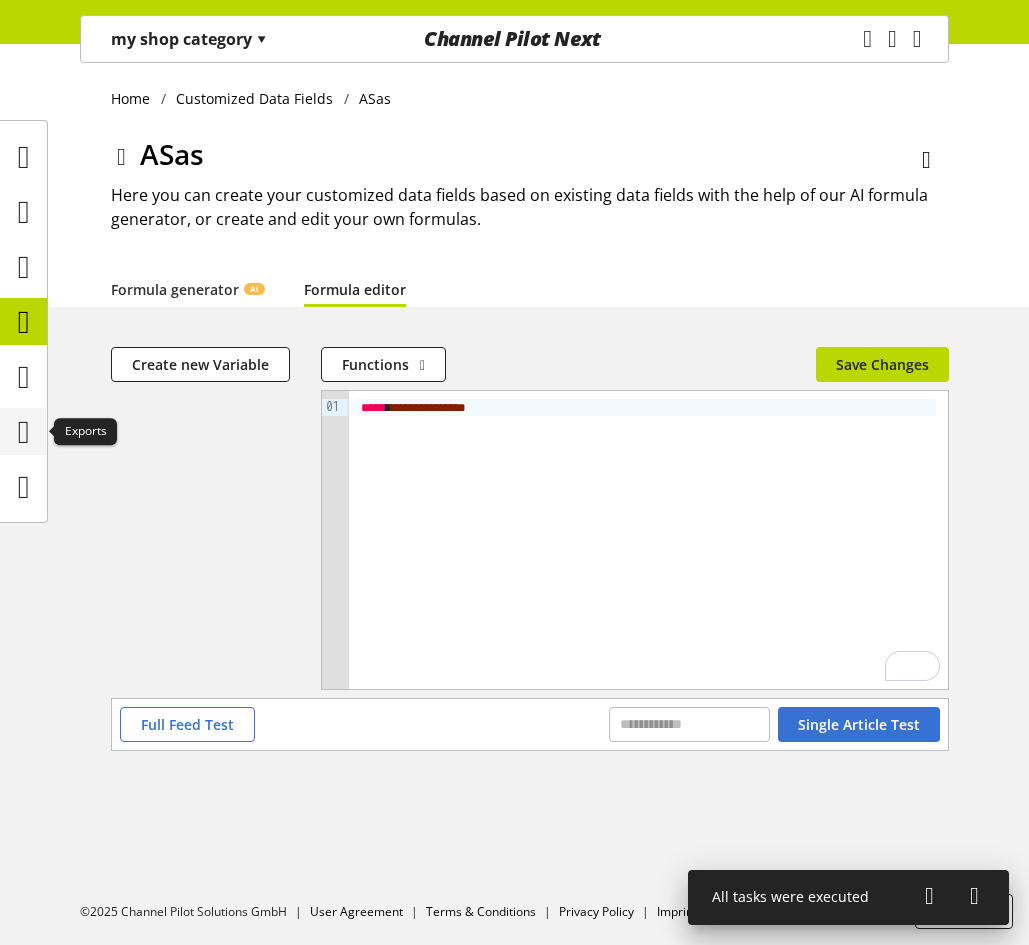 click at bounding box center [24, 432] 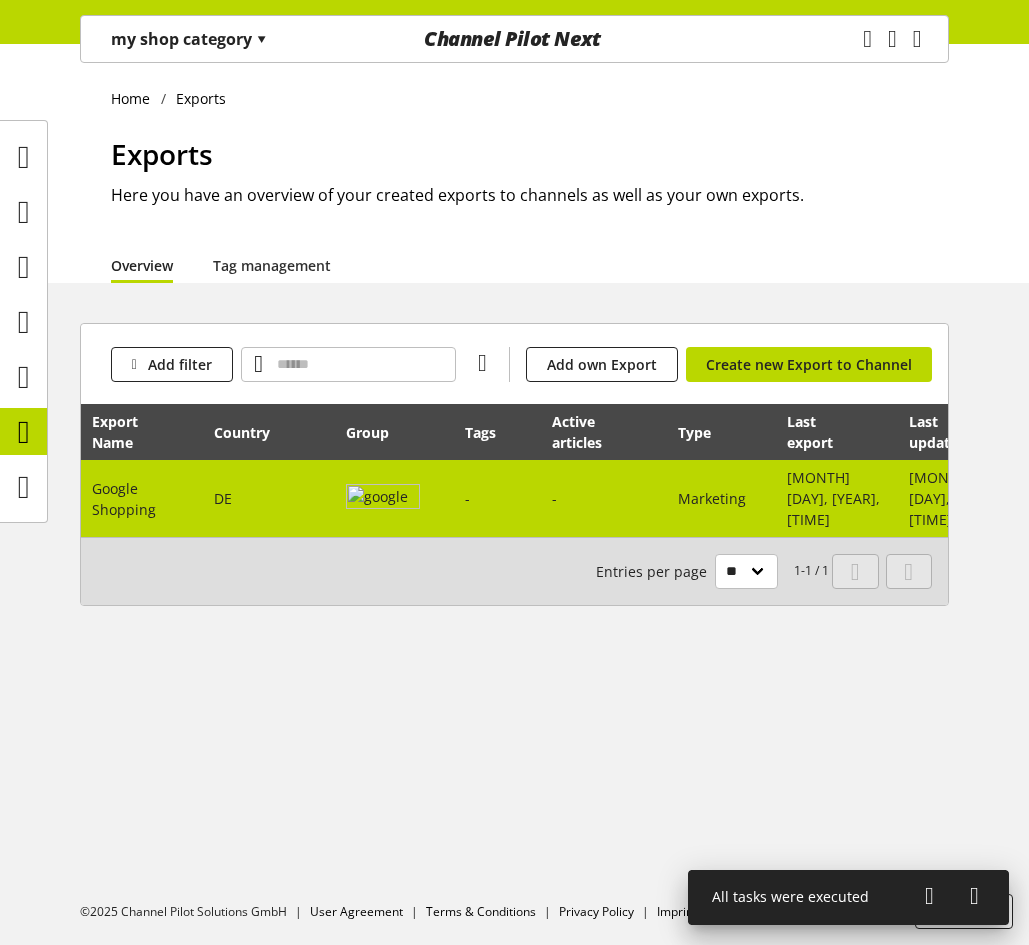 click on "-" at bounding box center (467, 498) 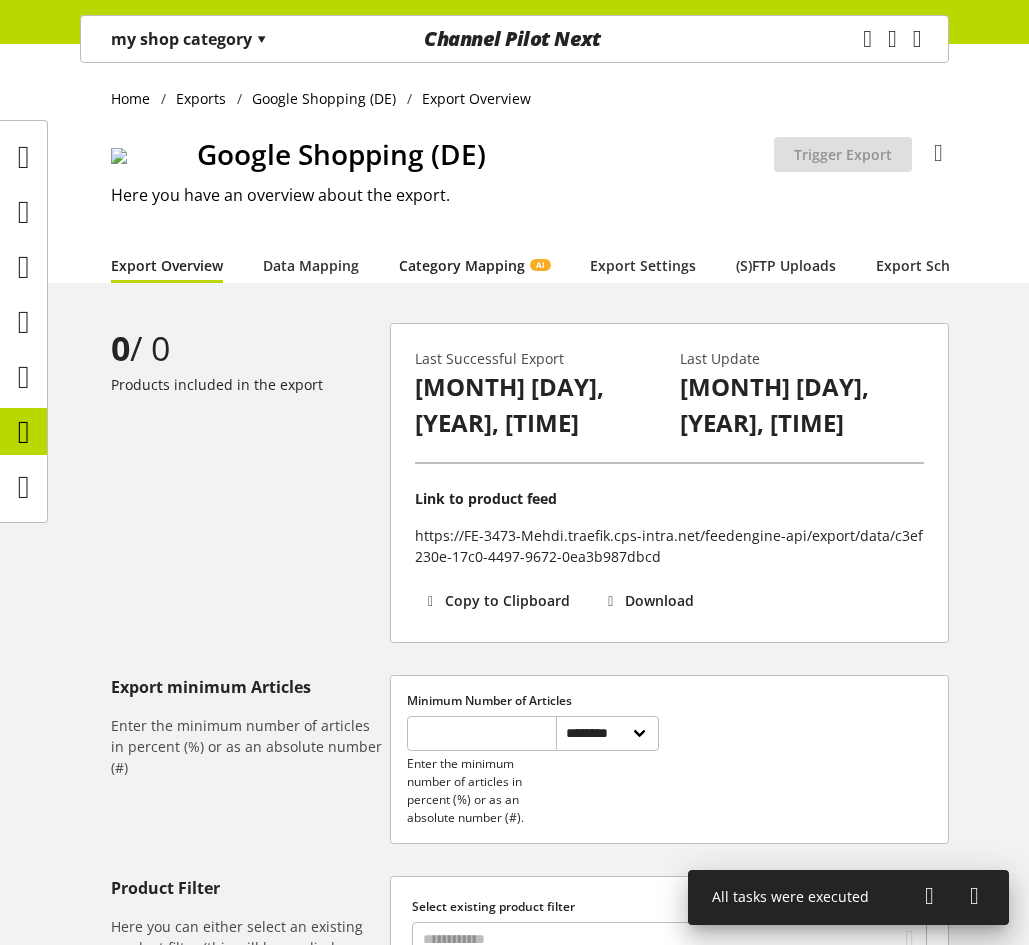 click on "Category Mapping AI" at bounding box center [474, 265] 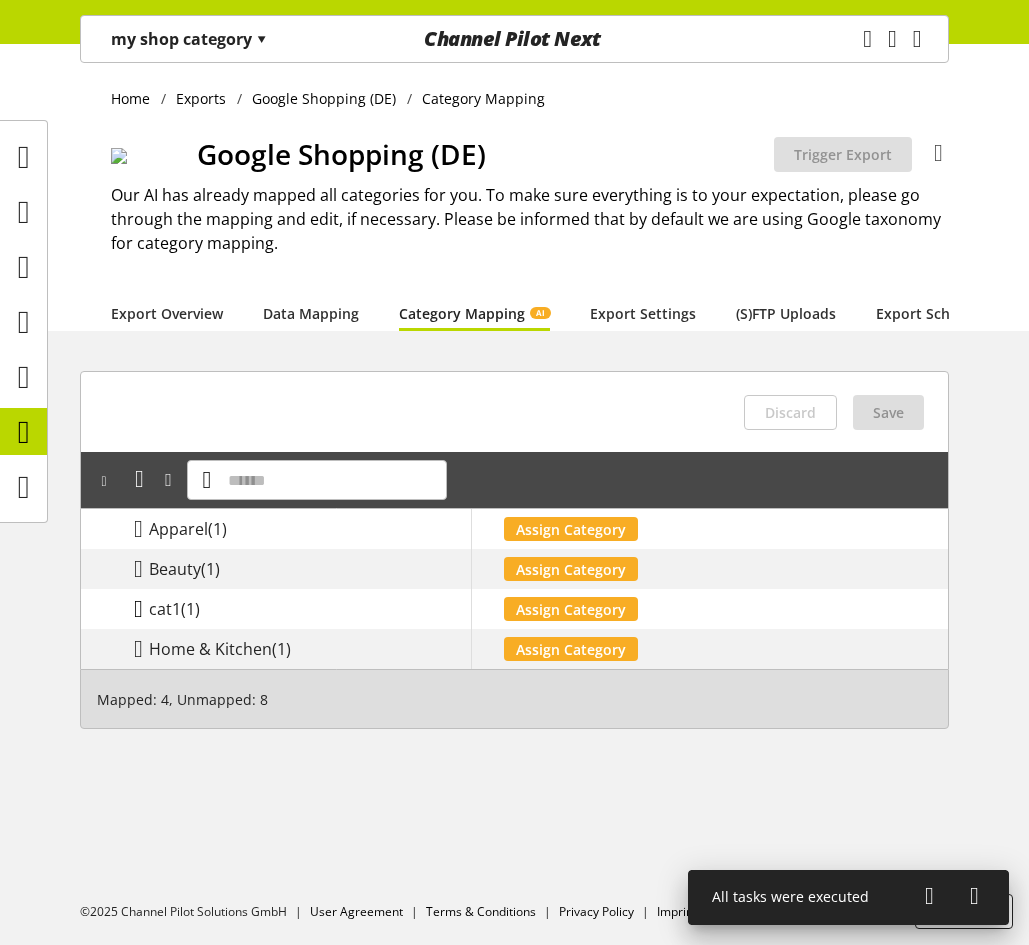 click at bounding box center (138, 609) 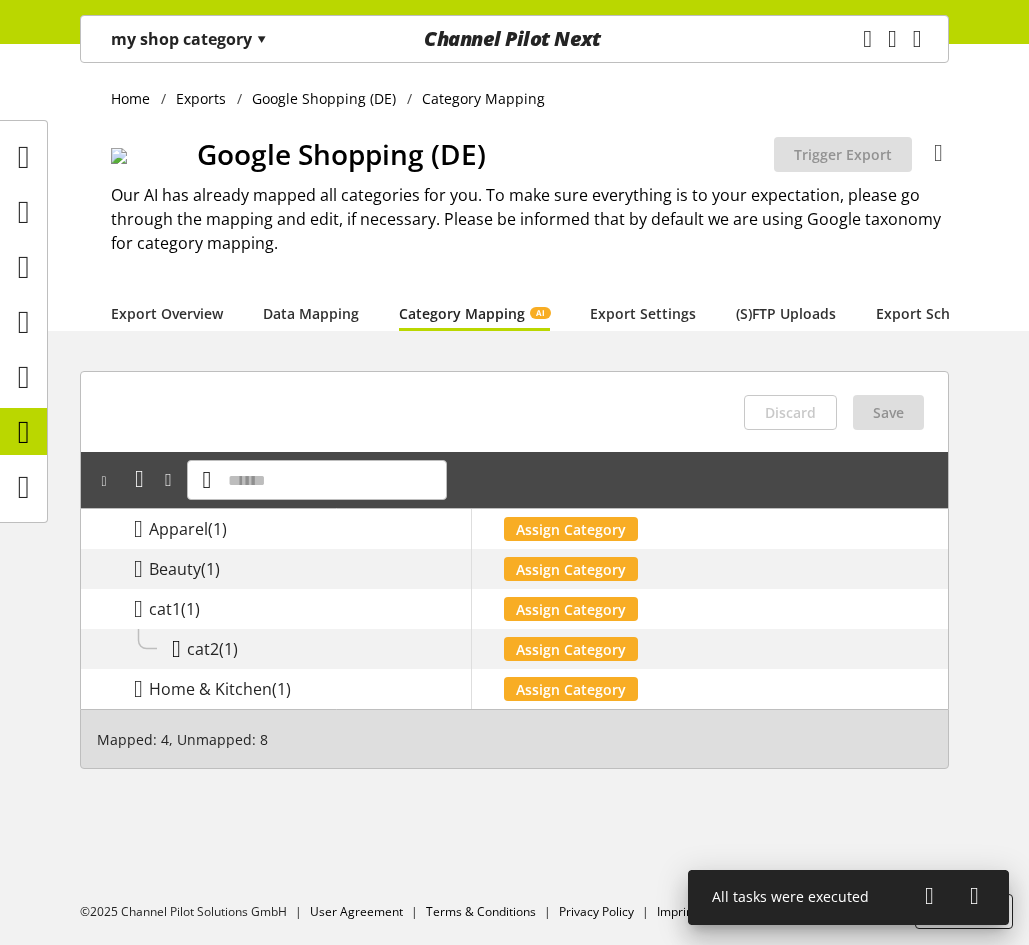 click at bounding box center [176, 649] 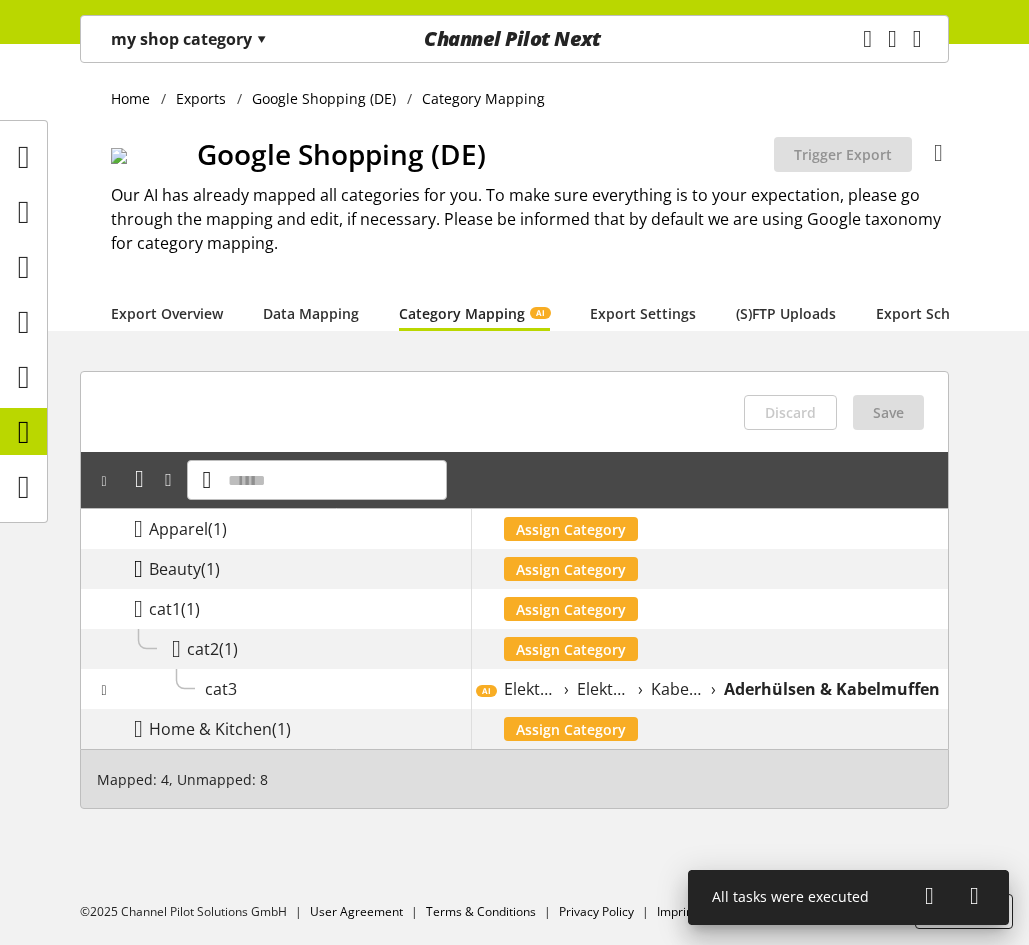 click at bounding box center [138, 569] 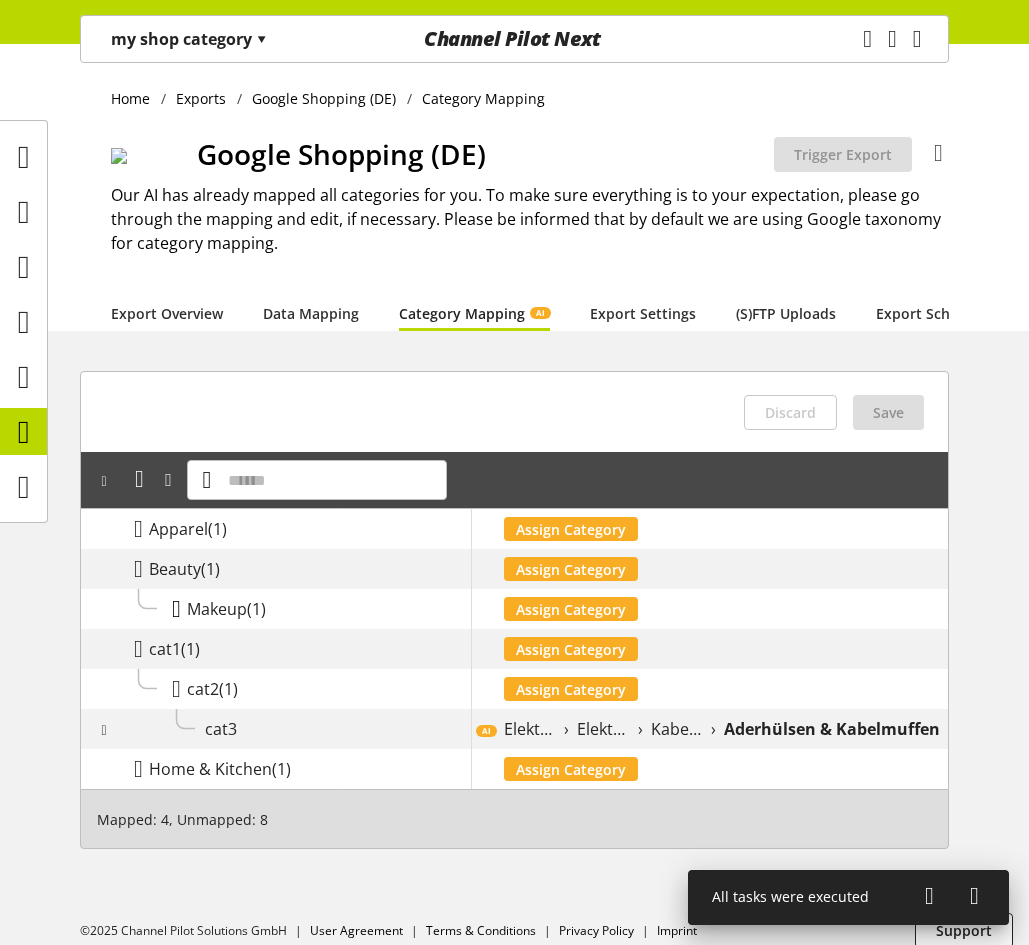 click at bounding box center (176, 609) 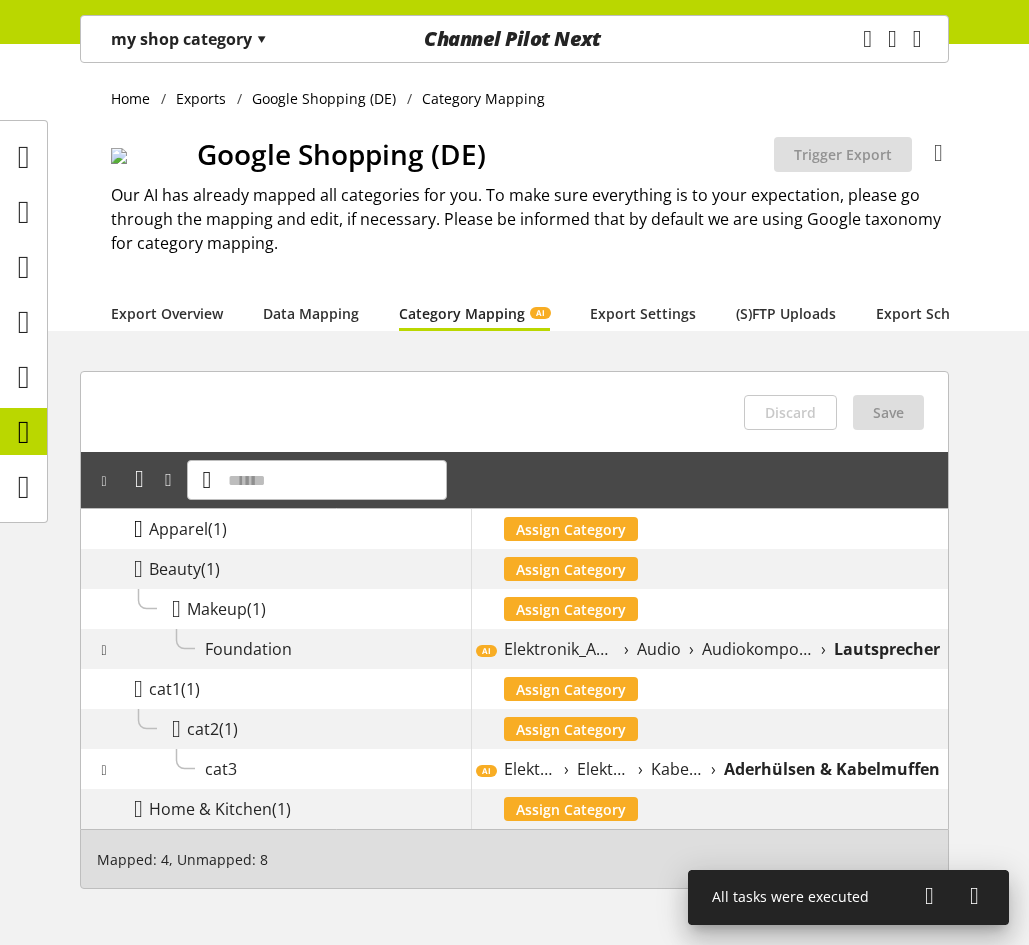 click at bounding box center [138, 529] 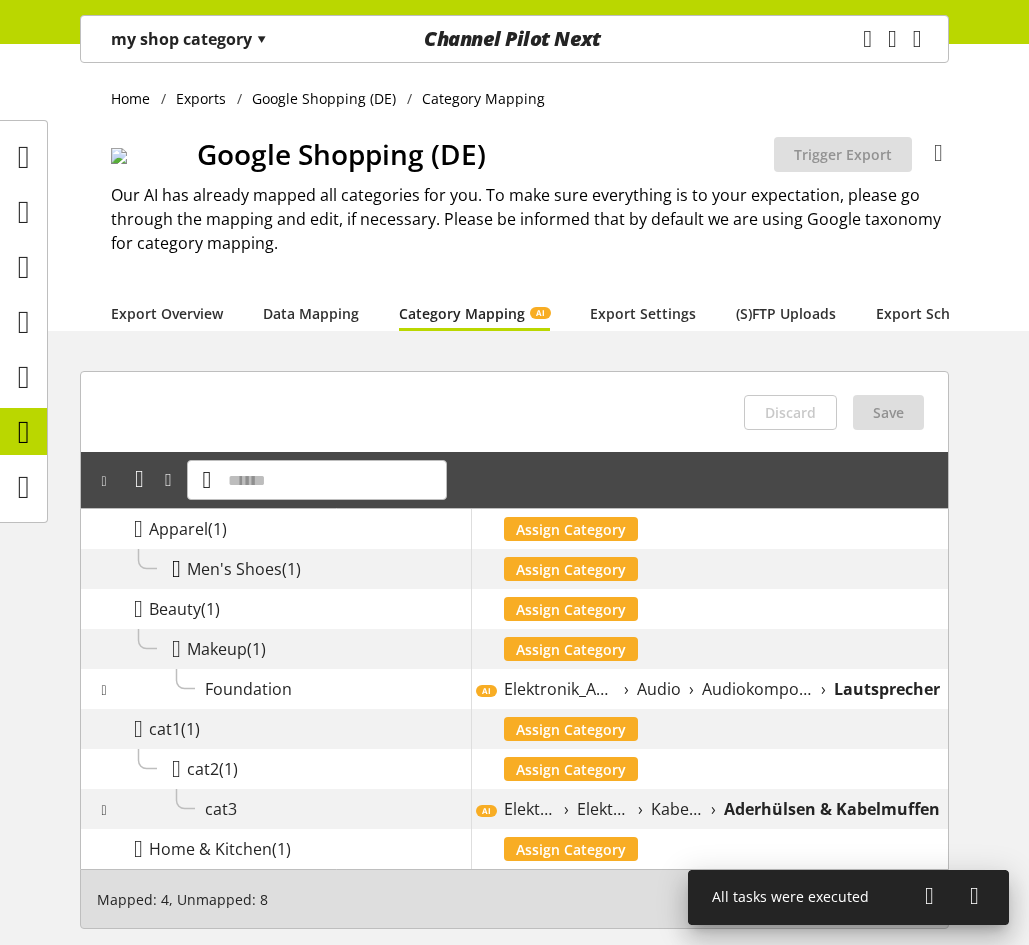 click at bounding box center (176, 569) 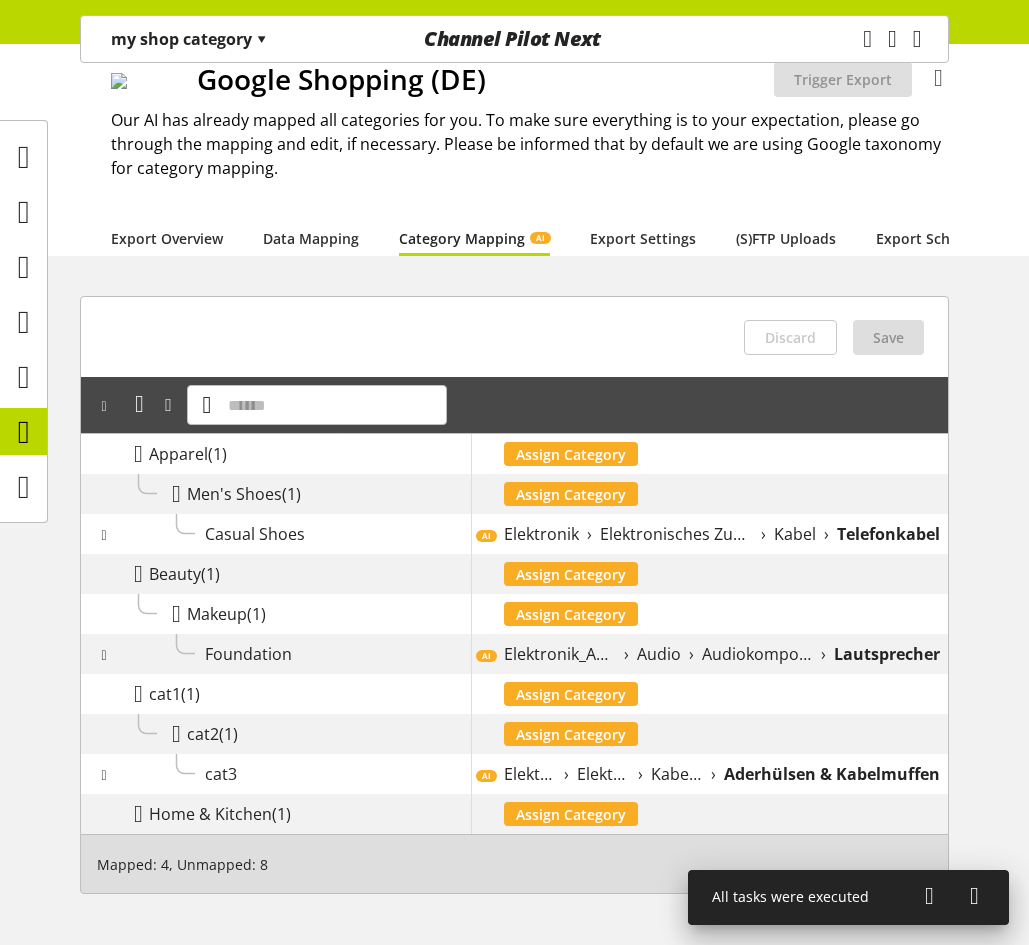 scroll, scrollTop: 154, scrollLeft: 0, axis: vertical 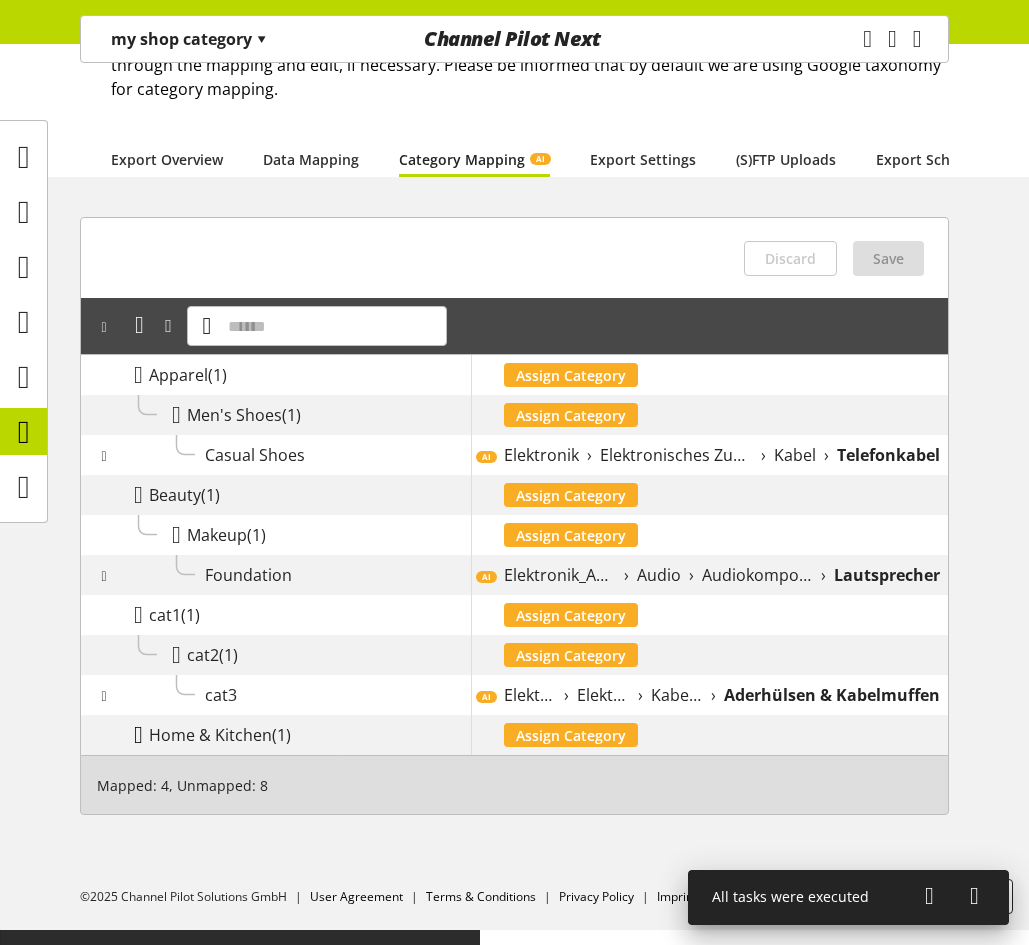 click at bounding box center (138, 735) 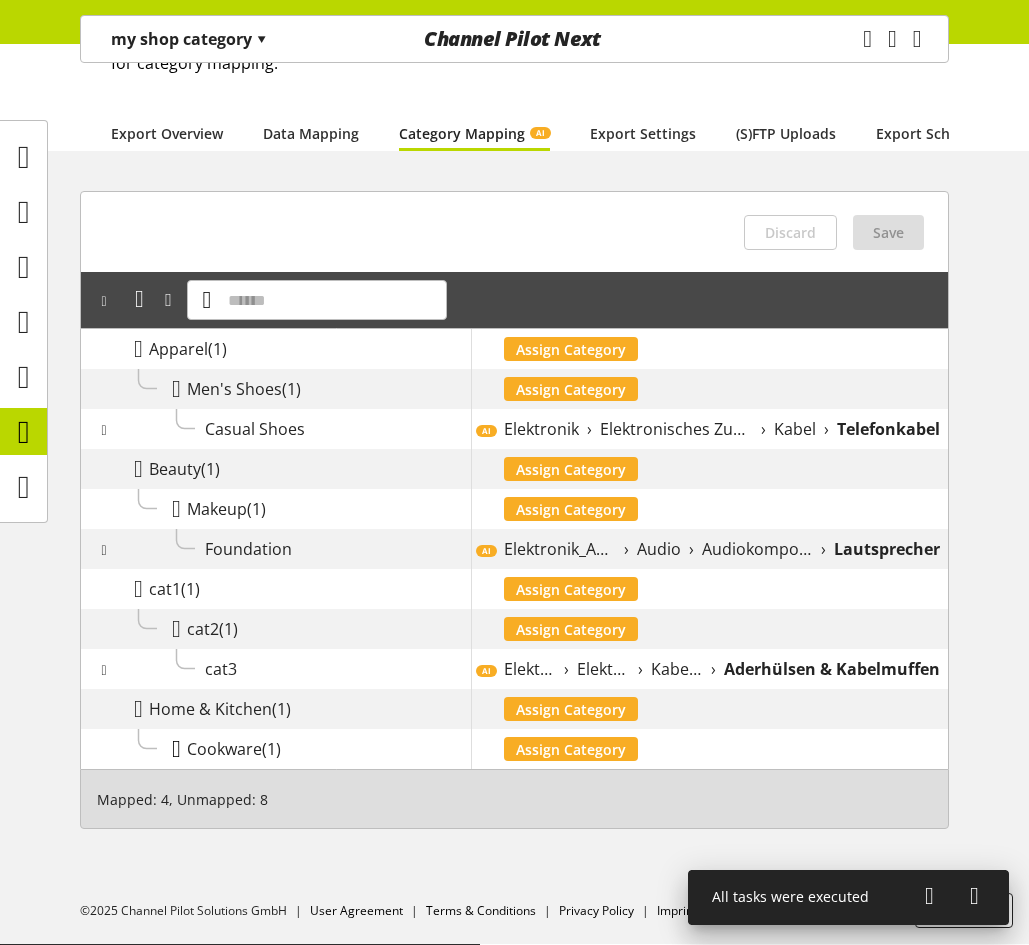 scroll, scrollTop: 194, scrollLeft: 0, axis: vertical 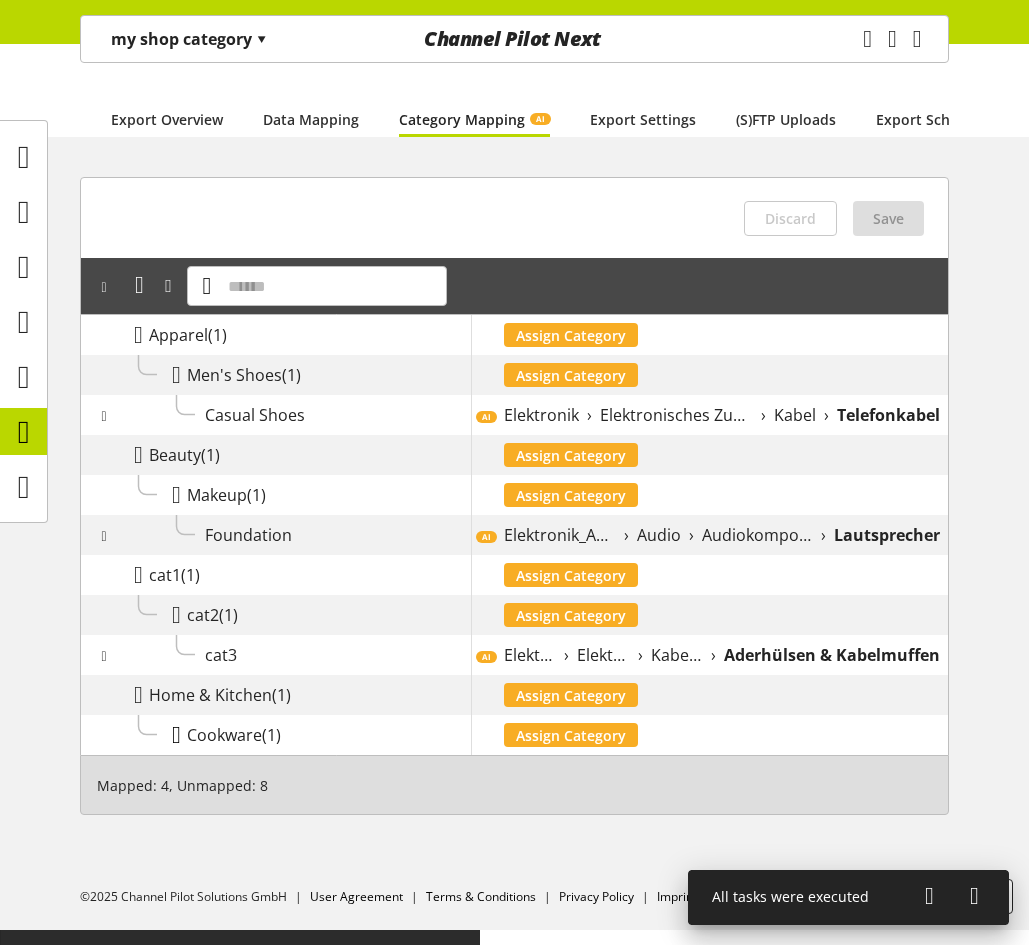 click at bounding box center [176, 735] 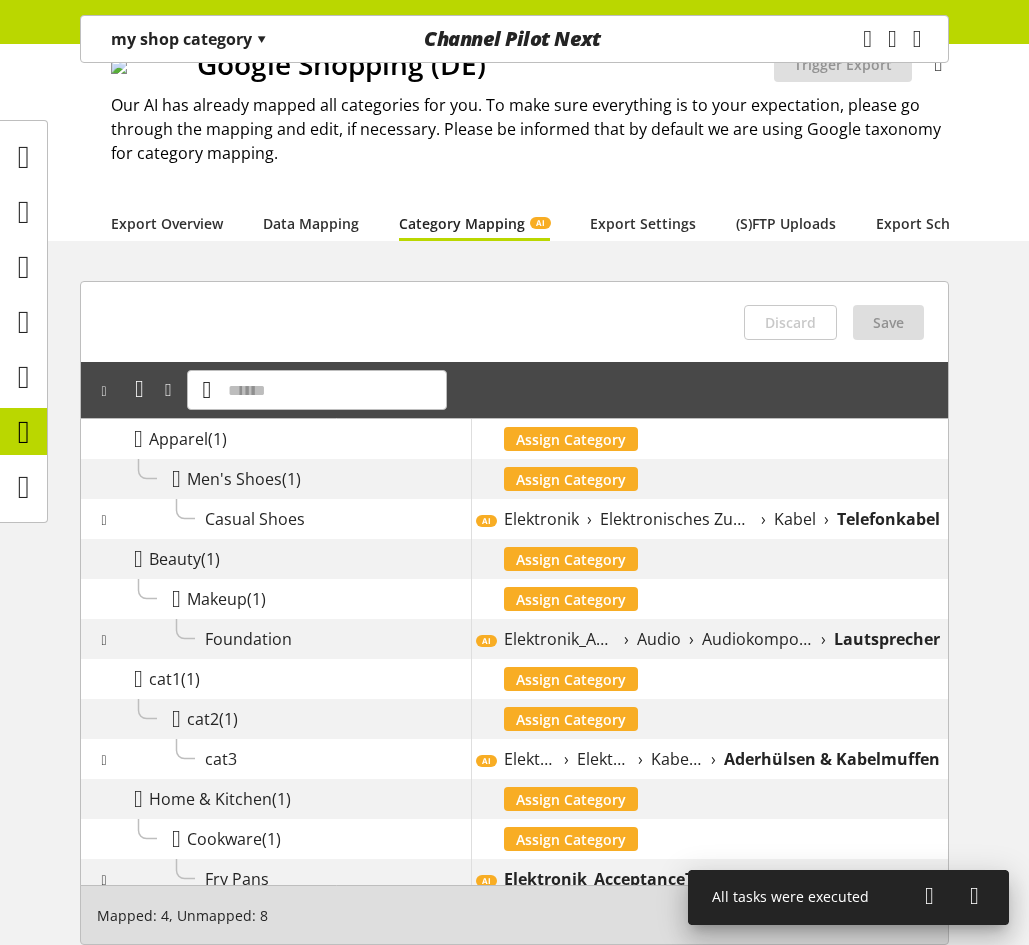 scroll, scrollTop: 0, scrollLeft: 0, axis: both 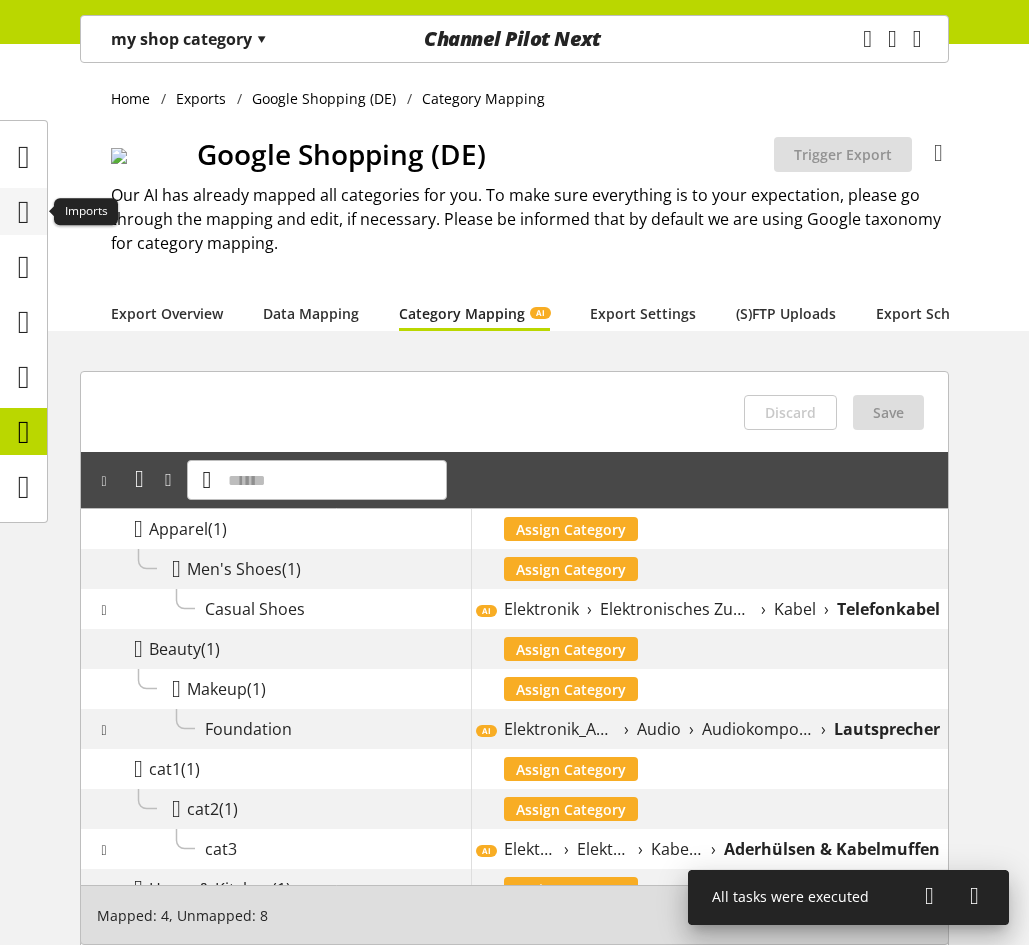 click at bounding box center (24, 212) 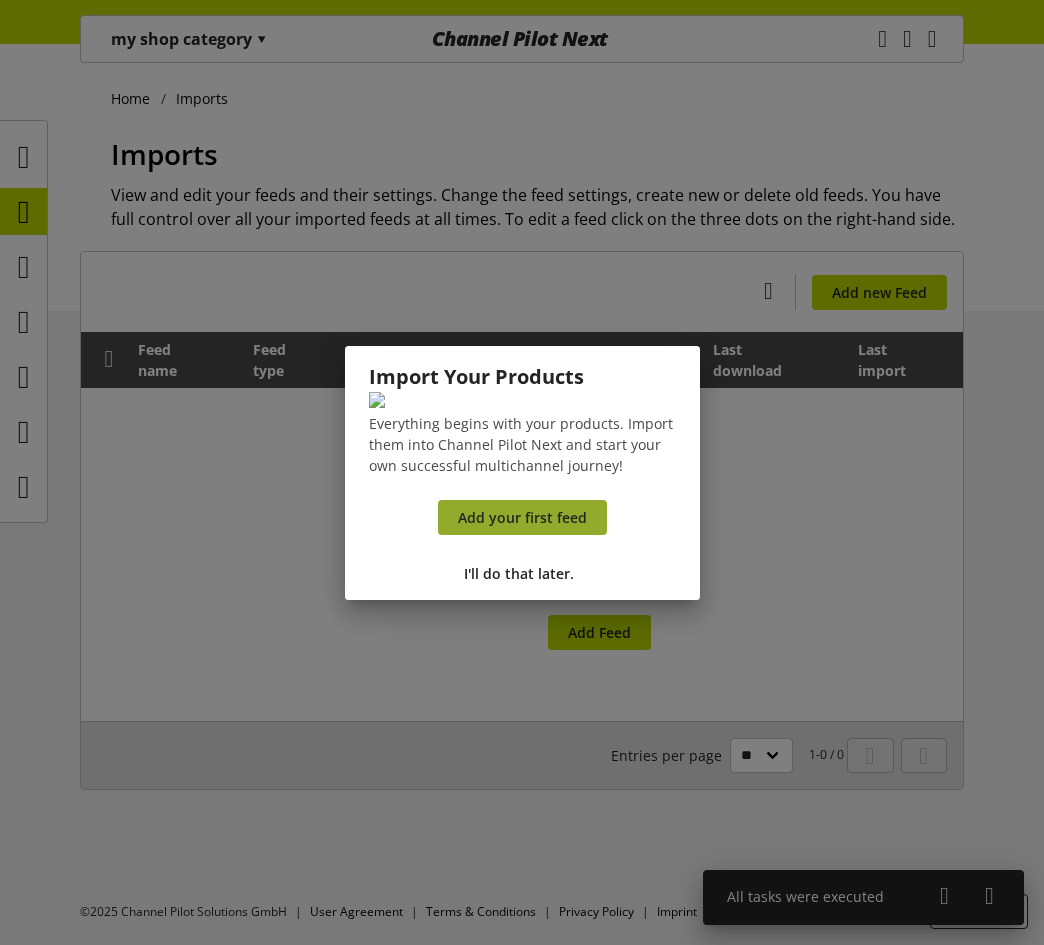 click on "Add your first feed" at bounding box center (522, 517) 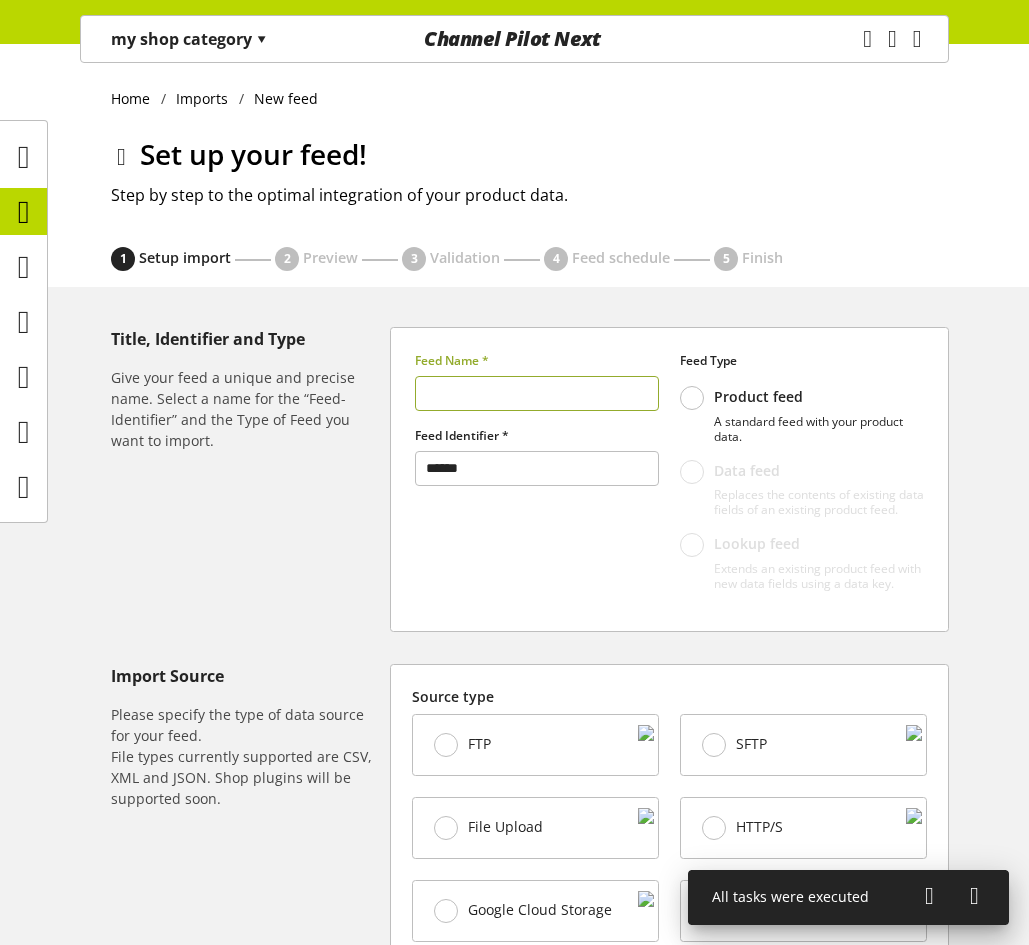 click at bounding box center [537, 393] 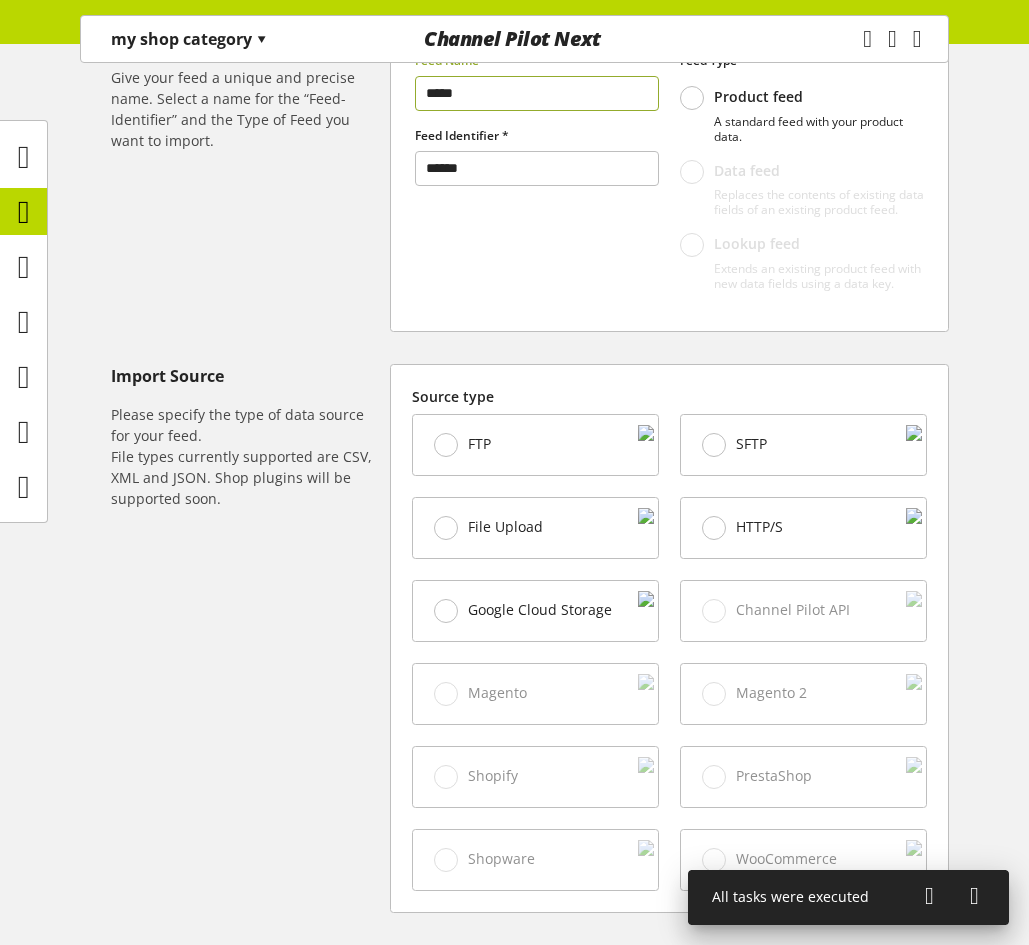 type on "*****" 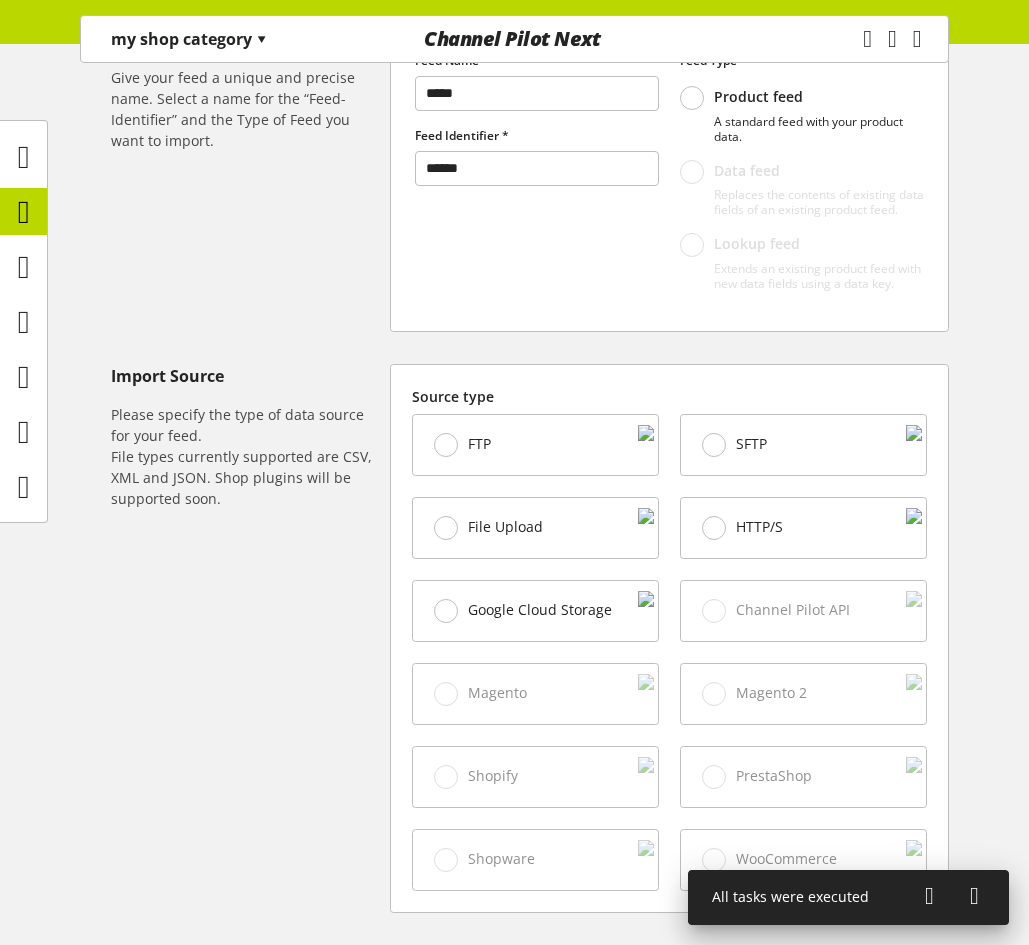 click on "File Upload" at bounding box center [535, 528] 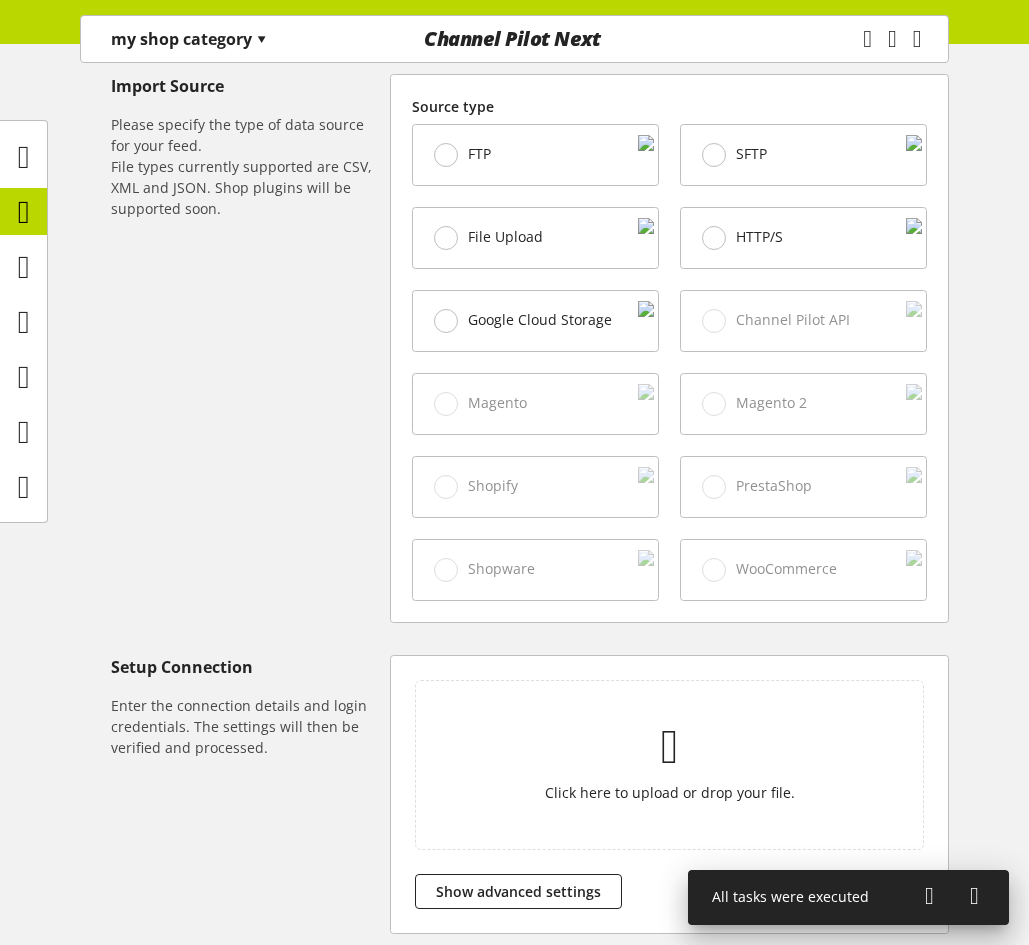 scroll, scrollTop: 600, scrollLeft: 0, axis: vertical 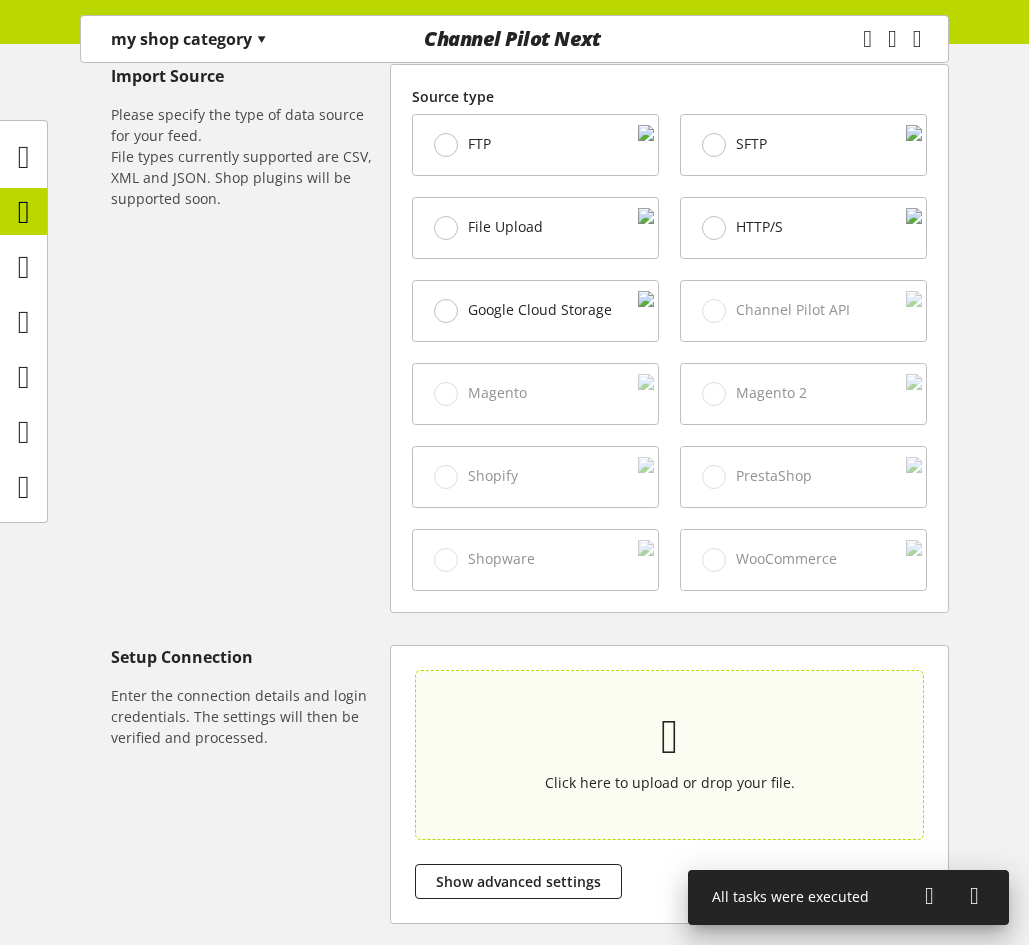 click at bounding box center [670, 737] 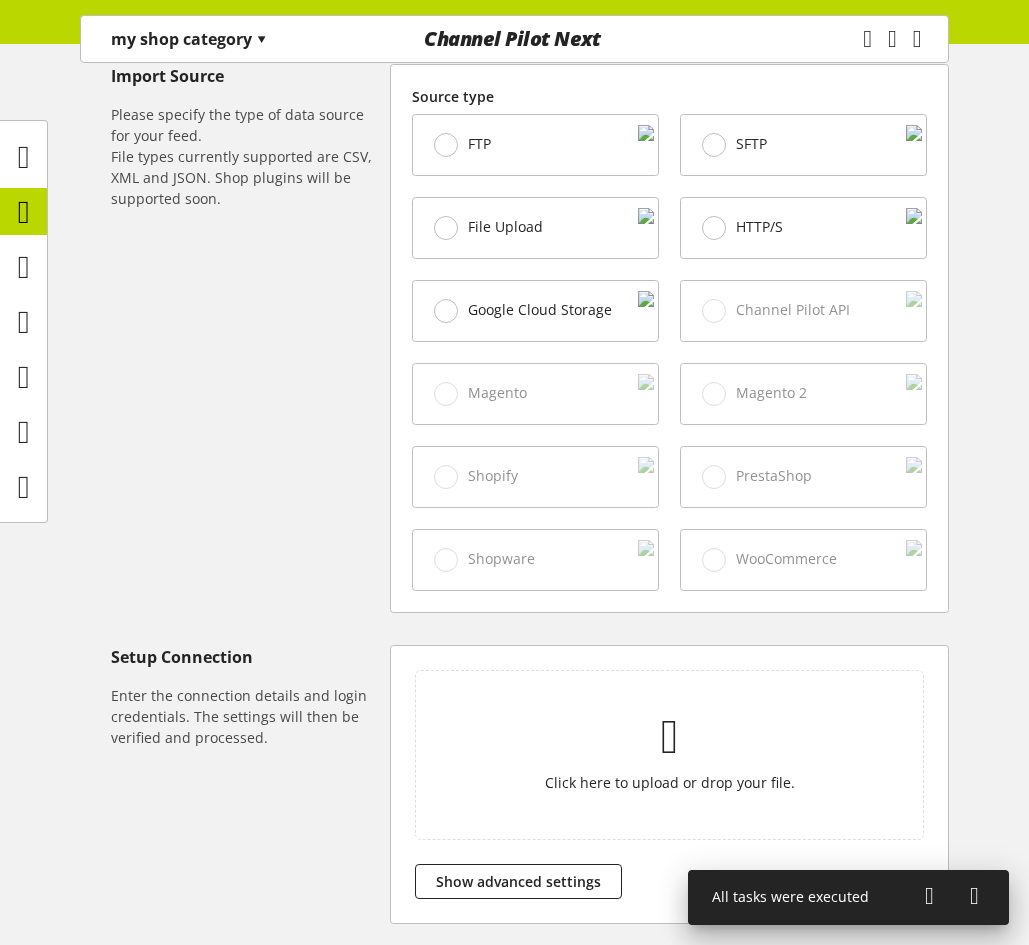 type on "**********" 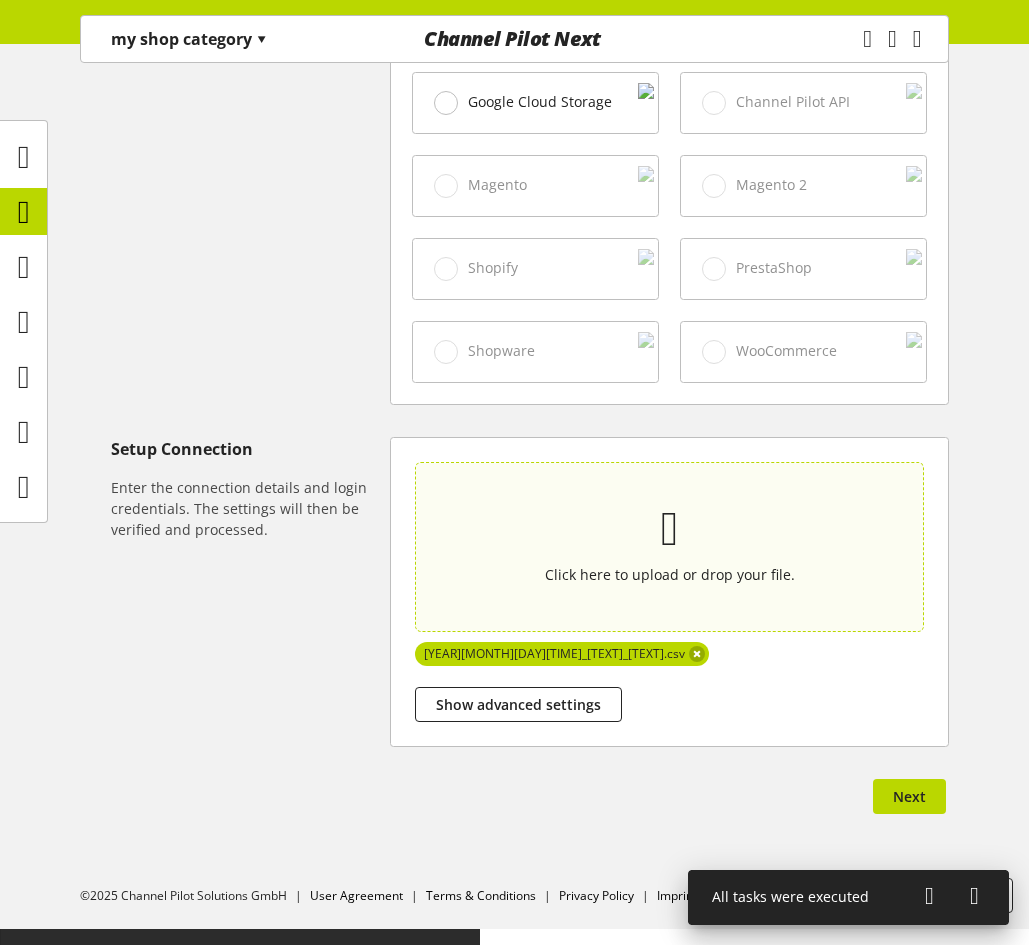 scroll, scrollTop: 809, scrollLeft: 0, axis: vertical 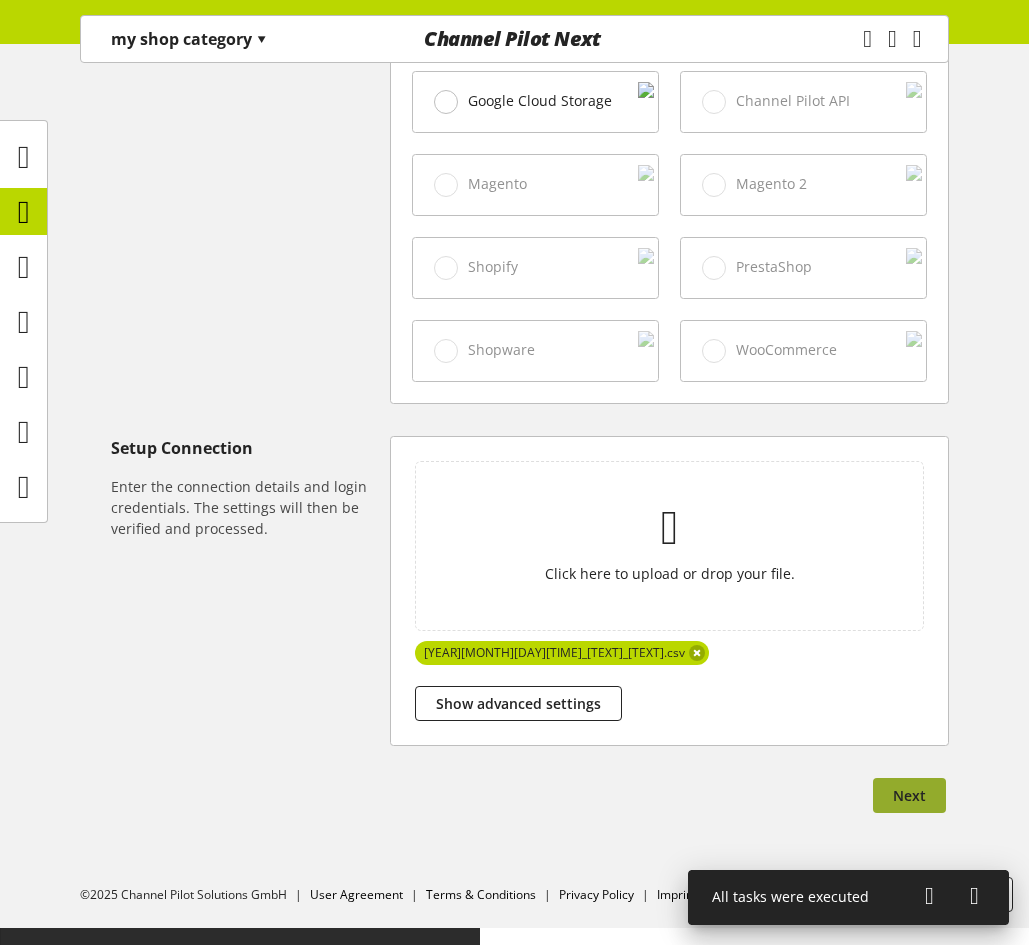 click on "Next" at bounding box center (909, 795) 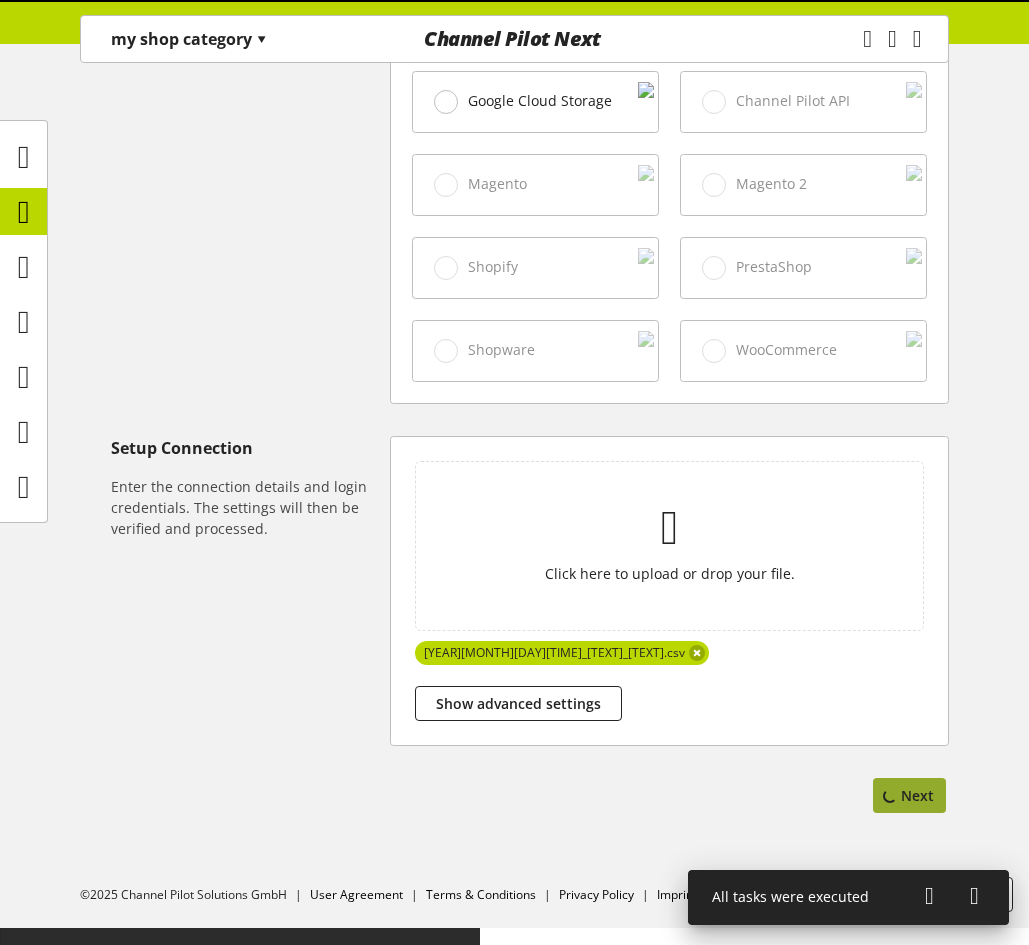 scroll, scrollTop: 0, scrollLeft: 0, axis: both 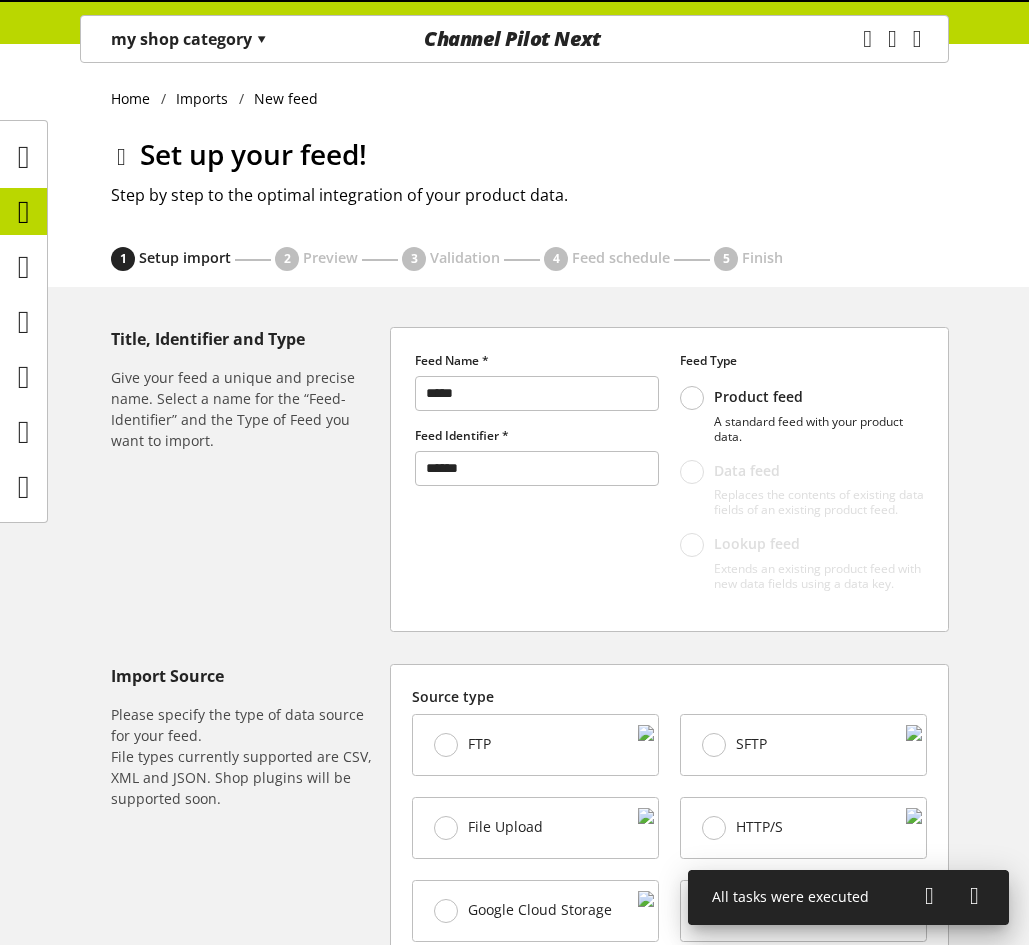 select on "*" 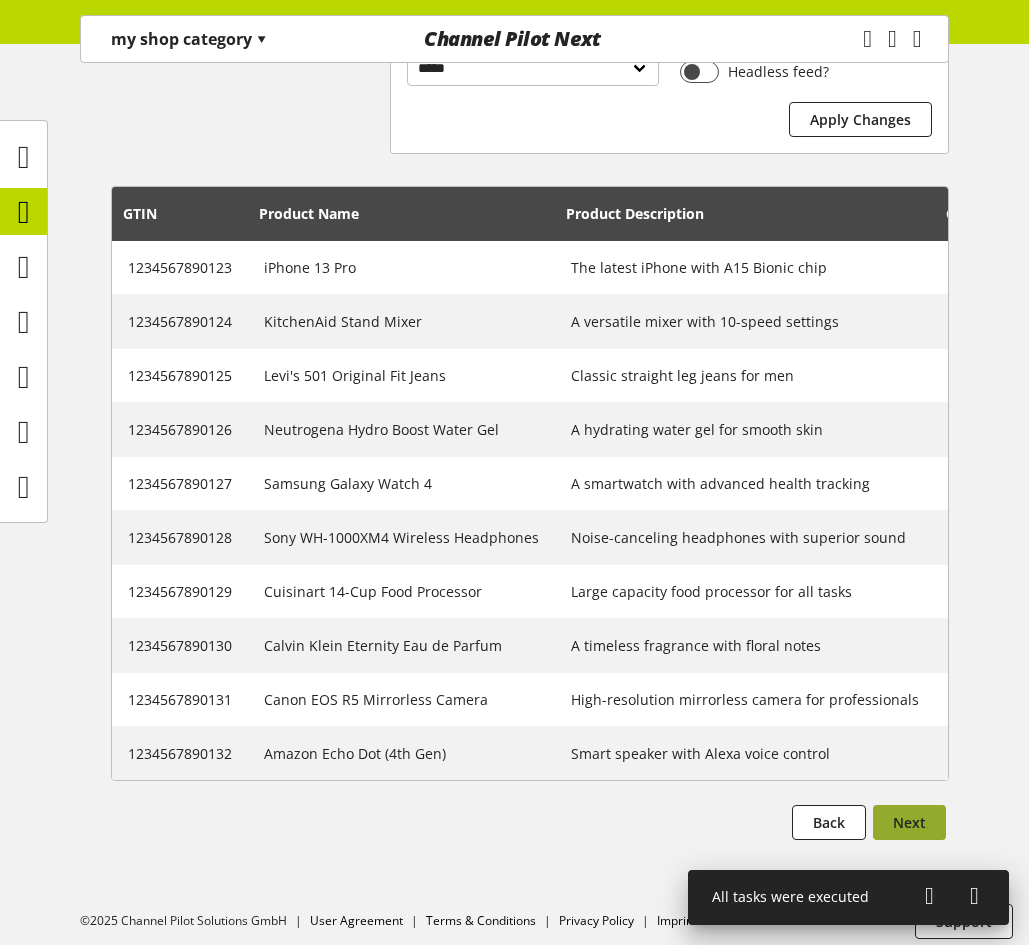scroll, scrollTop: 572, scrollLeft: 0, axis: vertical 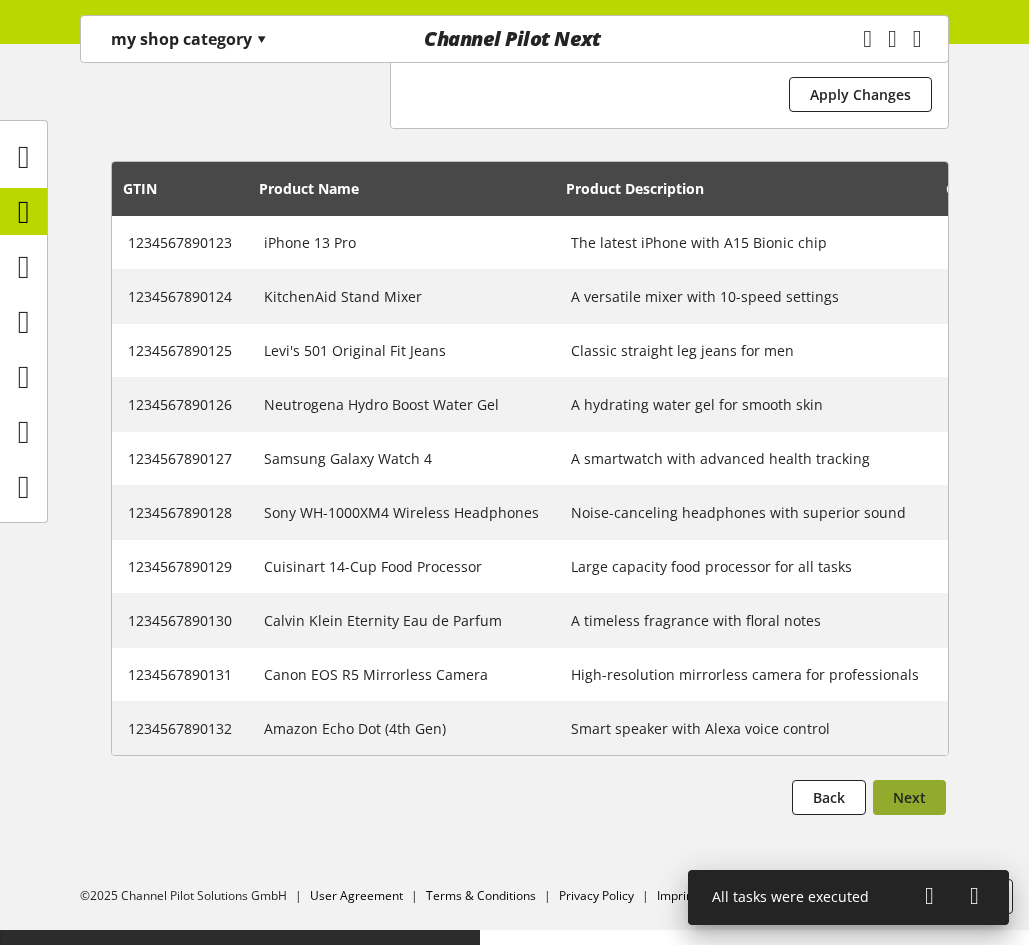 click on "Next" at bounding box center [909, 797] 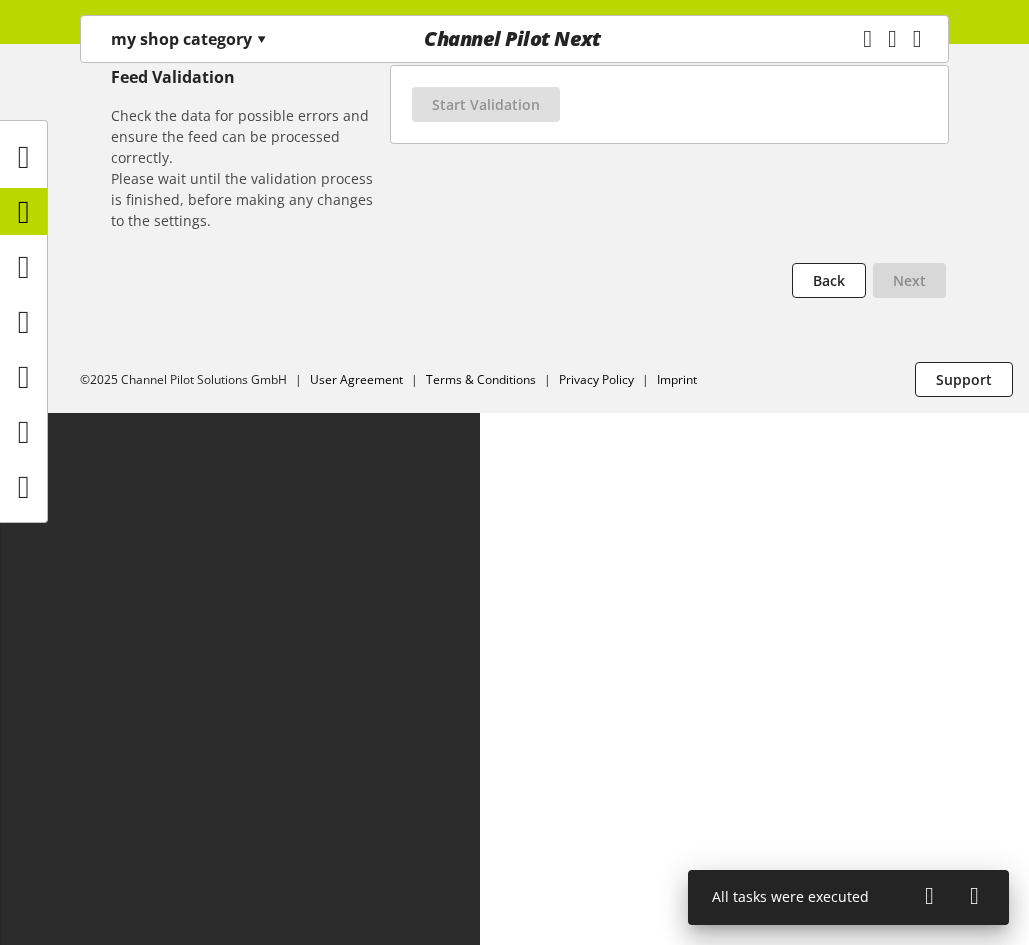 scroll, scrollTop: 0, scrollLeft: 0, axis: both 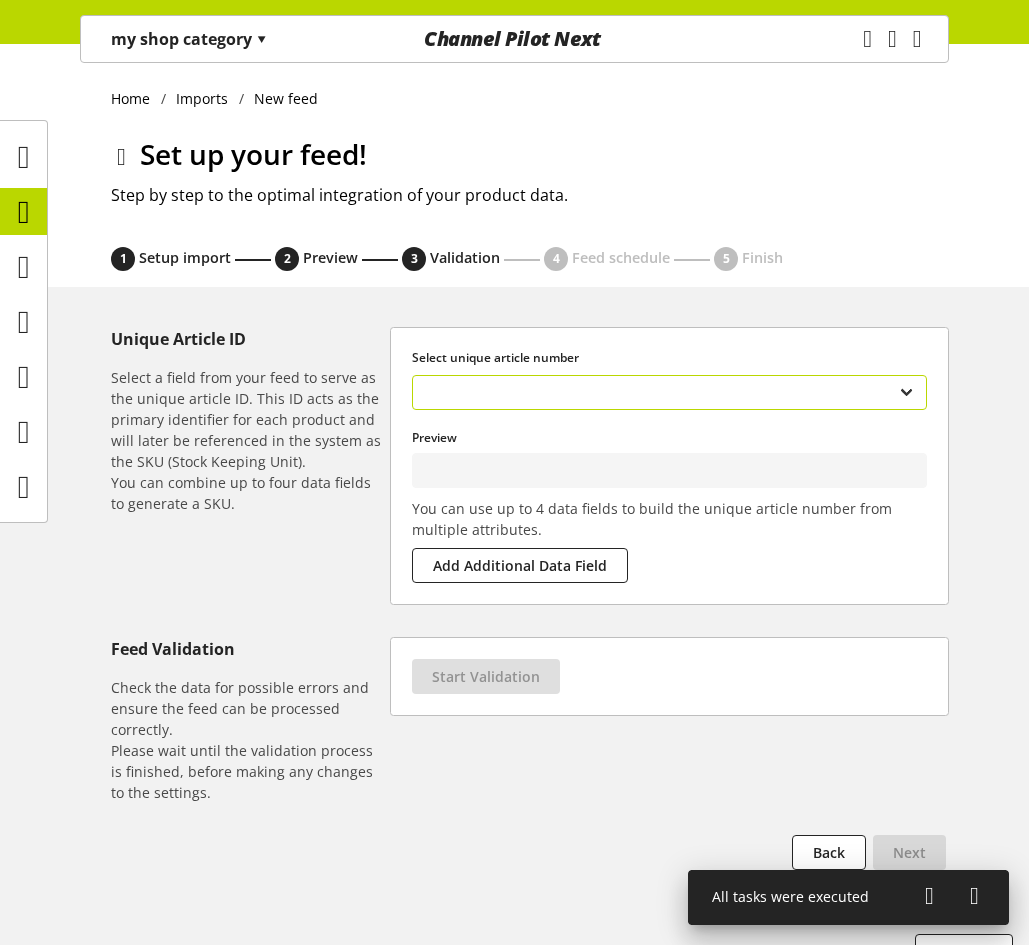 click on "**********" at bounding box center [669, 392] 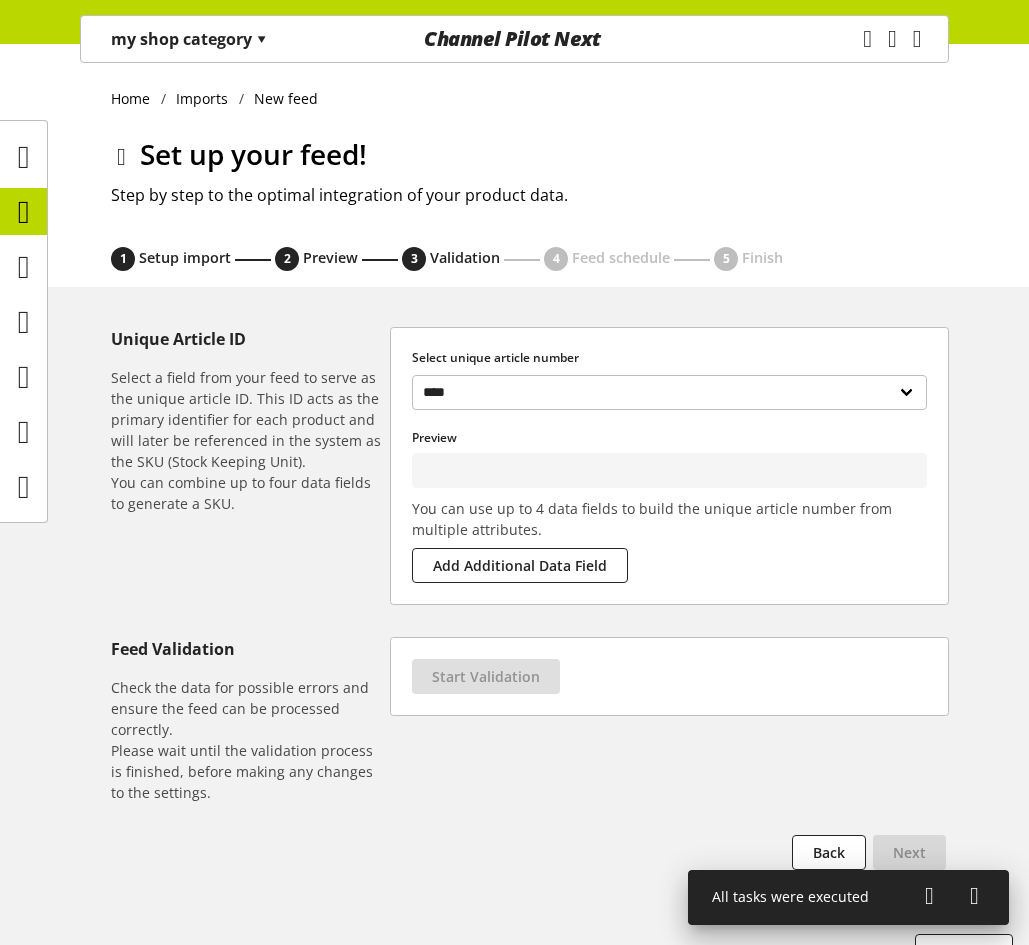 type on "**********" 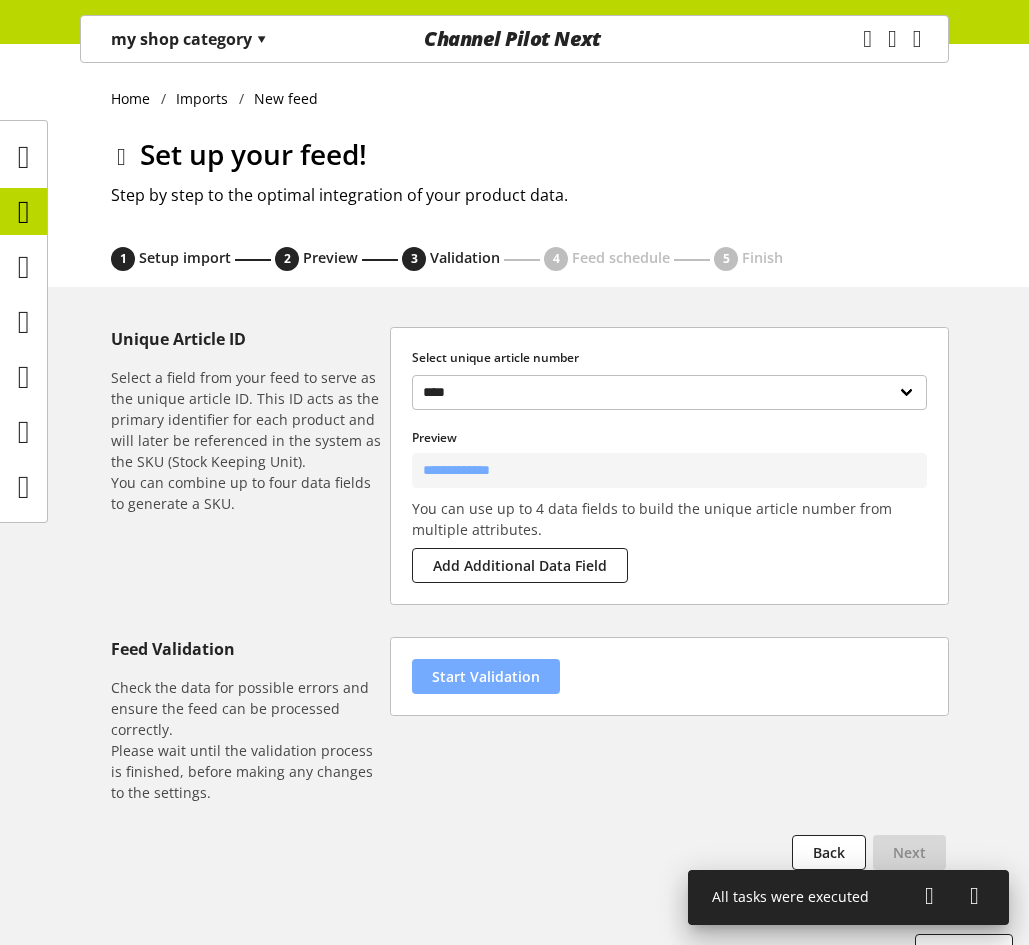 click on "Start Validation" at bounding box center [486, 676] 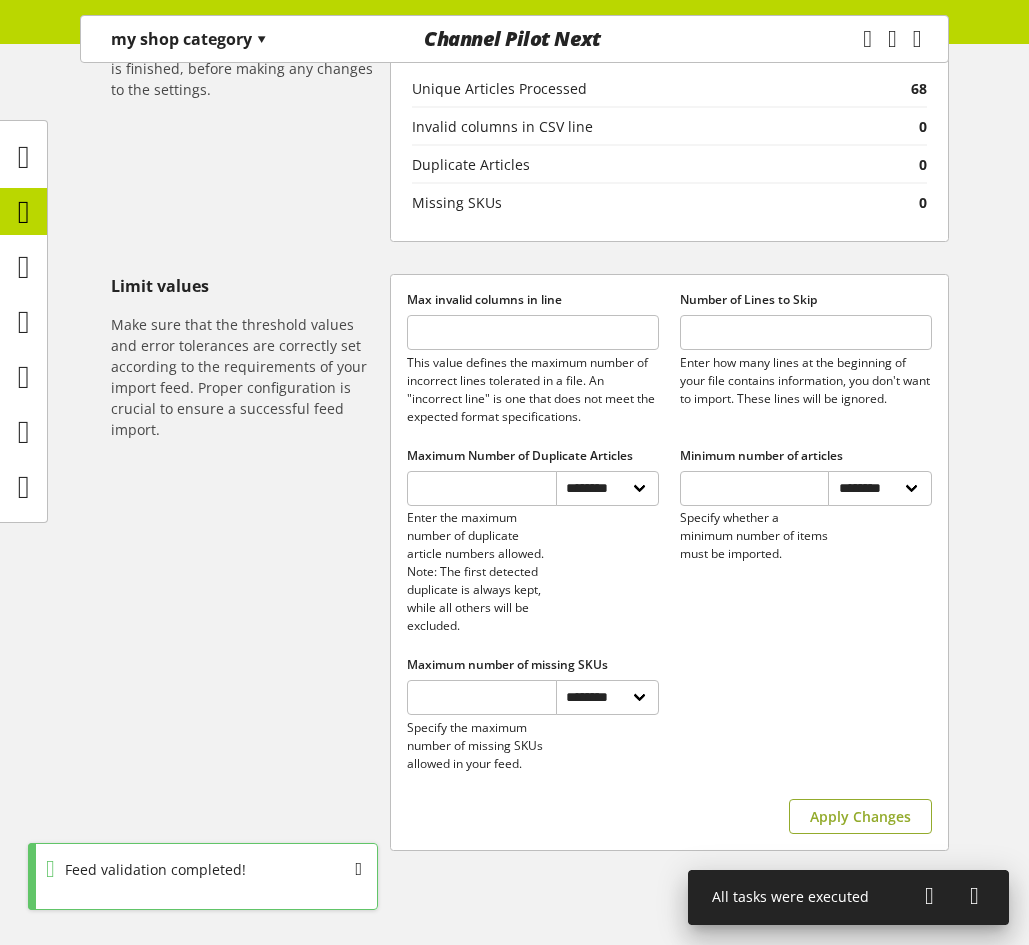 scroll, scrollTop: 800, scrollLeft: 0, axis: vertical 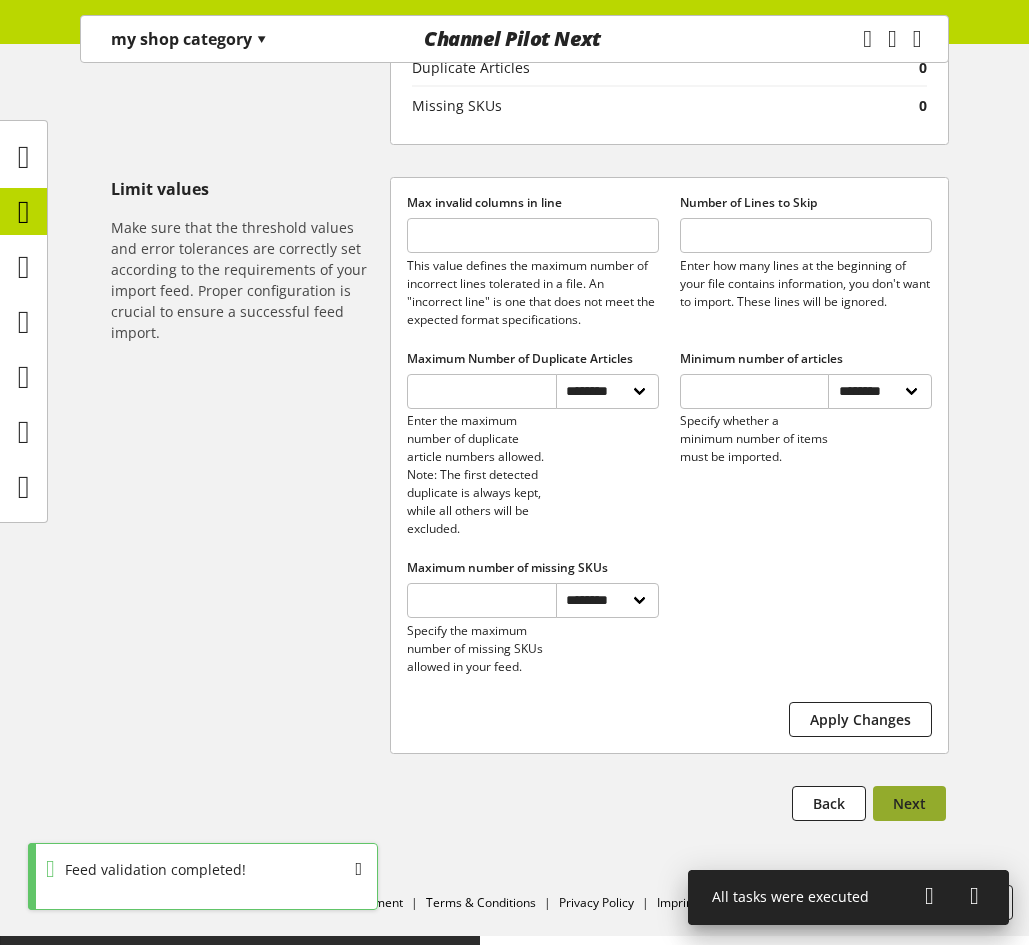click on "Next" at bounding box center [909, 803] 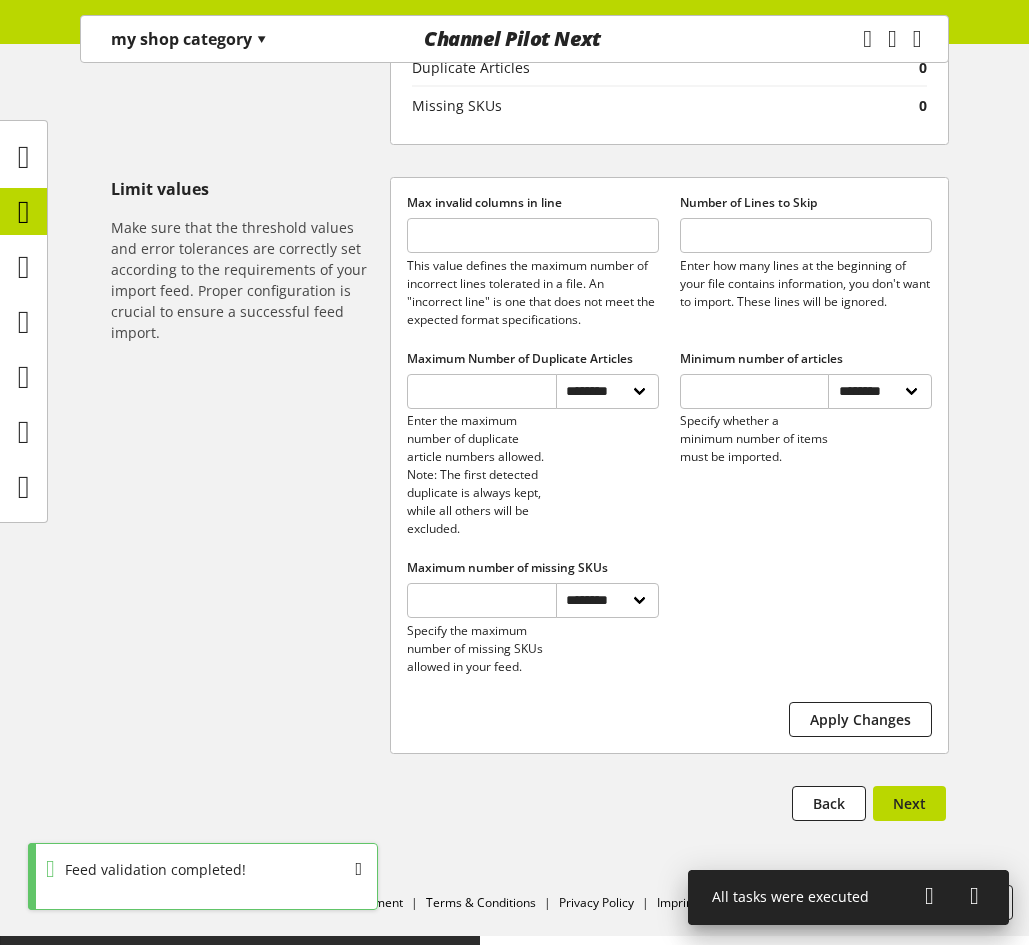 select on "****" 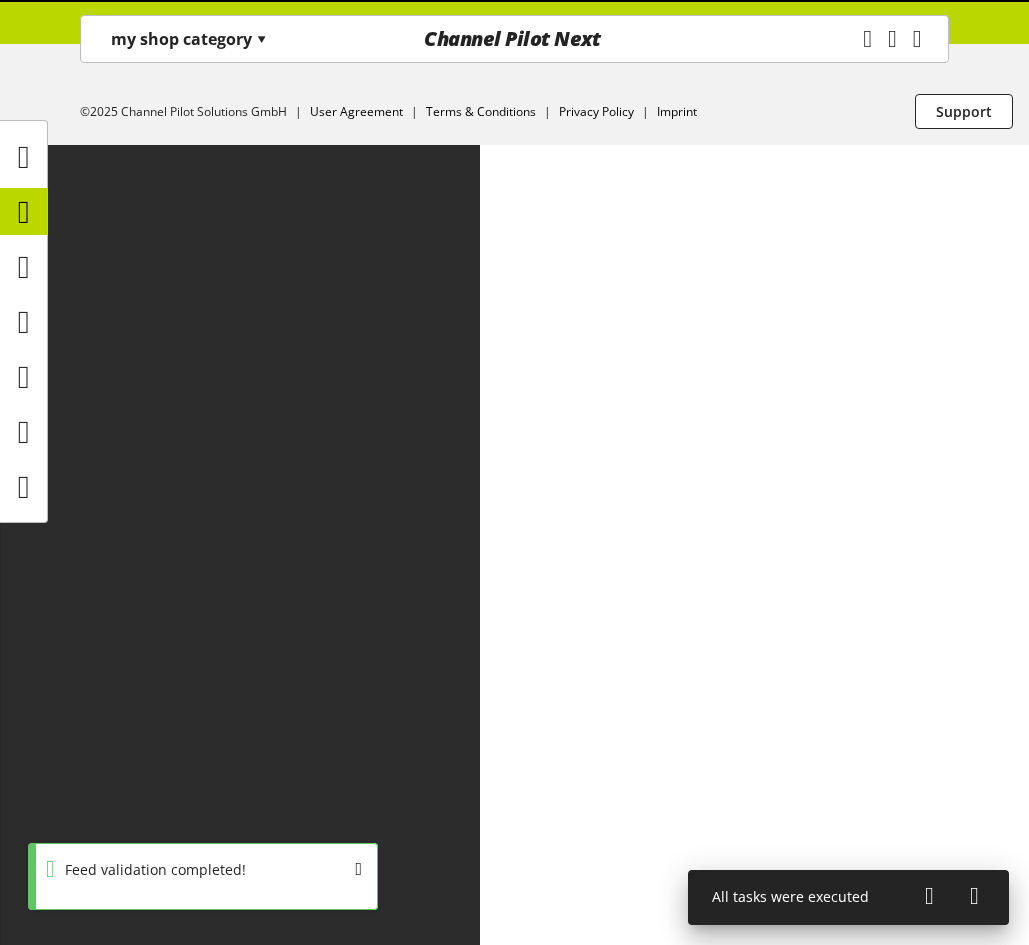 scroll, scrollTop: 0, scrollLeft: 0, axis: both 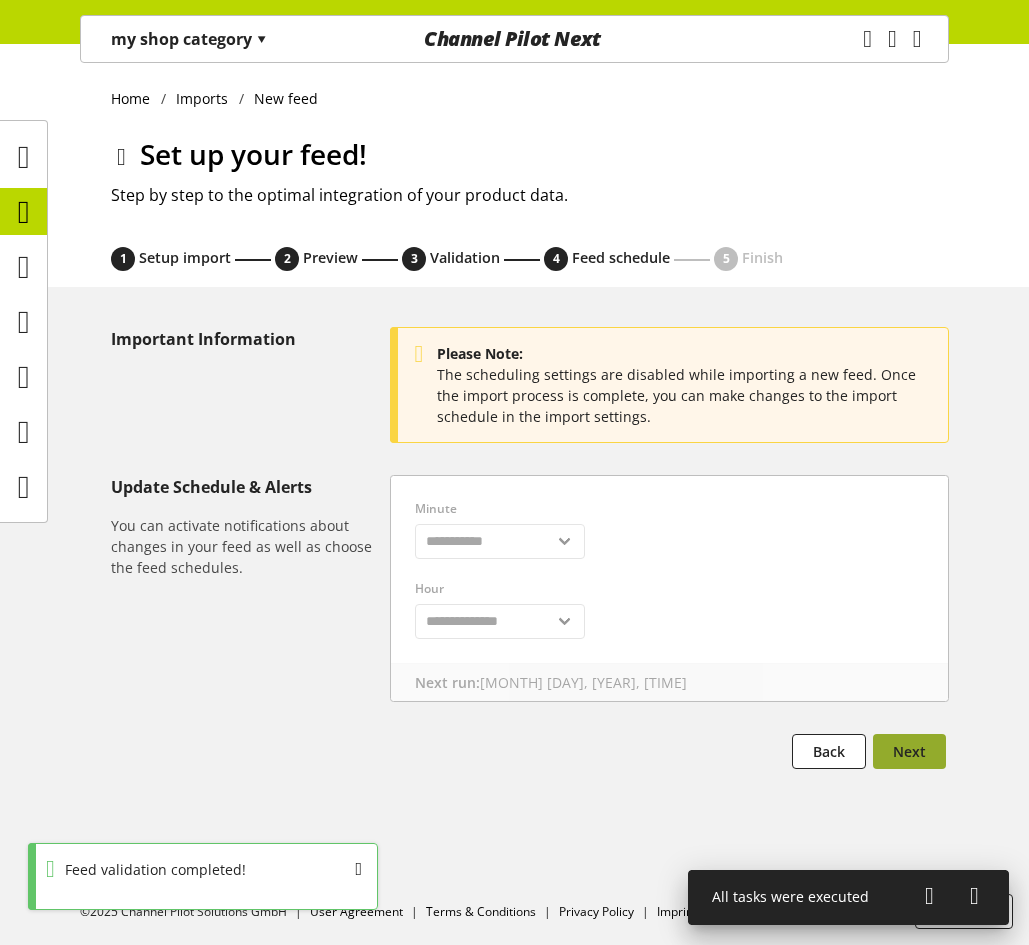 click on "Next" at bounding box center [909, 751] 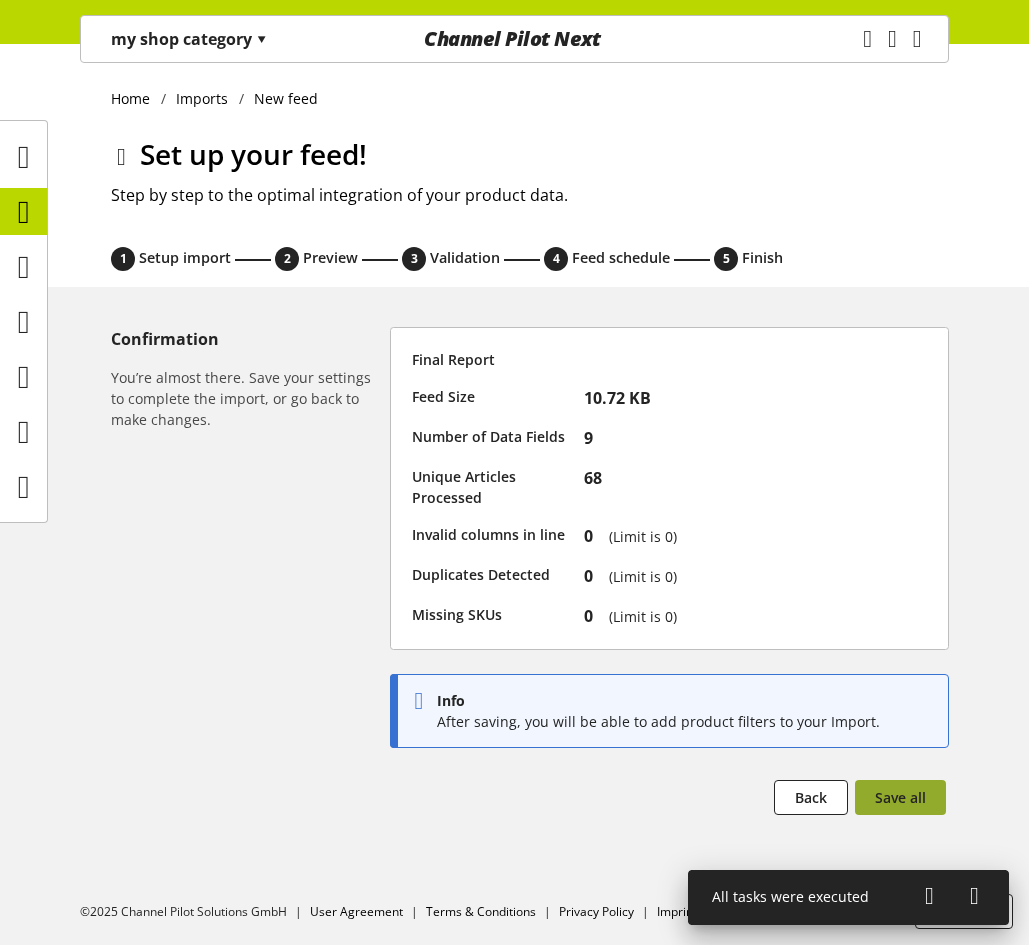 click on "Save all" at bounding box center [900, 797] 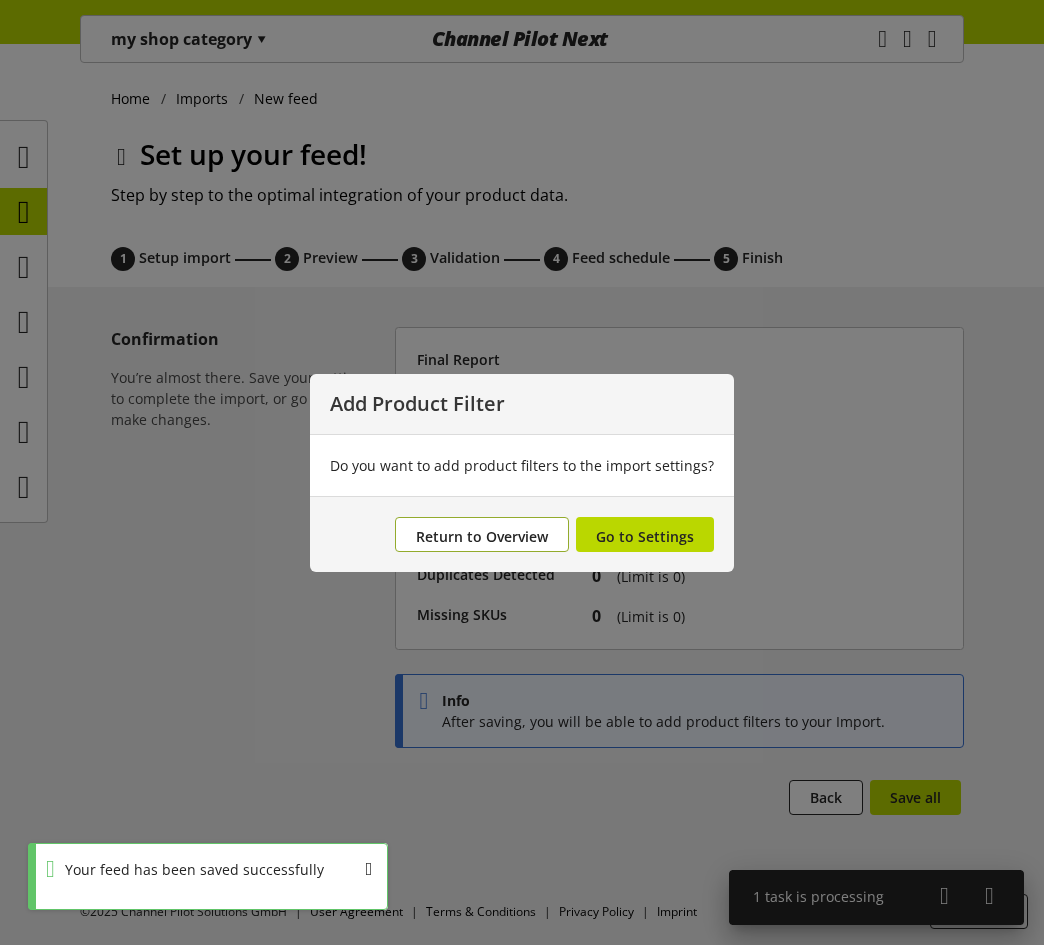click on "Return to Overview" at bounding box center (482, 534) 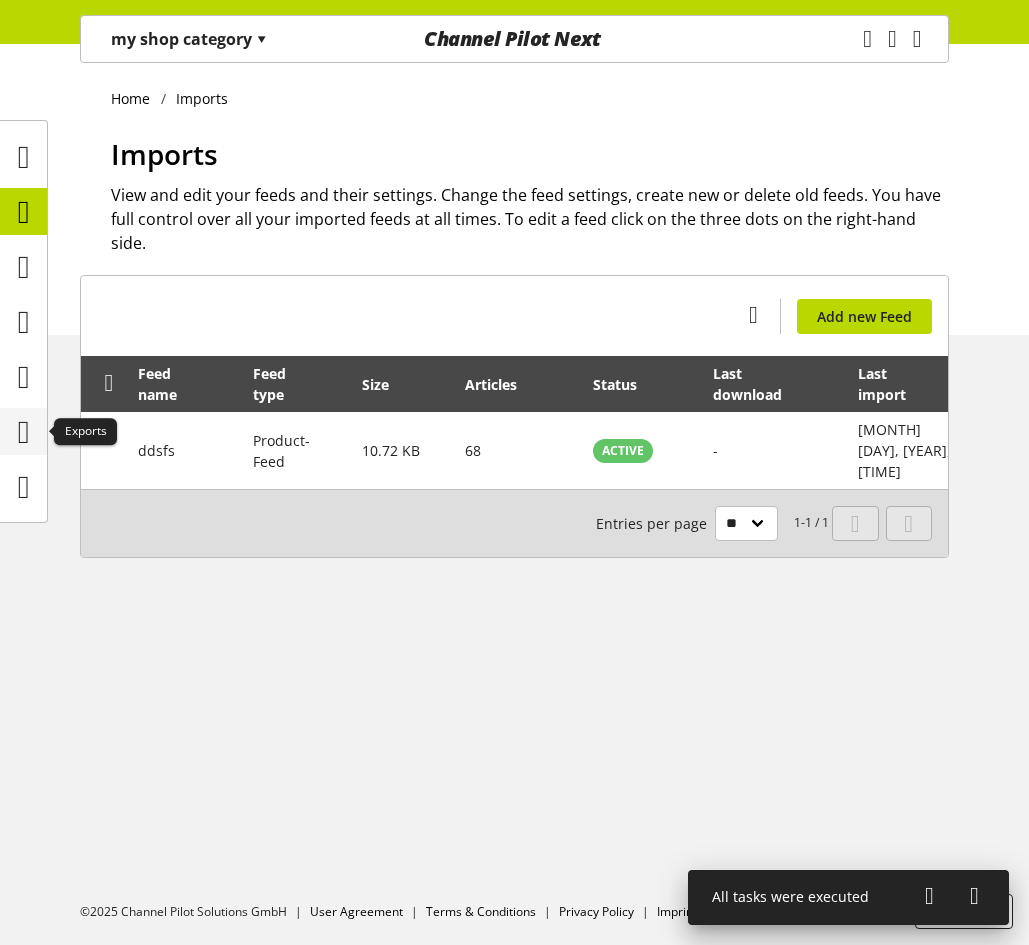 click at bounding box center (24, 432) 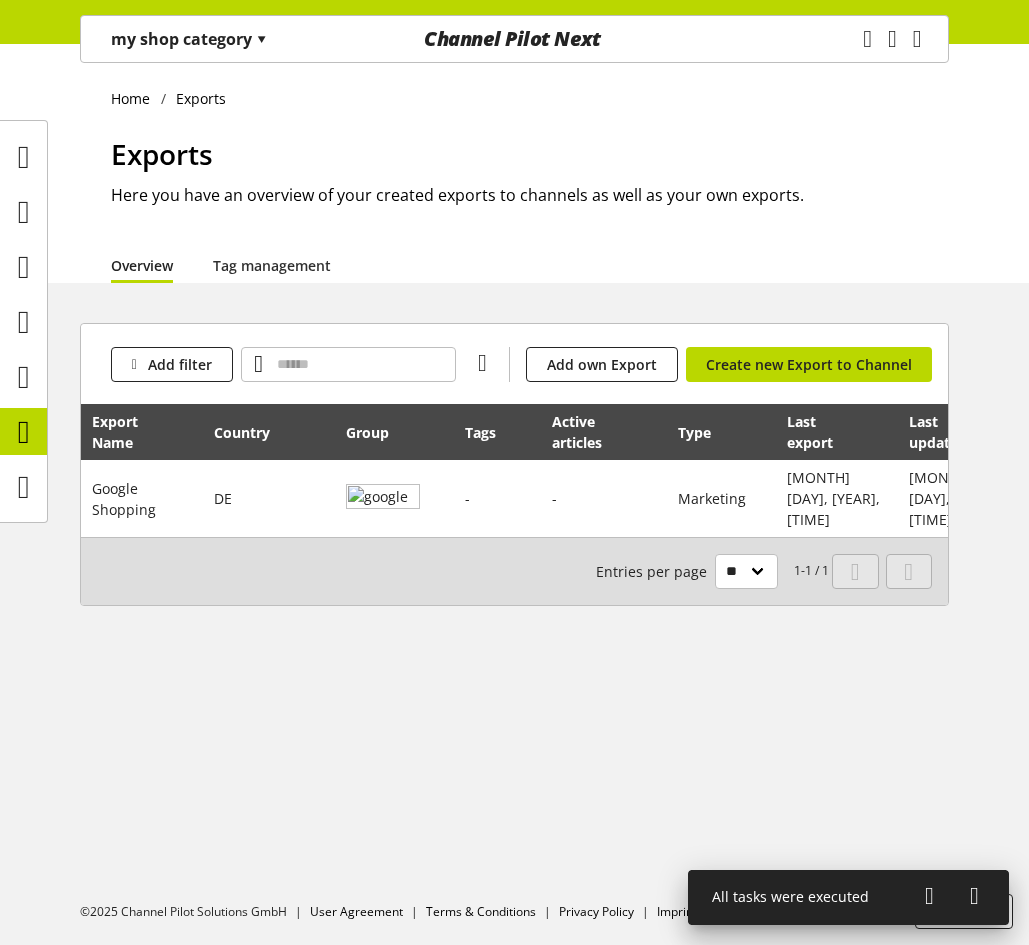 click on "▾" at bounding box center [261, 39] 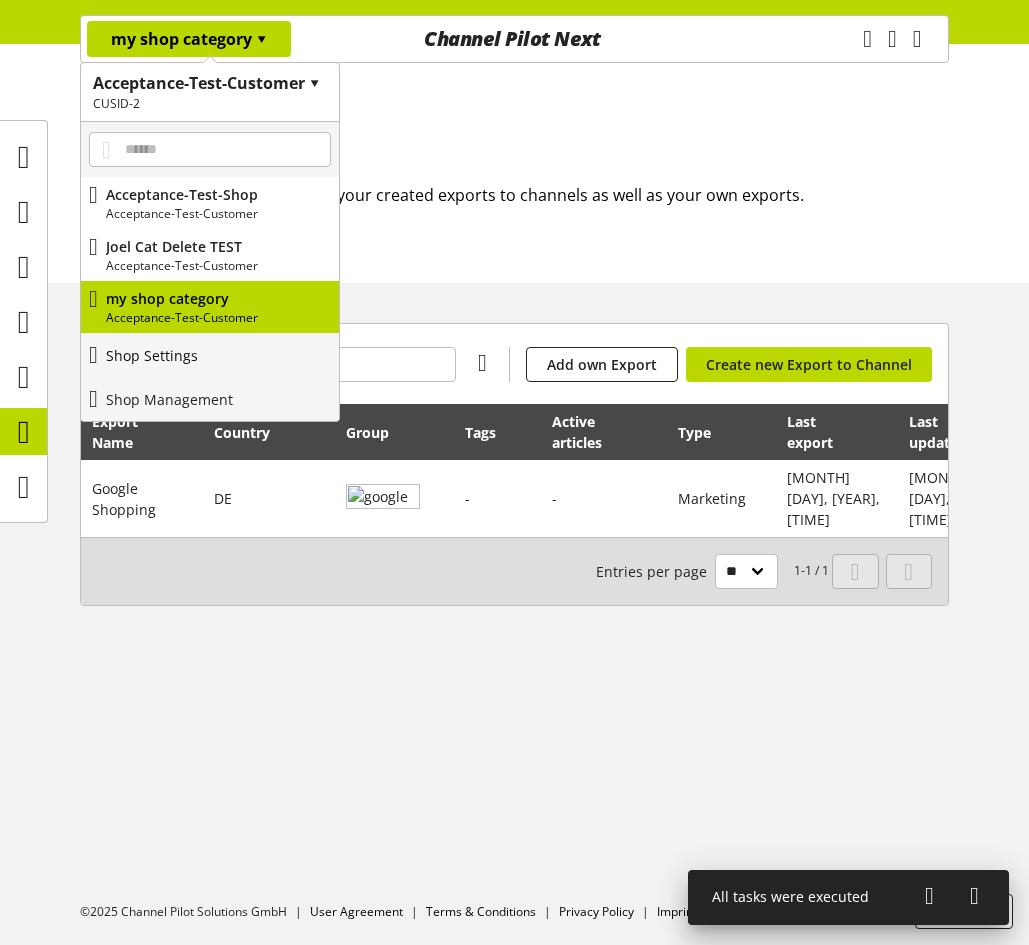 click on "Shop Settings" at bounding box center (152, 355) 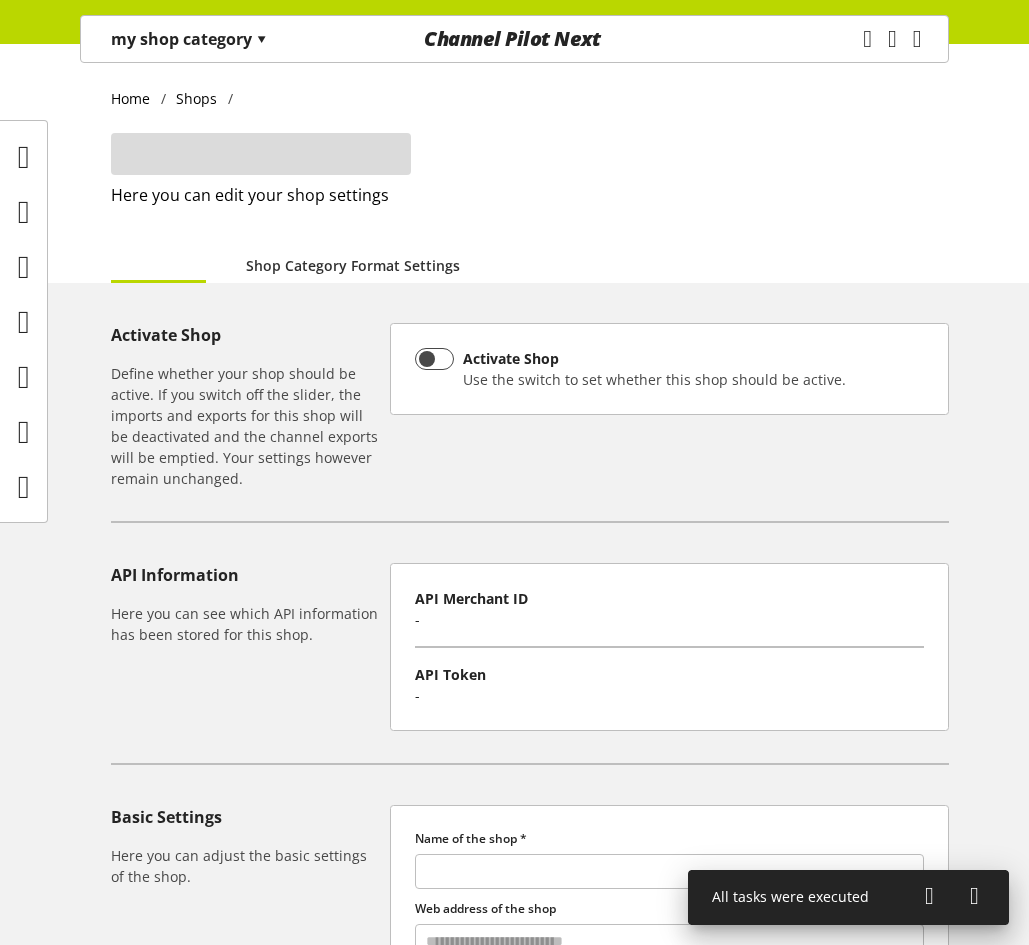 type on "**********" 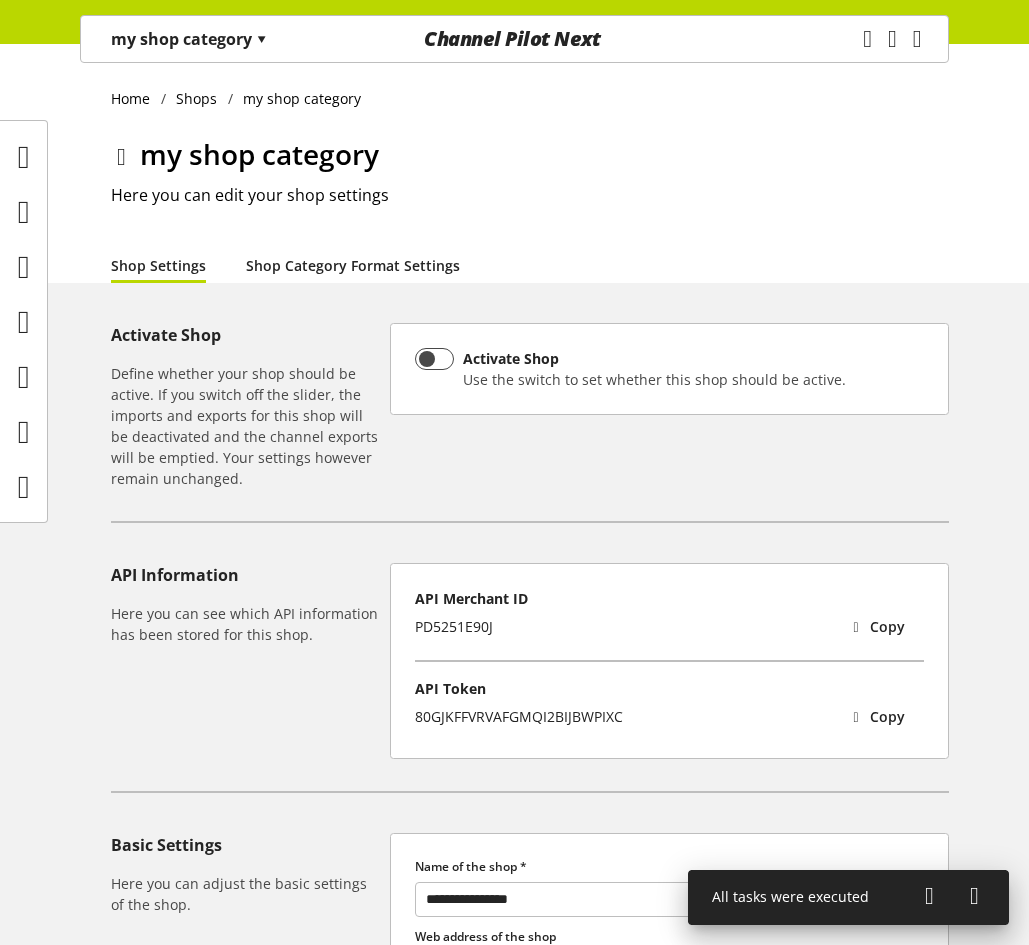 click on "Shop Category Format Settings" at bounding box center [353, 265] 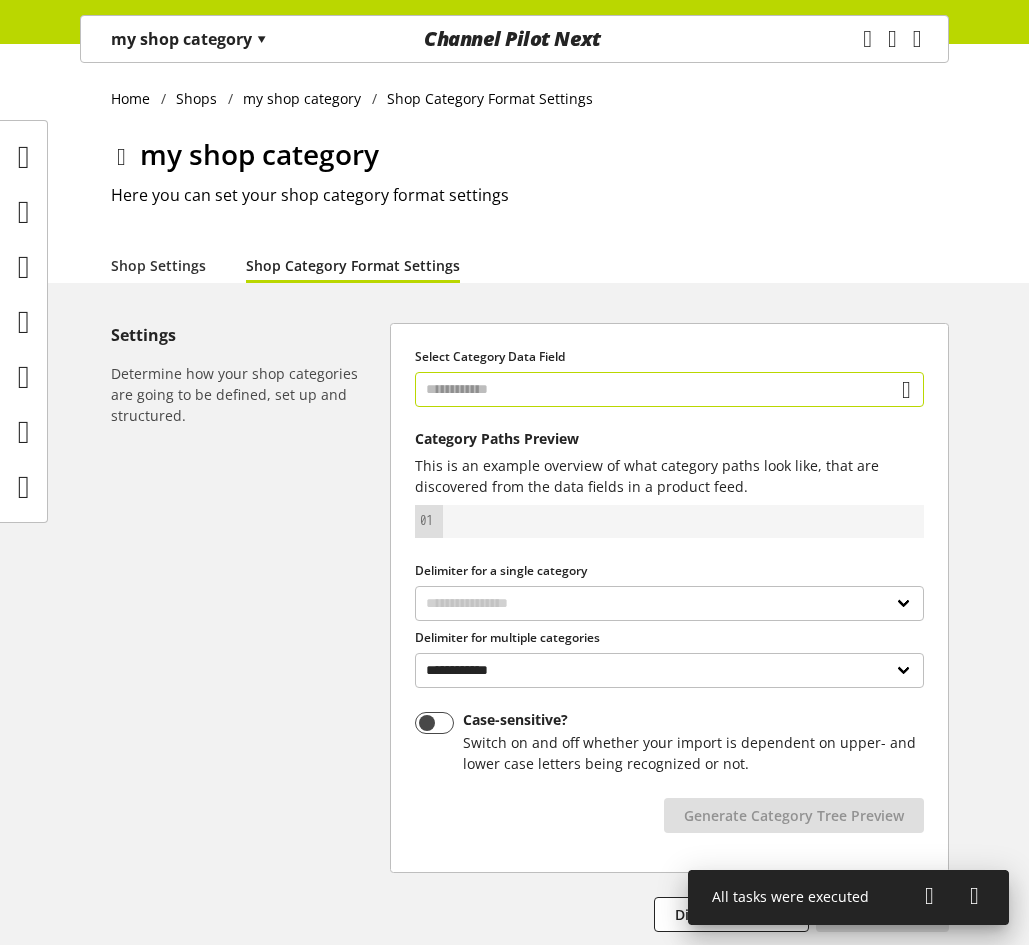 click at bounding box center [669, 389] 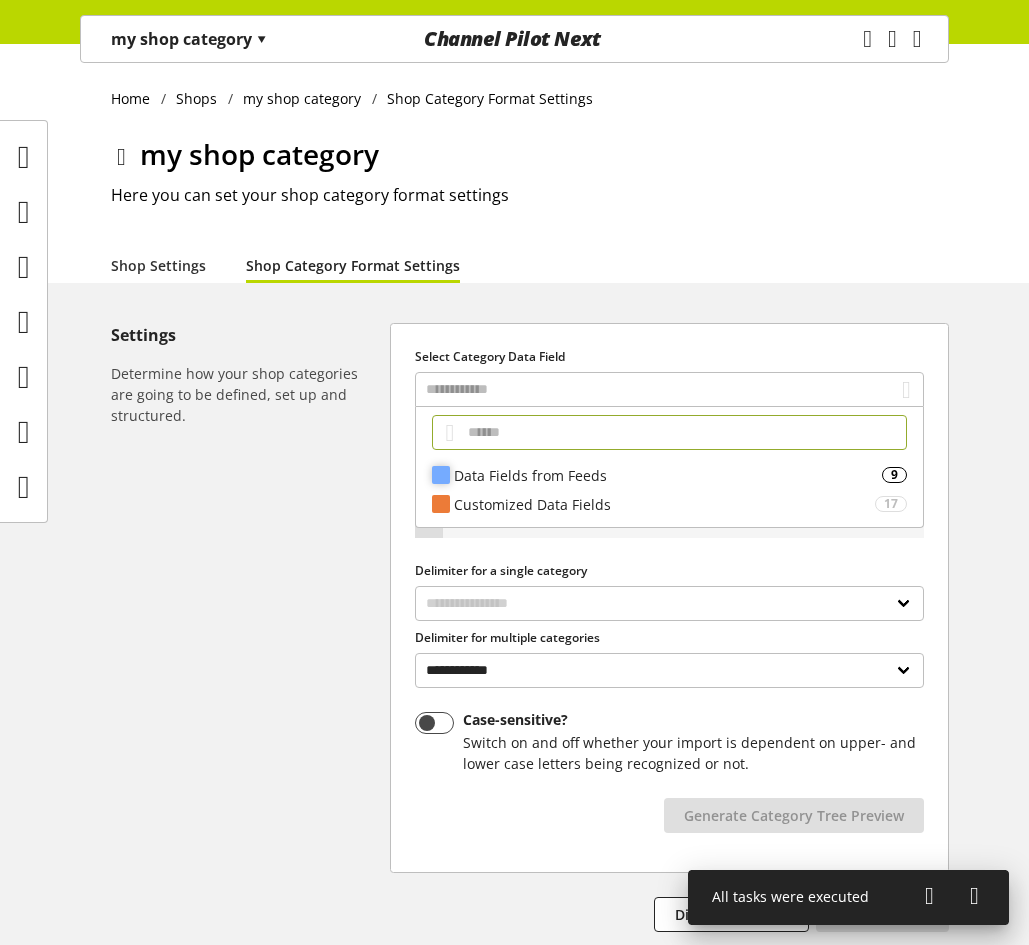 click on "Data Fields from Feeds" at bounding box center [668, 475] 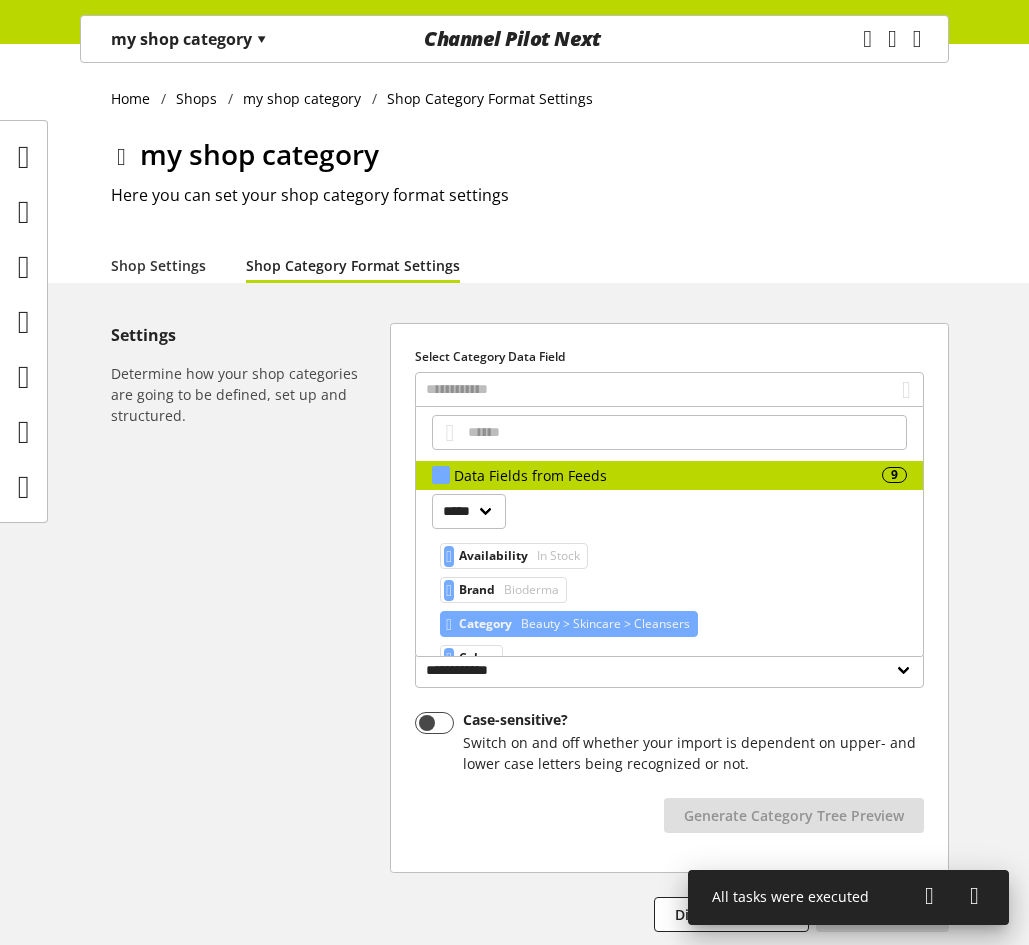click on "Beauty > Skincare > Cleansers" at bounding box center (603, 624) 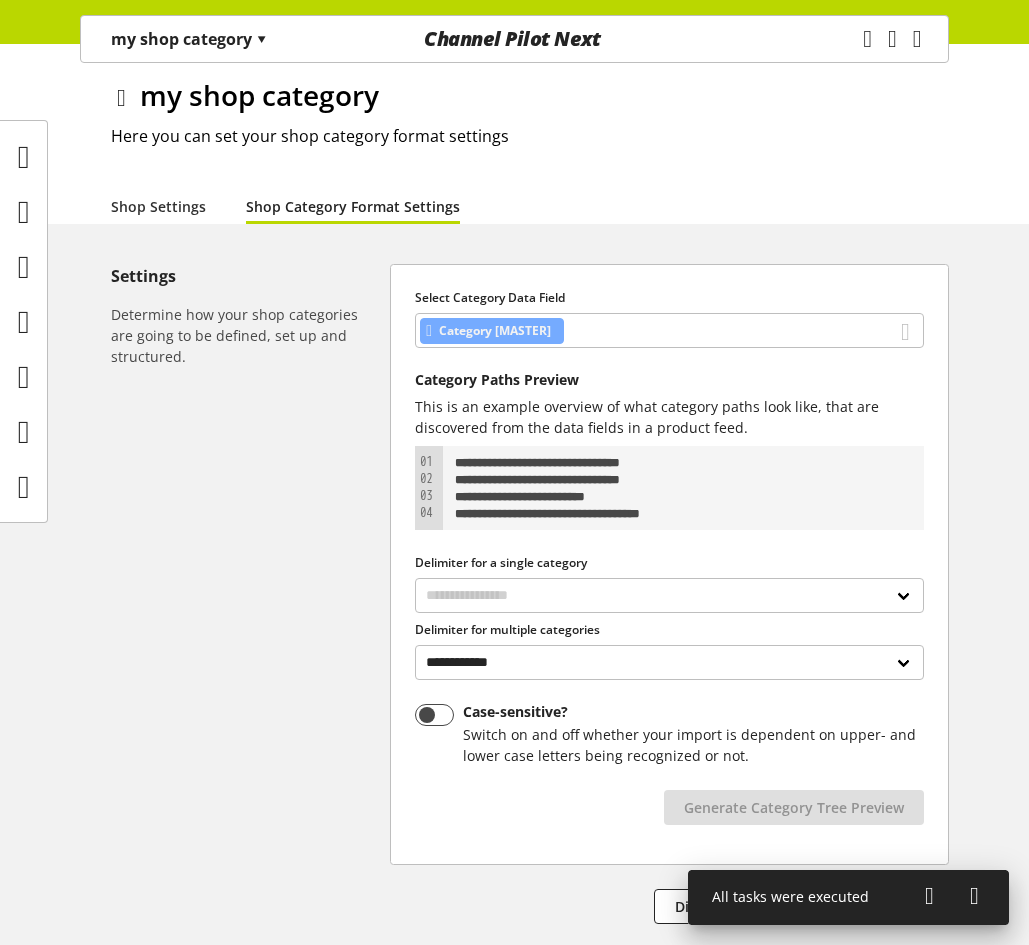 scroll, scrollTop: 185, scrollLeft: 0, axis: vertical 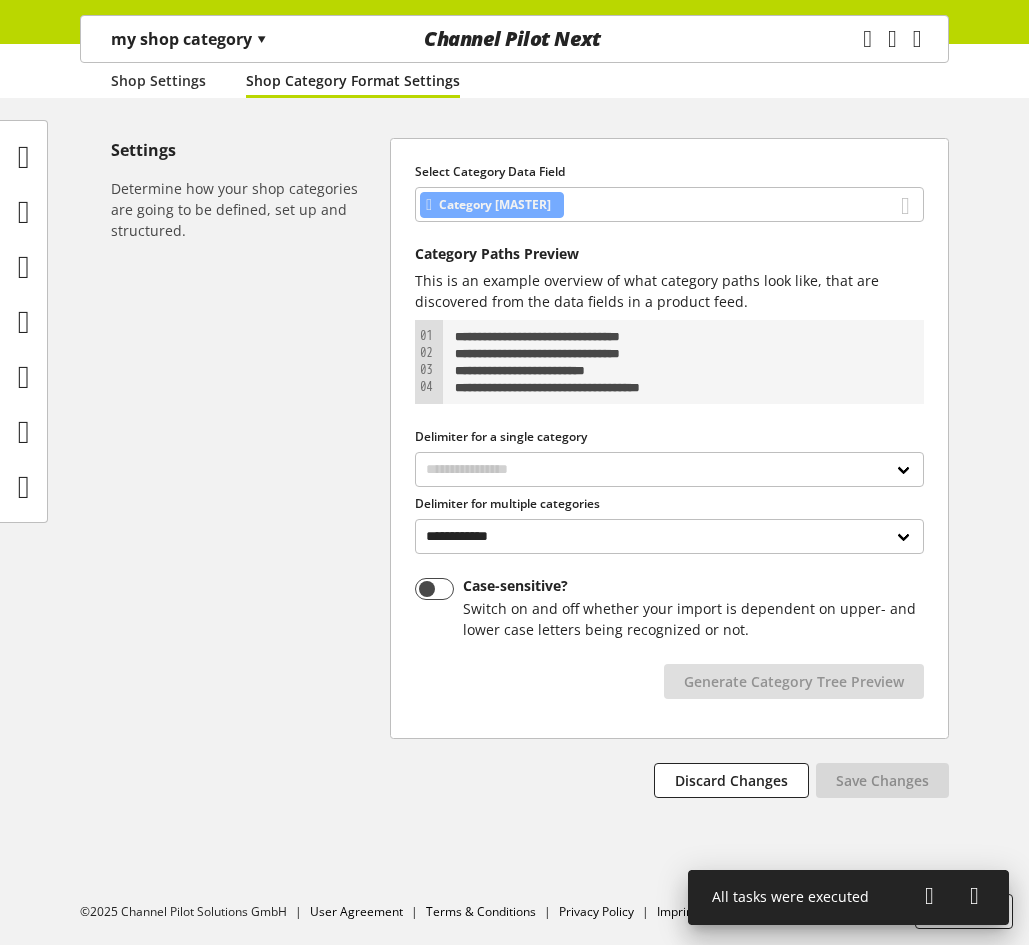 click on "**********" at bounding box center (669, 534) 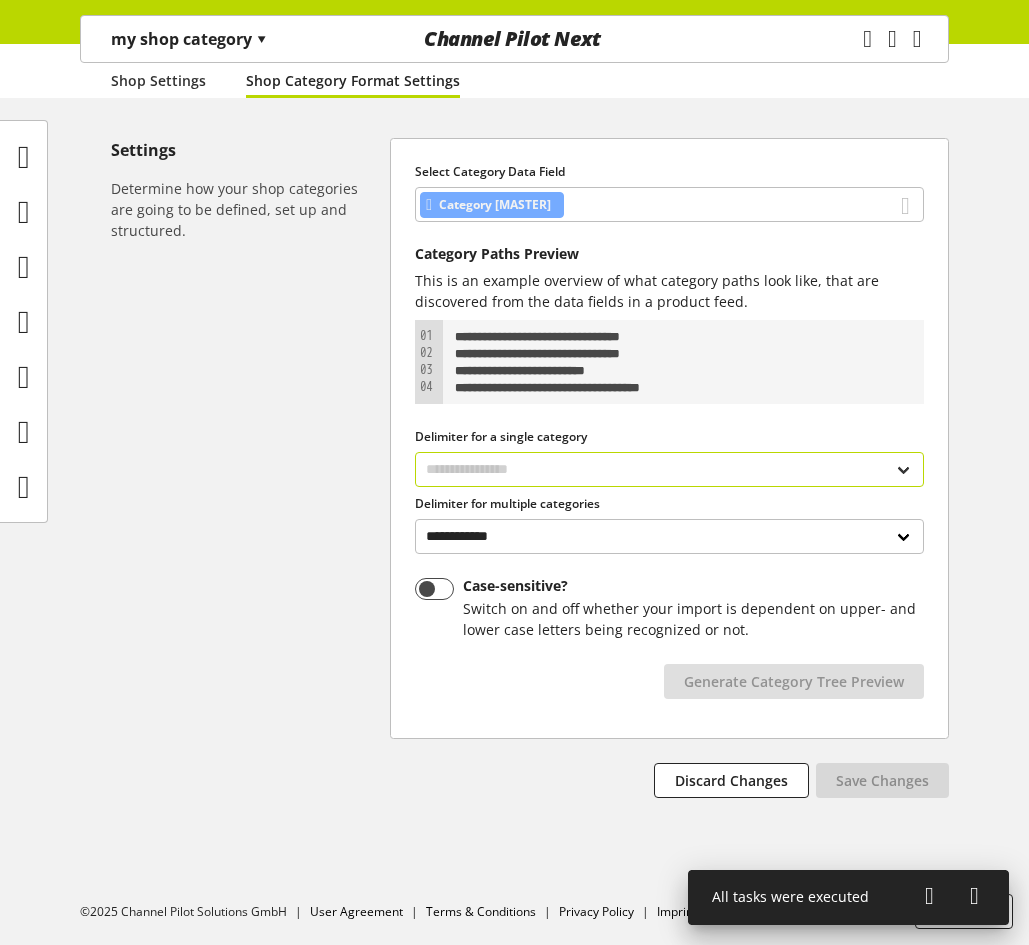 click on "**********" at bounding box center (669, 469) 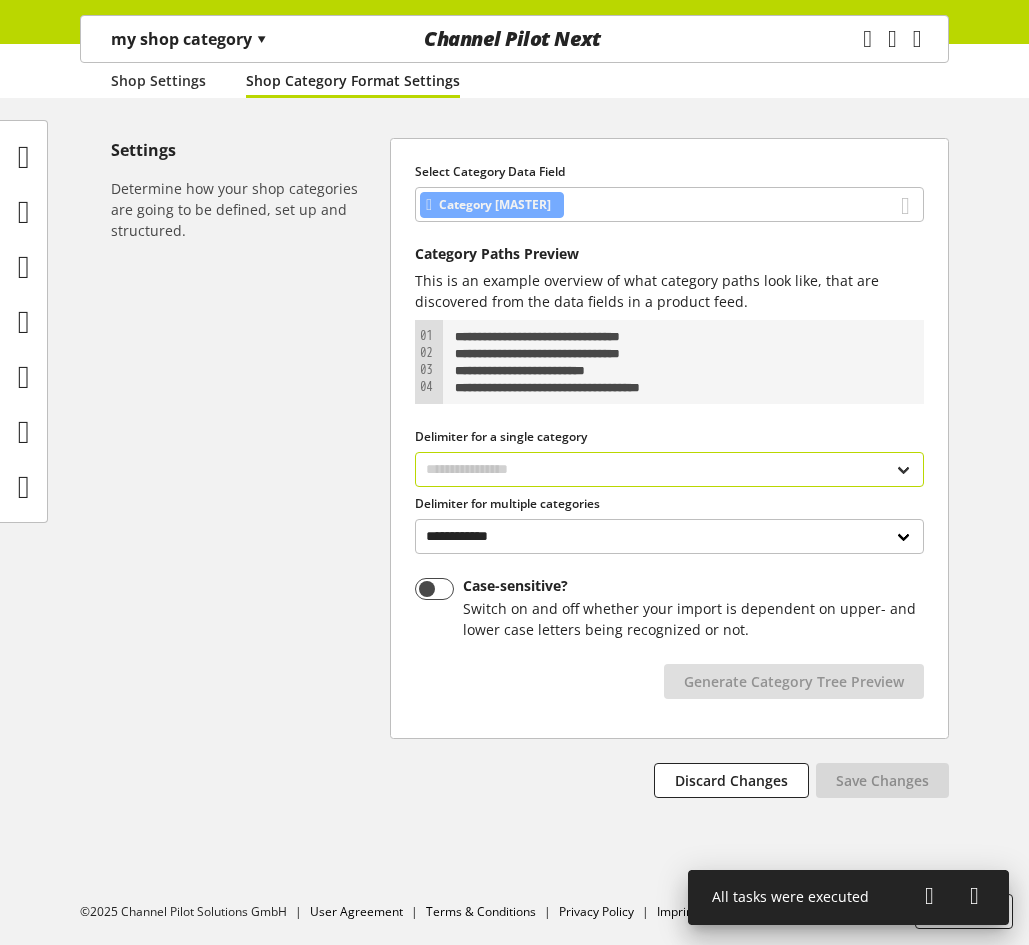 select on "*" 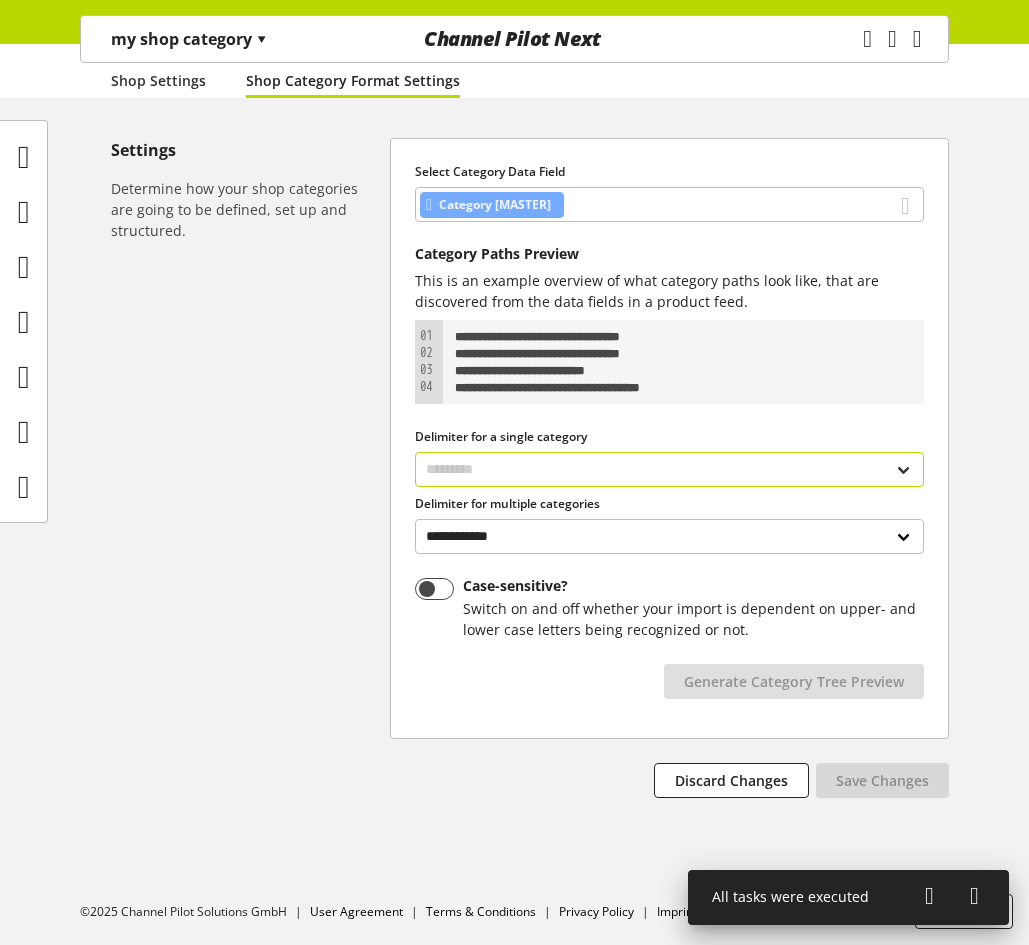 click on "**********" at bounding box center (669, 469) 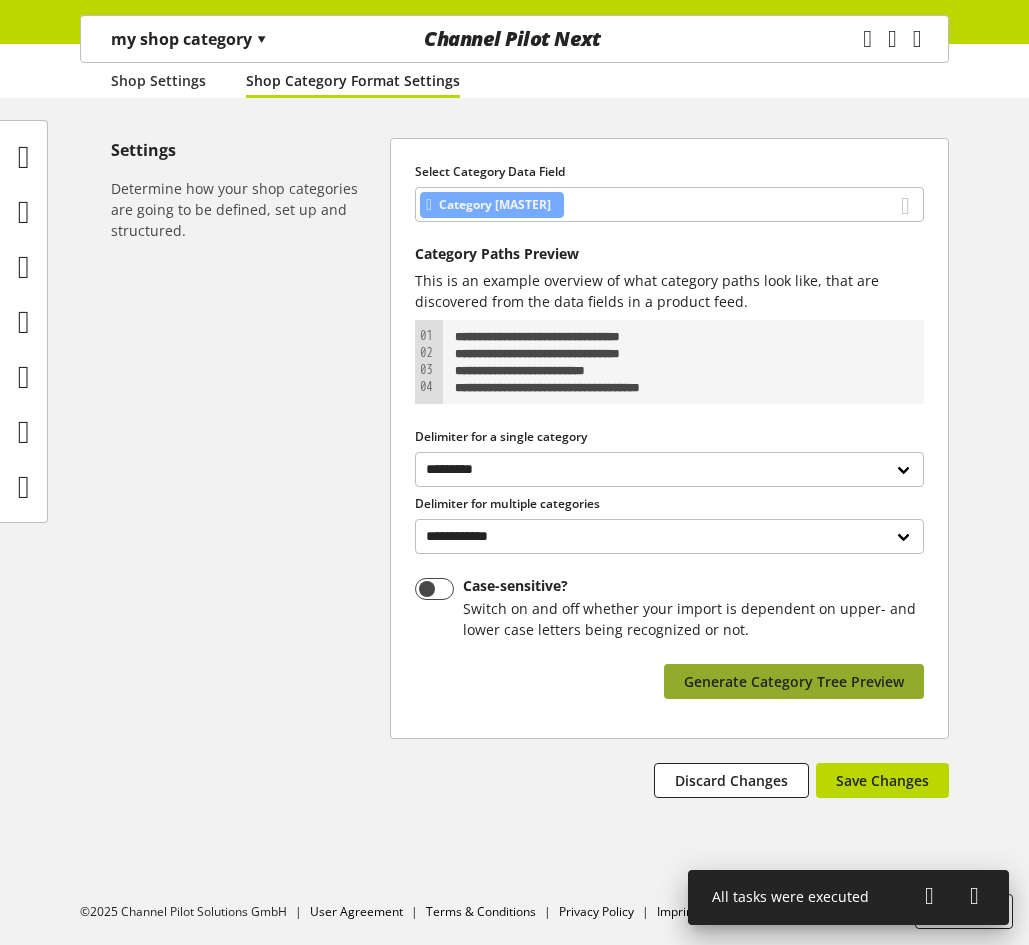 click on "Generate Category Tree Preview" at bounding box center (794, 681) 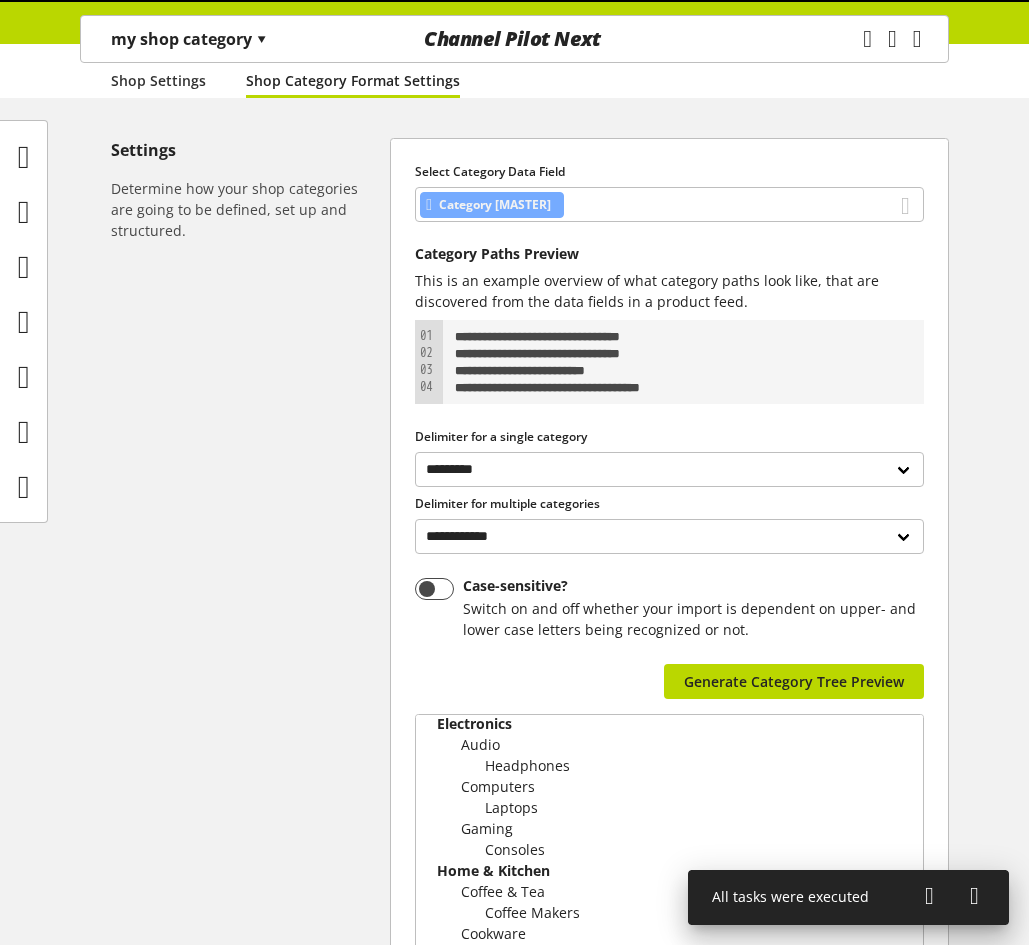 scroll, scrollTop: 277, scrollLeft: 0, axis: vertical 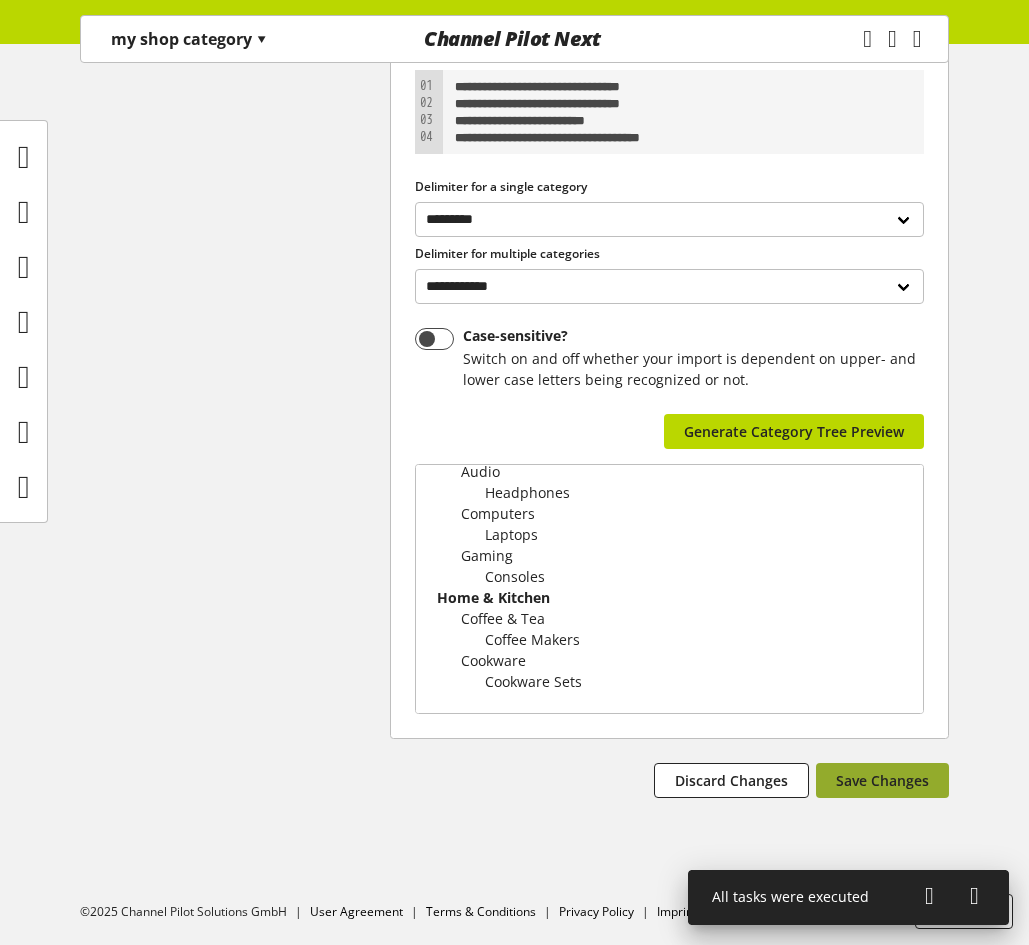 click on "Save Changes" at bounding box center (882, 780) 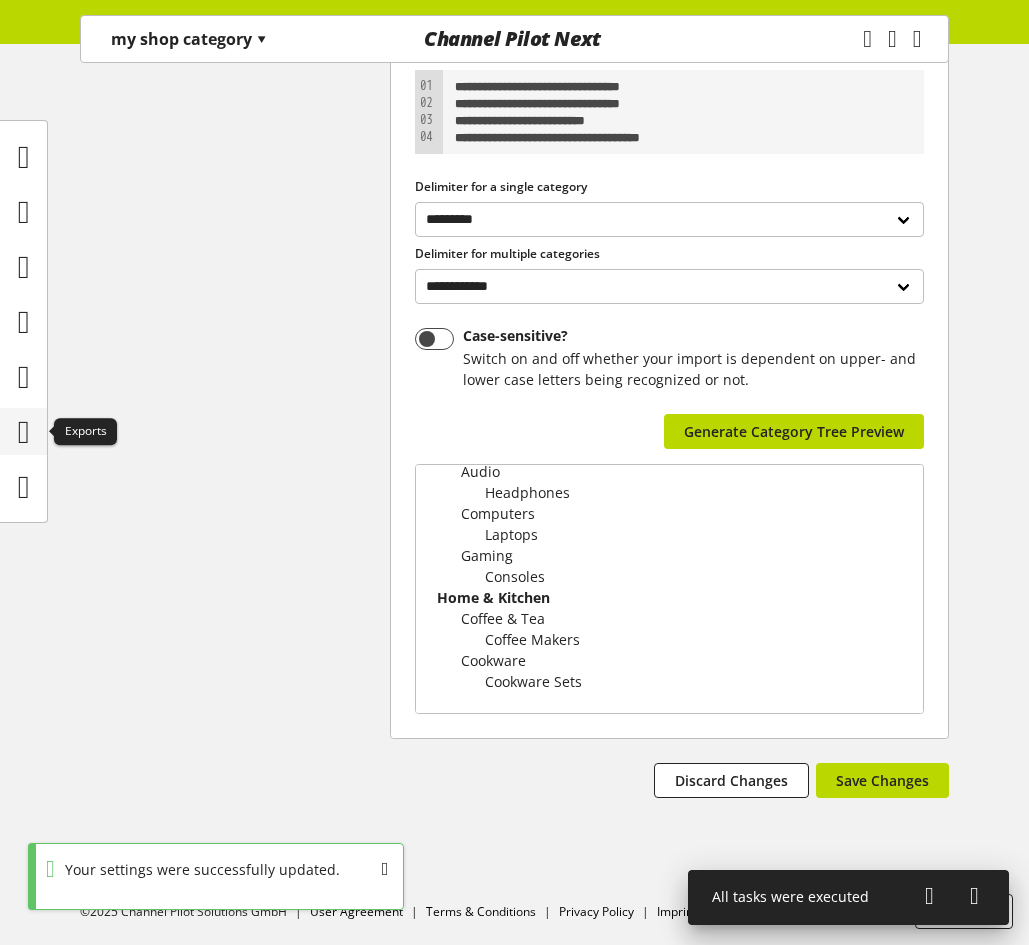 click at bounding box center (23, 431) 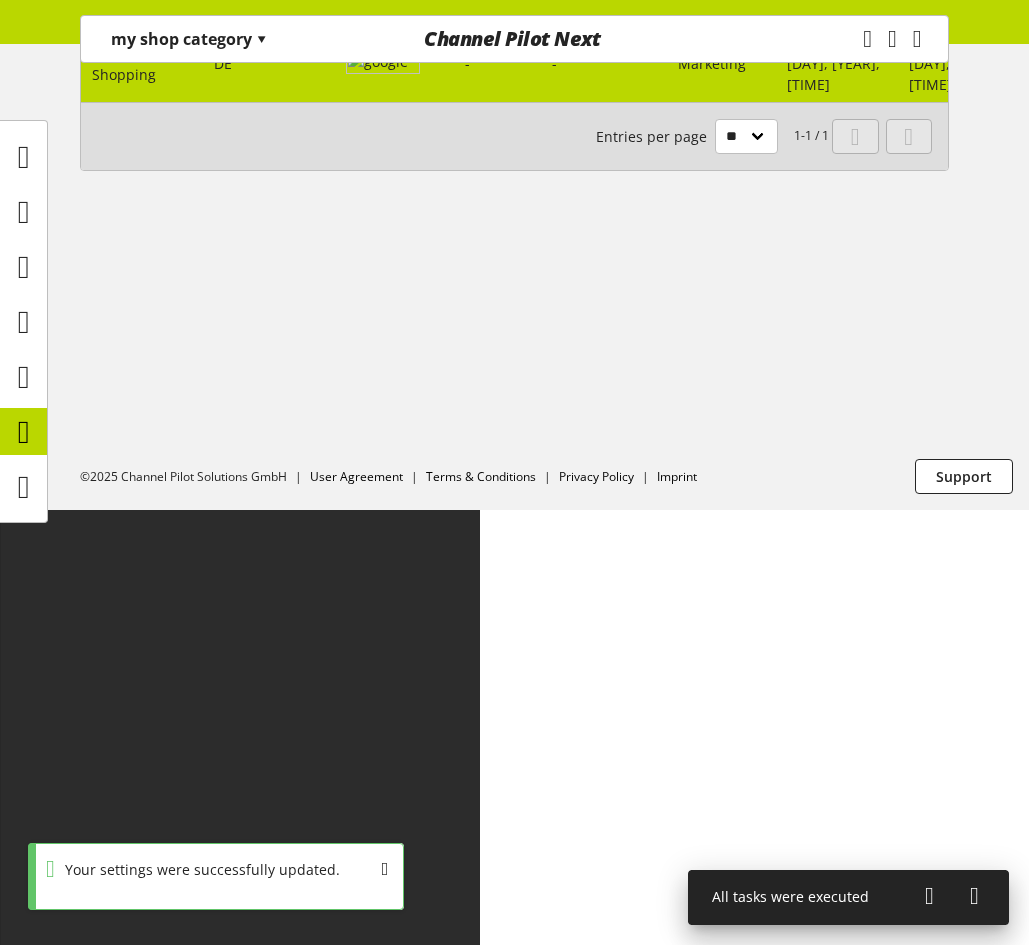 scroll, scrollTop: 0, scrollLeft: 0, axis: both 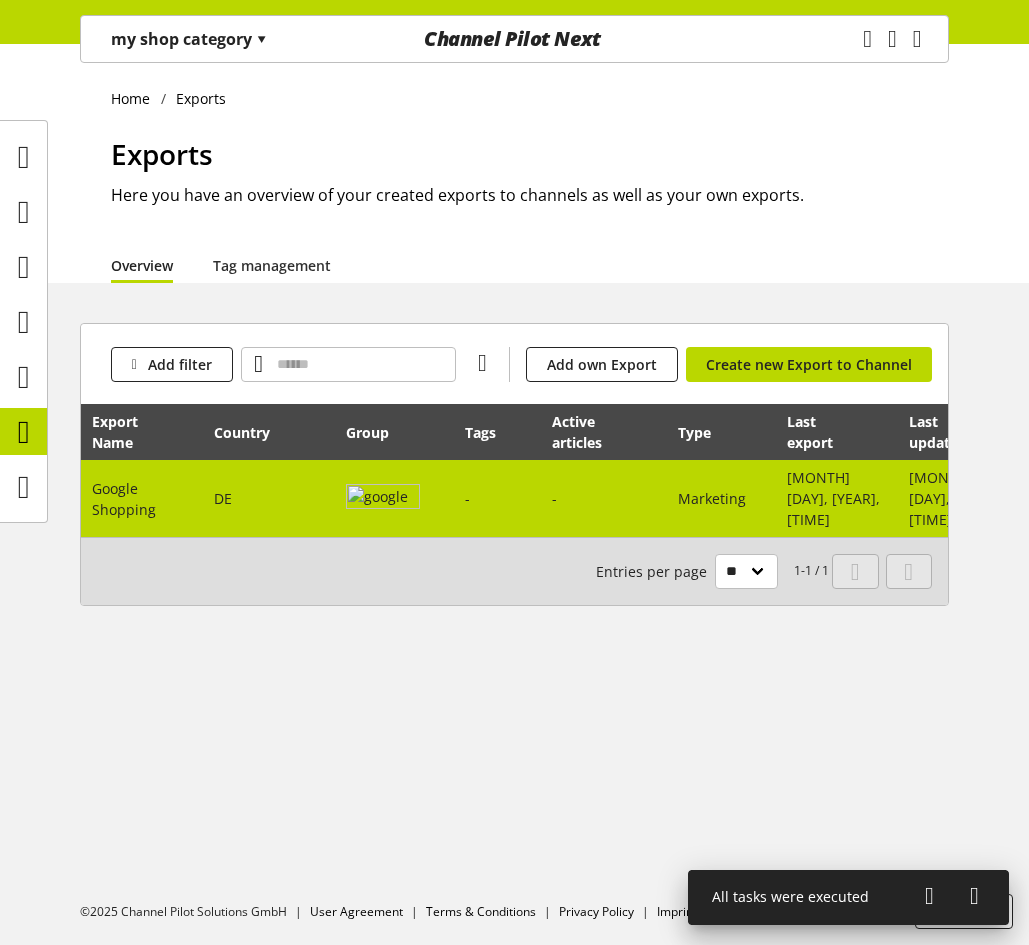 click on "DE" at bounding box center [269, 498] 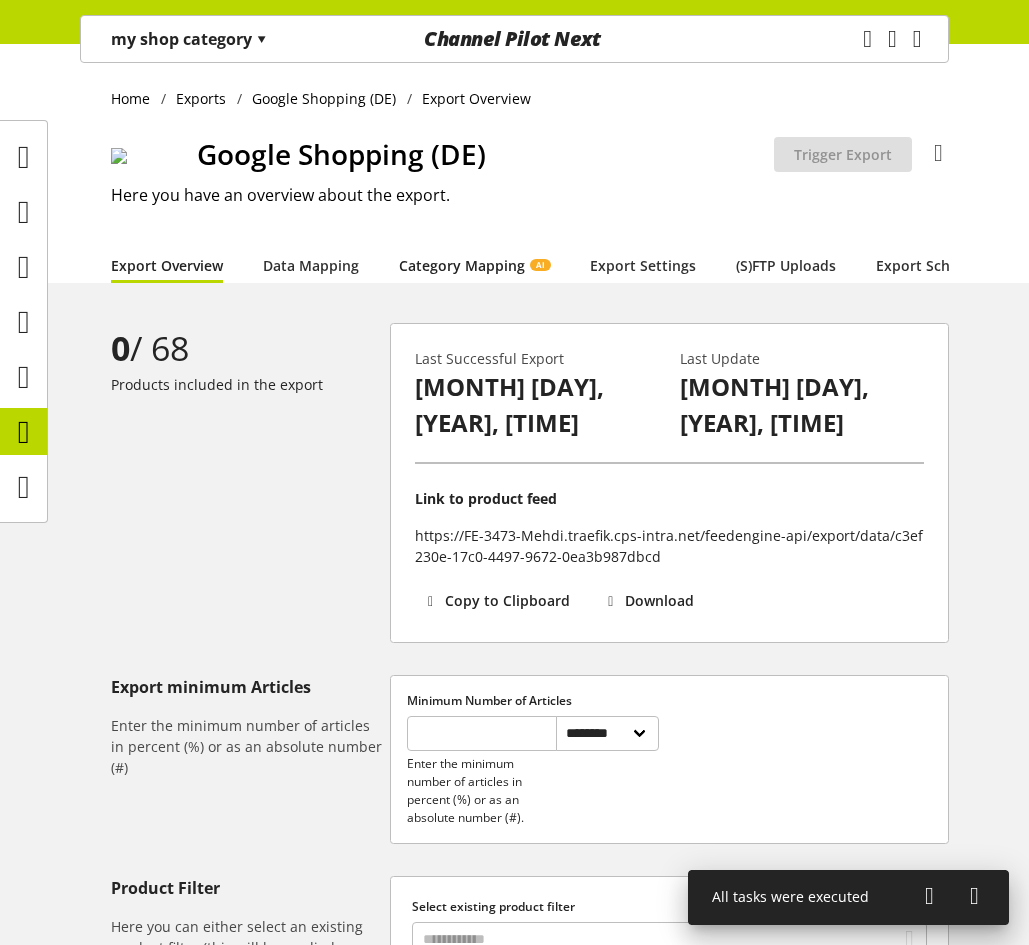 click on "Category Mapping AI" at bounding box center (474, 265) 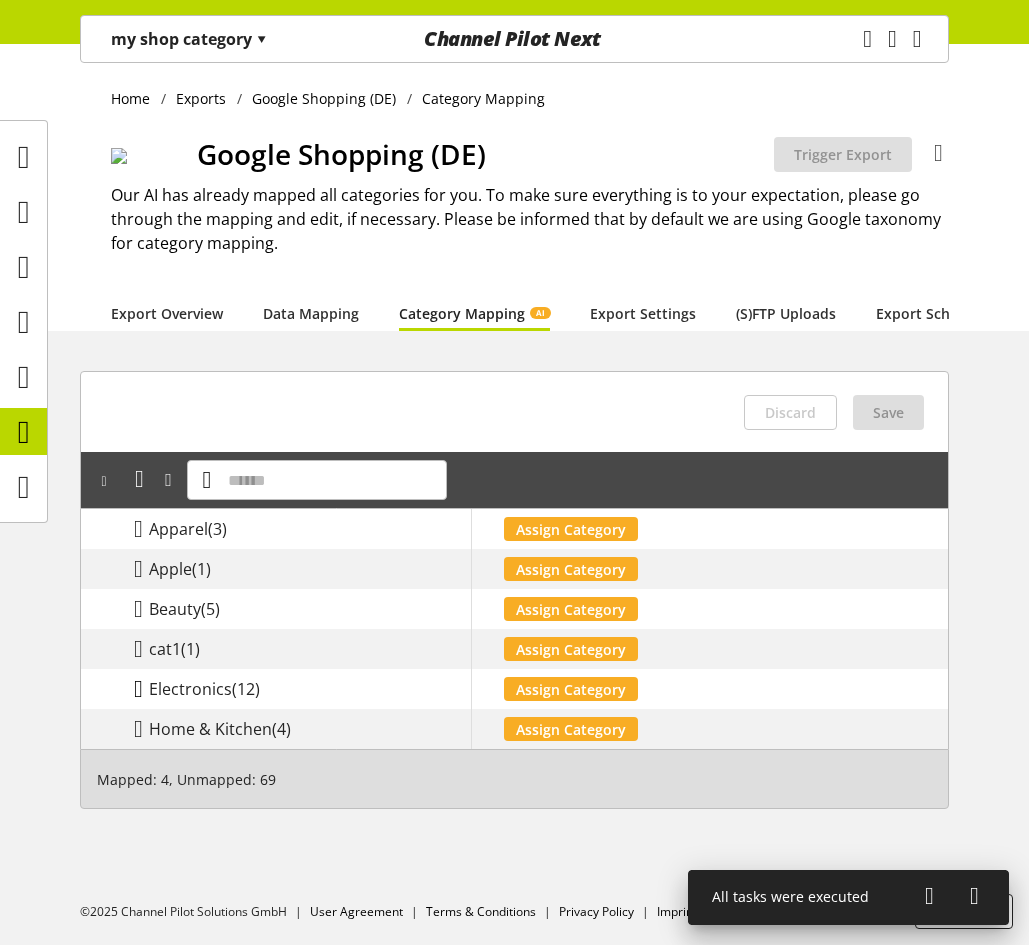 click at bounding box center [138, 689] 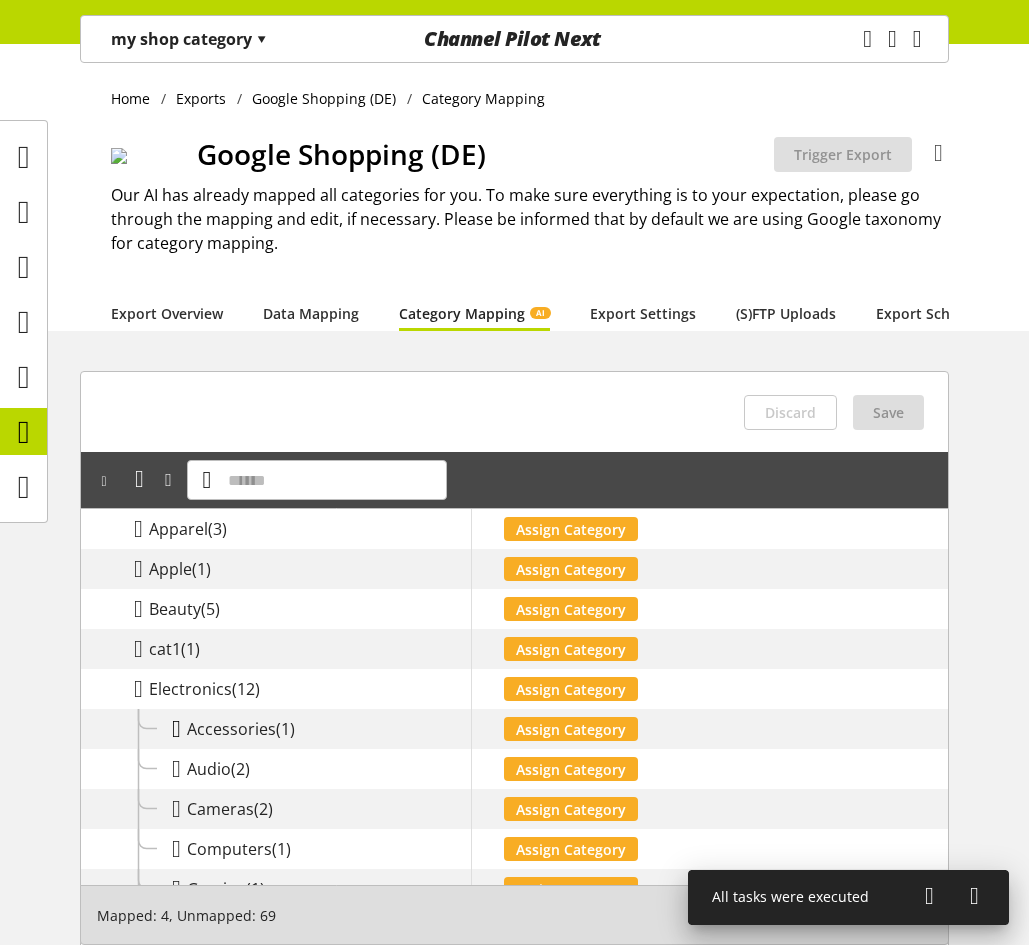 click at bounding box center [176, 729] 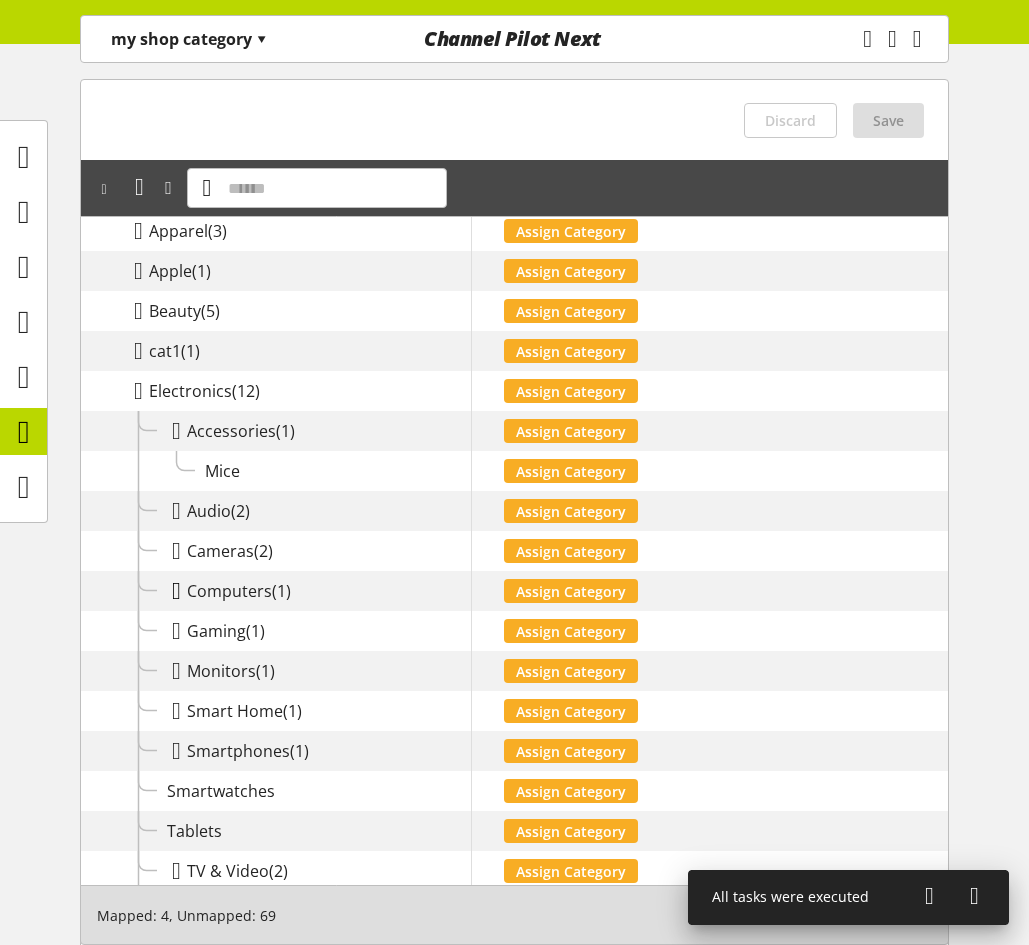 scroll, scrollTop: 300, scrollLeft: 0, axis: vertical 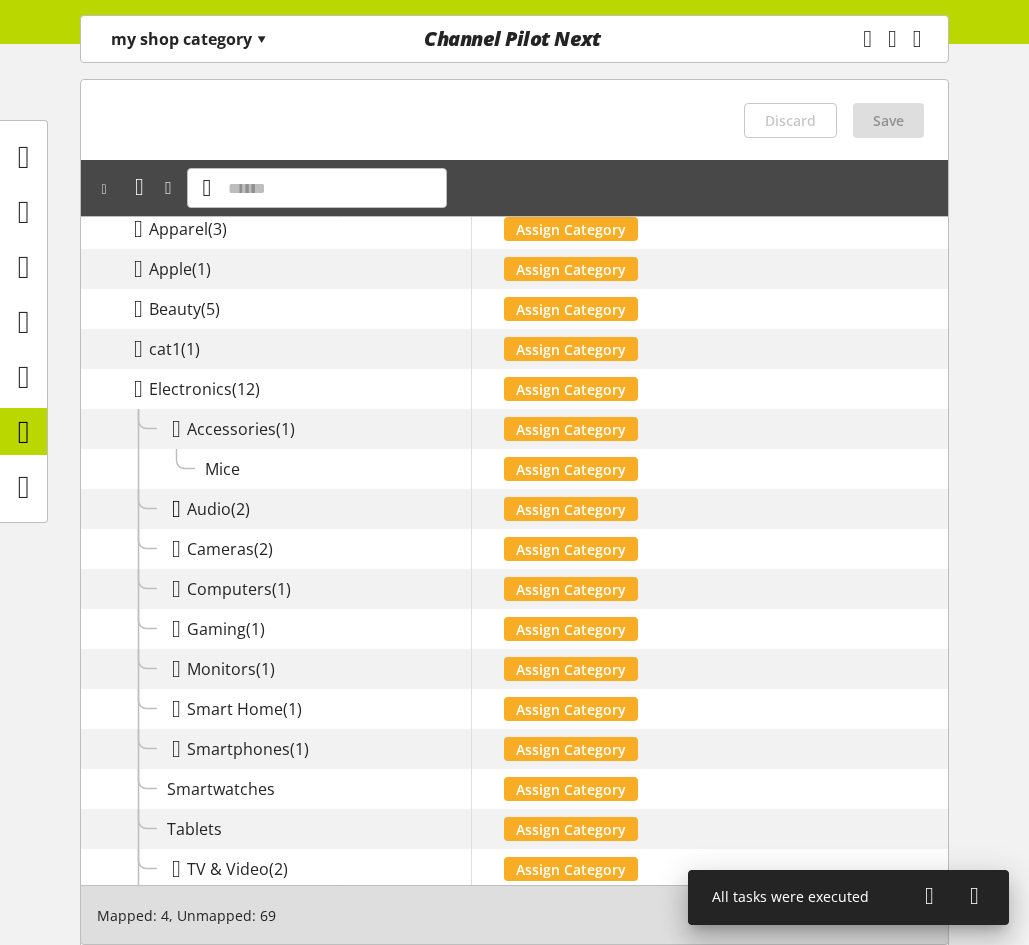 click at bounding box center [176, 509] 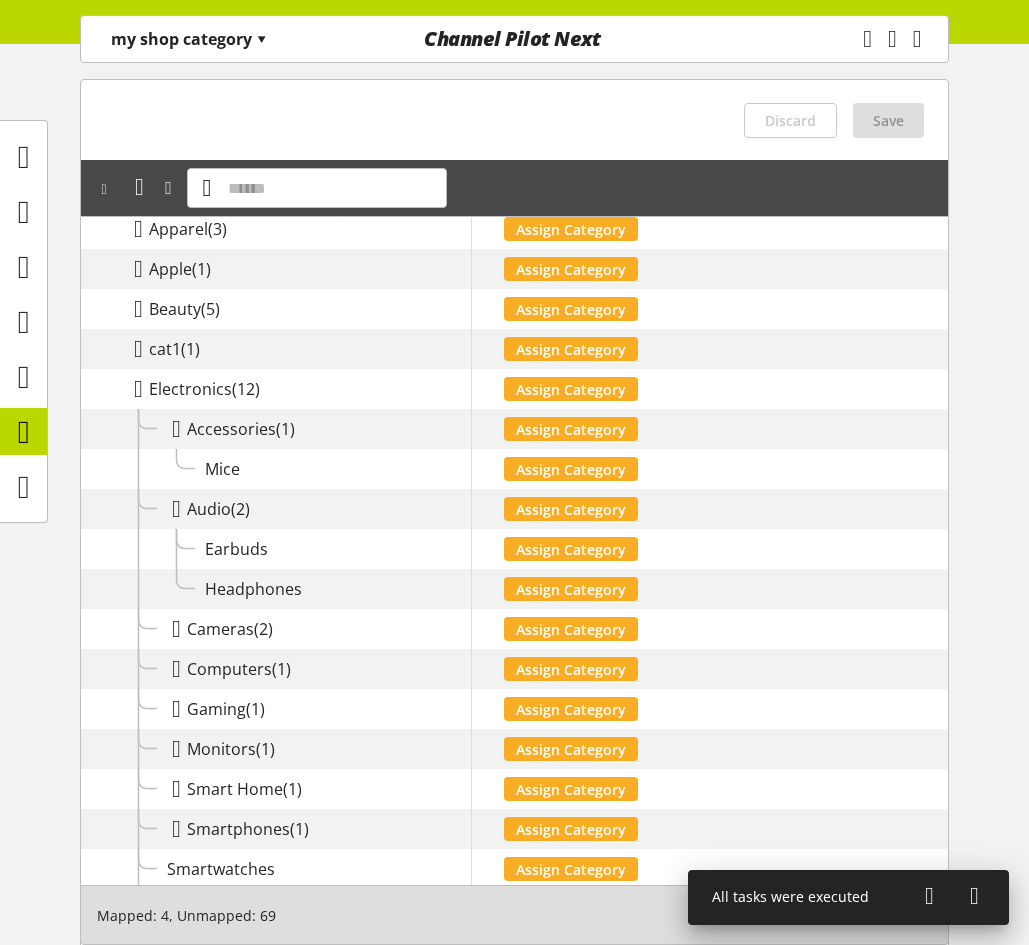 click on "▾" at bounding box center [261, 39] 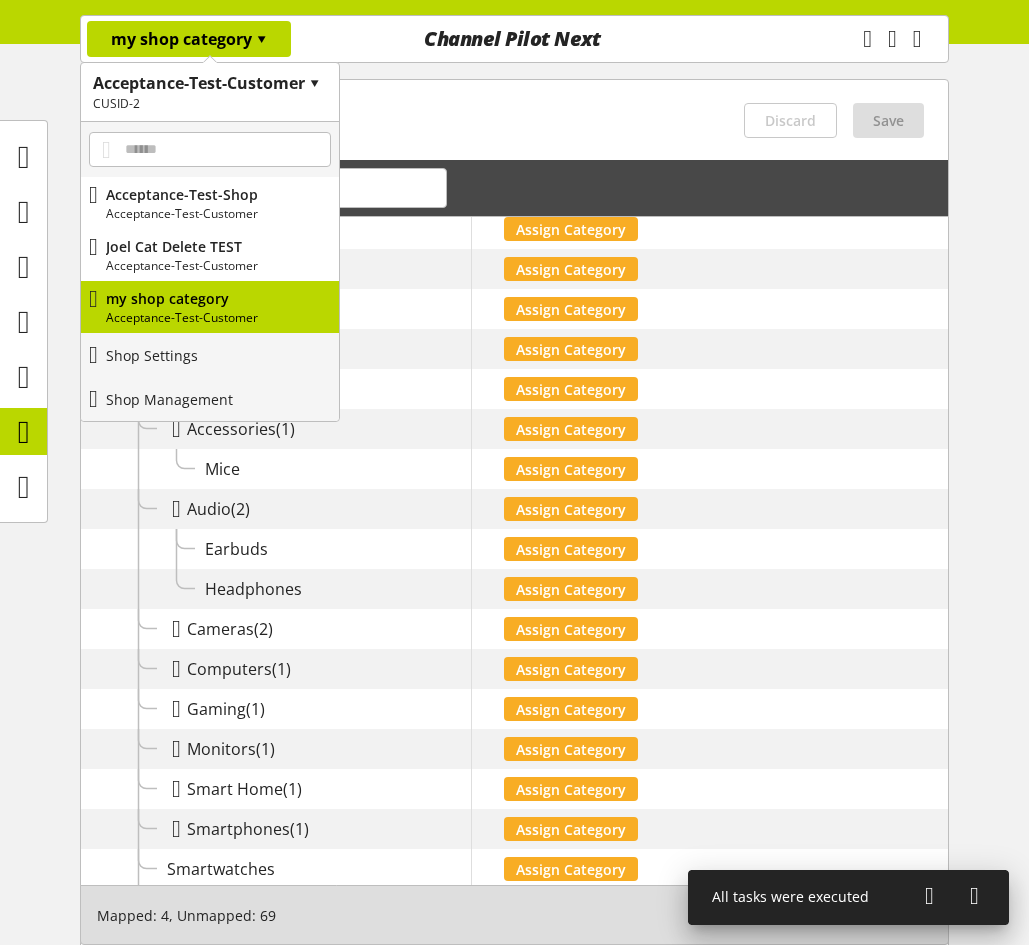 click on "You didn't make any changes Discard You didn't make any changes Save" at bounding box center (514, 120) 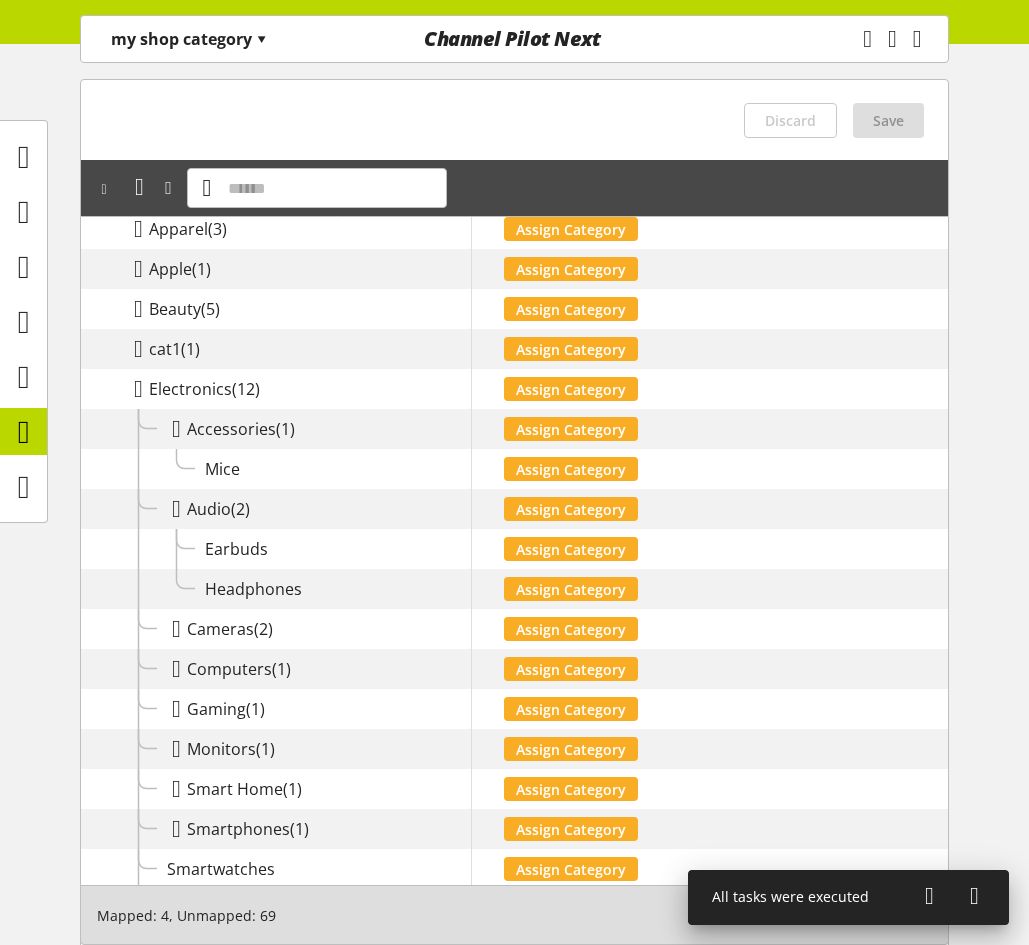 click on "▾" at bounding box center [261, 39] 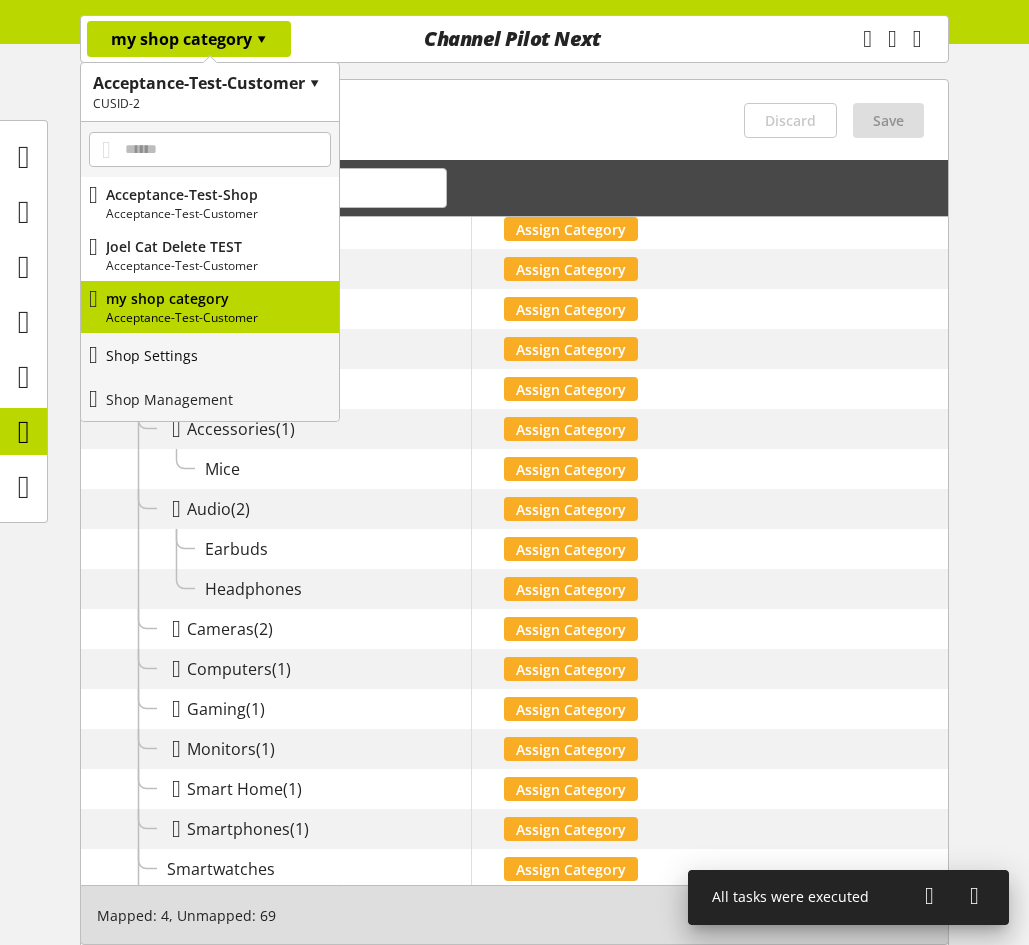 click on "Shop Settings" at bounding box center [210, 355] 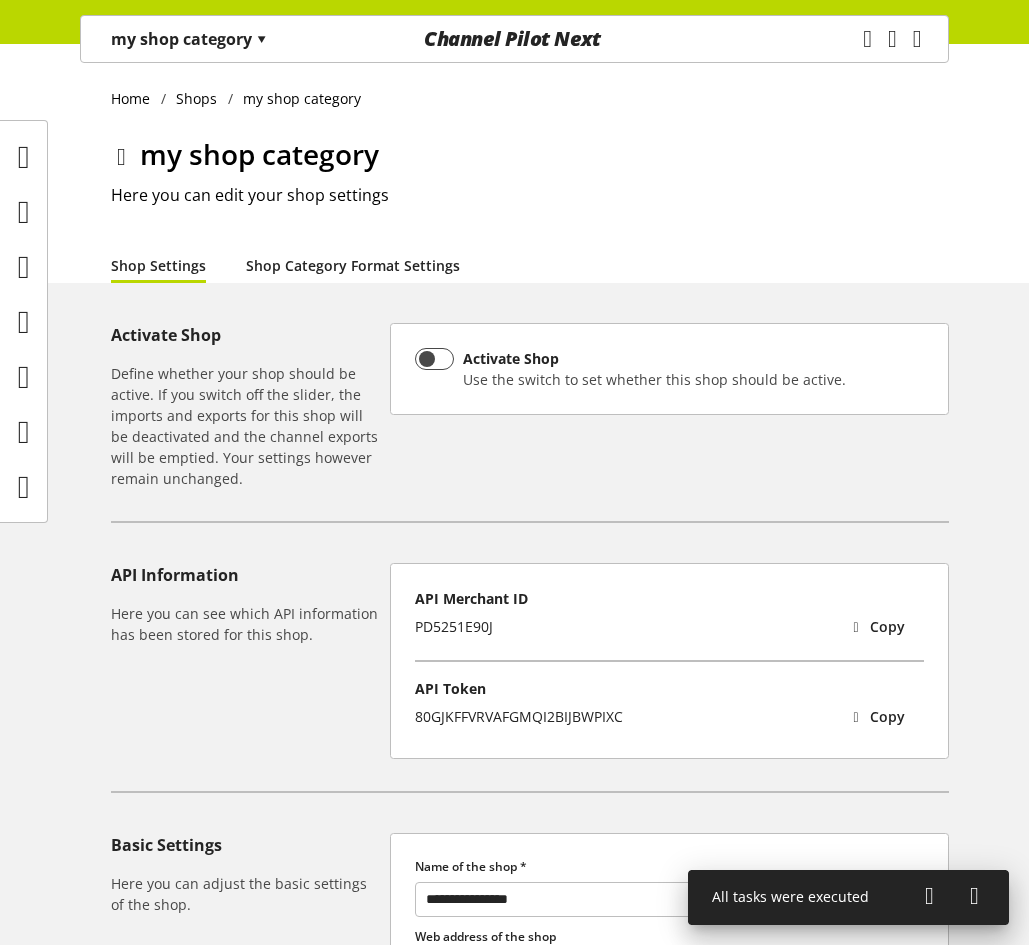 click on "Shop Category Format Settings" at bounding box center (353, 265) 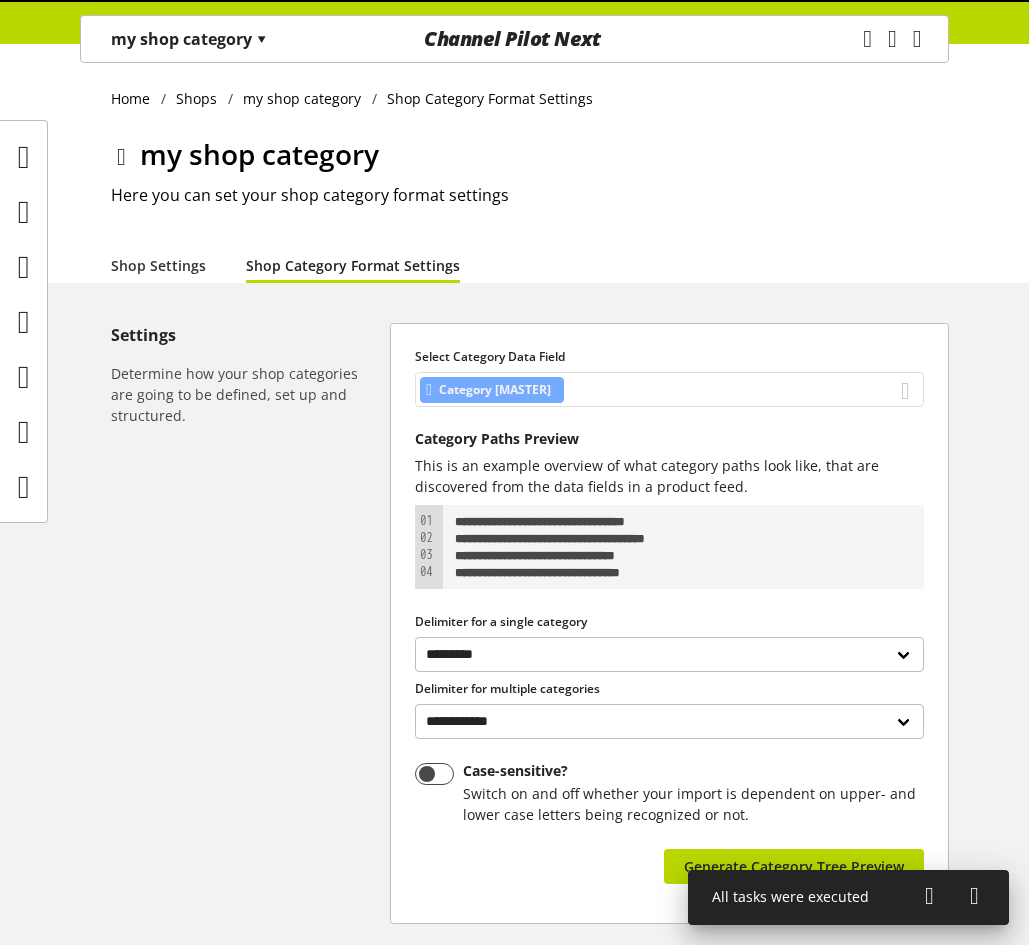 click on "Category [MASTER]" at bounding box center [669, 389] 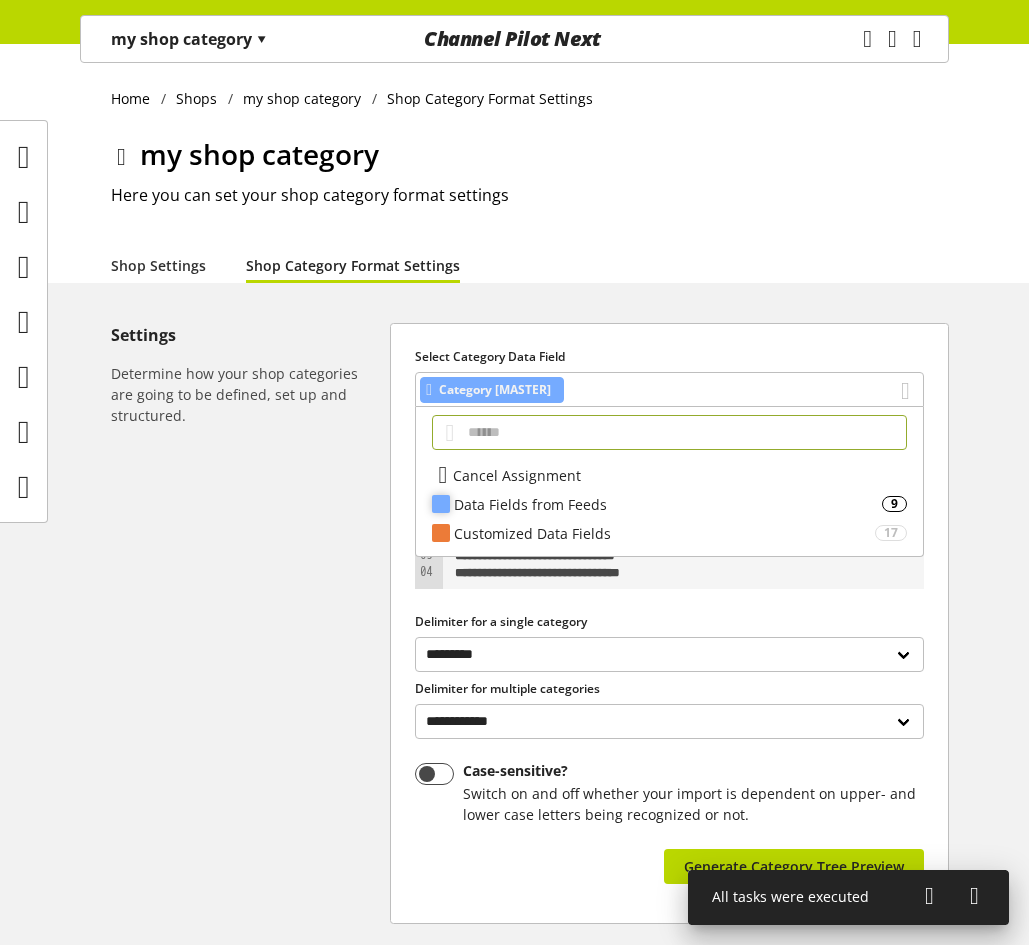 click on "Data Fields from Feeds" at bounding box center (668, 504) 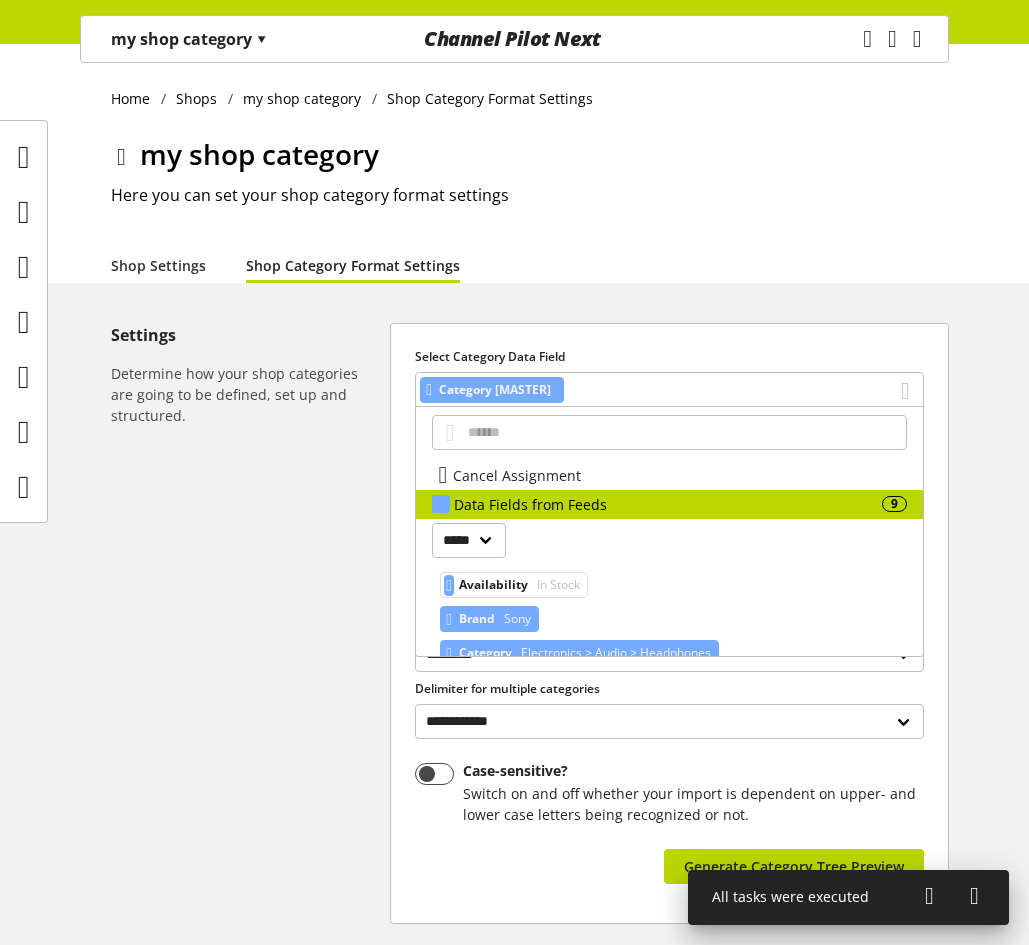click on "Sony" at bounding box center [515, 619] 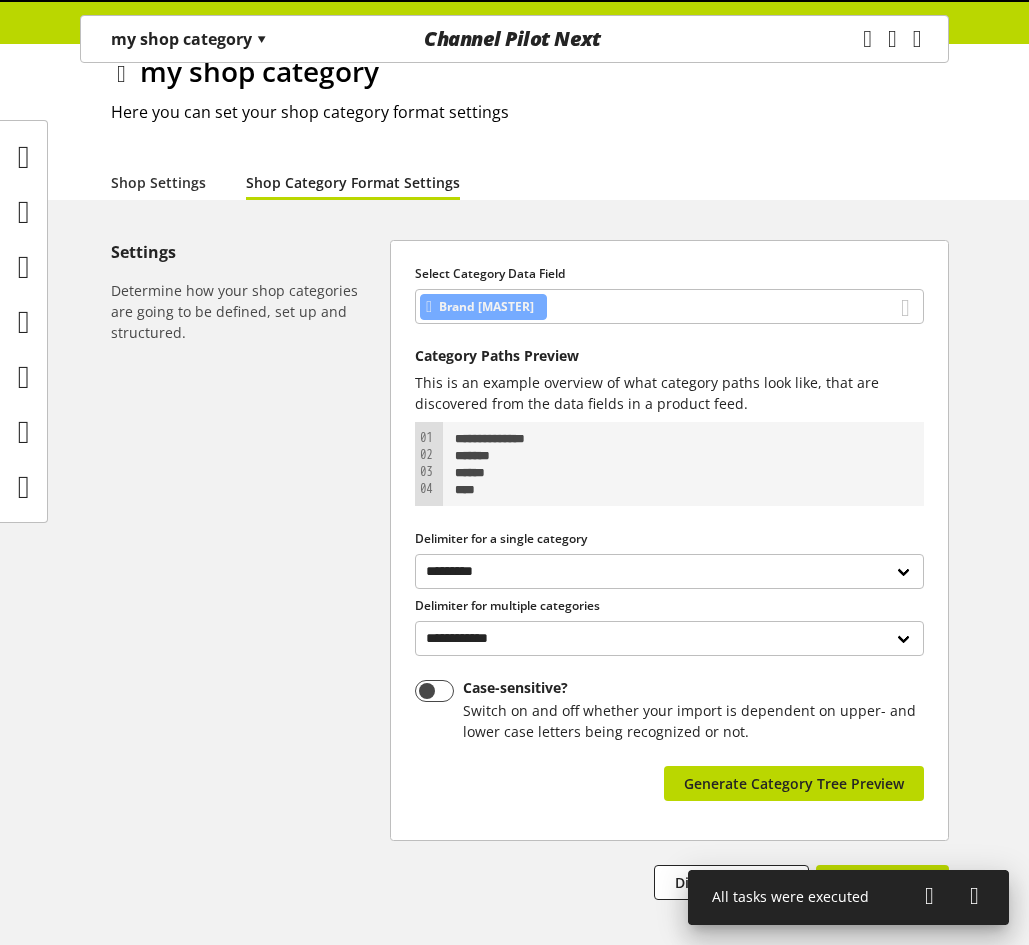 scroll, scrollTop: 185, scrollLeft: 0, axis: vertical 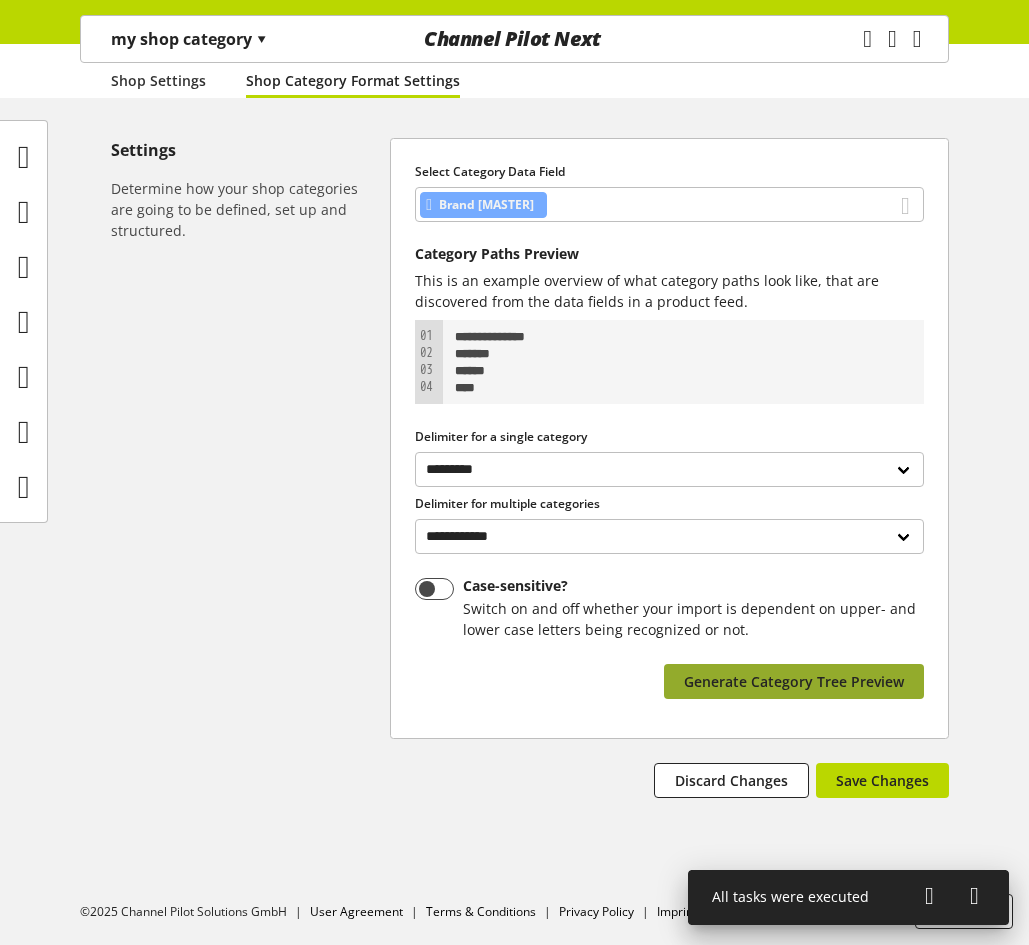 click on "Generate Category Tree Preview" at bounding box center (794, 681) 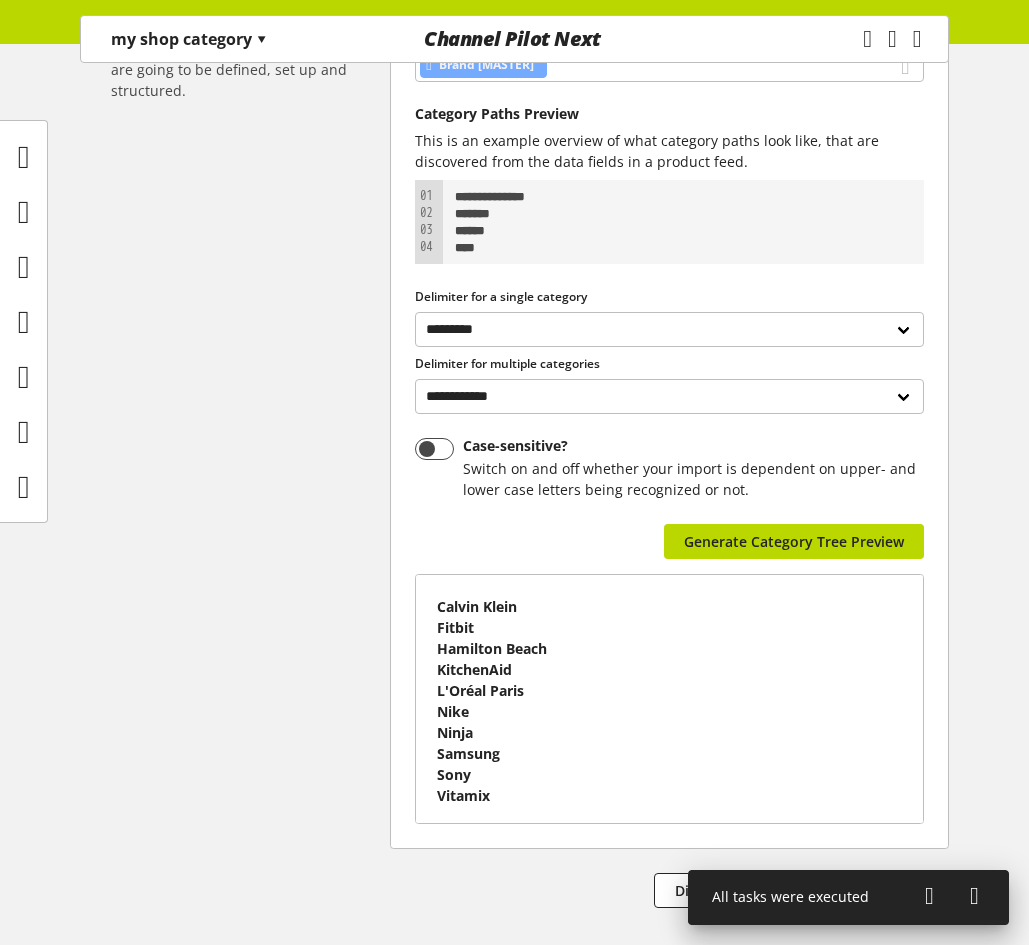 scroll, scrollTop: 435, scrollLeft: 0, axis: vertical 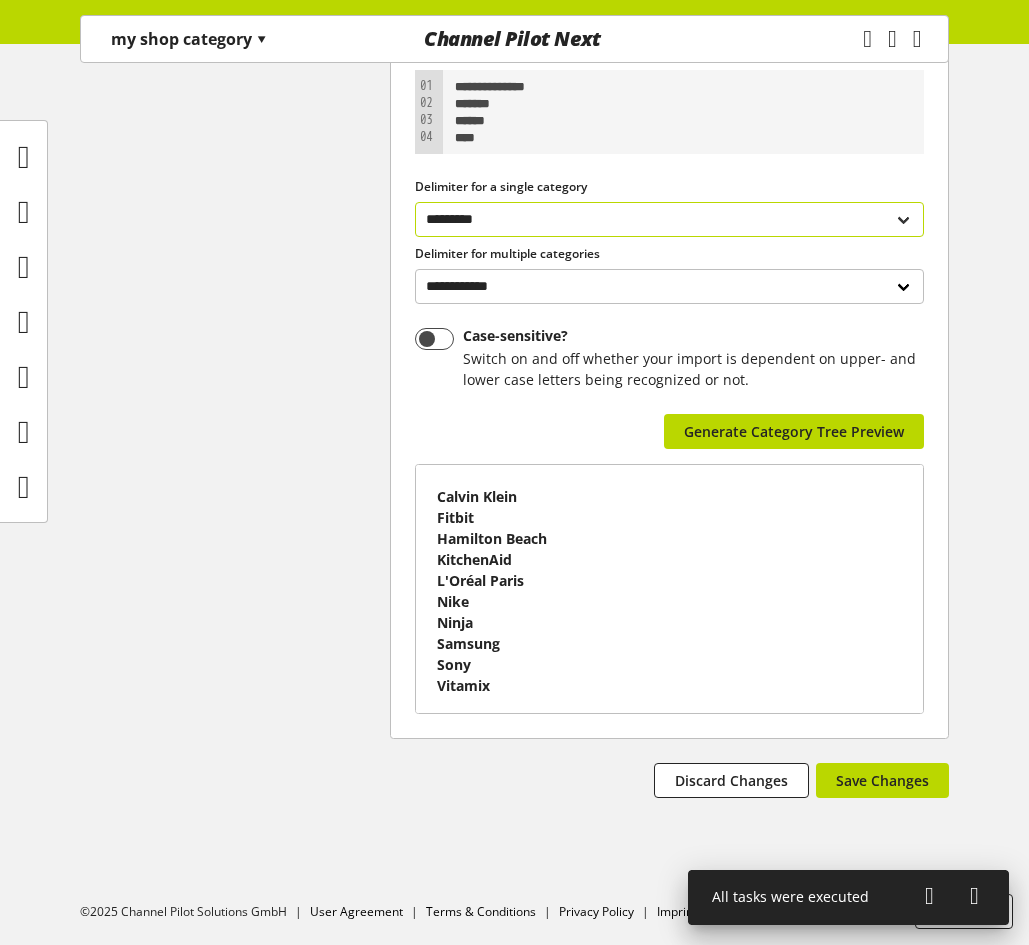 click on "**********" at bounding box center [669, 219] 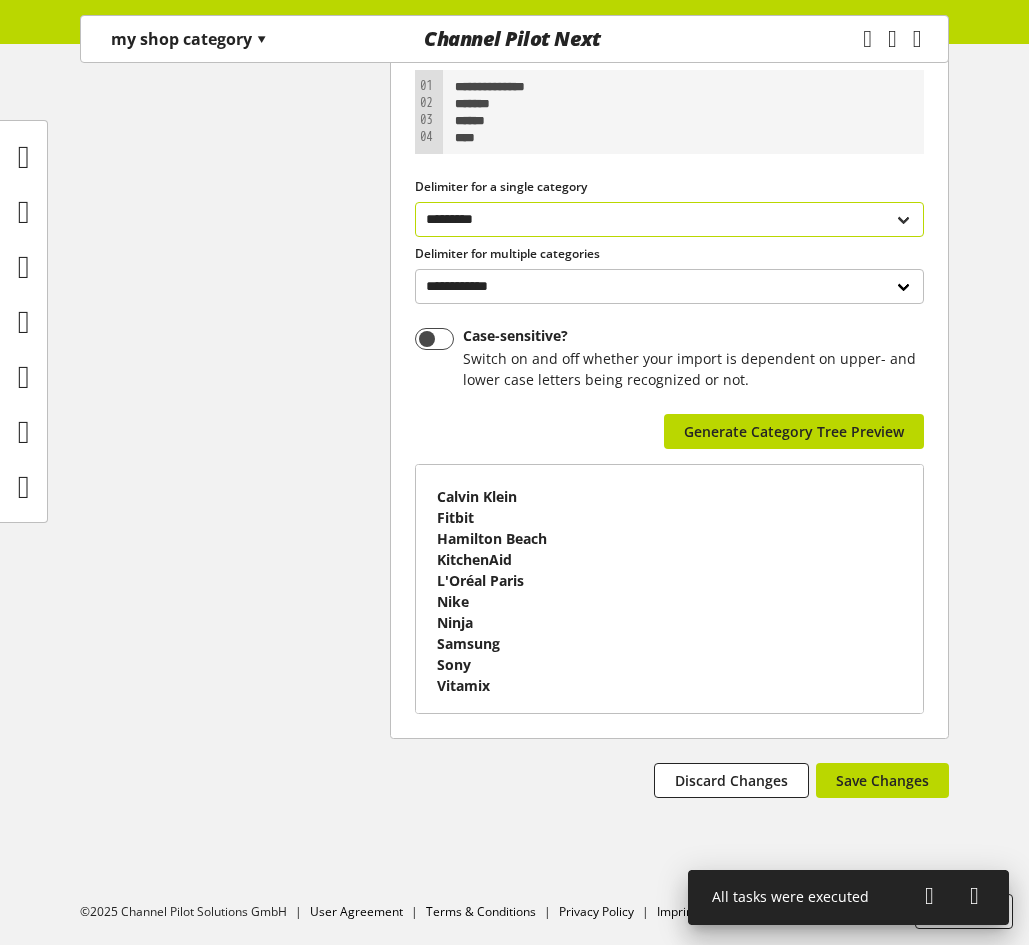 click on "**********" at bounding box center [669, 219] 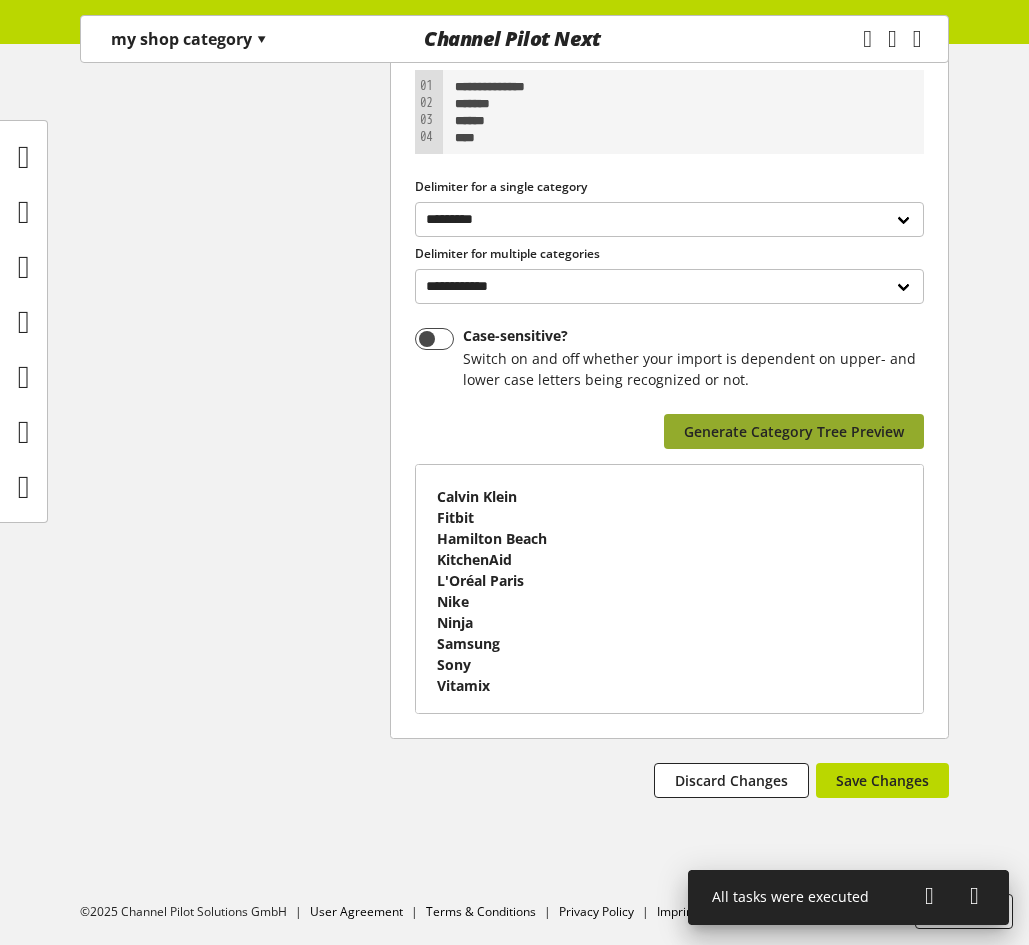 click on "Generate Category Tree Preview" at bounding box center (794, 431) 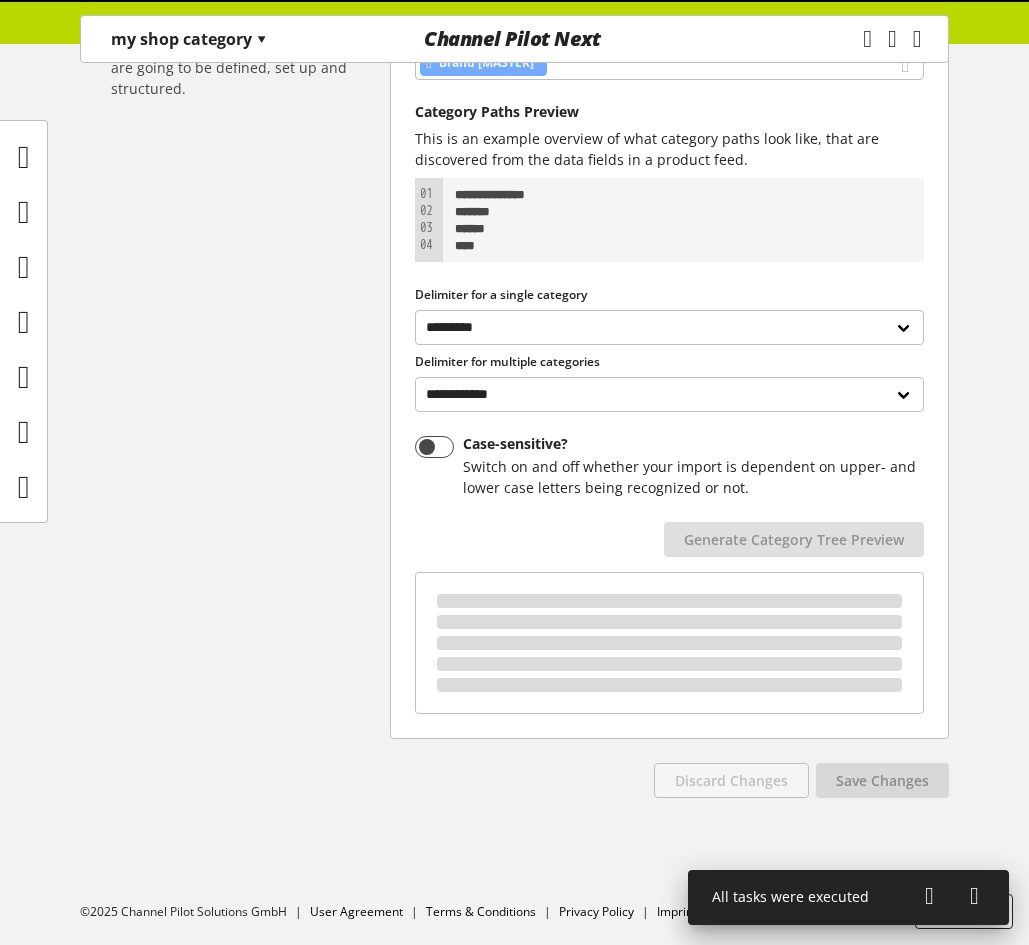 scroll, scrollTop: 435, scrollLeft: 0, axis: vertical 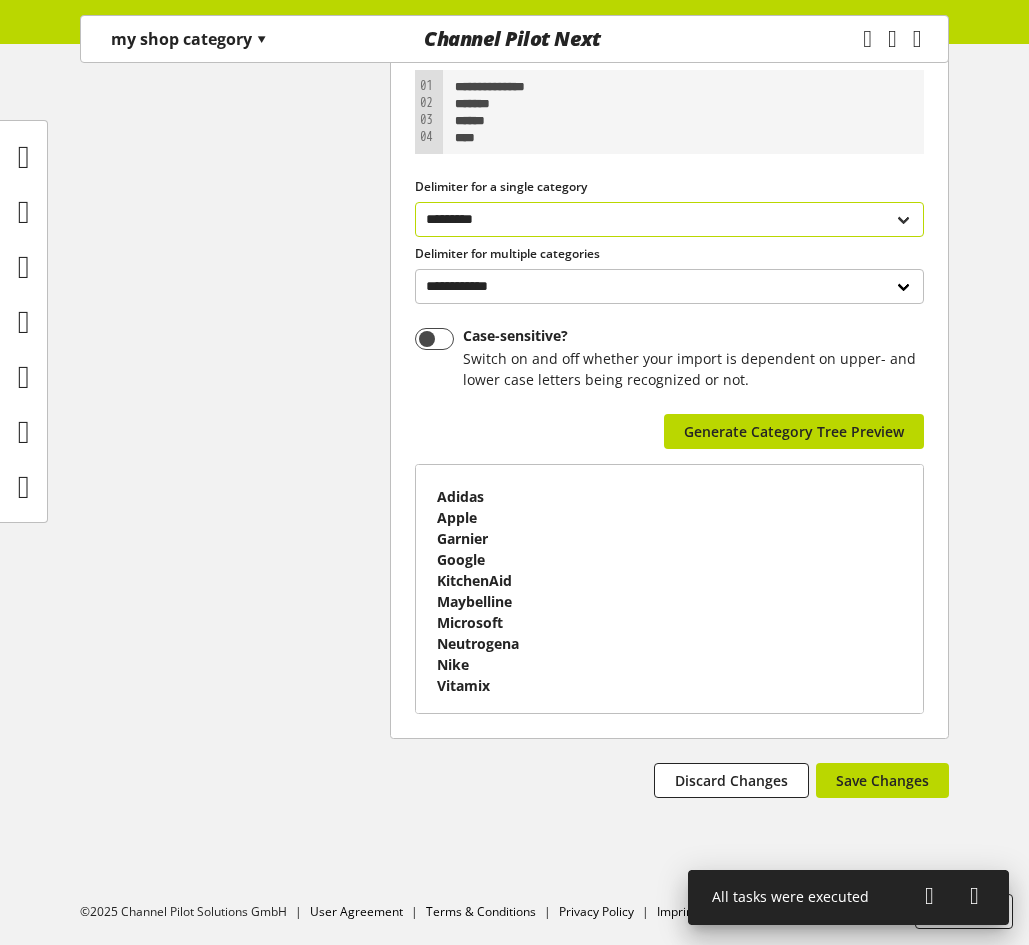 click on "**********" at bounding box center (669, 219) 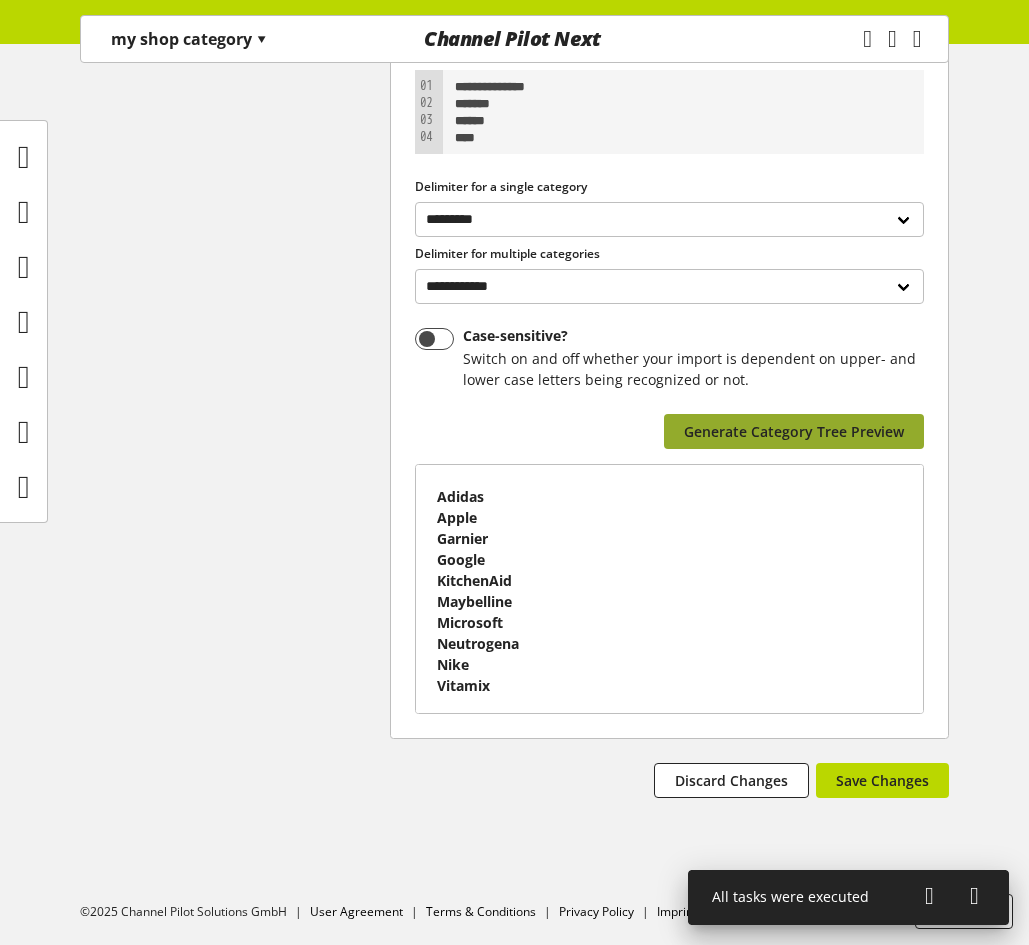click on "Generate Category Tree Preview" at bounding box center [794, 431] 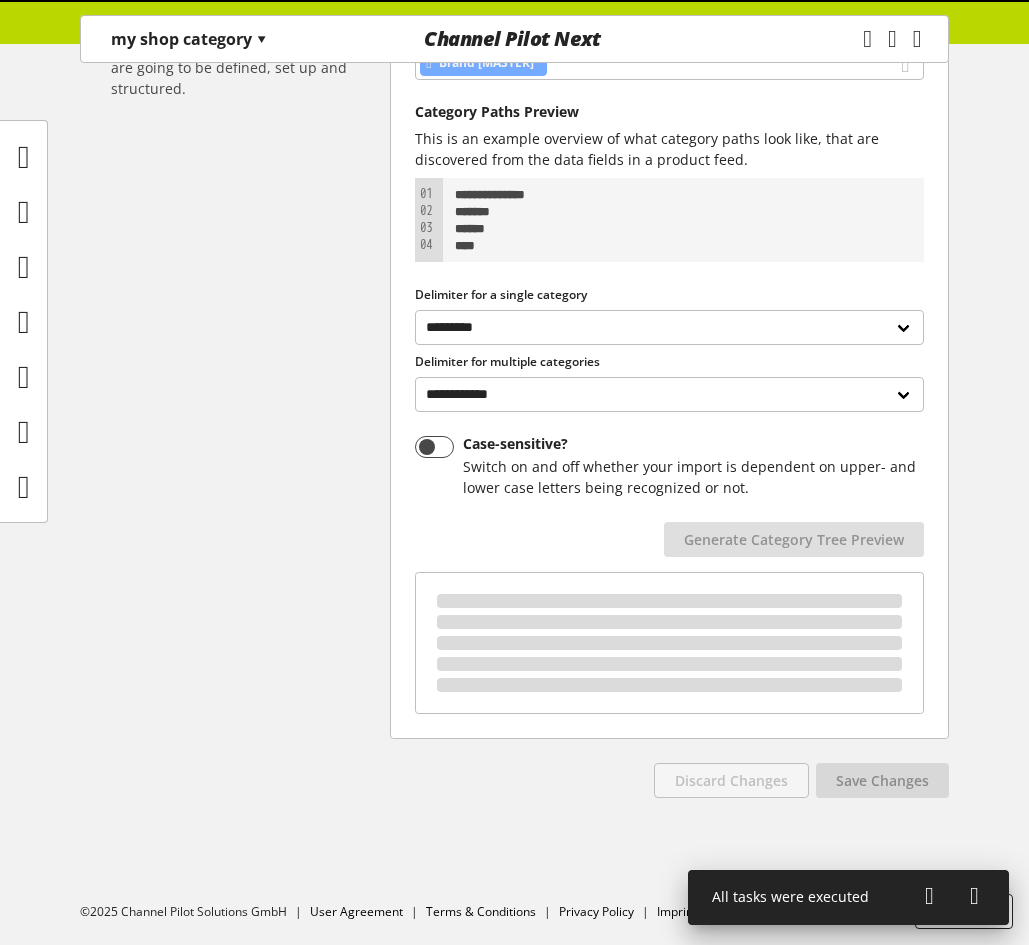 scroll, scrollTop: 435, scrollLeft: 0, axis: vertical 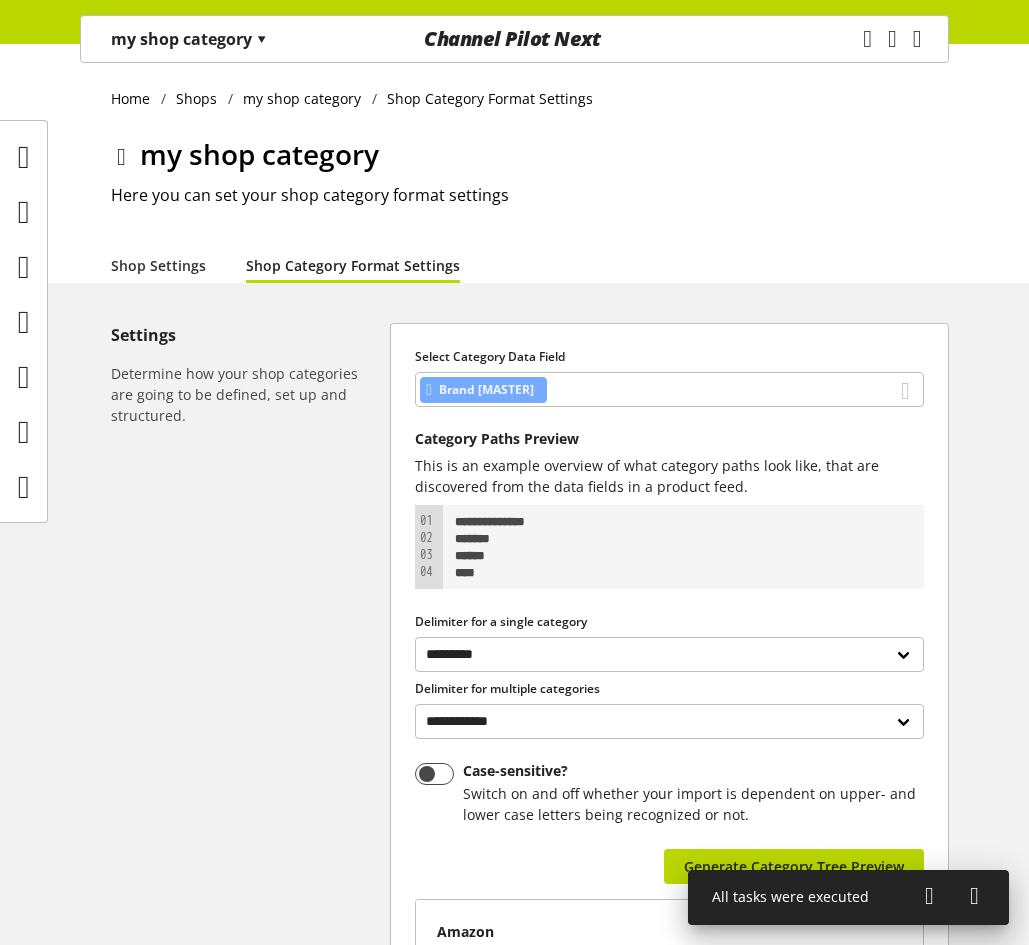 select on "*" 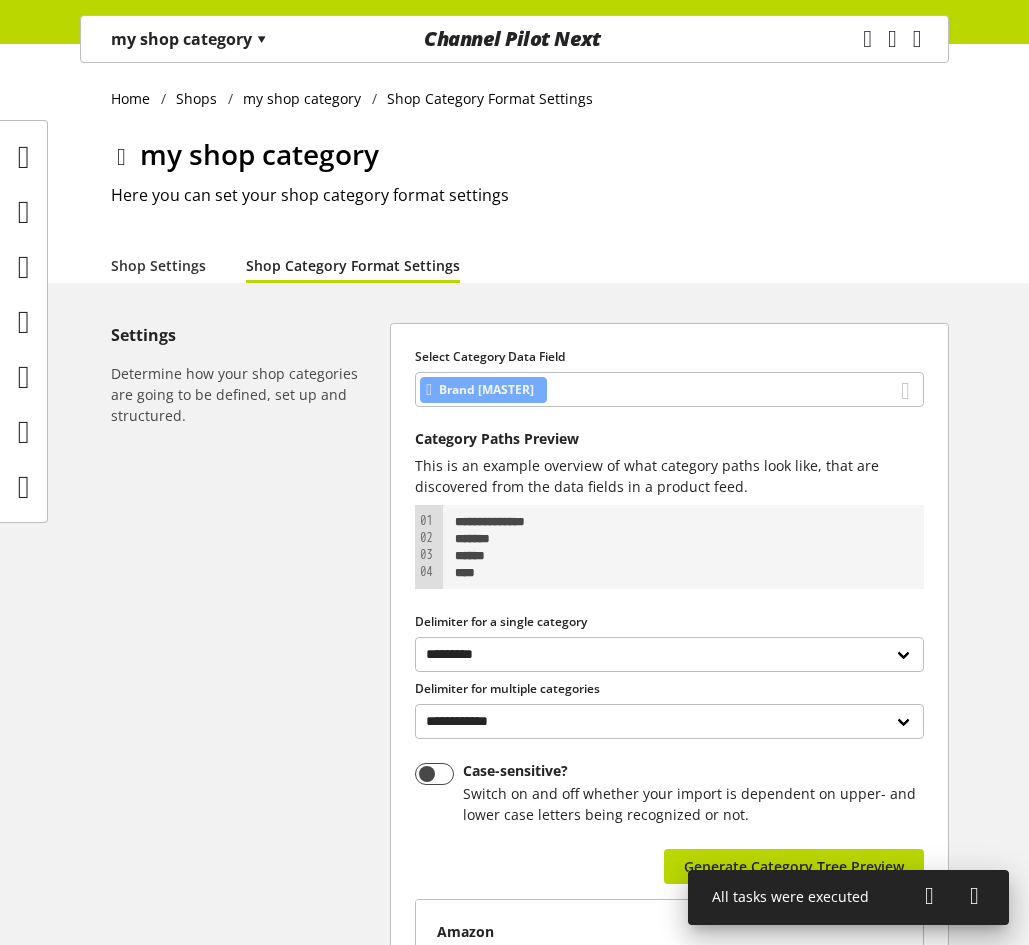 select 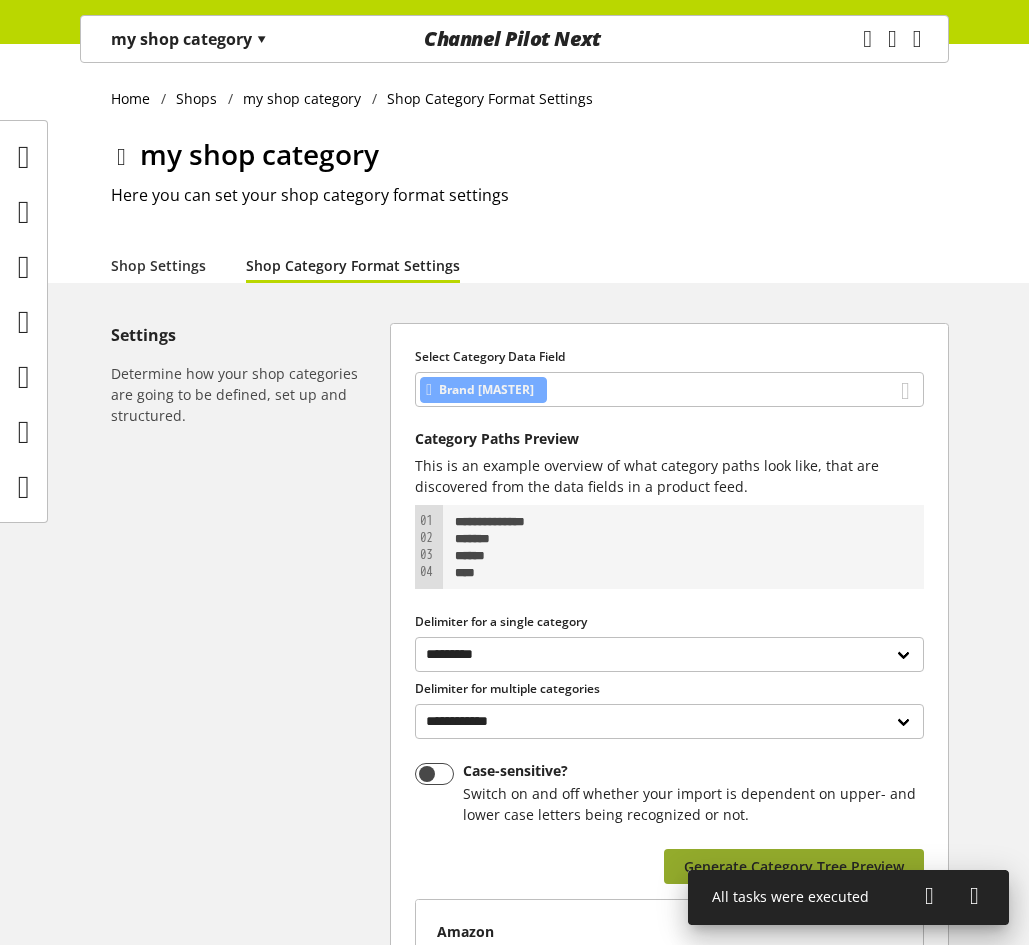 scroll, scrollTop: 435, scrollLeft: 0, axis: vertical 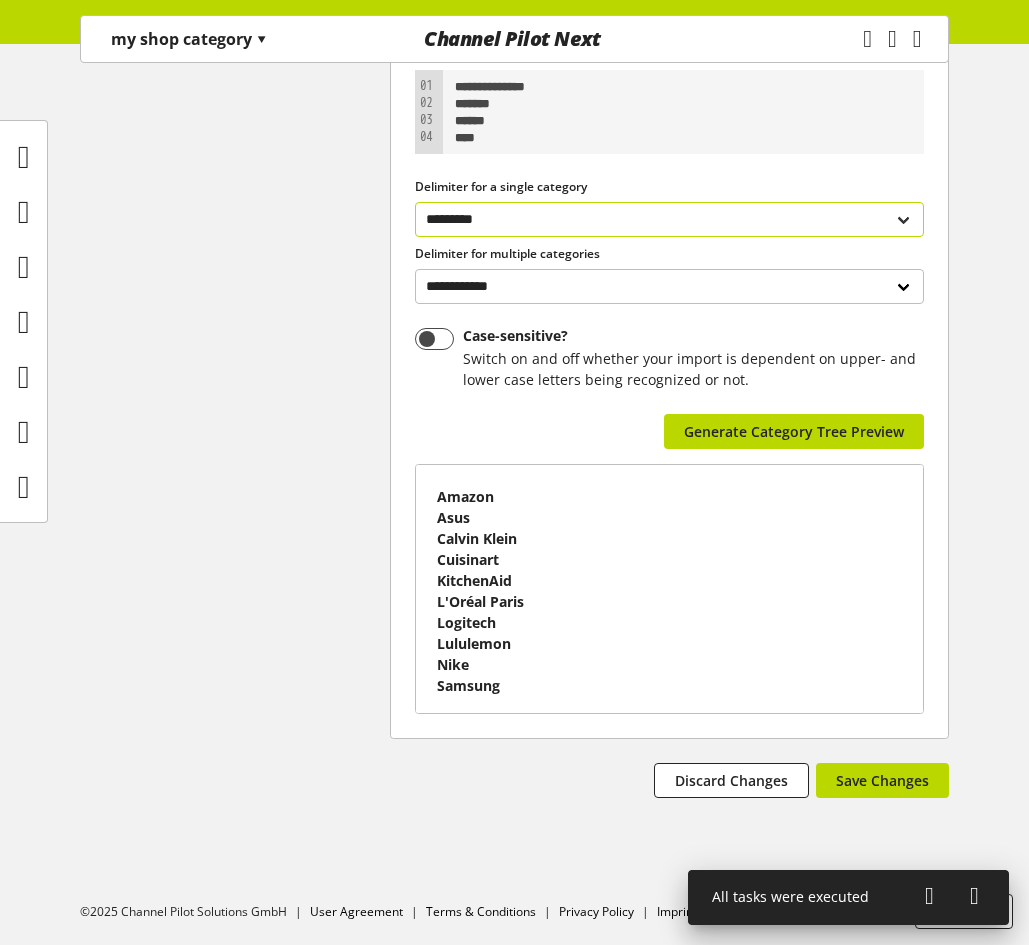click on "**********" at bounding box center (669, 219) 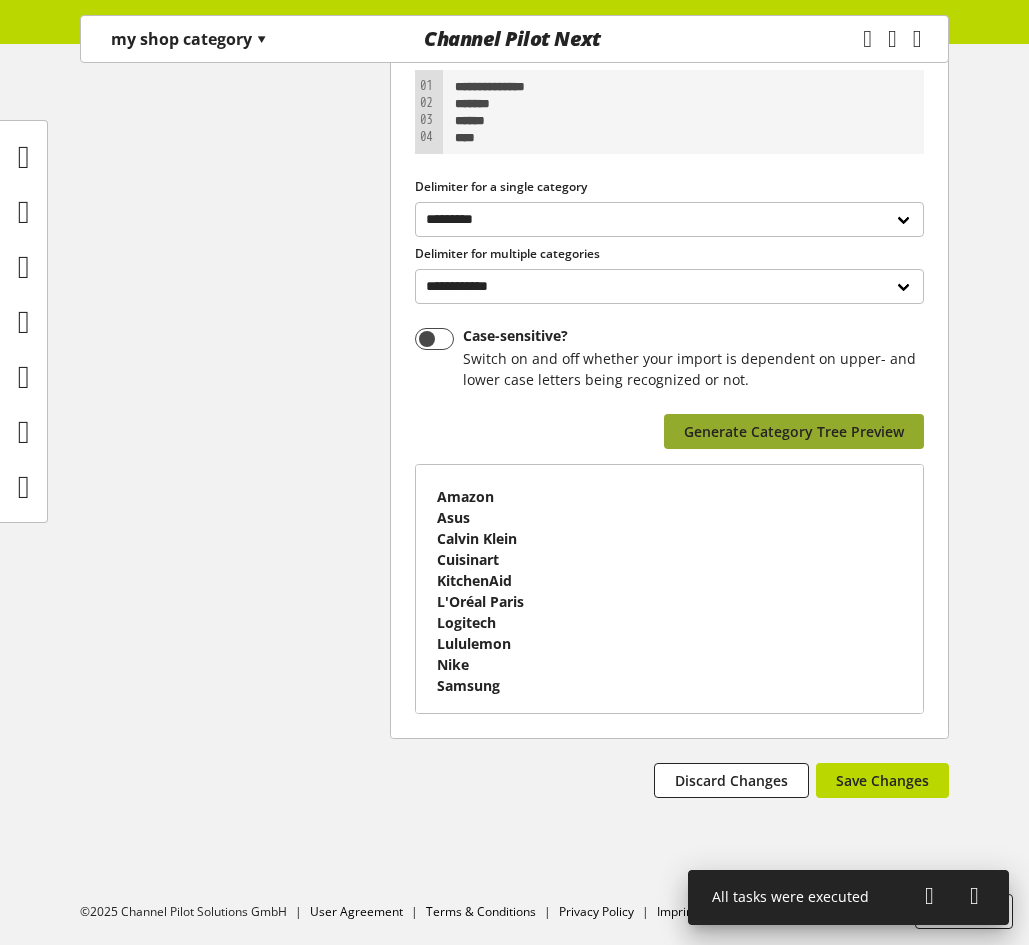 click on "Generate Category Tree Preview" at bounding box center (794, 431) 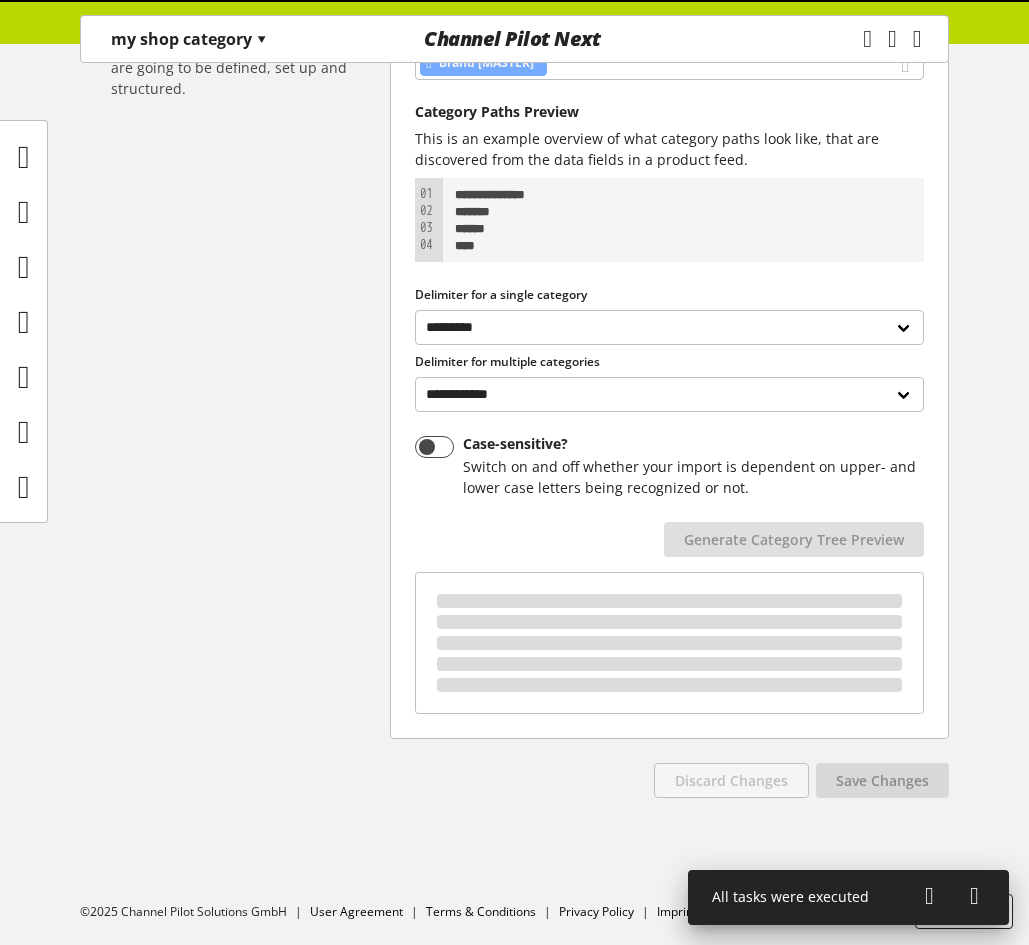 scroll, scrollTop: 435, scrollLeft: 0, axis: vertical 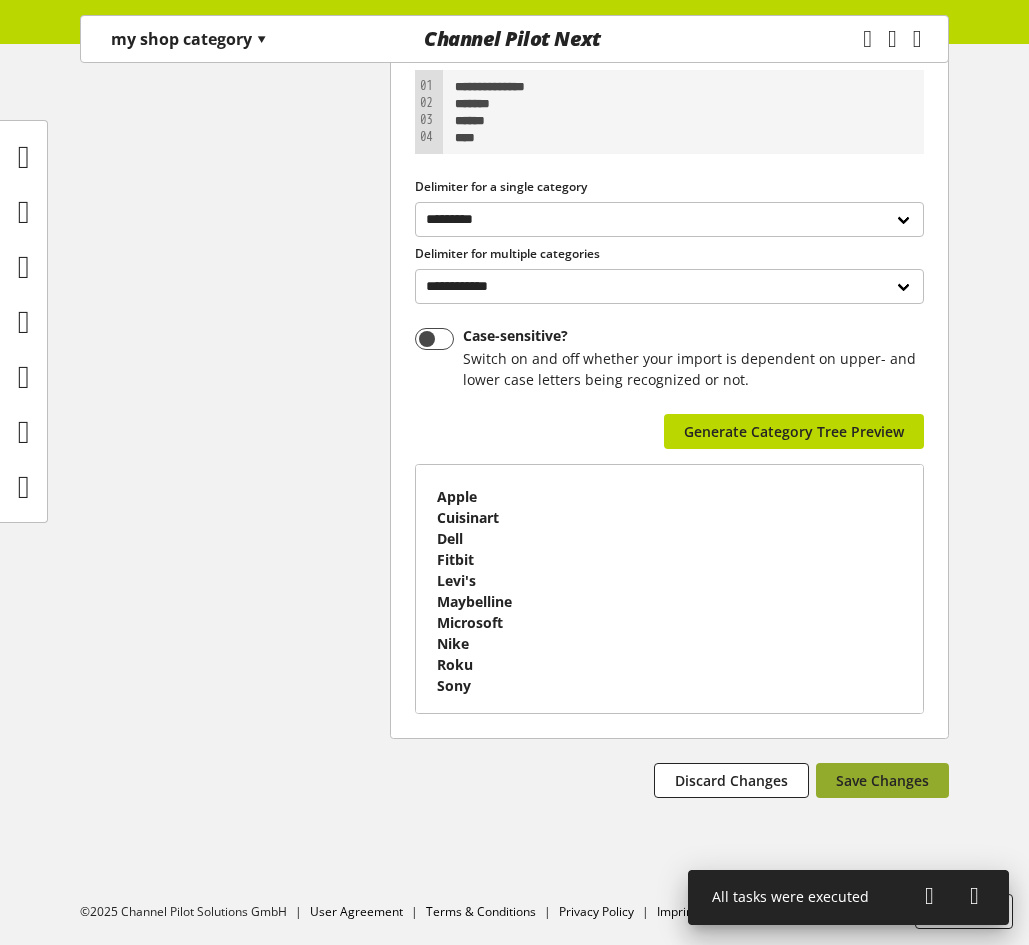 click on "Save Changes" at bounding box center [882, 780] 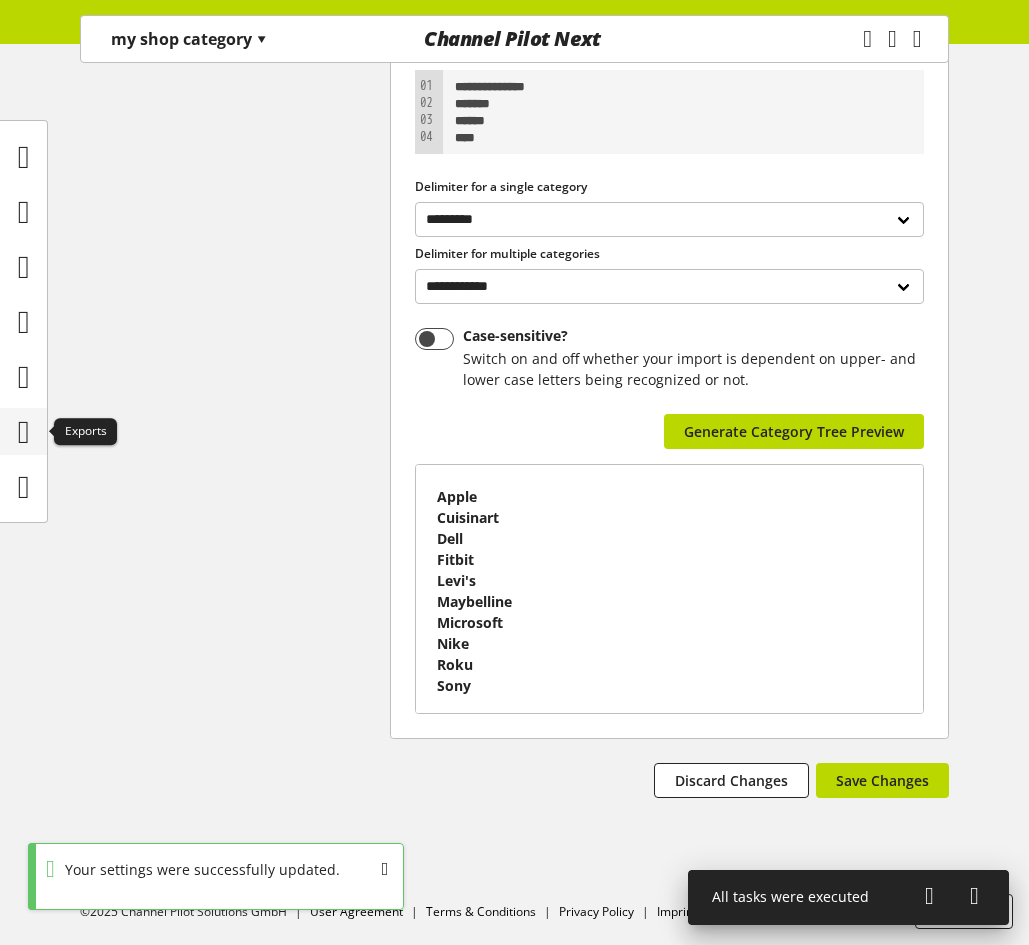 click at bounding box center [24, 432] 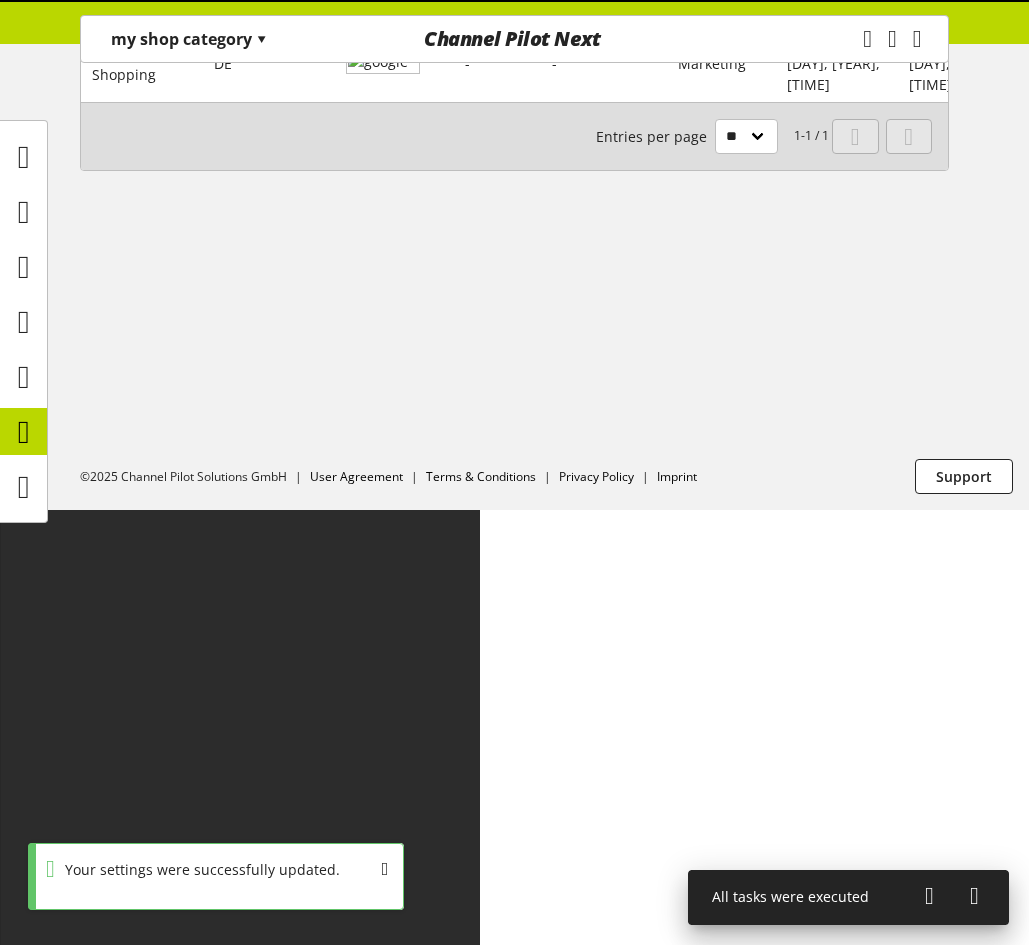 scroll, scrollTop: 0, scrollLeft: 0, axis: both 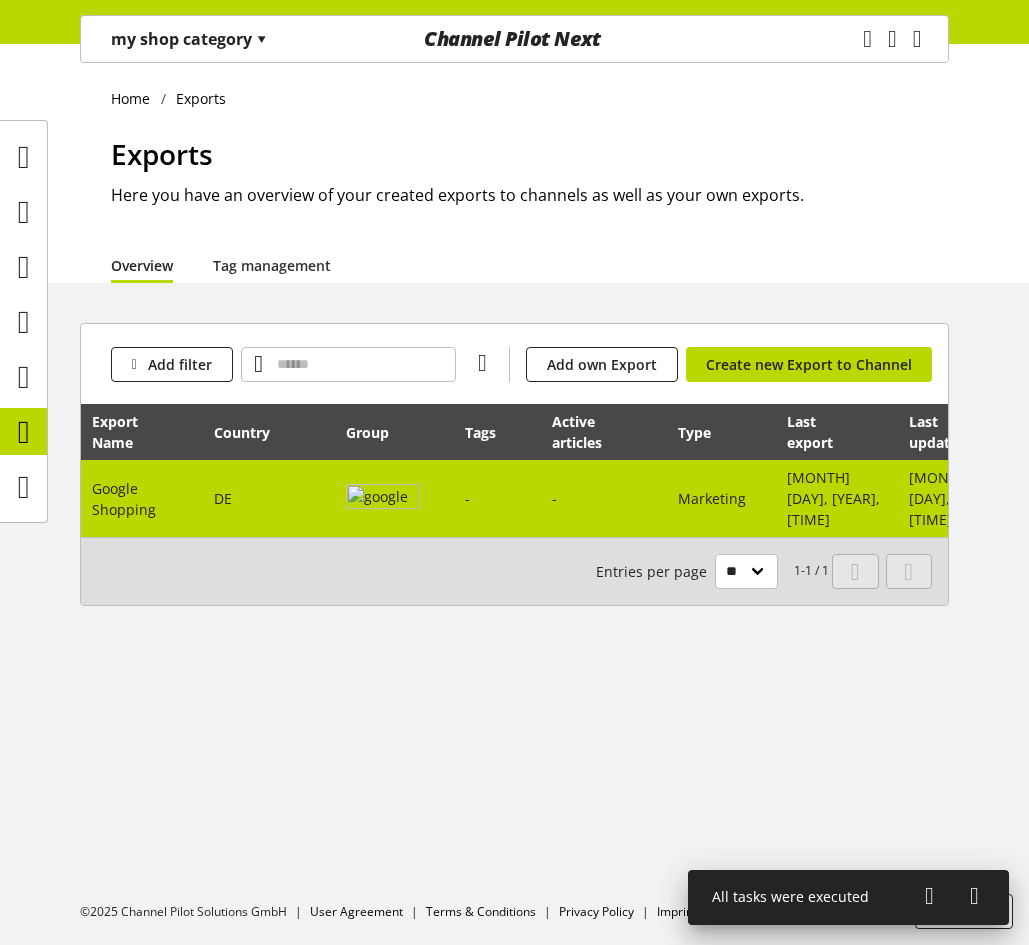 click on "DE" at bounding box center [269, 498] 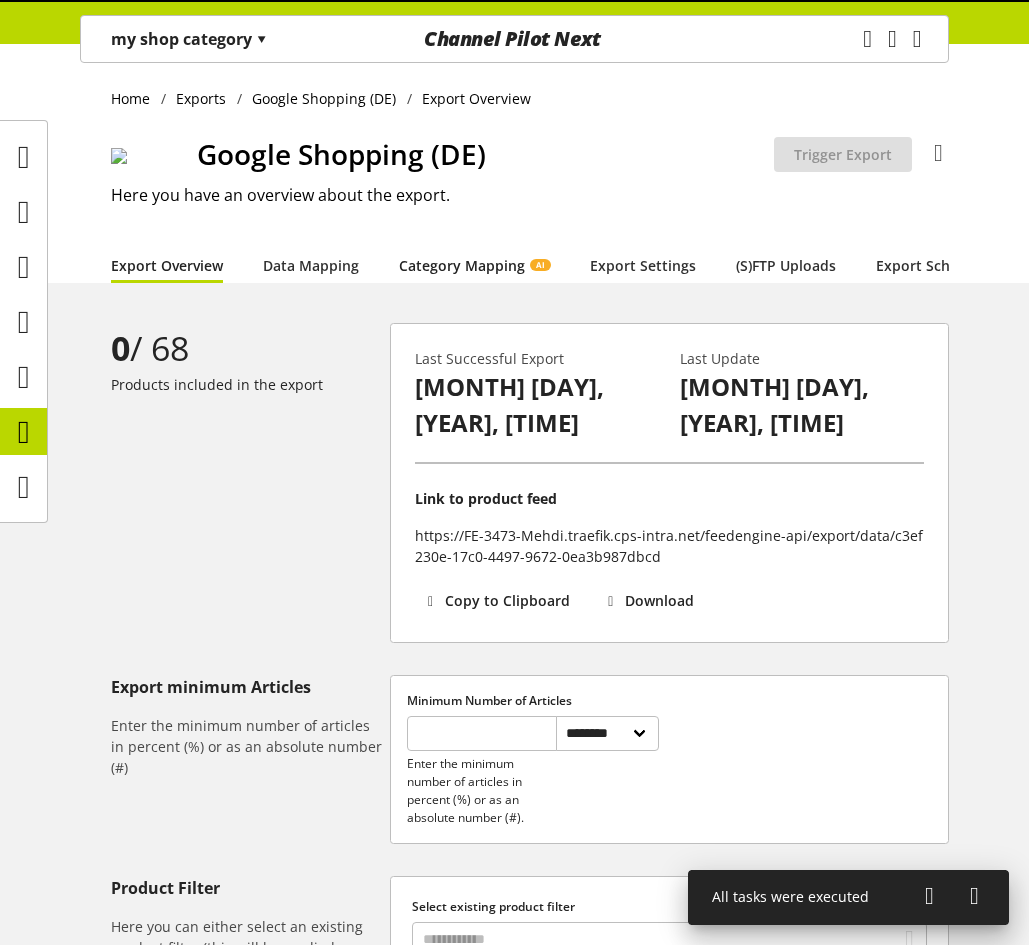 click on "Category Mapping AI" at bounding box center (474, 265) 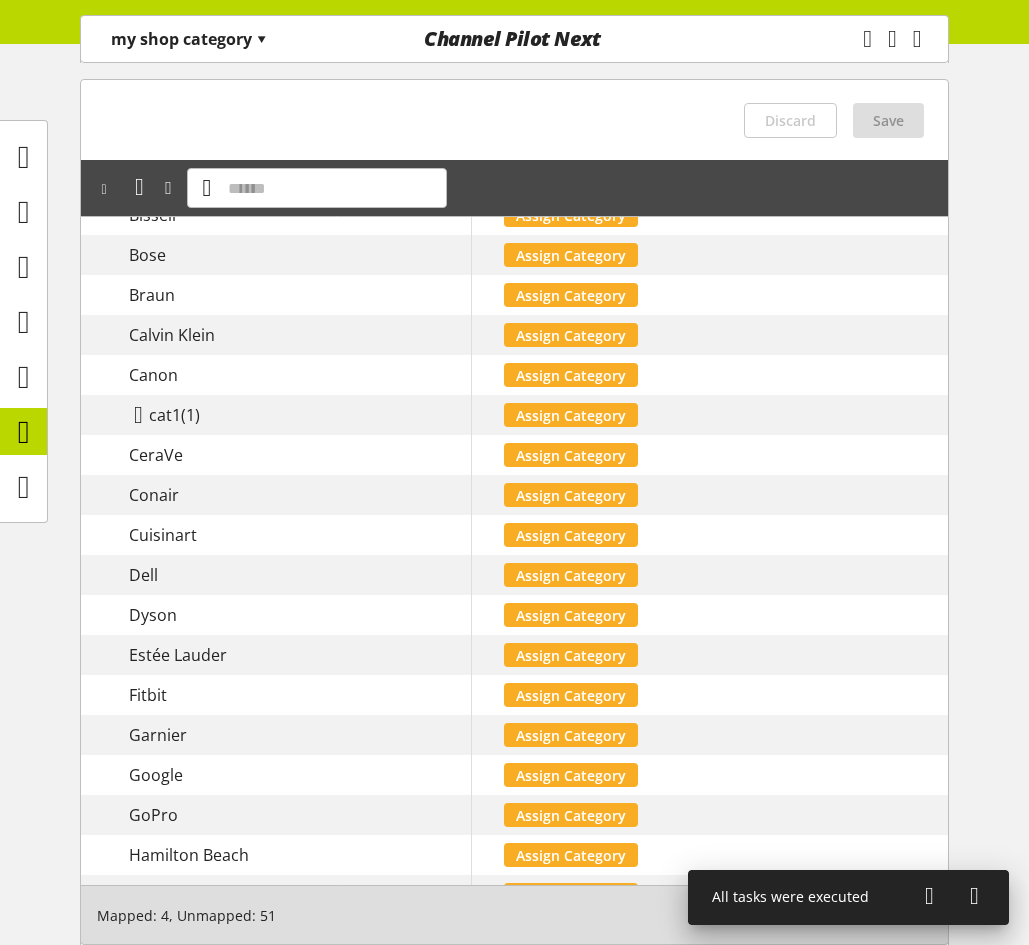 scroll, scrollTop: 934, scrollLeft: 0, axis: vertical 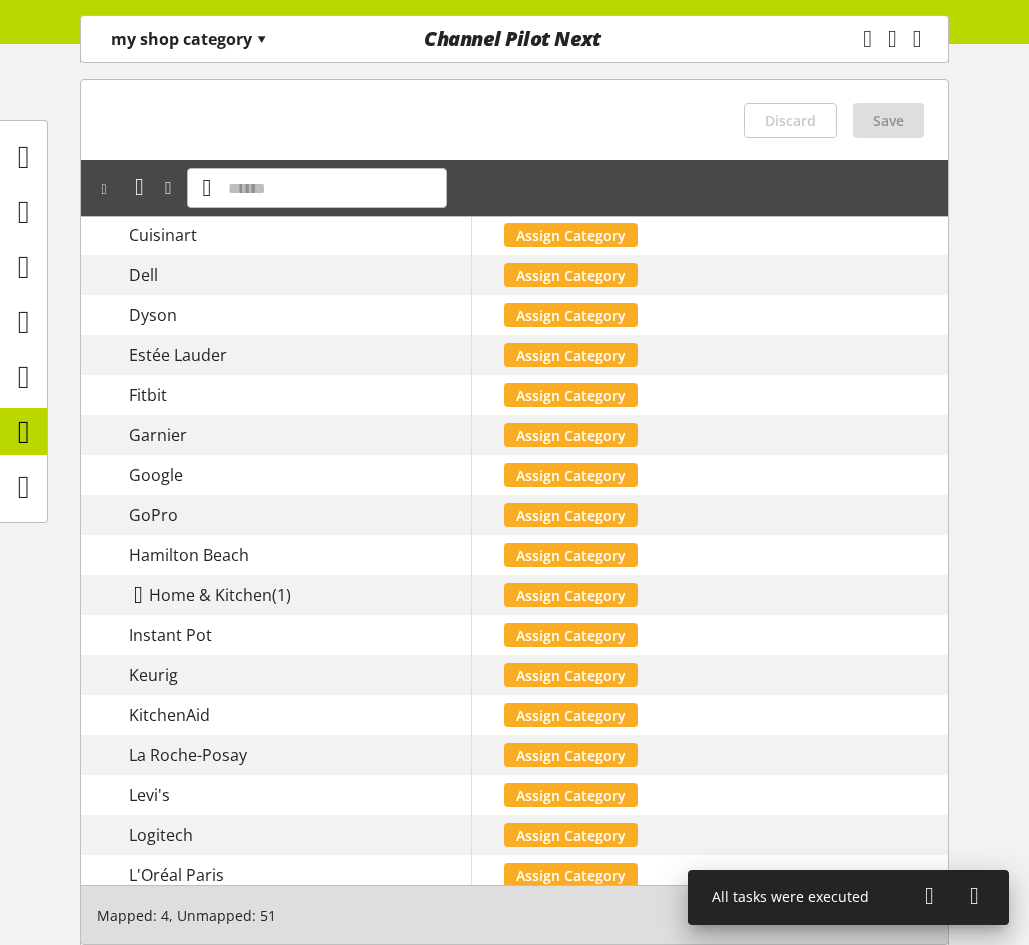 click at bounding box center [138, 595] 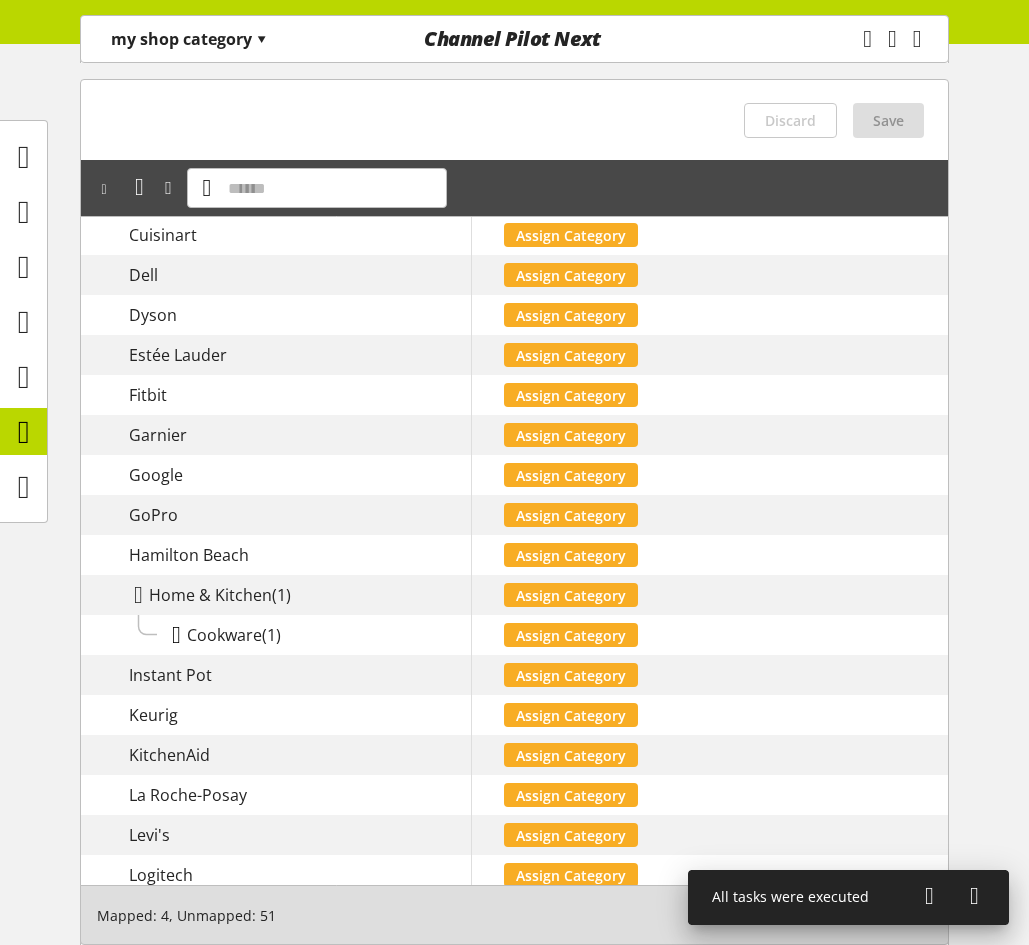 click at bounding box center (176, 635) 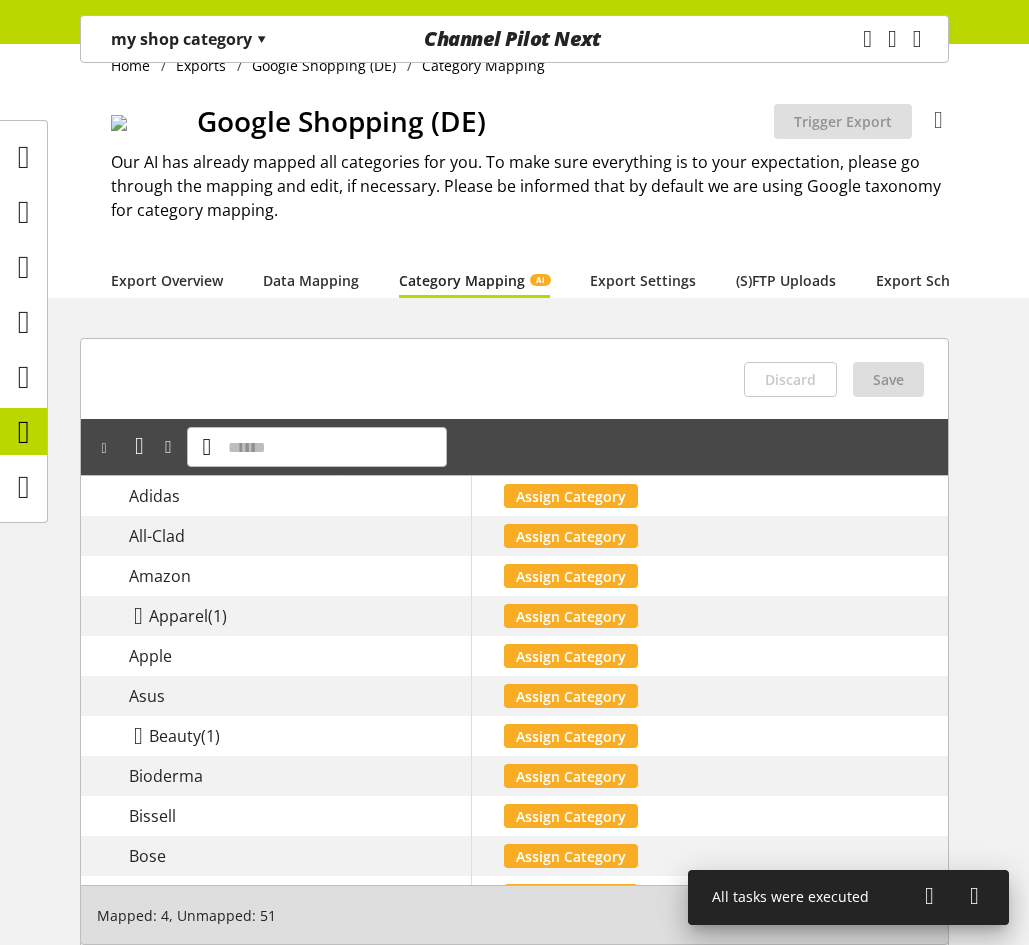 scroll, scrollTop: 0, scrollLeft: 0, axis: both 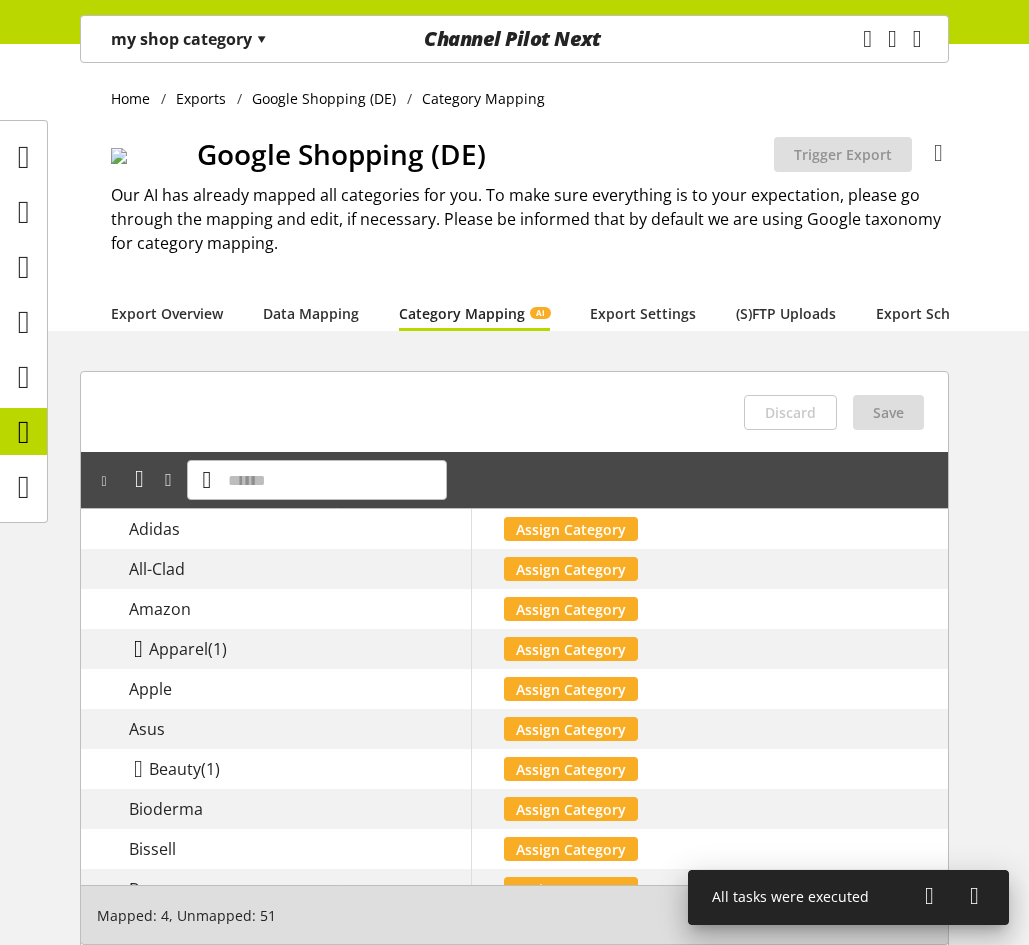 click at bounding box center (138, 649) 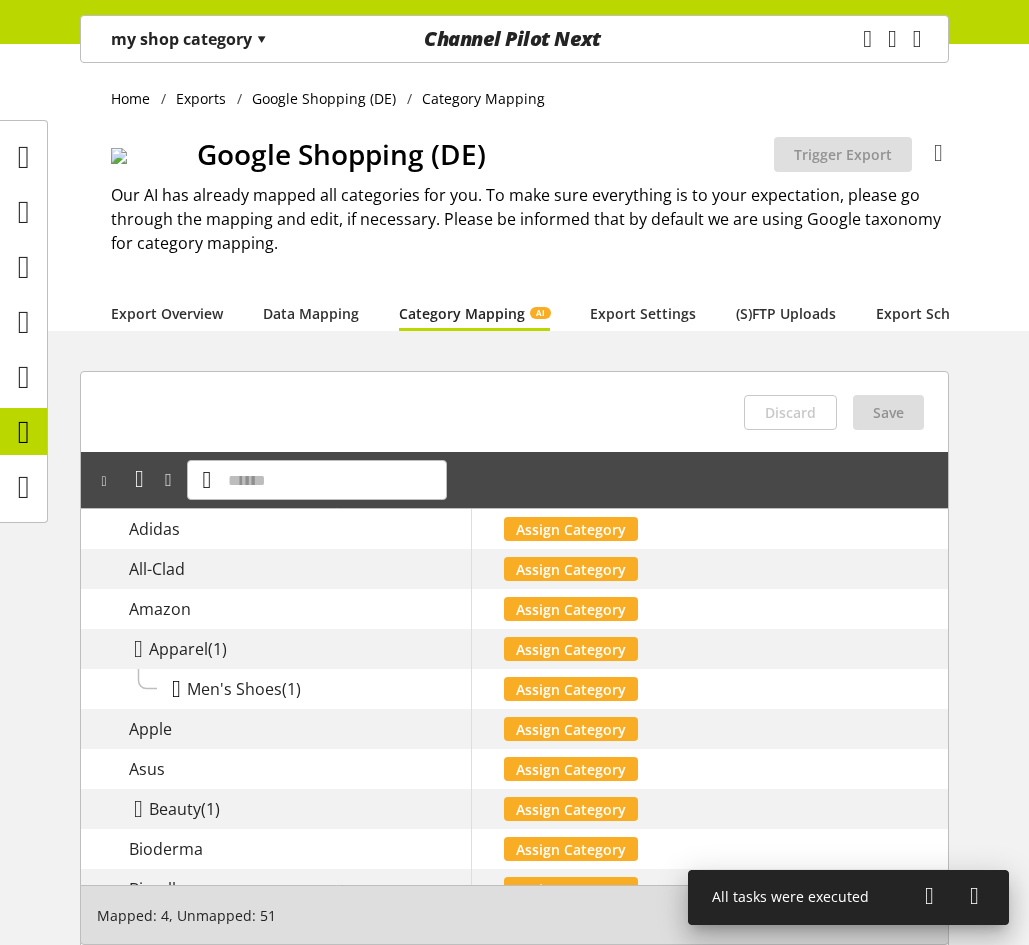 click at bounding box center [176, 689] 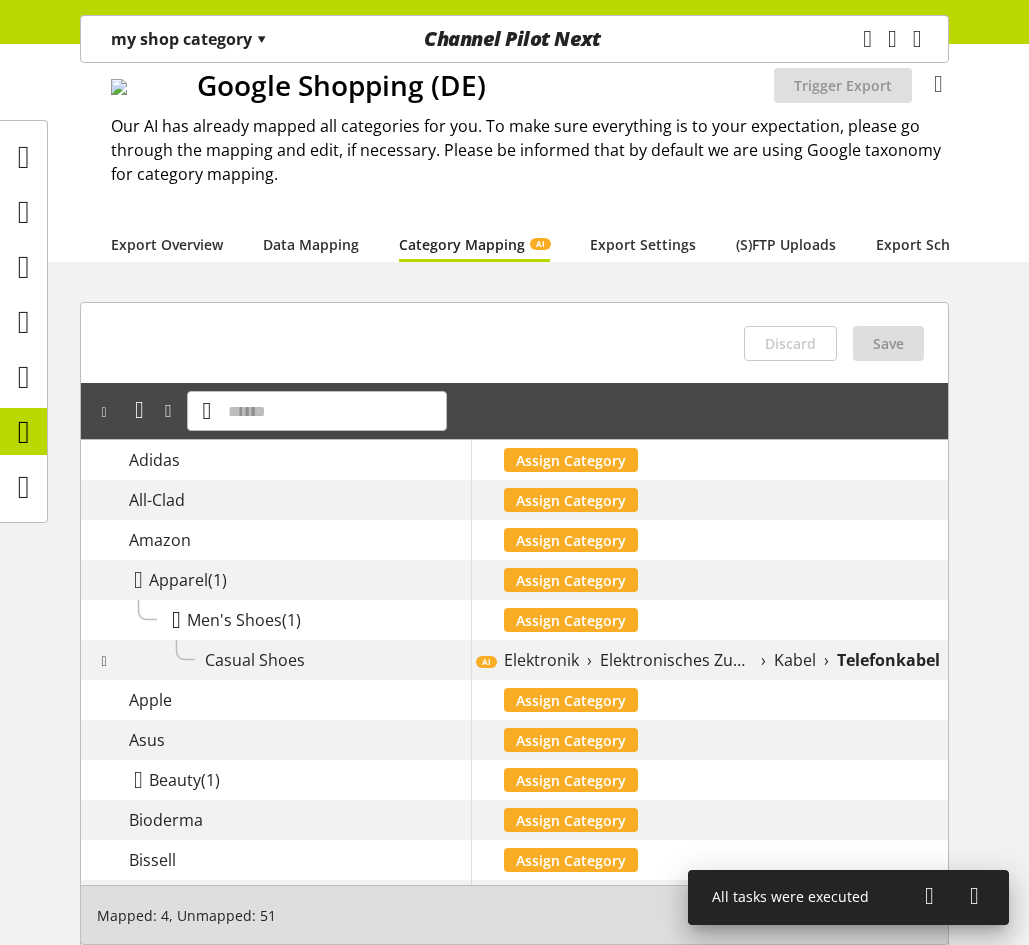 scroll, scrollTop: 300, scrollLeft: 0, axis: vertical 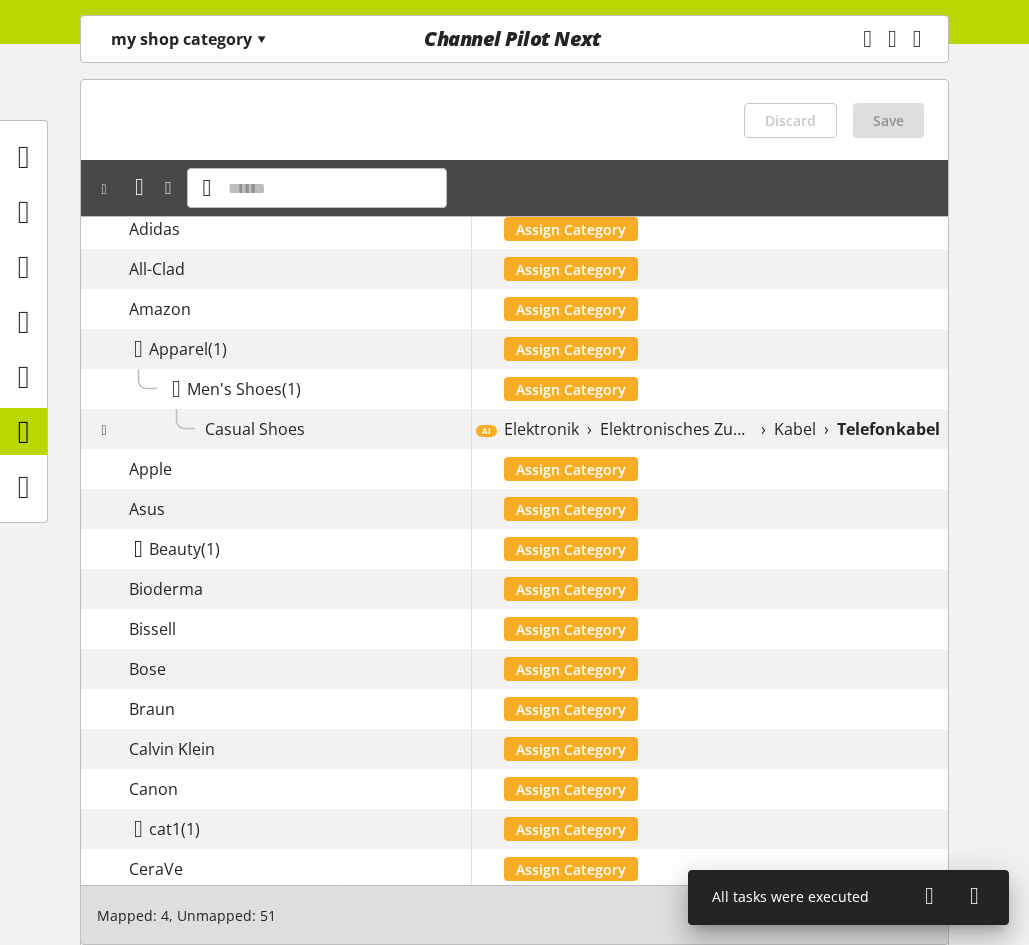 click at bounding box center [138, 549] 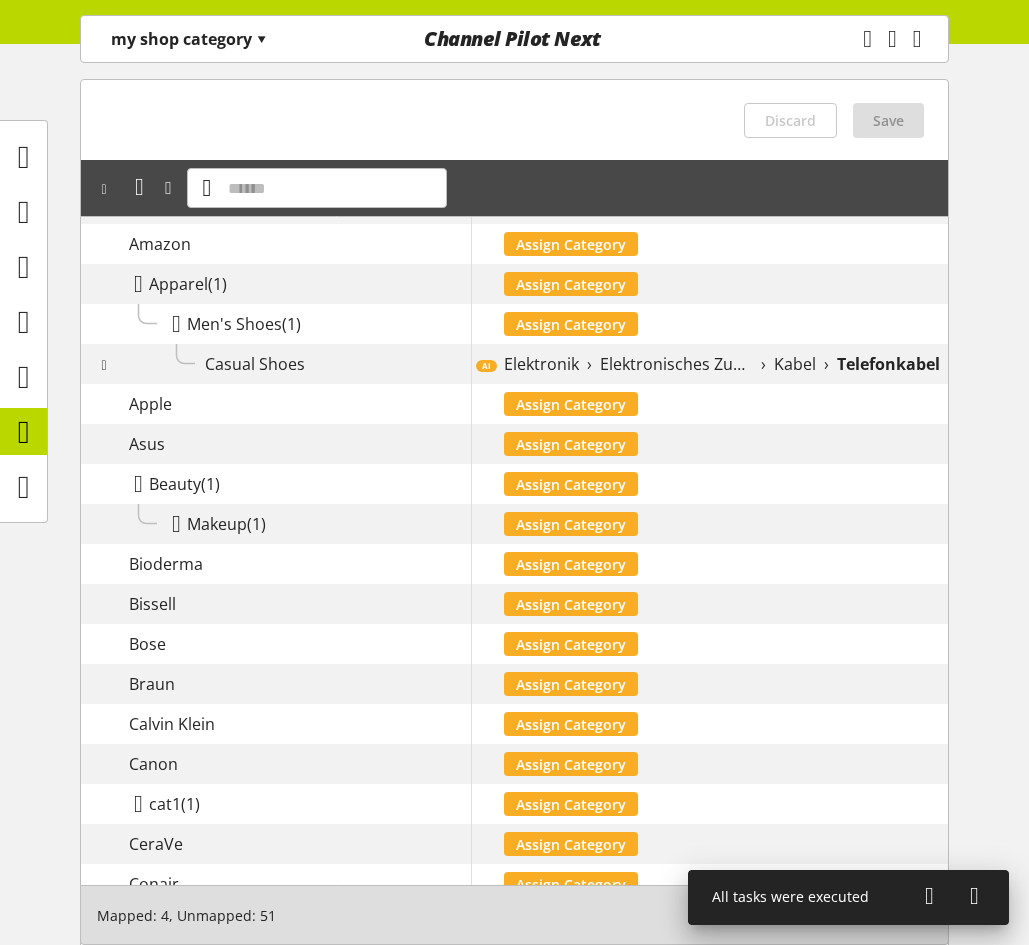 scroll, scrollTop: 400, scrollLeft: 0, axis: vertical 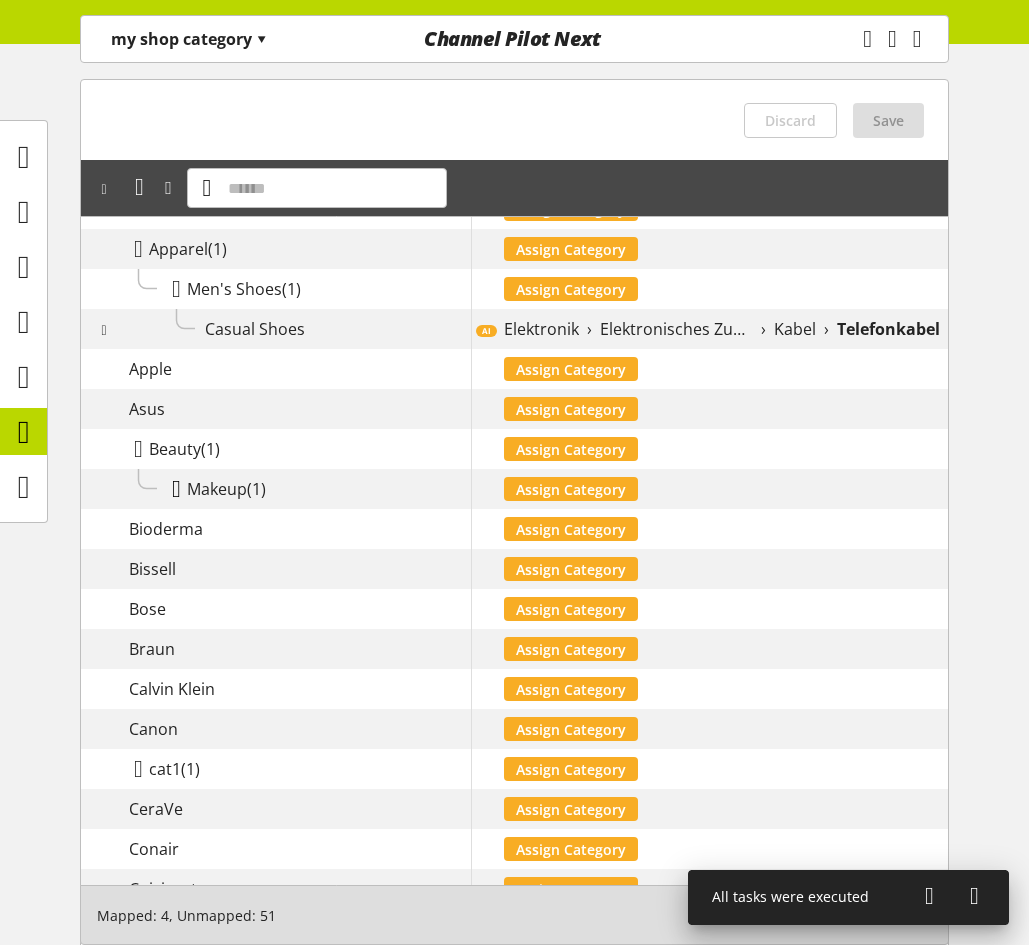 click at bounding box center (176, 489) 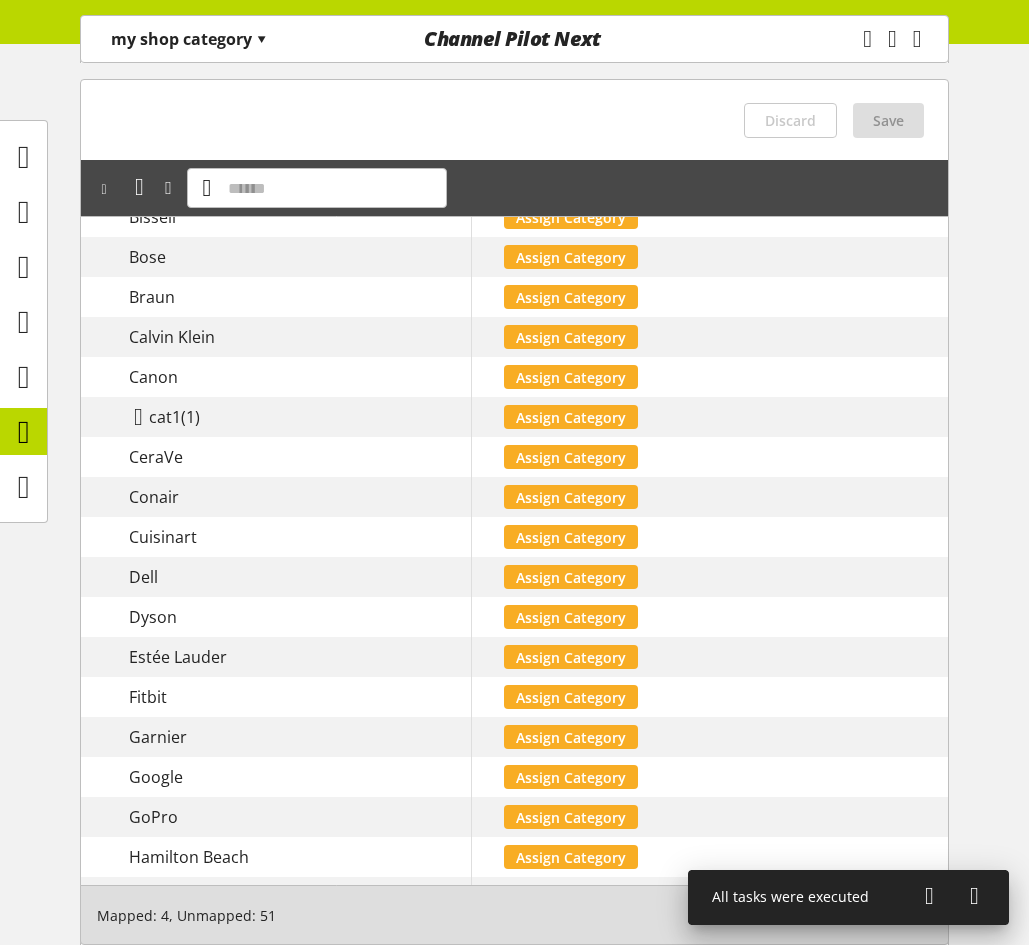 scroll, scrollTop: 800, scrollLeft: 0, axis: vertical 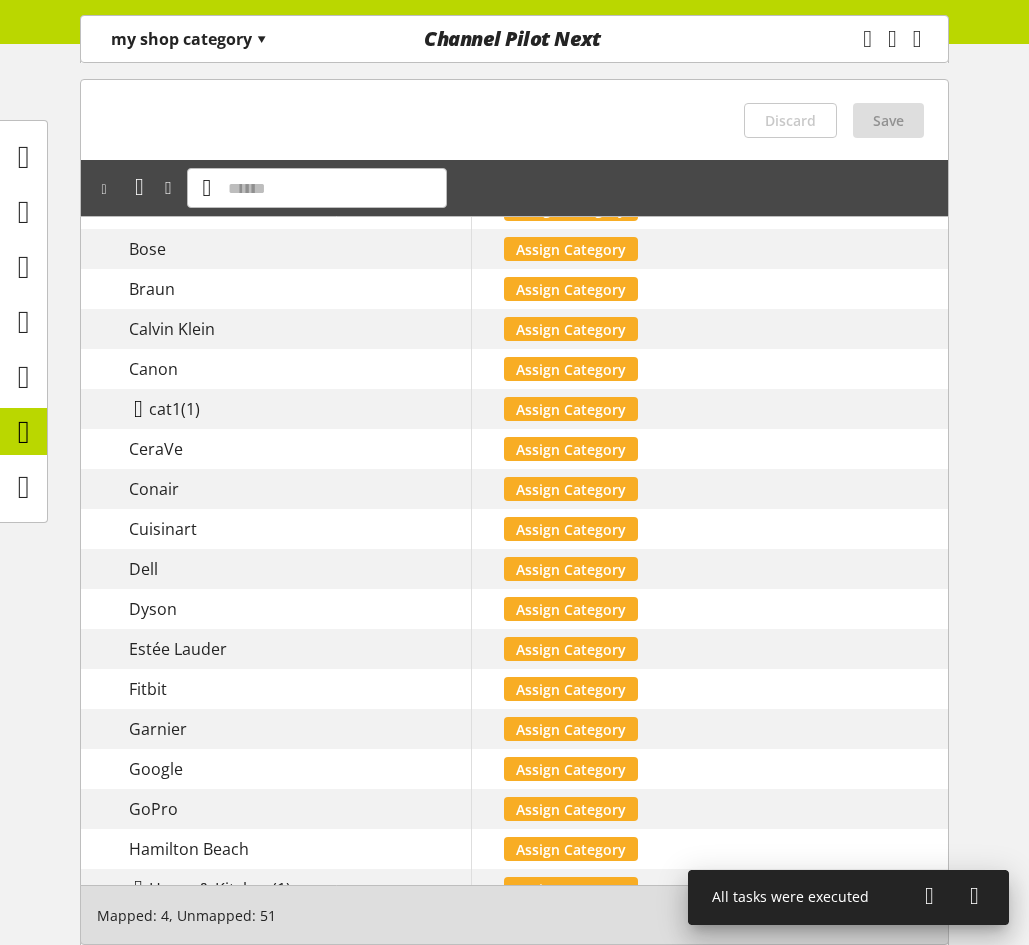 click at bounding box center (138, 409) 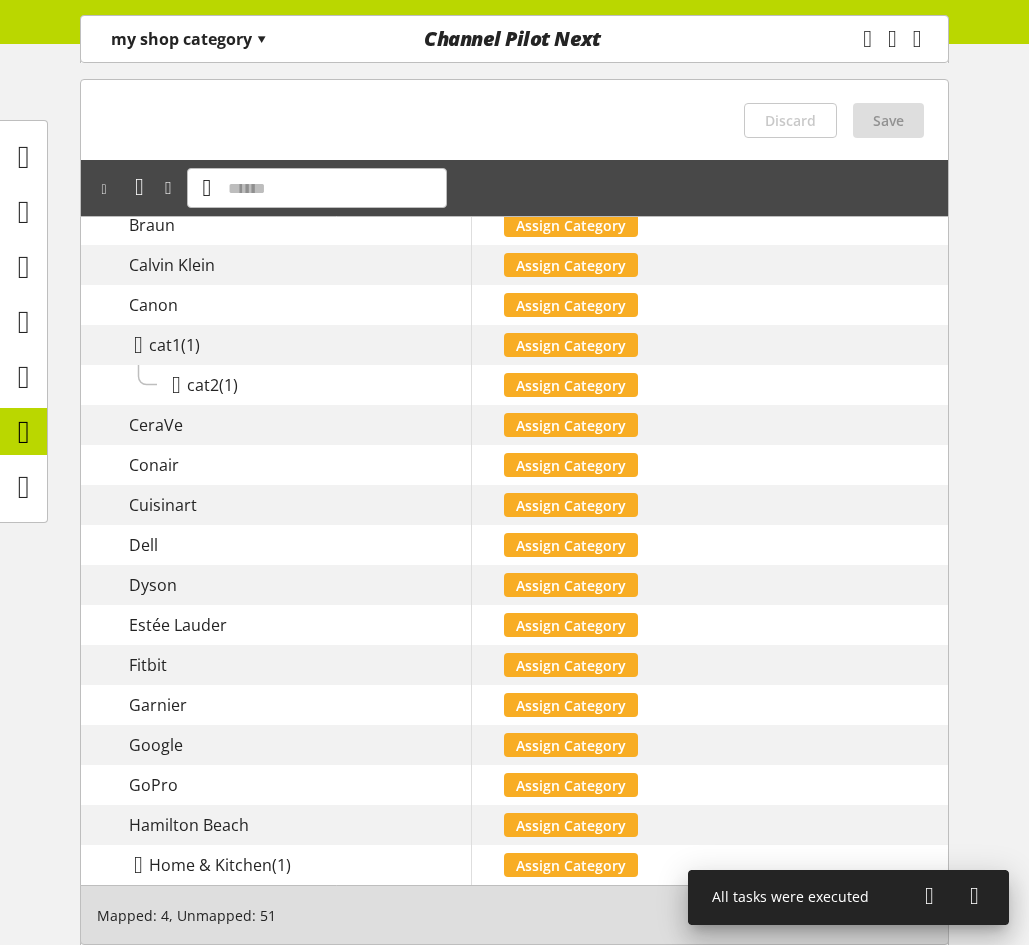 scroll, scrollTop: 900, scrollLeft: 0, axis: vertical 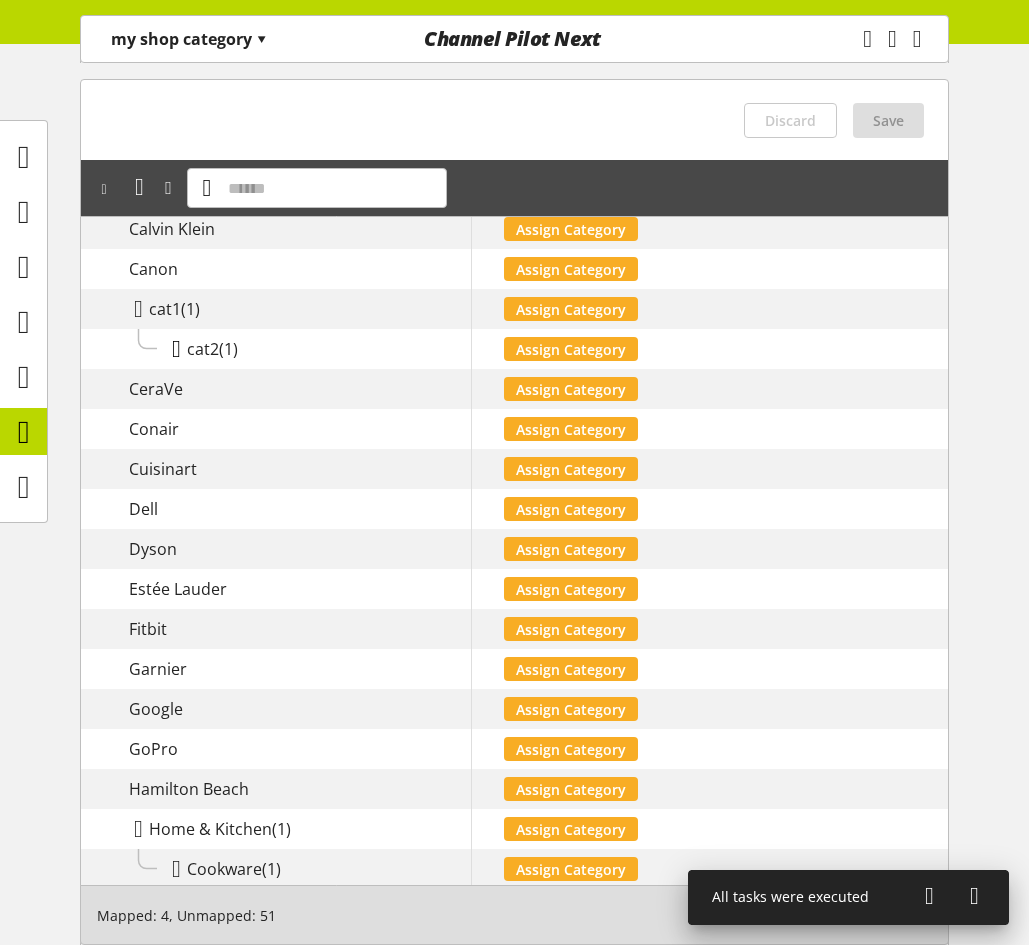 click at bounding box center (176, 349) 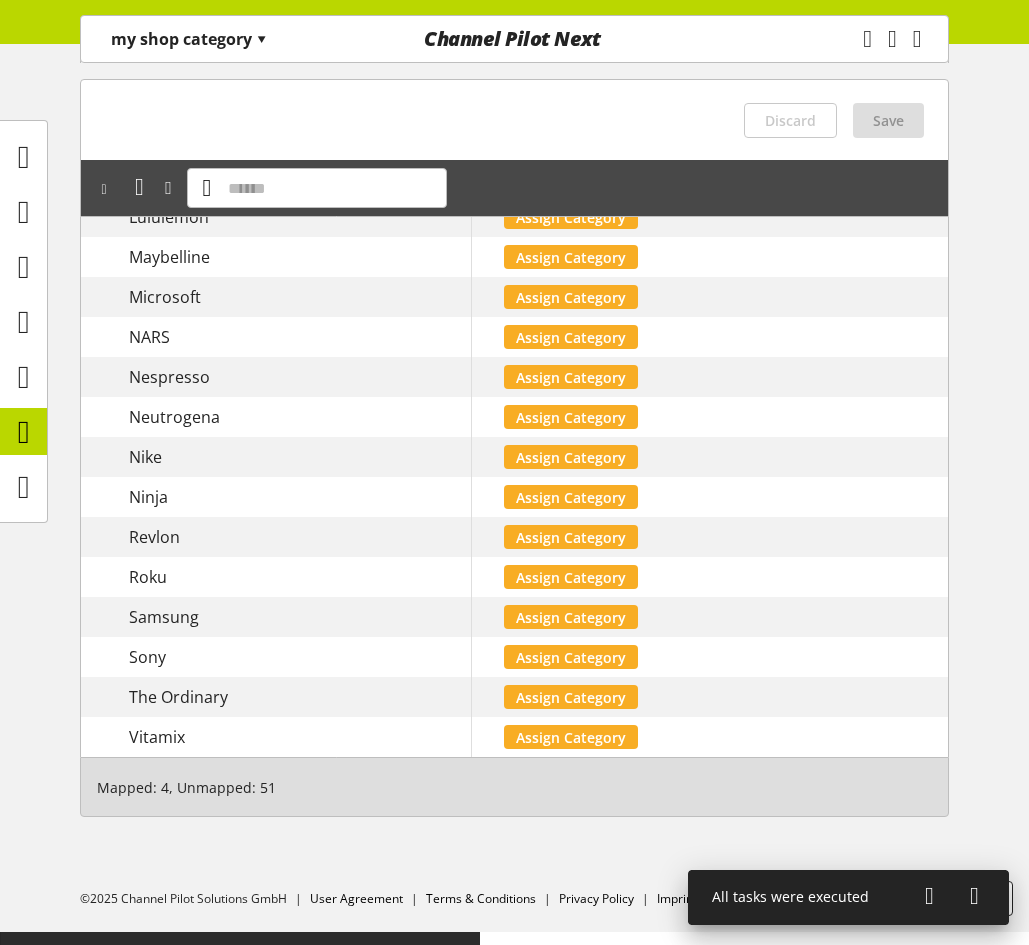 scroll, scrollTop: 1954, scrollLeft: 0, axis: vertical 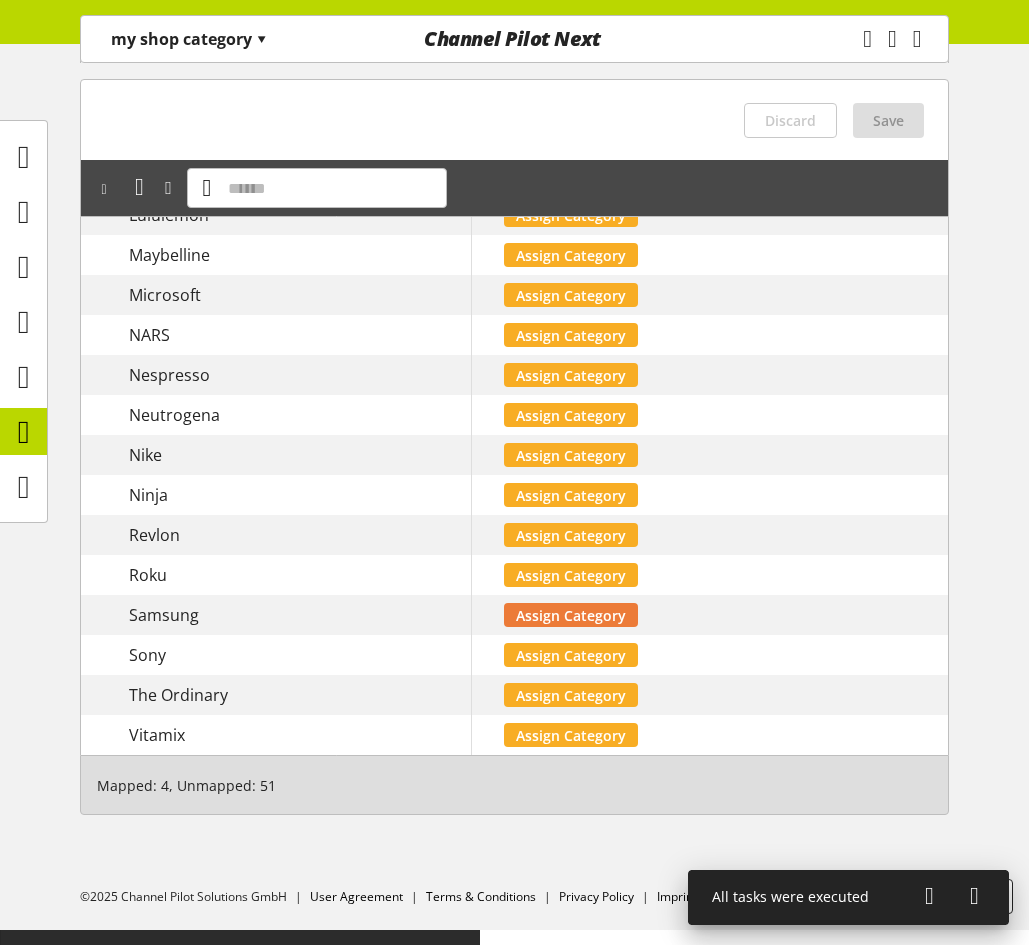 click on "Assign Category" at bounding box center (571, 615) 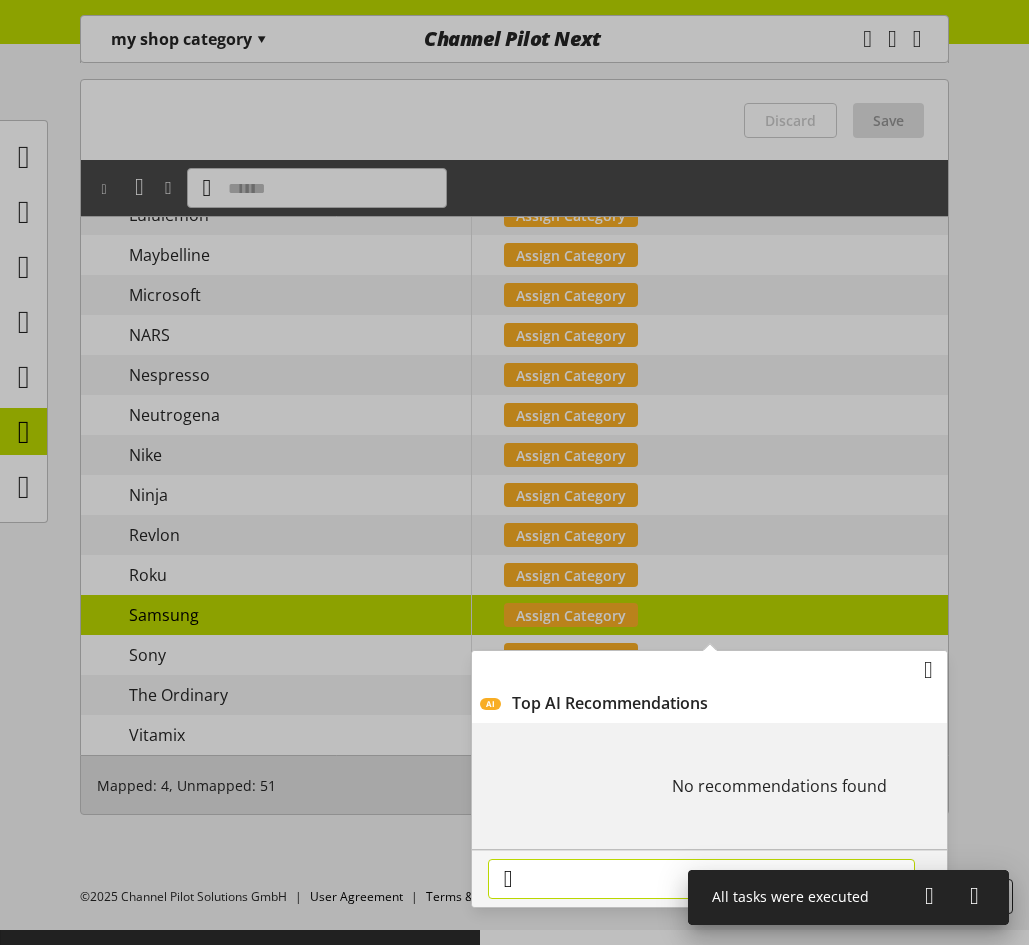 click at bounding box center [701, 879] 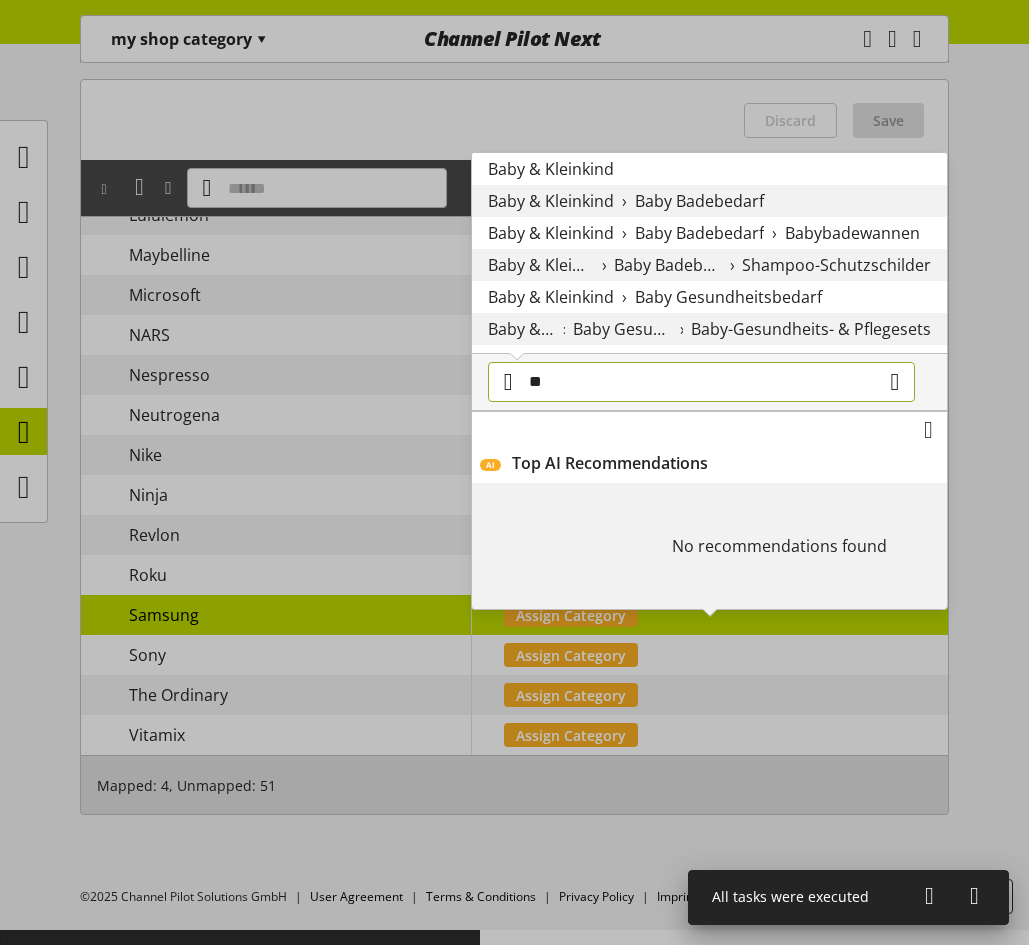 type on "**" 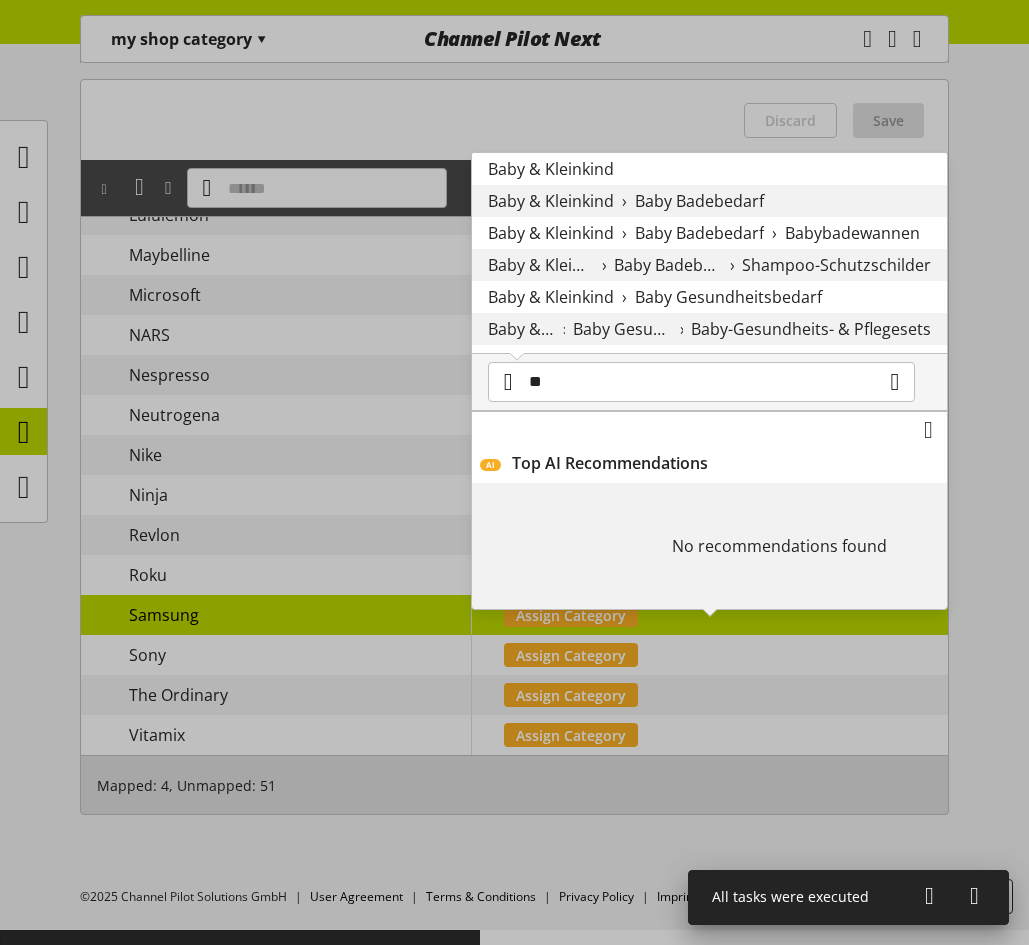 click on "Baby & Kleinkind › Baby Gesundheitsbedarf › Baby-Gesundheits- & Pflegesets" at bounding box center (709, 329) 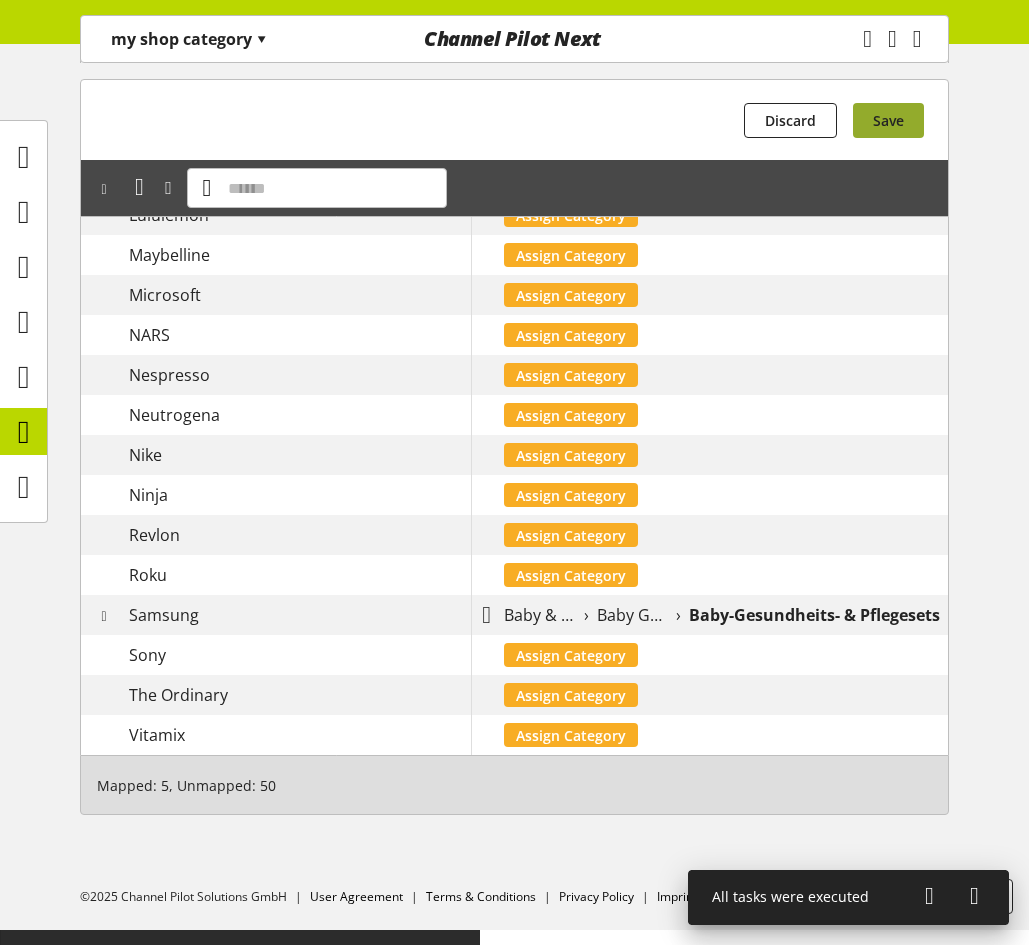 click on "Save" at bounding box center [888, 120] 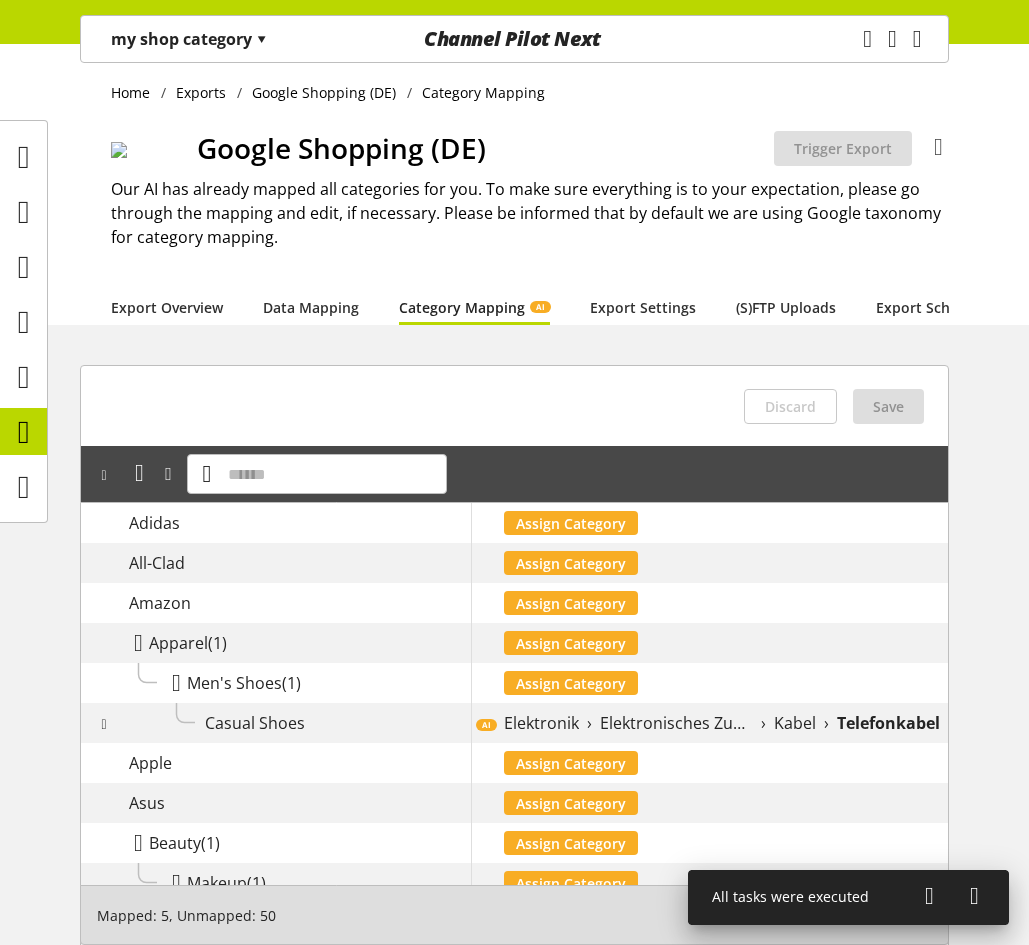 scroll, scrollTop: 0, scrollLeft: 0, axis: both 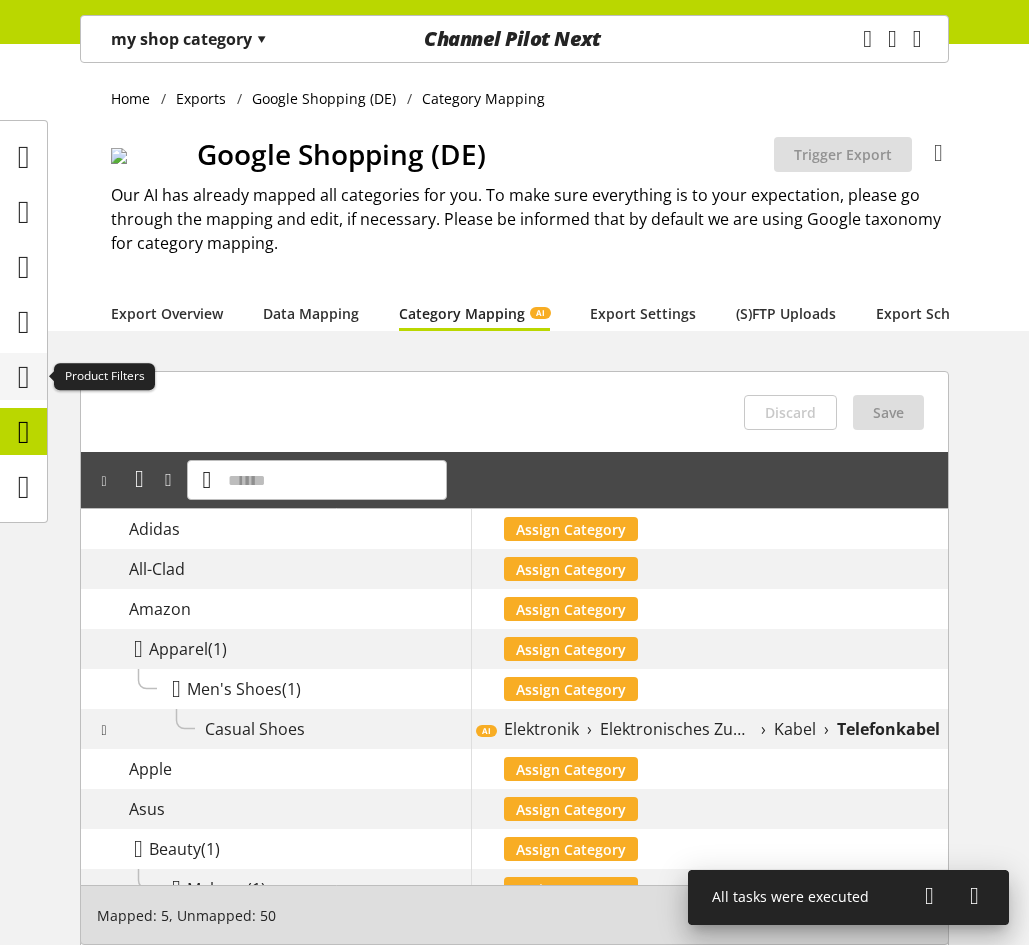 click at bounding box center (24, 377) 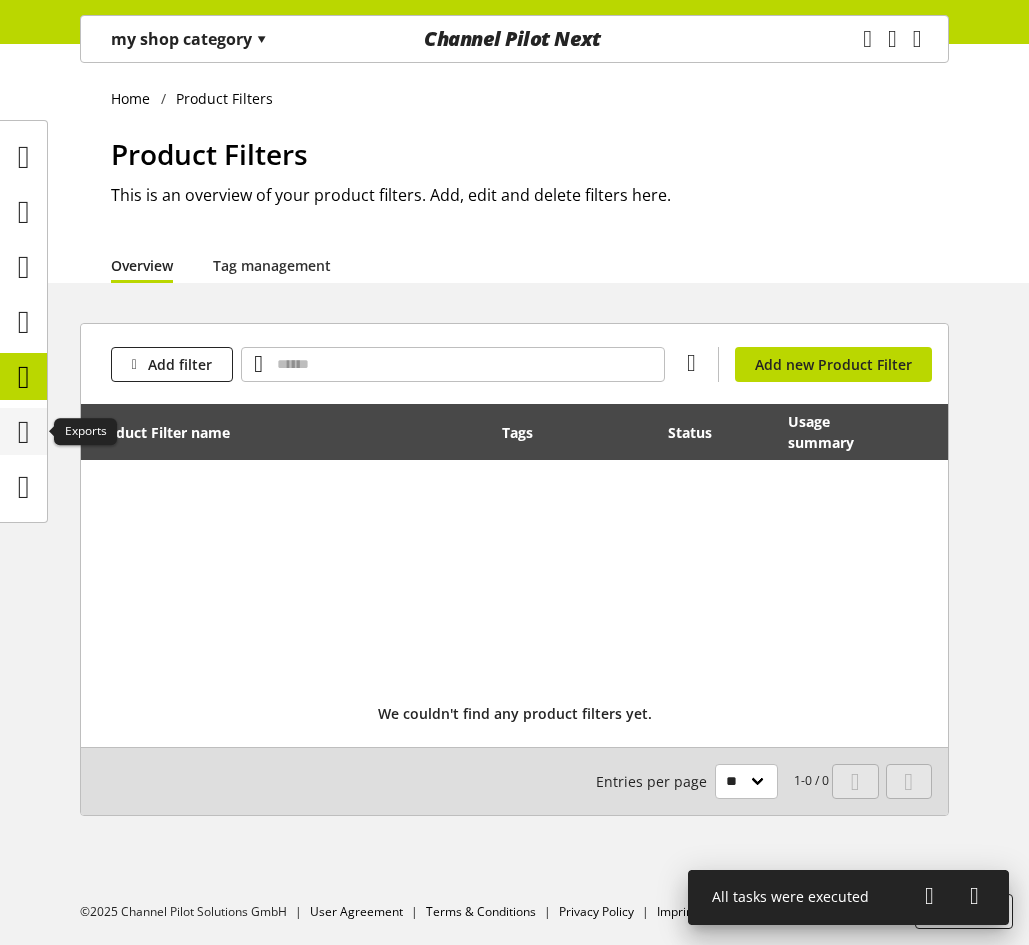 click at bounding box center (24, 432) 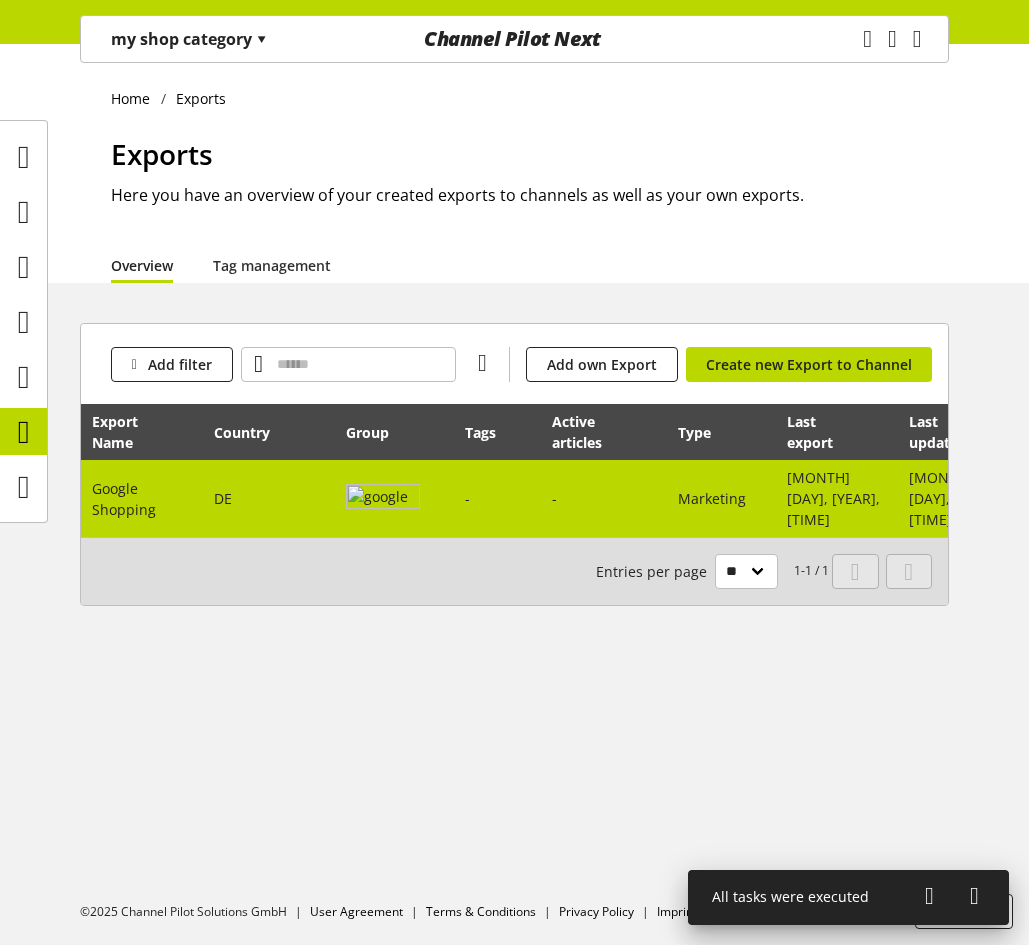 click on "-" at bounding box center (497, 498) 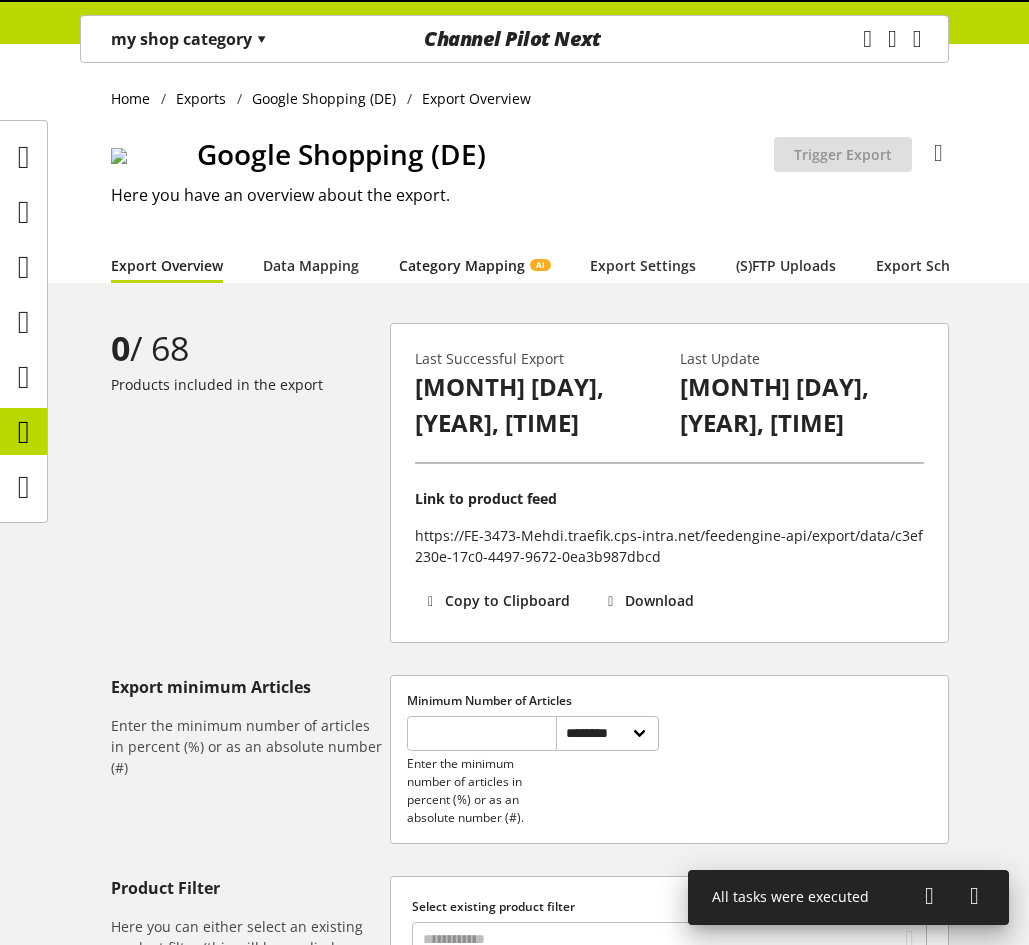 click on "Category Mapping AI" at bounding box center [474, 265] 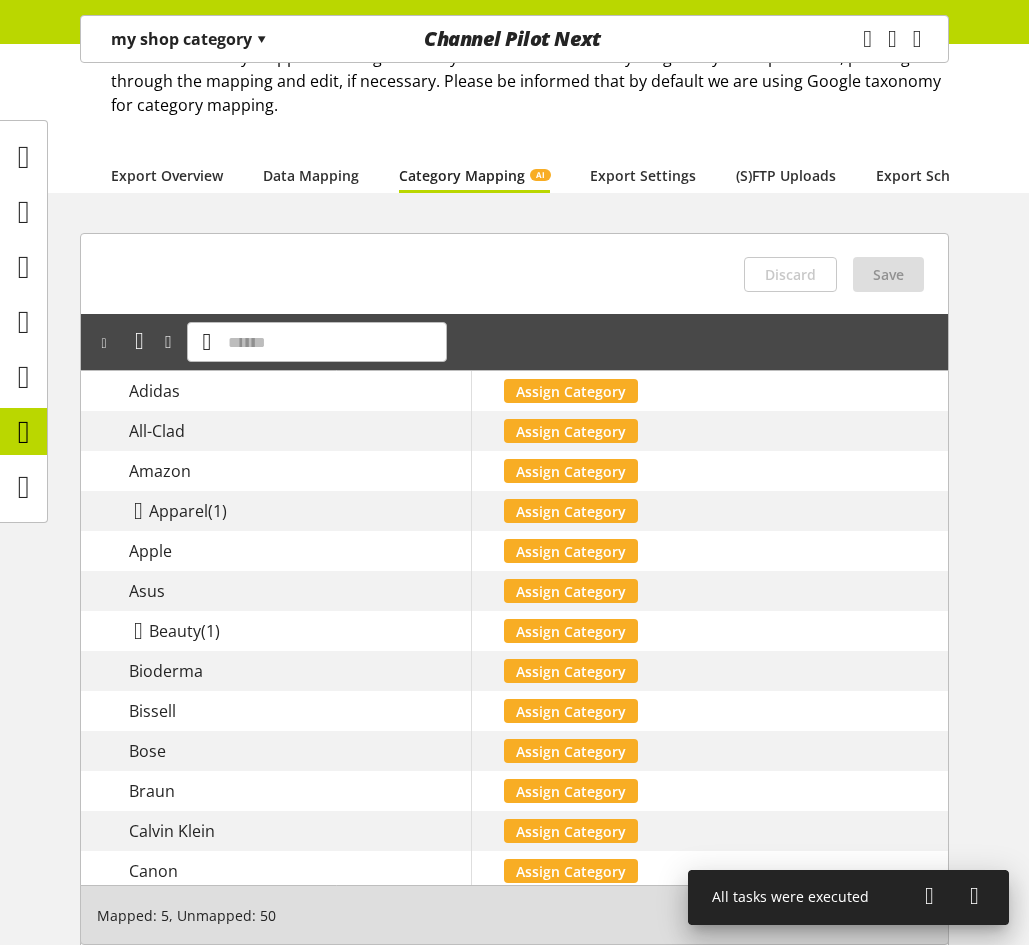 scroll, scrollTop: 134, scrollLeft: 0, axis: vertical 